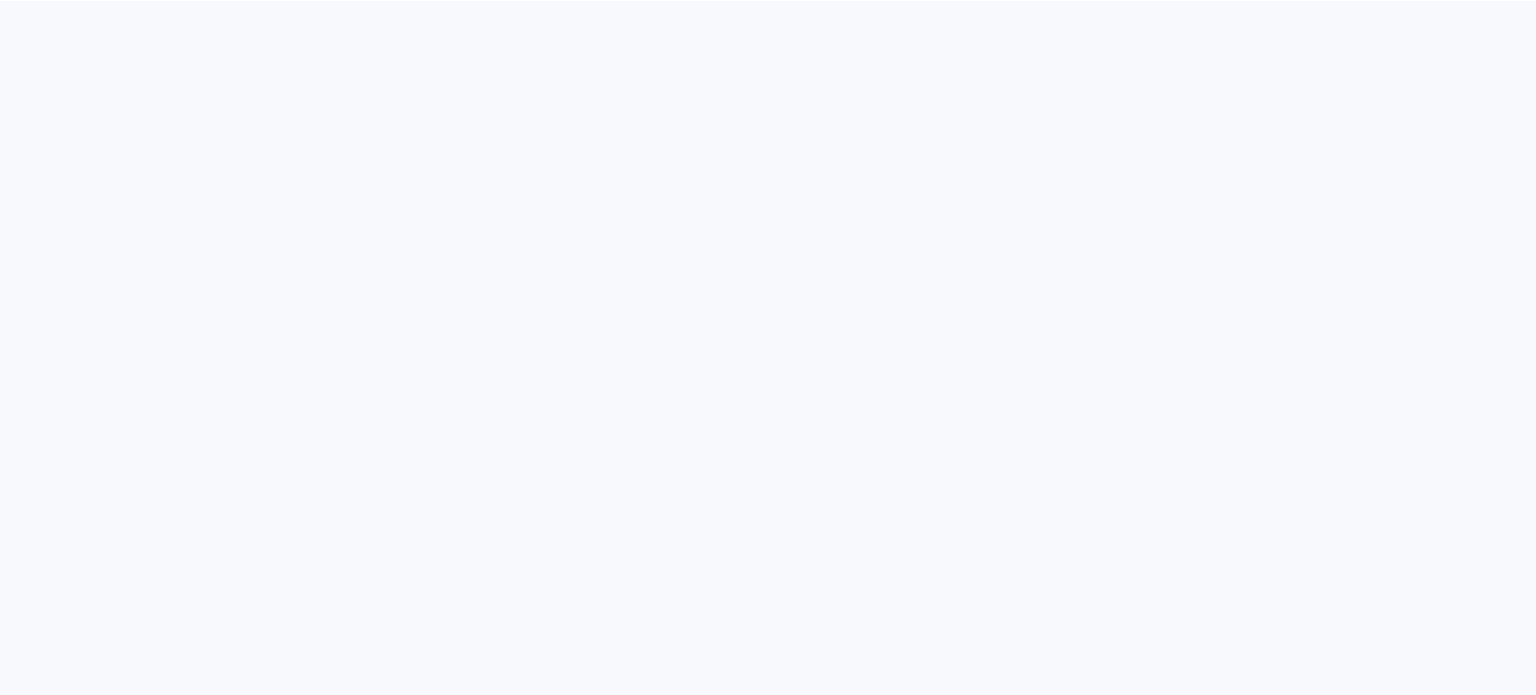 scroll, scrollTop: 0, scrollLeft: 0, axis: both 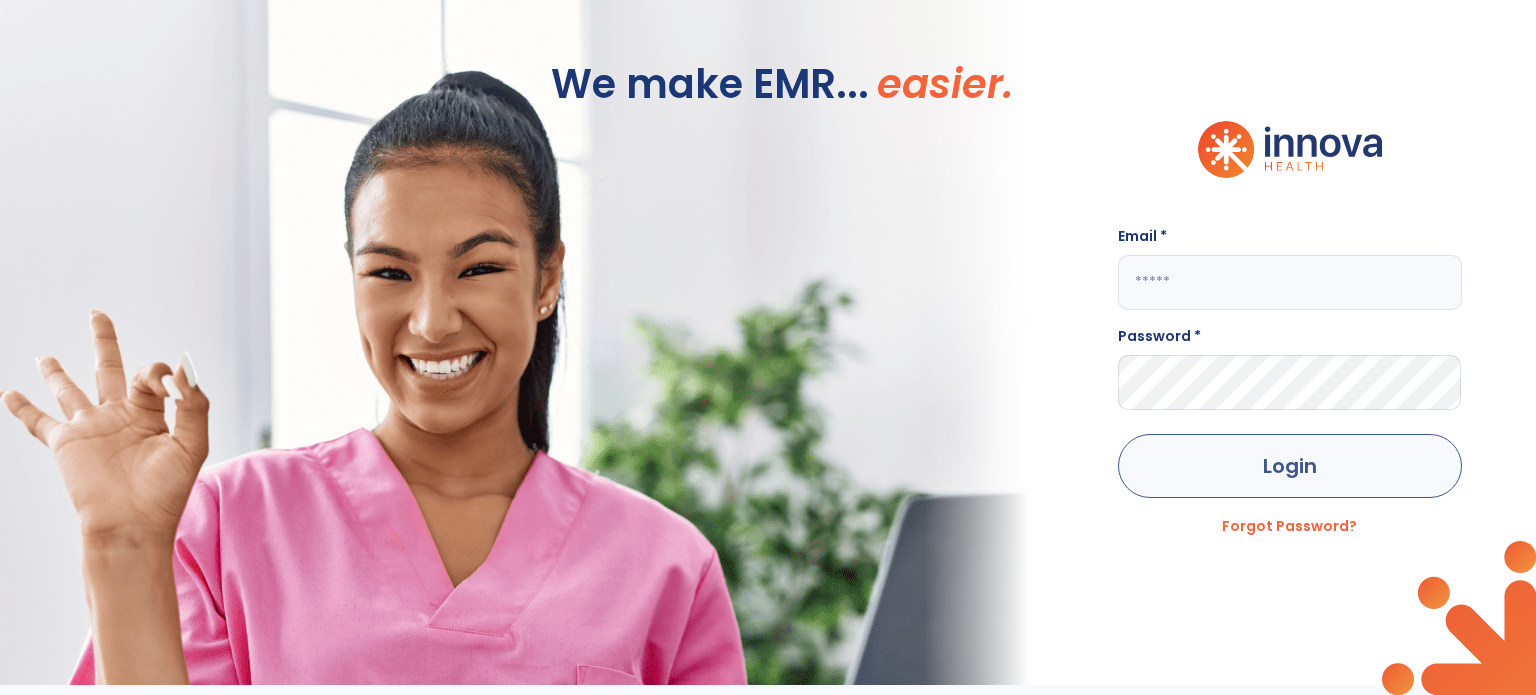 type on "**********" 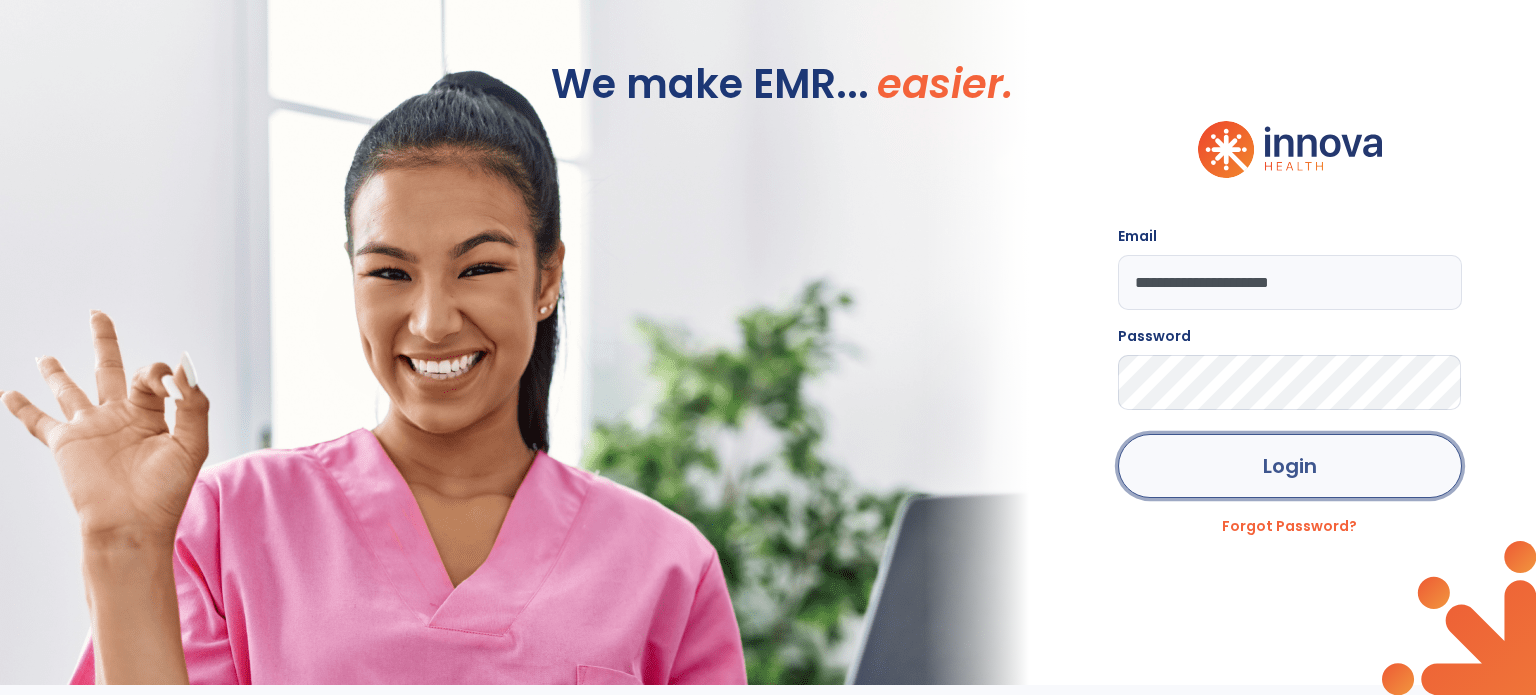 click on "Login" 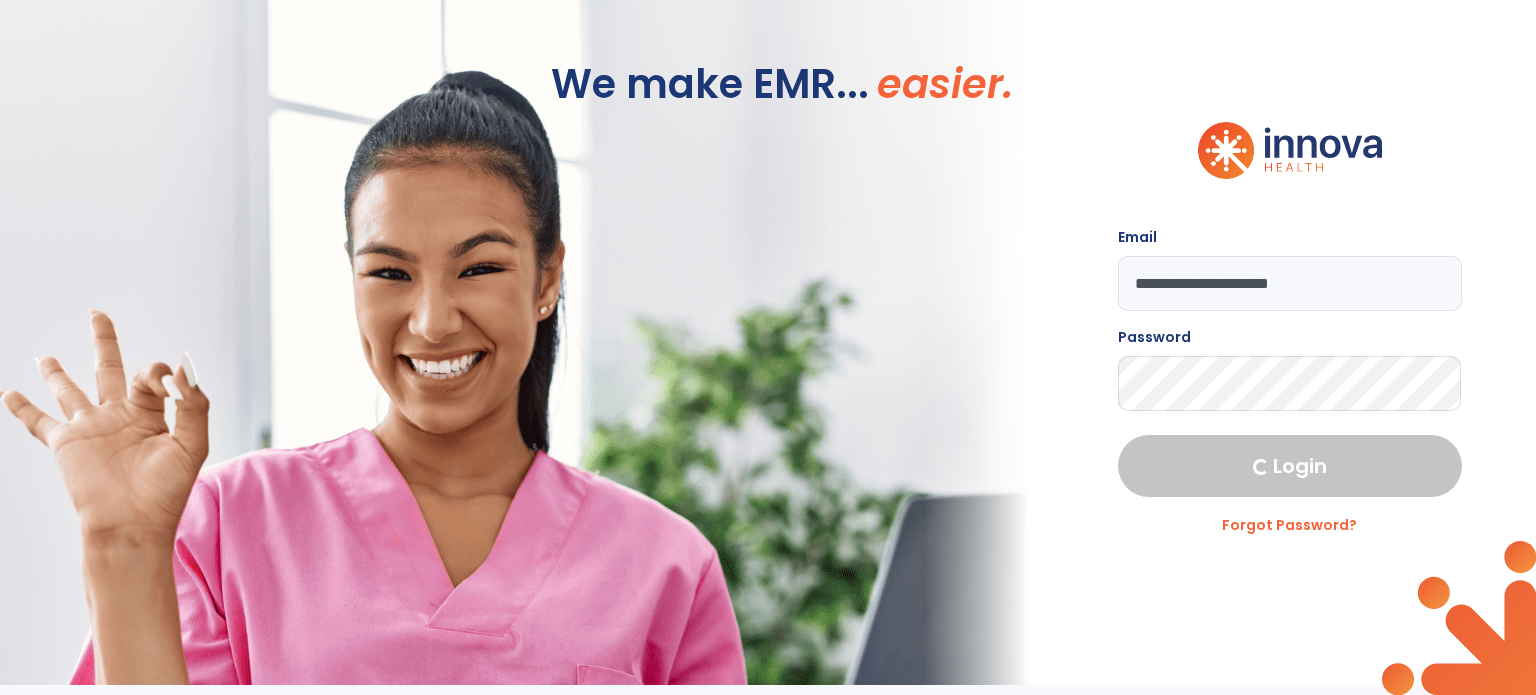 select on "****" 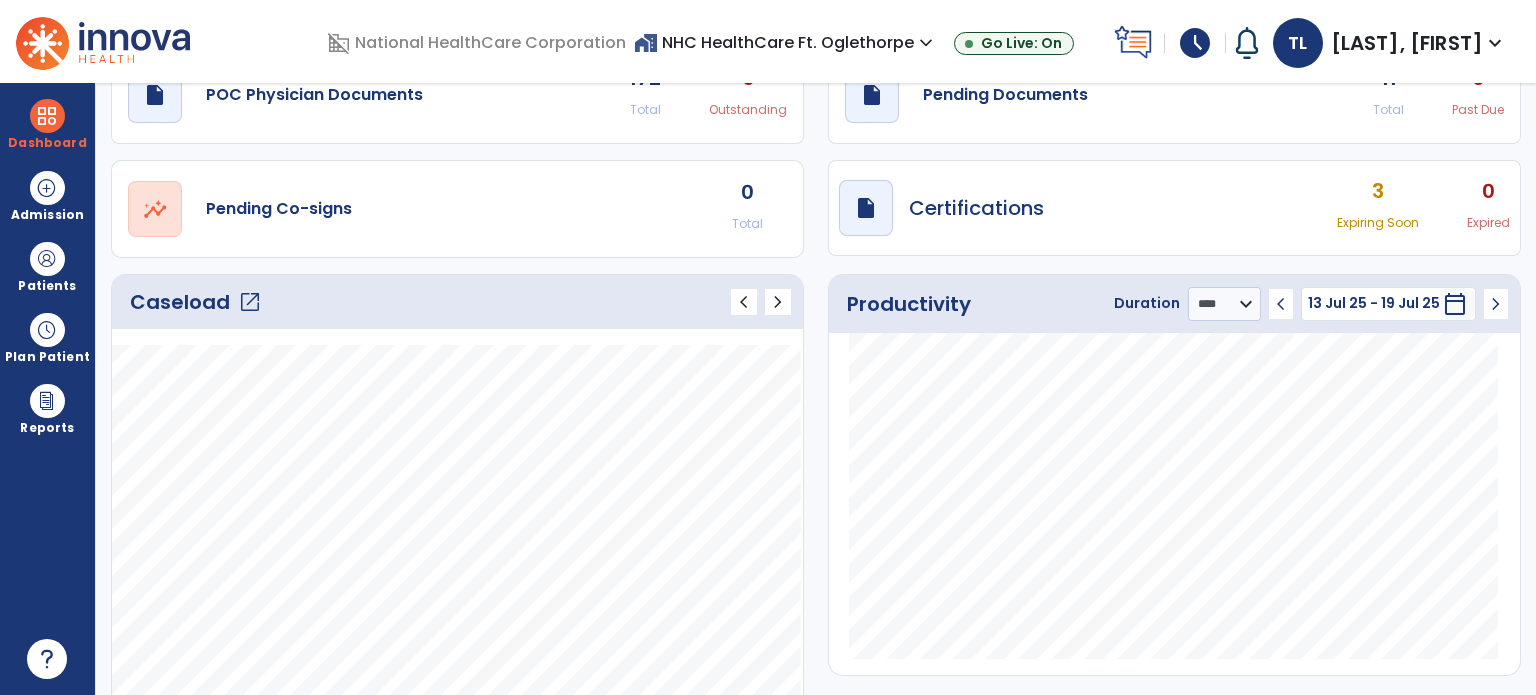 scroll, scrollTop: 0, scrollLeft: 0, axis: both 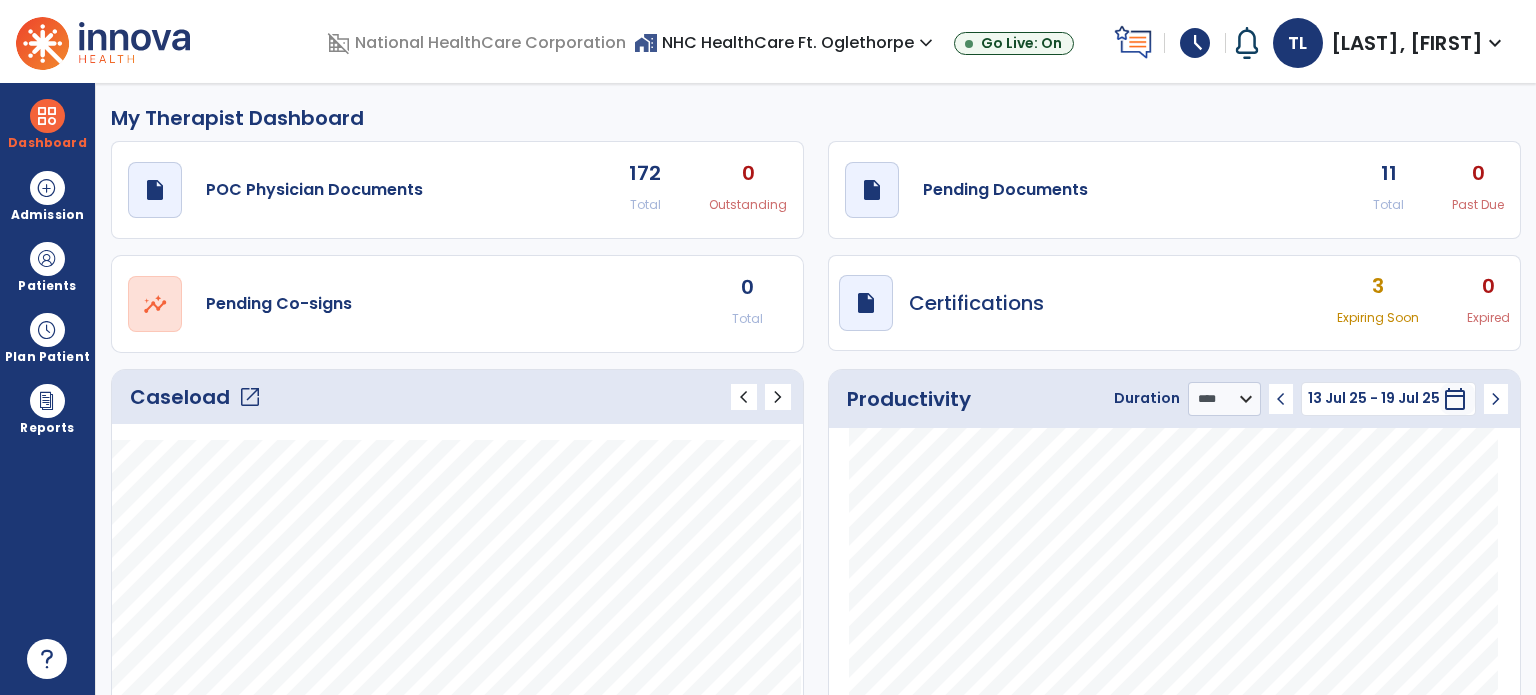 click on "Caseload   open_in_new" 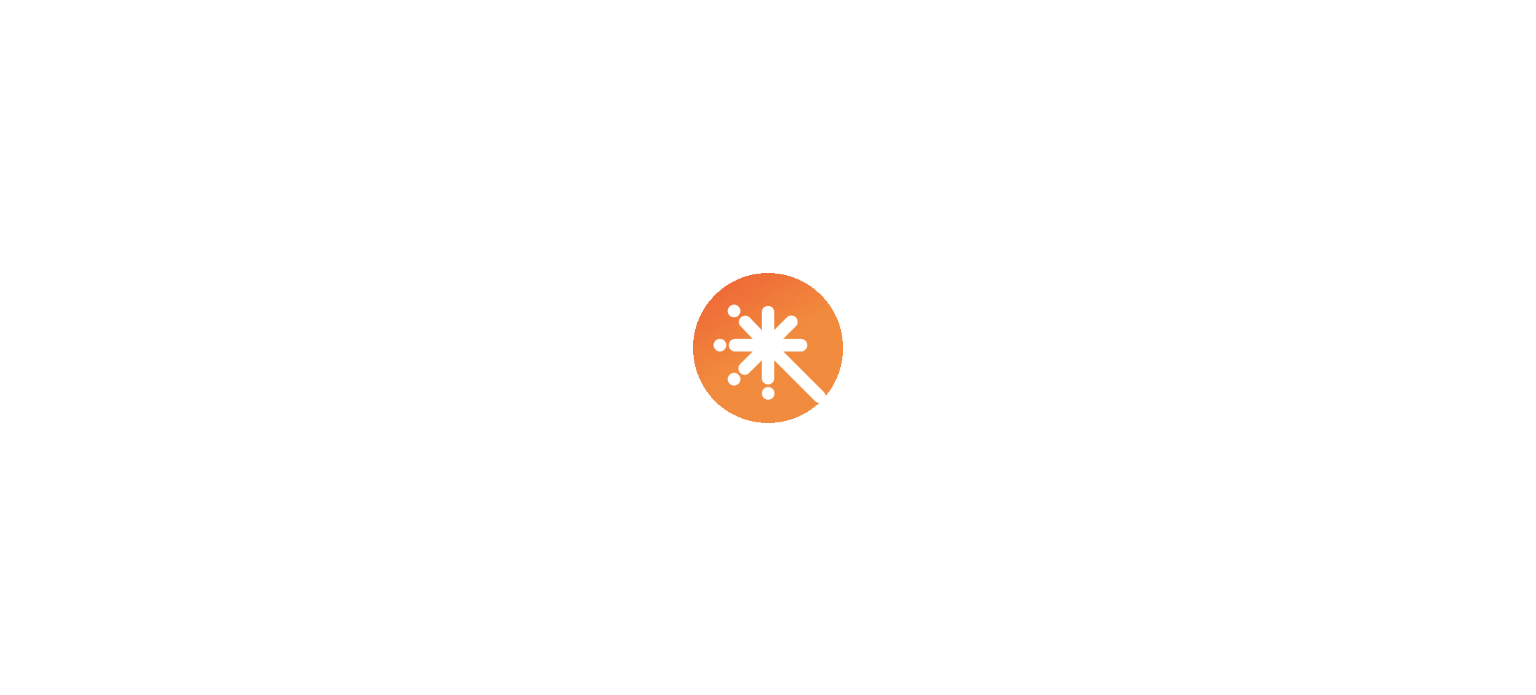 scroll, scrollTop: 0, scrollLeft: 0, axis: both 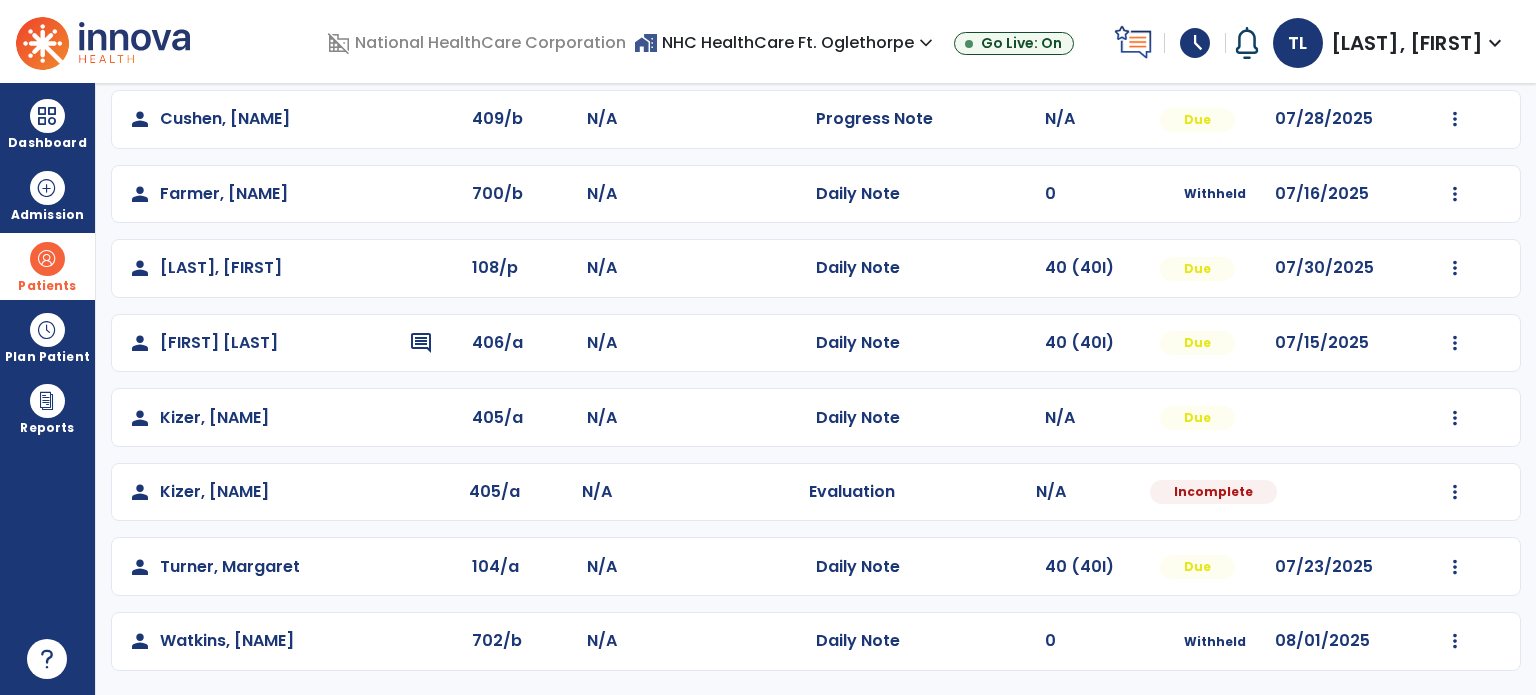 click on "Patients" at bounding box center (47, 266) 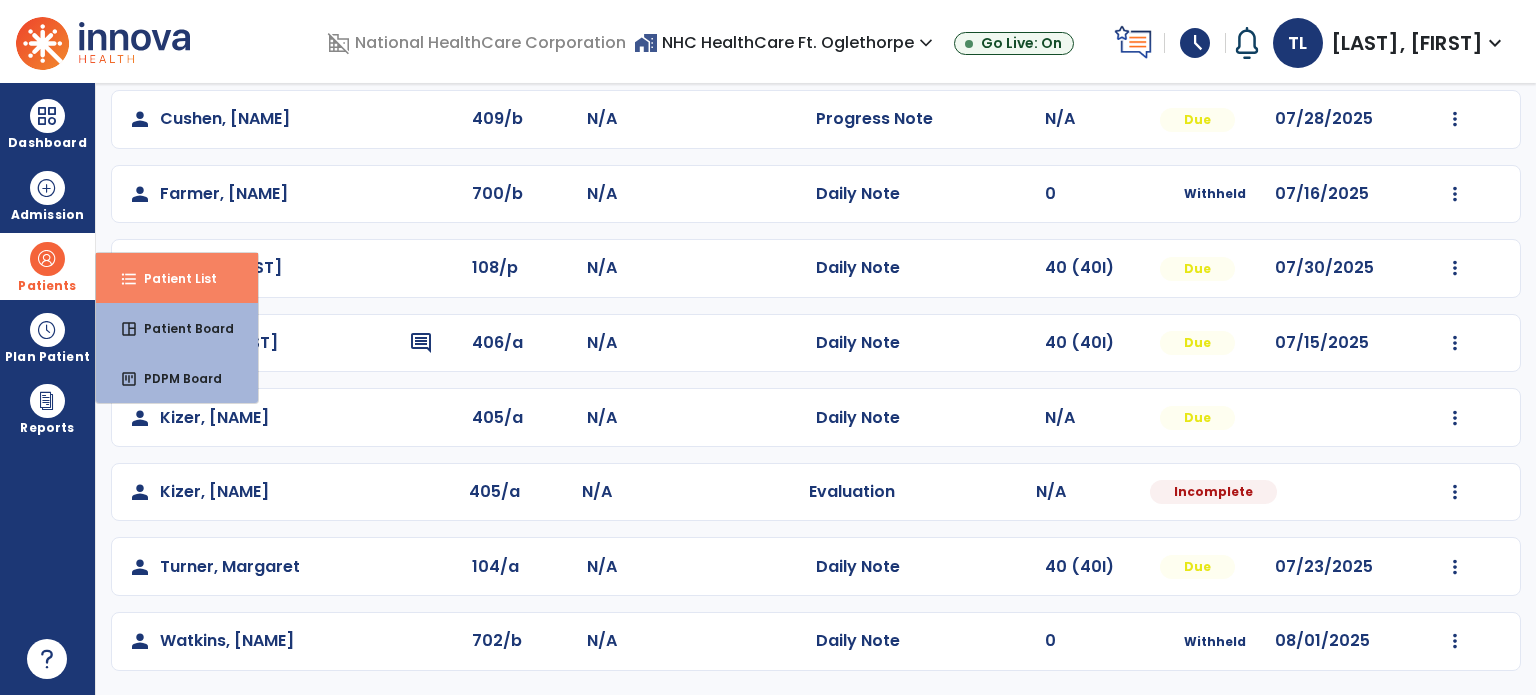 click on "Patient List" at bounding box center [172, 278] 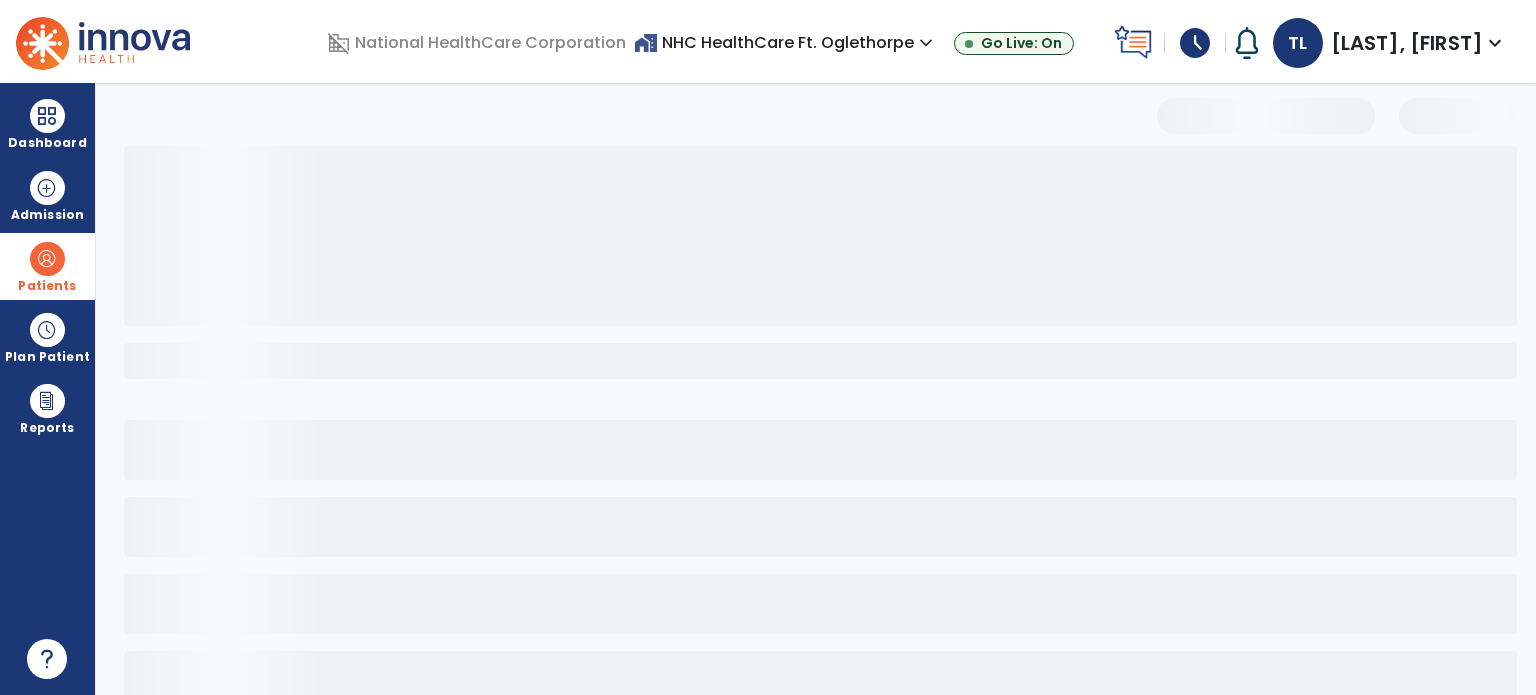 scroll, scrollTop: 46, scrollLeft: 0, axis: vertical 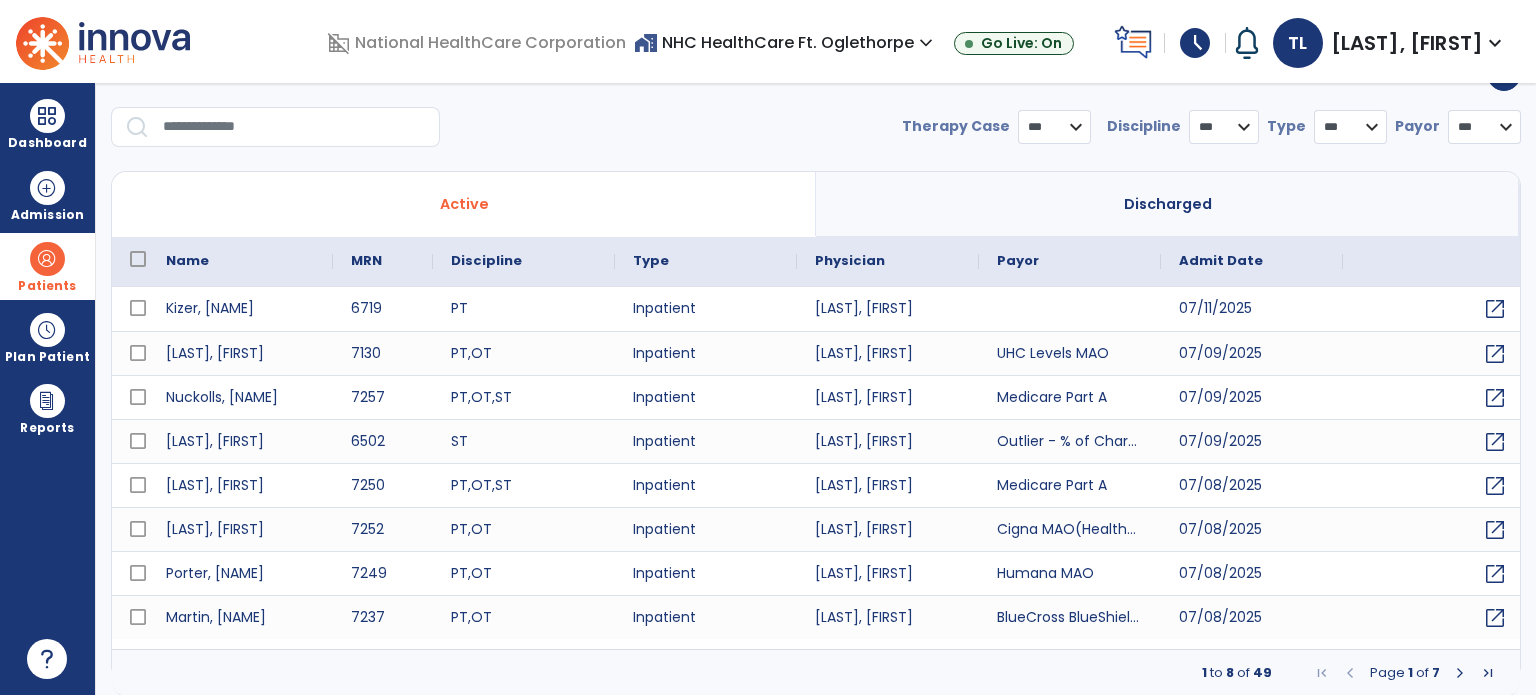 select on "***" 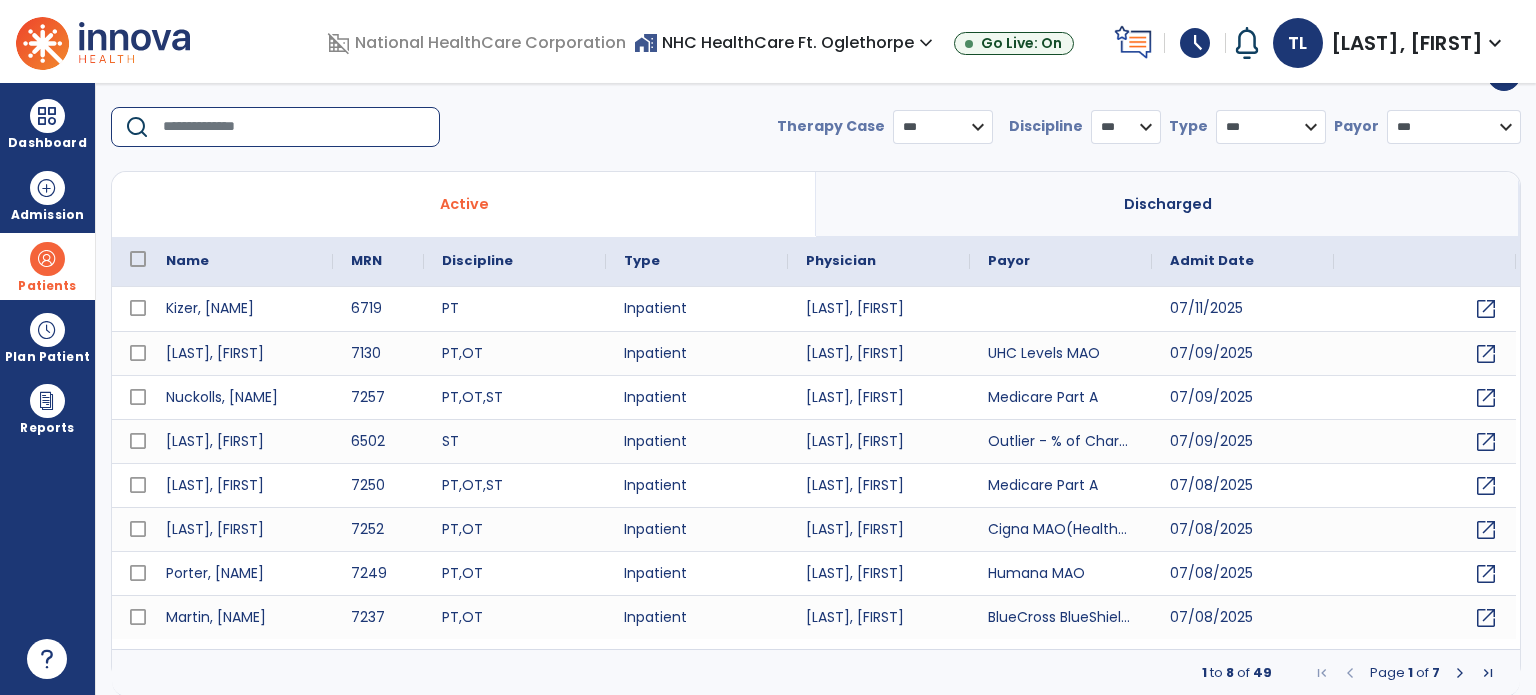 click at bounding box center (294, 127) 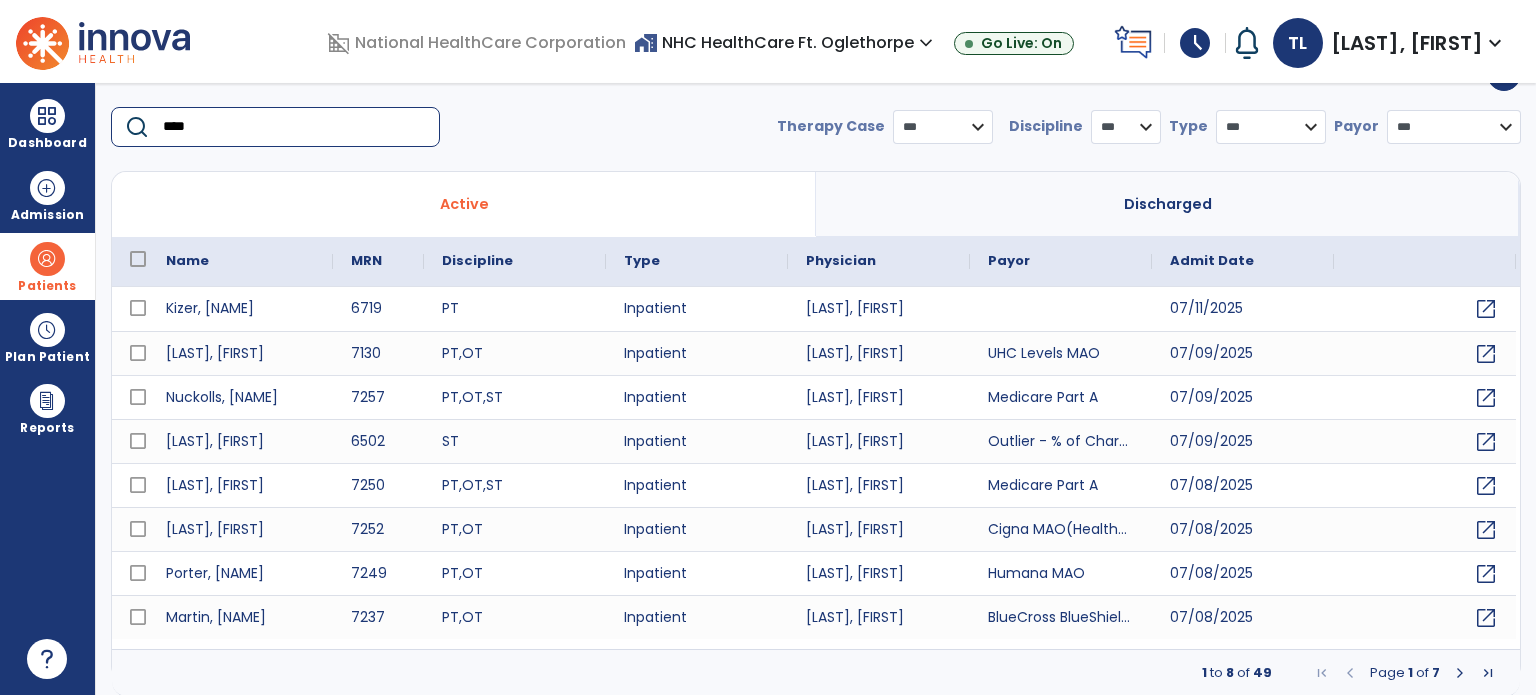 type on "*****" 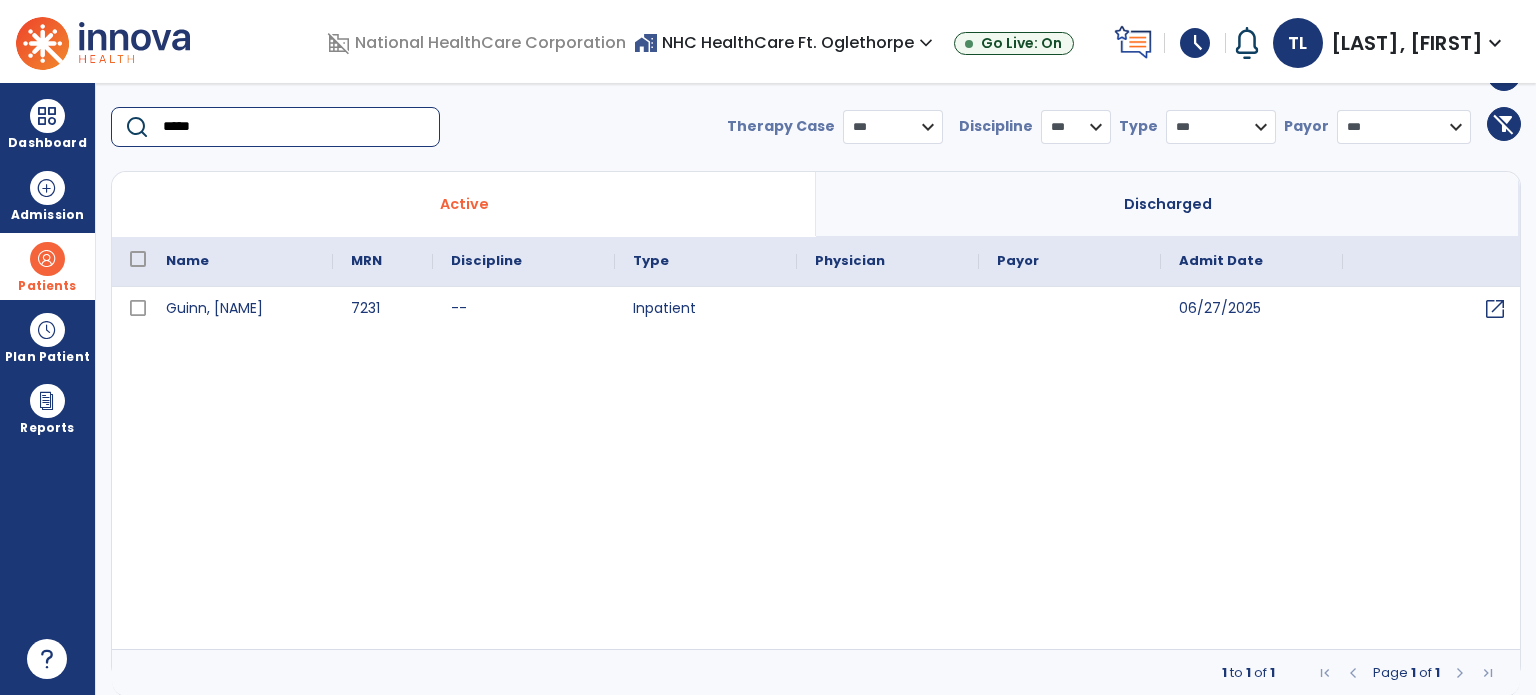 click on "*****" at bounding box center [294, 127] 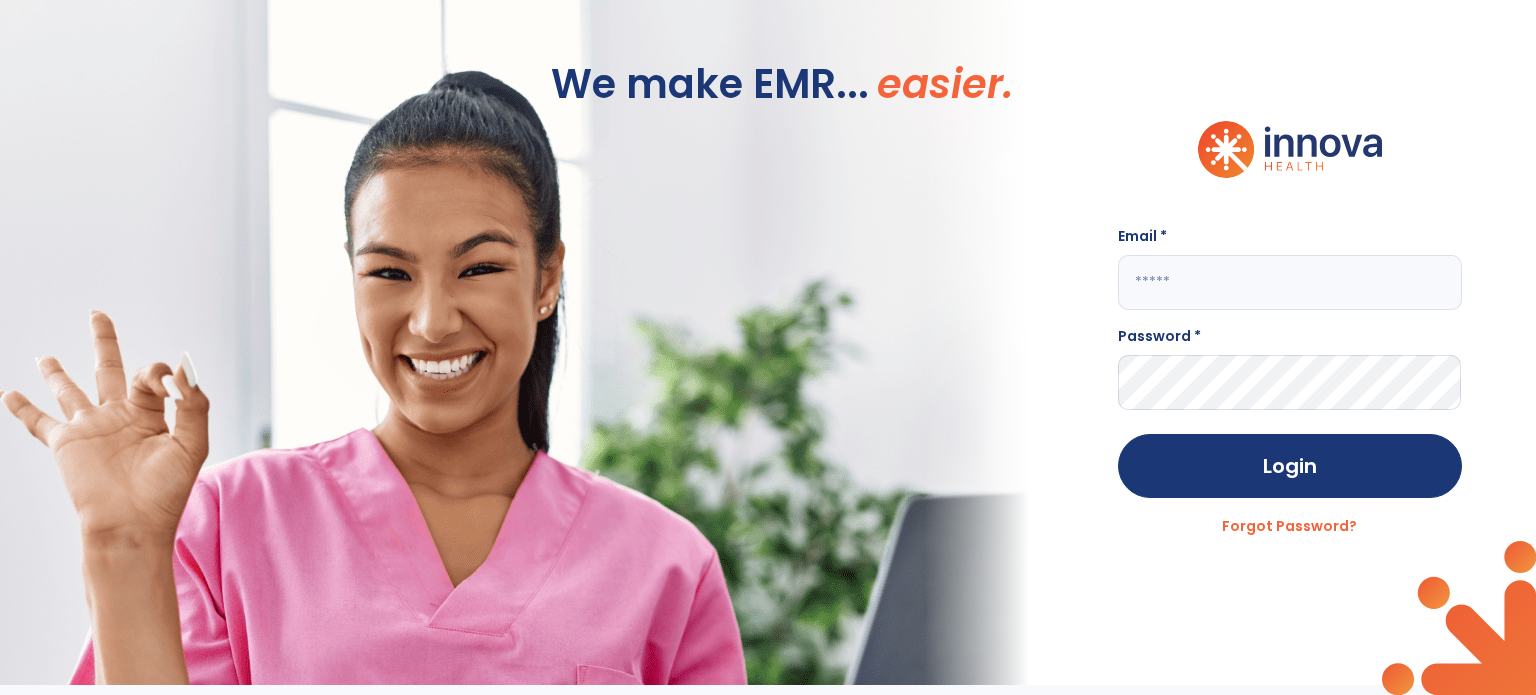 type on "**********" 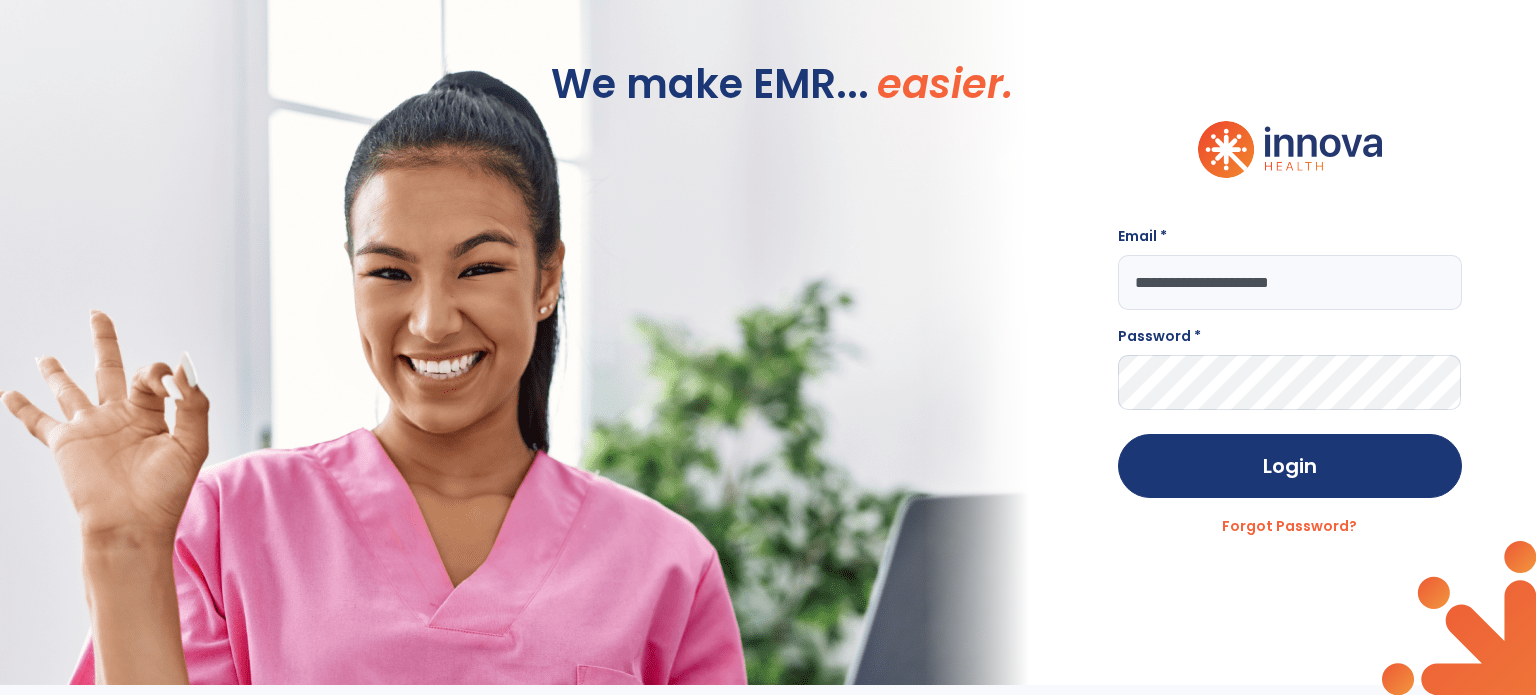 scroll, scrollTop: 0, scrollLeft: 0, axis: both 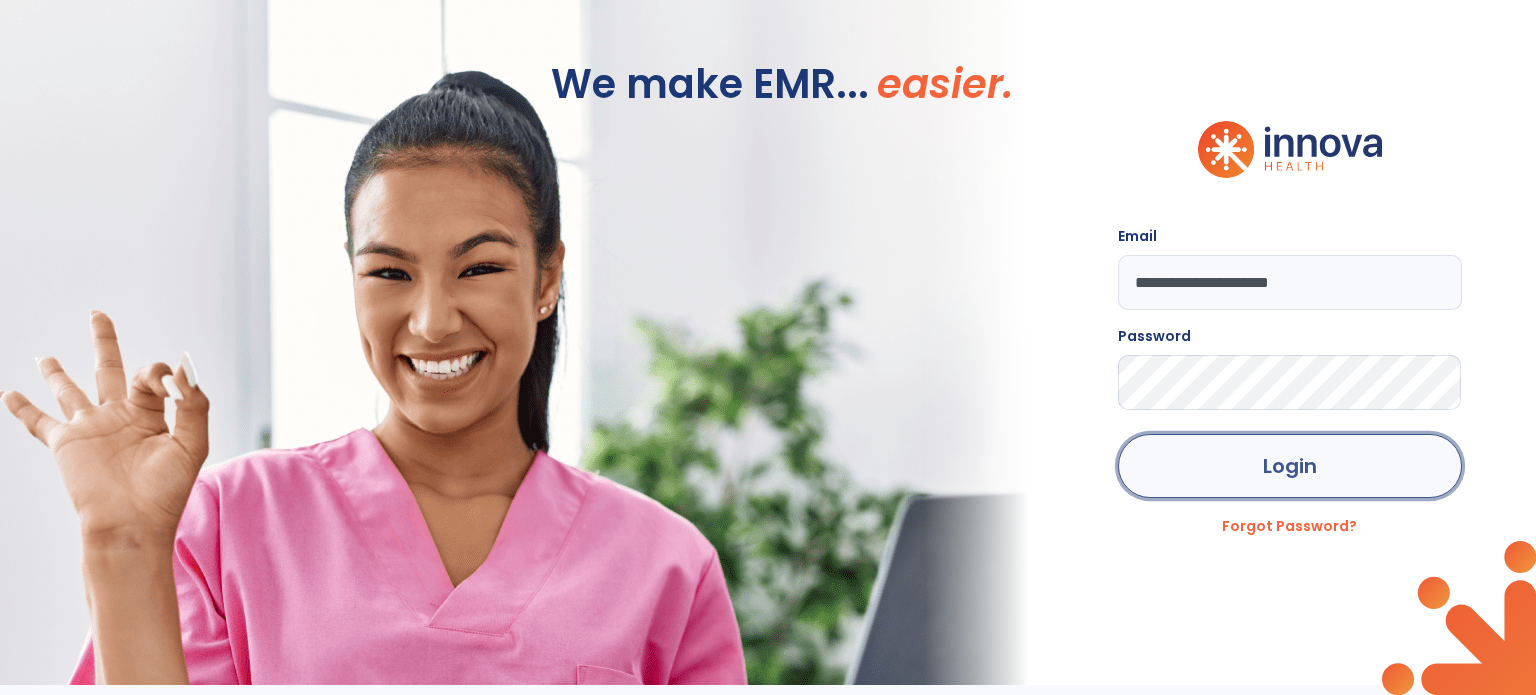 click on "Login" 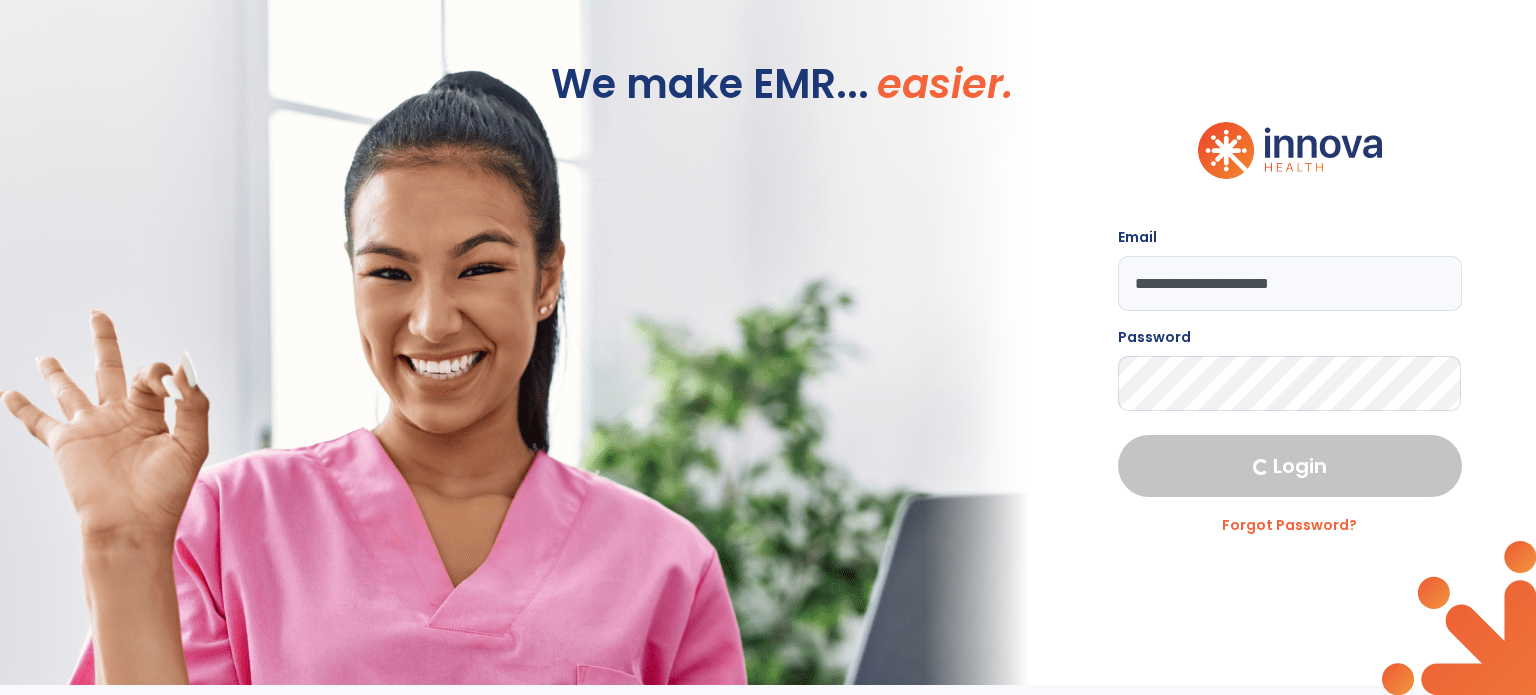 select on "****" 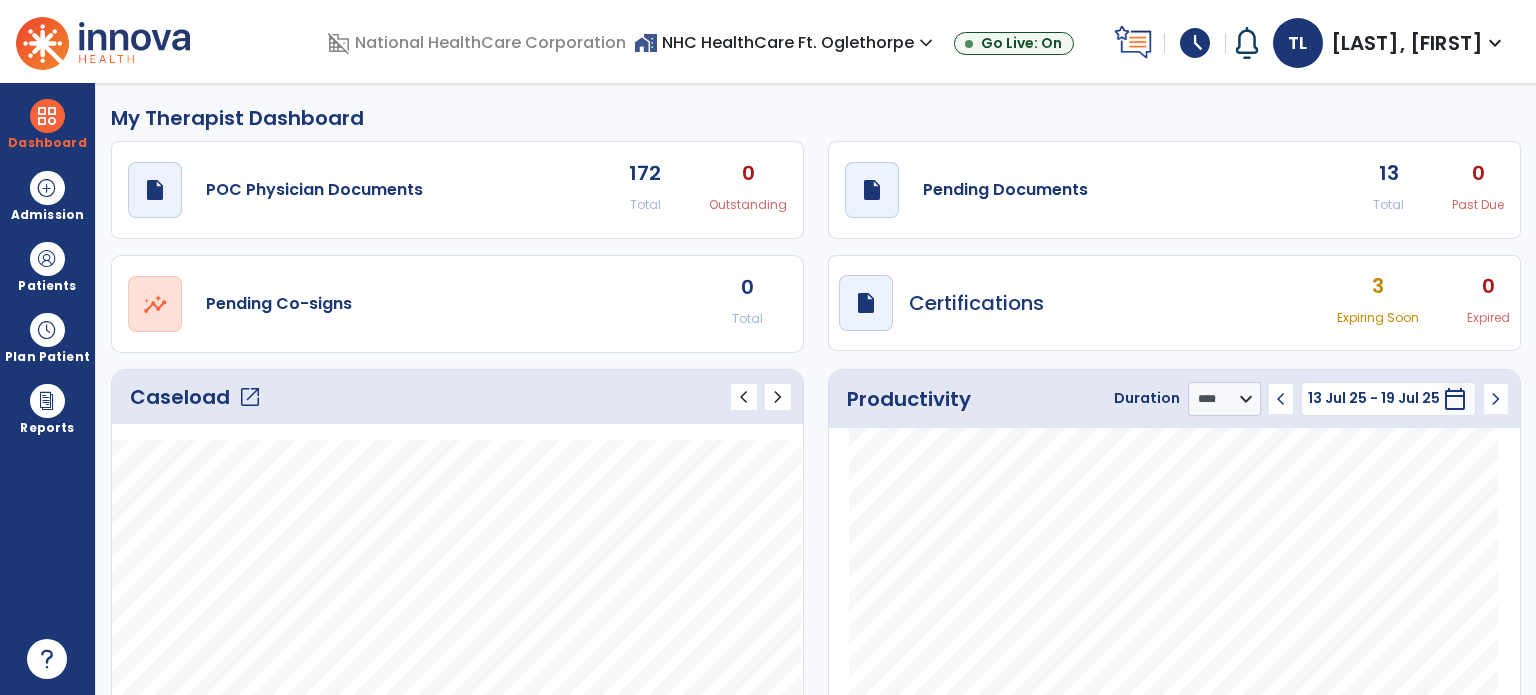 click on "Caseload   open_in_new" 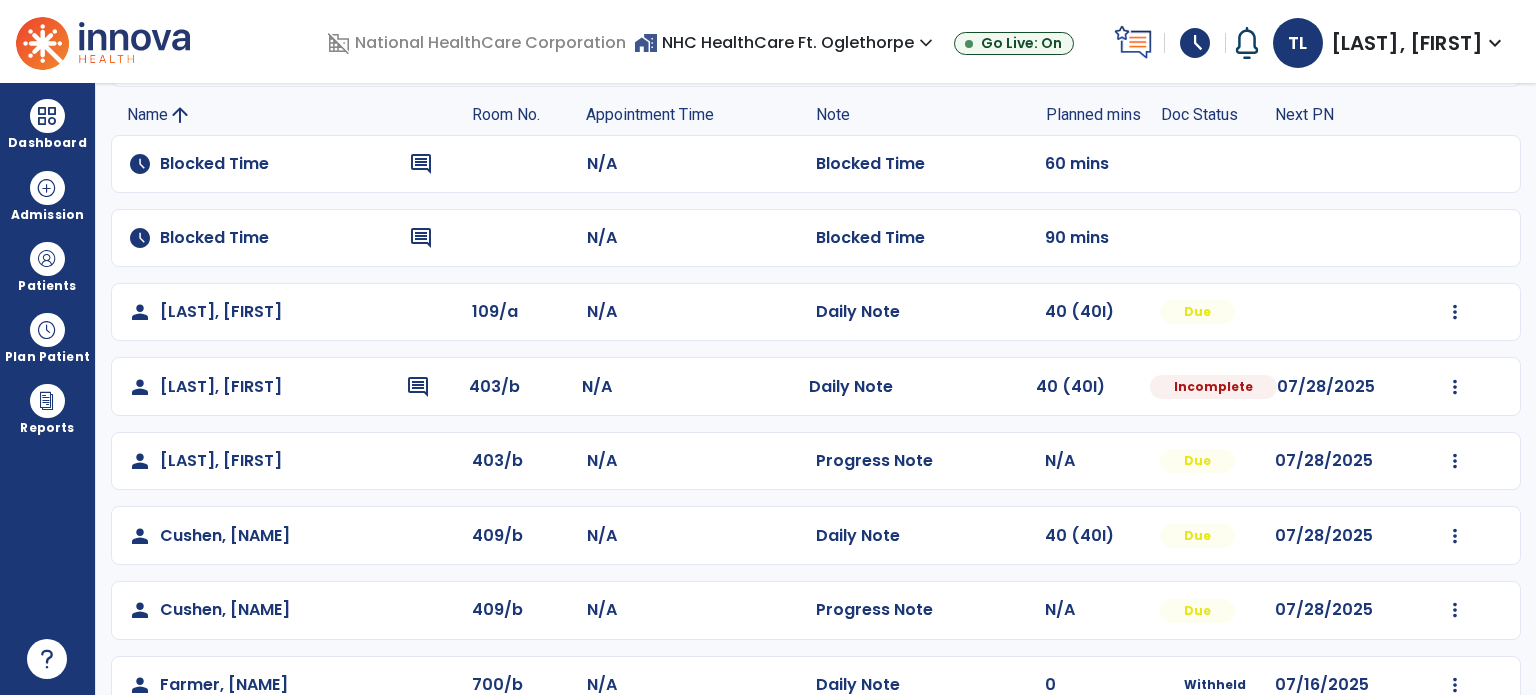 scroll, scrollTop: 0, scrollLeft: 0, axis: both 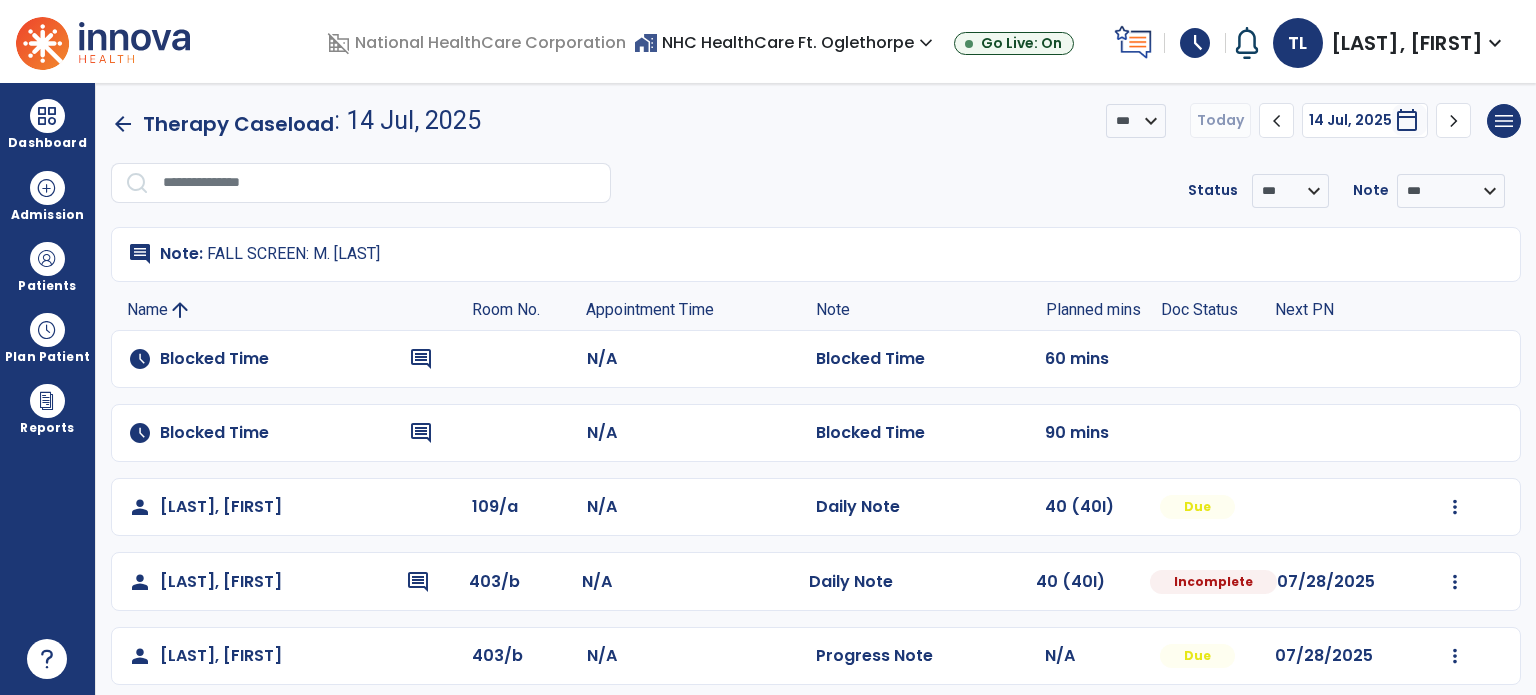 click on "**********" 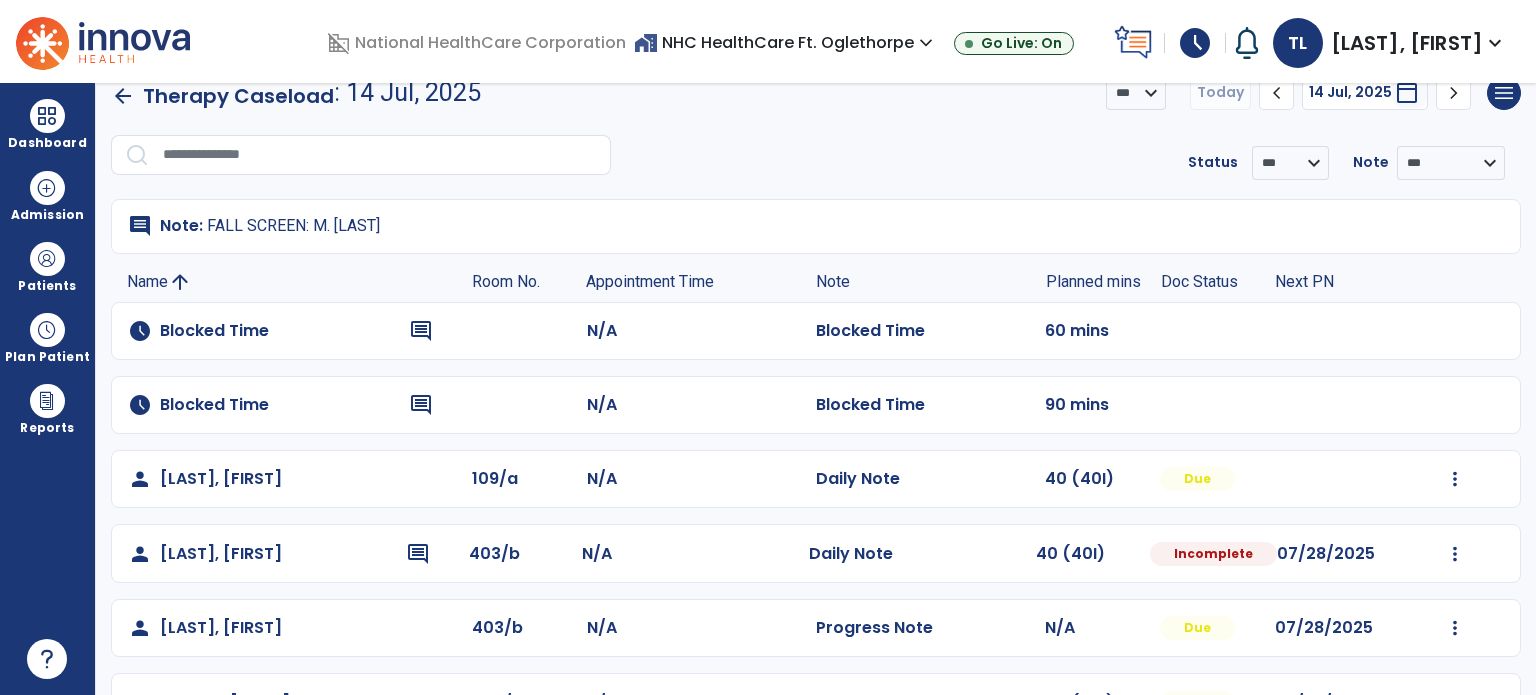 scroll, scrollTop: 0, scrollLeft: 0, axis: both 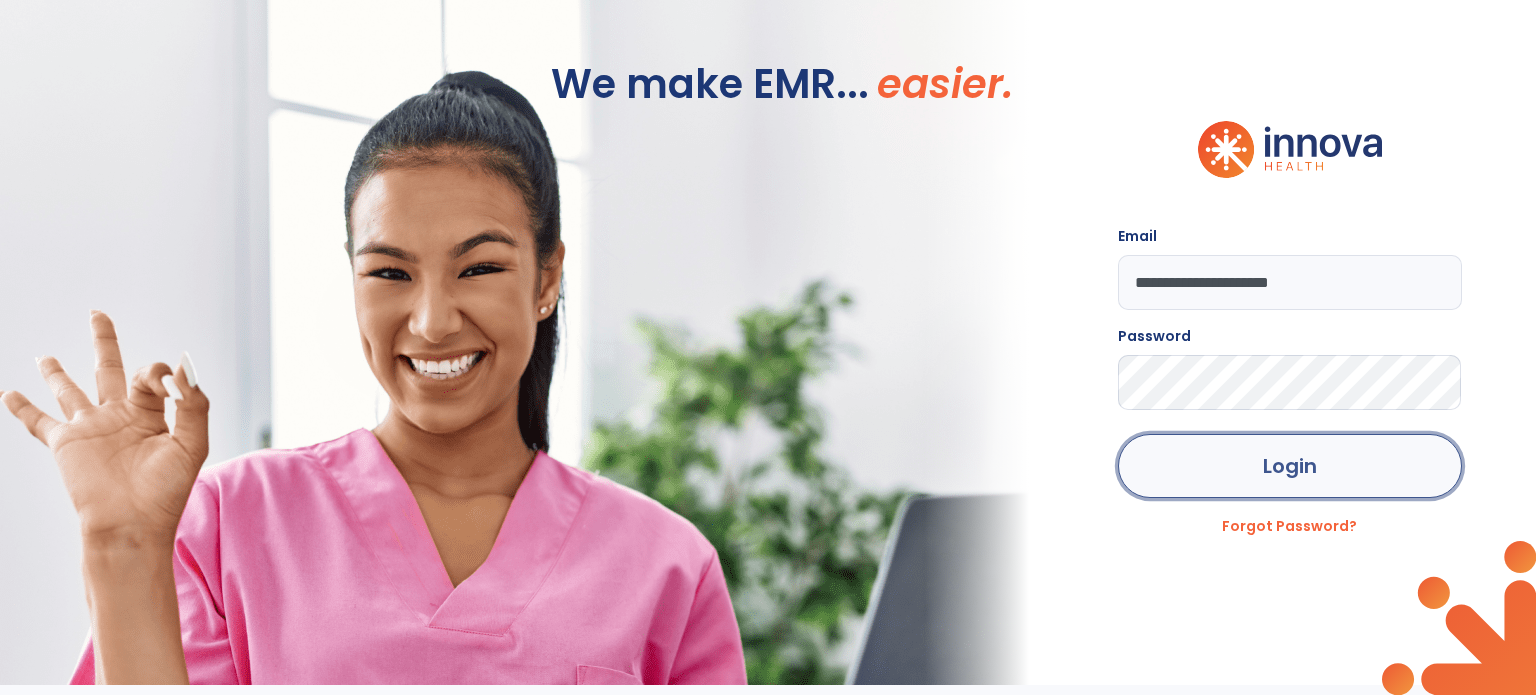click on "Login" 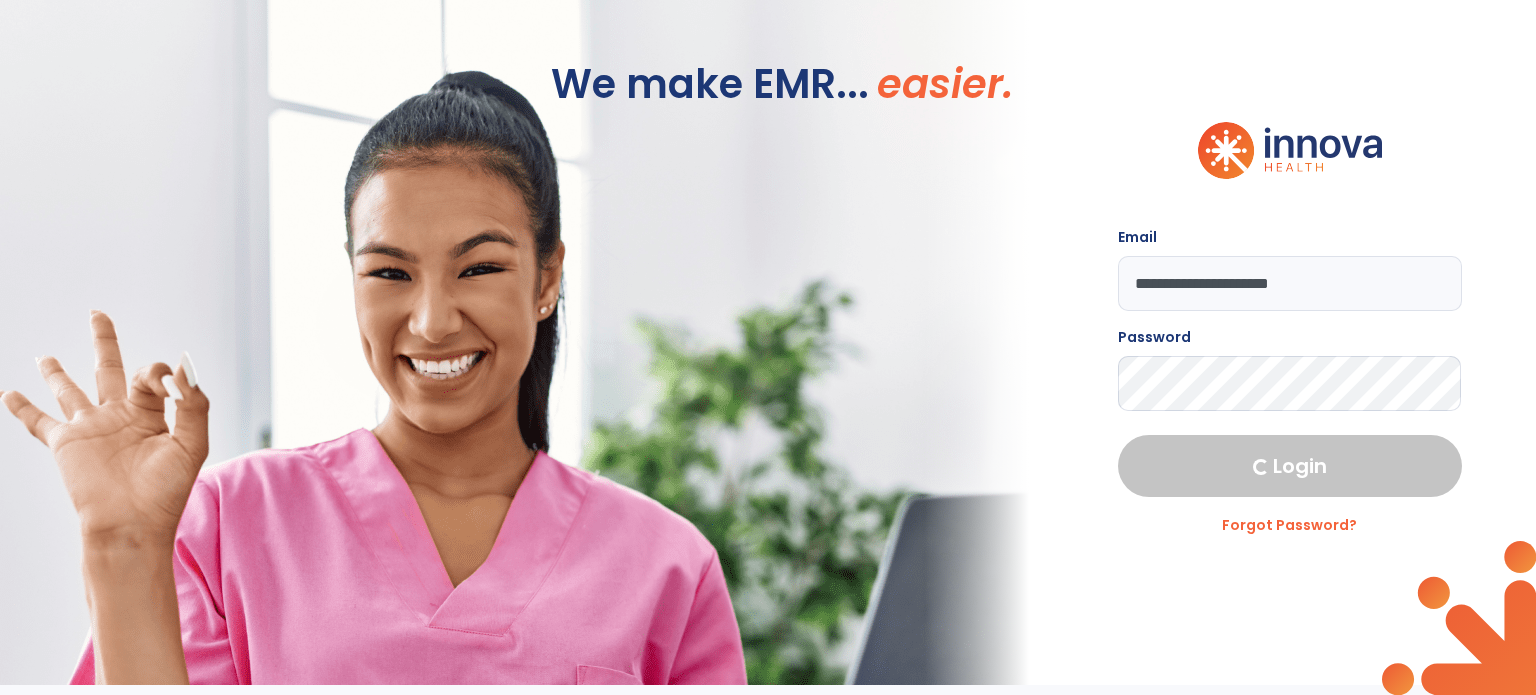 select on "****" 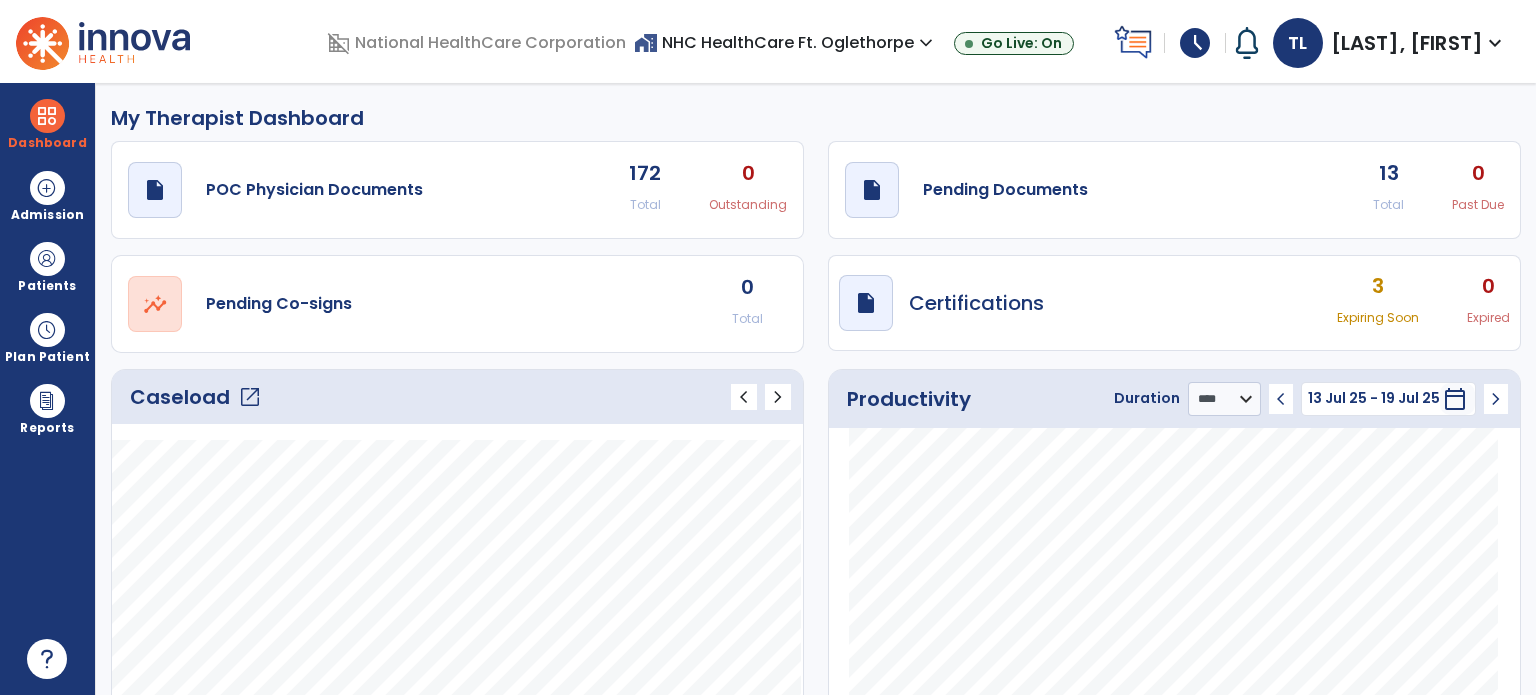 click on "open_in_new" 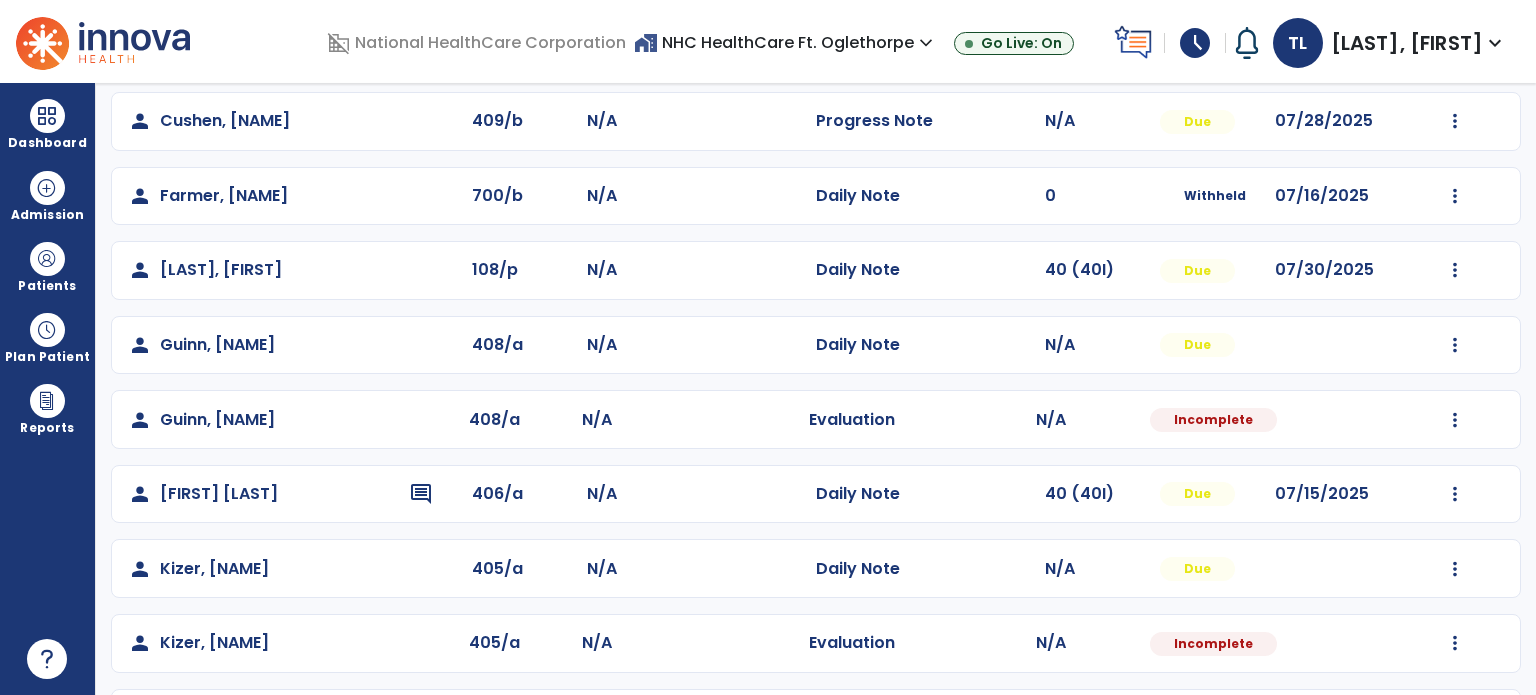 scroll, scrollTop: 754, scrollLeft: 0, axis: vertical 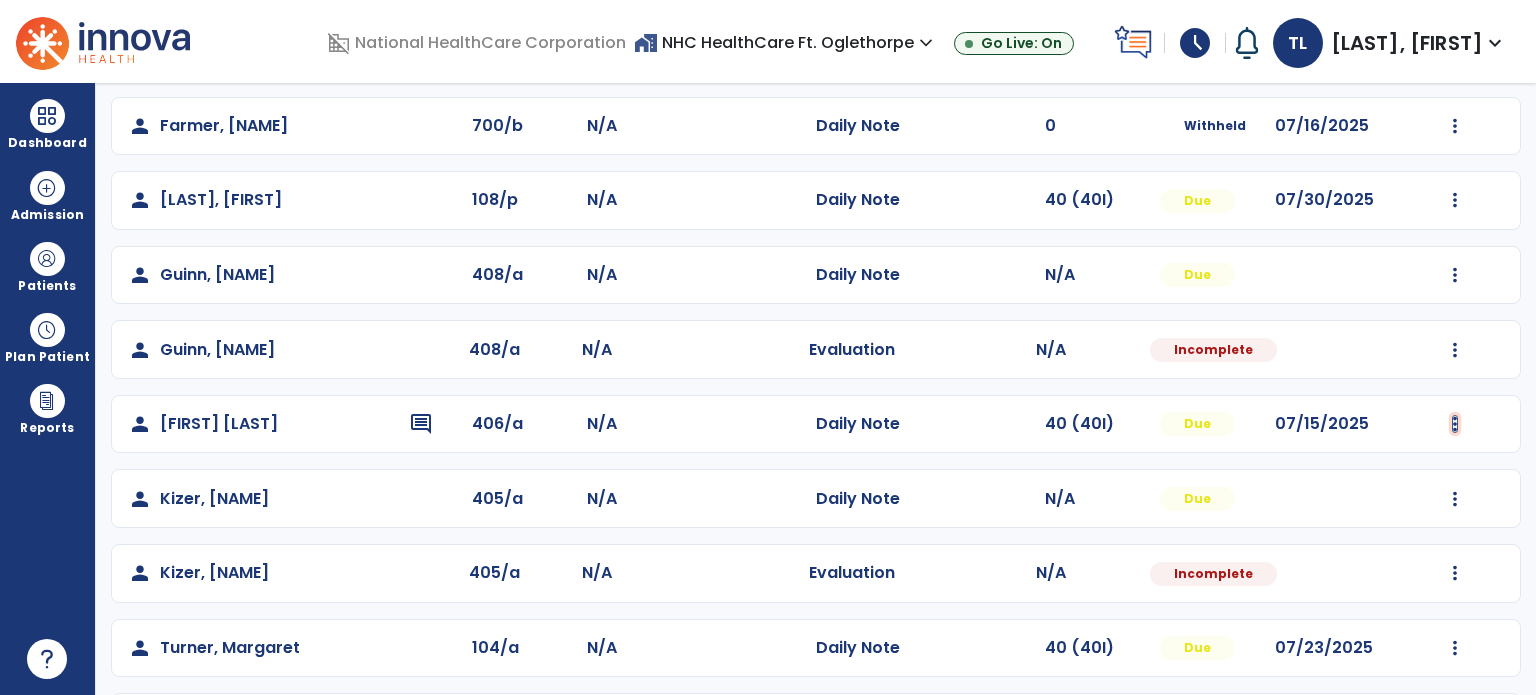 click at bounding box center [1455, -247] 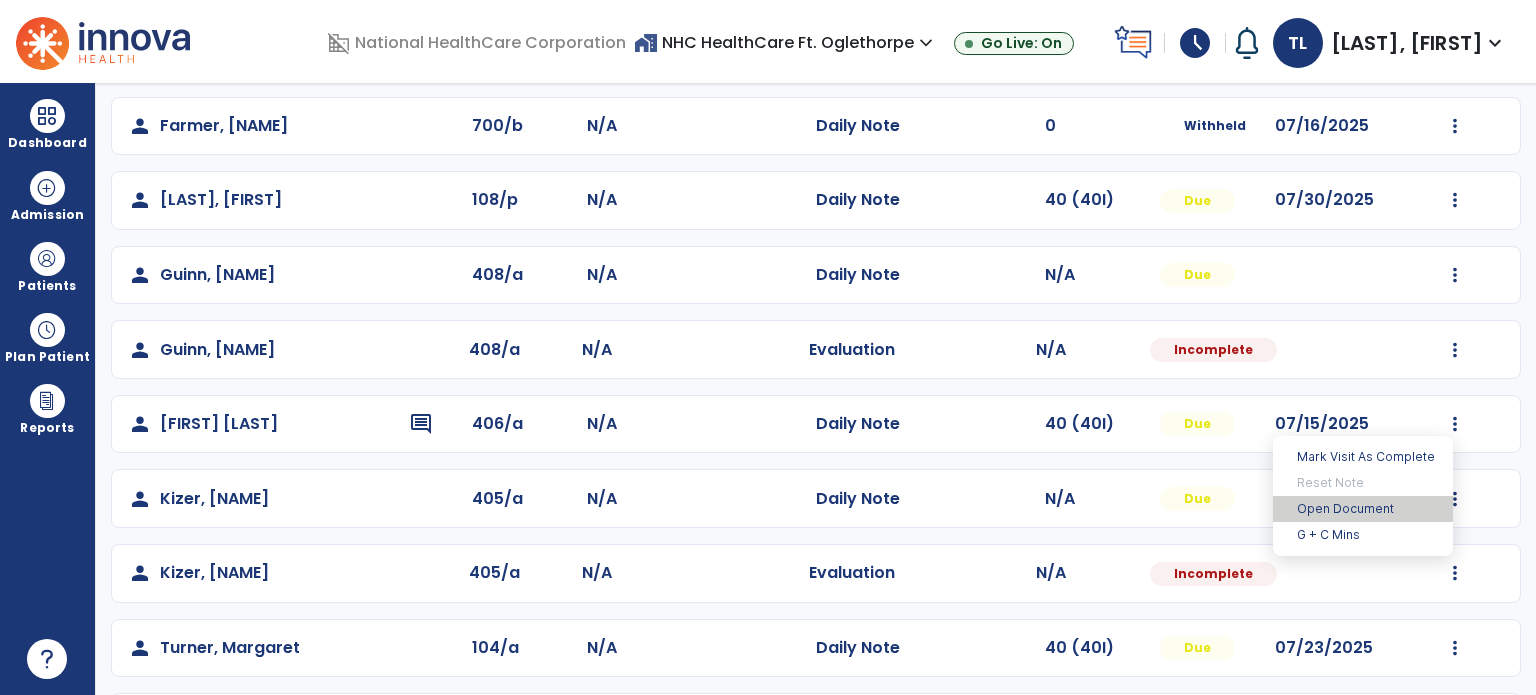 click on "Open Document" at bounding box center (1363, 509) 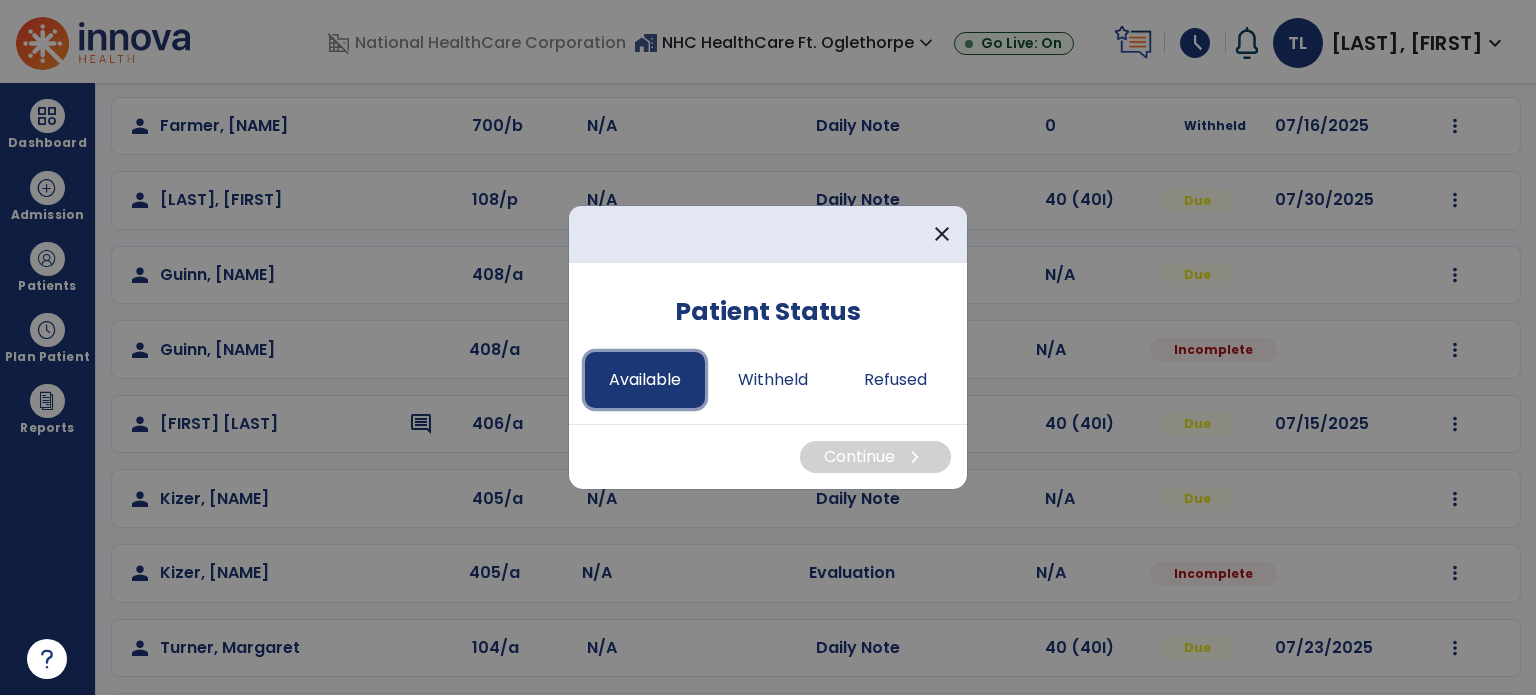 click on "Available" at bounding box center (645, 380) 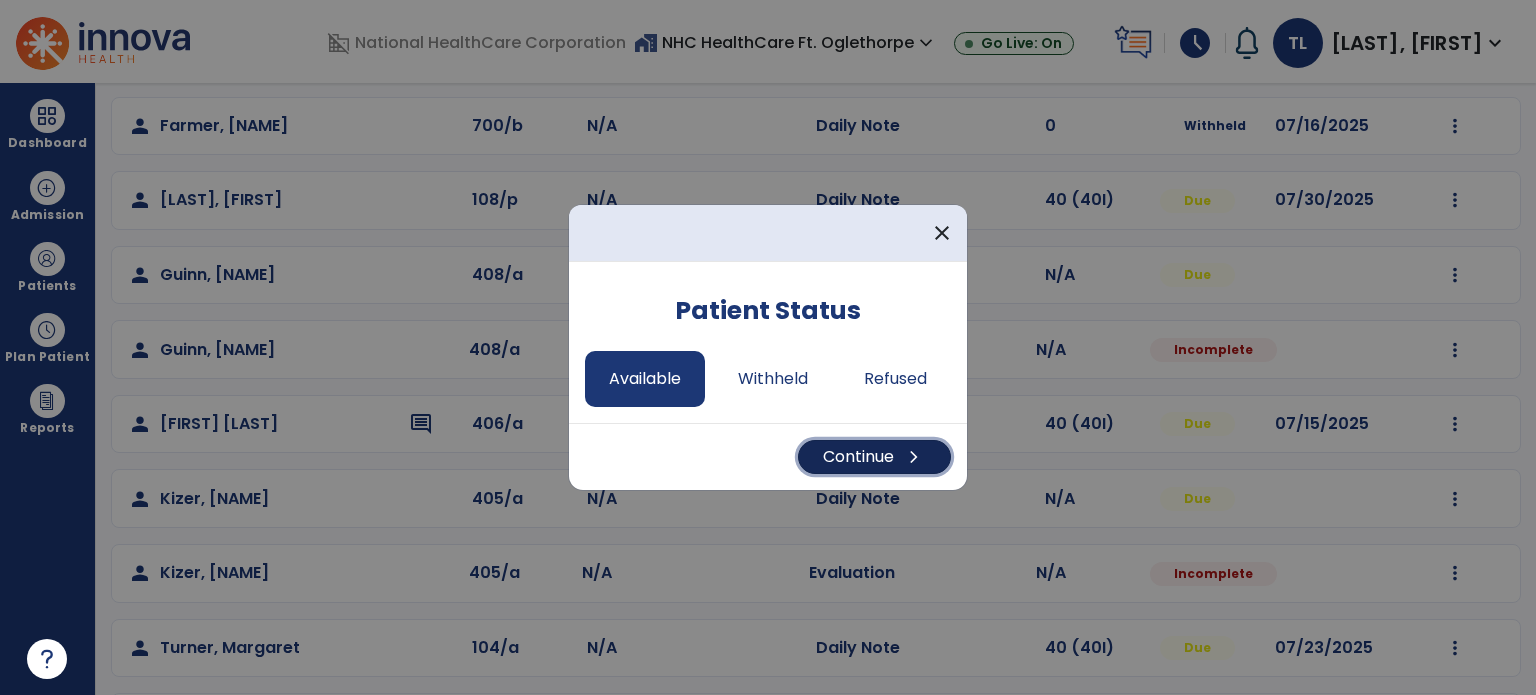 click on "Continue   chevron_right" at bounding box center (874, 457) 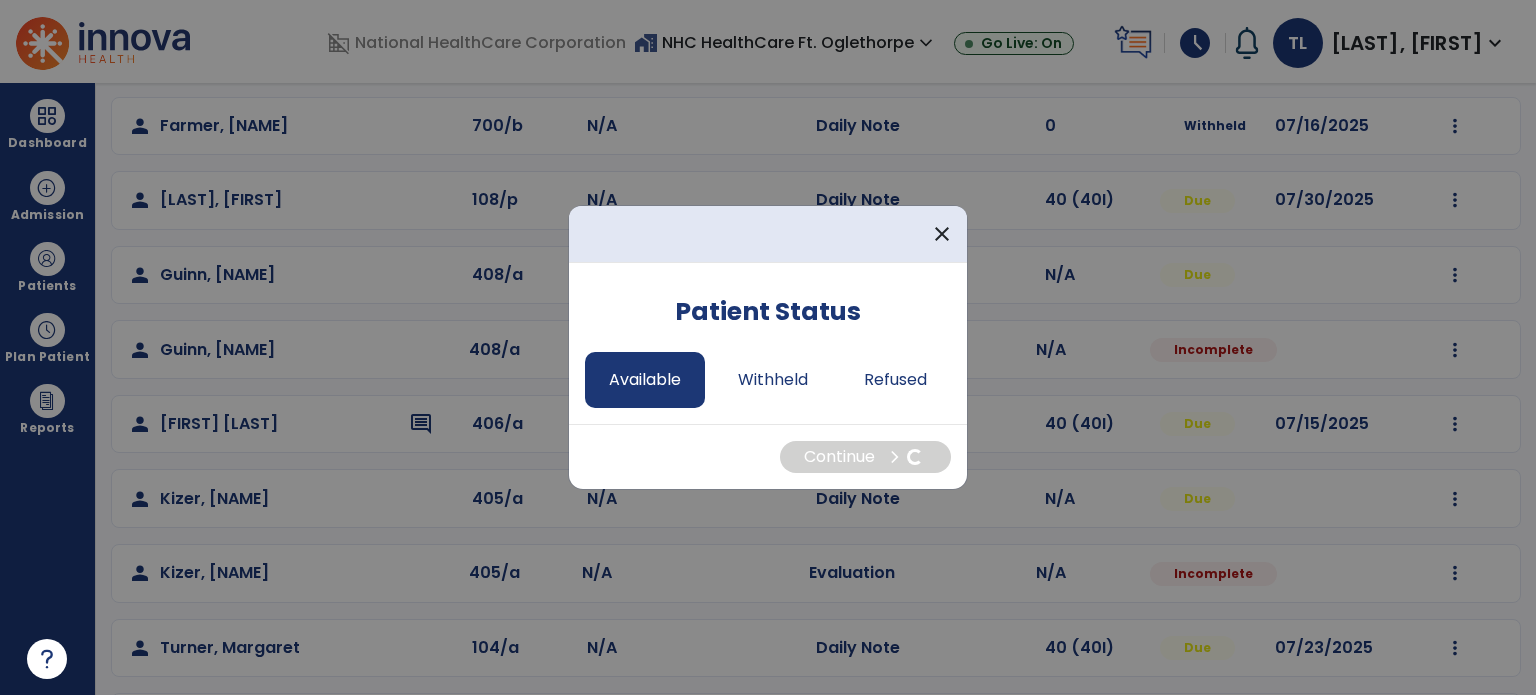 select on "*" 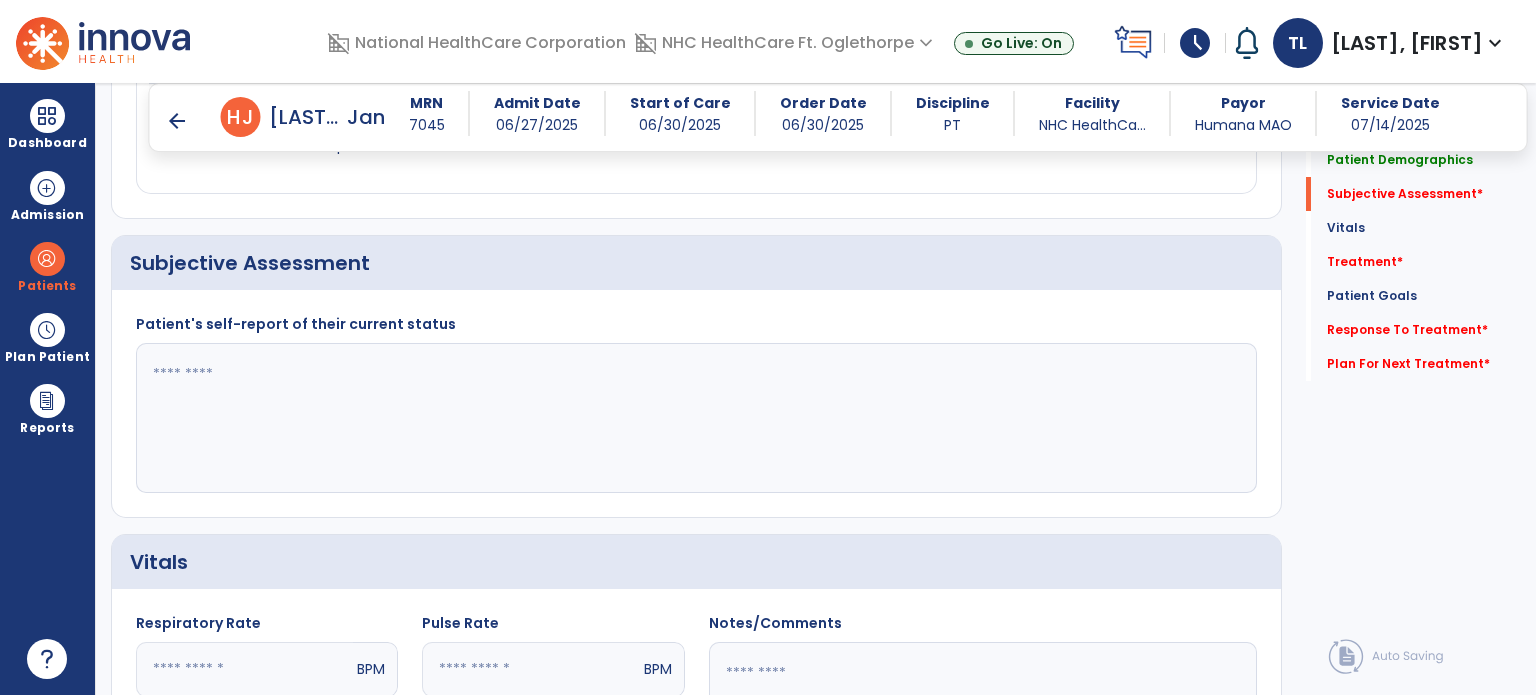 scroll, scrollTop: 407, scrollLeft: 0, axis: vertical 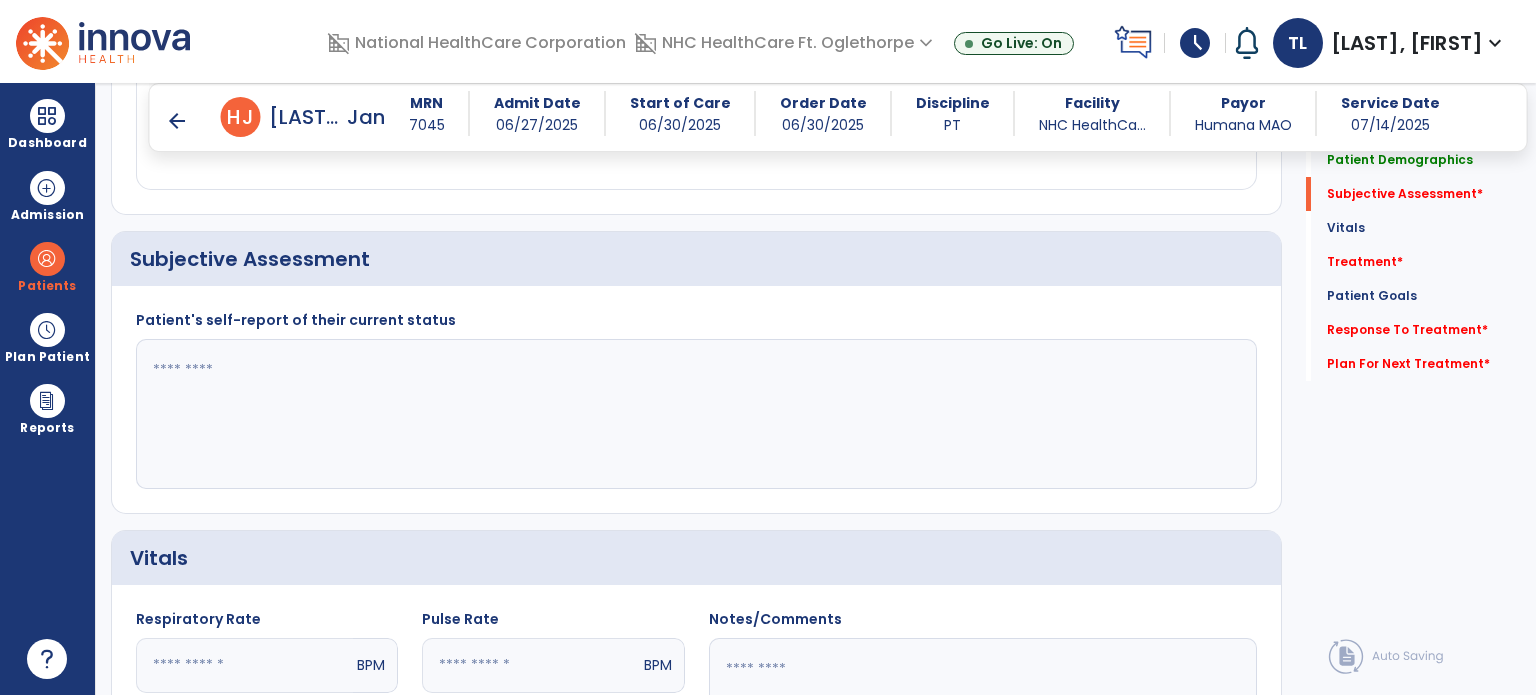 click 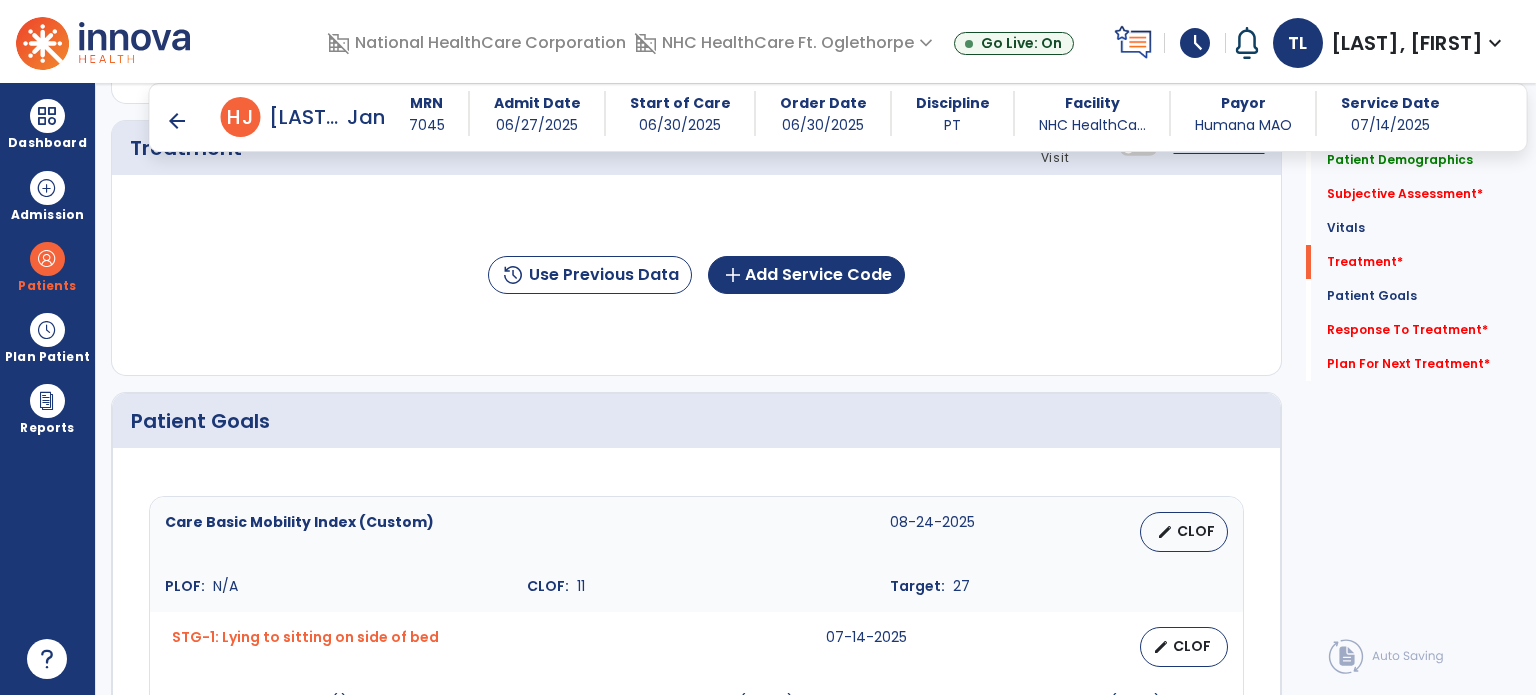 scroll, scrollTop: 1238, scrollLeft: 0, axis: vertical 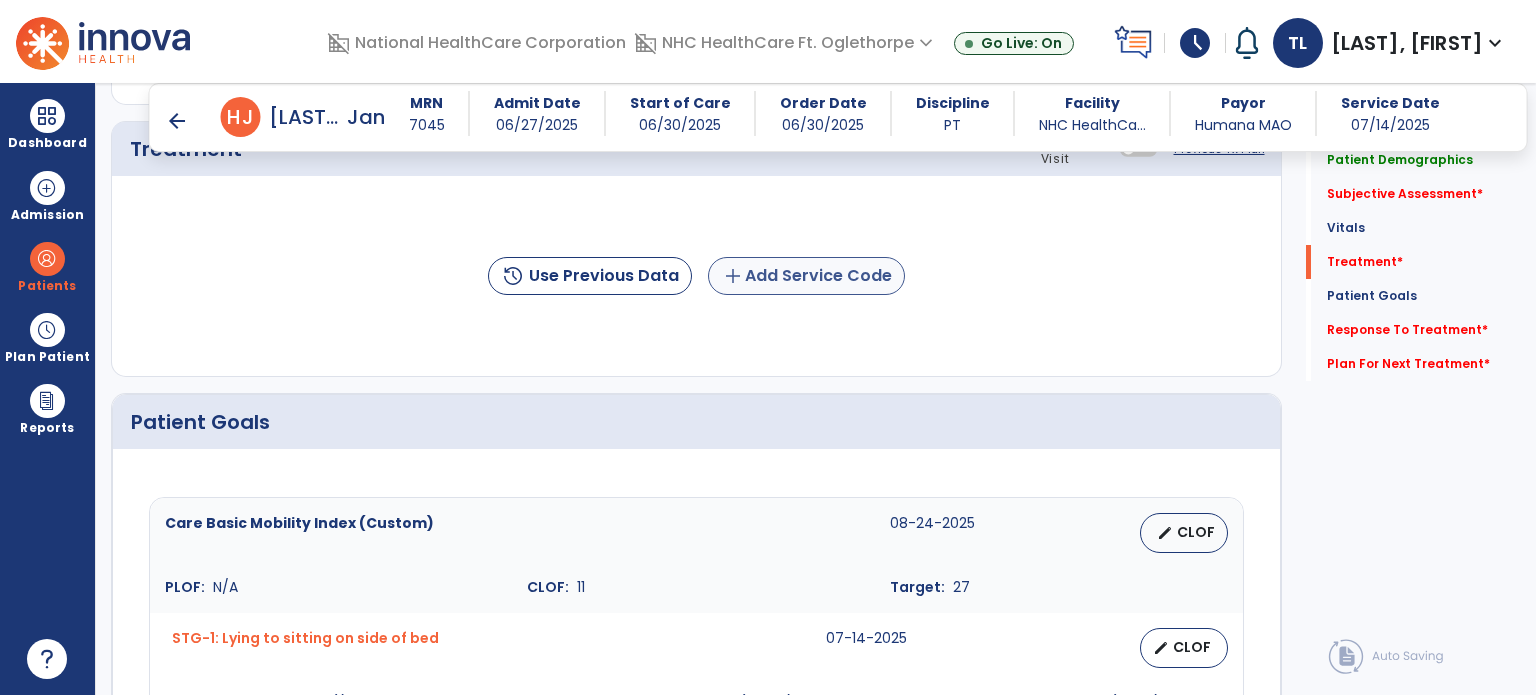type on "**********" 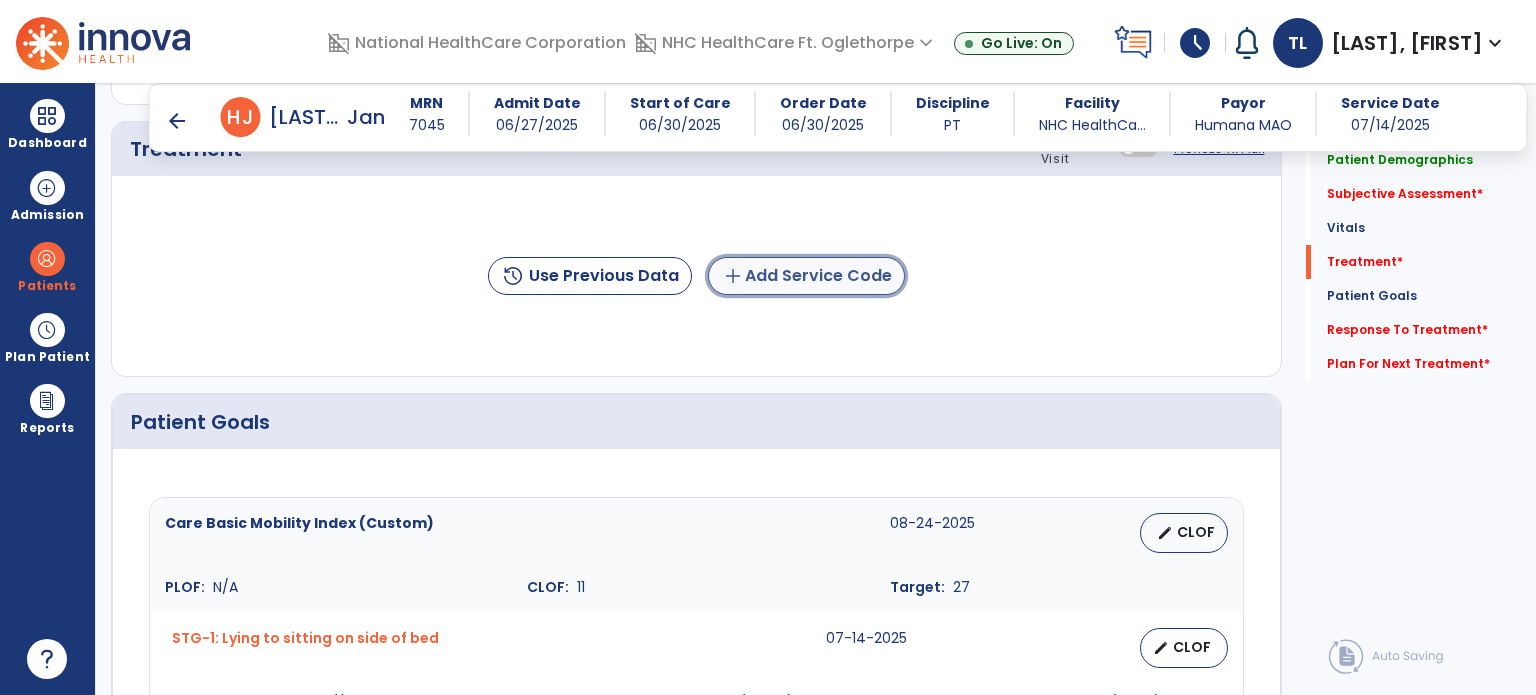 click on "add  Add Service Code" 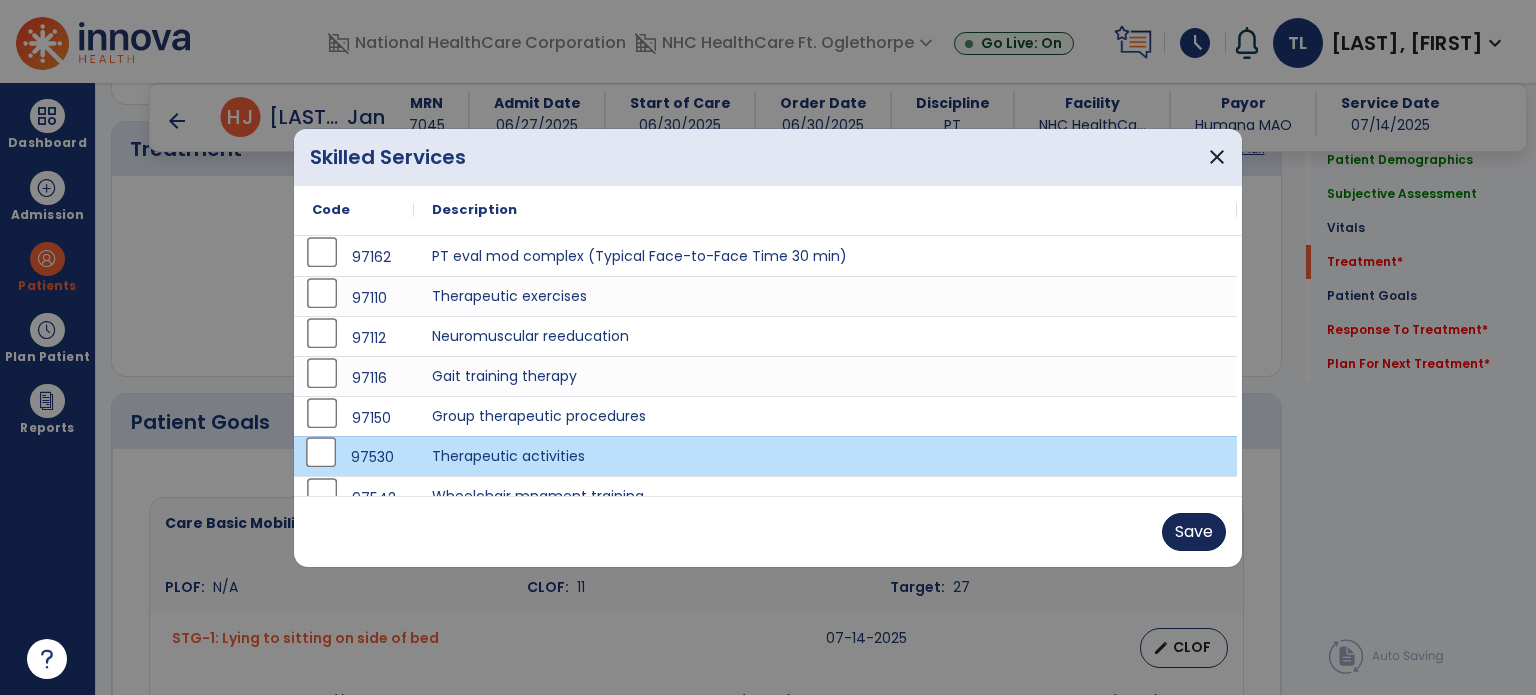 click on "Save" at bounding box center [1194, 532] 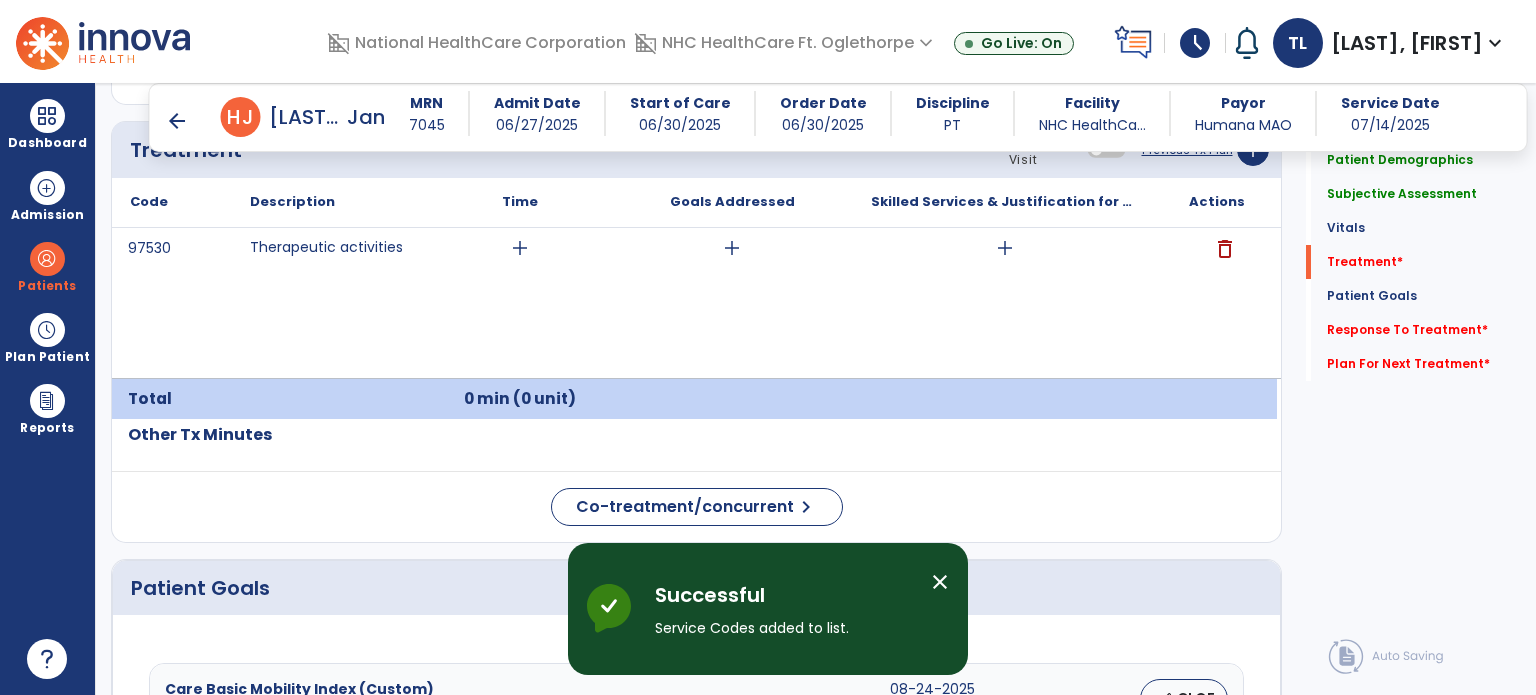 click on "add" at bounding box center [1004, 248] 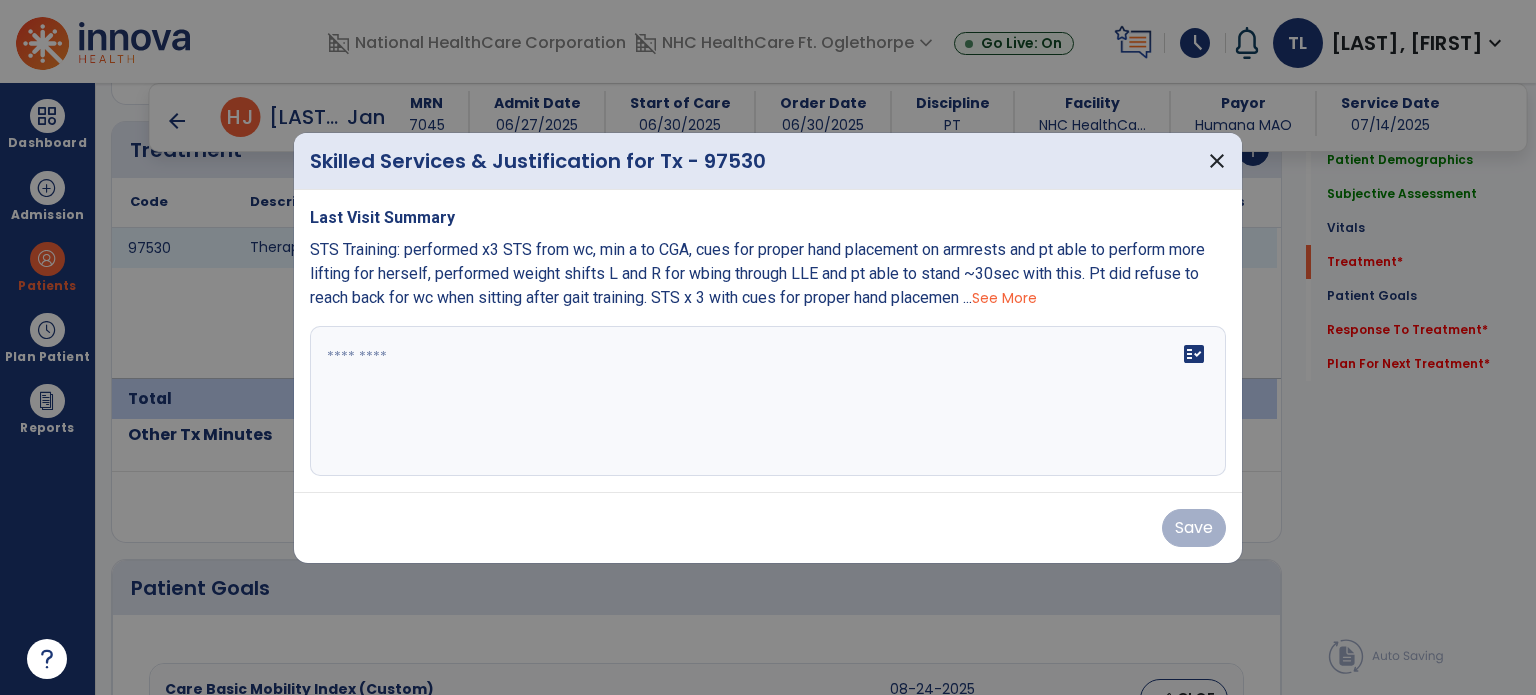 click on "fact_check" at bounding box center [768, 401] 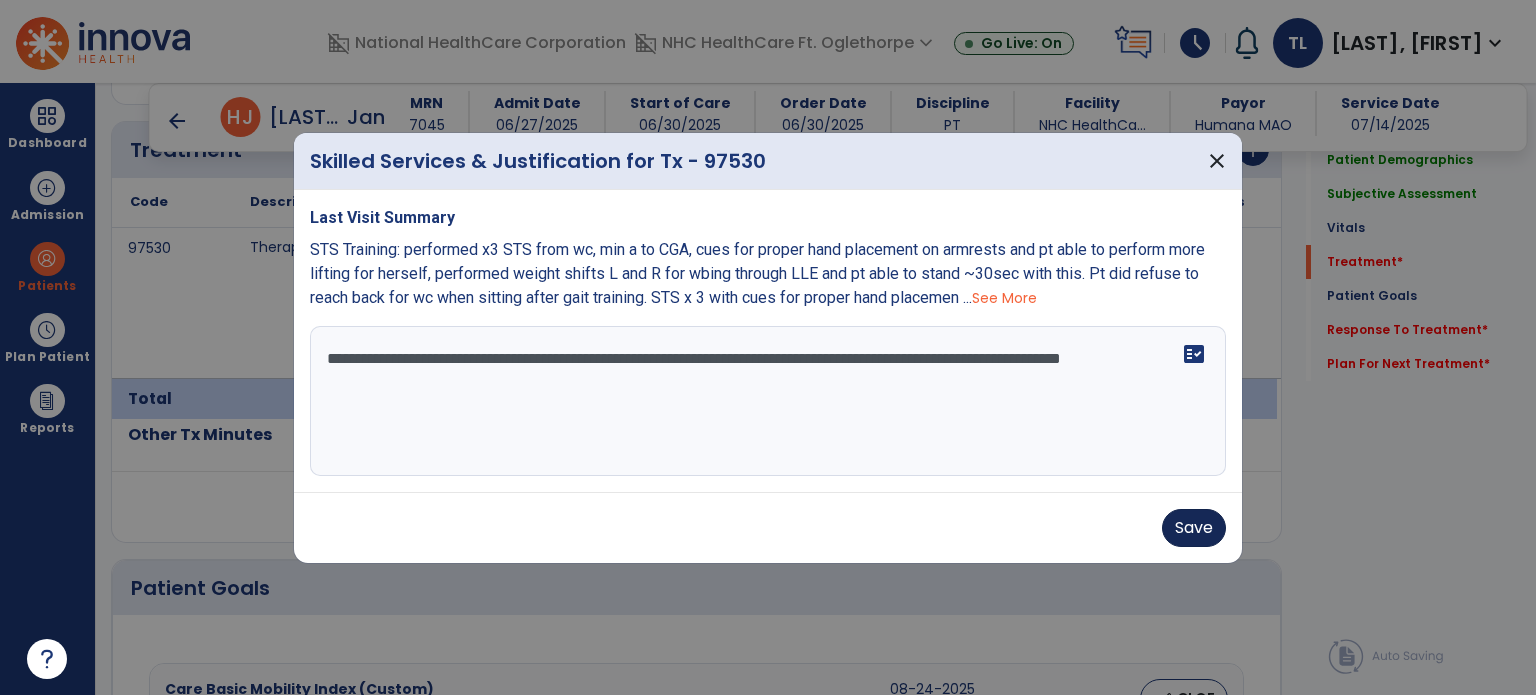 type on "**********" 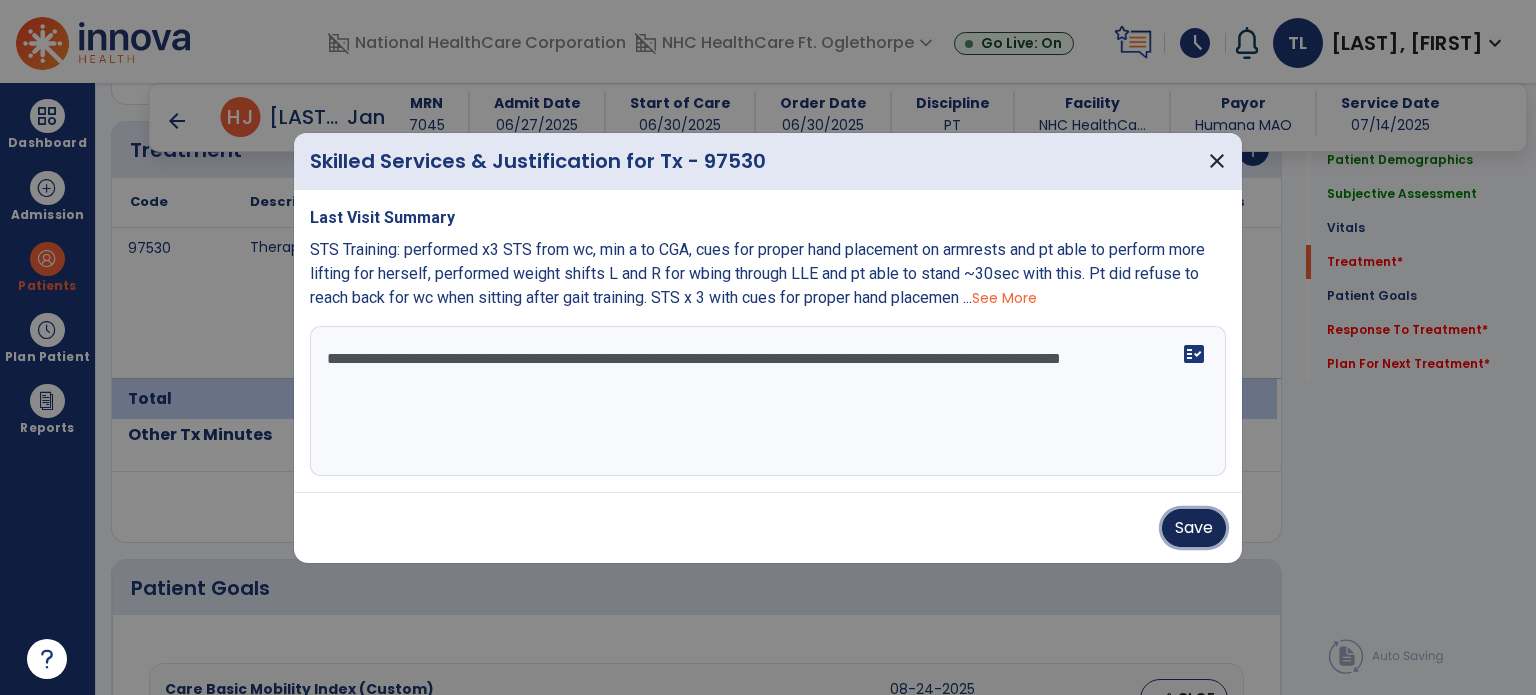 click on "Save" at bounding box center (1194, 528) 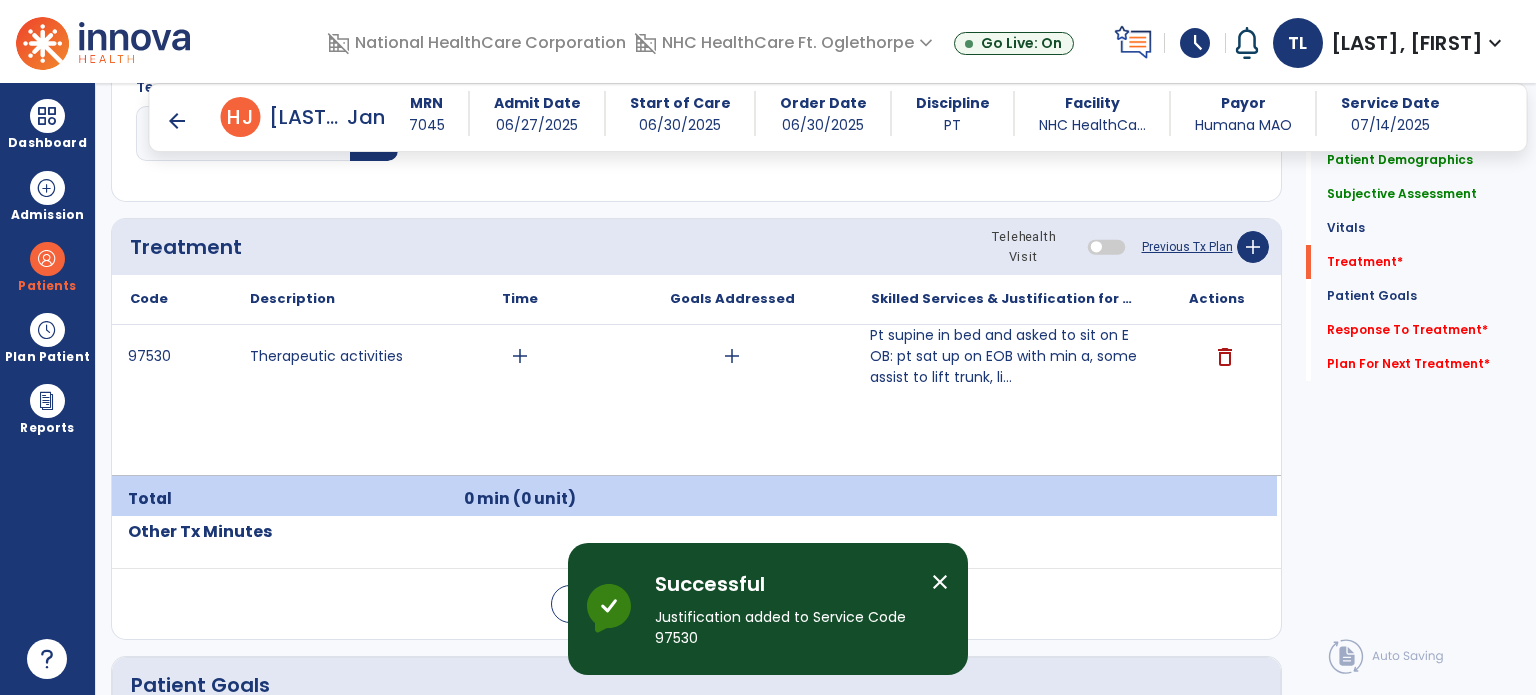 scroll, scrollTop: 1136, scrollLeft: 0, axis: vertical 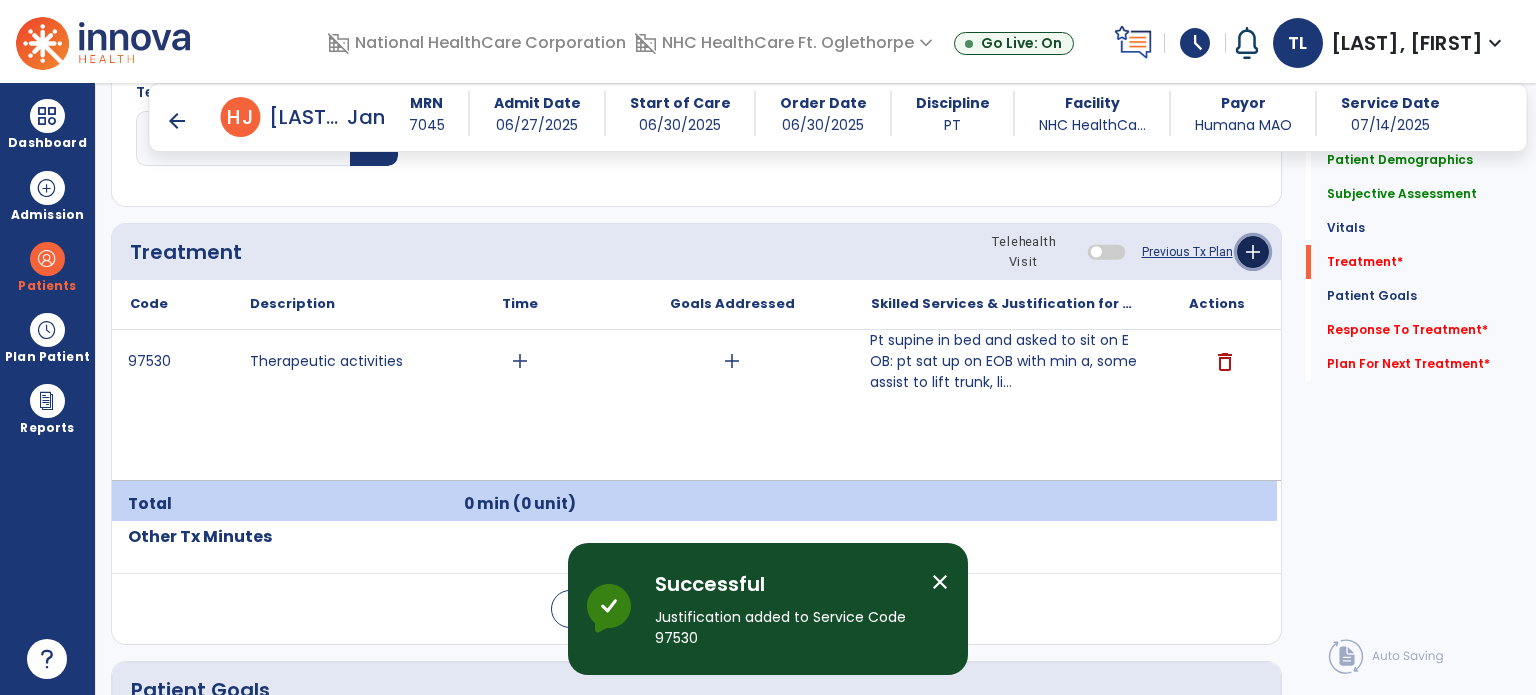 click on "add" 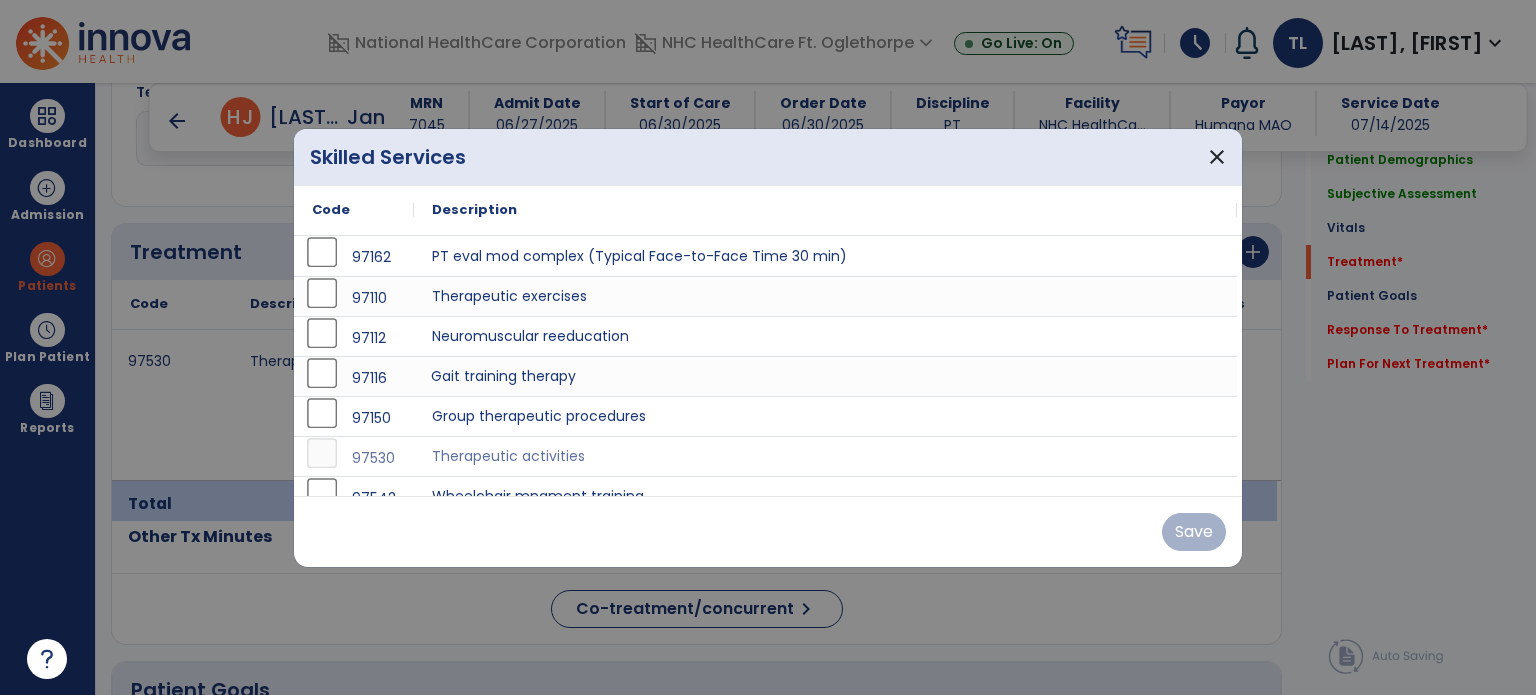 click on "Gait training therapy" at bounding box center [825, 376] 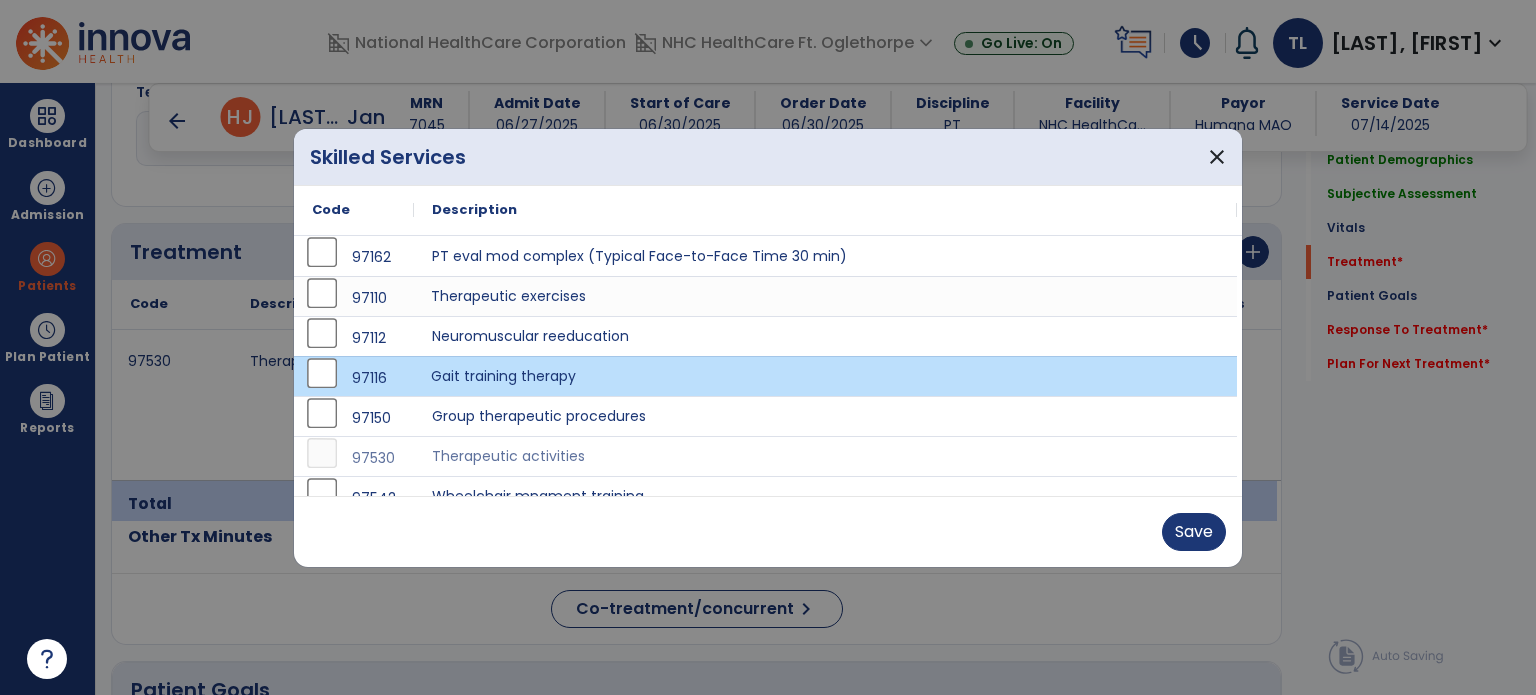 click on "Therapeutic exercises" at bounding box center [825, 296] 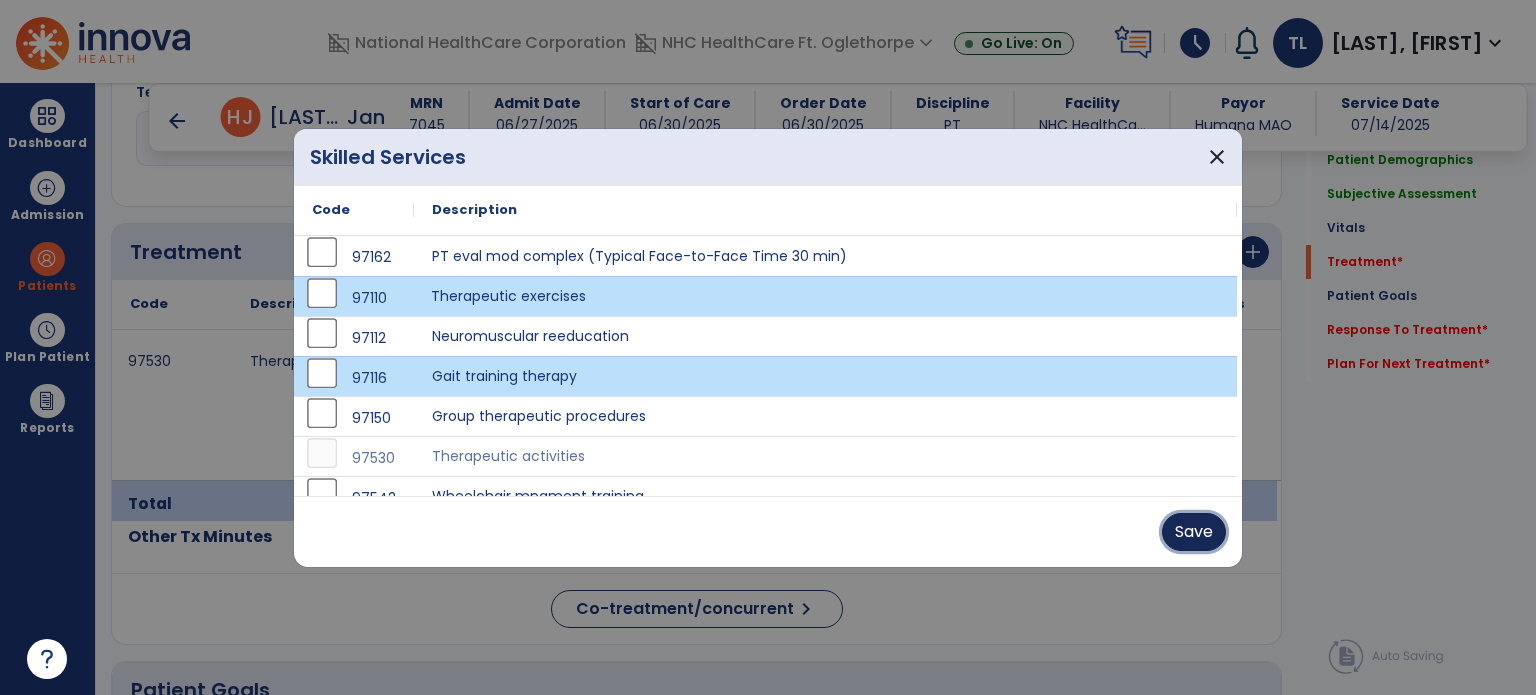 click on "Save" at bounding box center (1194, 532) 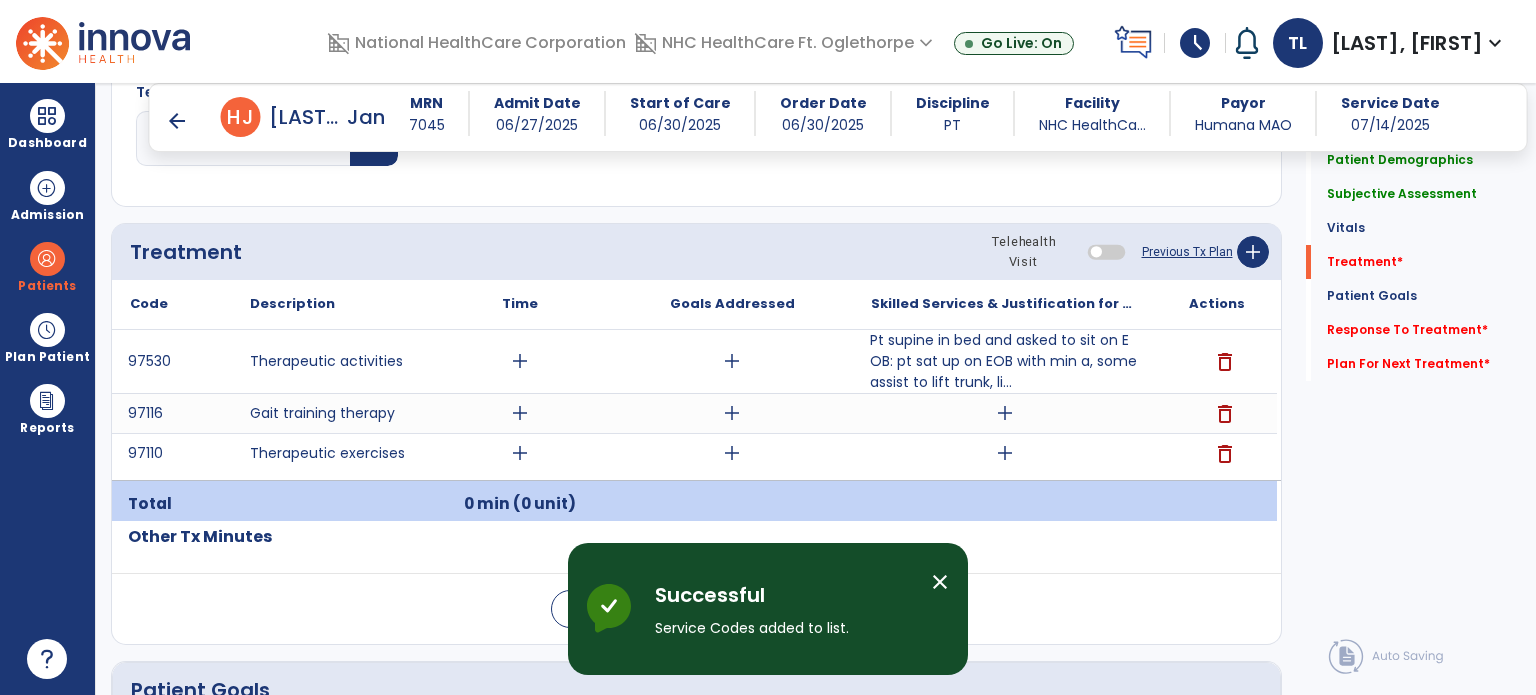 click on "add" at bounding box center (1004, 453) 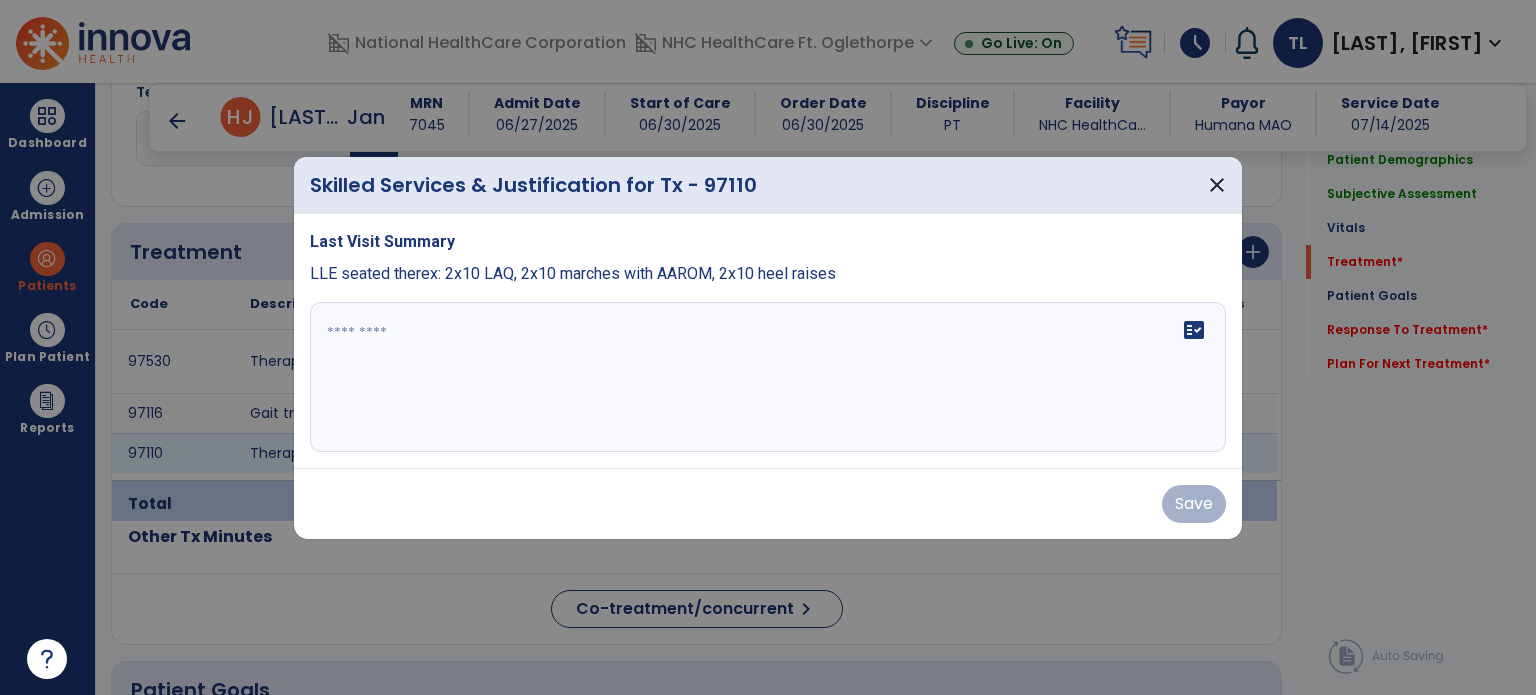click on "fact_check" at bounding box center [768, 377] 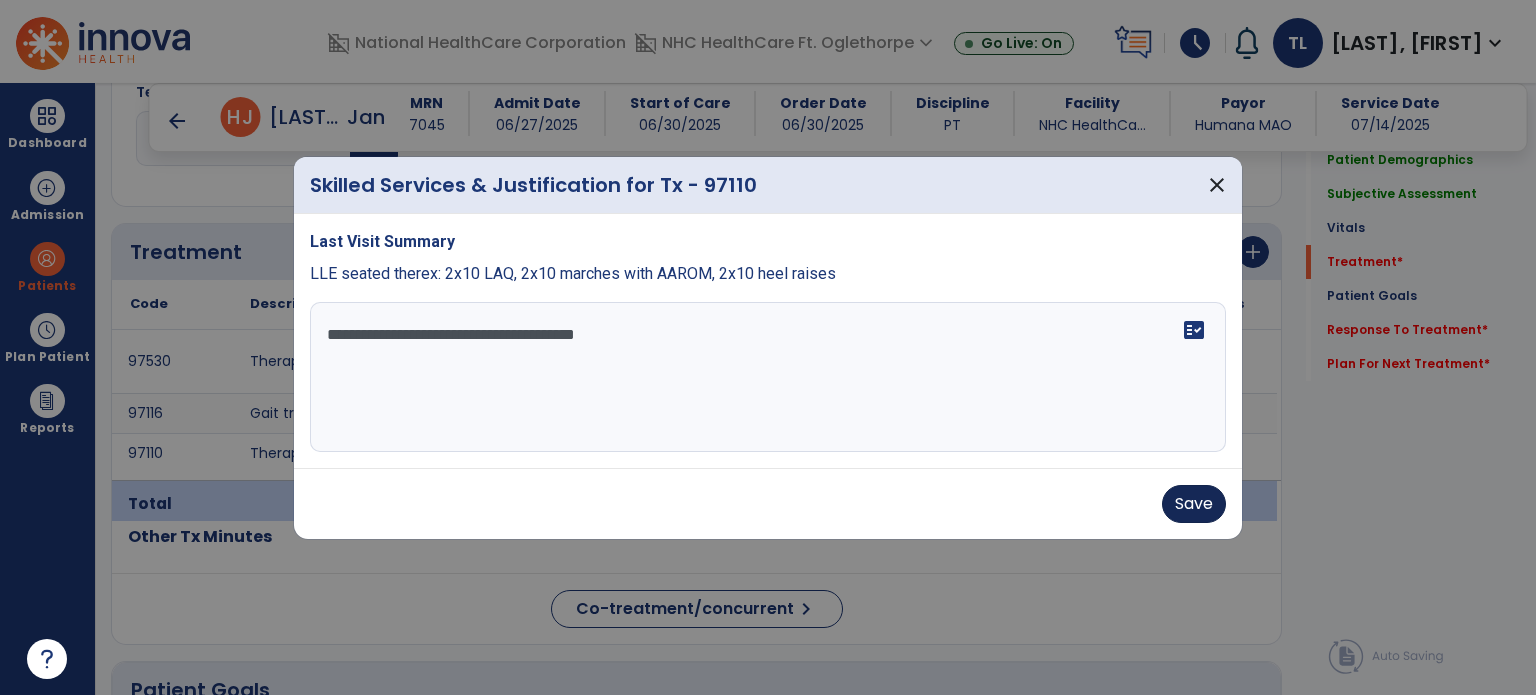 type on "**********" 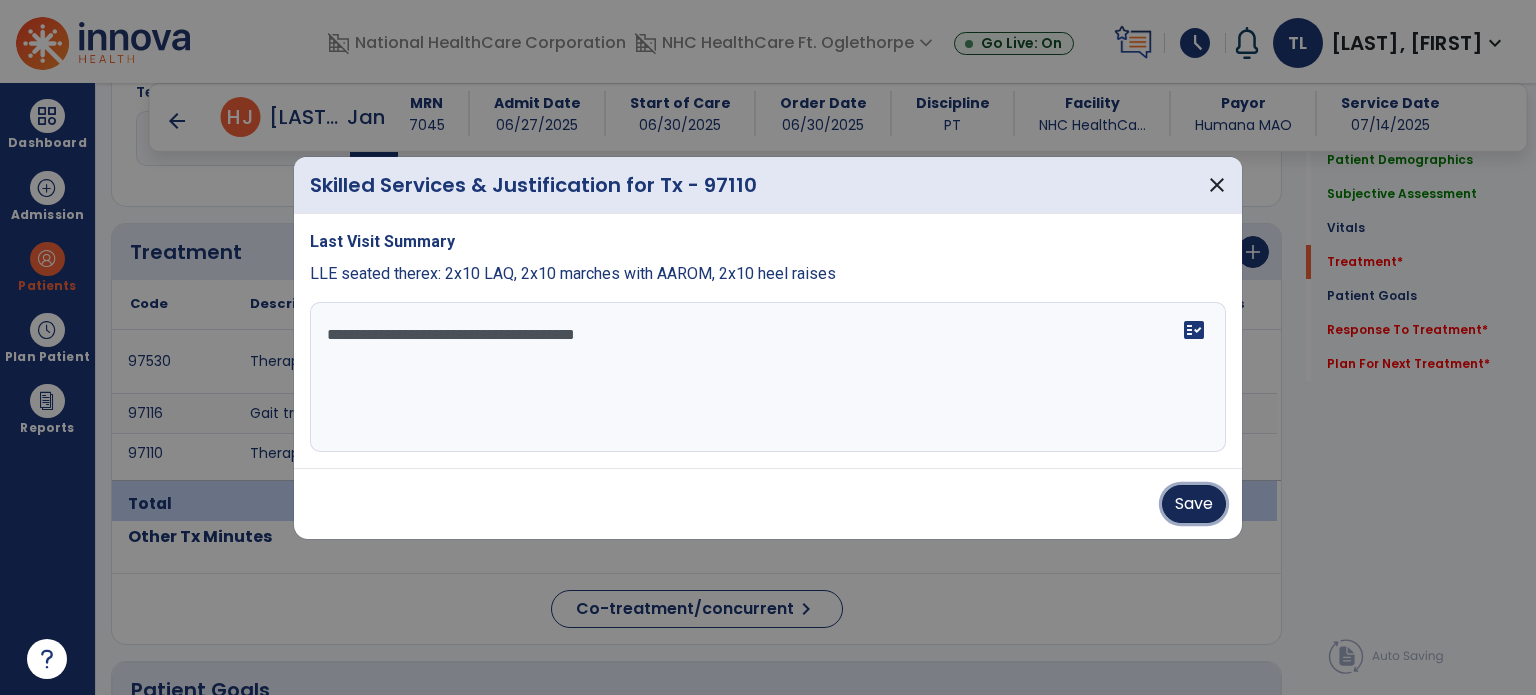 click on "Save" at bounding box center [1194, 504] 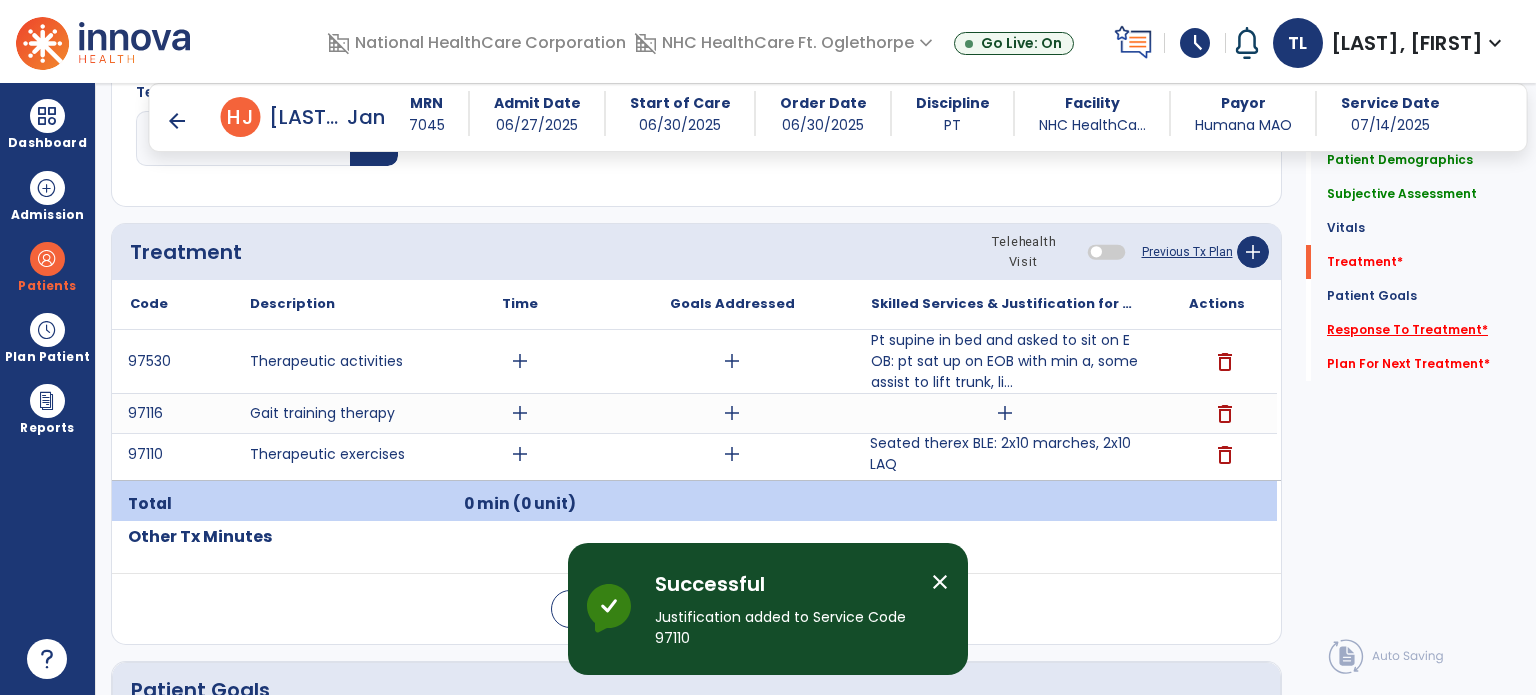 click on "Response To Treatment   *" 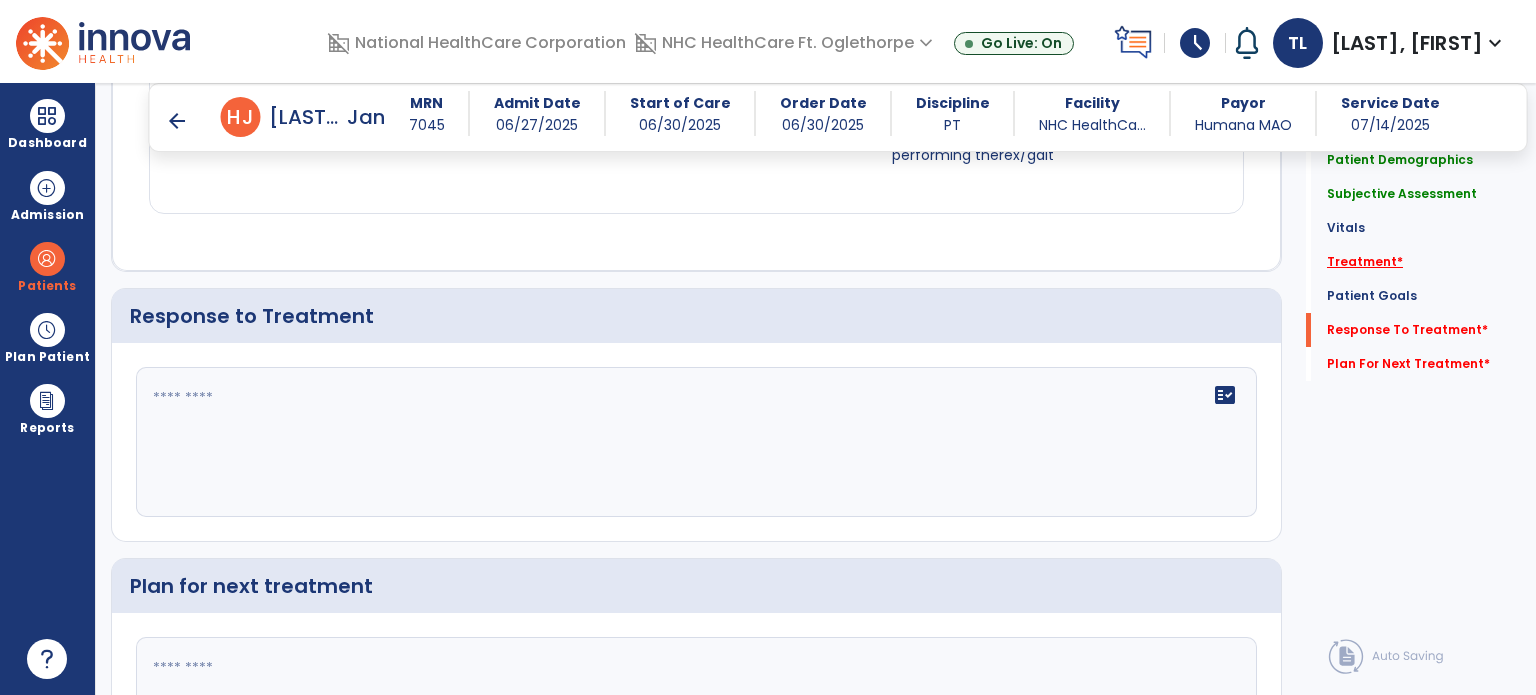 click on "Treatment   *" 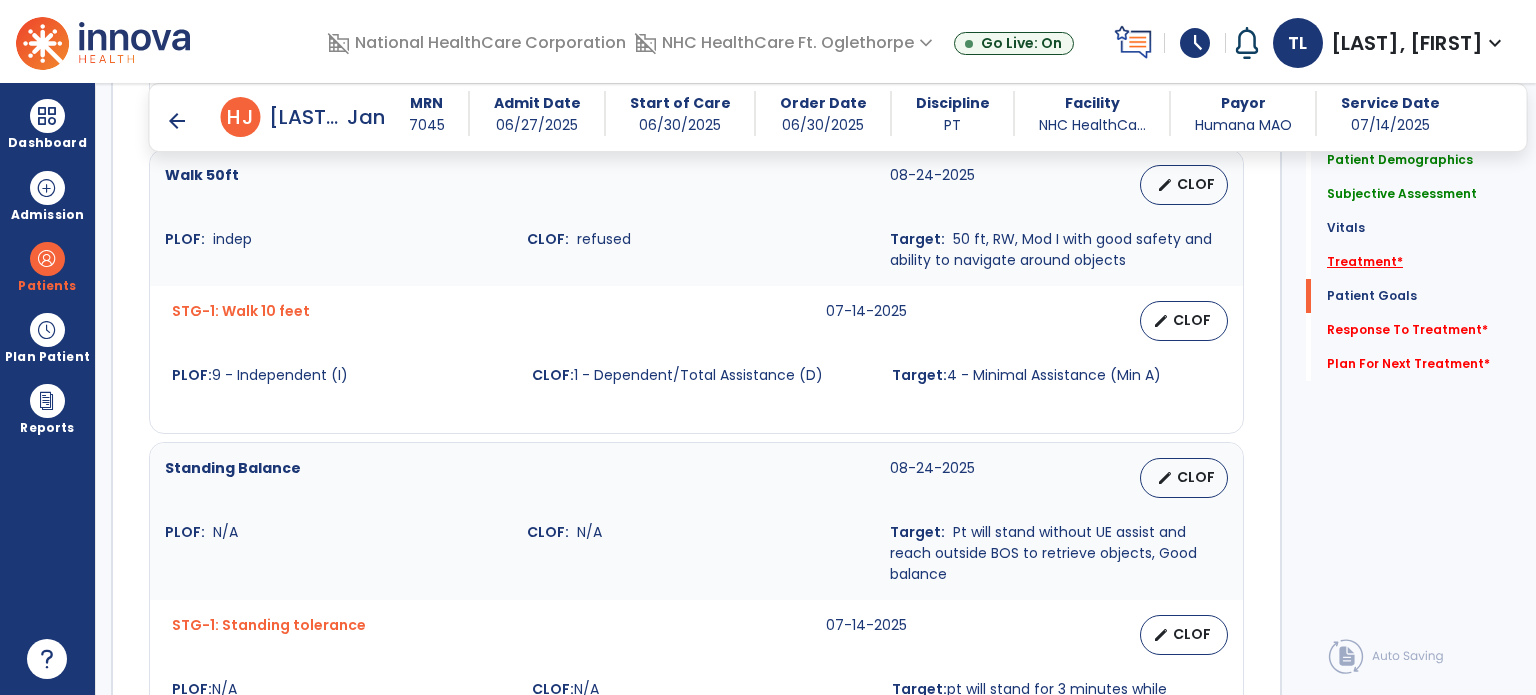 scroll, scrollTop: 2131, scrollLeft: 0, axis: vertical 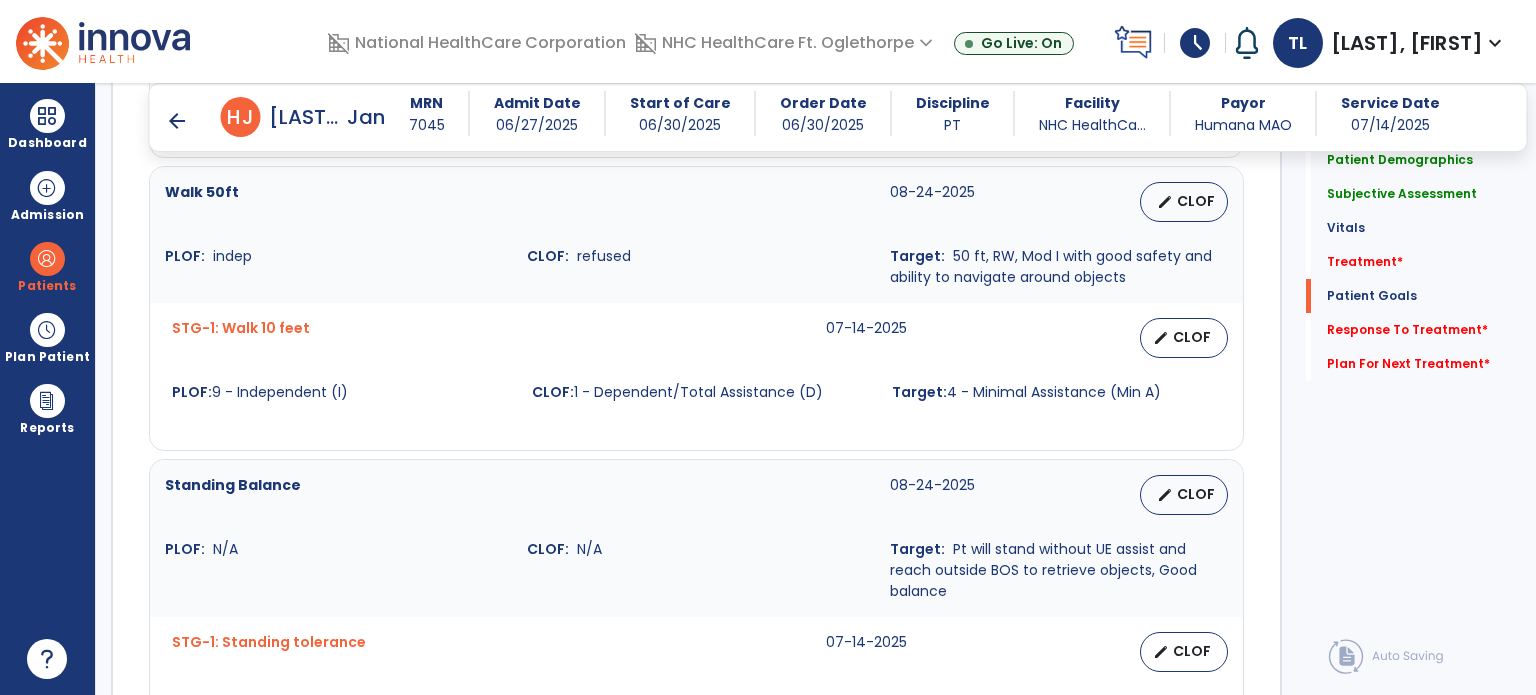 click on "CLOF" at bounding box center (1192, 337) 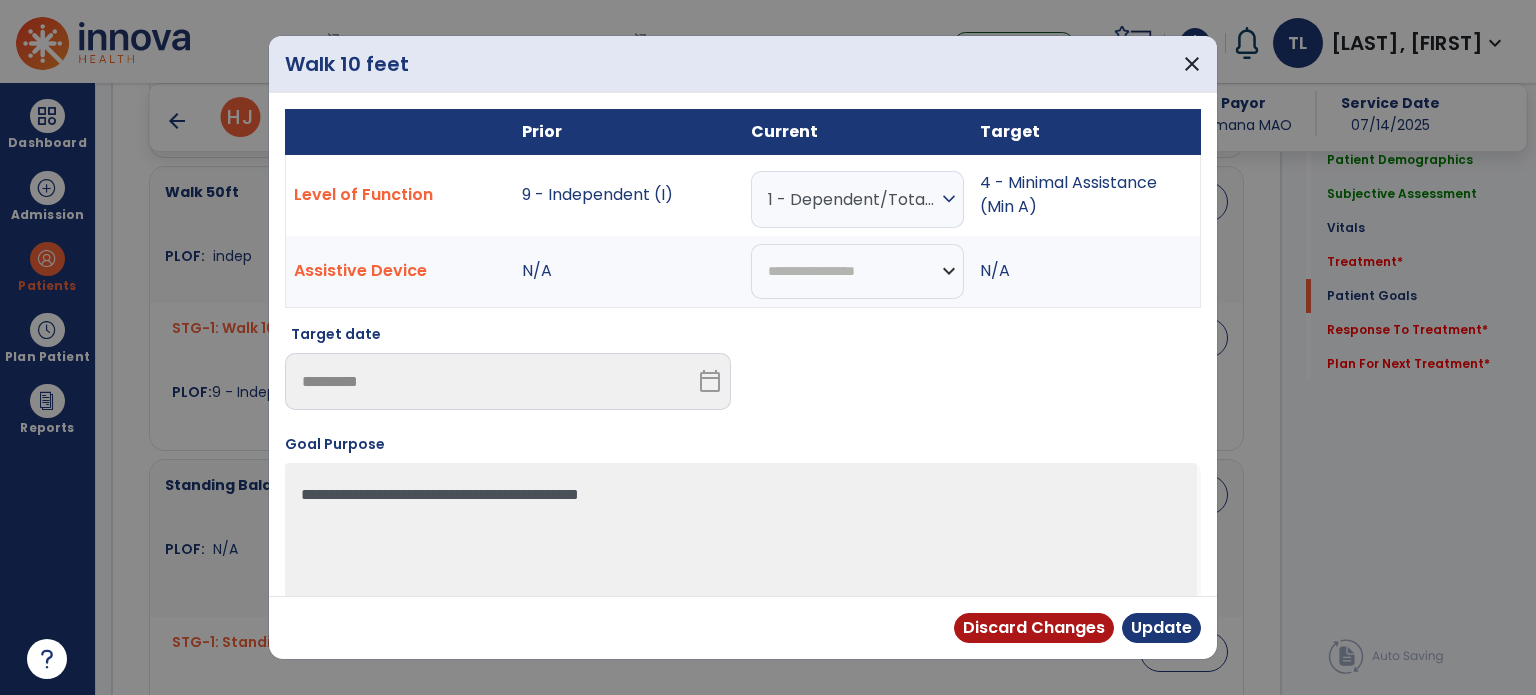click on "1 - Dependent/Total Assistance (D)" at bounding box center (852, 199) 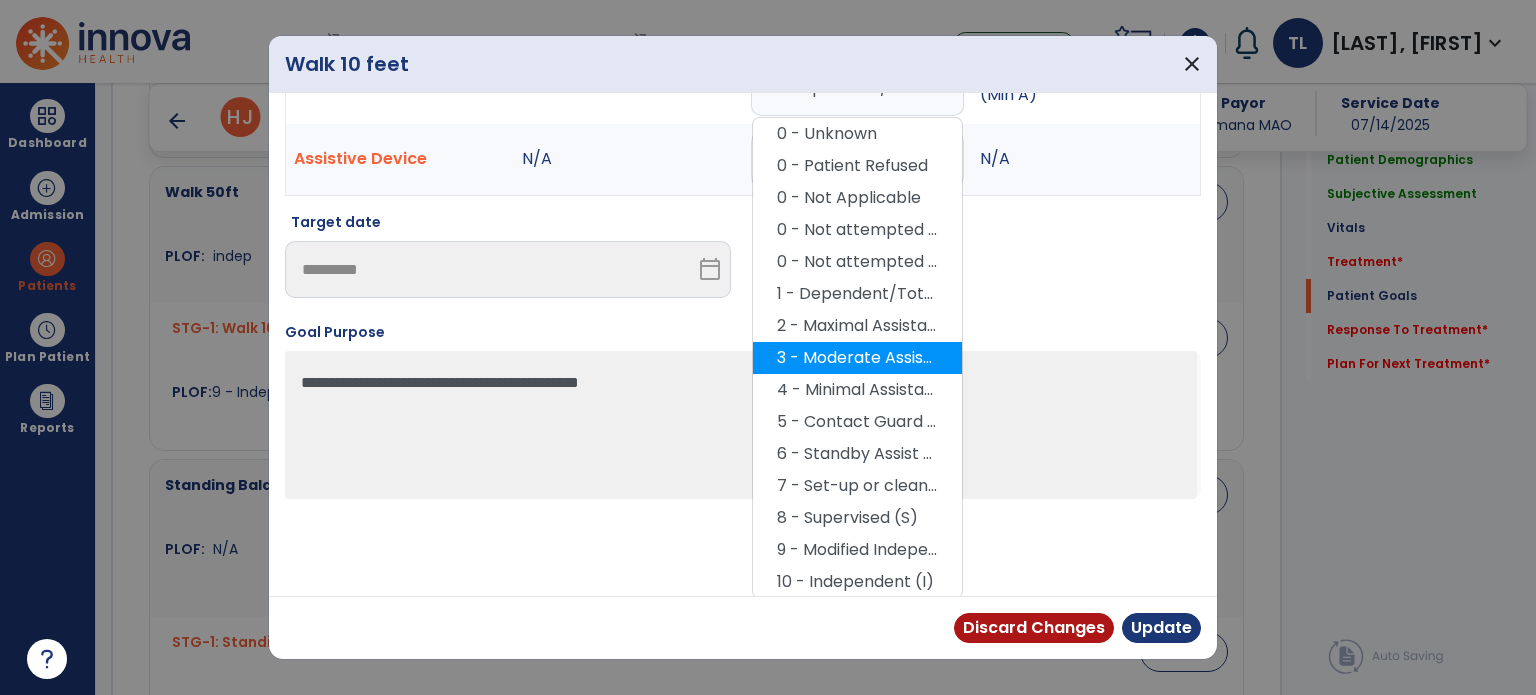 click on "3 - Moderate Assistance (Mod A)" at bounding box center [857, 358] 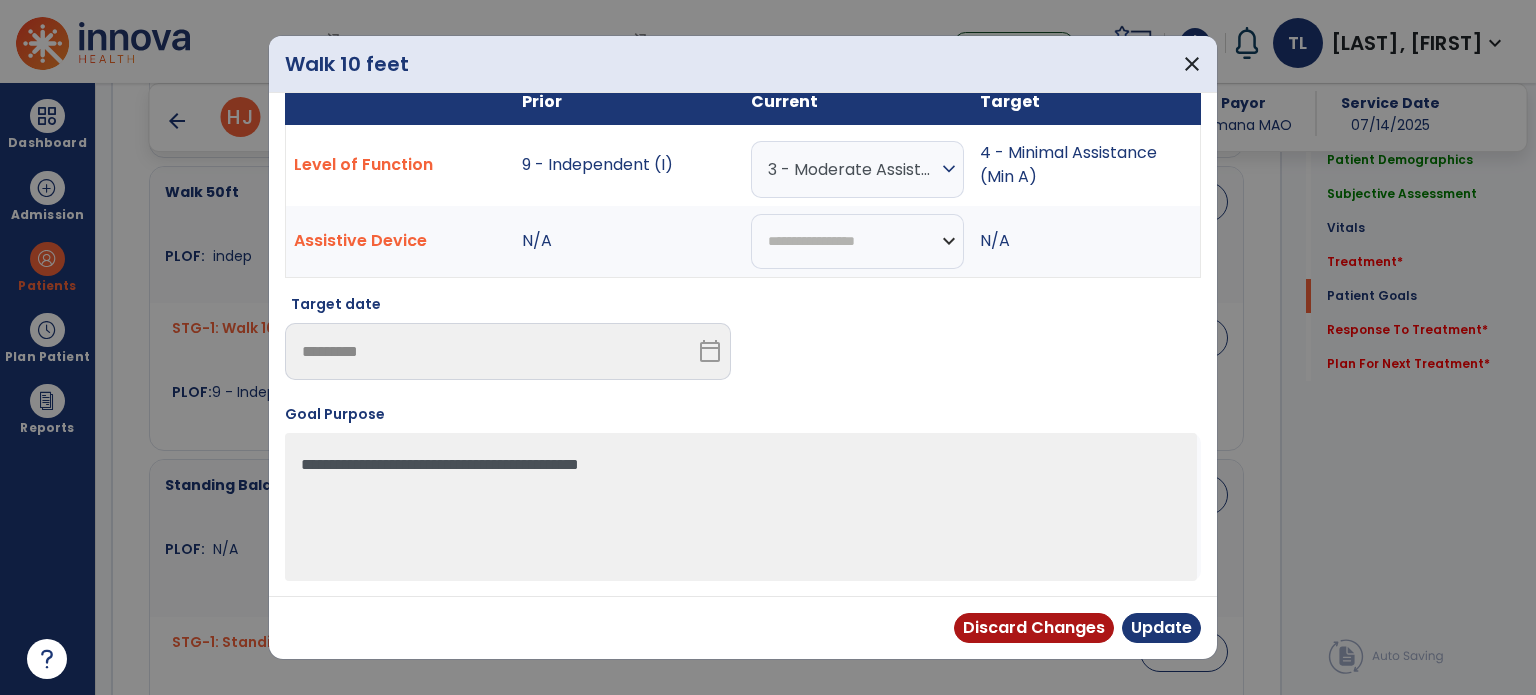 scroll, scrollTop: 28, scrollLeft: 0, axis: vertical 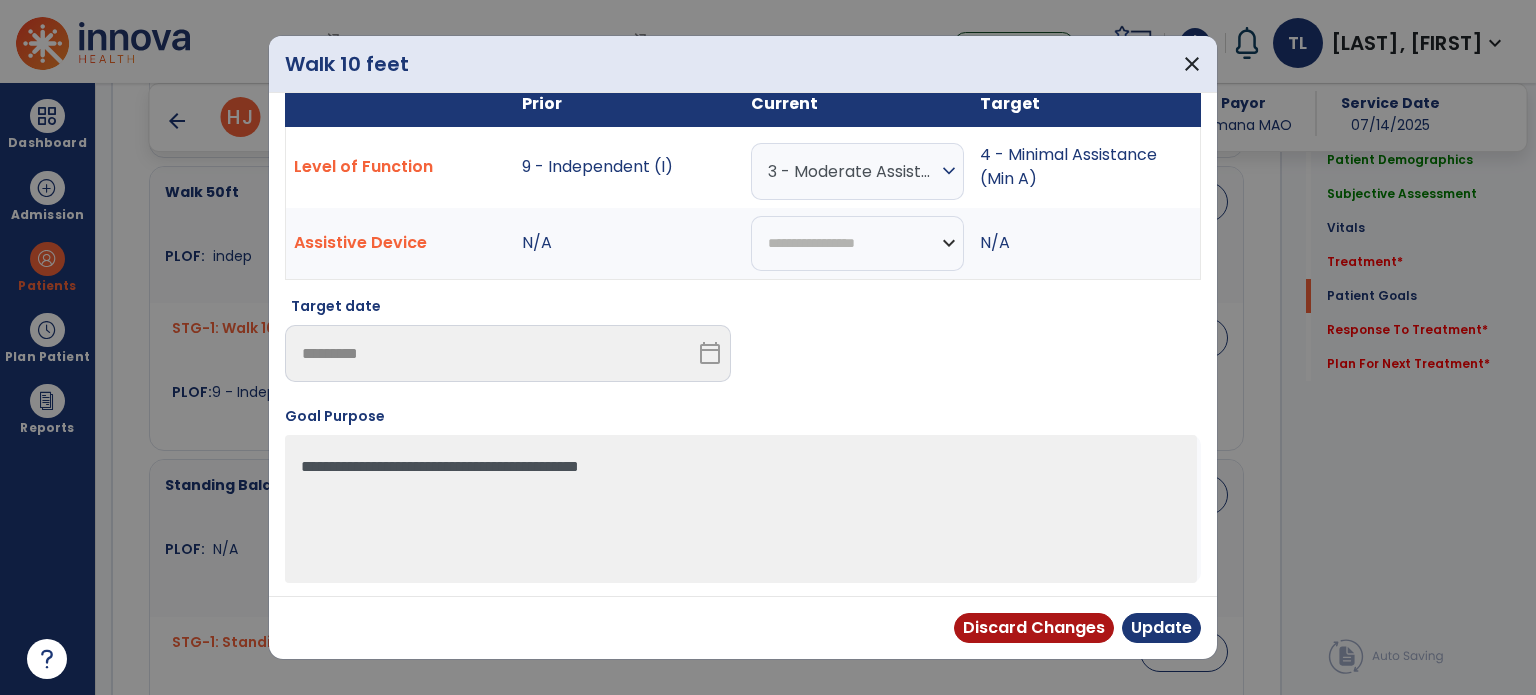 click on "3 - Moderate Assistance (Mod A)" at bounding box center [852, 171] 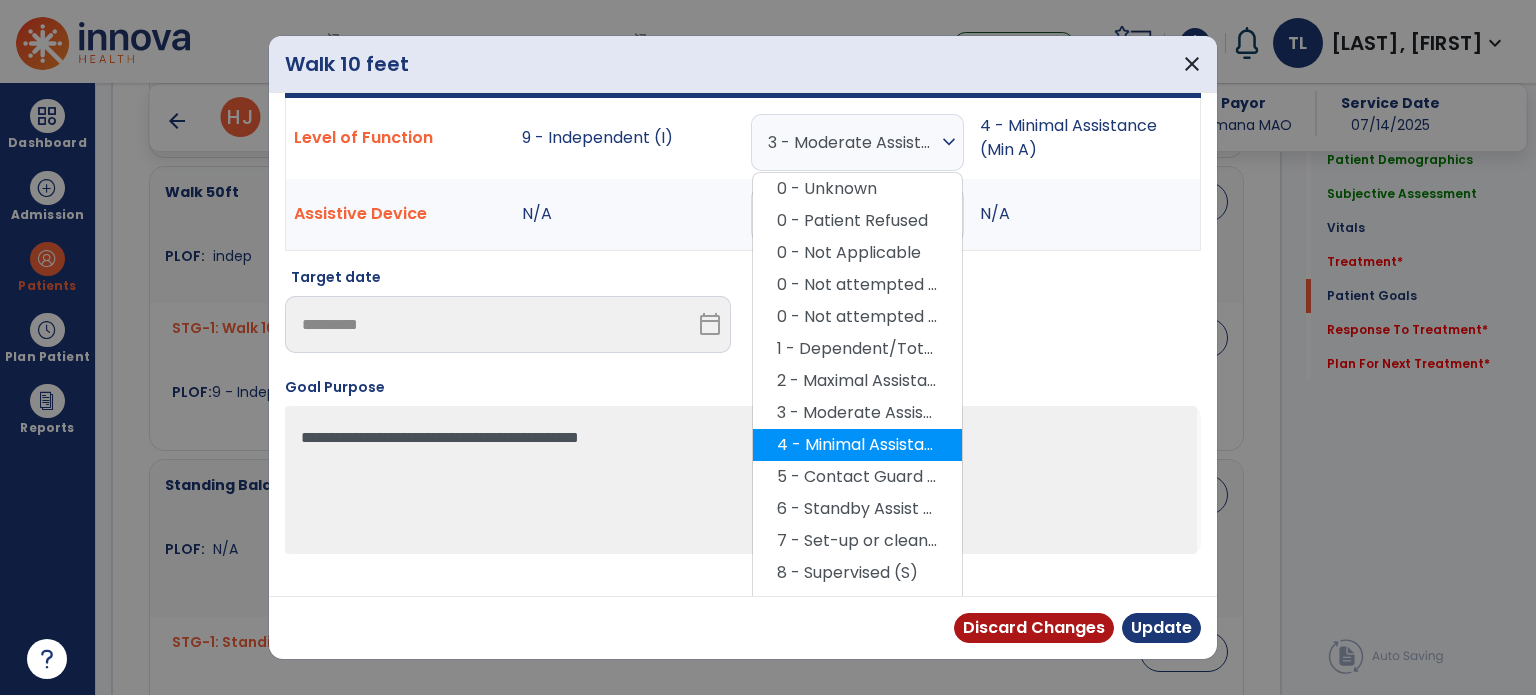 click on "6 - Standby Assist (SBA)" at bounding box center (857, 509) 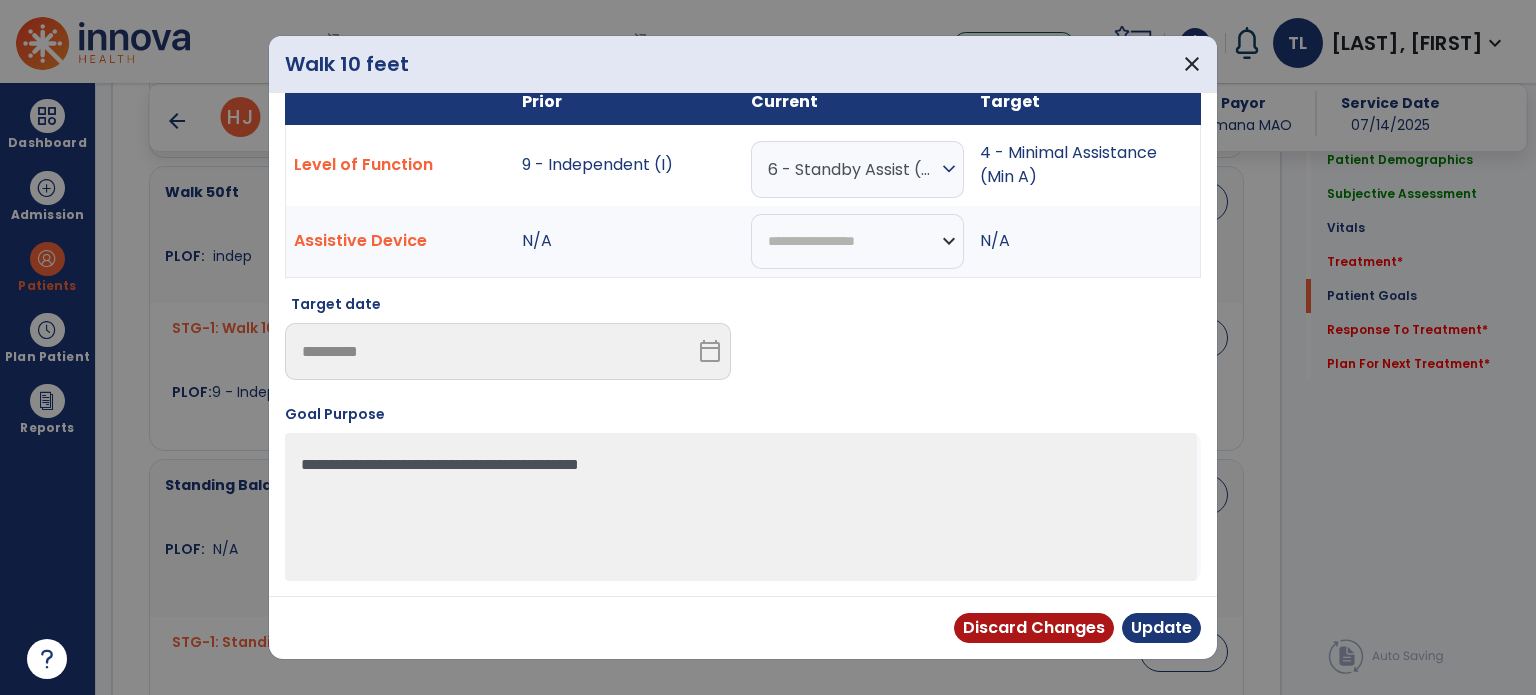 scroll, scrollTop: 28, scrollLeft: 0, axis: vertical 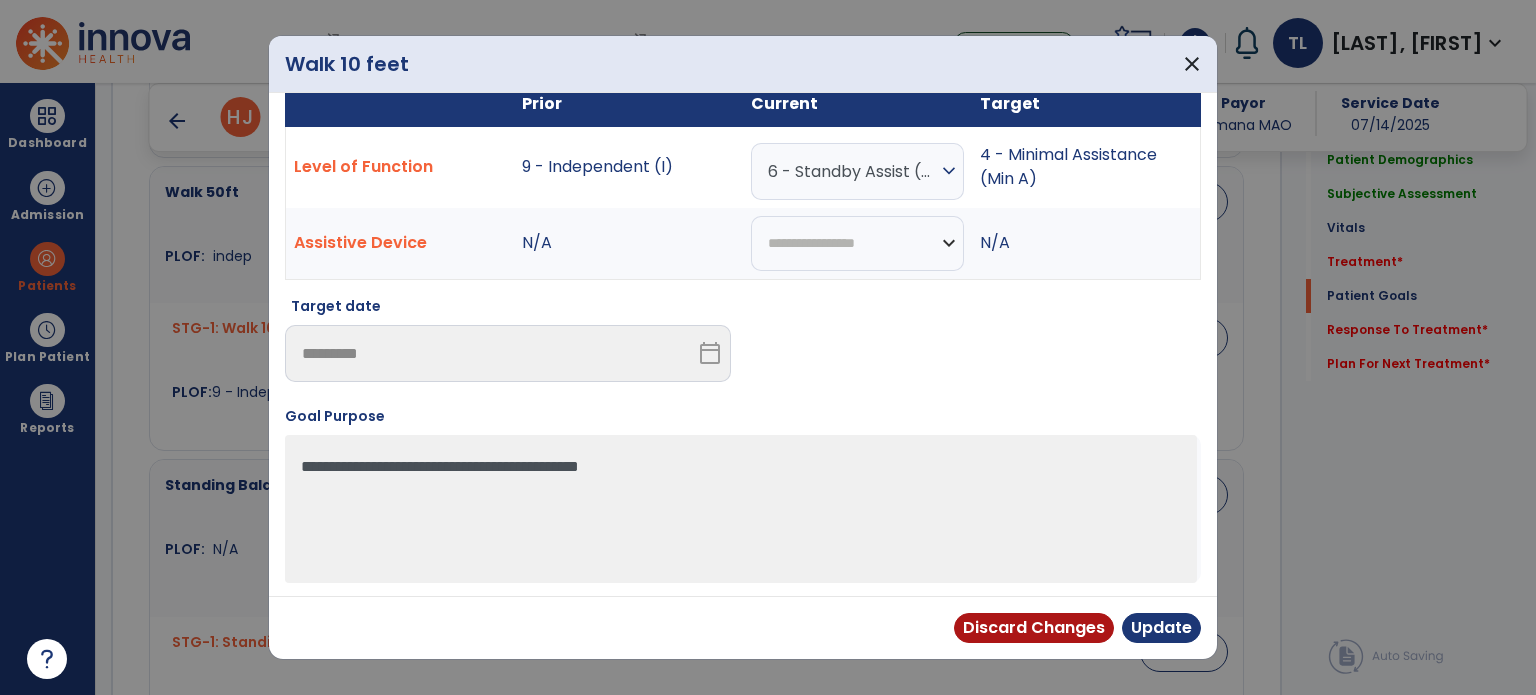 click on "6 - Standby Assist (SBA)" at bounding box center [852, 171] 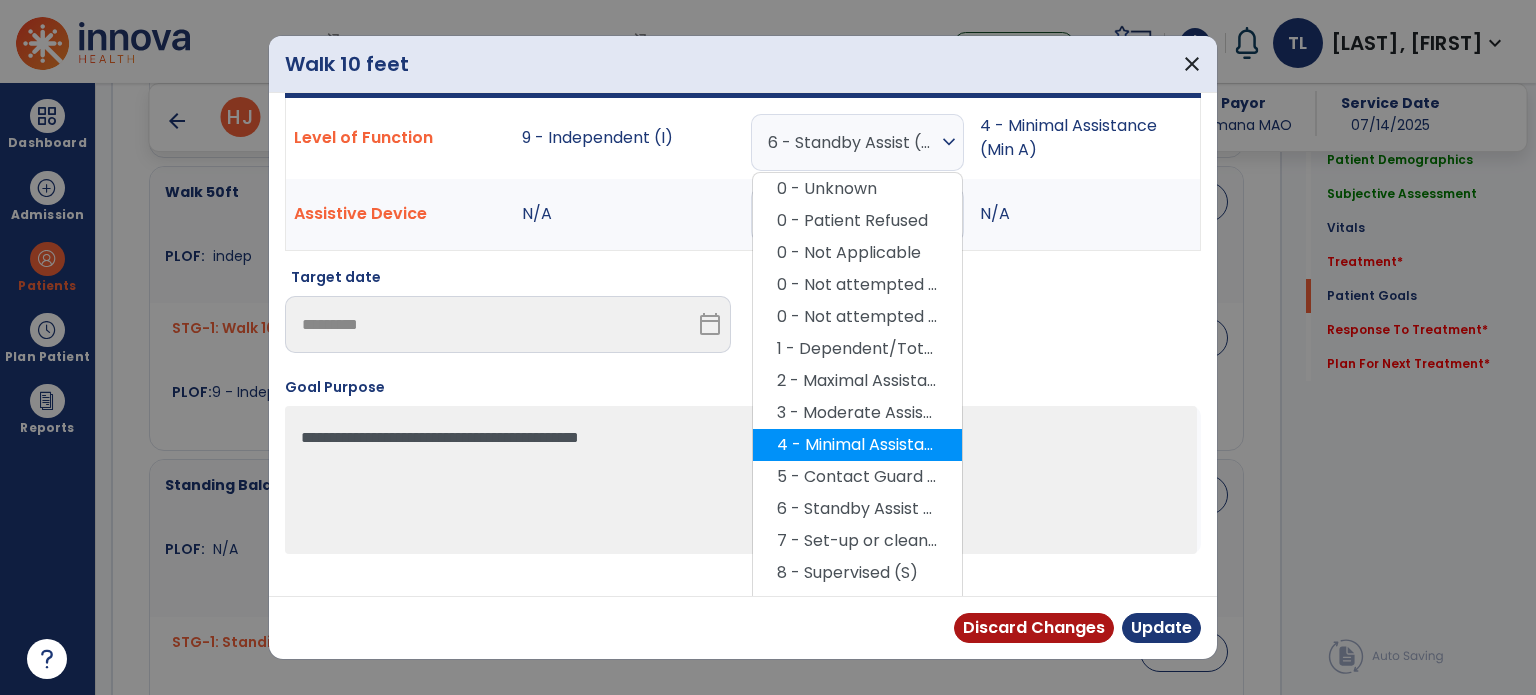 click on "5 - Contact Guard Assistance (CGA)" at bounding box center [857, 477] 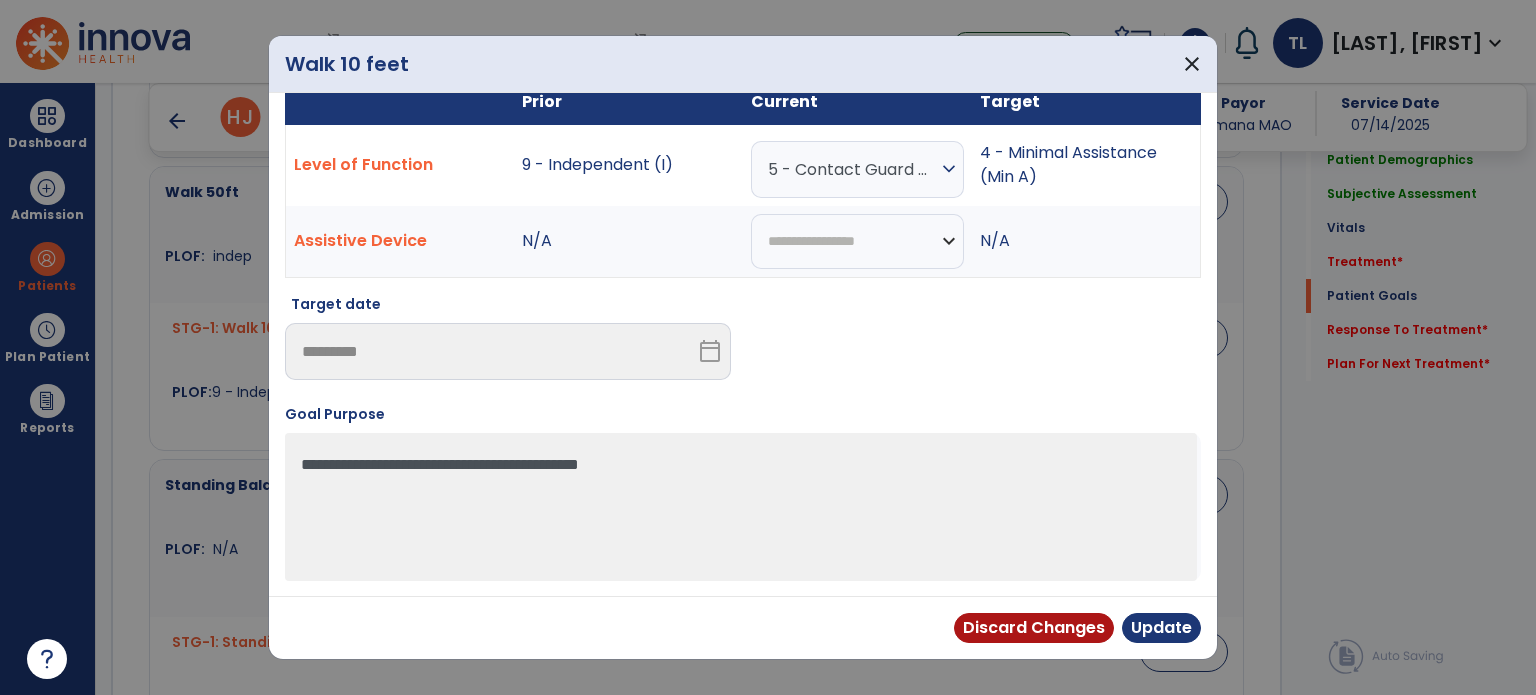 scroll, scrollTop: 28, scrollLeft: 0, axis: vertical 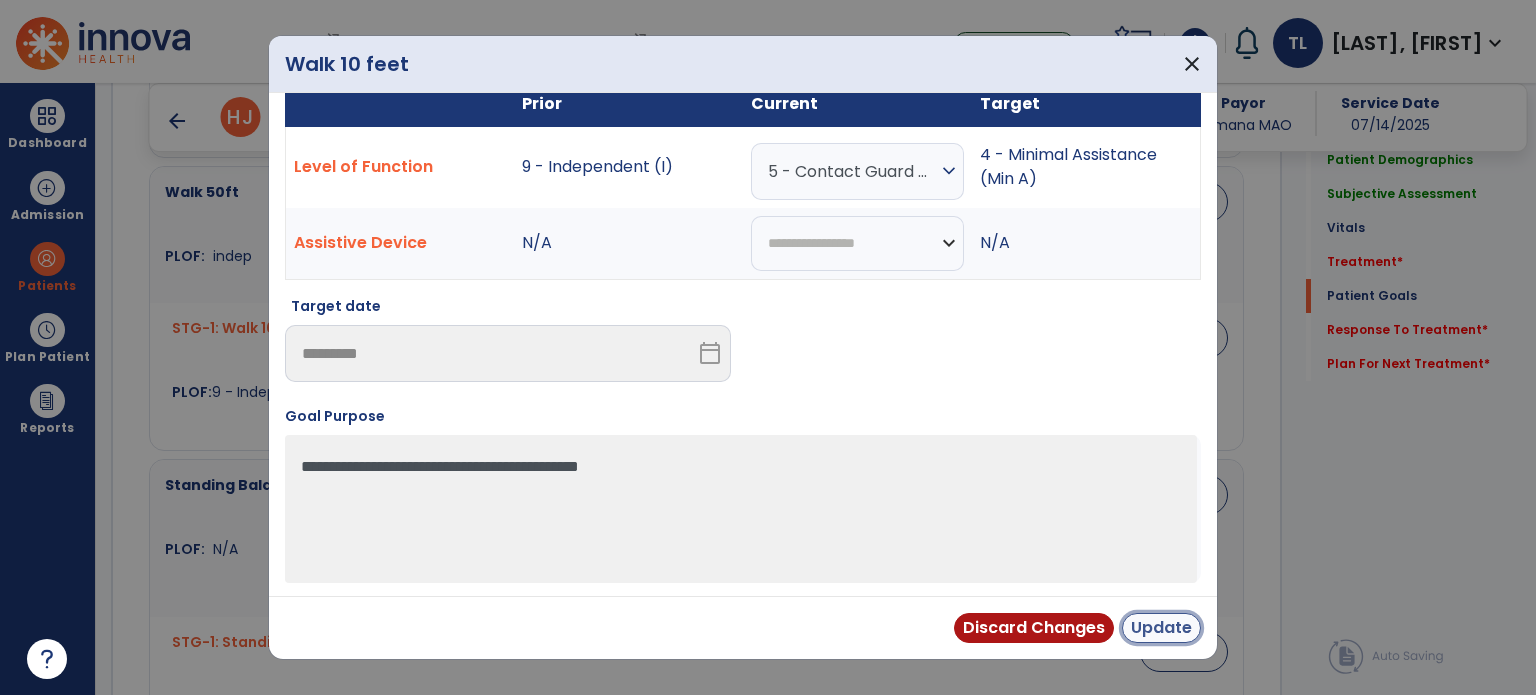 click on "Update" at bounding box center (1161, 628) 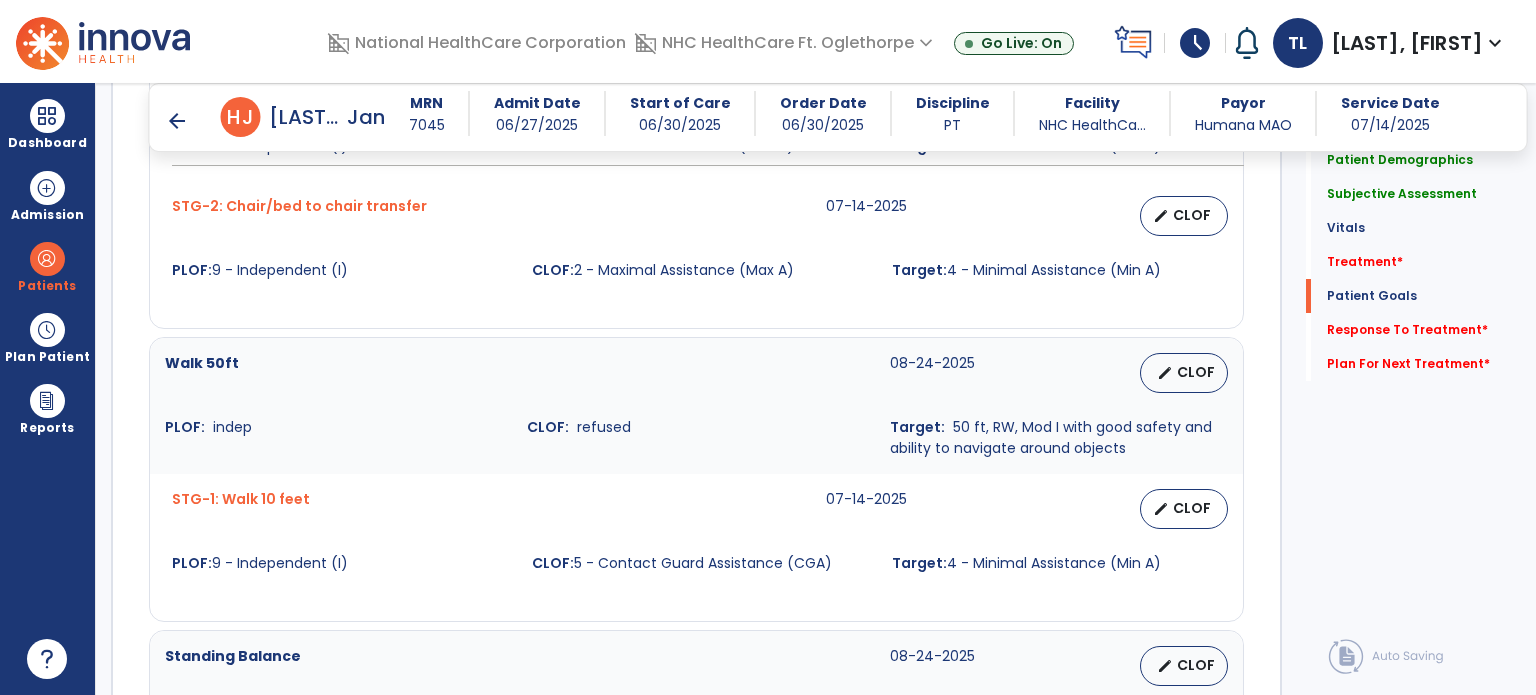scroll, scrollTop: 1956, scrollLeft: 0, axis: vertical 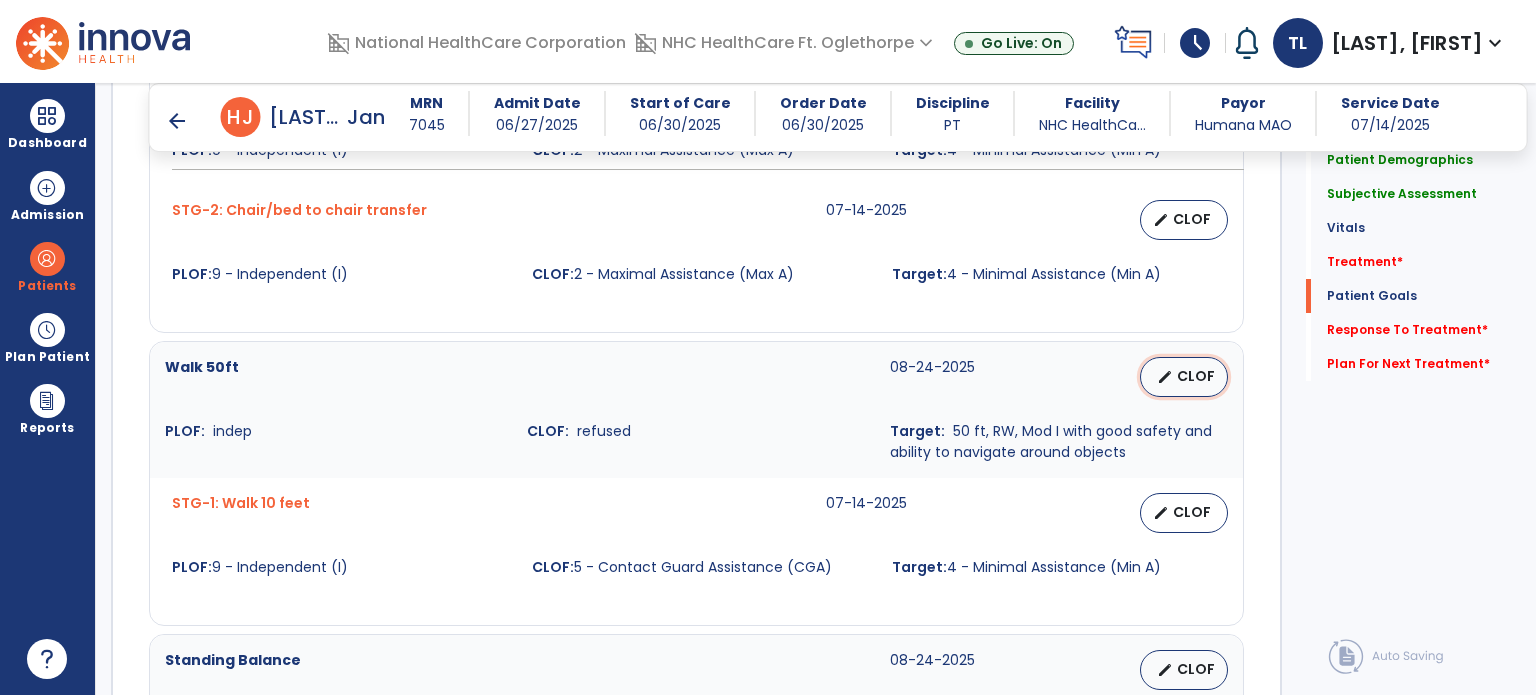 click on "CLOF" at bounding box center [1196, 376] 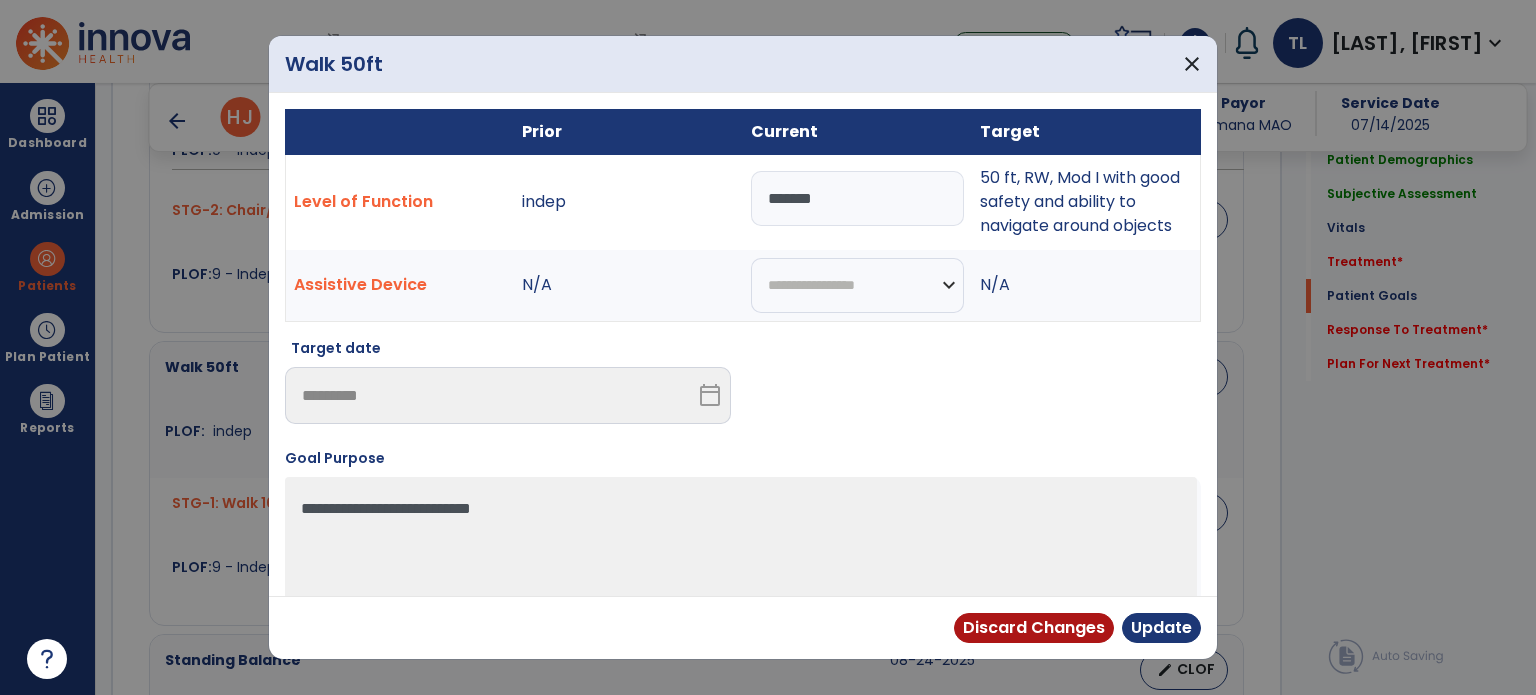 click on "*******" at bounding box center (857, 198) 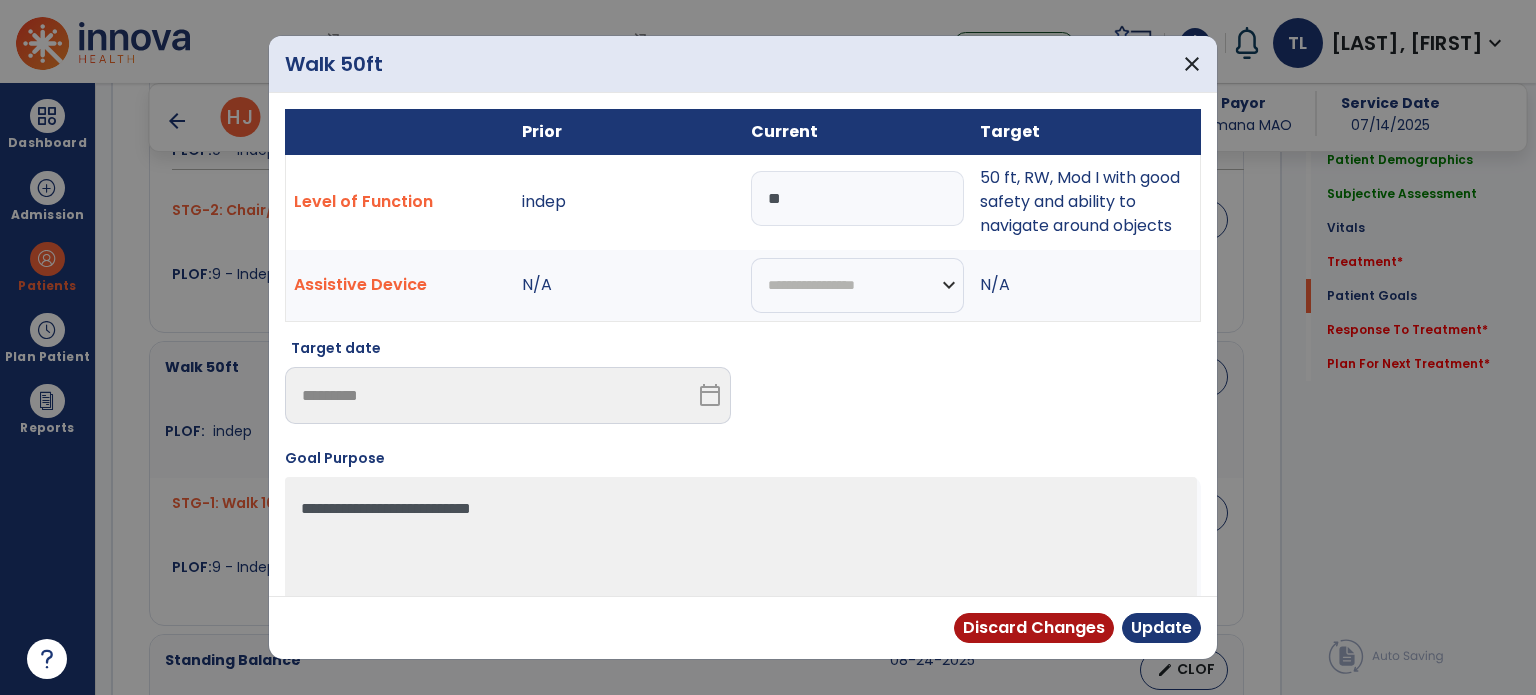 type on "*" 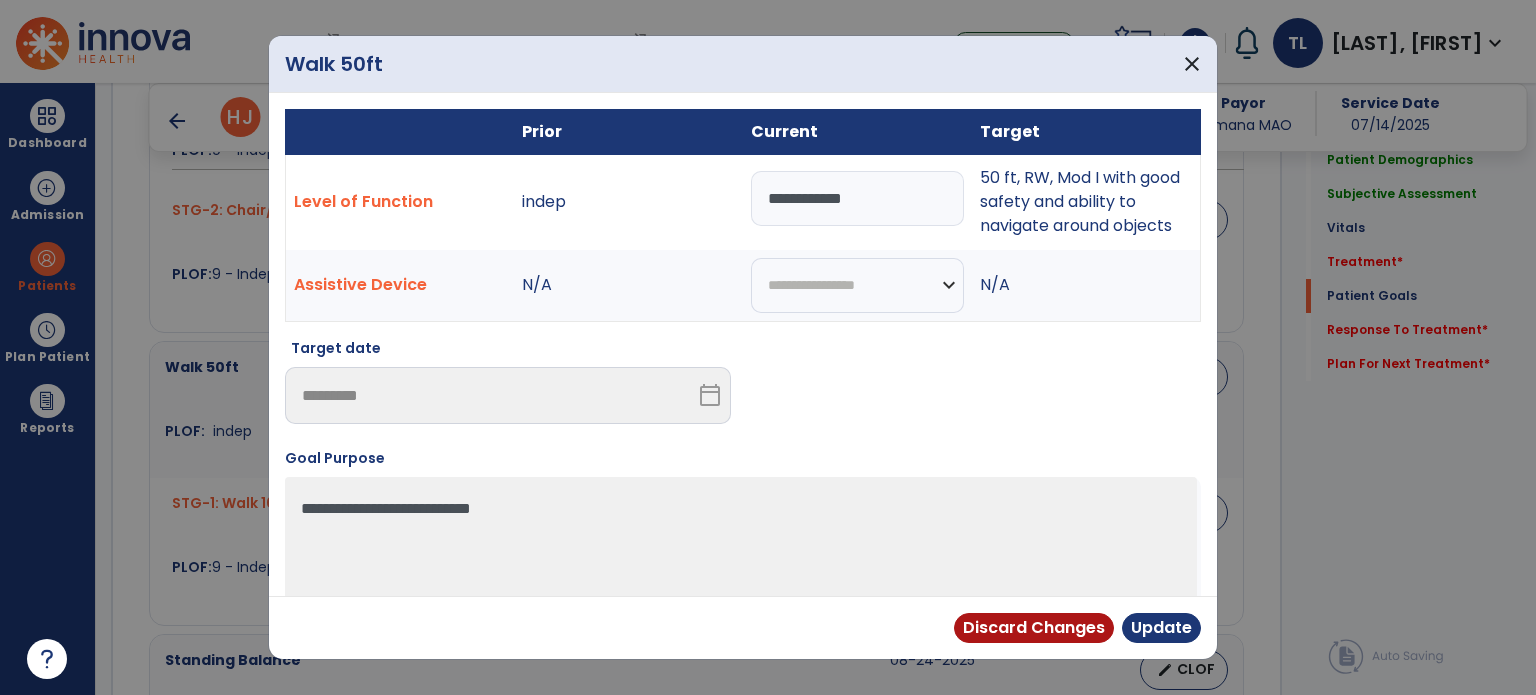 type on "**********" 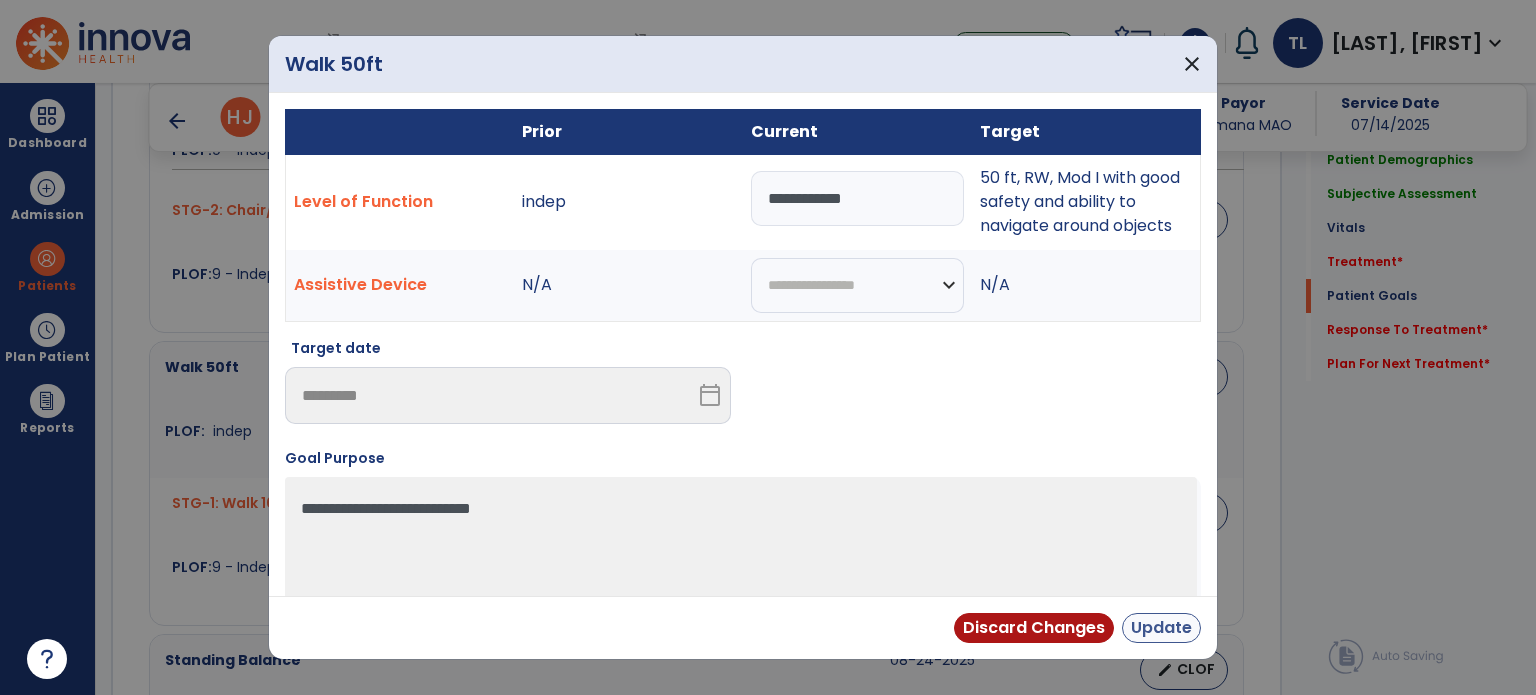 click on "Update" at bounding box center [1161, 628] 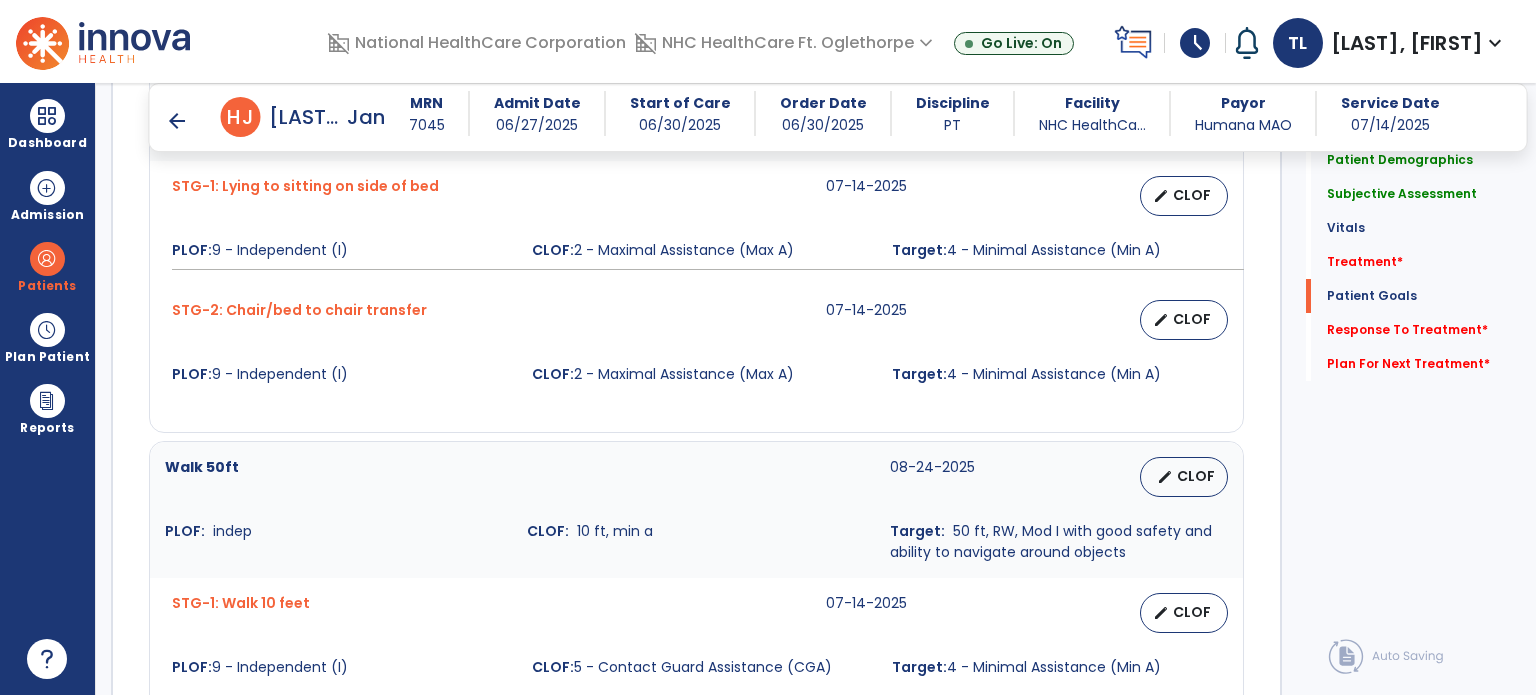 scroll, scrollTop: 1848, scrollLeft: 0, axis: vertical 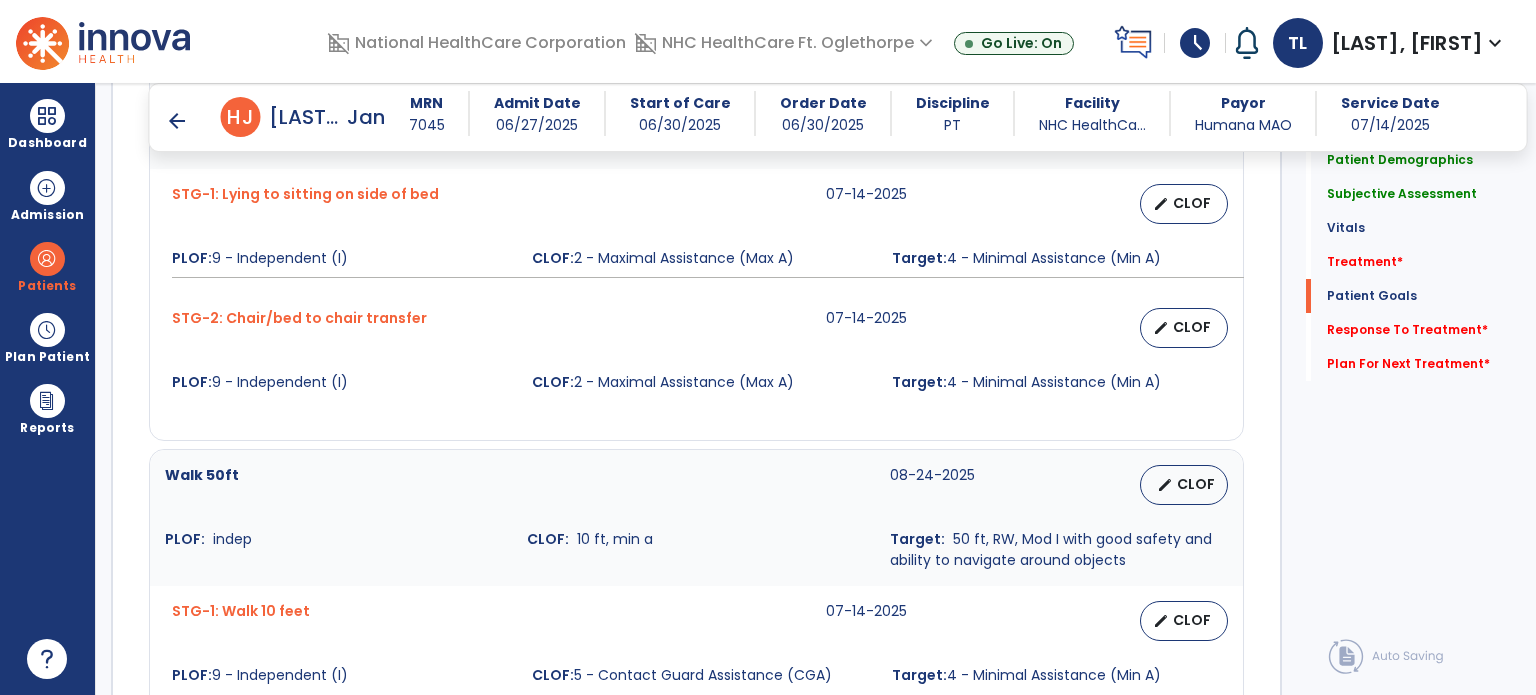 click on "CLOF" at bounding box center [1192, 327] 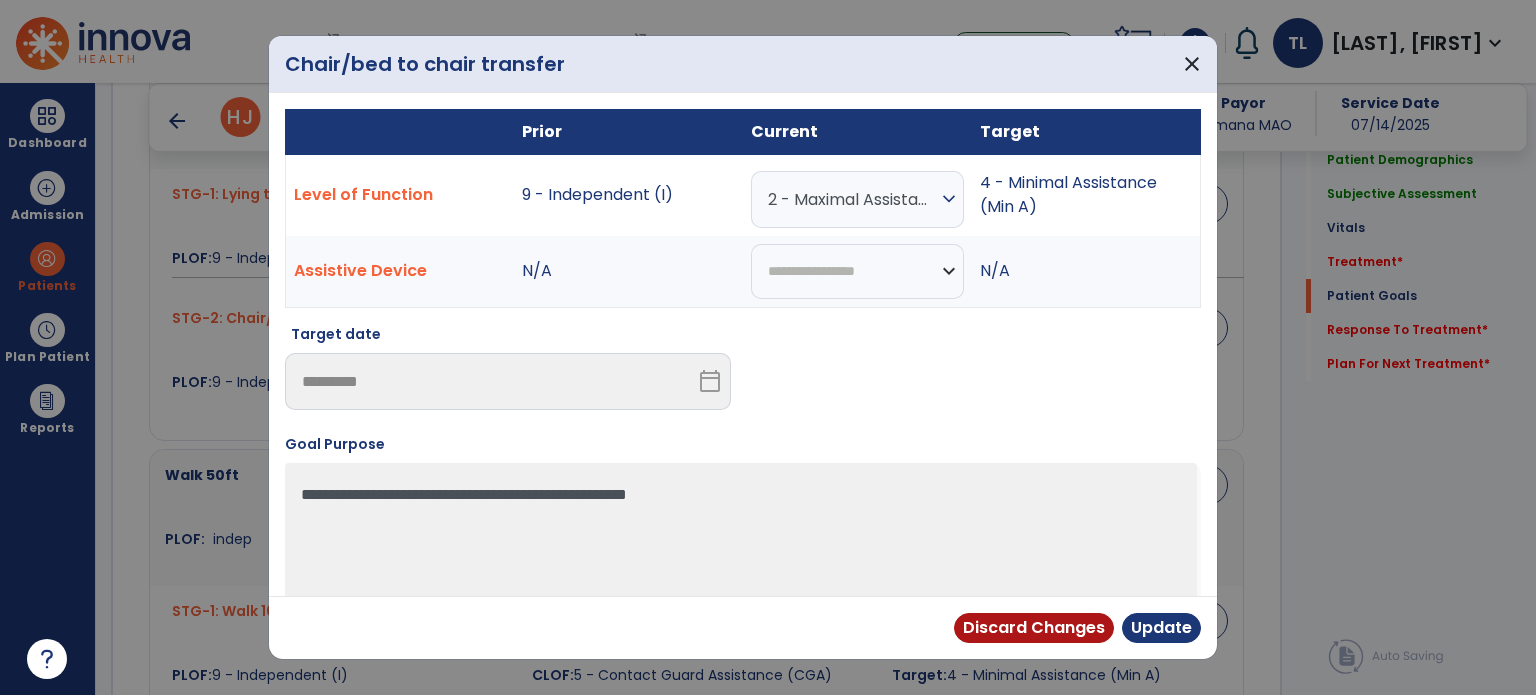 click on "2 - Maximal Assistance (Max A)" at bounding box center [852, 199] 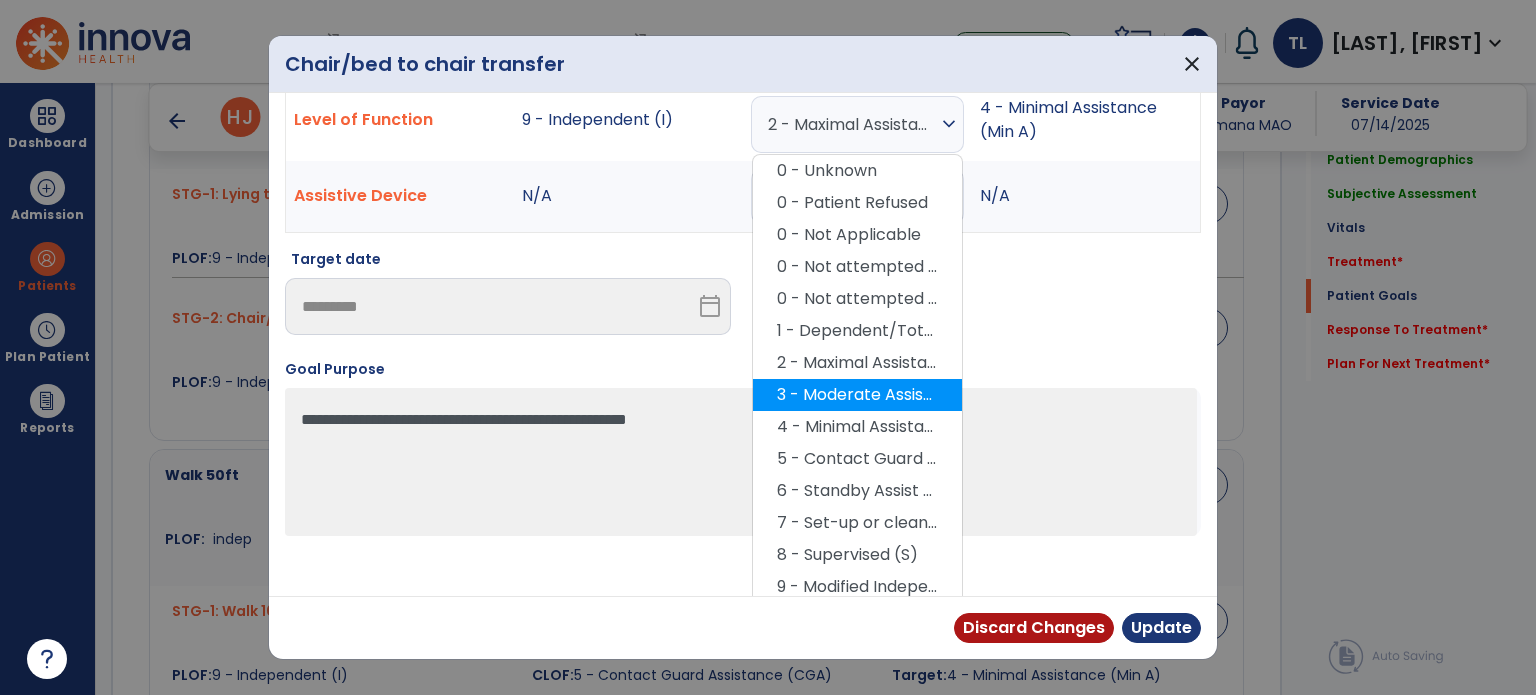 click on "3 - Moderate Assistance (Mod A)" at bounding box center [857, 395] 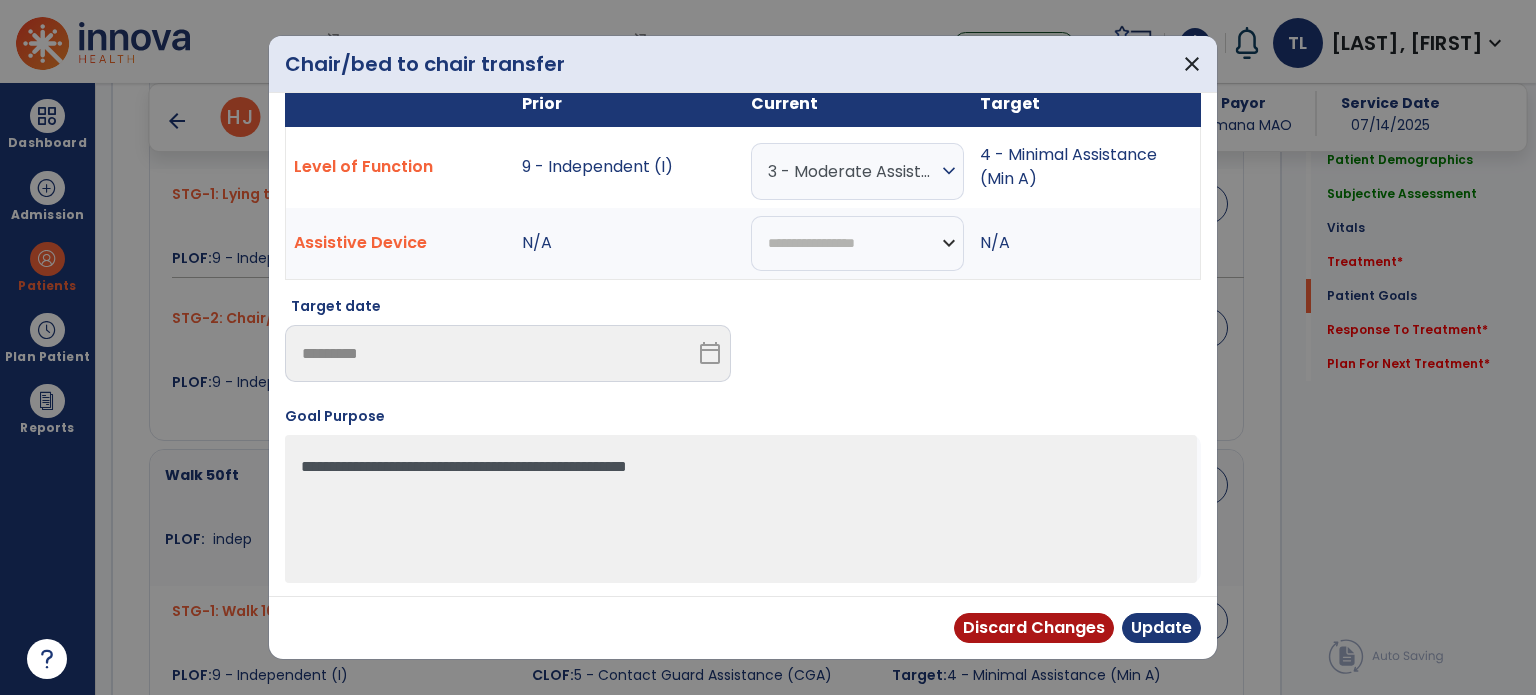 click on "3 - Moderate Assistance (Mod A)" at bounding box center (852, 171) 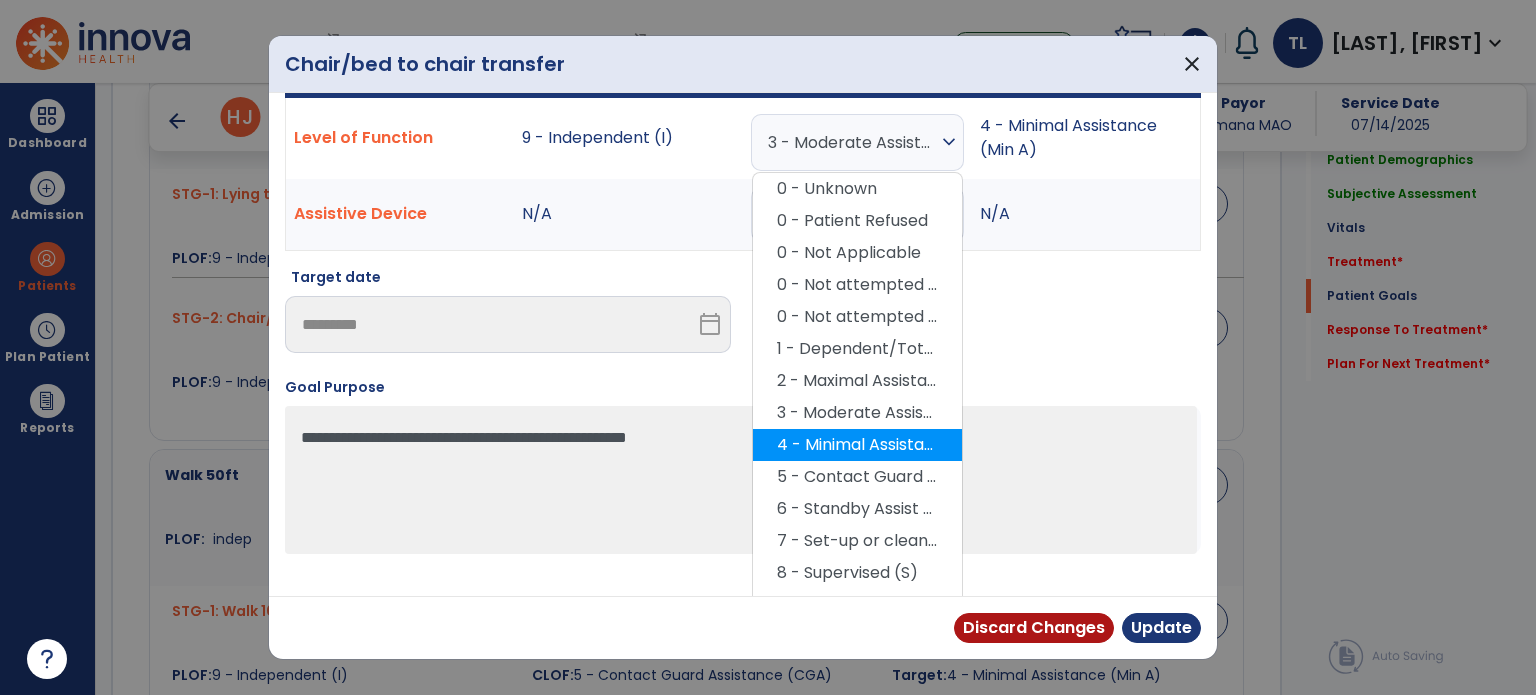 click on "5 - Contact Guard Assistance (CGA)" at bounding box center (857, 477) 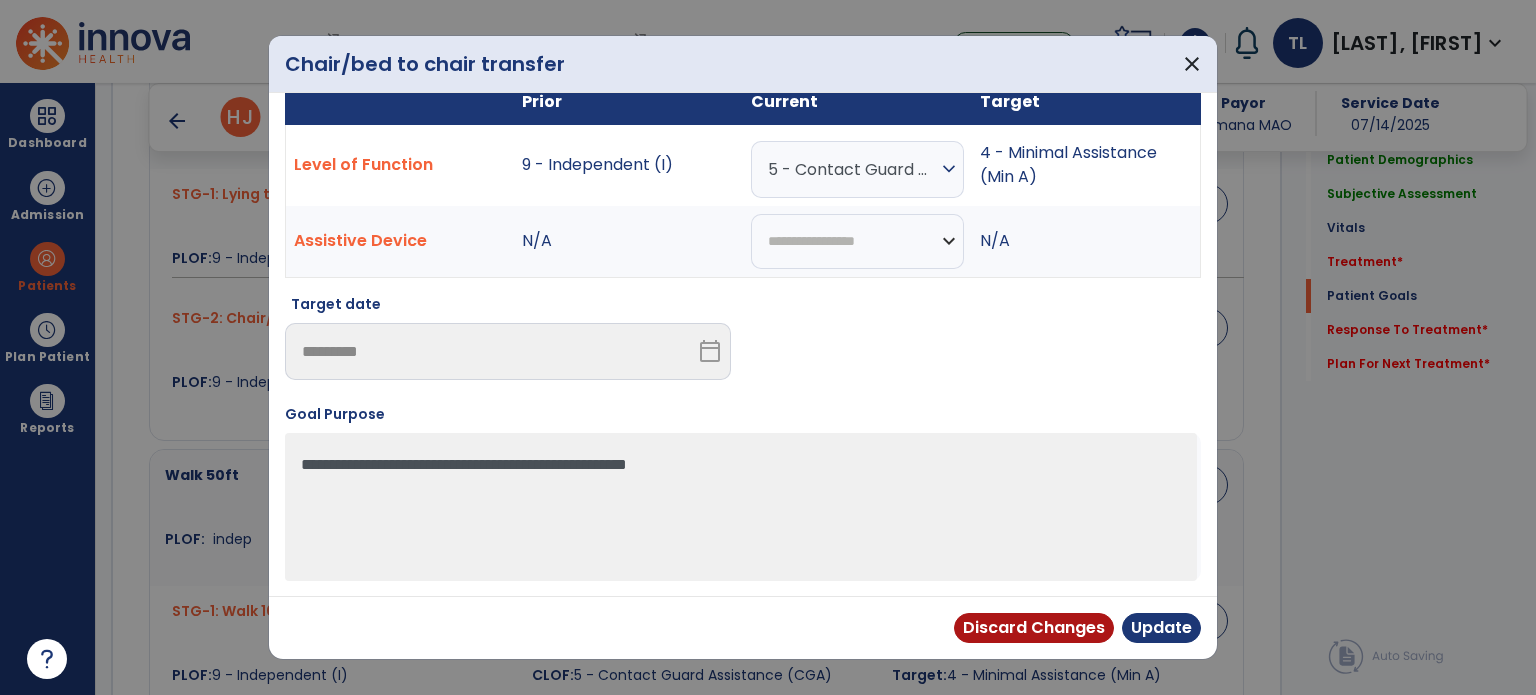 scroll, scrollTop: 28, scrollLeft: 0, axis: vertical 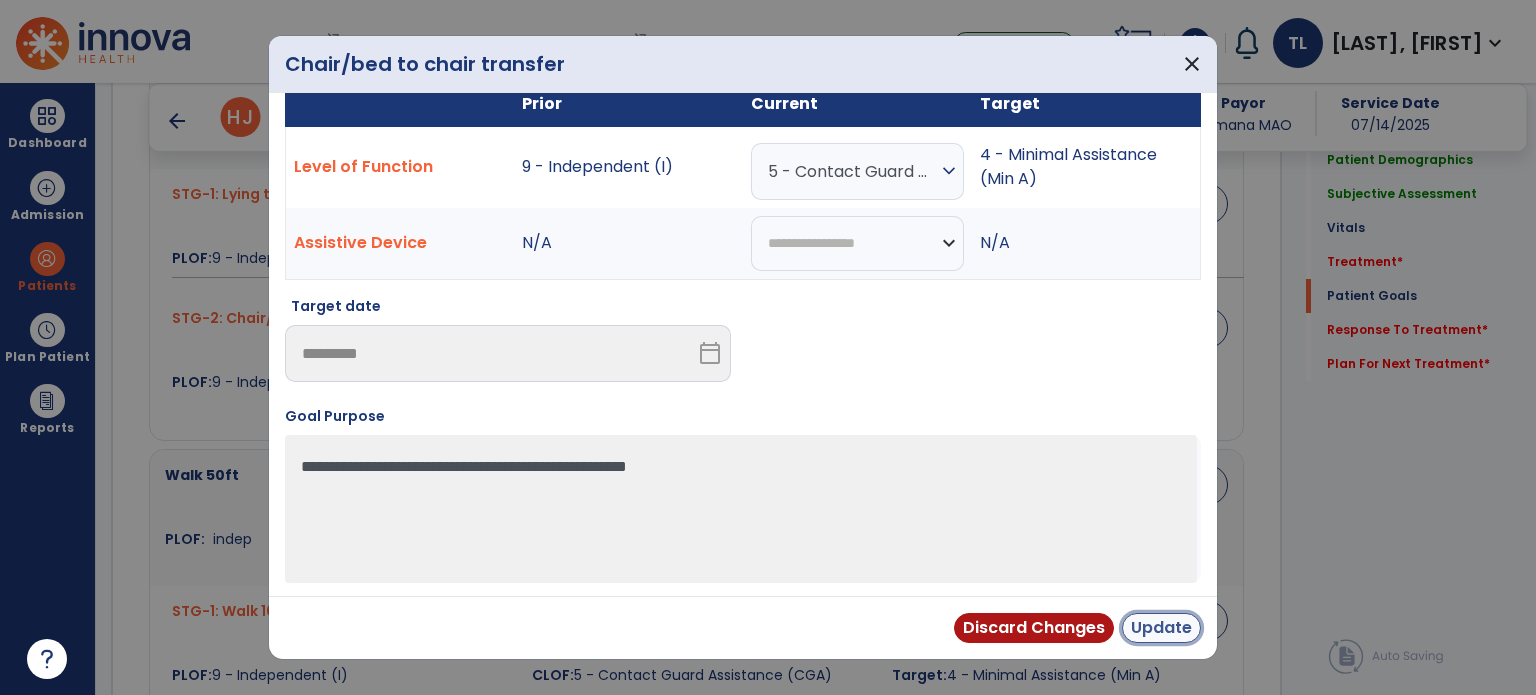 click on "Update" at bounding box center [1161, 628] 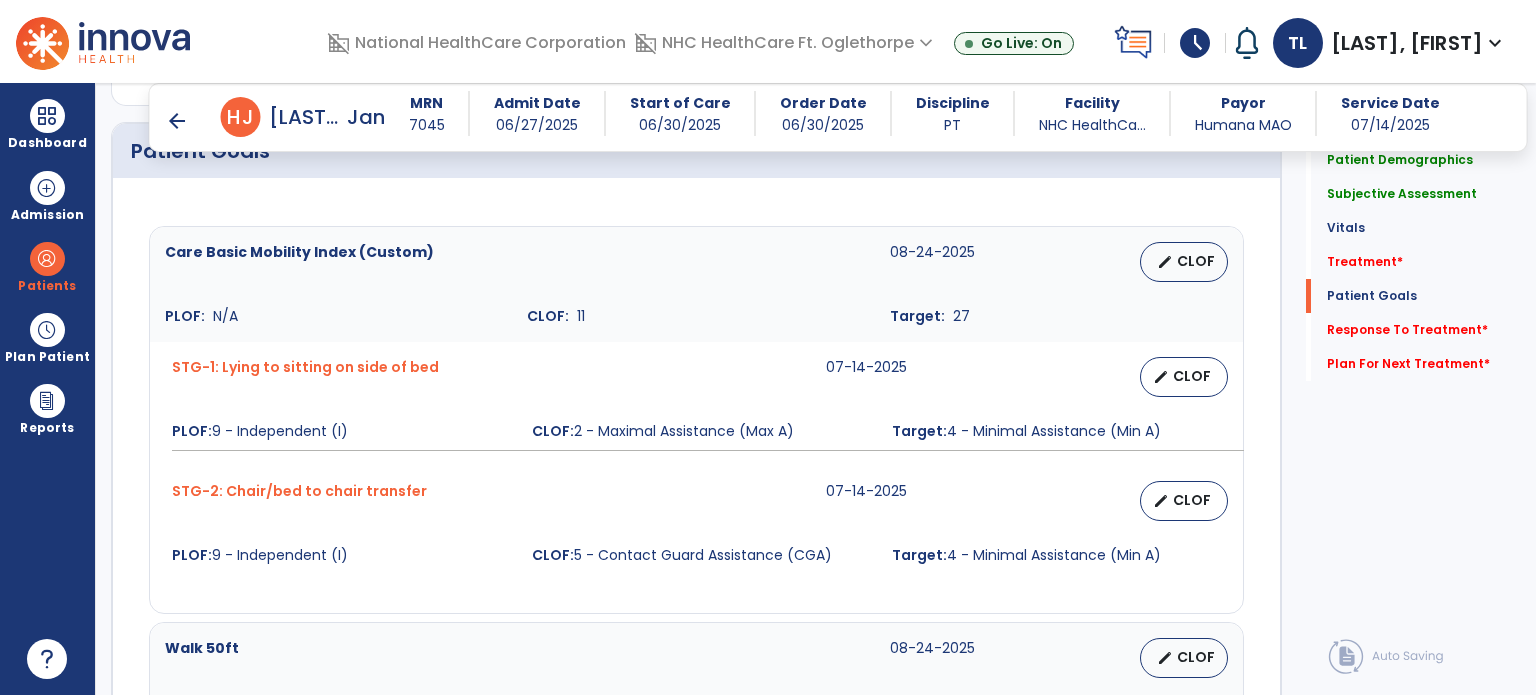 scroll, scrollTop: 1667, scrollLeft: 0, axis: vertical 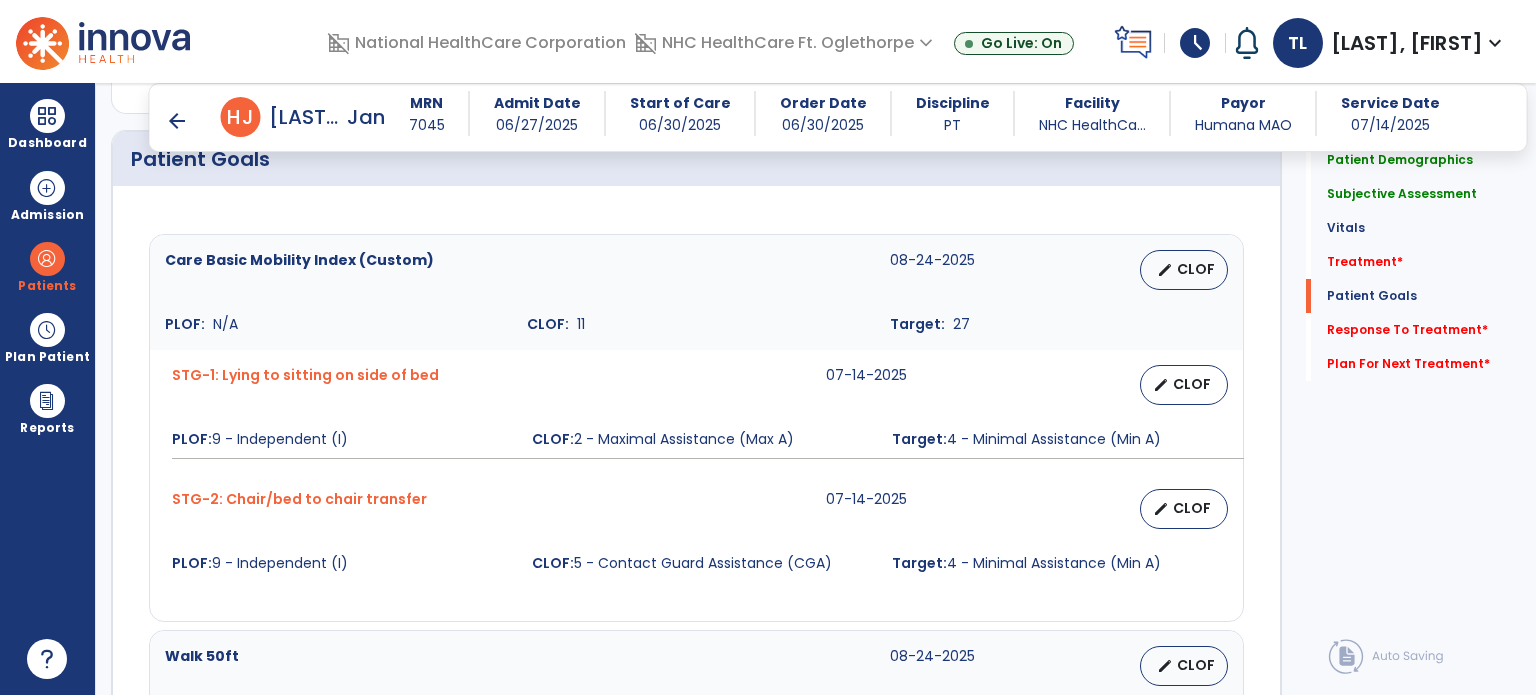 click on "CLOF" at bounding box center [1192, 384] 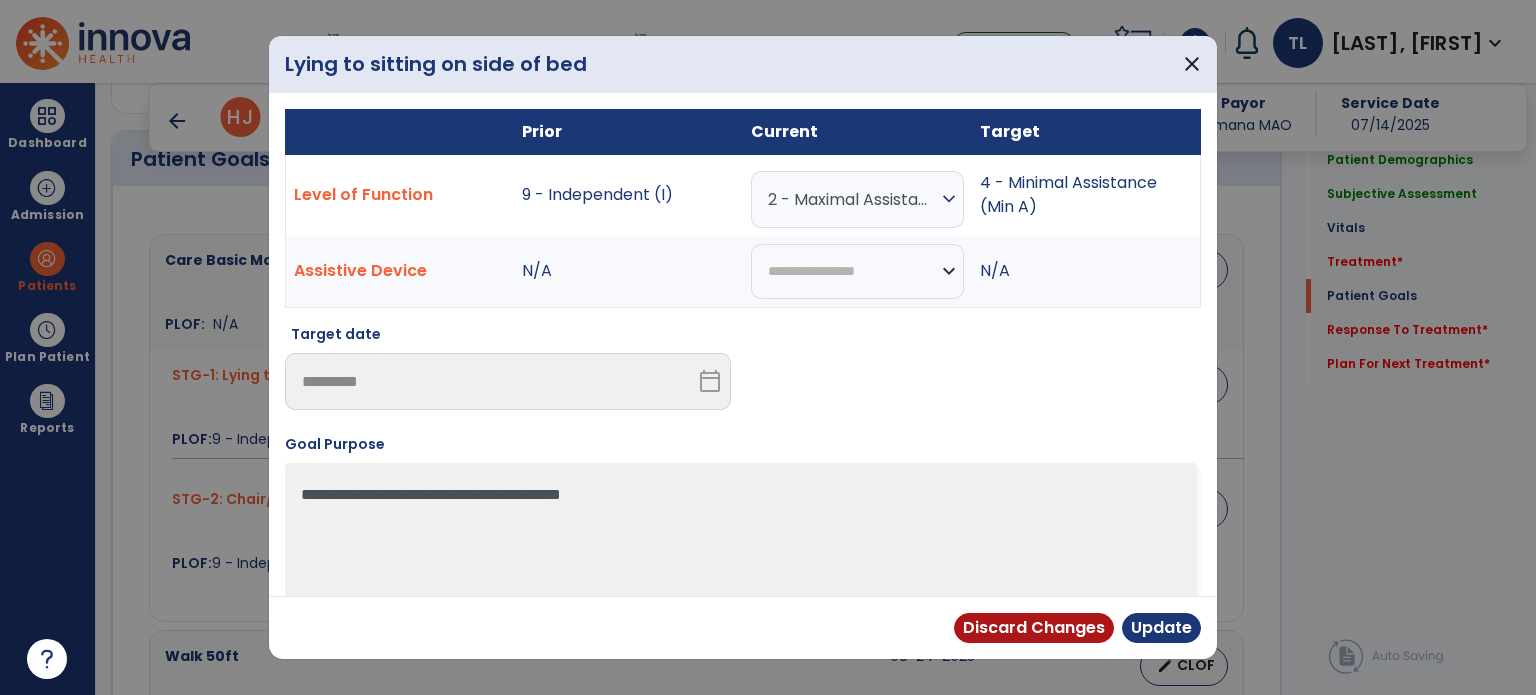 click on "2 - Maximal Assistance (Max A)" at bounding box center (852, 199) 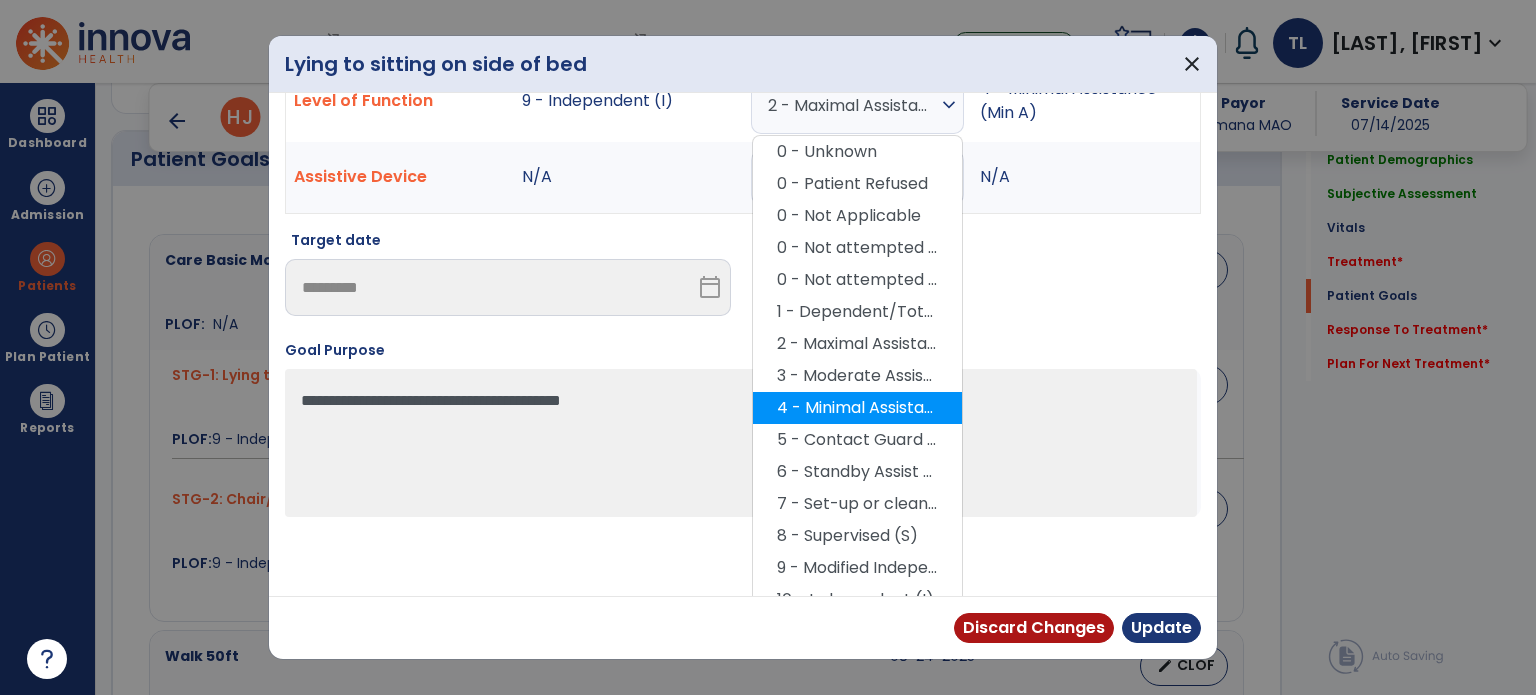 click on "4 - Minimal Assistance (Min A)" at bounding box center [857, 408] 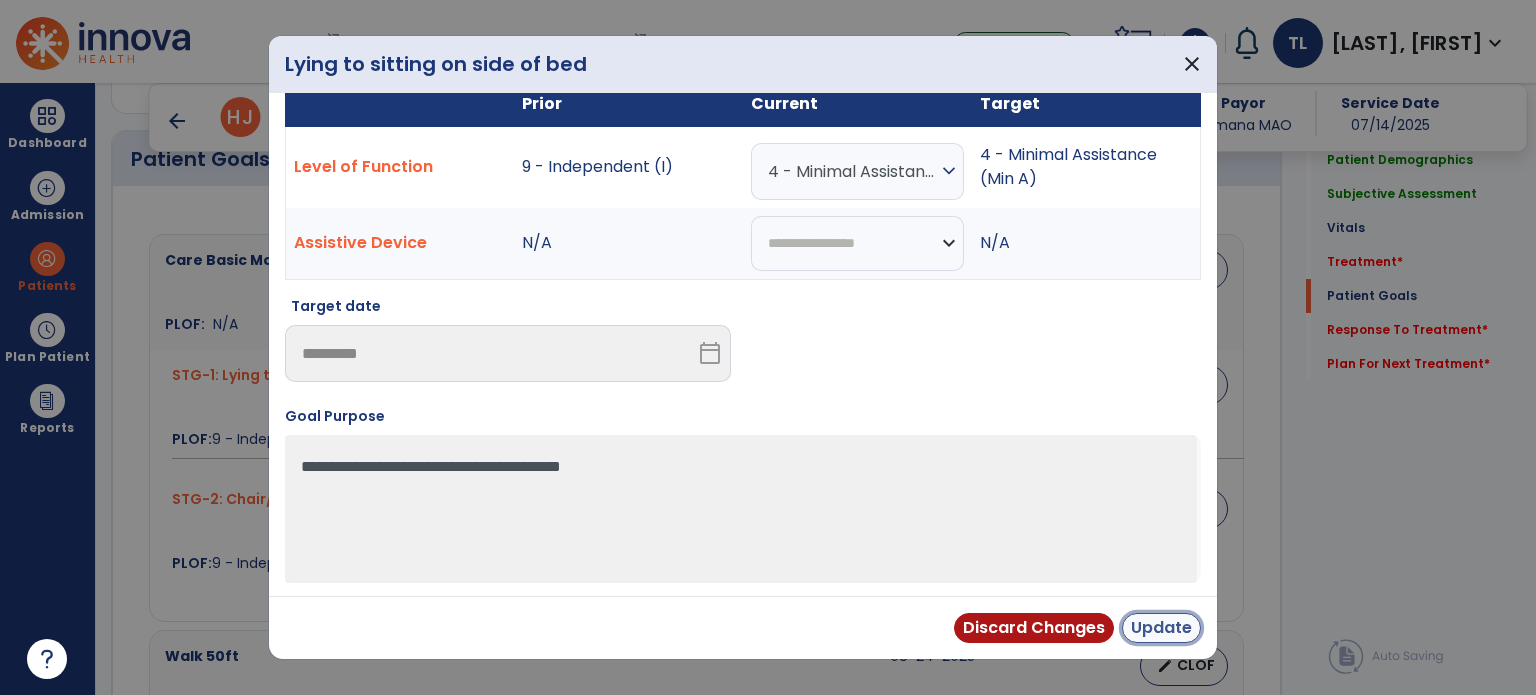 click on "Update" at bounding box center (1161, 628) 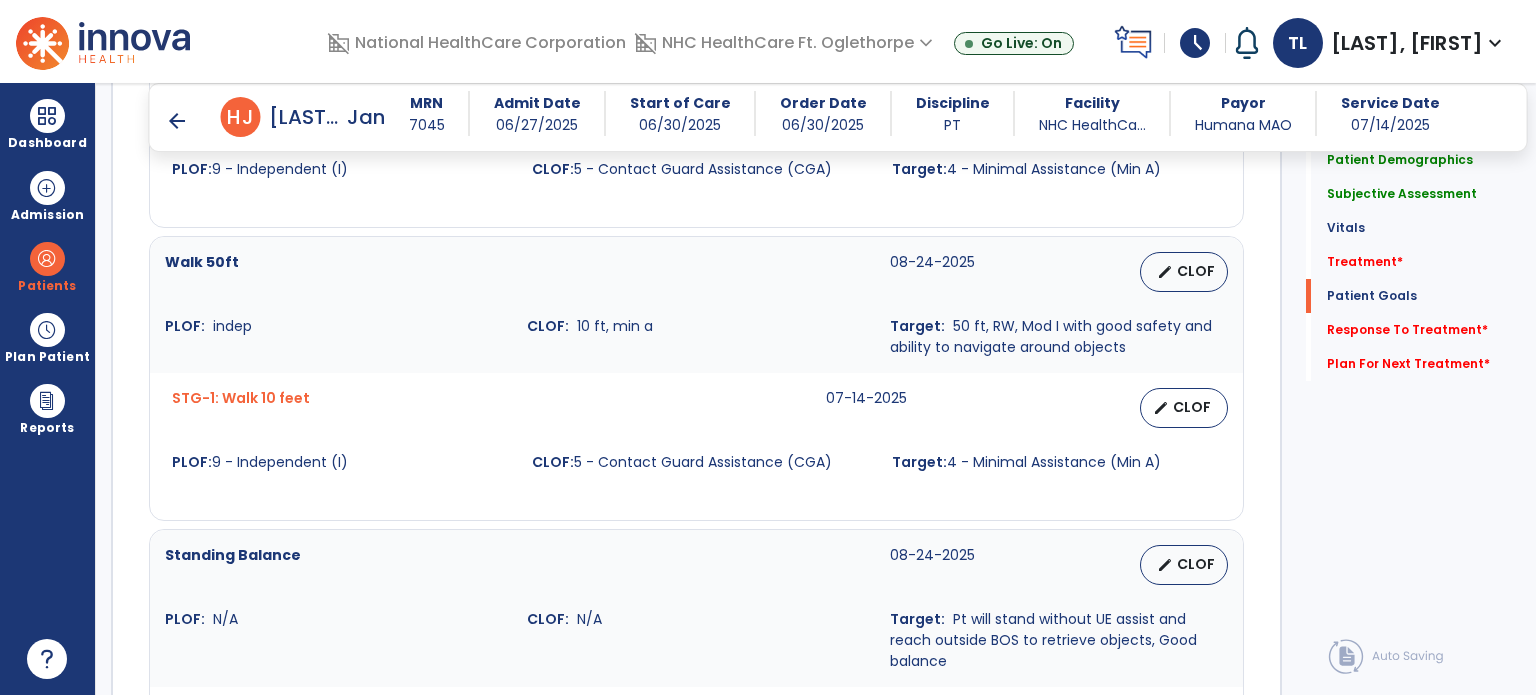 scroll, scrollTop: 2092, scrollLeft: 0, axis: vertical 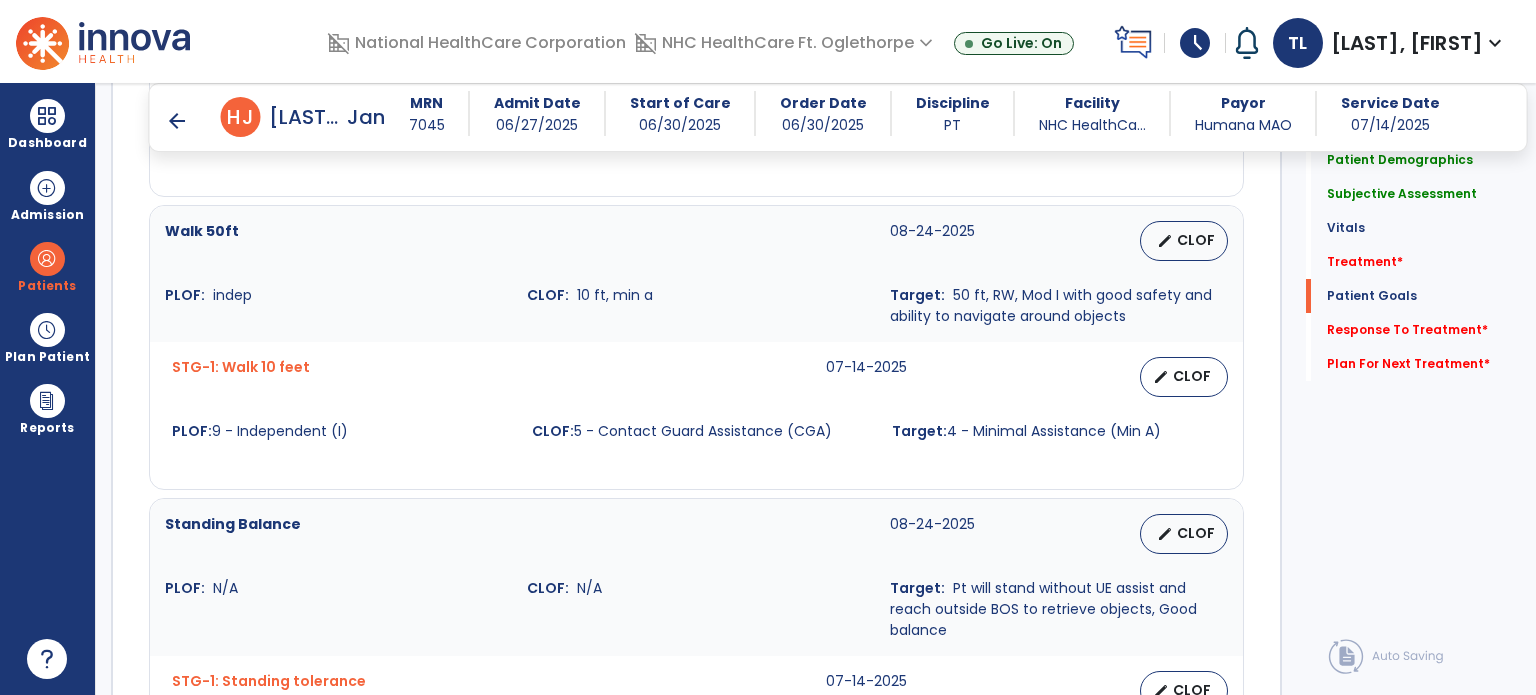 click on "edit   CLOF" at bounding box center [1184, 241] 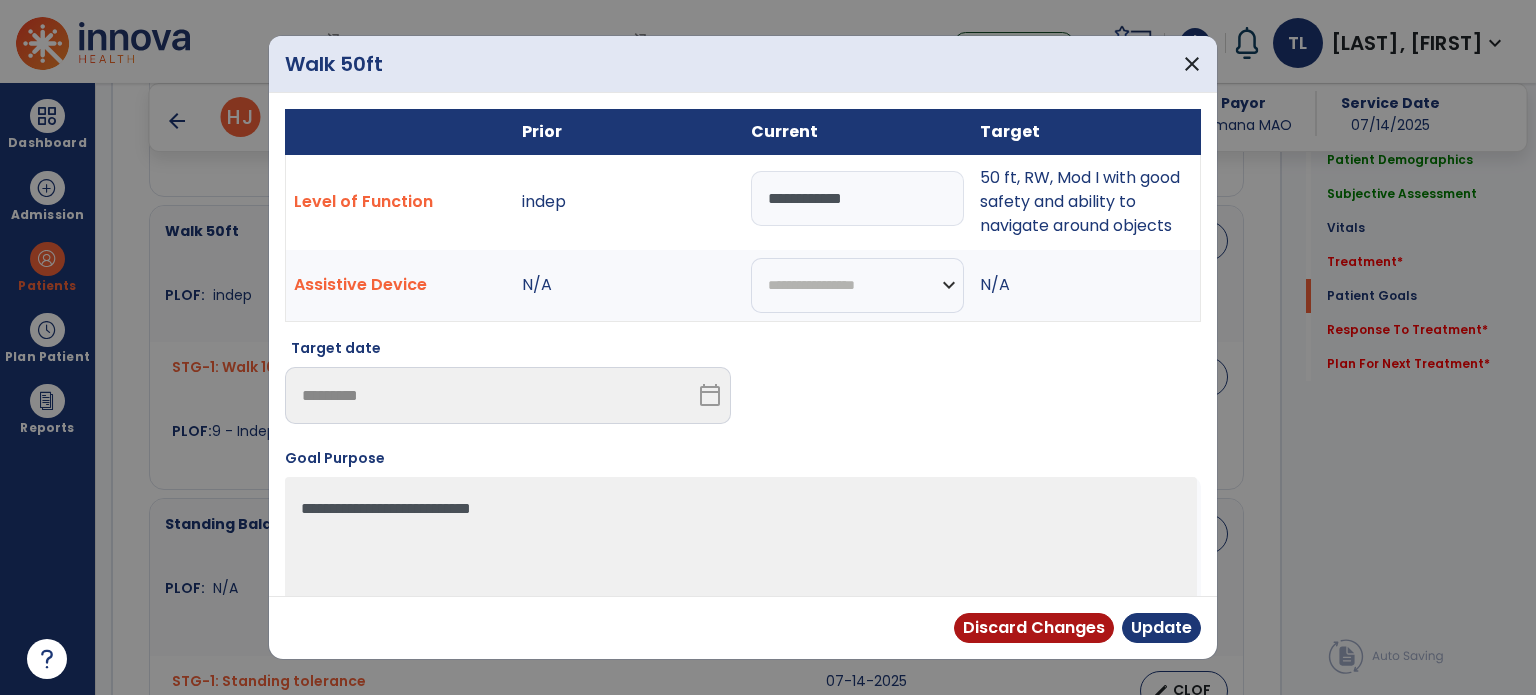 click on "**********" at bounding box center [857, 198] 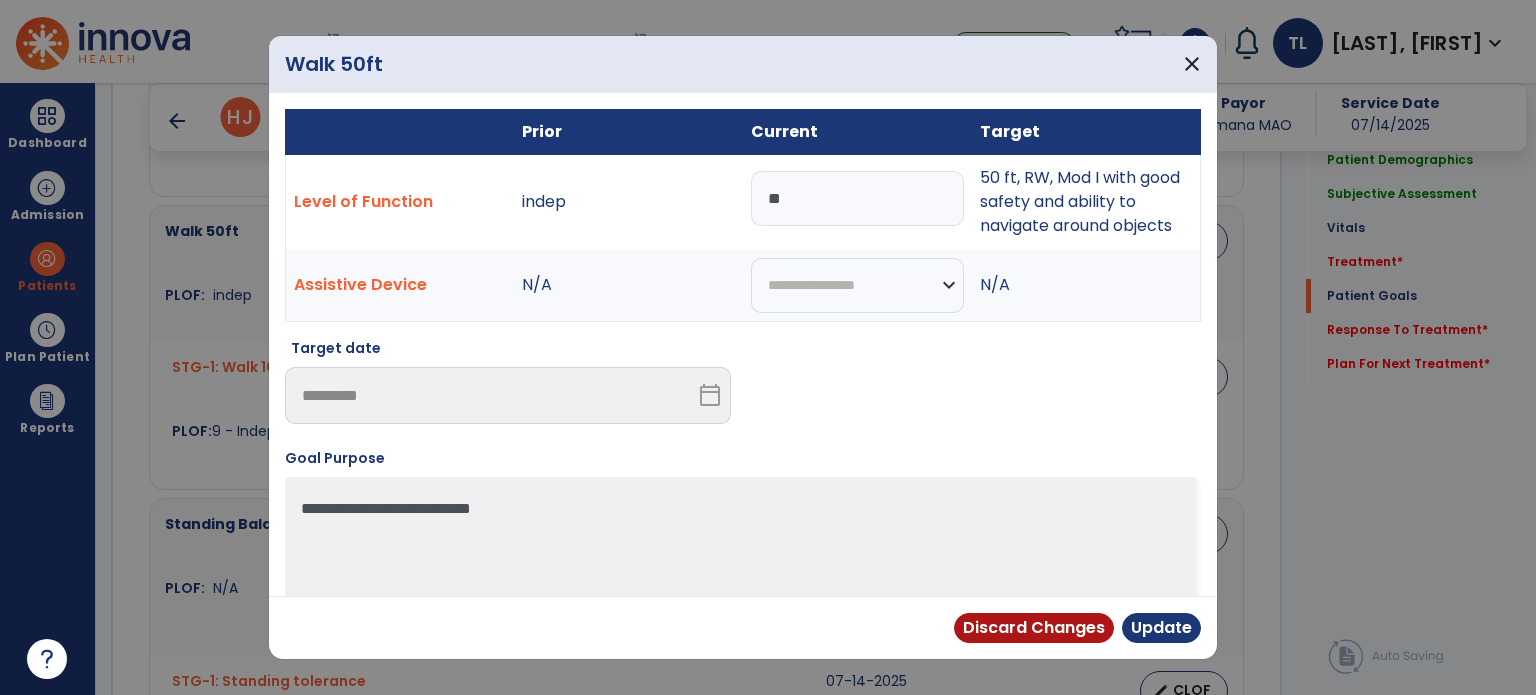 type on "*" 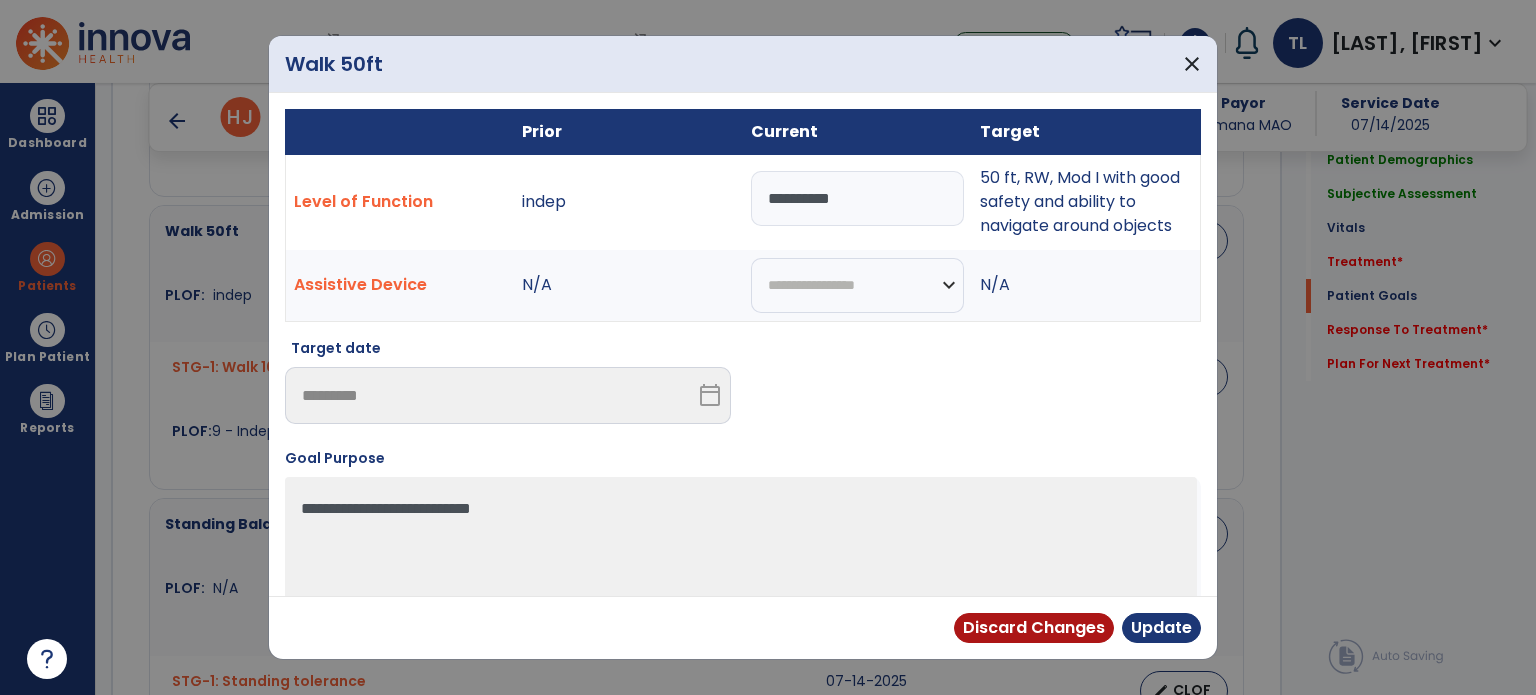 type on "**********" 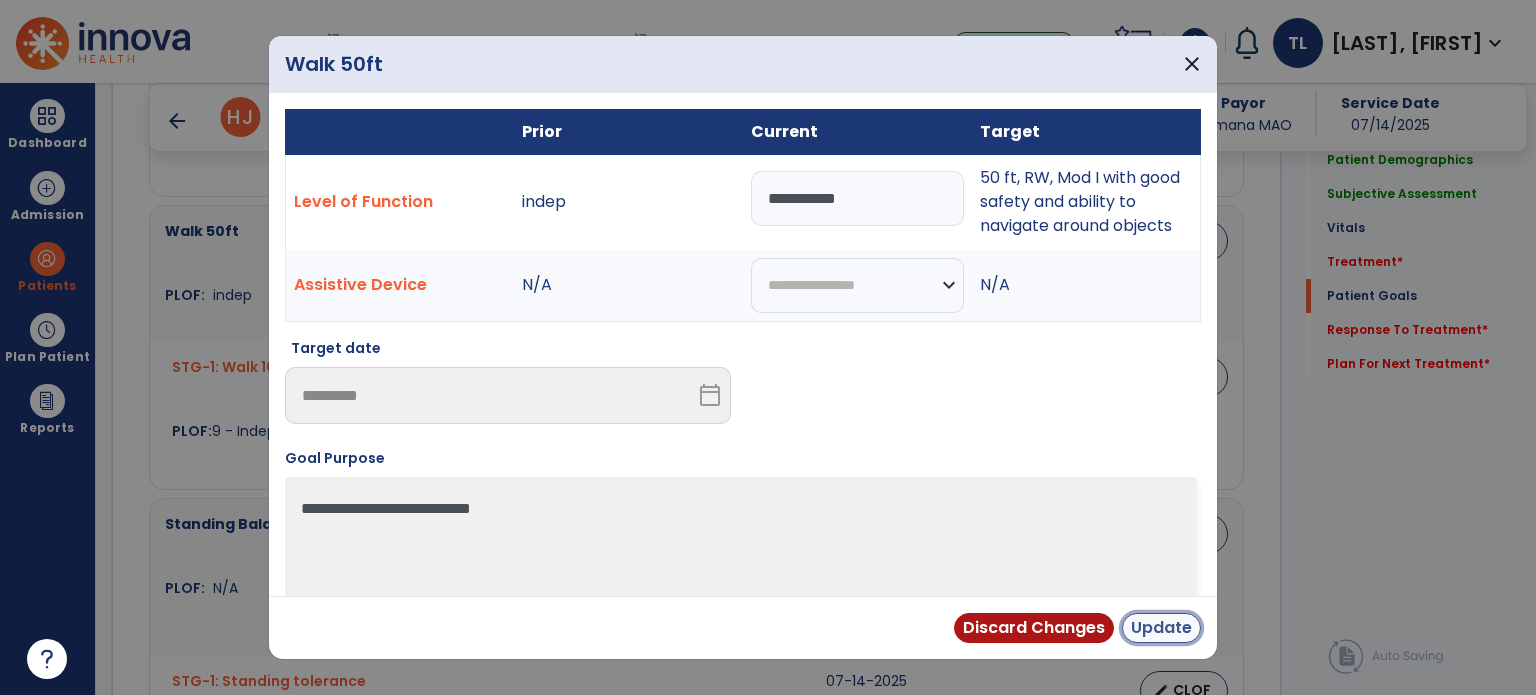click on "Update" at bounding box center (1161, 628) 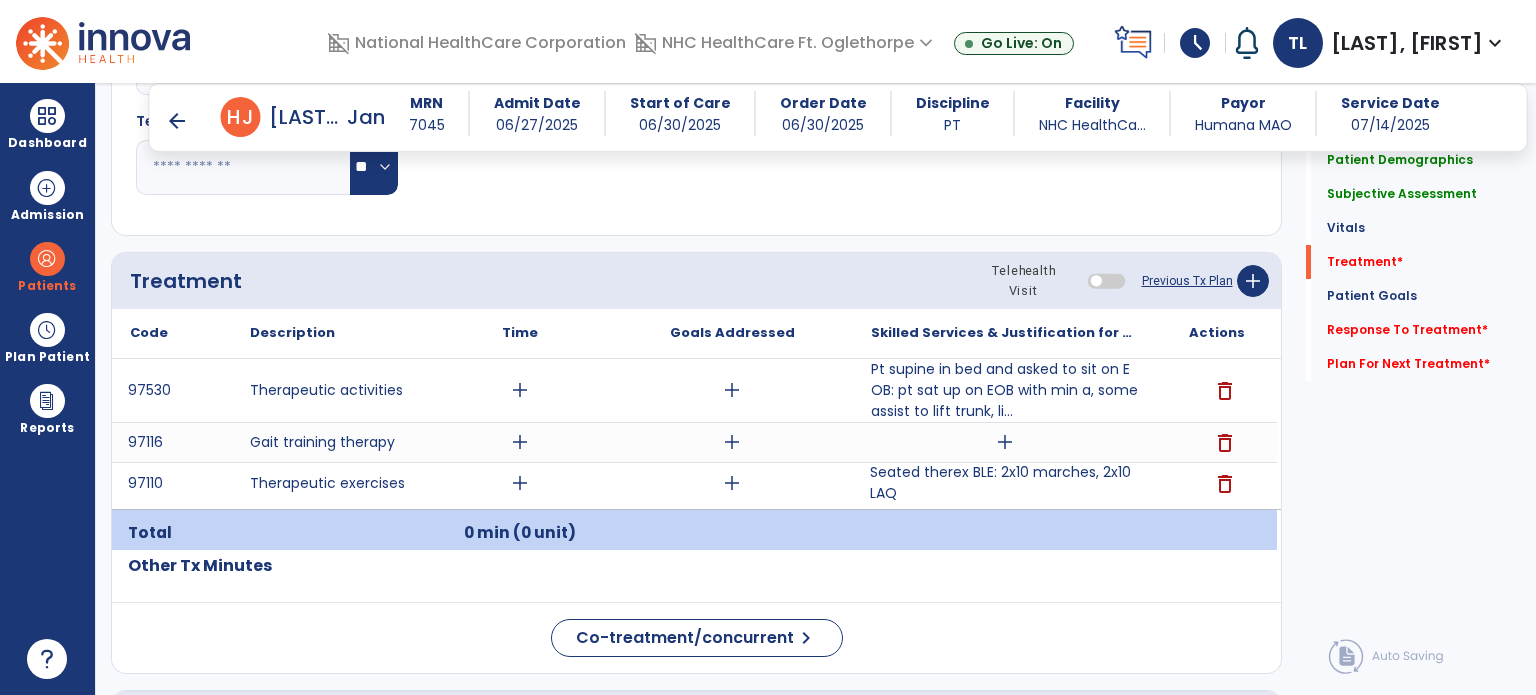 scroll, scrollTop: 1114, scrollLeft: 0, axis: vertical 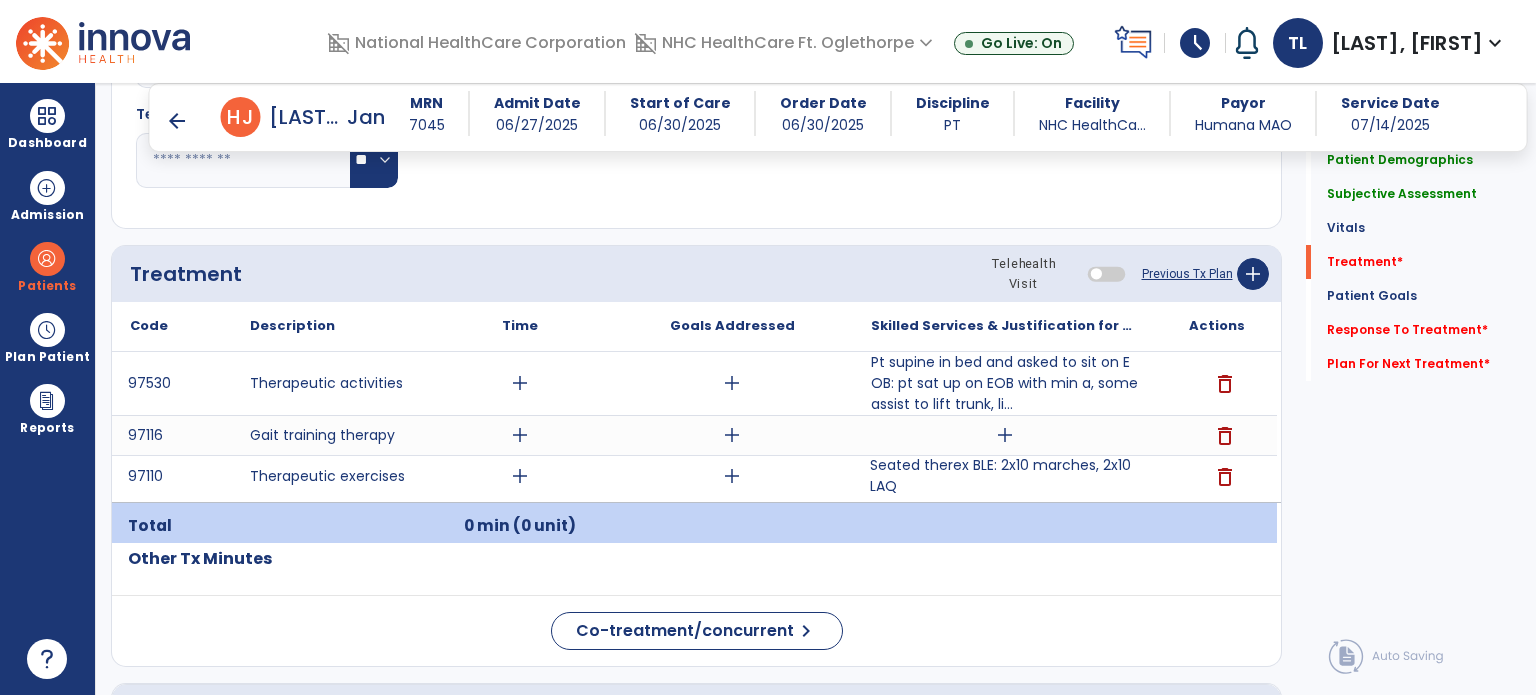 click on "add" at bounding box center (1004, 435) 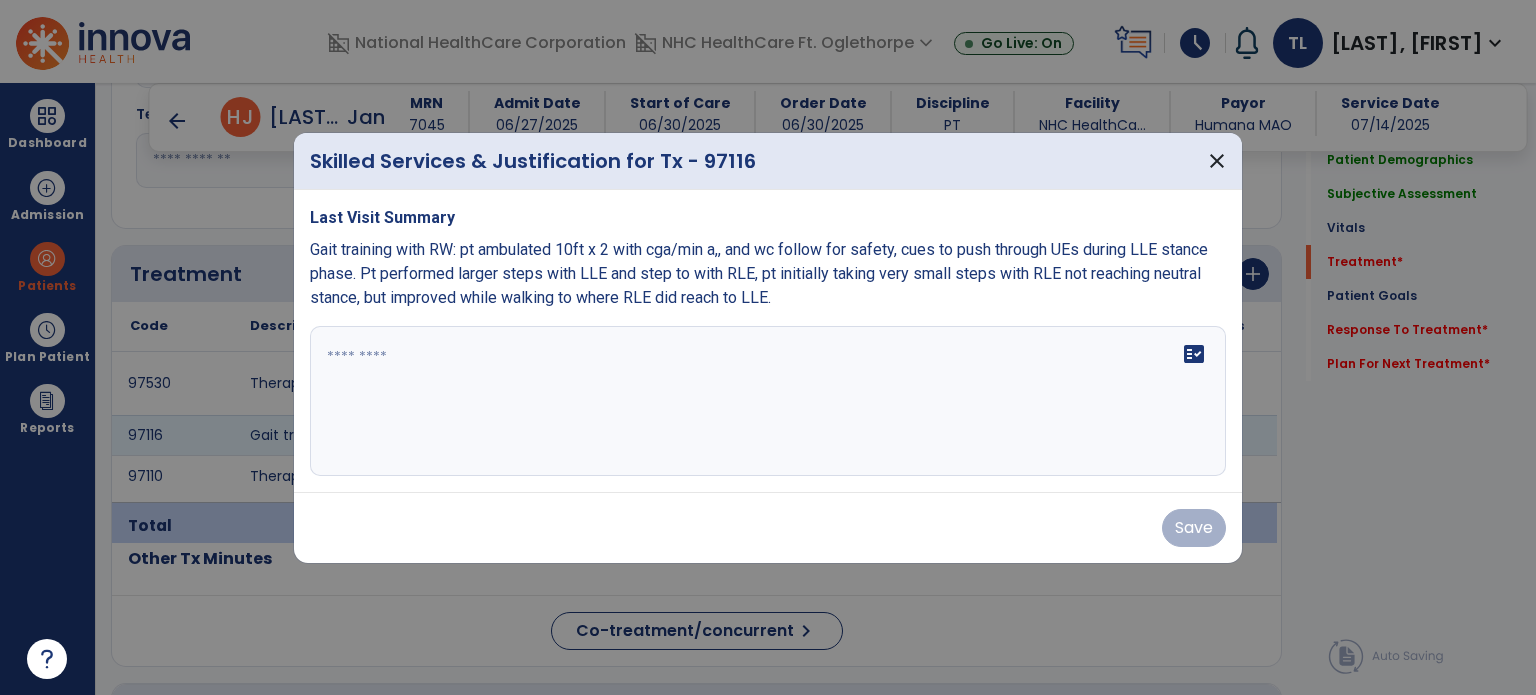 click on "fact_check" at bounding box center [768, 401] 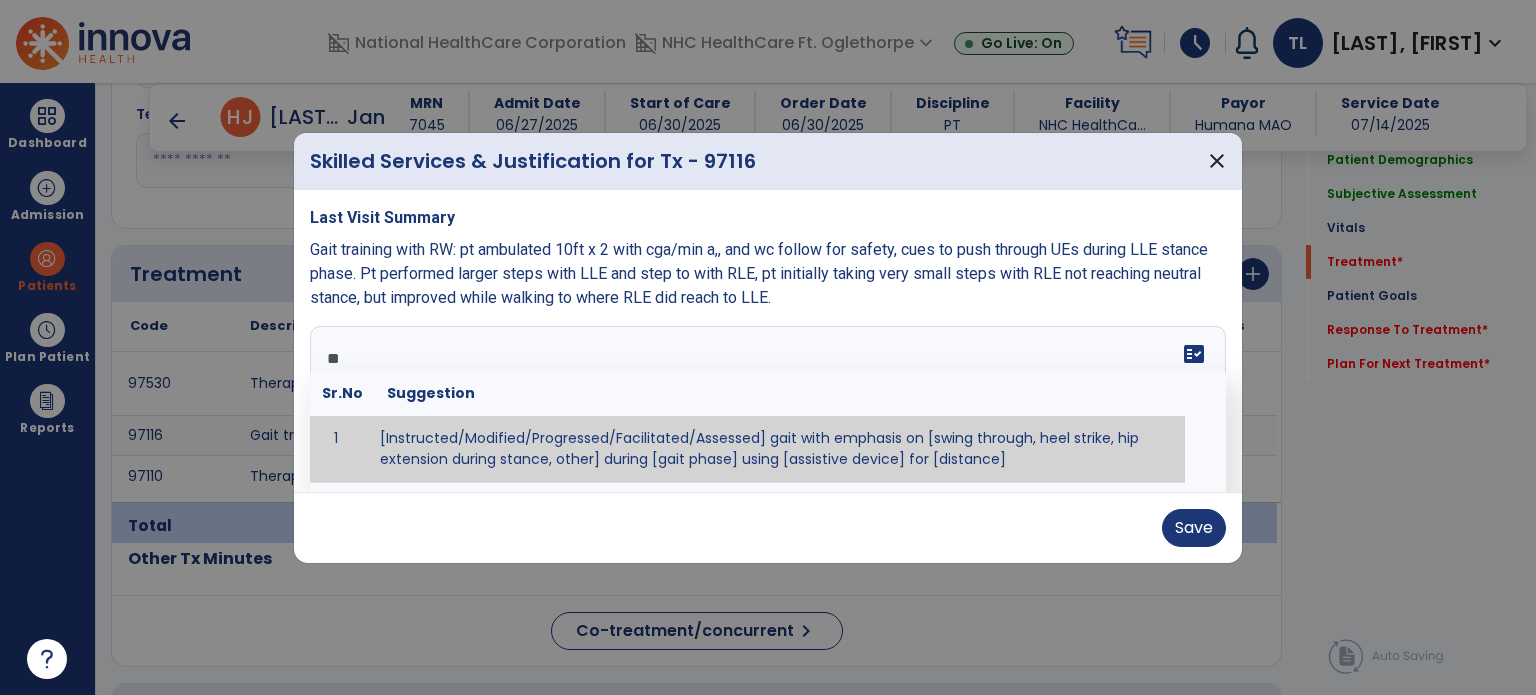 type on "*" 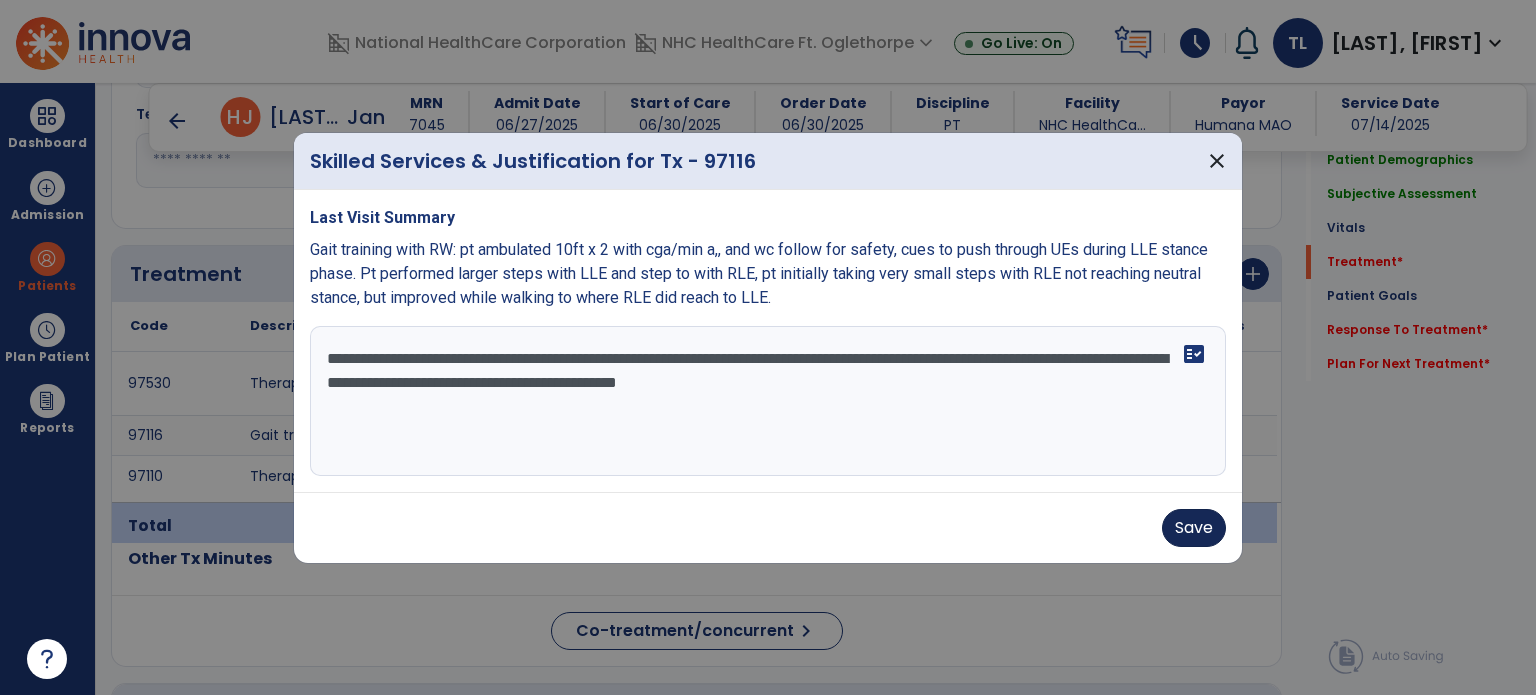 type on "**********" 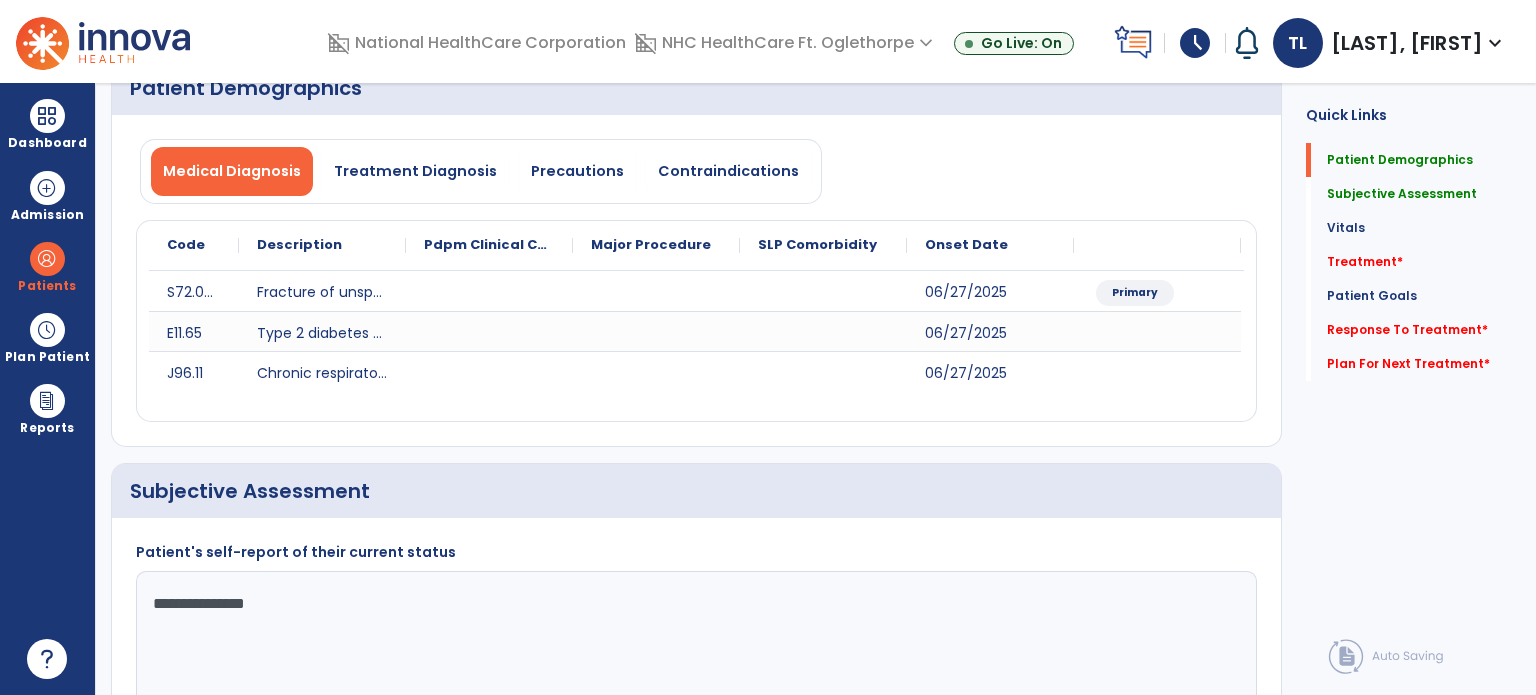 scroll, scrollTop: 0, scrollLeft: 0, axis: both 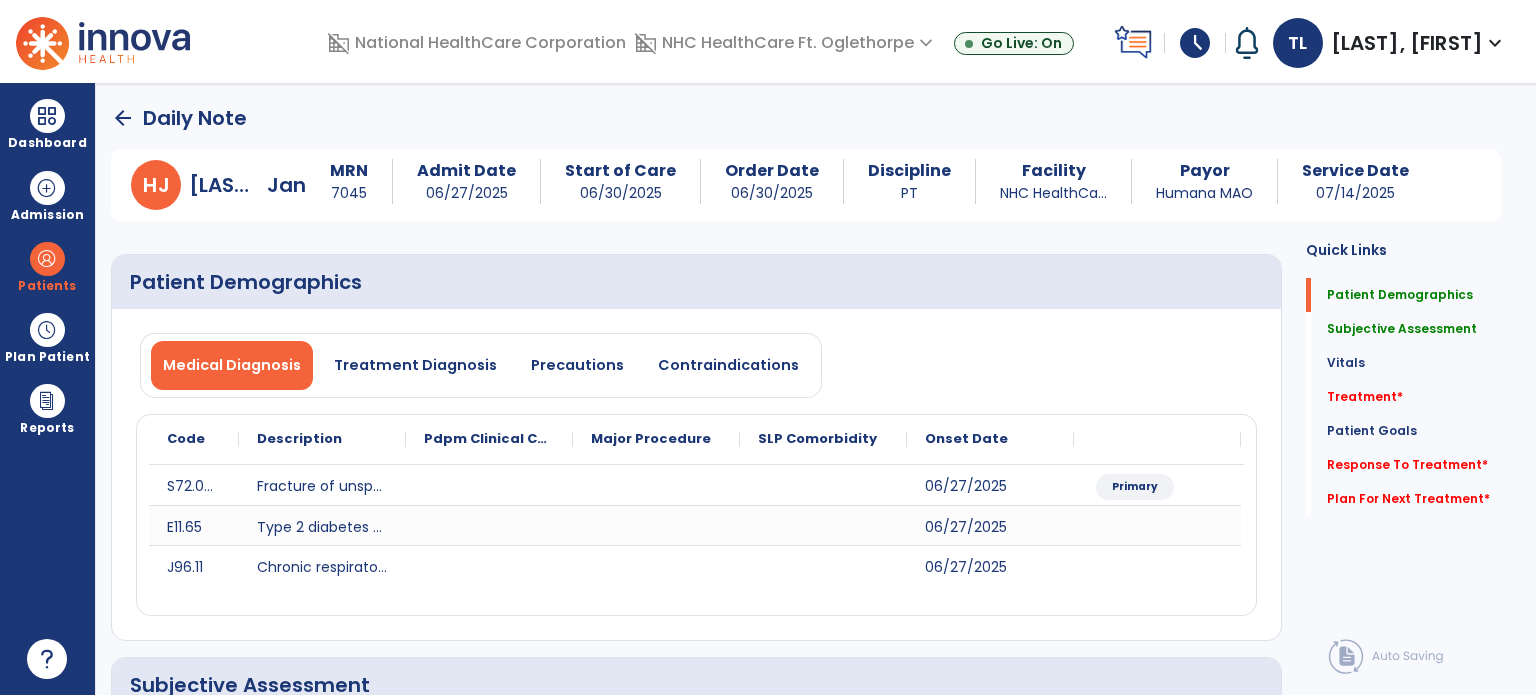 click on "arrow_back   Daily Note" 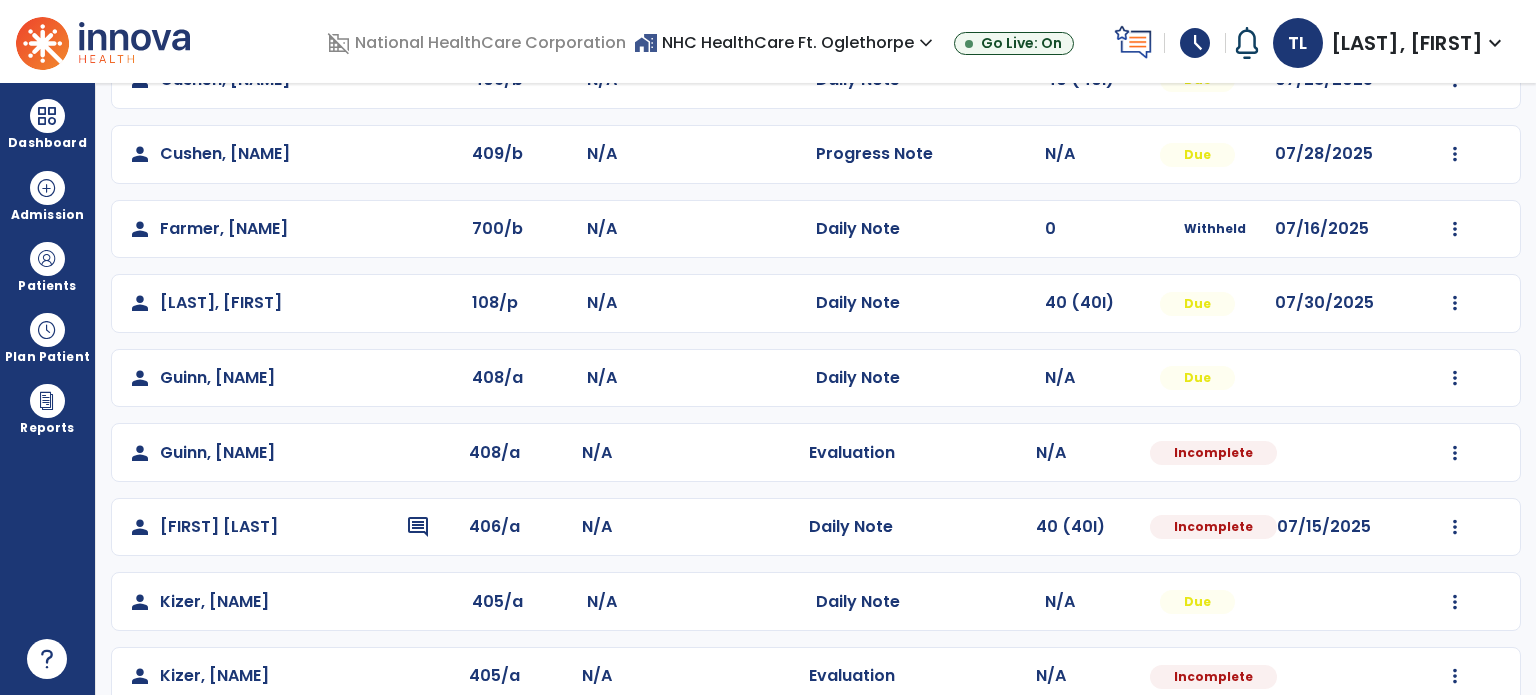 scroll, scrollTop: 836, scrollLeft: 0, axis: vertical 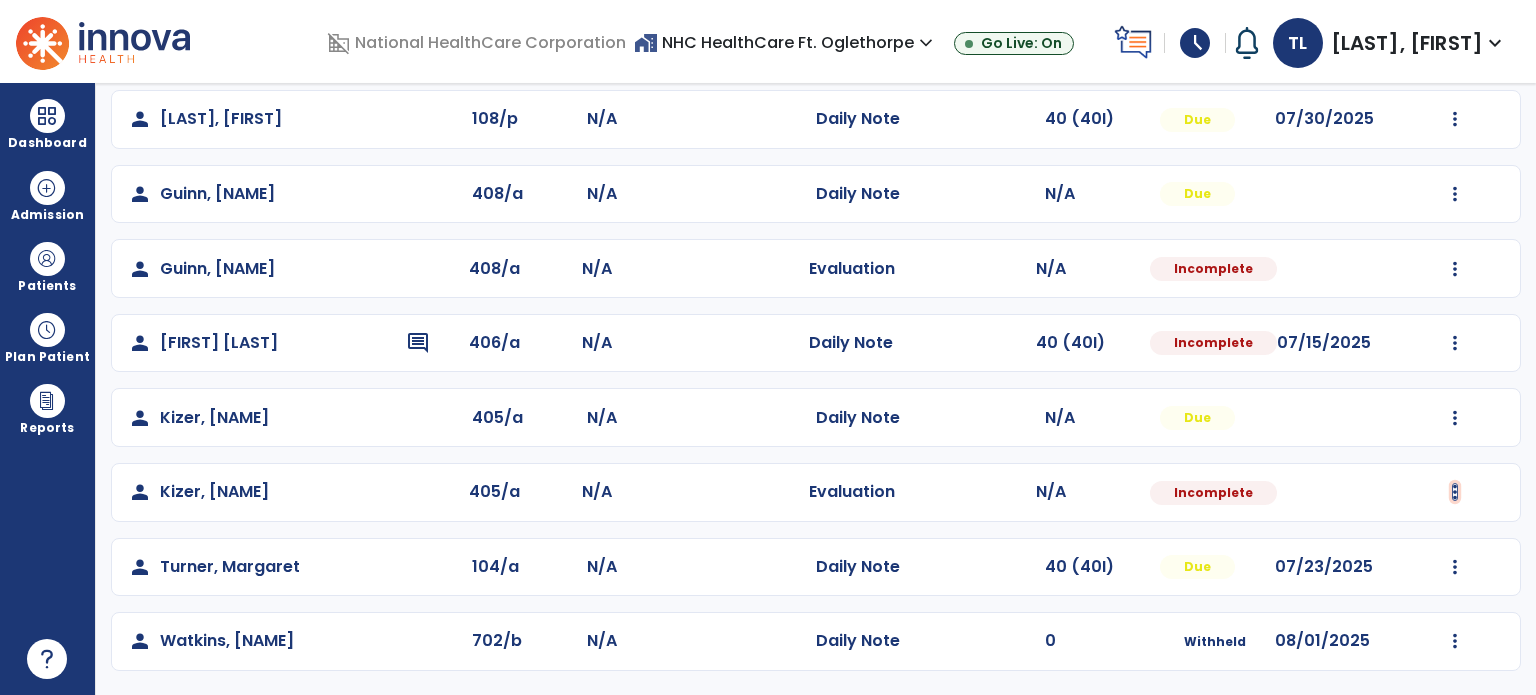 click at bounding box center [1455, -328] 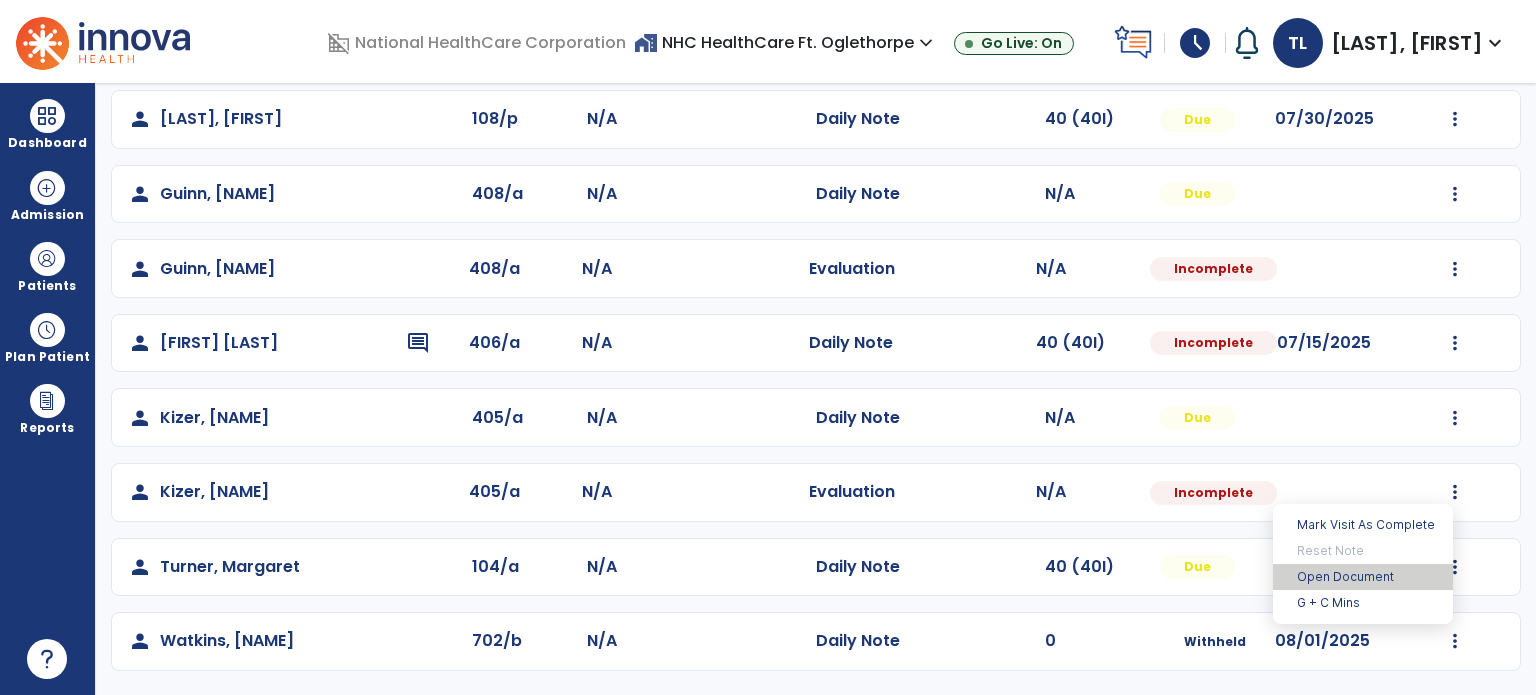 click on "Open Document" at bounding box center (1363, 577) 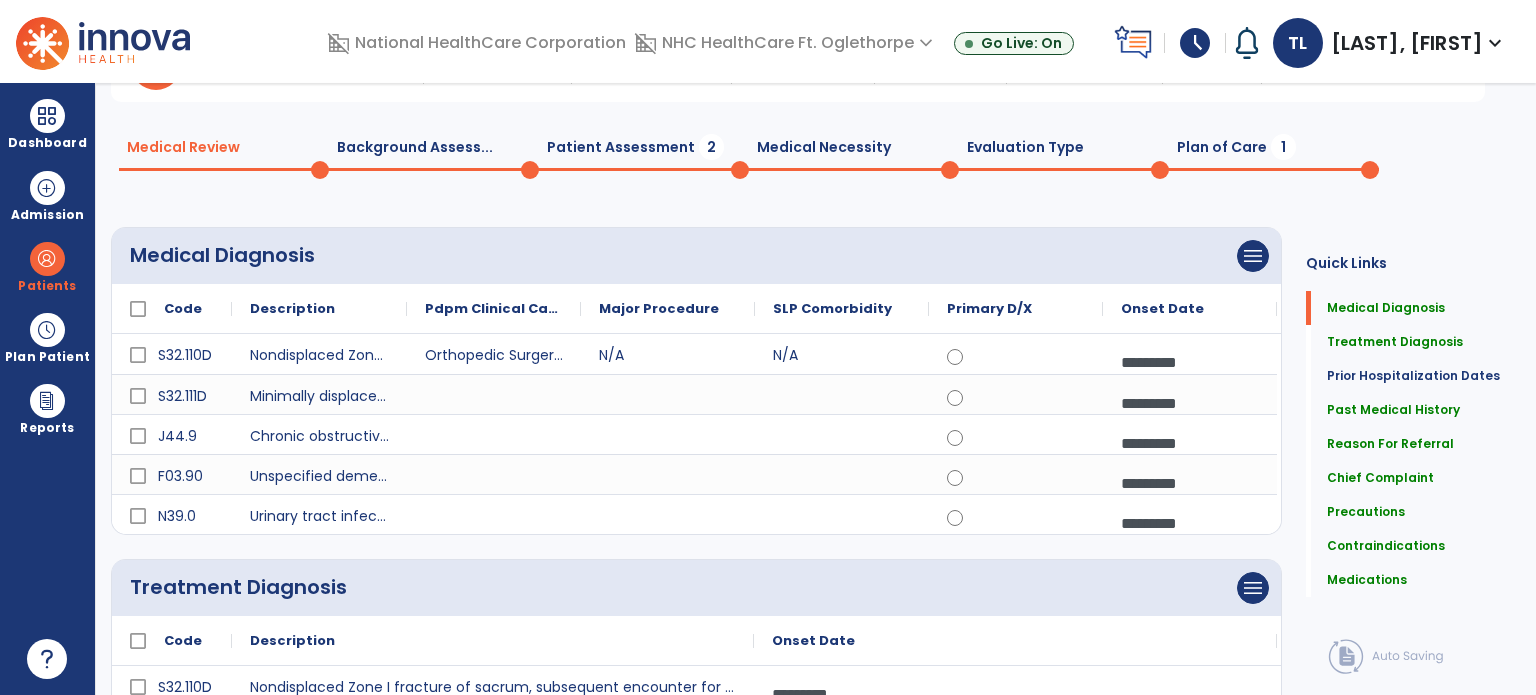 scroll, scrollTop: 0, scrollLeft: 0, axis: both 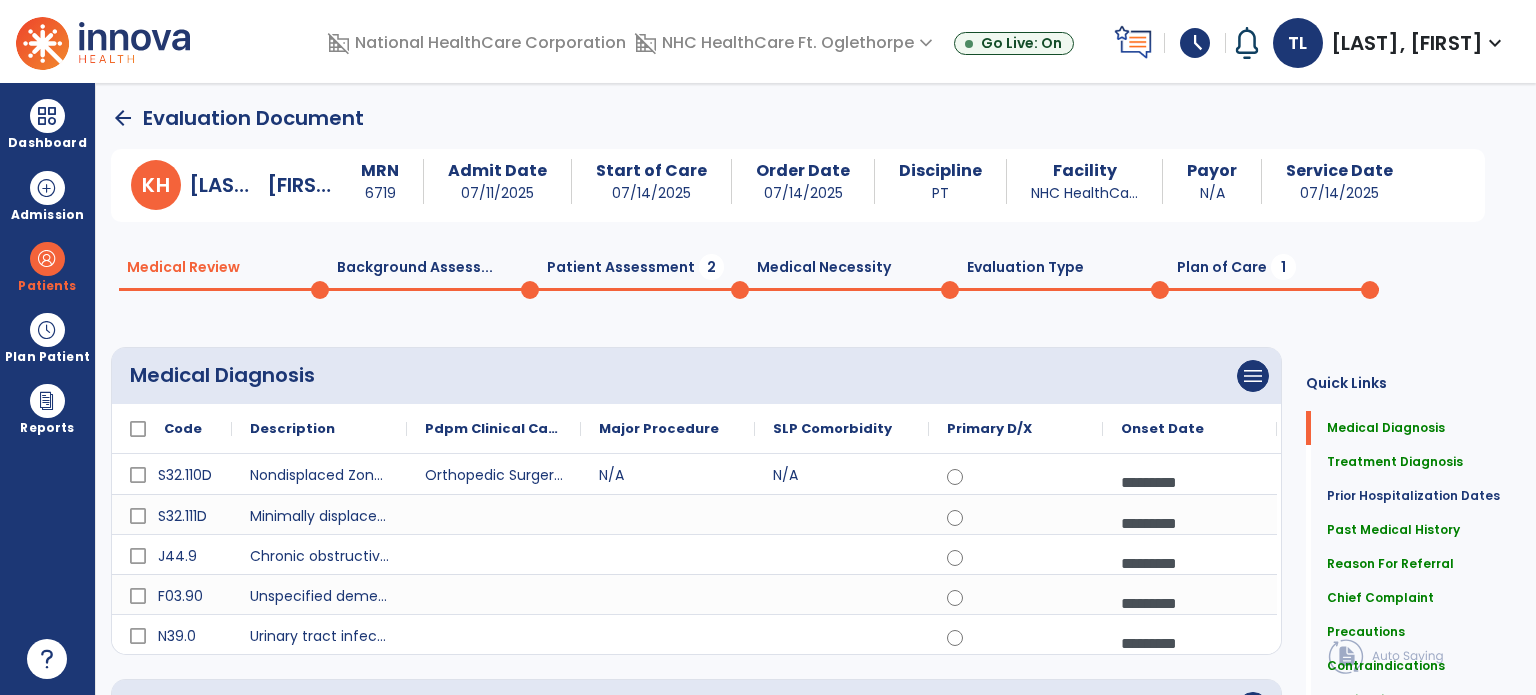 click on "Background Assess...  0" 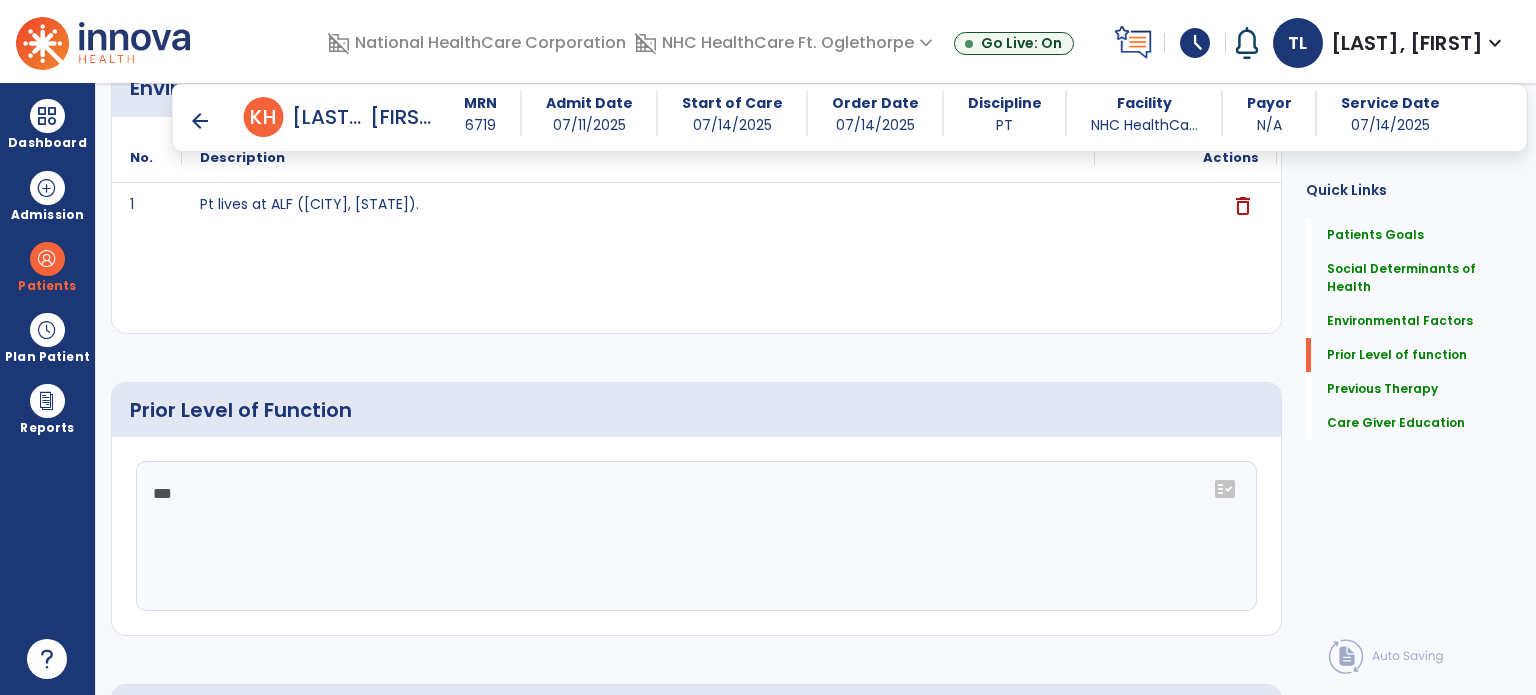 scroll, scrollTop: 1052, scrollLeft: 0, axis: vertical 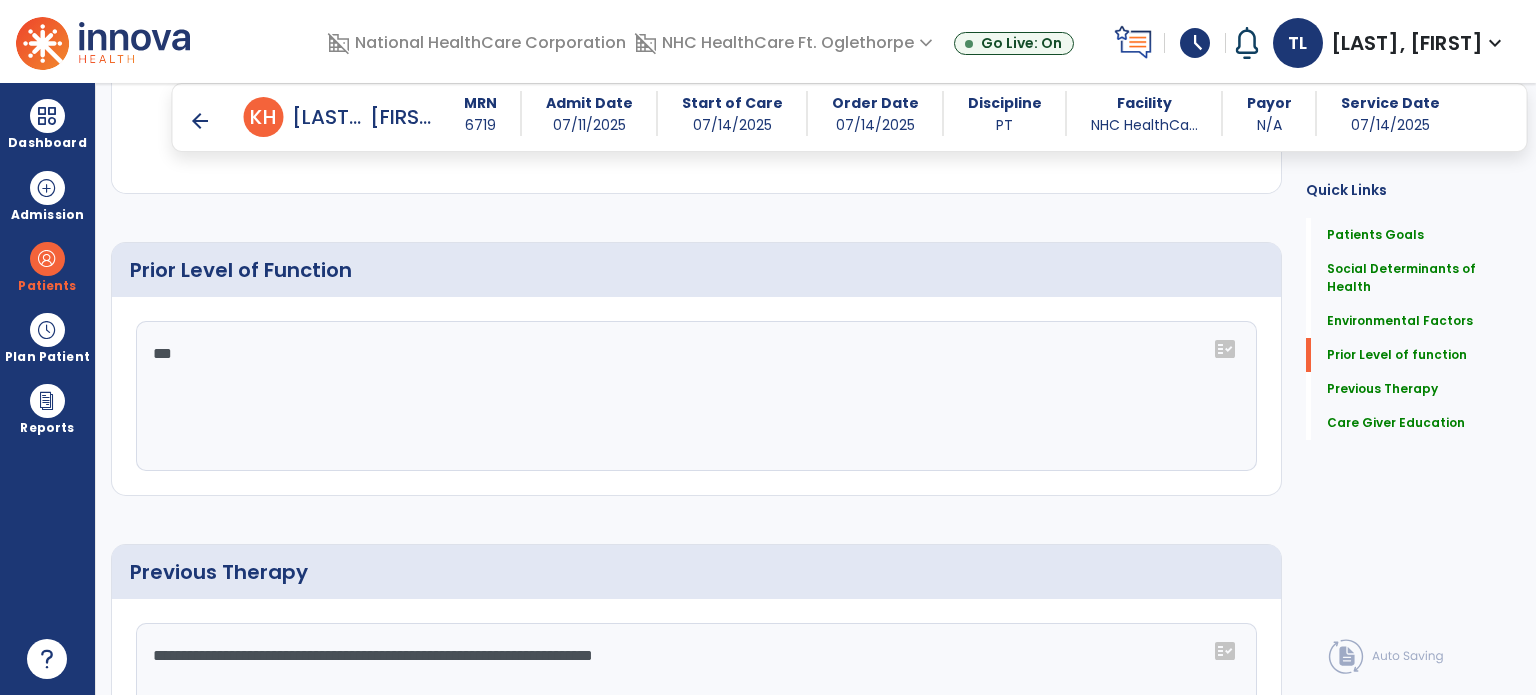 click on "**" 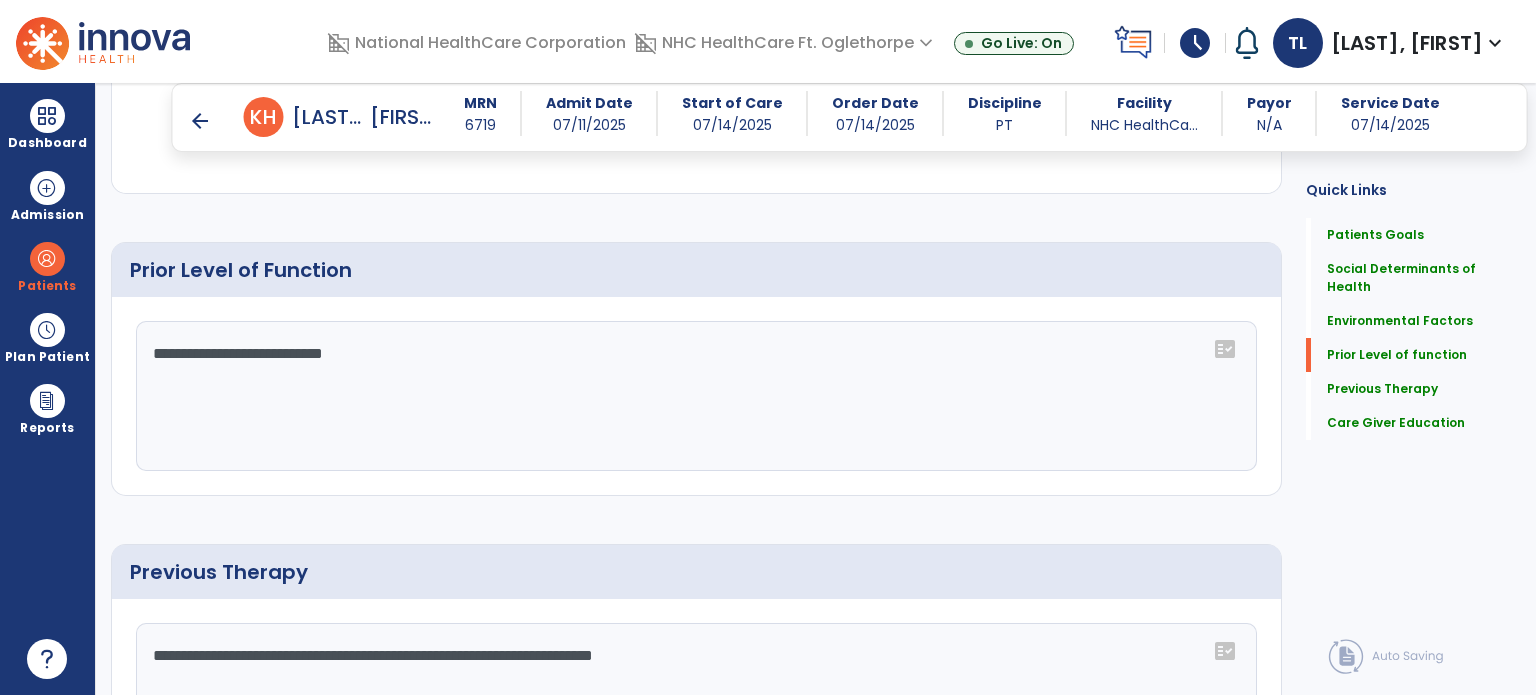 click on "**********" 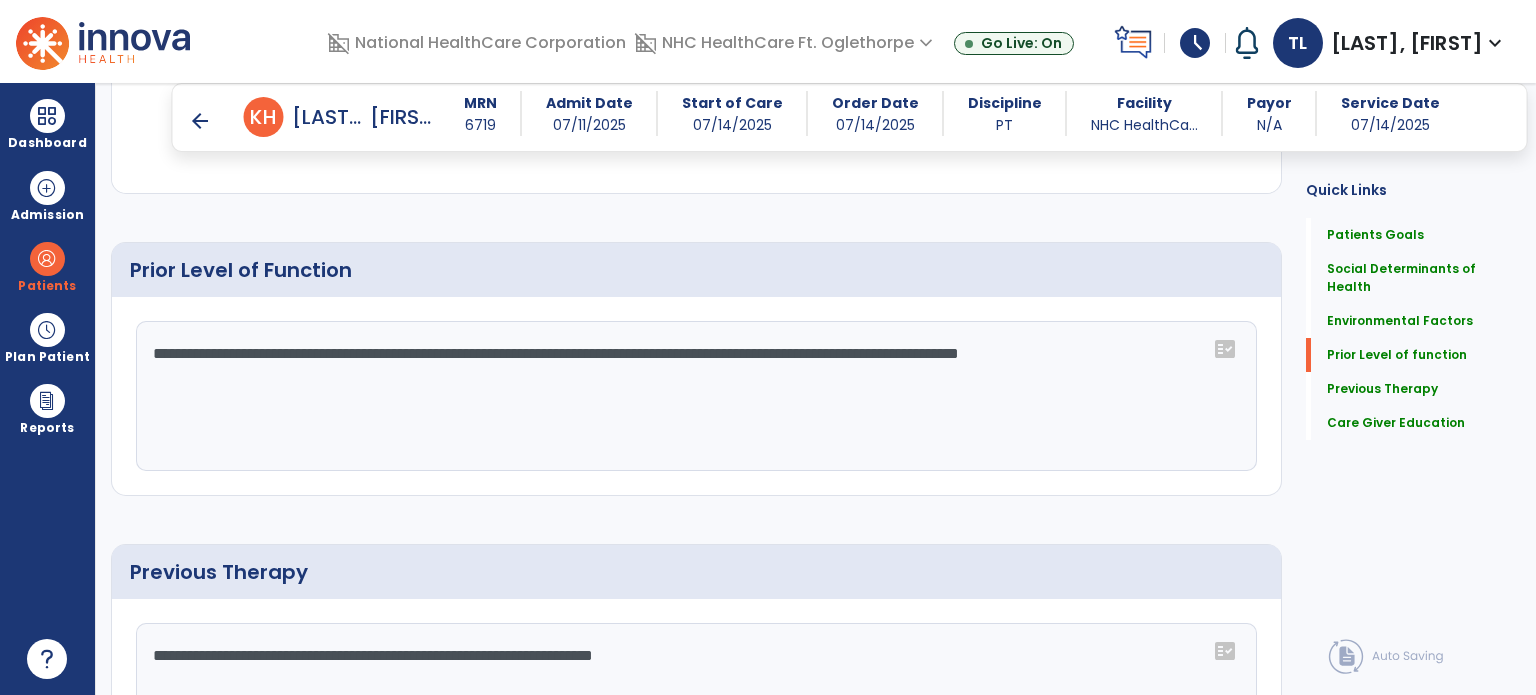 click on "**********" 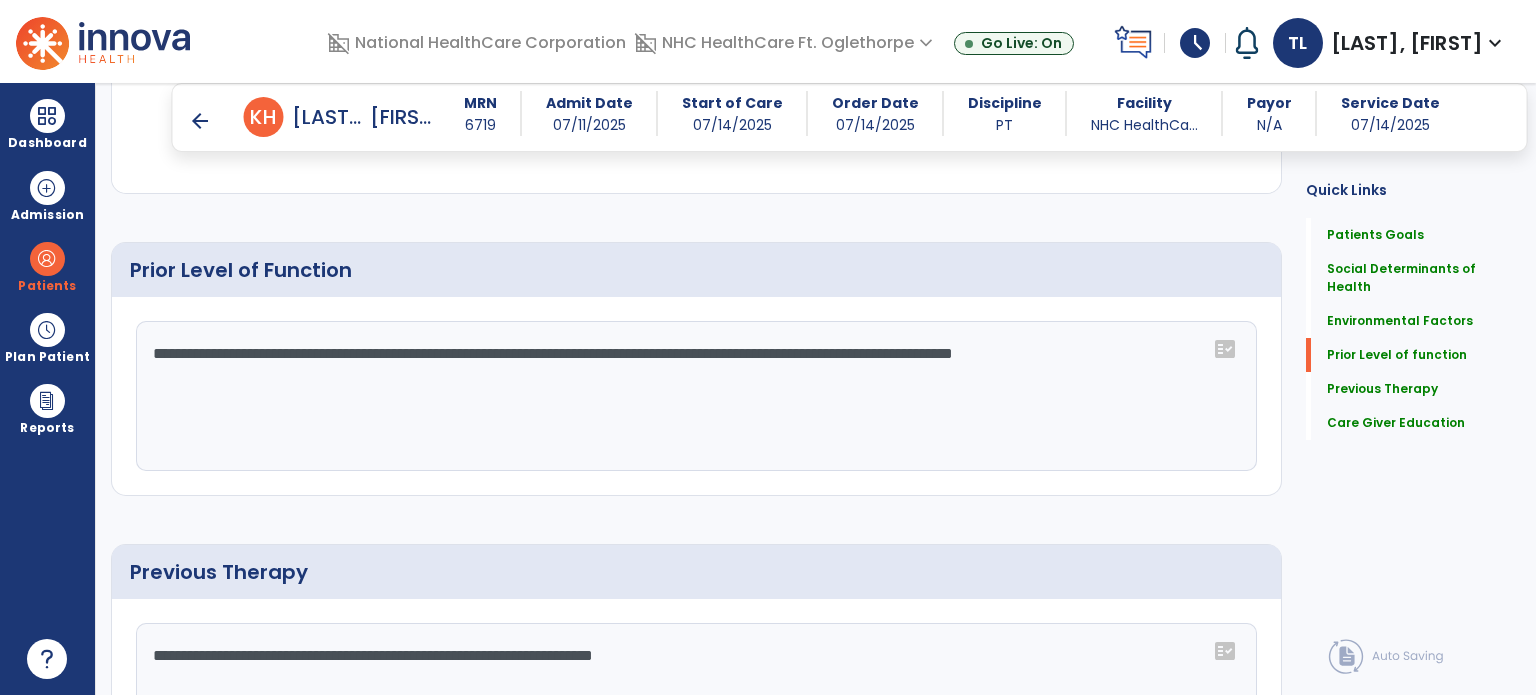 click on "**********" 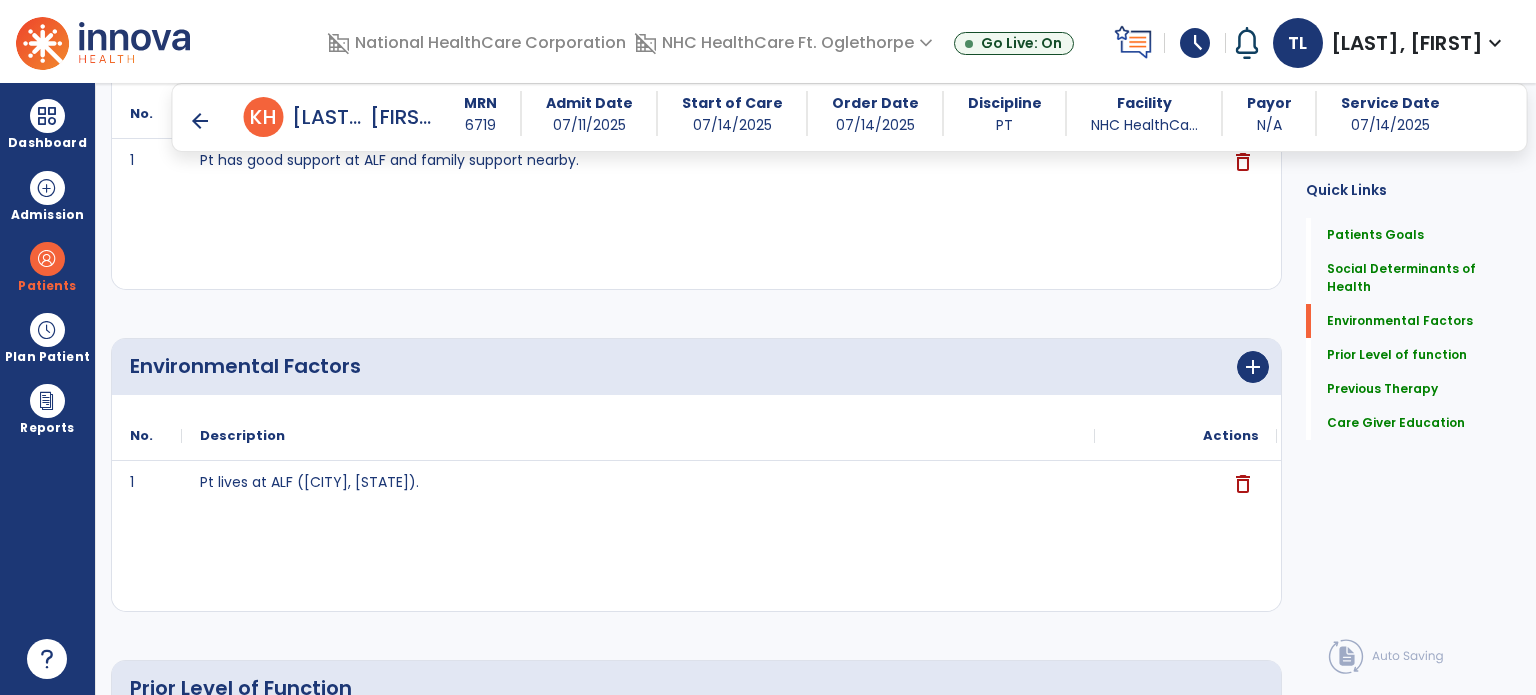 scroll, scrollTop: 619, scrollLeft: 0, axis: vertical 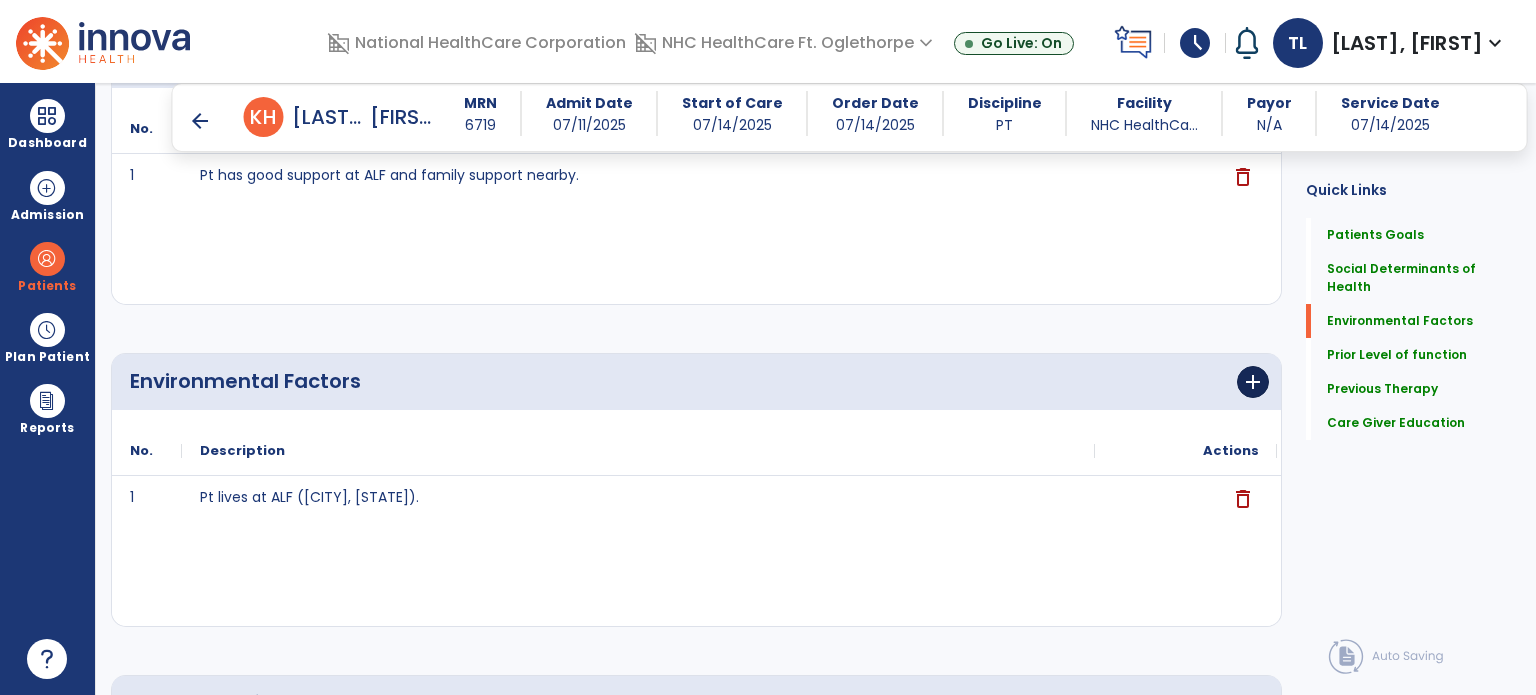 type on "**********" 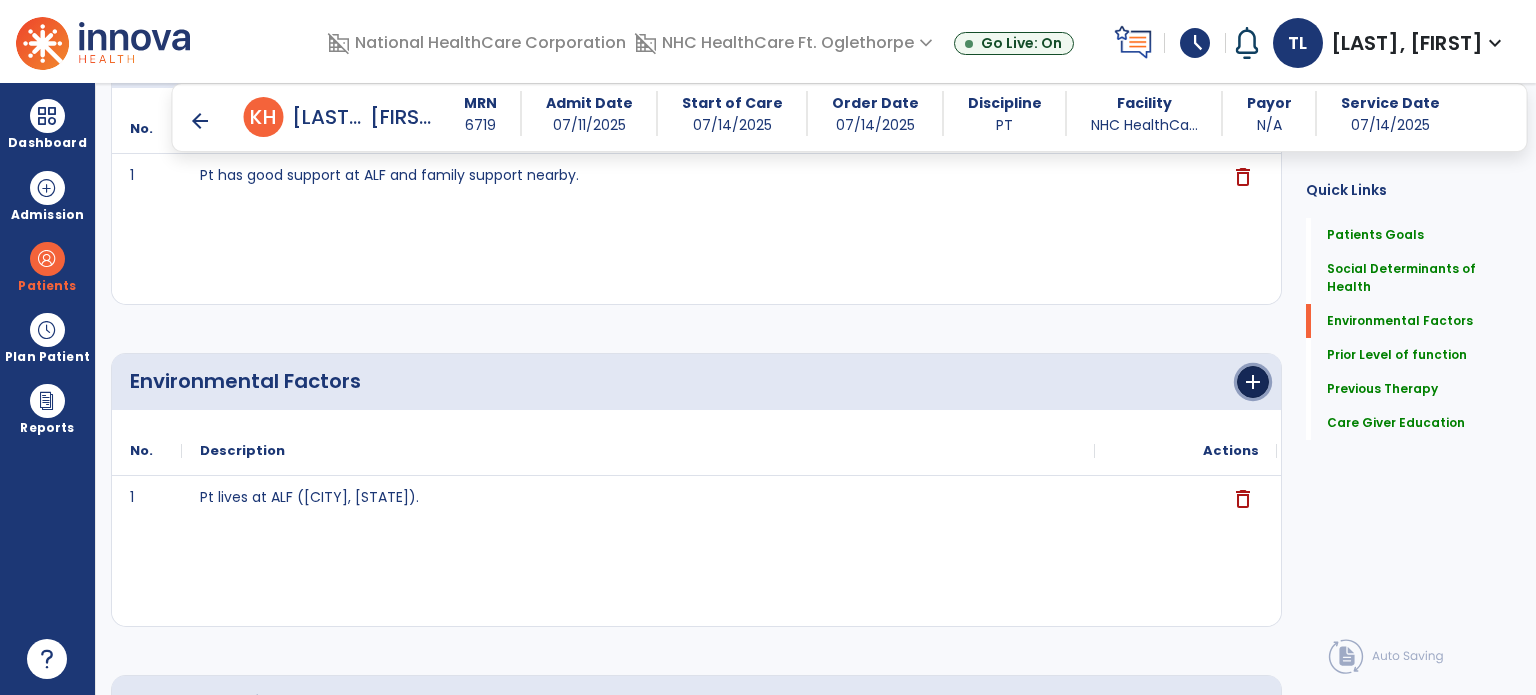 click on "add" 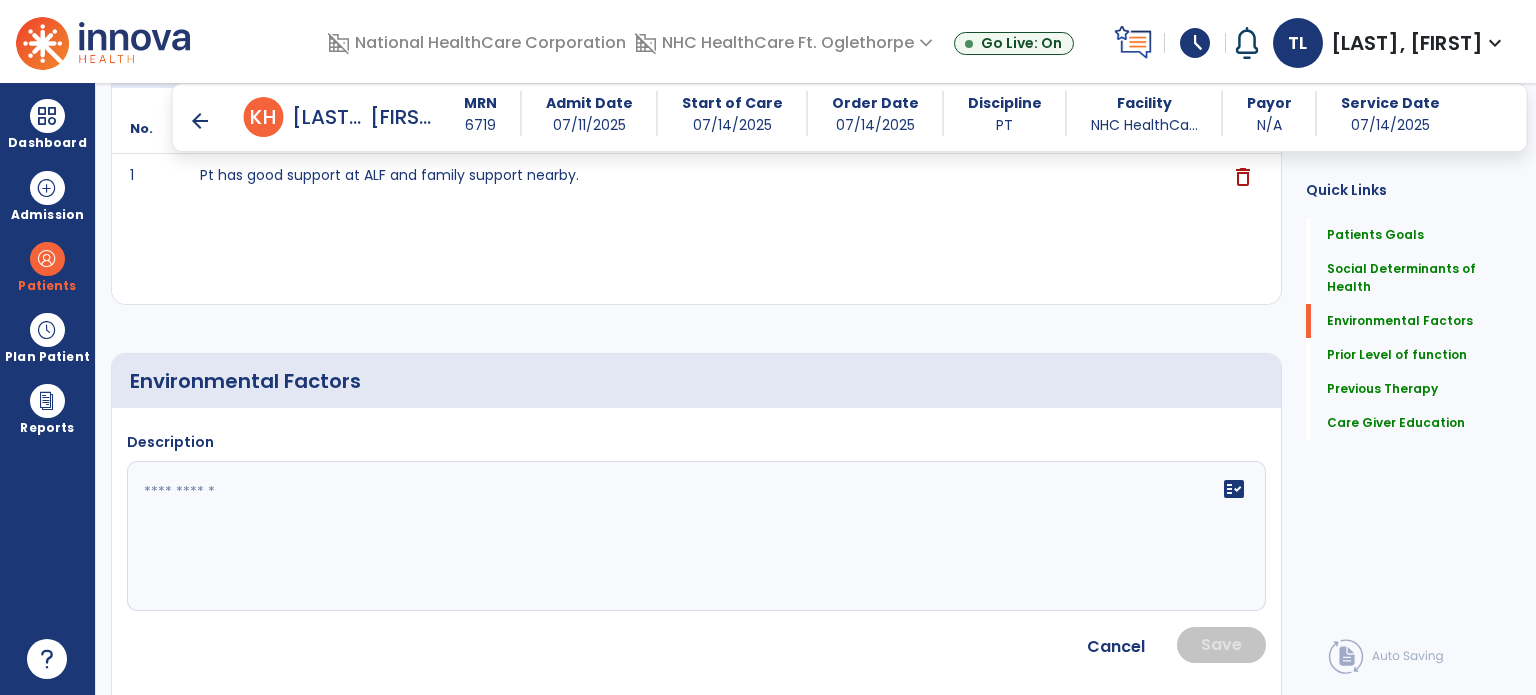 click on "fact_check" 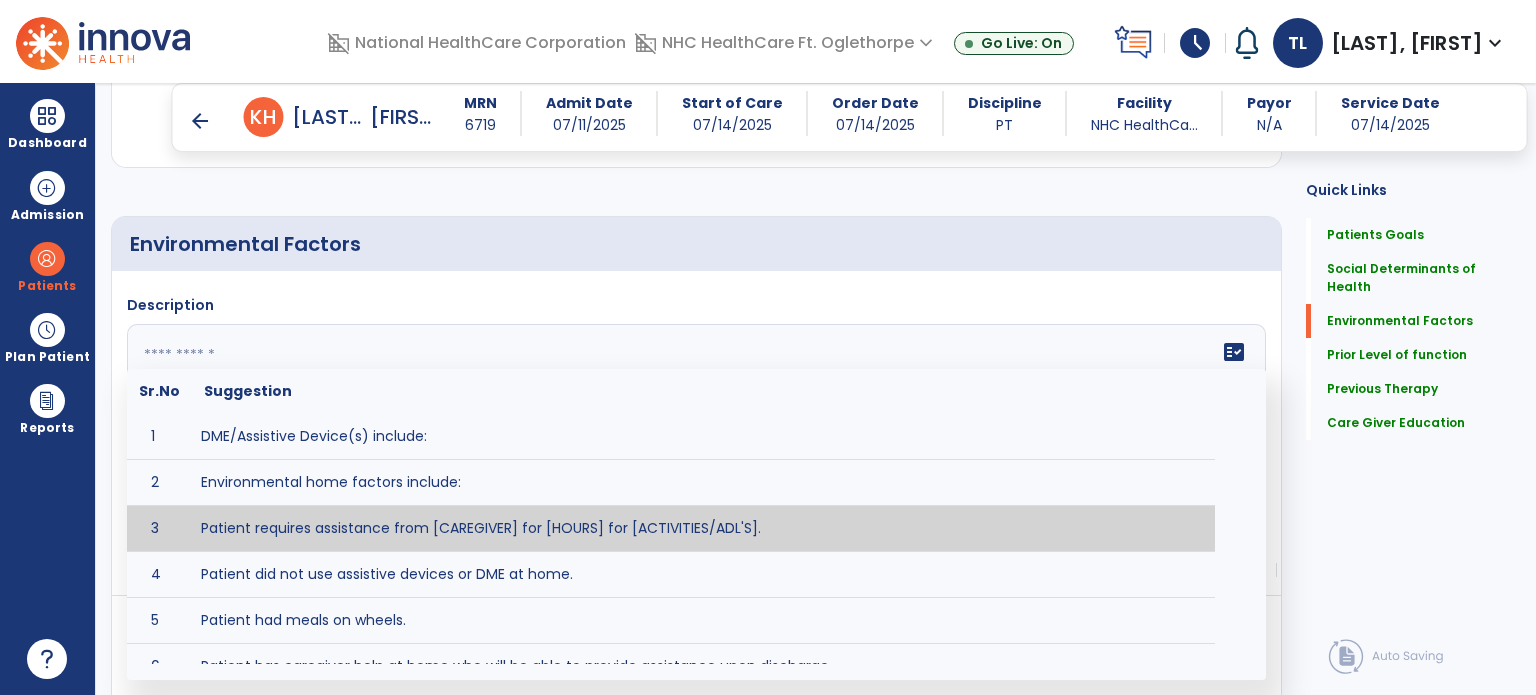 scroll, scrollTop: 756, scrollLeft: 0, axis: vertical 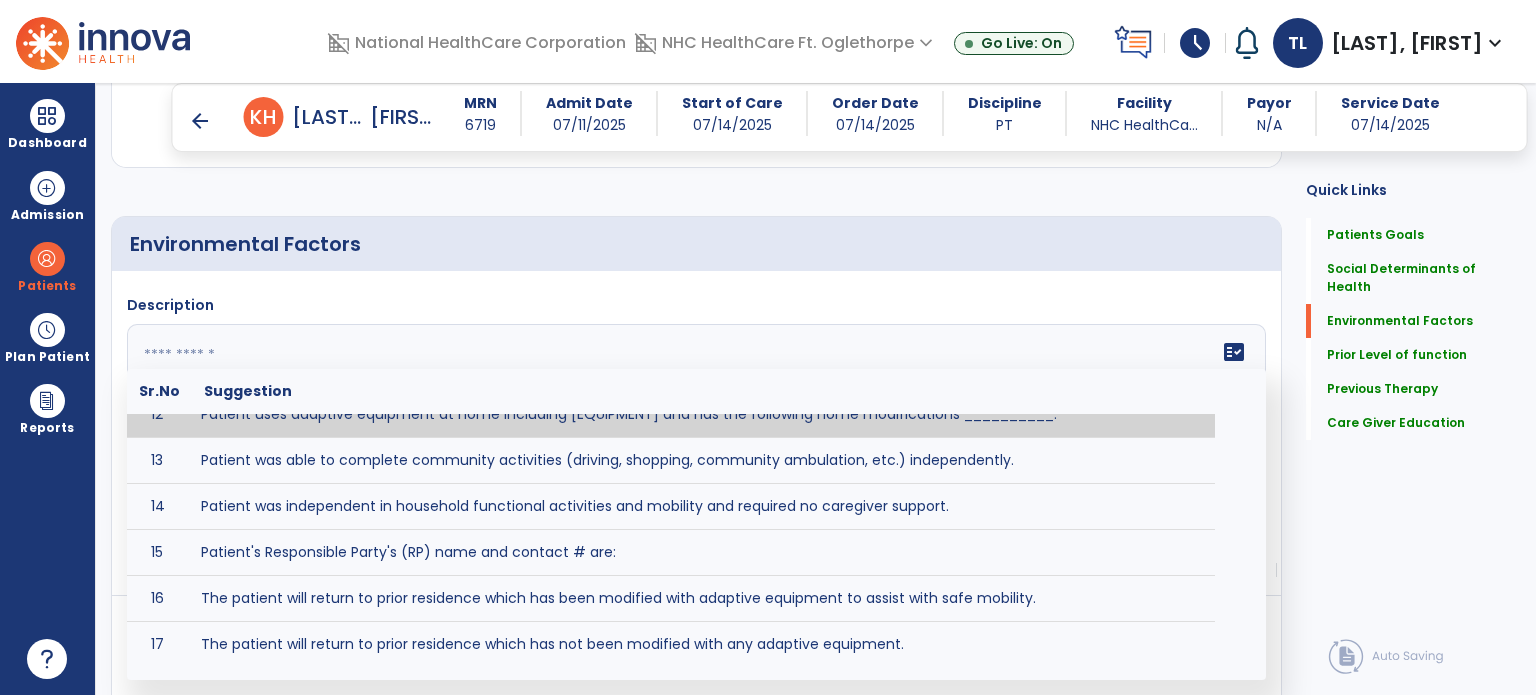 click on "Environmental Factors" 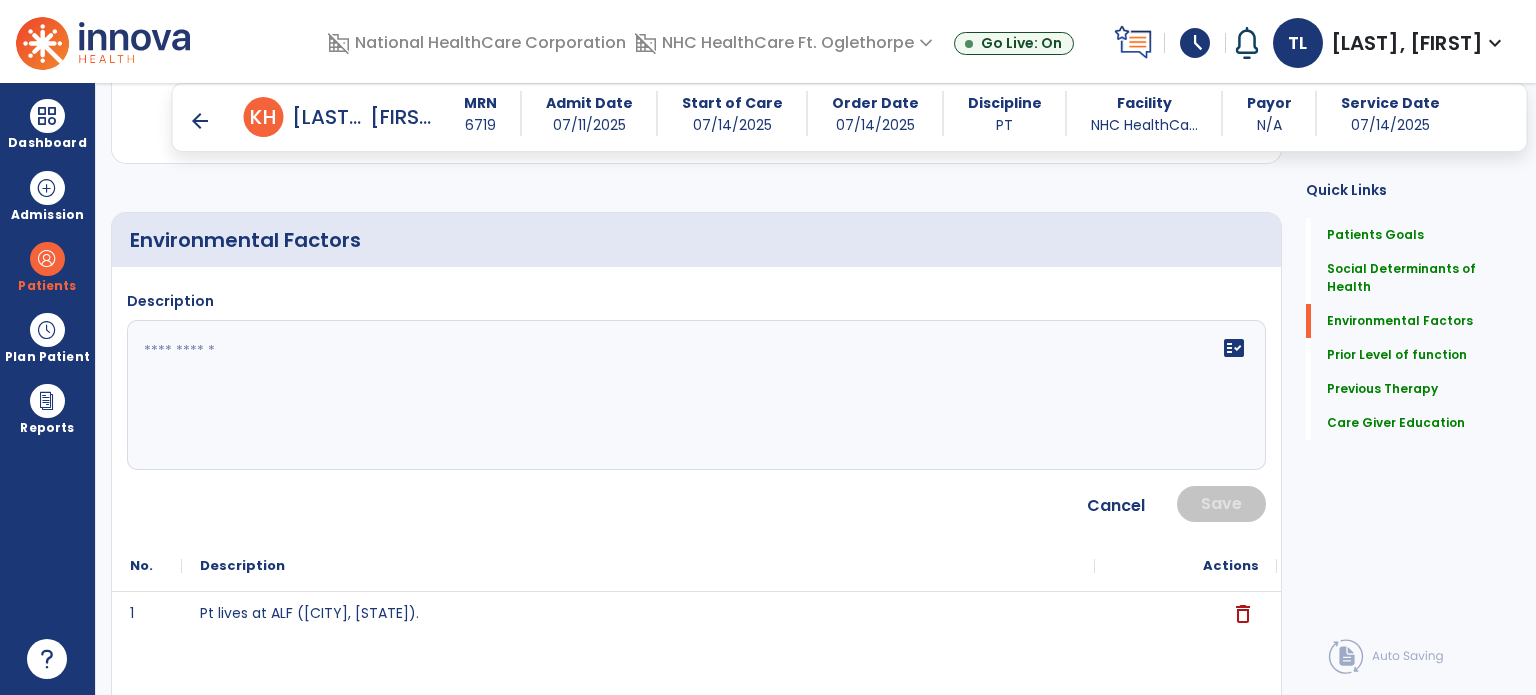 scroll, scrollTop: 740, scrollLeft: 0, axis: vertical 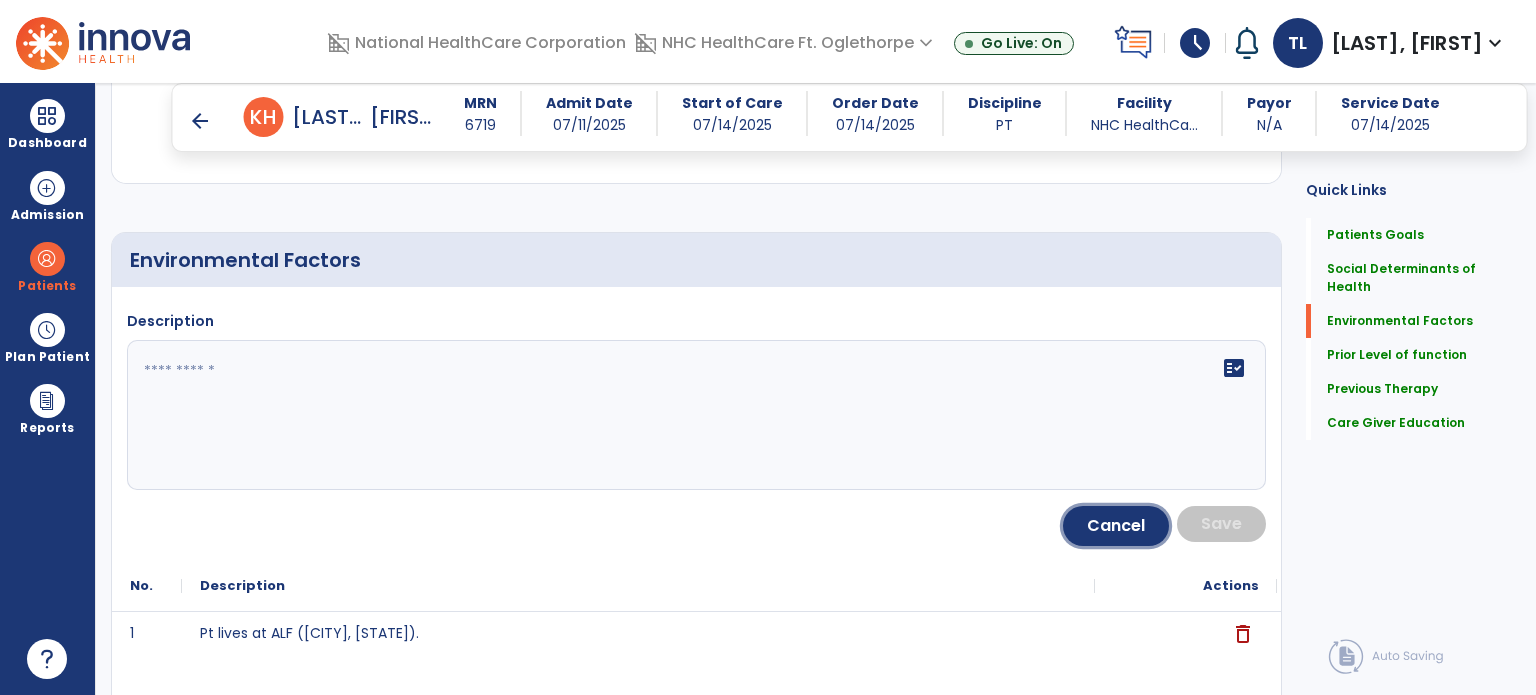 click on "Cancel" 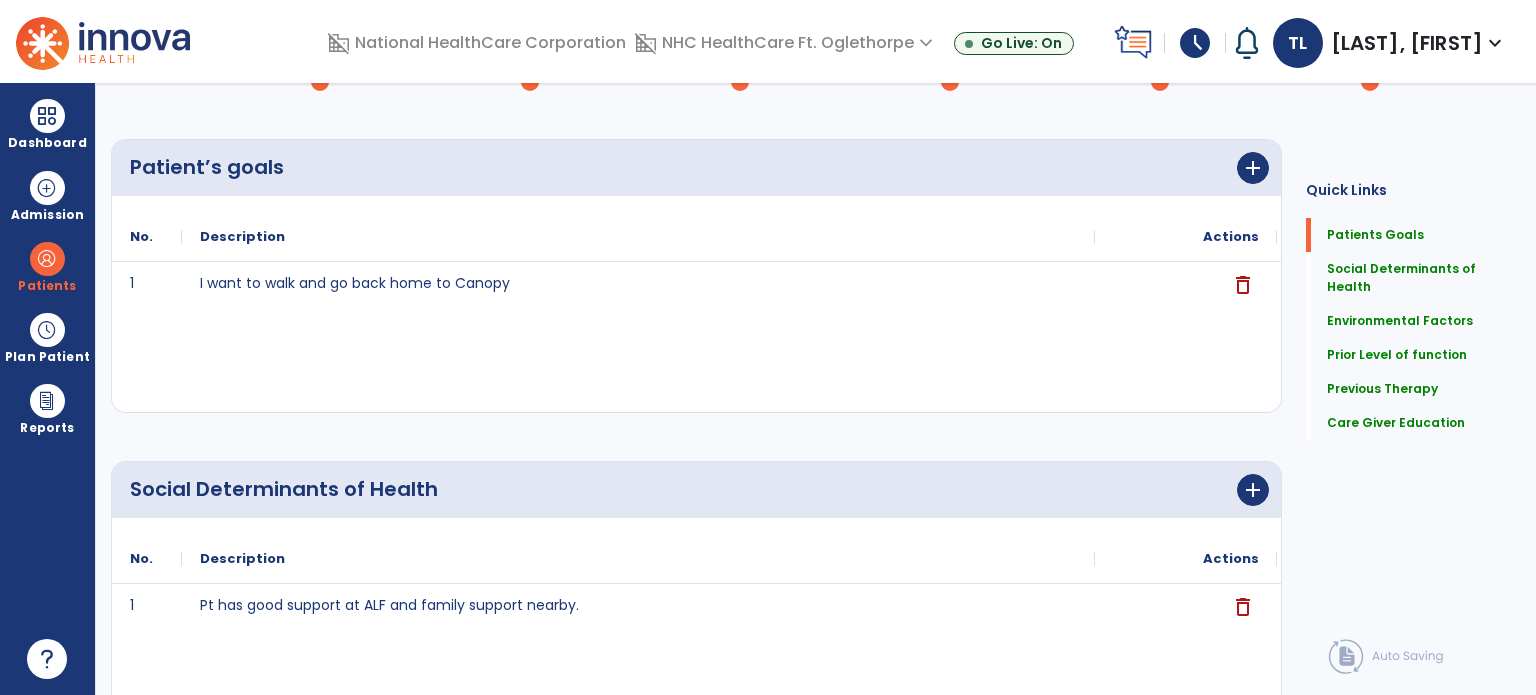 scroll, scrollTop: 0, scrollLeft: 0, axis: both 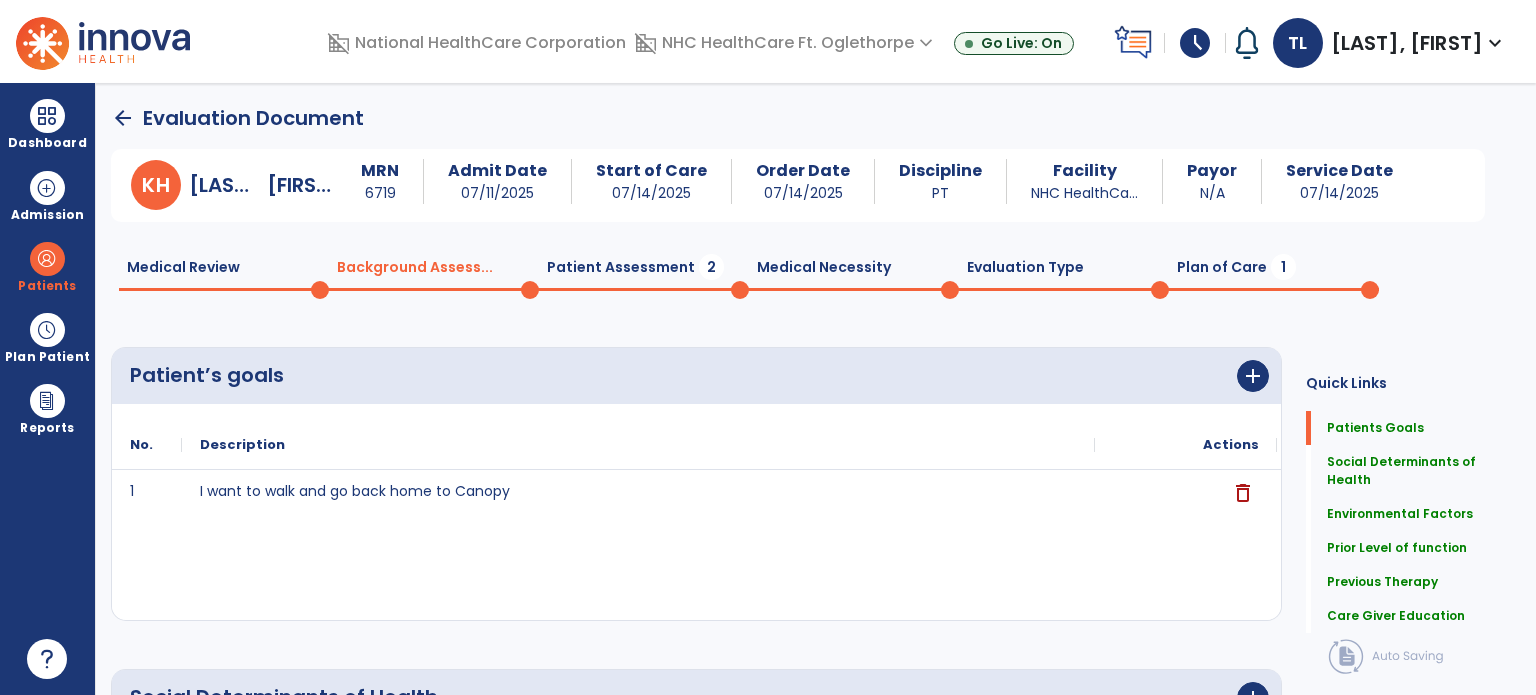 click on "Patient Assessment  2" 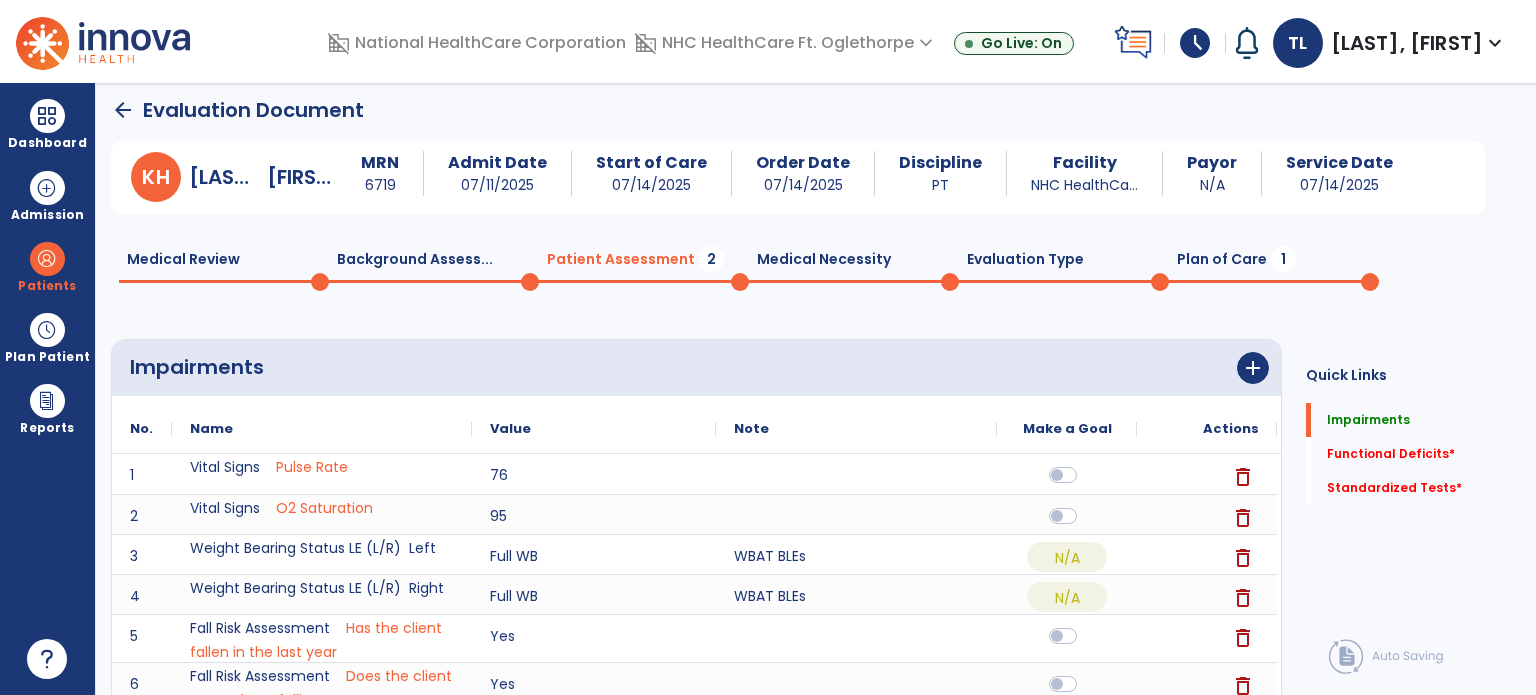 scroll, scrollTop: 7, scrollLeft: 0, axis: vertical 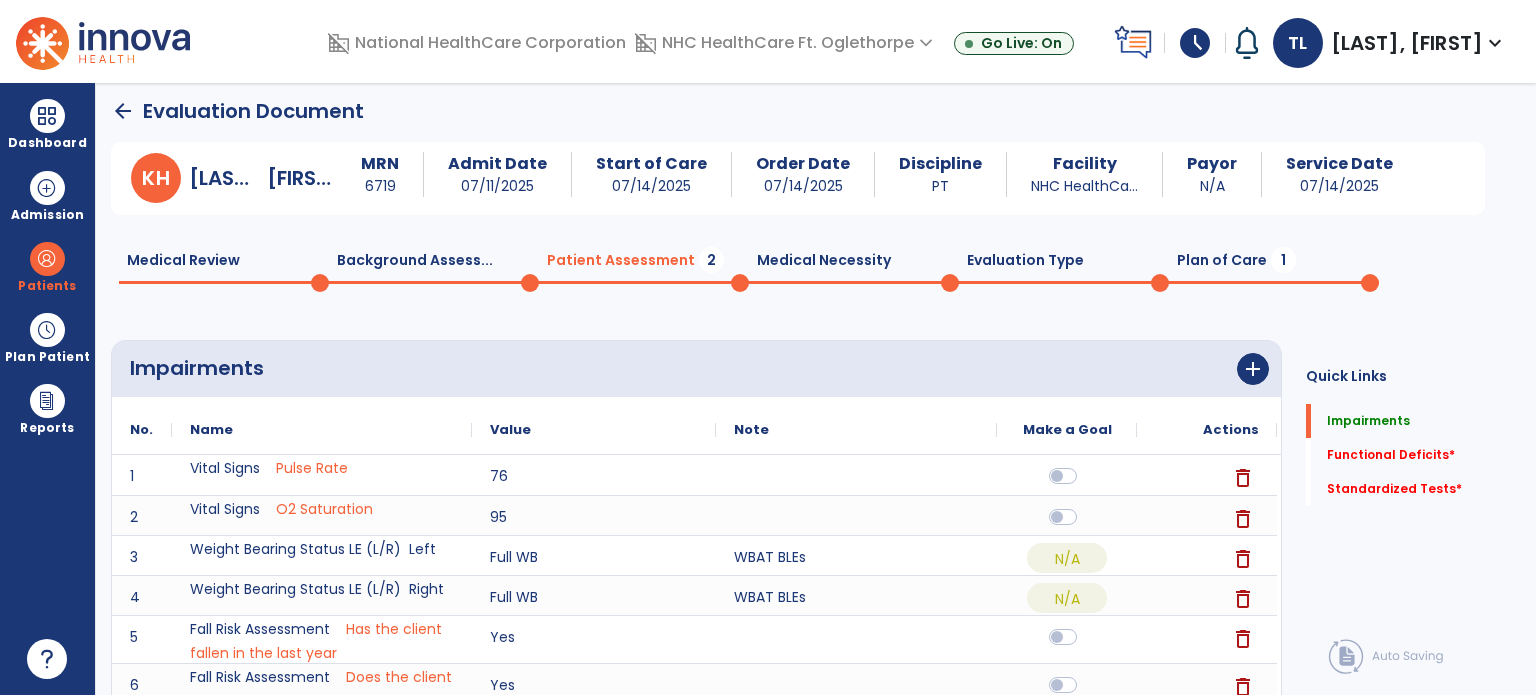 click on "add" 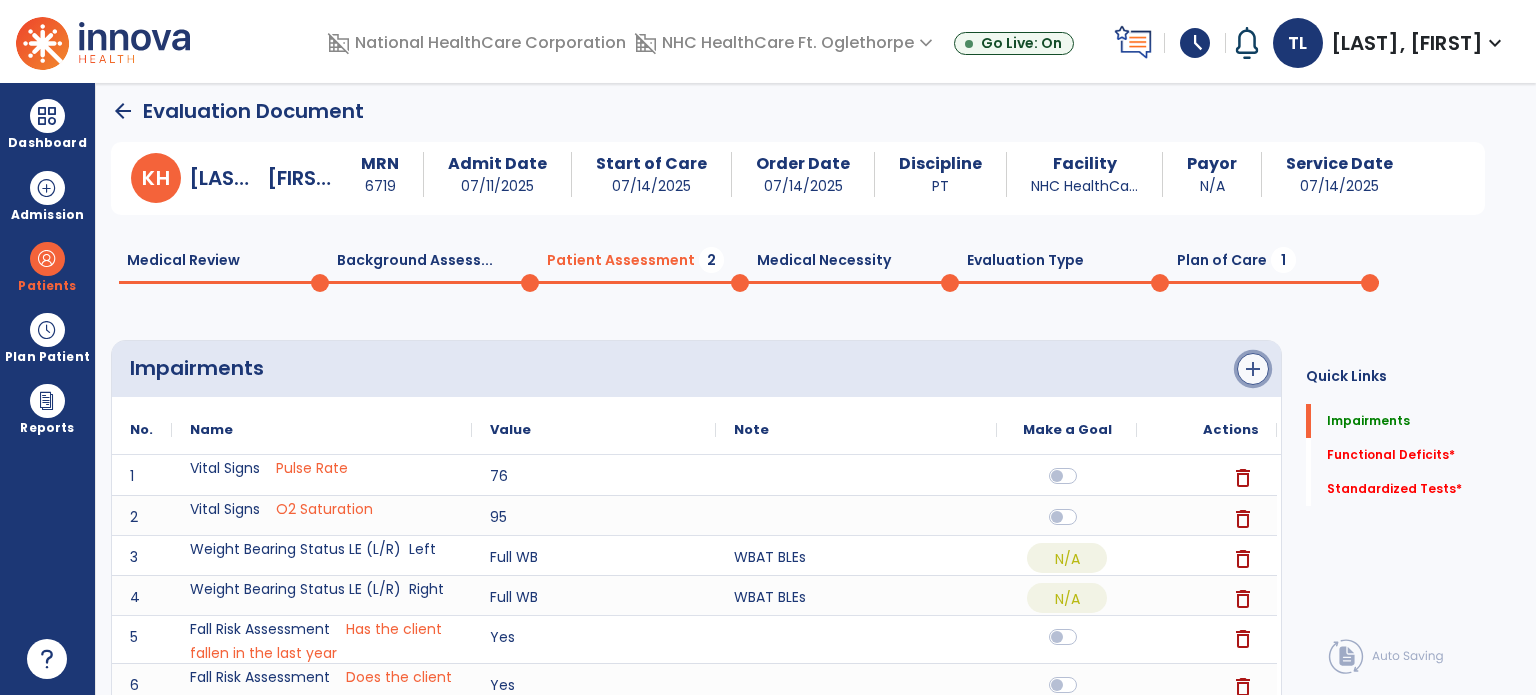 click on "add" 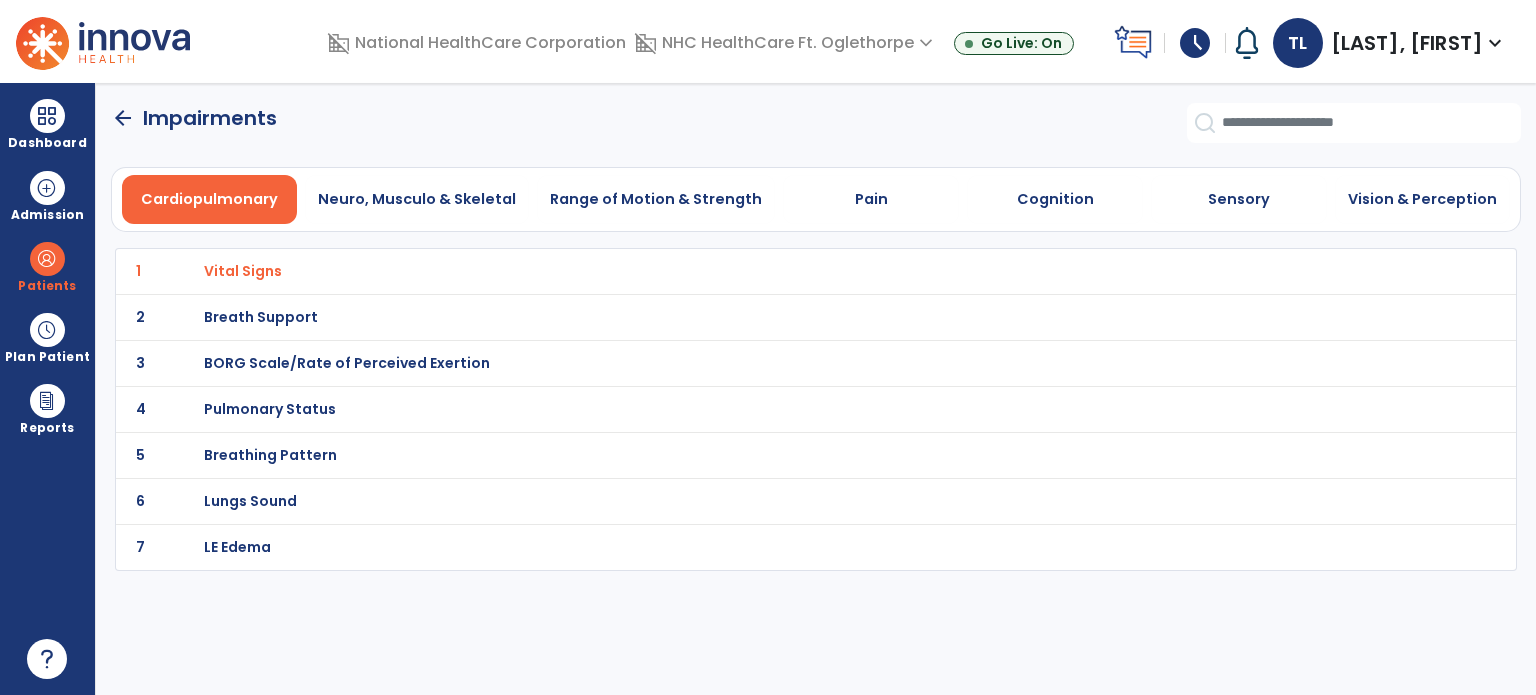 scroll, scrollTop: 0, scrollLeft: 0, axis: both 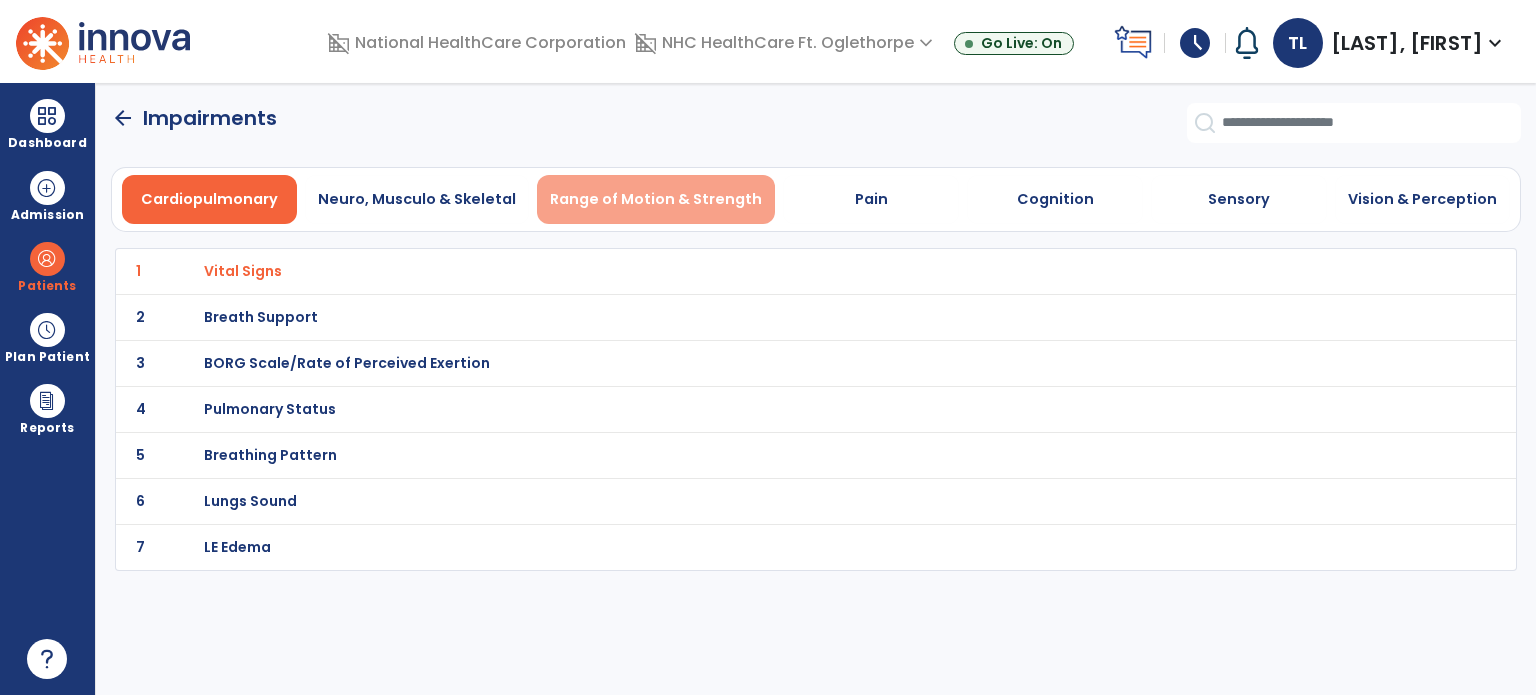 click on "Range of Motion & Strength" at bounding box center (656, 199) 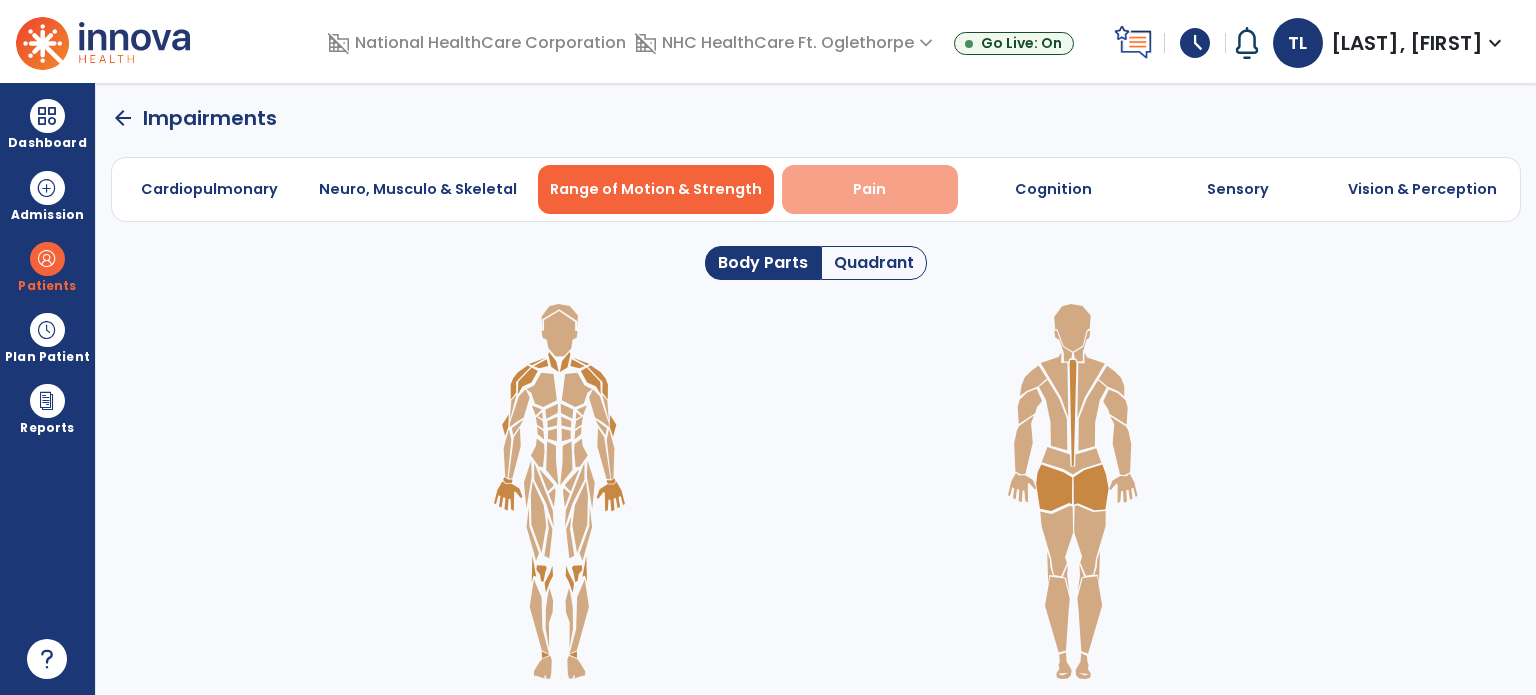 click on "Pain" at bounding box center (870, 189) 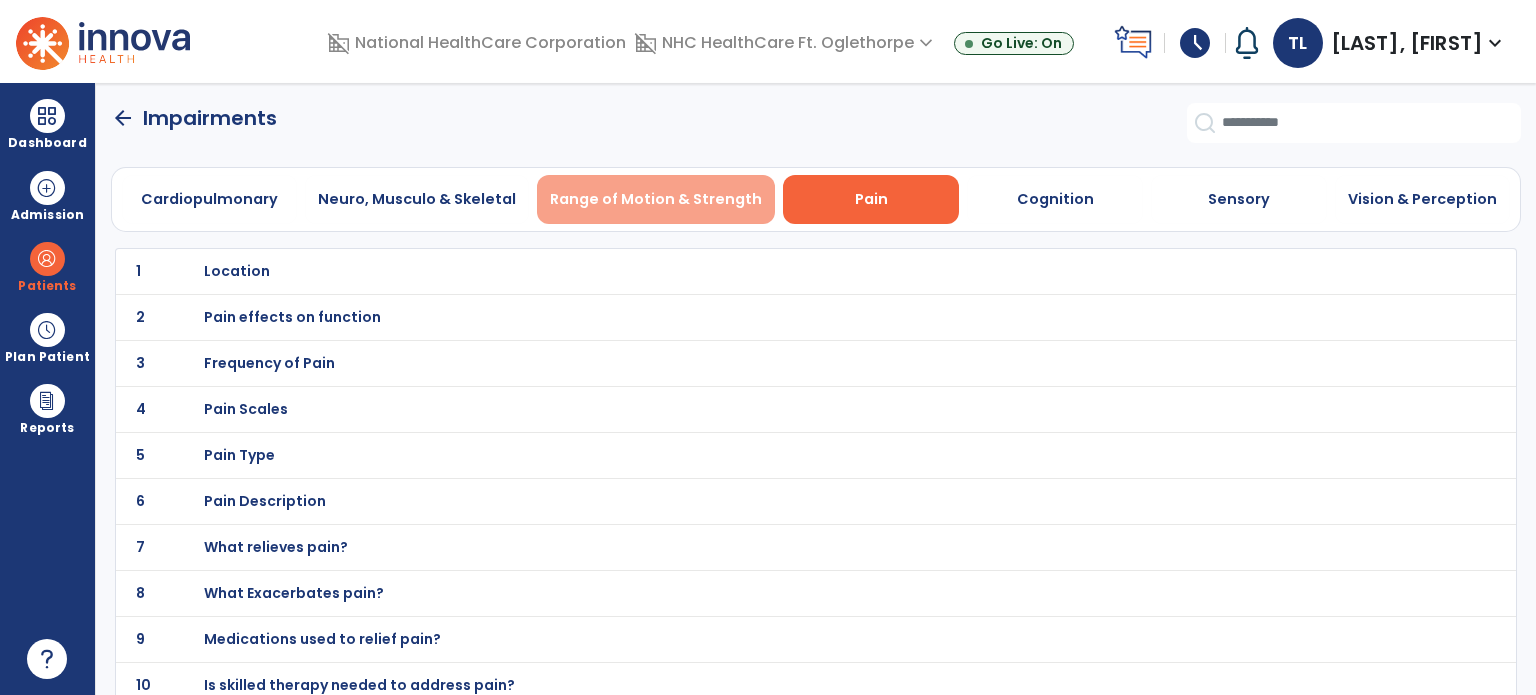 click on "Range of Motion & Strength" at bounding box center [656, 199] 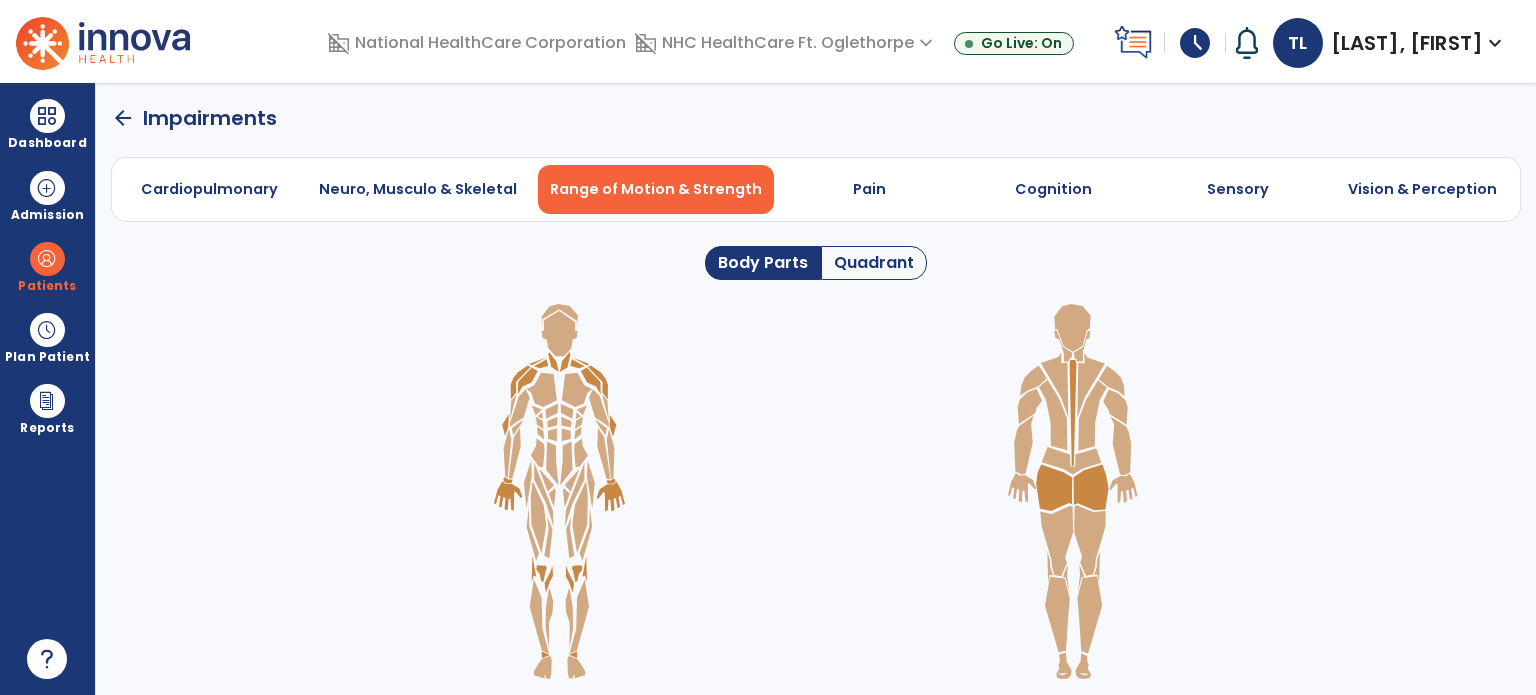 click on "Quadrant" 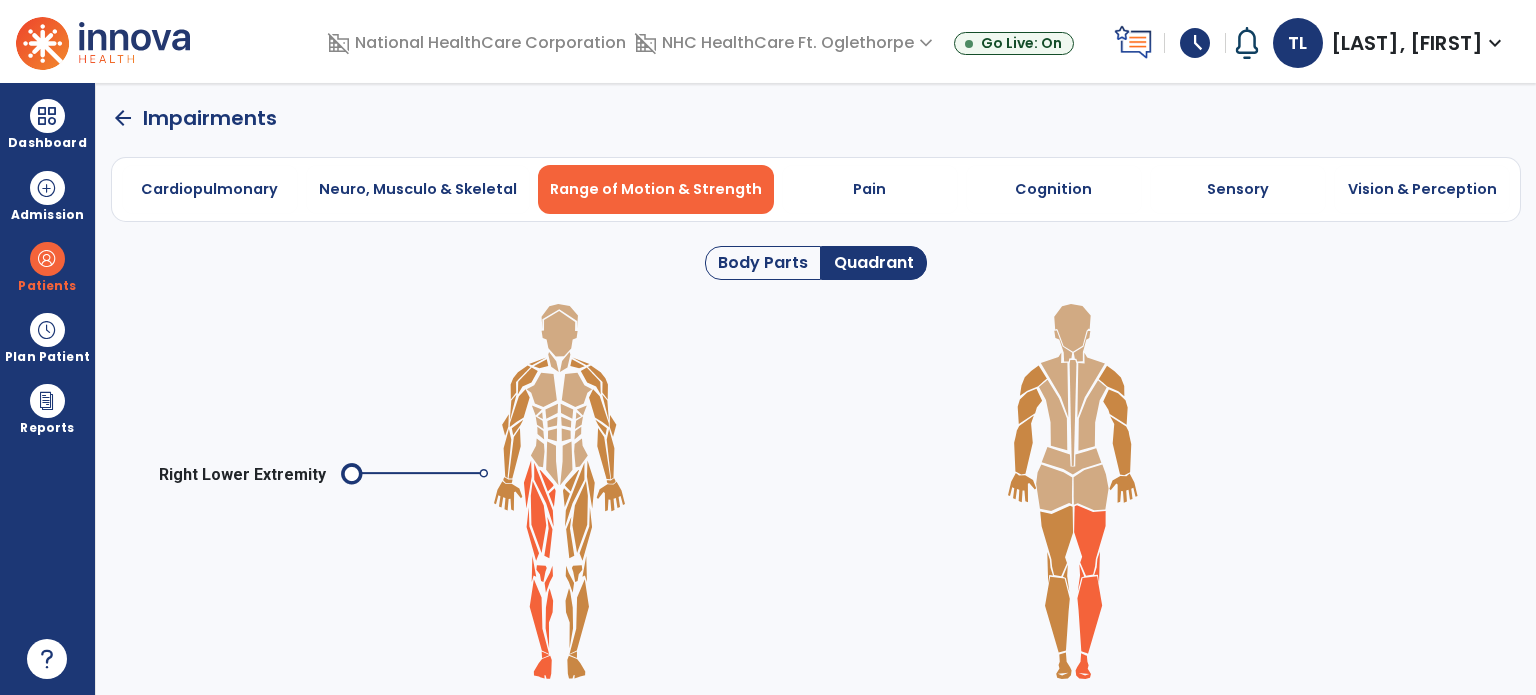 click 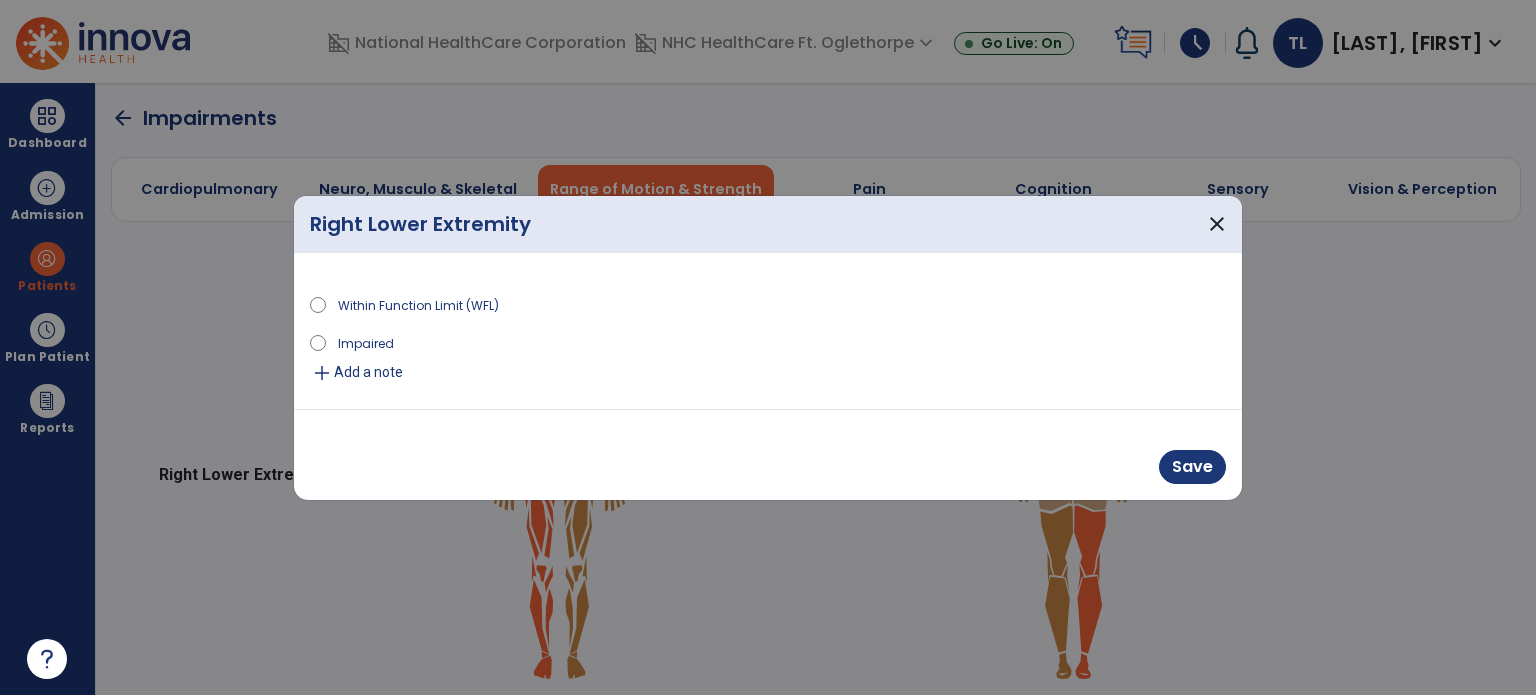 click on "Impaired" at bounding box center (366, 342) 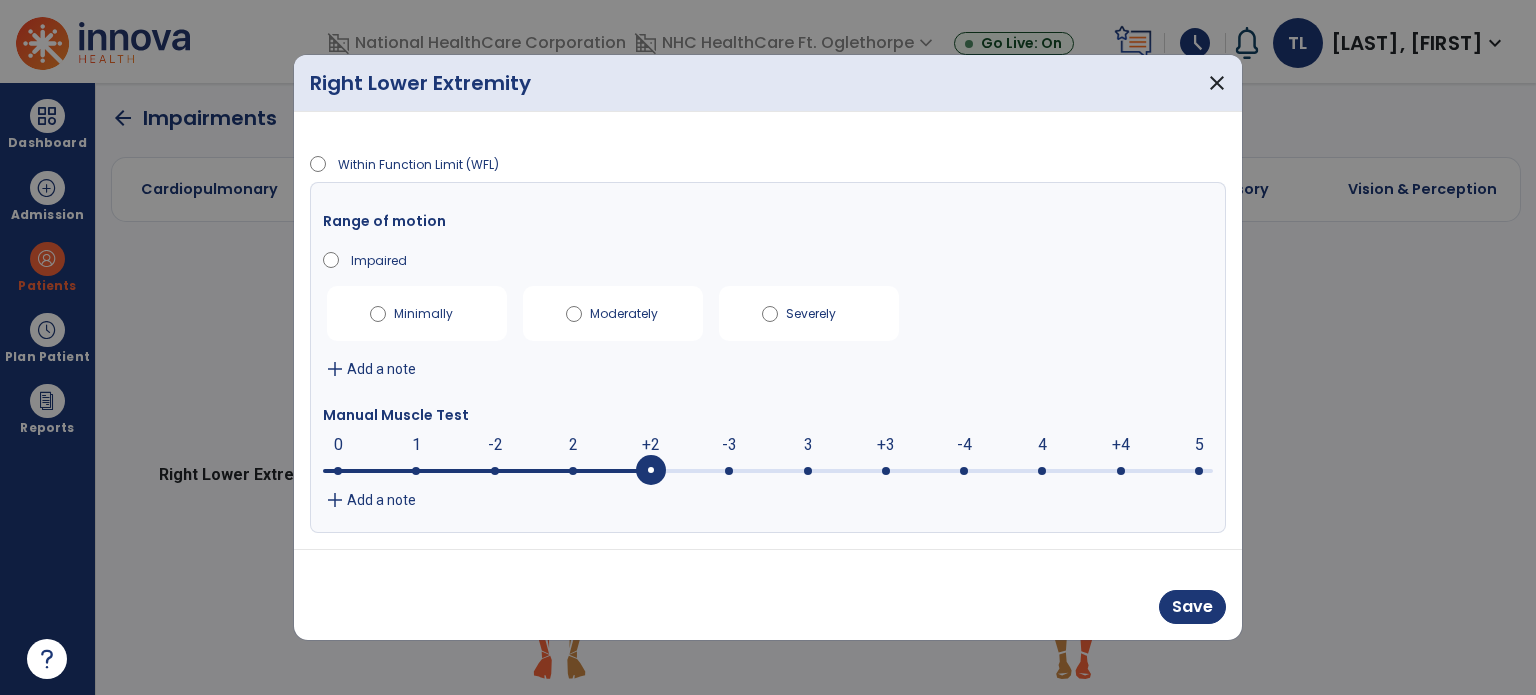 click at bounding box center (651, 471) 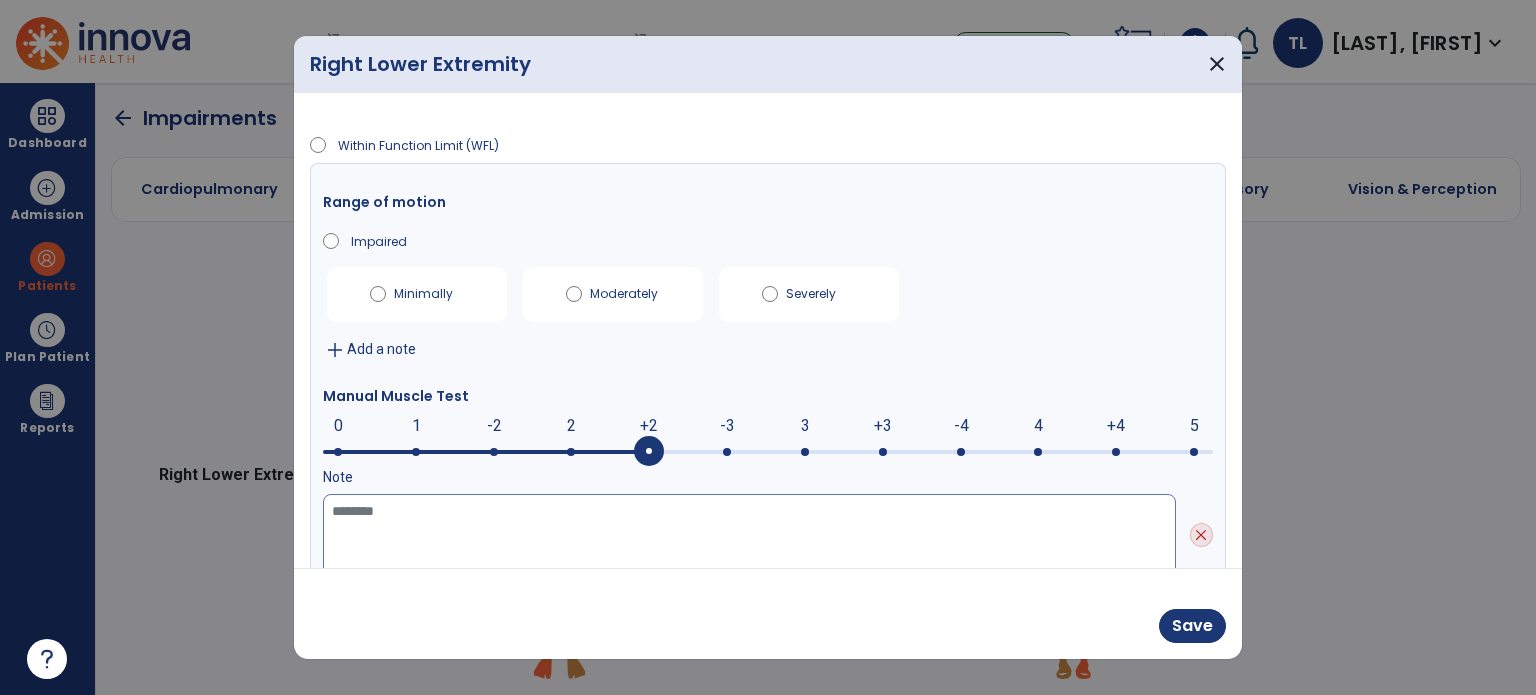 click at bounding box center [749, 535] 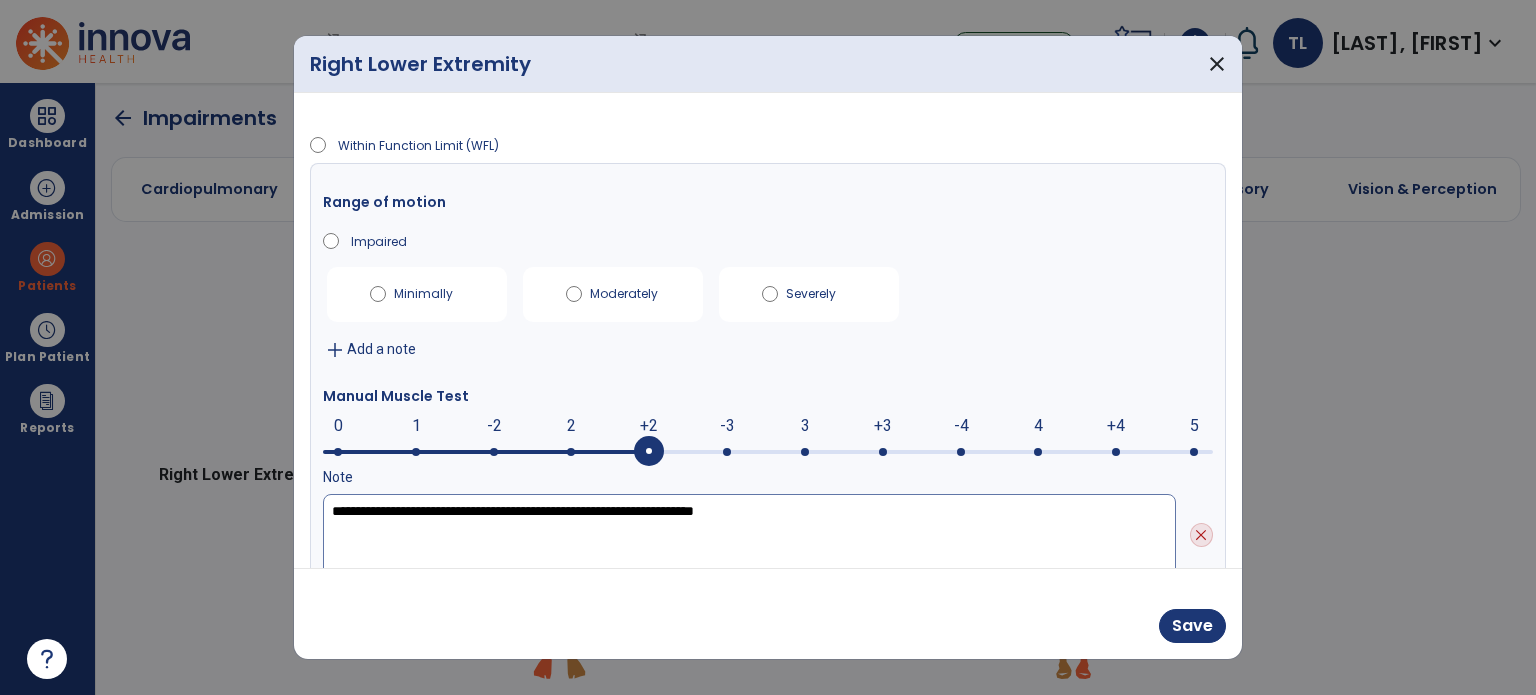 click on "**********" at bounding box center [749, 535] 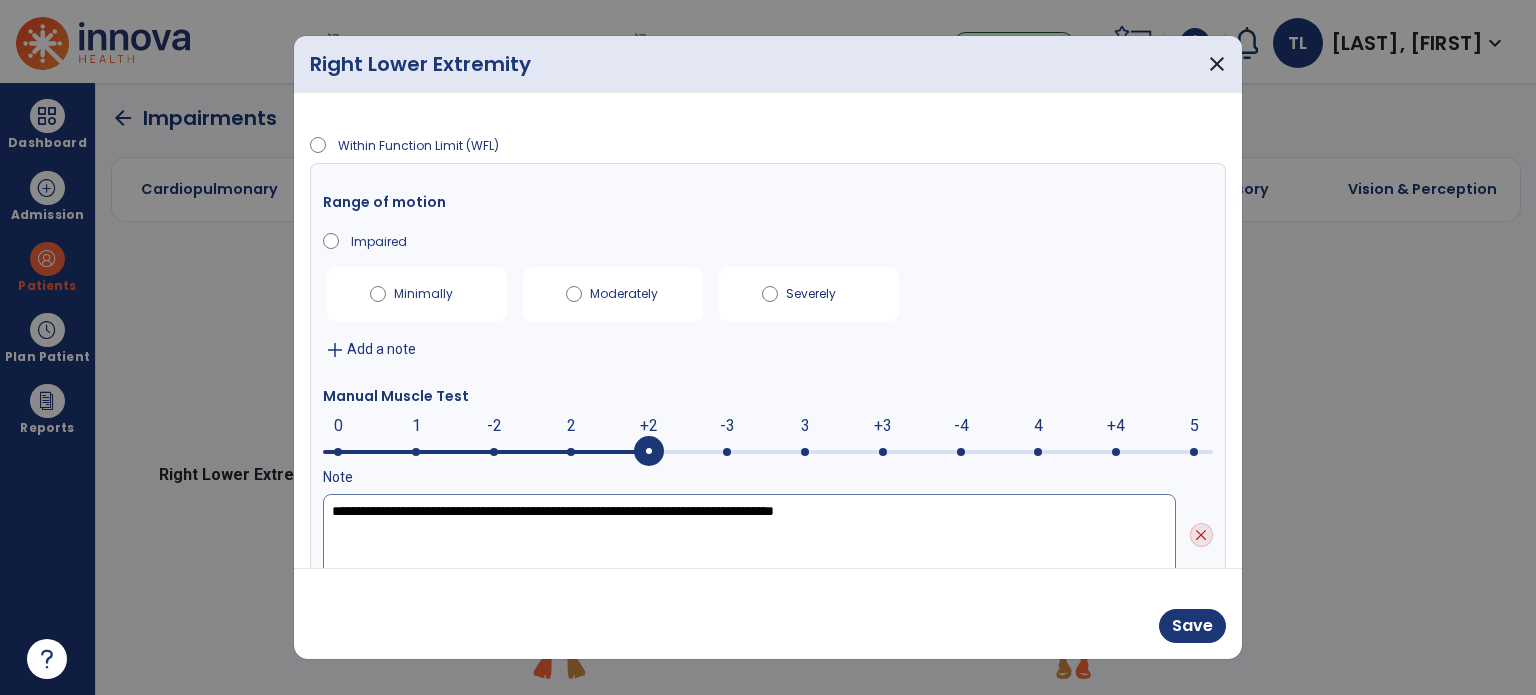 click on "**********" at bounding box center [749, 535] 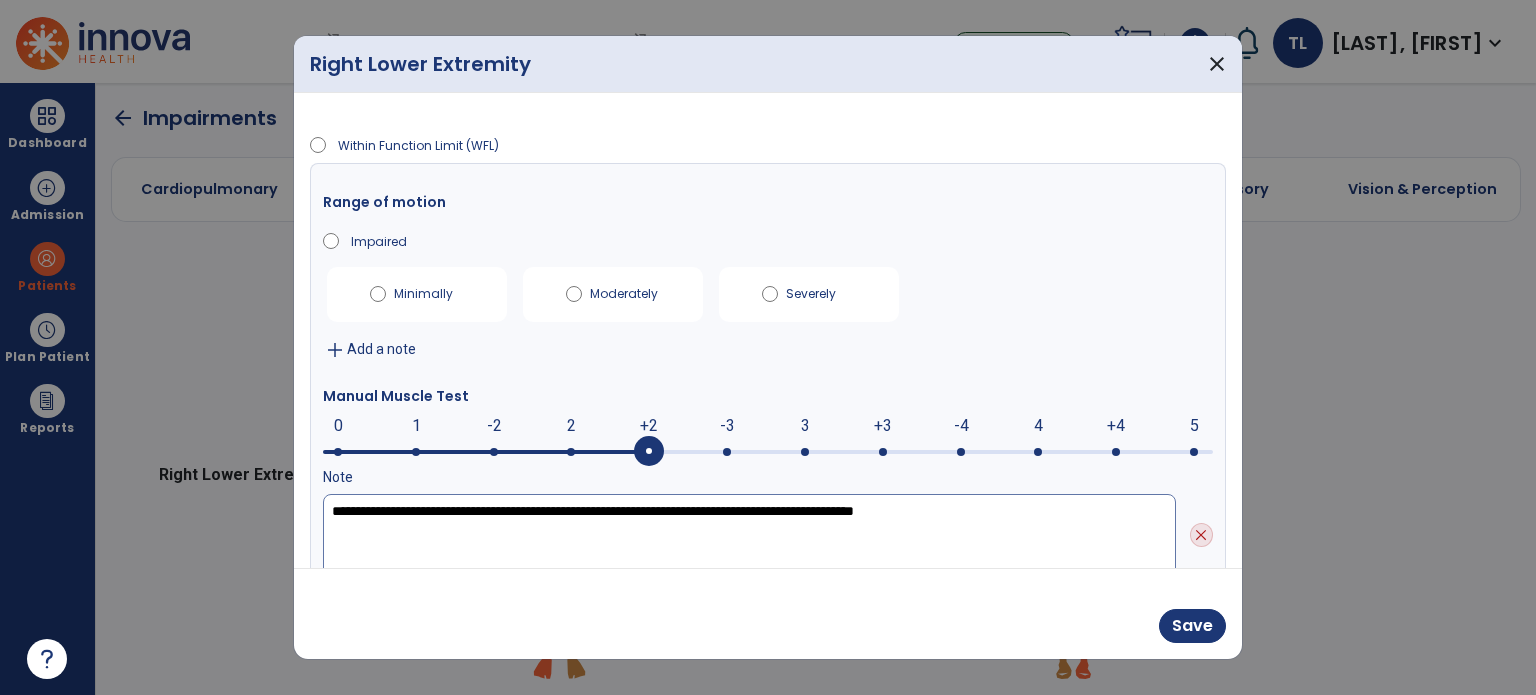 click on "**********" at bounding box center [749, 535] 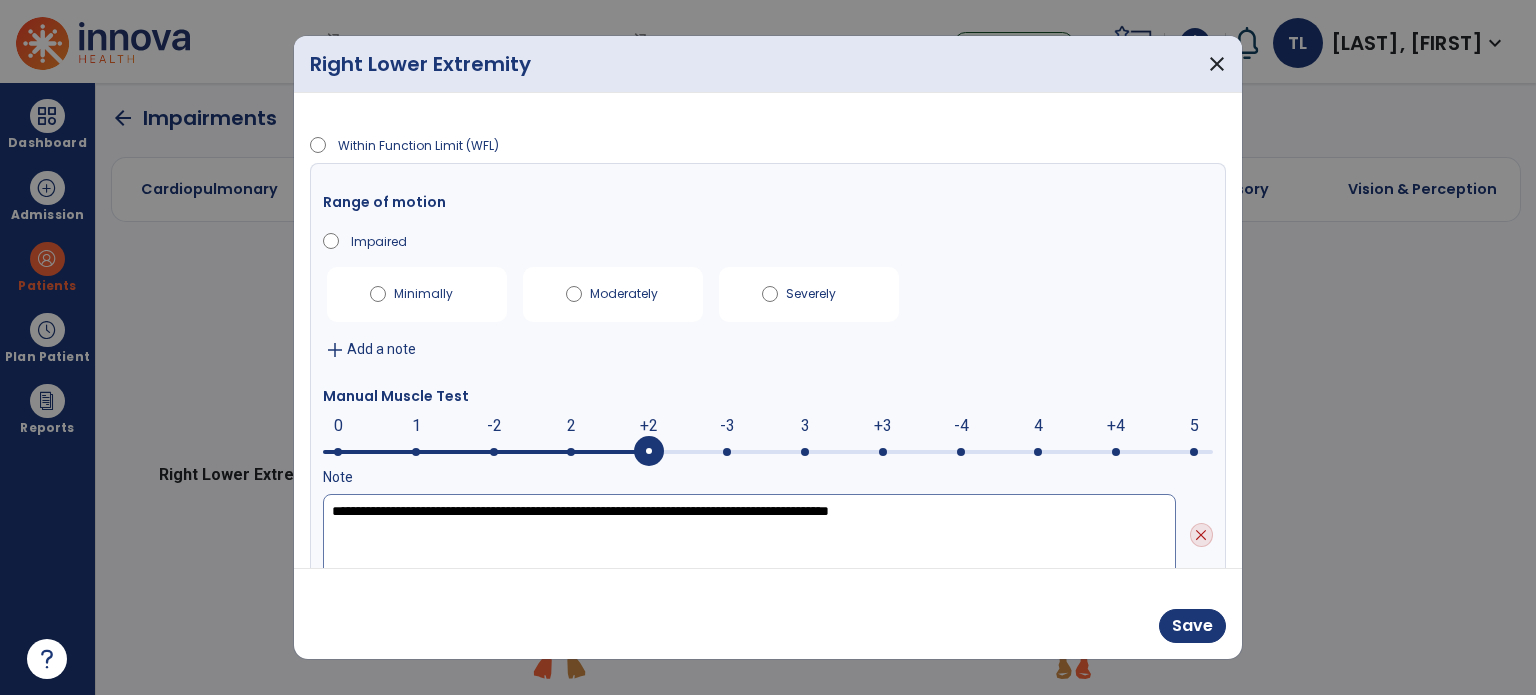 click on "**********" at bounding box center (749, 535) 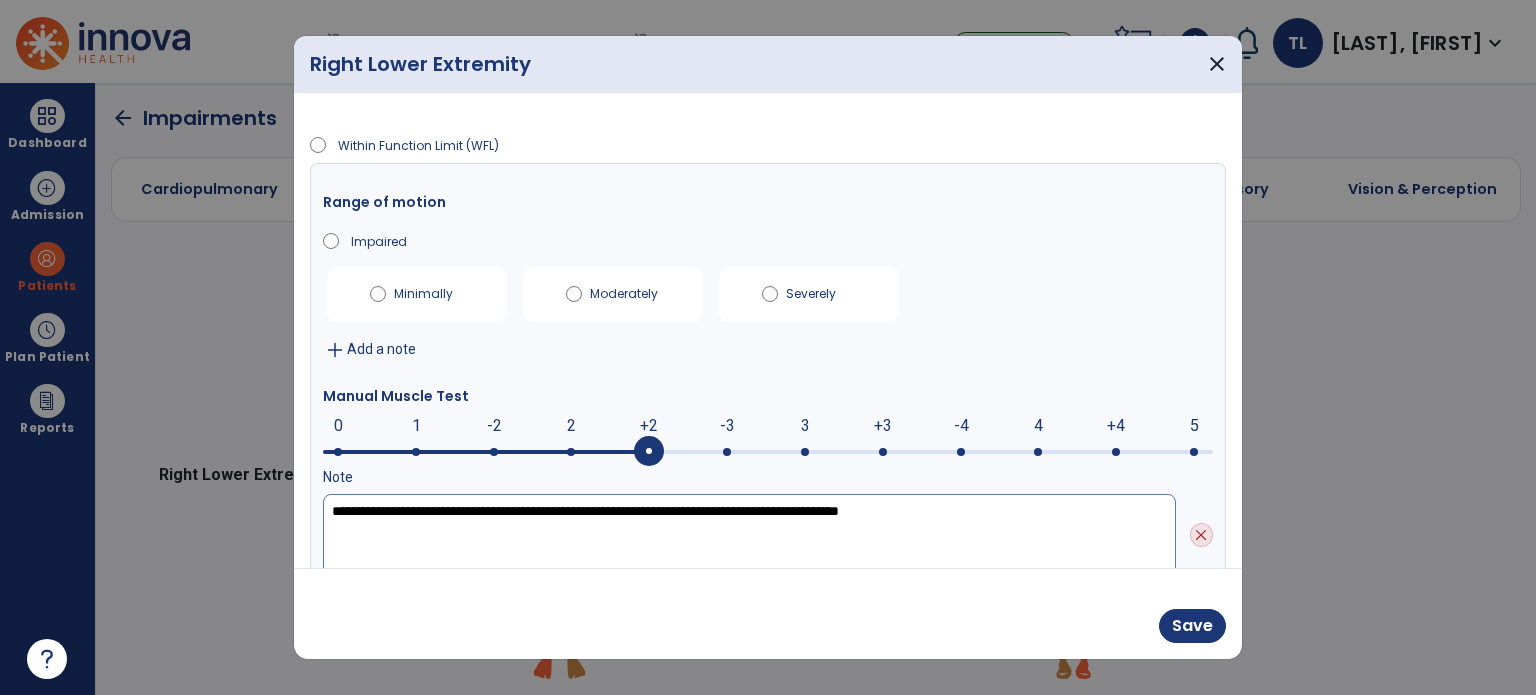 click on "**********" at bounding box center [749, 535] 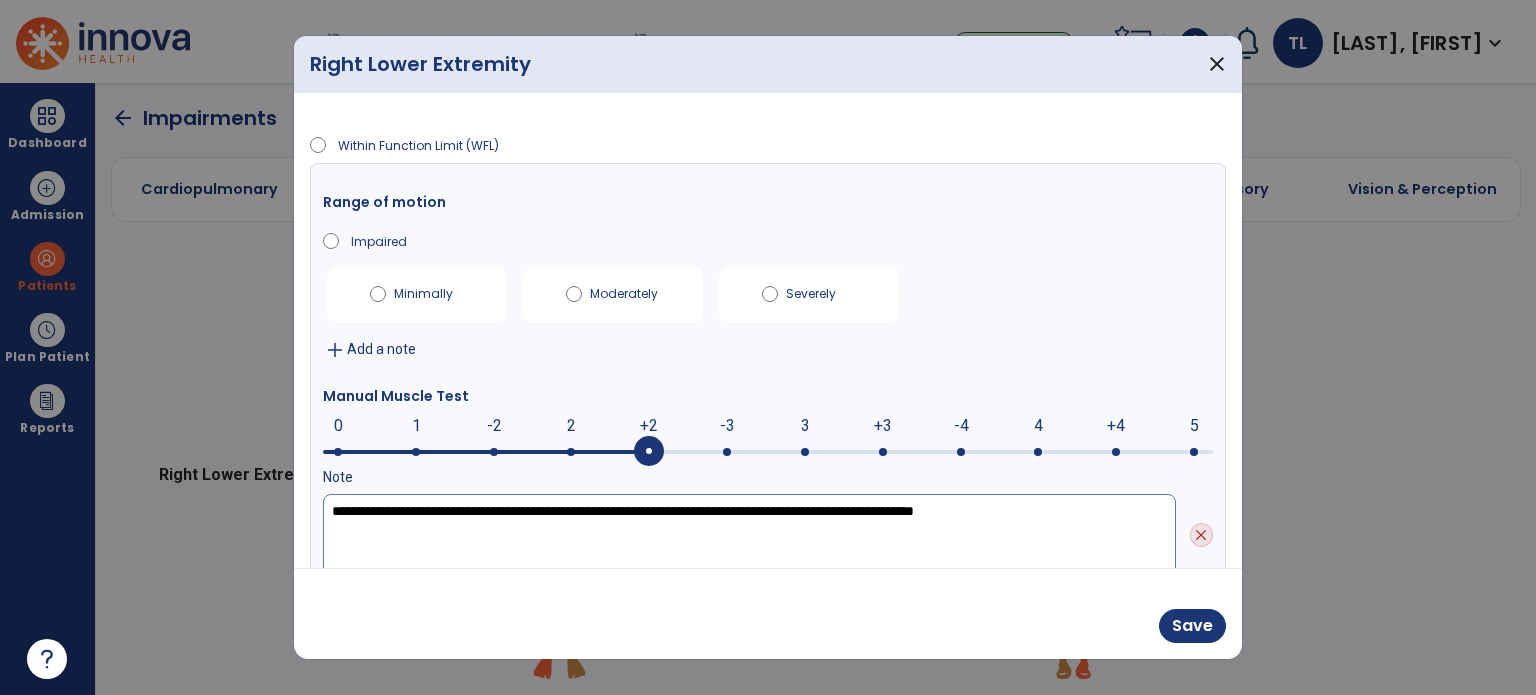drag, startPoint x: 1057, startPoint y: 513, endPoint x: 319, endPoint y: 552, distance: 739.0298 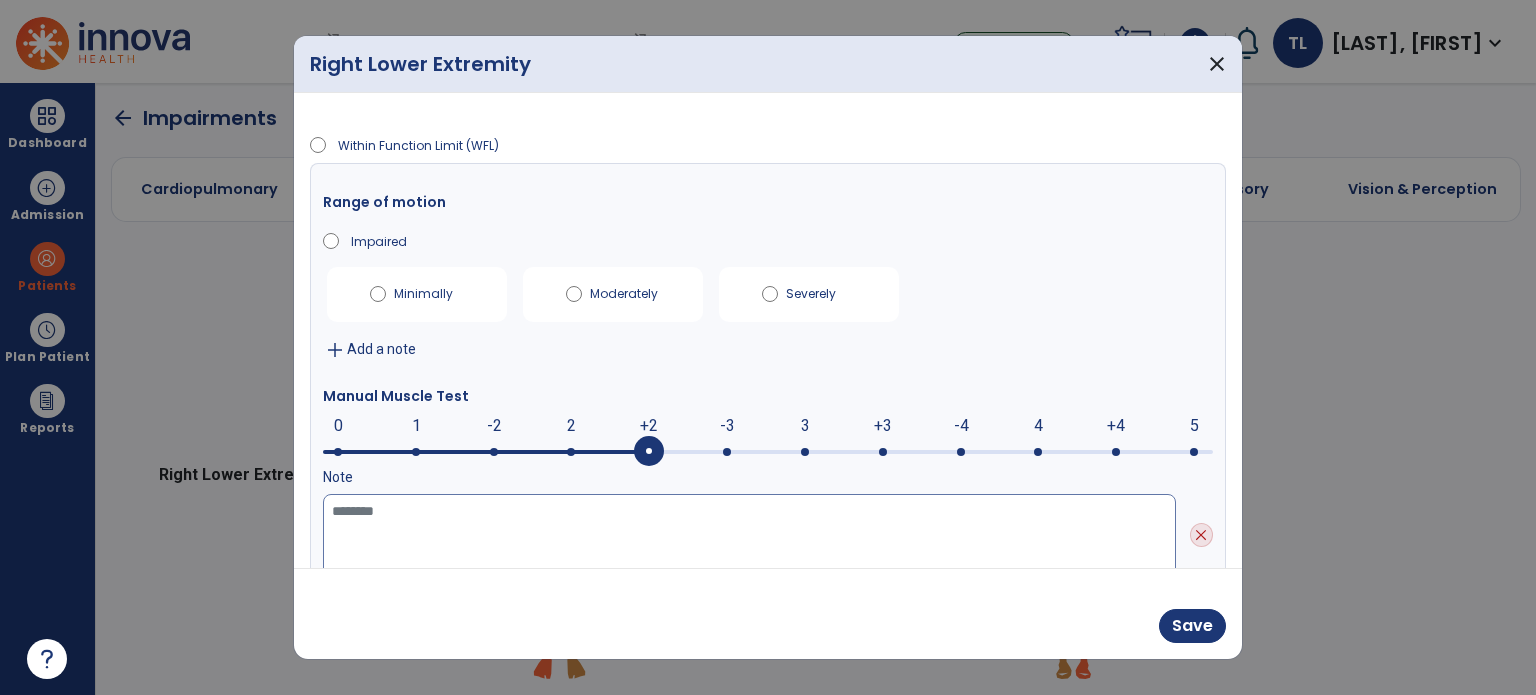 paste on "**********" 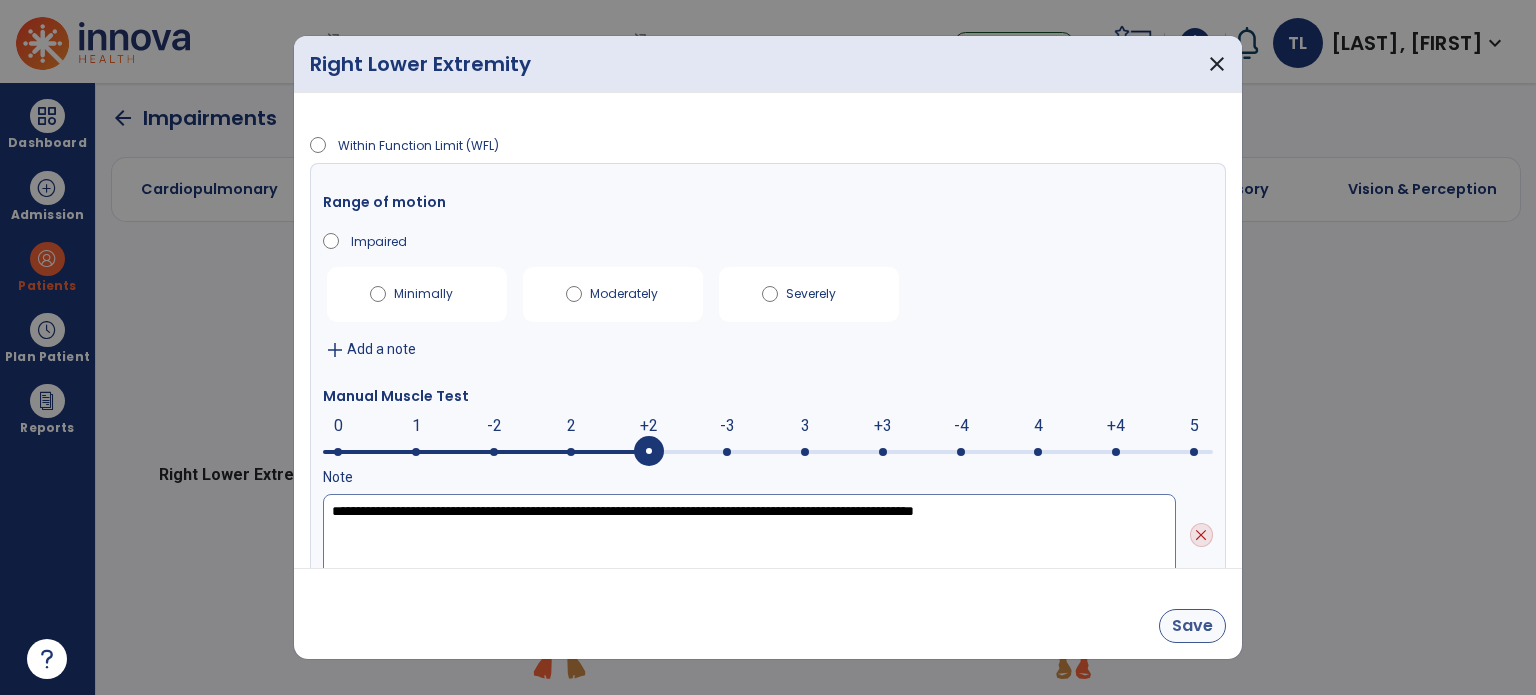 type on "**********" 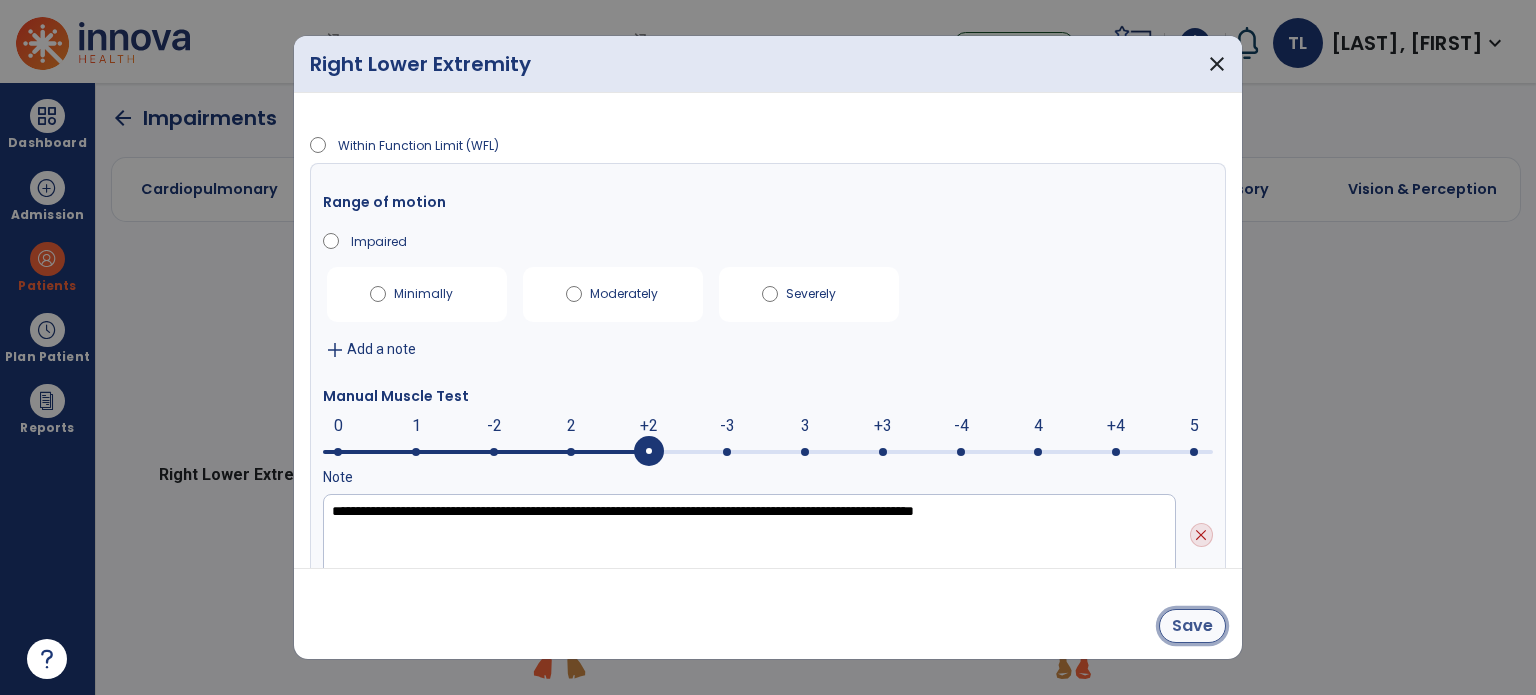 click on "Save" at bounding box center (1192, 626) 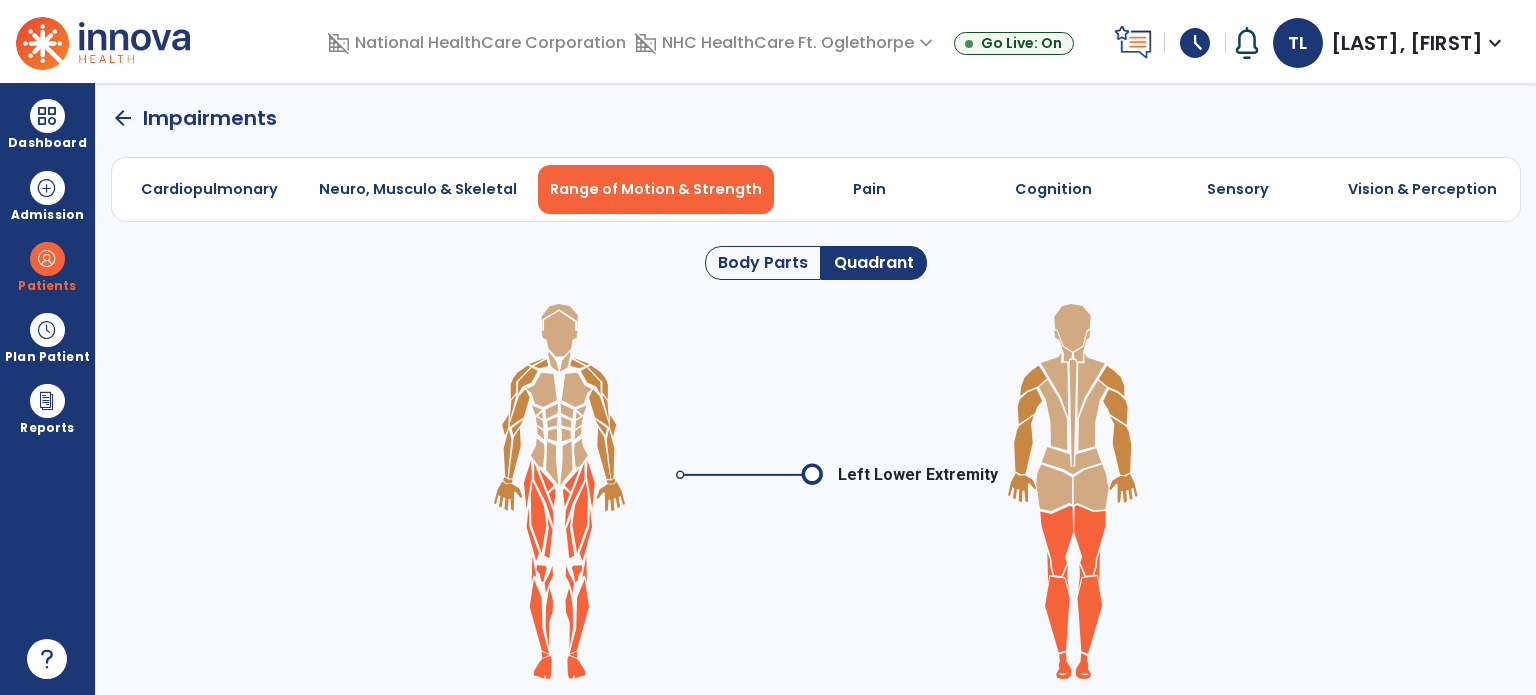 click 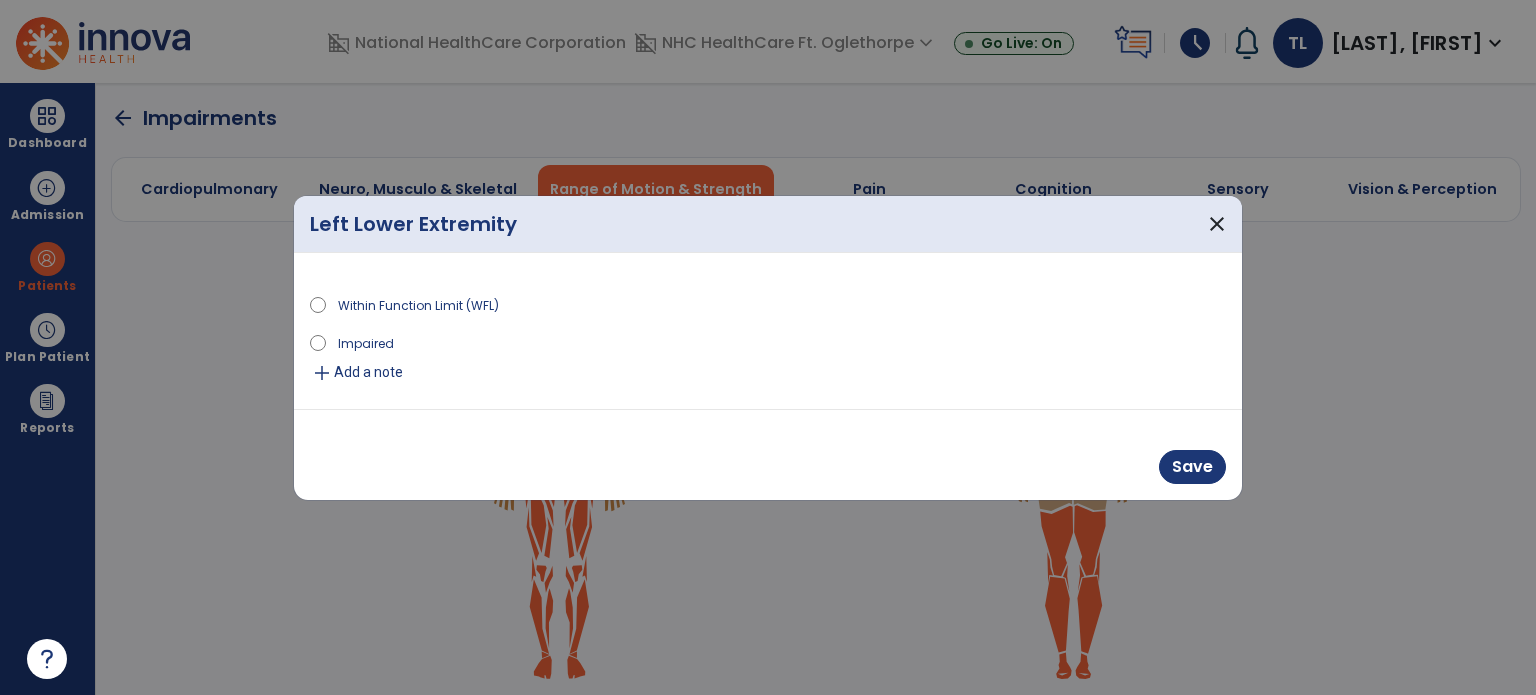 click on "Impaired" at bounding box center [366, 342] 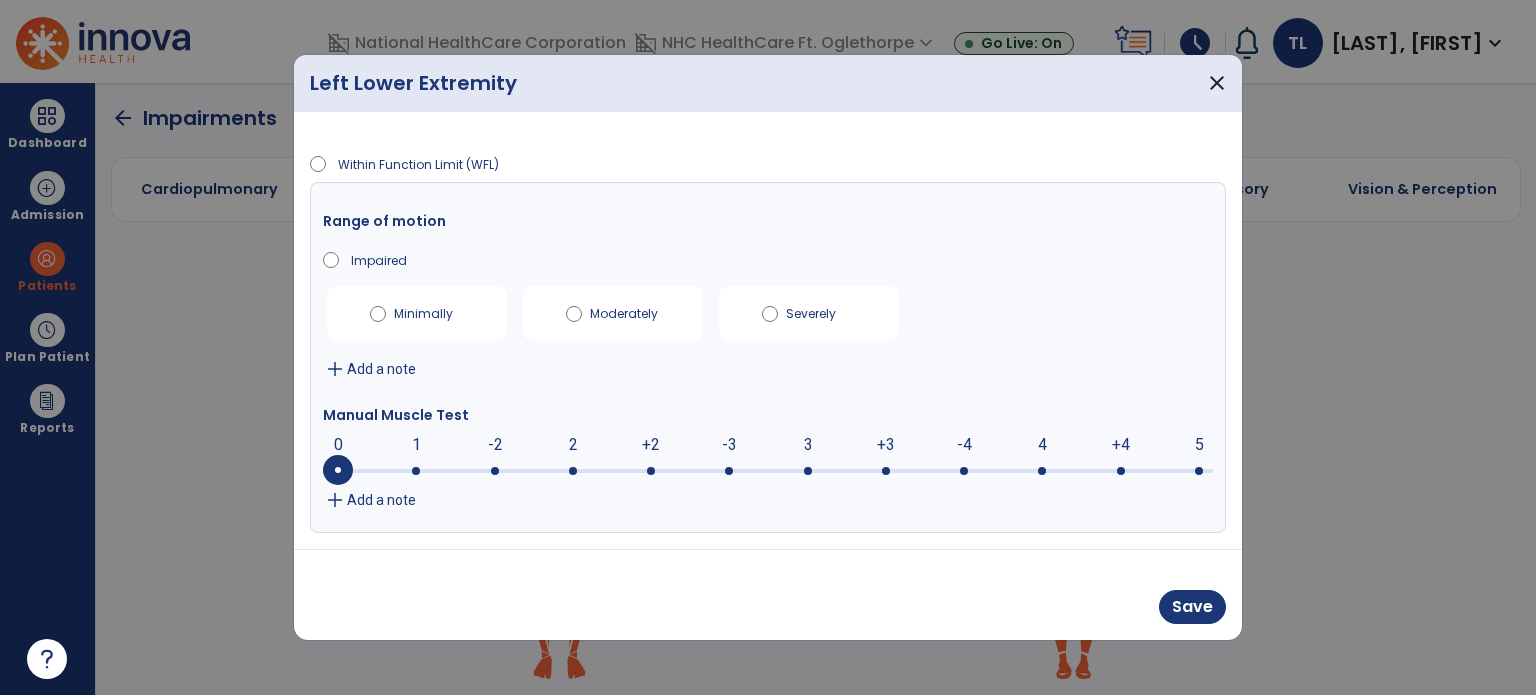 click on "add Add a note" at bounding box center (768, 500) 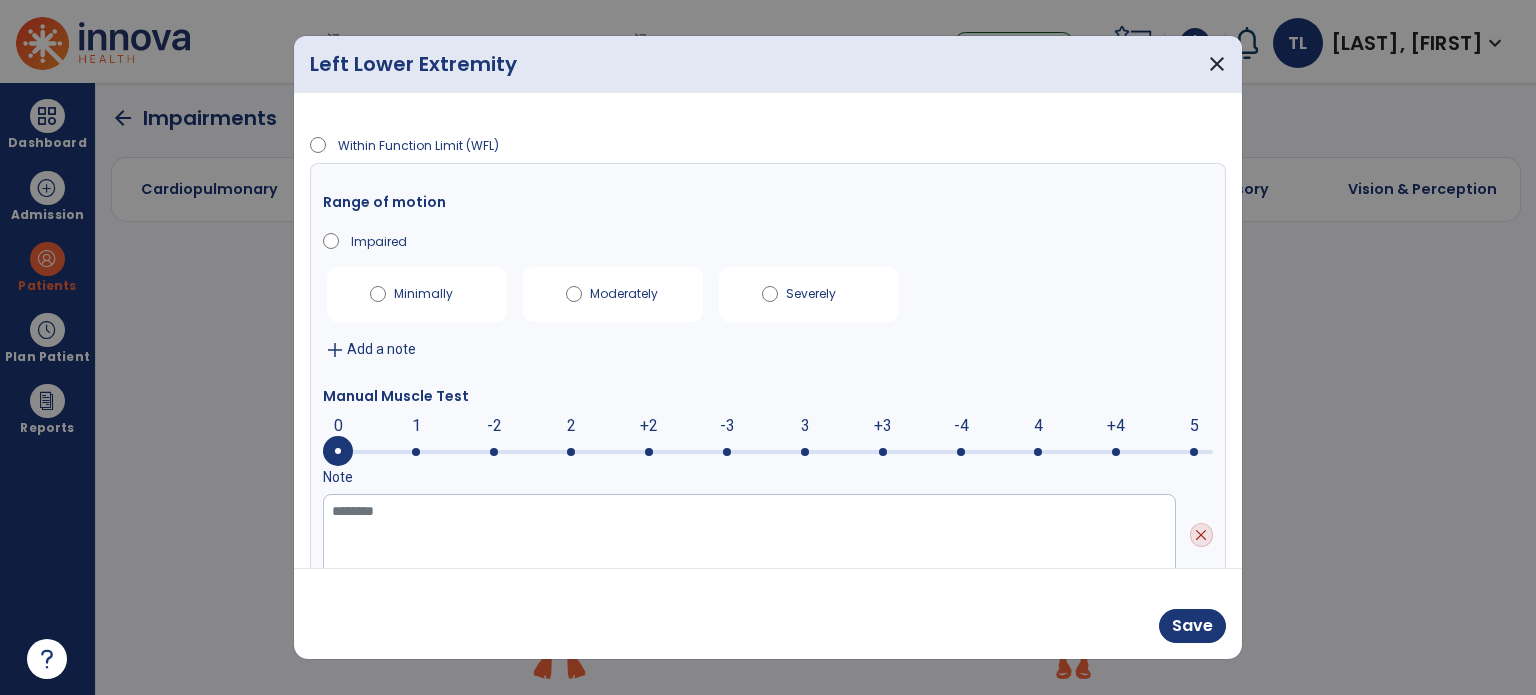 click at bounding box center (768, 450) 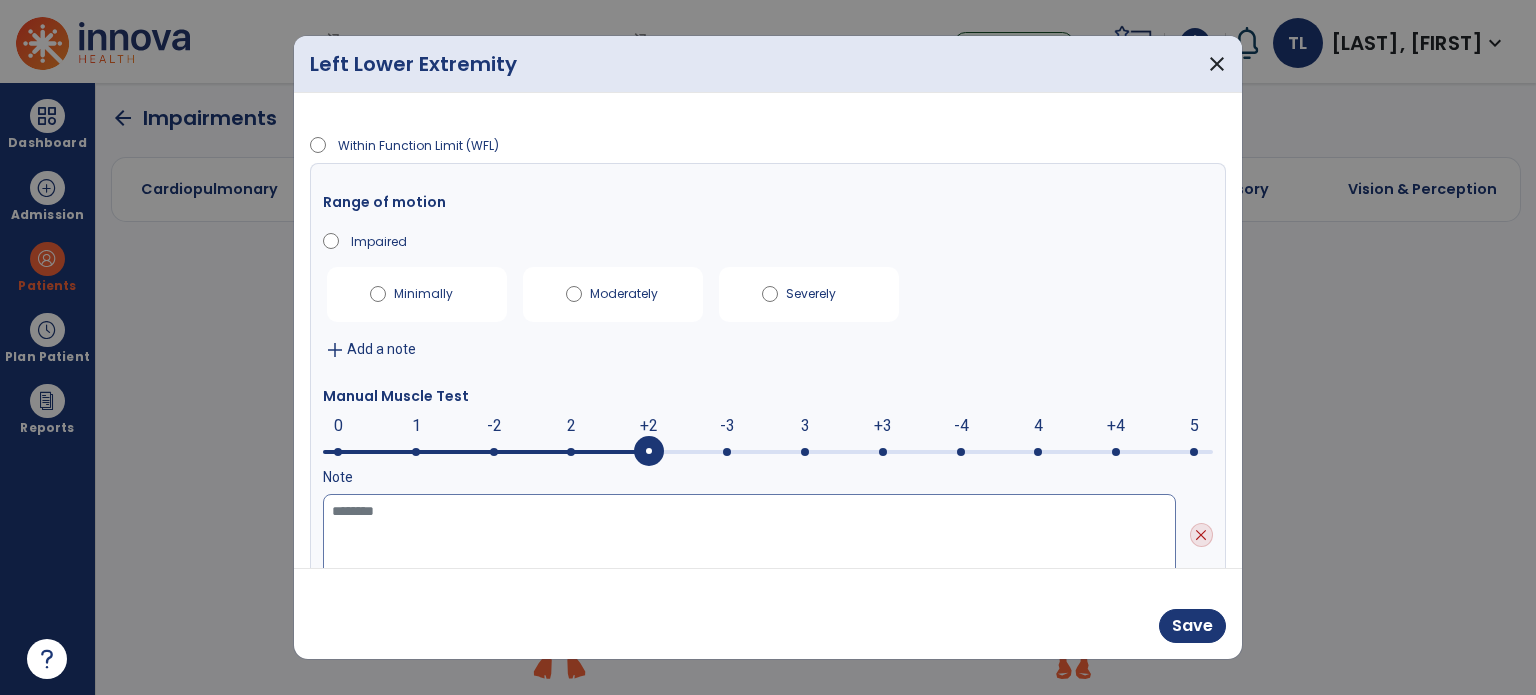 click at bounding box center (749, 535) 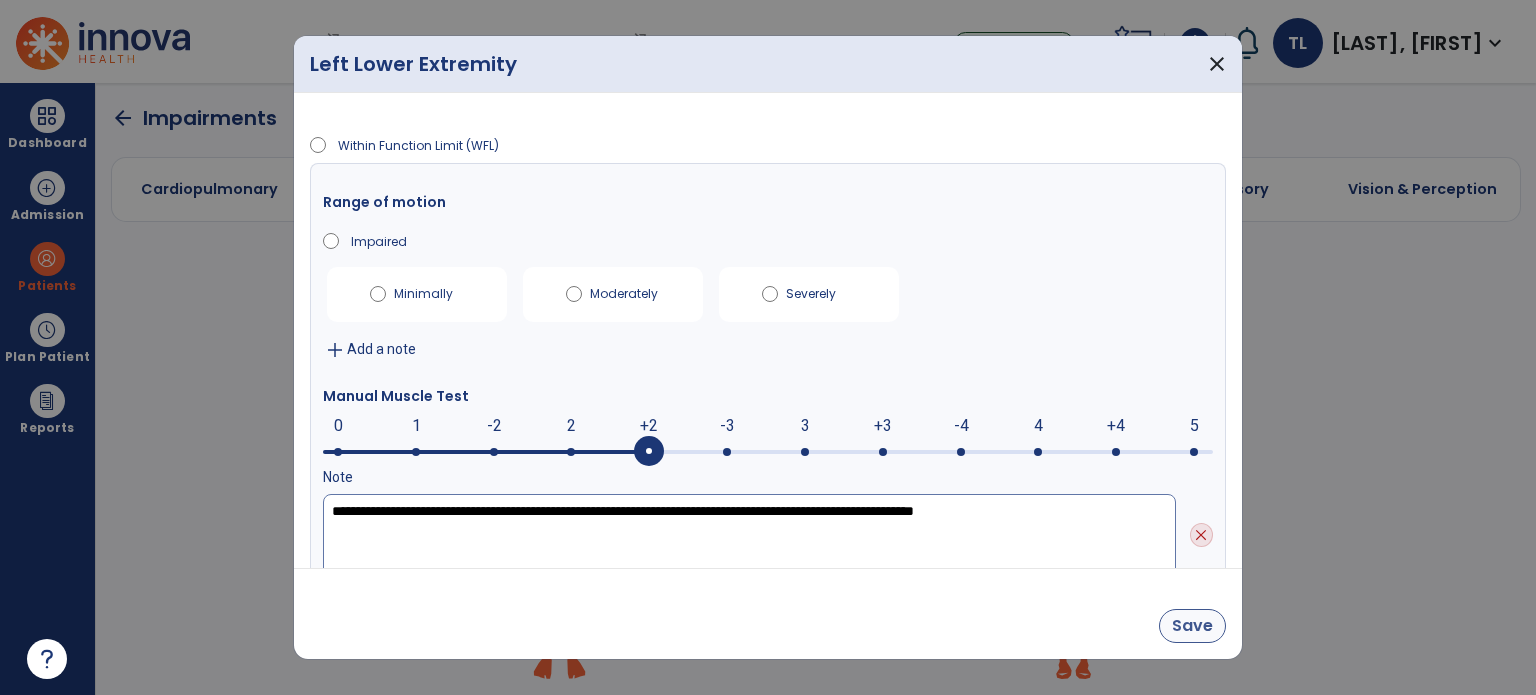 type on "**********" 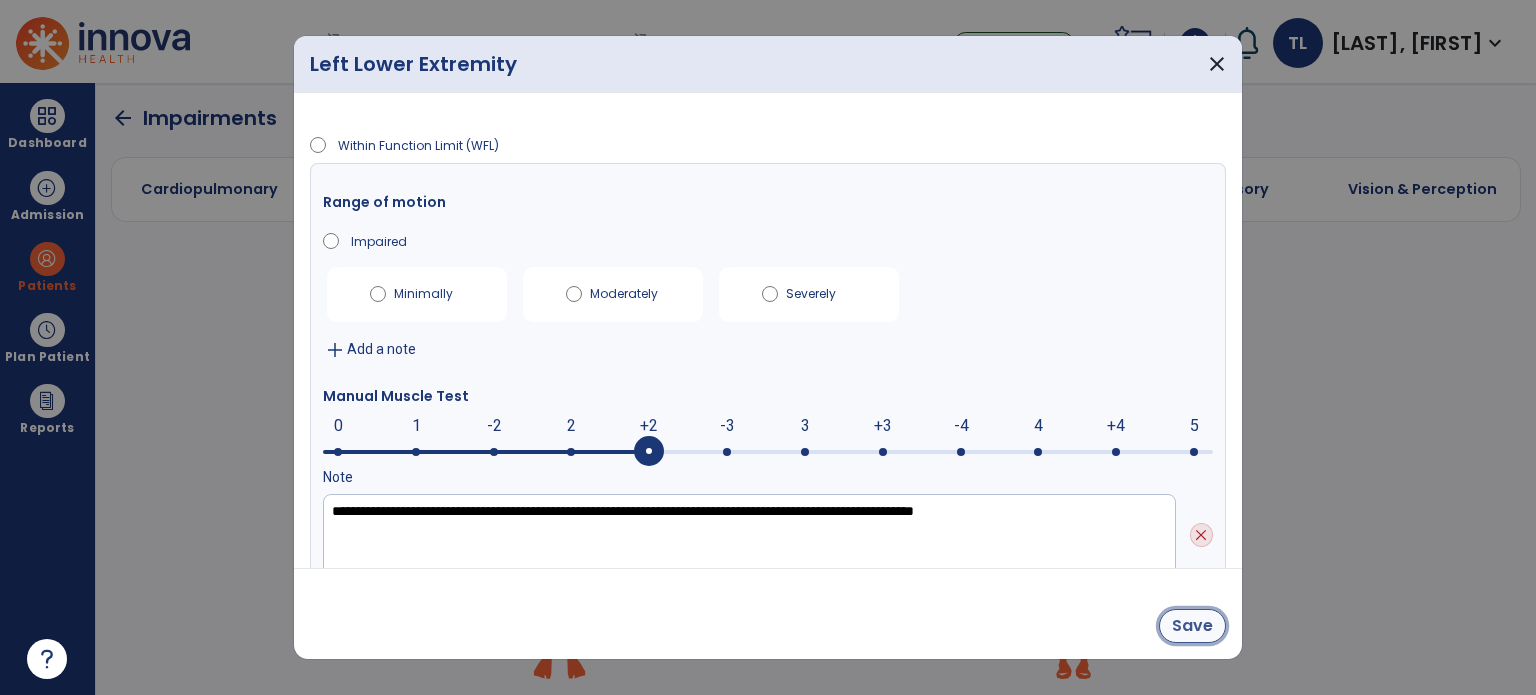click on "Save" at bounding box center [1192, 626] 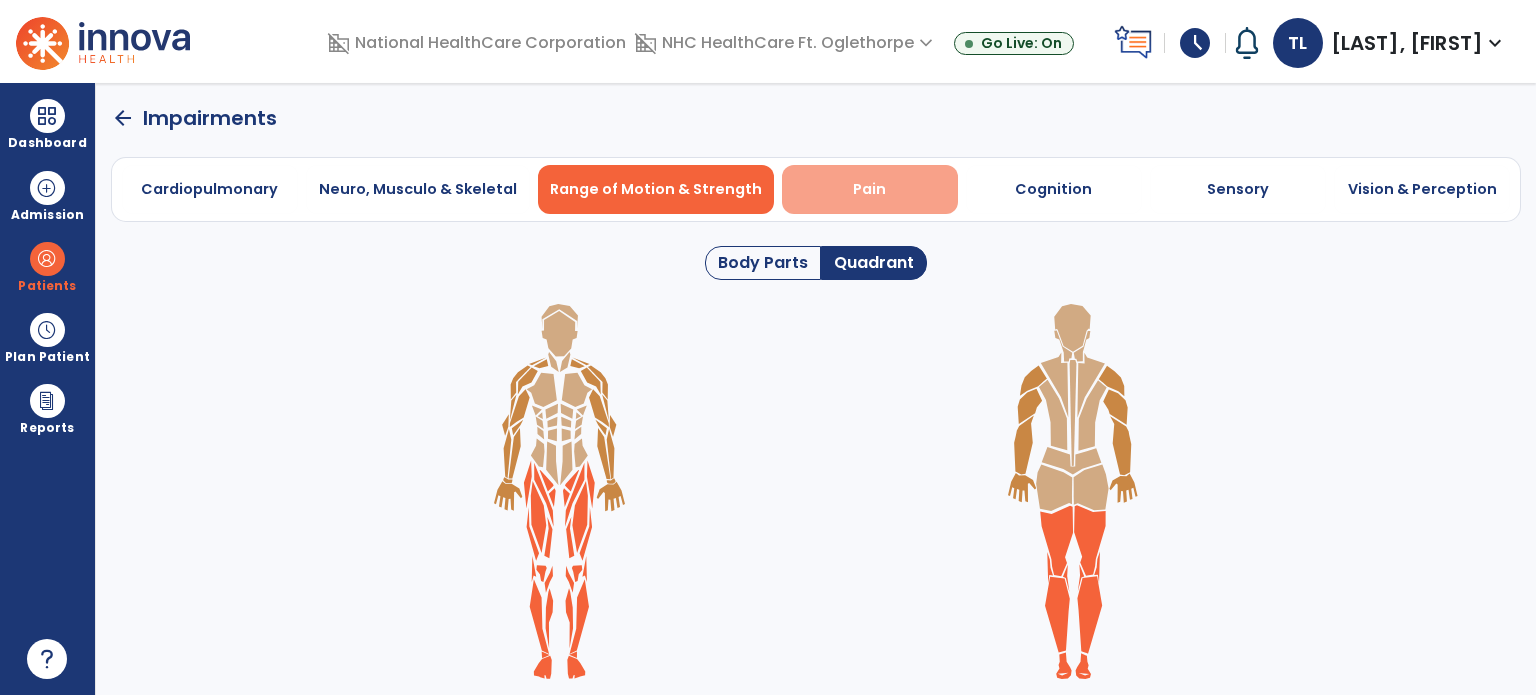 click on "Pain" at bounding box center (869, 189) 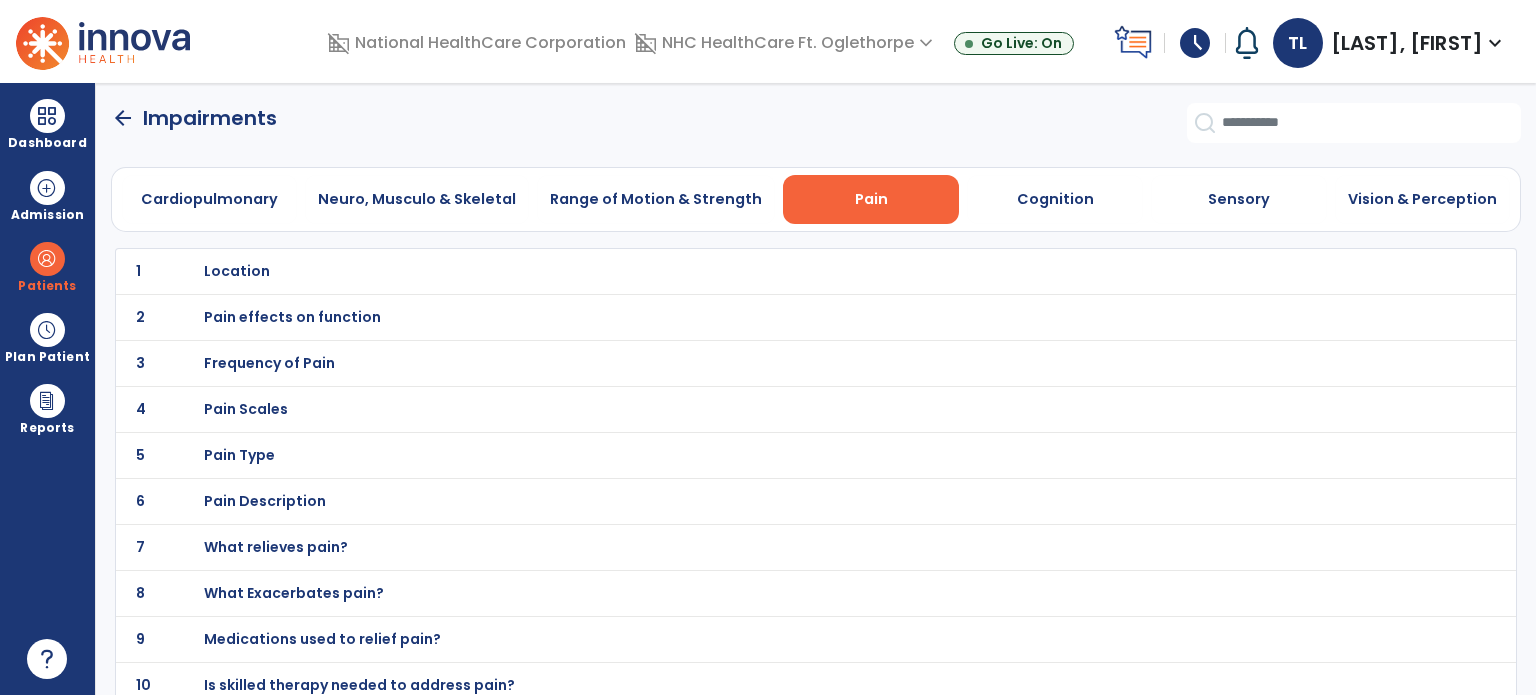 click on "1 Location" 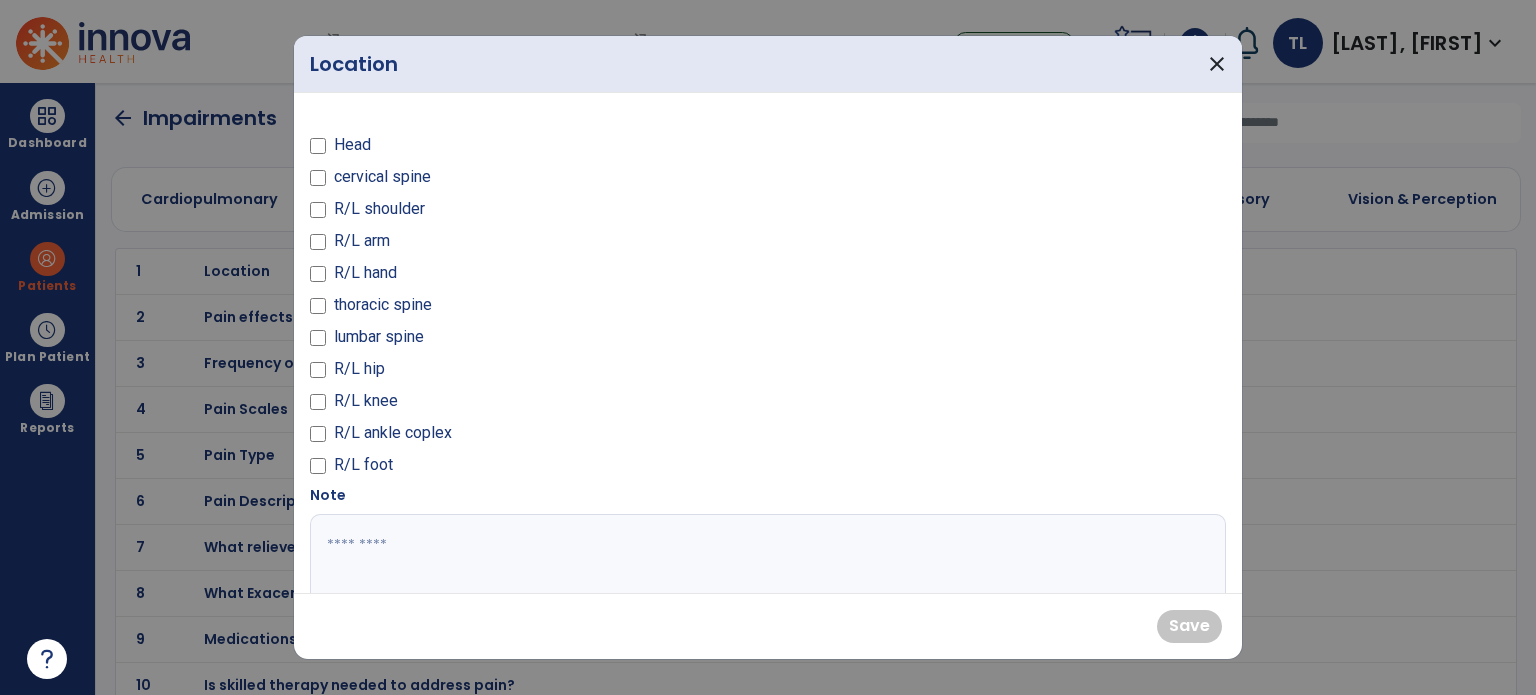 click on "R/L hip" at bounding box center (533, 373) 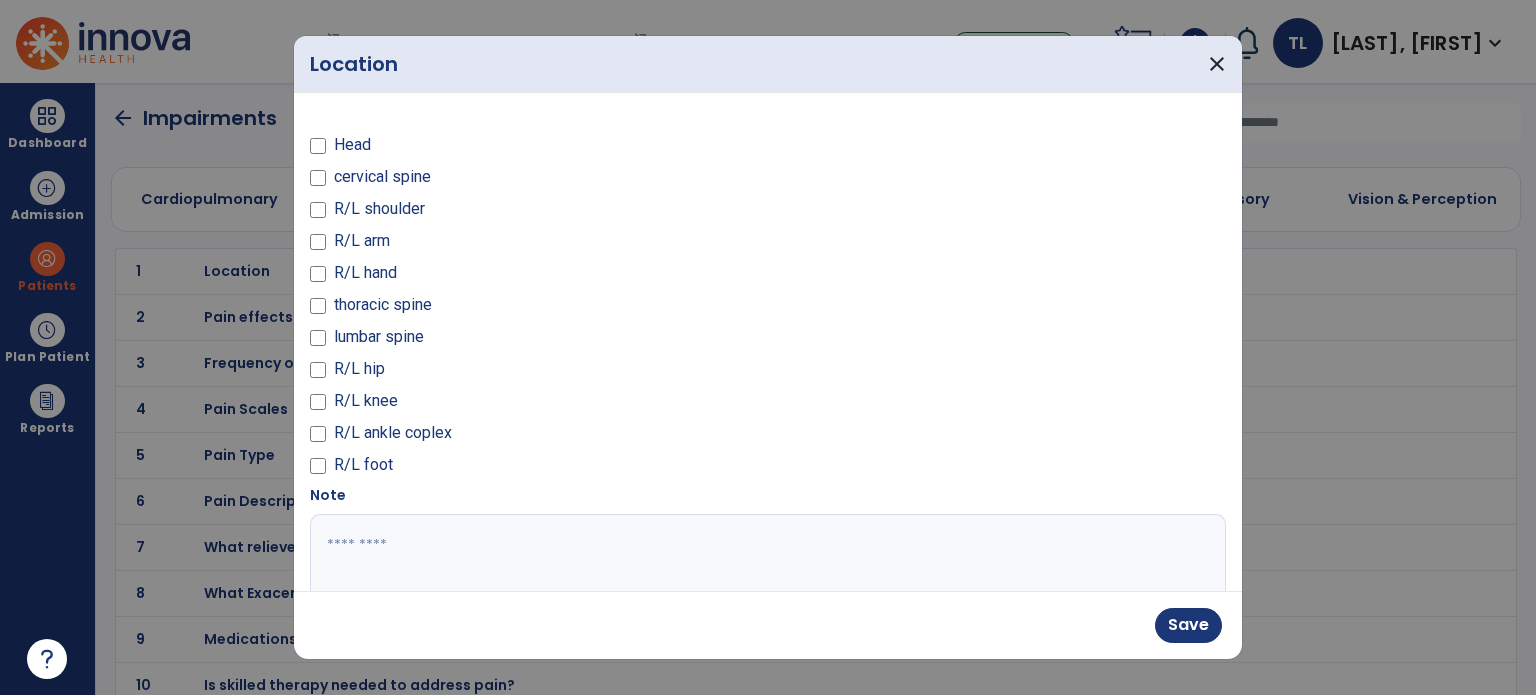 click at bounding box center [766, 589] 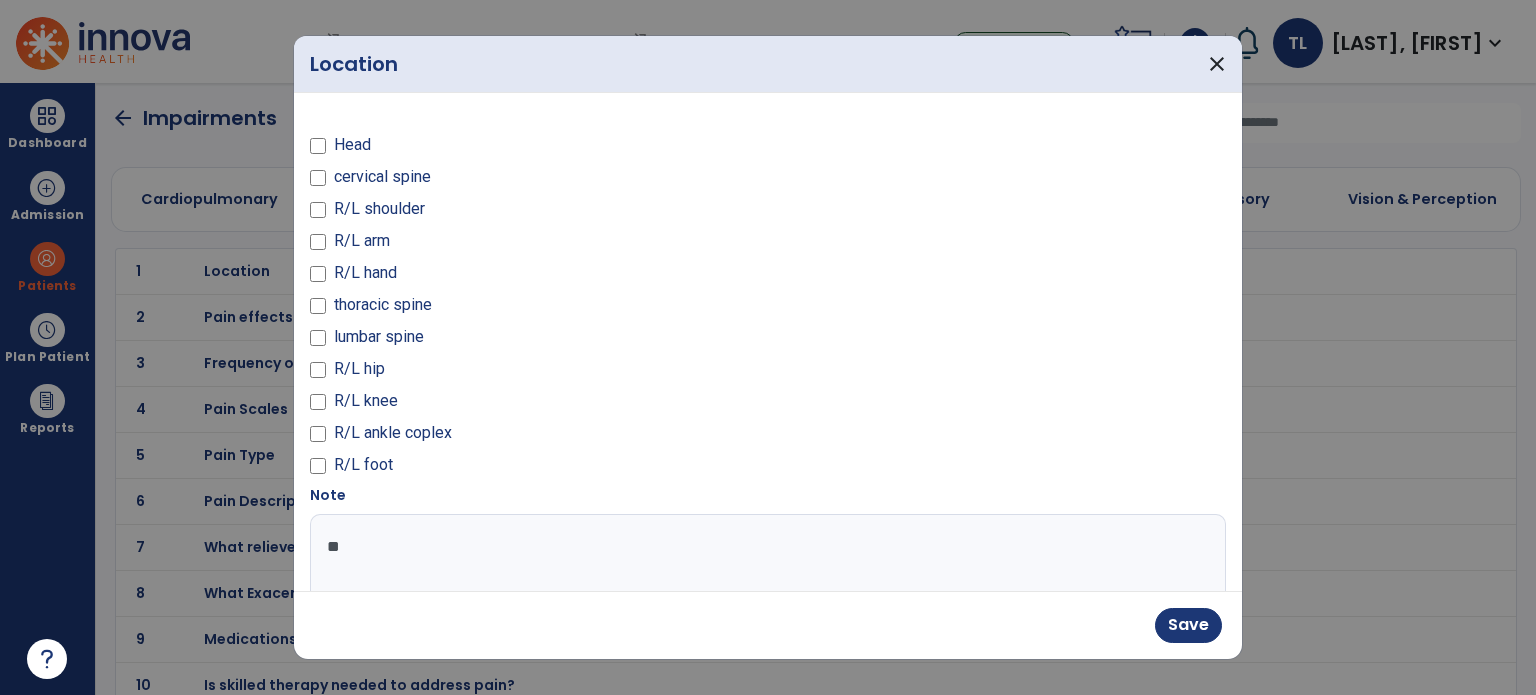 type on "*" 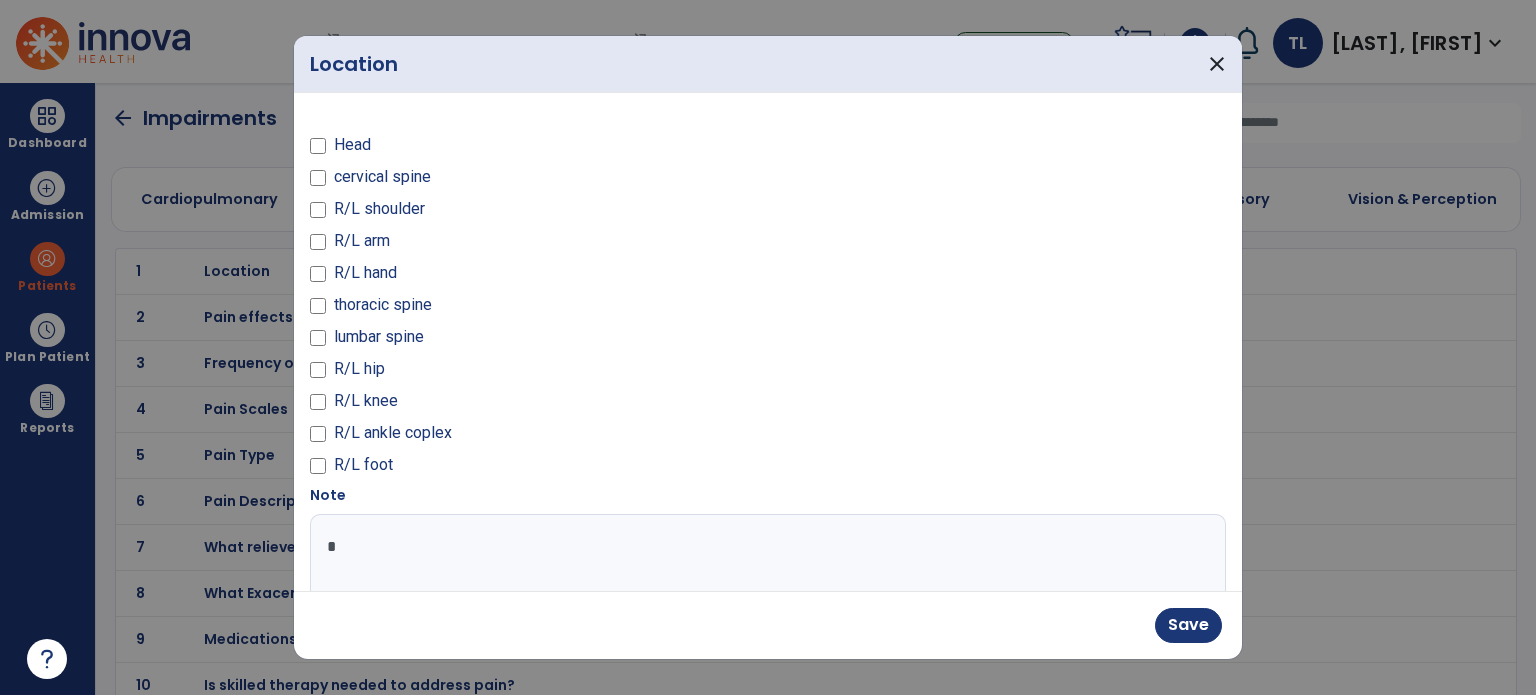 type 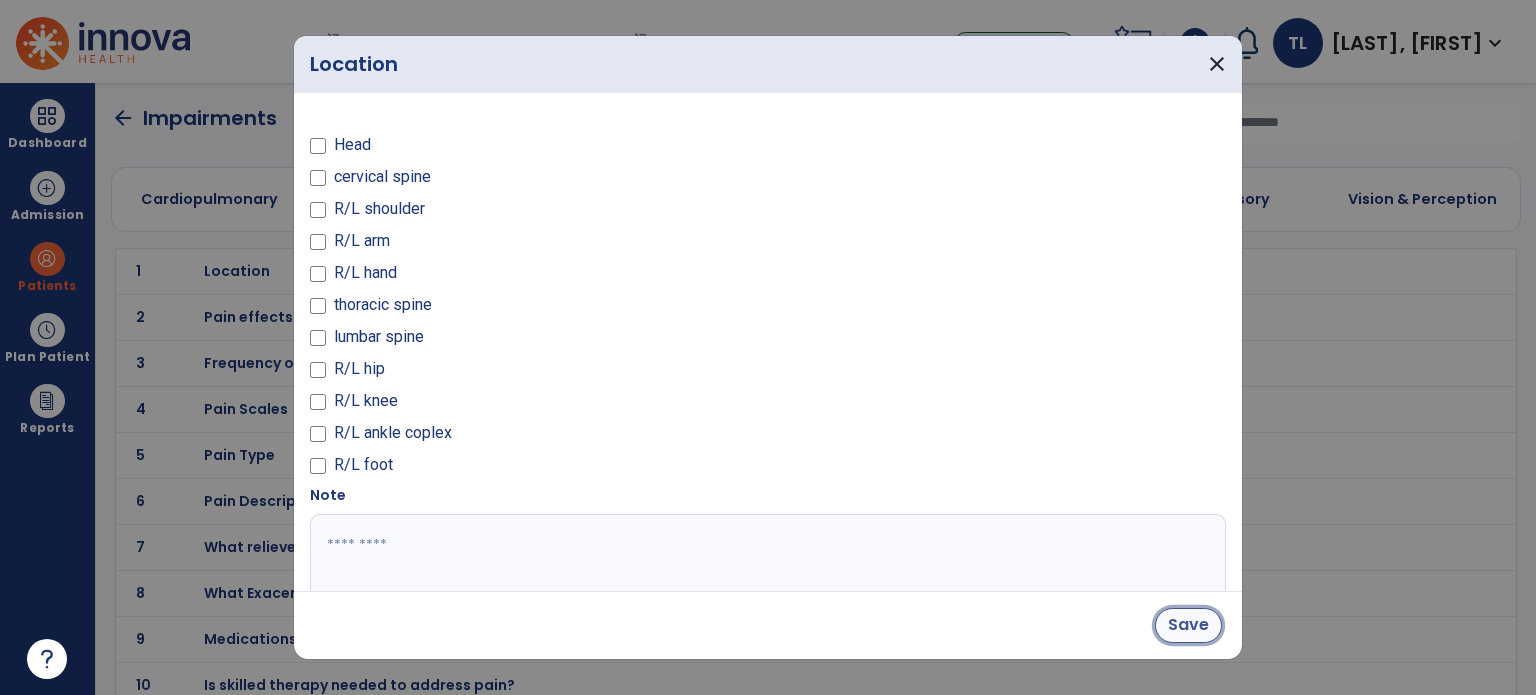 click on "Save" at bounding box center (1188, 625) 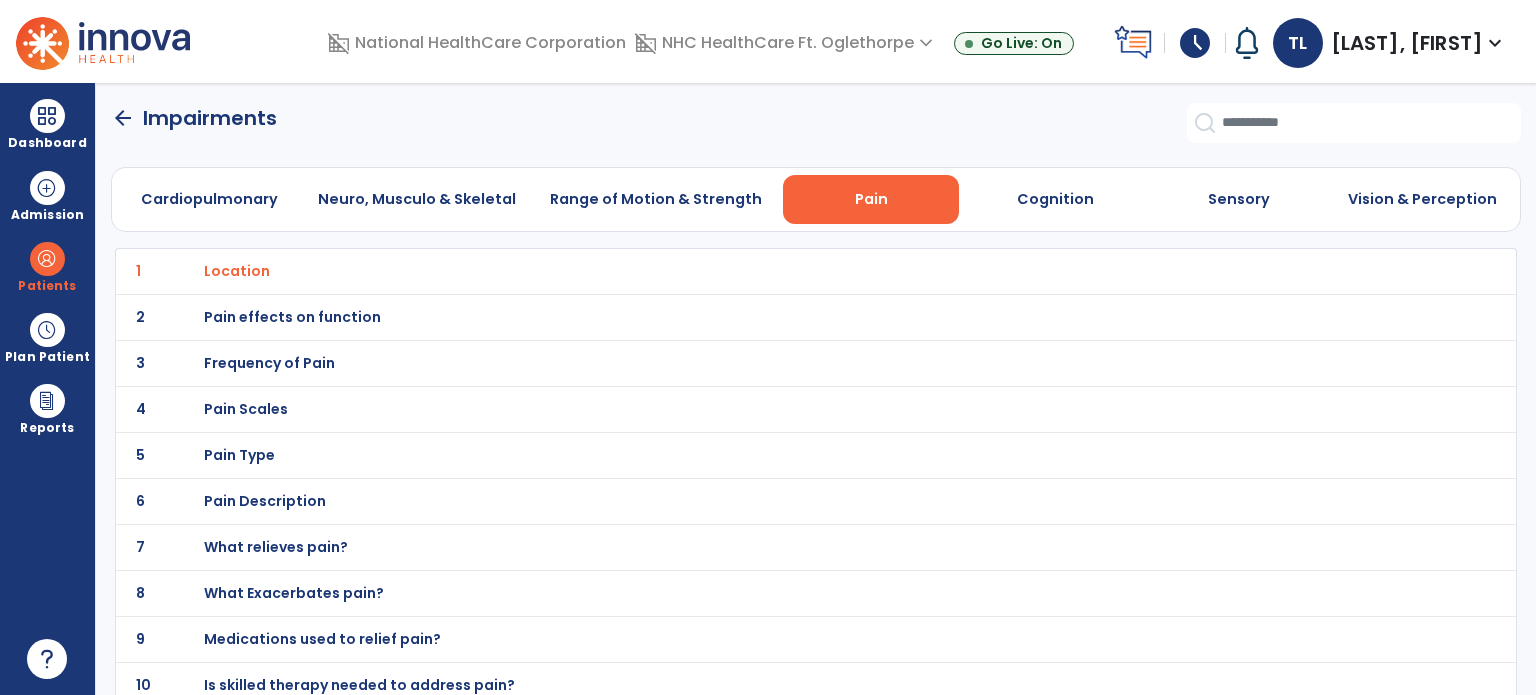 click on "Pain effects on function" at bounding box center [237, 271] 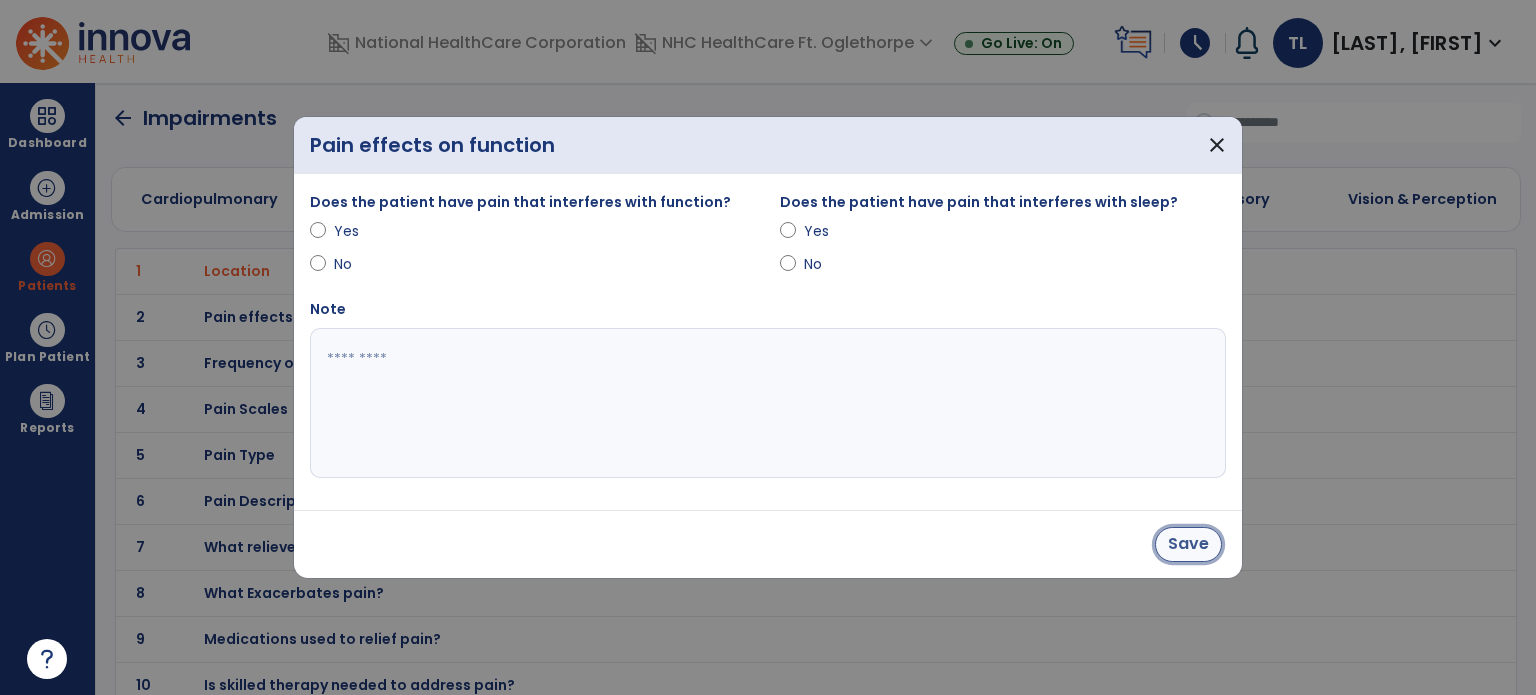 click on "Save" at bounding box center (1188, 544) 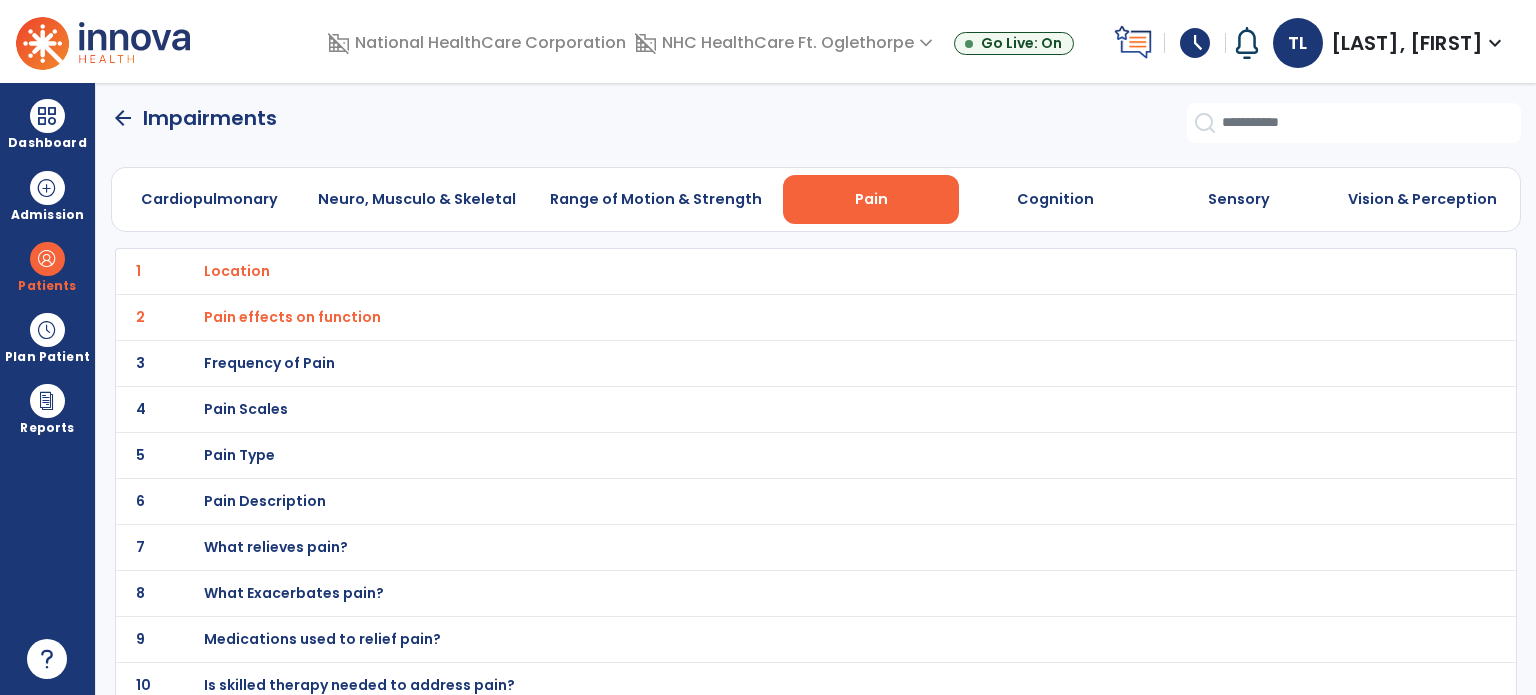scroll, scrollTop: 11, scrollLeft: 0, axis: vertical 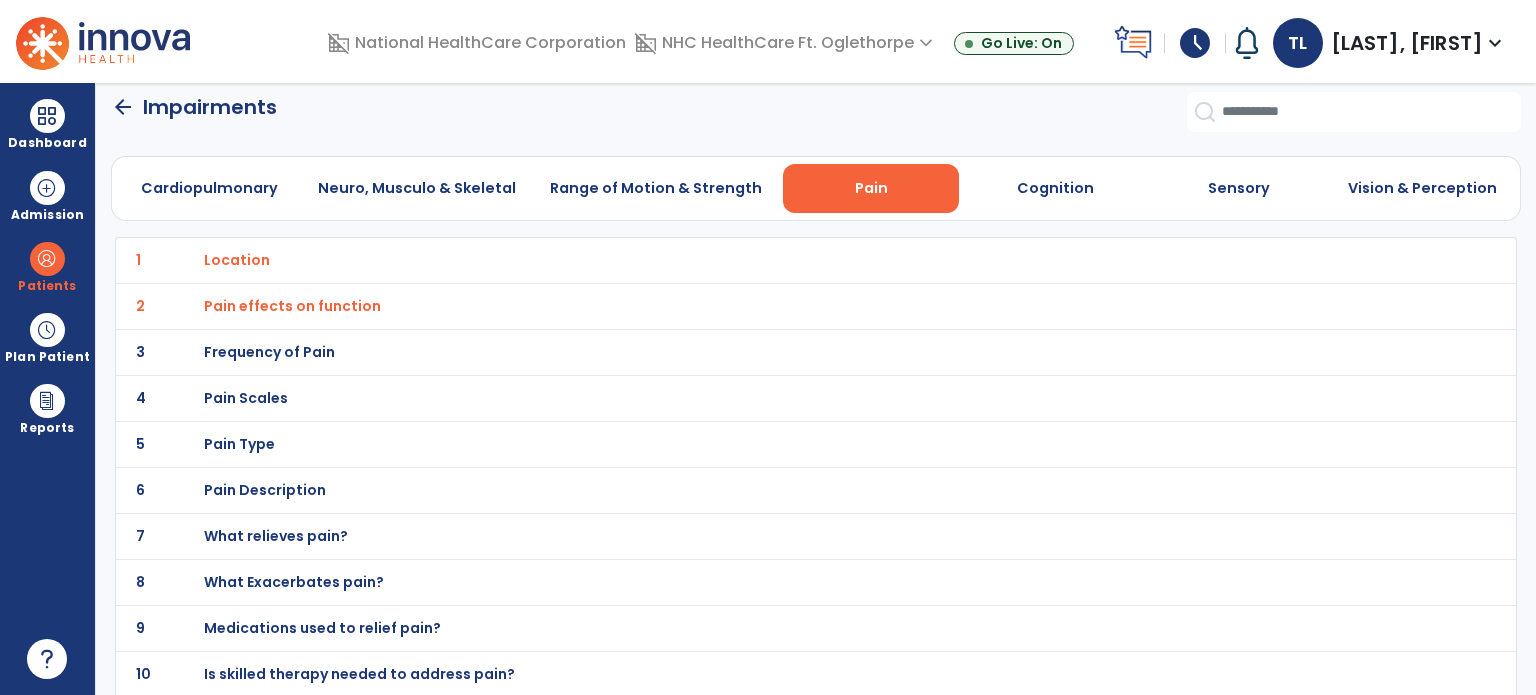 click on "Pain Scales" at bounding box center (772, 260) 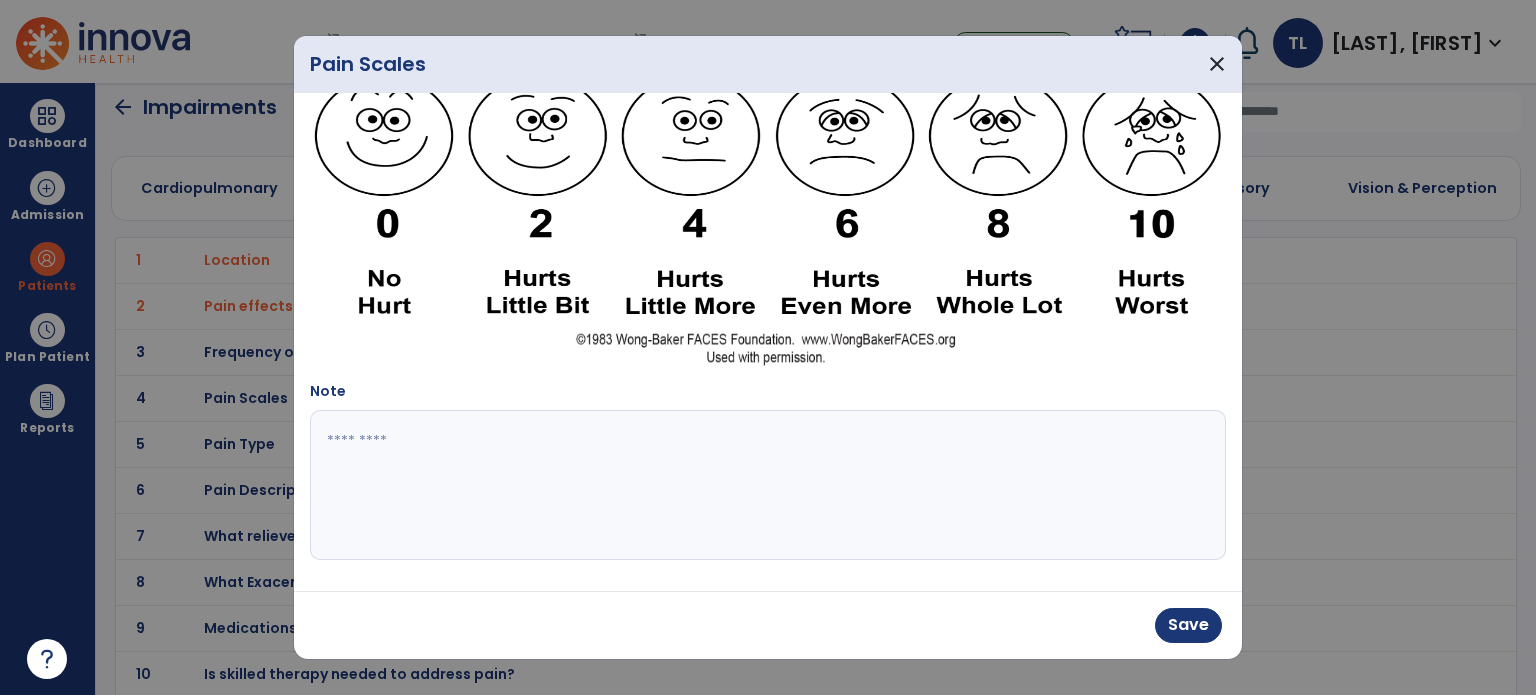 scroll, scrollTop: 445, scrollLeft: 0, axis: vertical 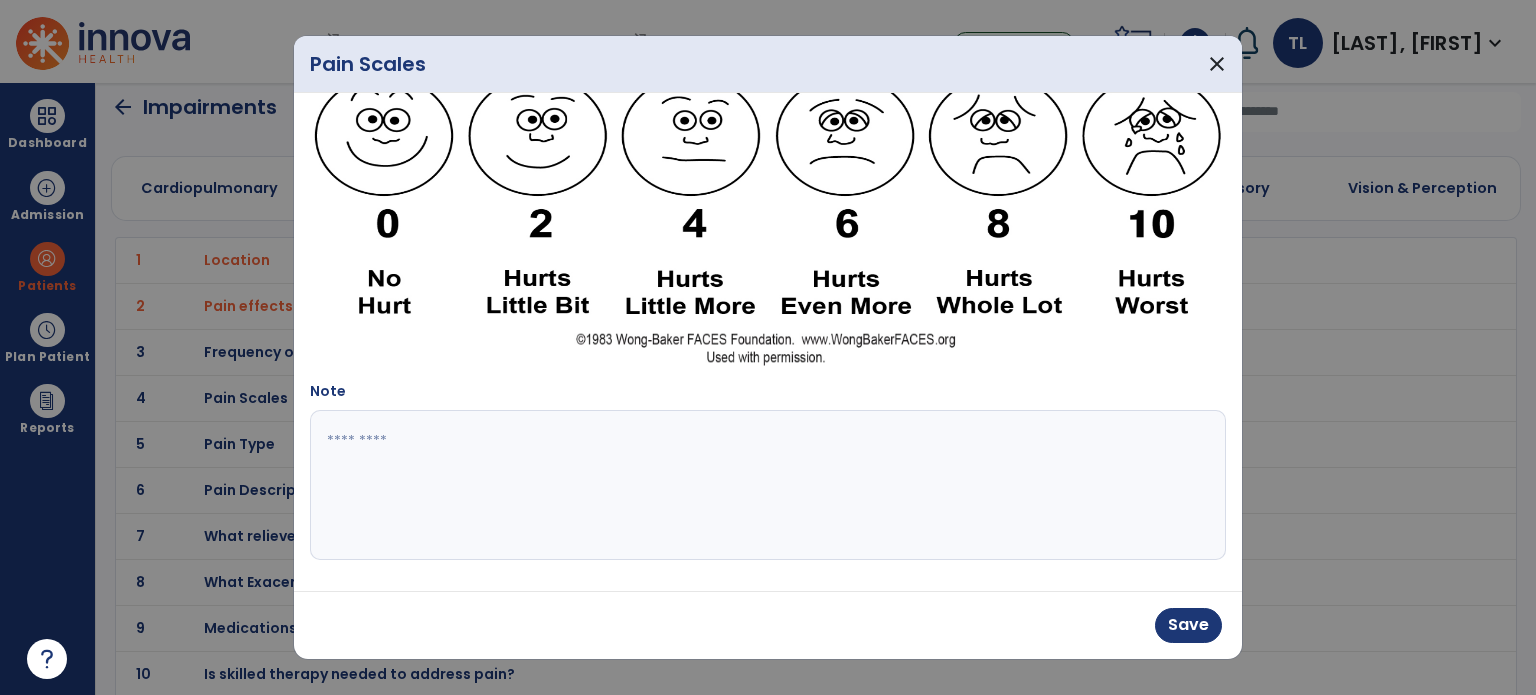 click at bounding box center (766, 485) 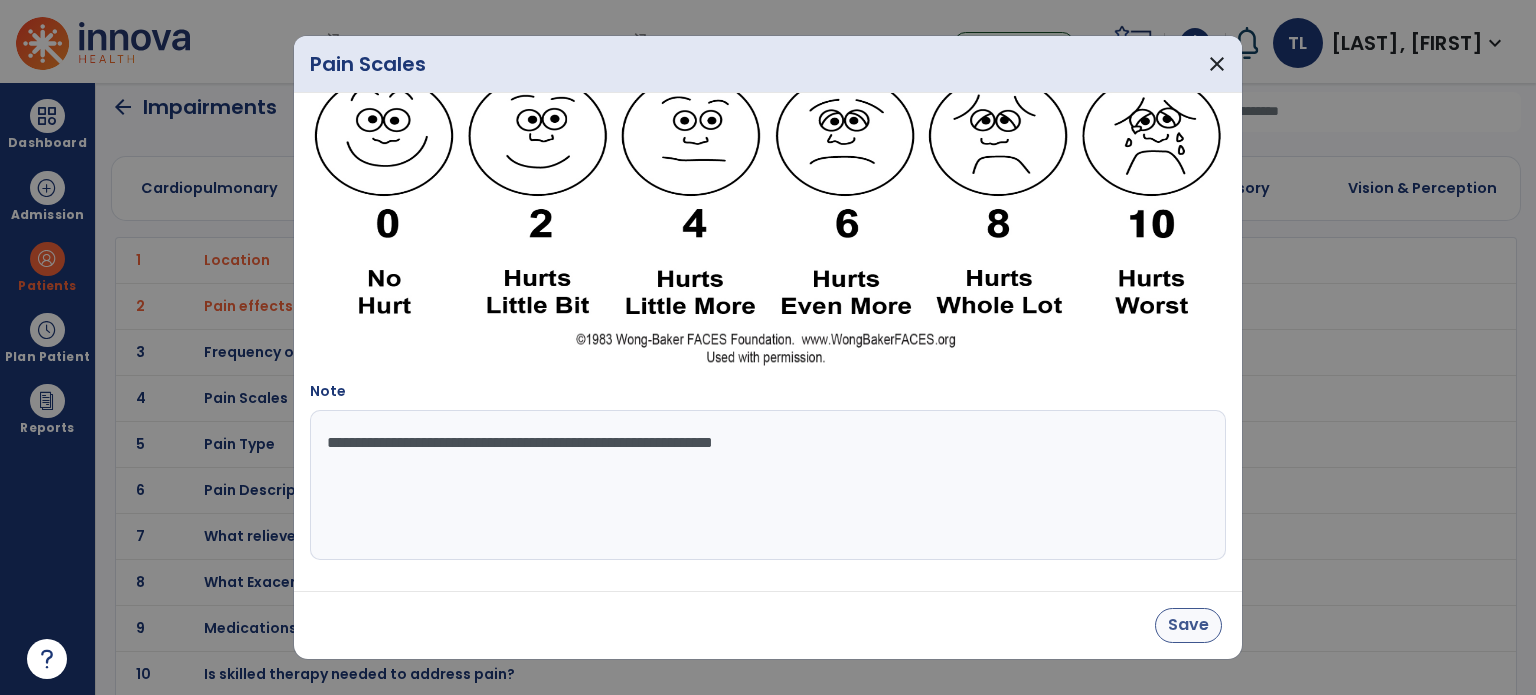 type on "**********" 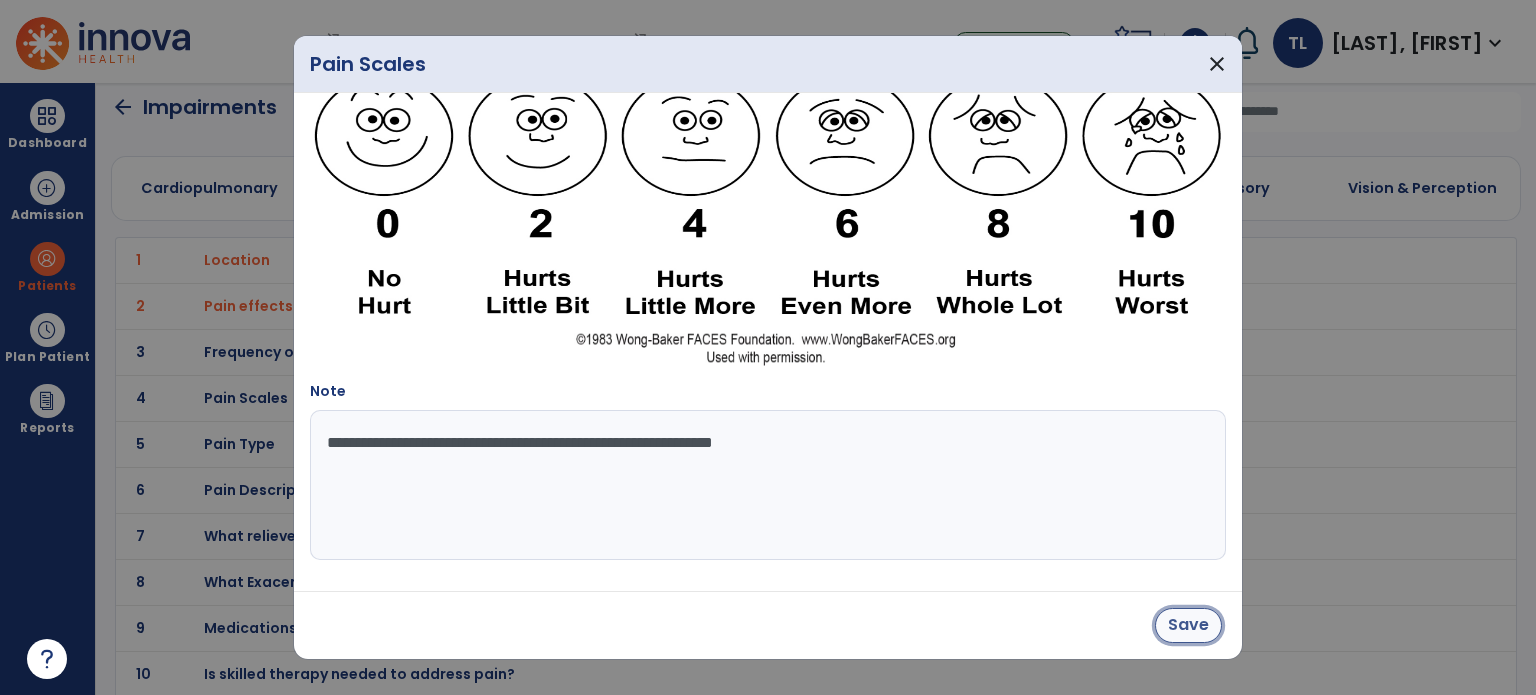 click on "Save" at bounding box center [1188, 625] 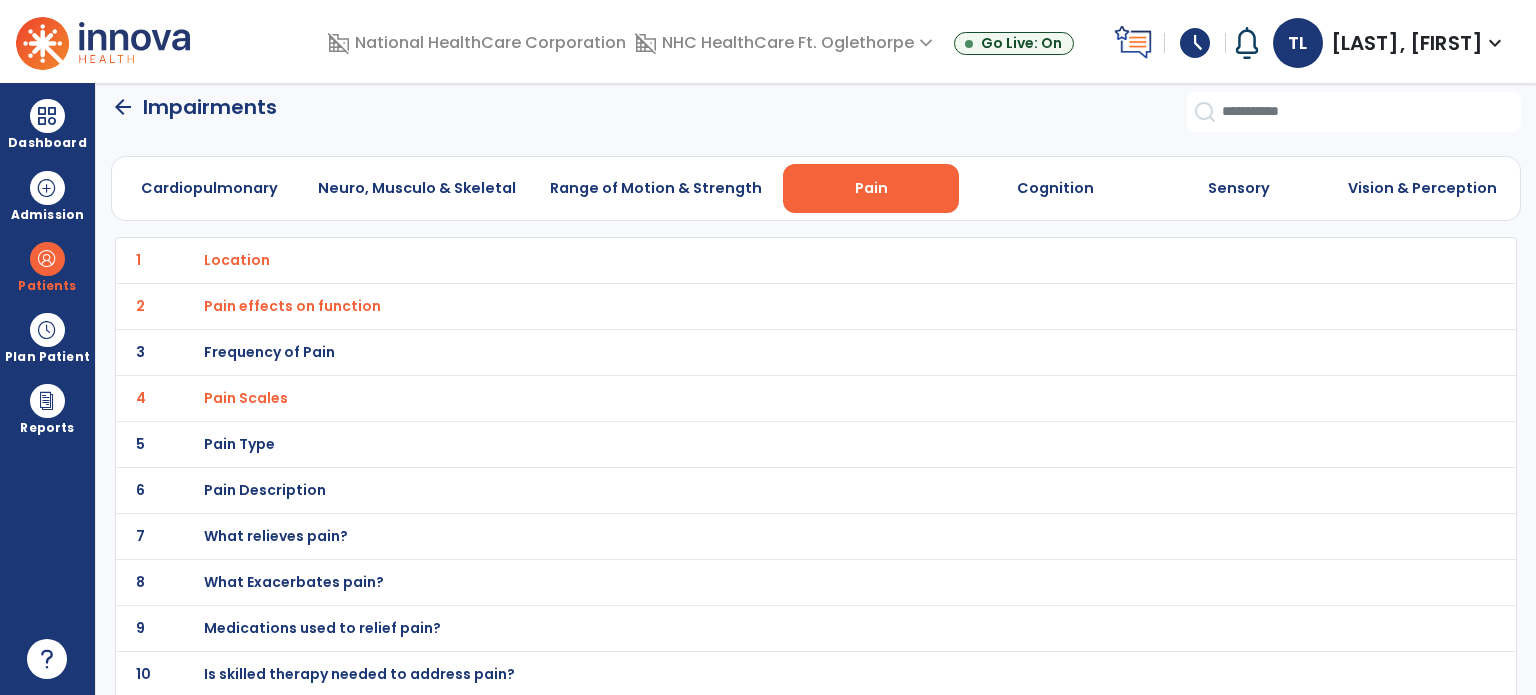 click on "Pain Type" at bounding box center (237, 260) 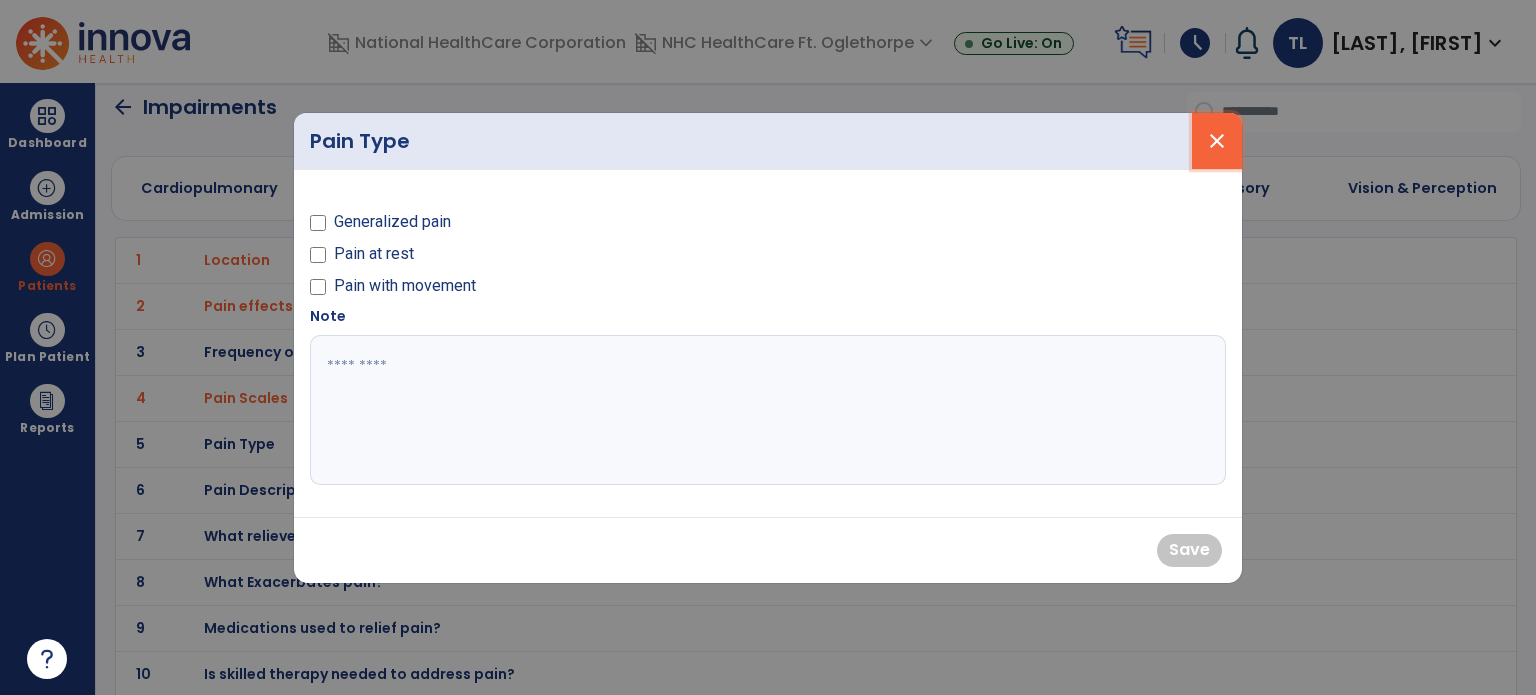 click on "close" at bounding box center [1217, 141] 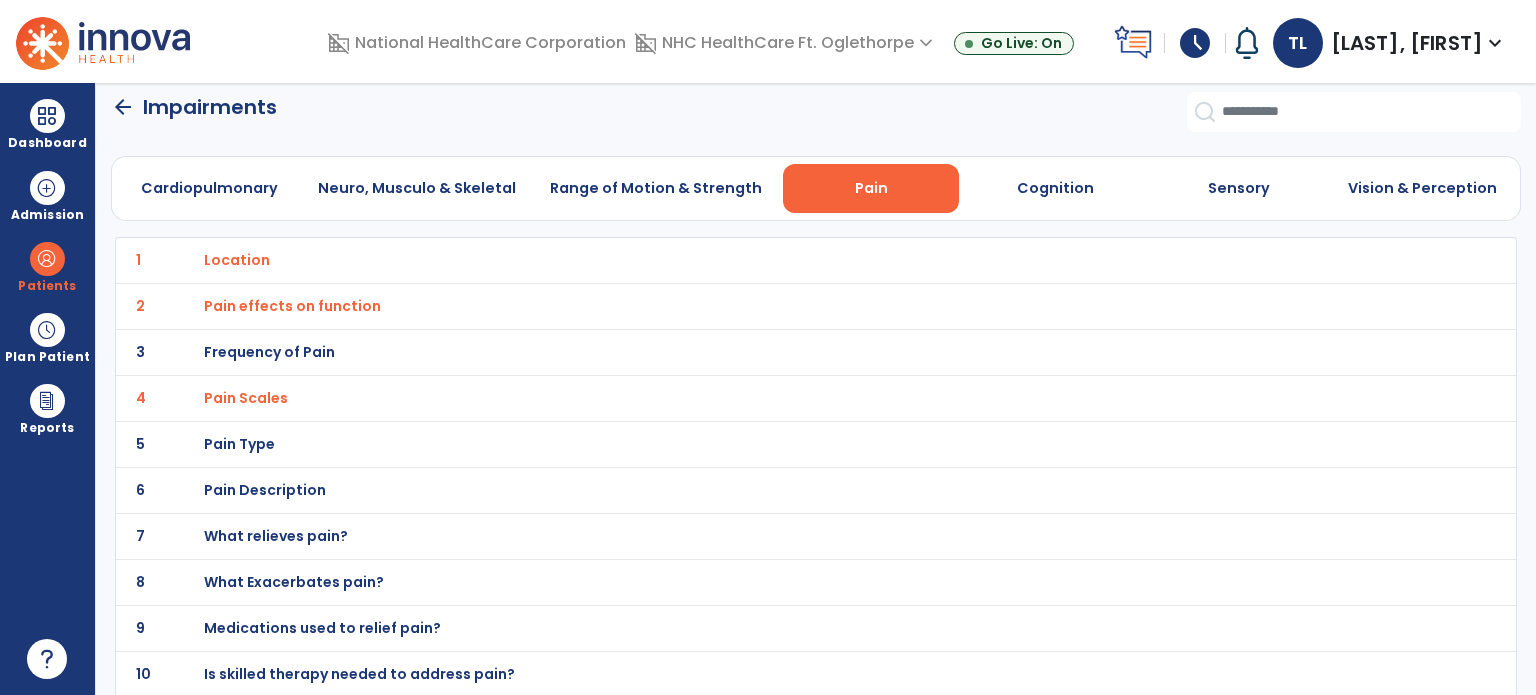 click on "Pain Description" at bounding box center (772, 260) 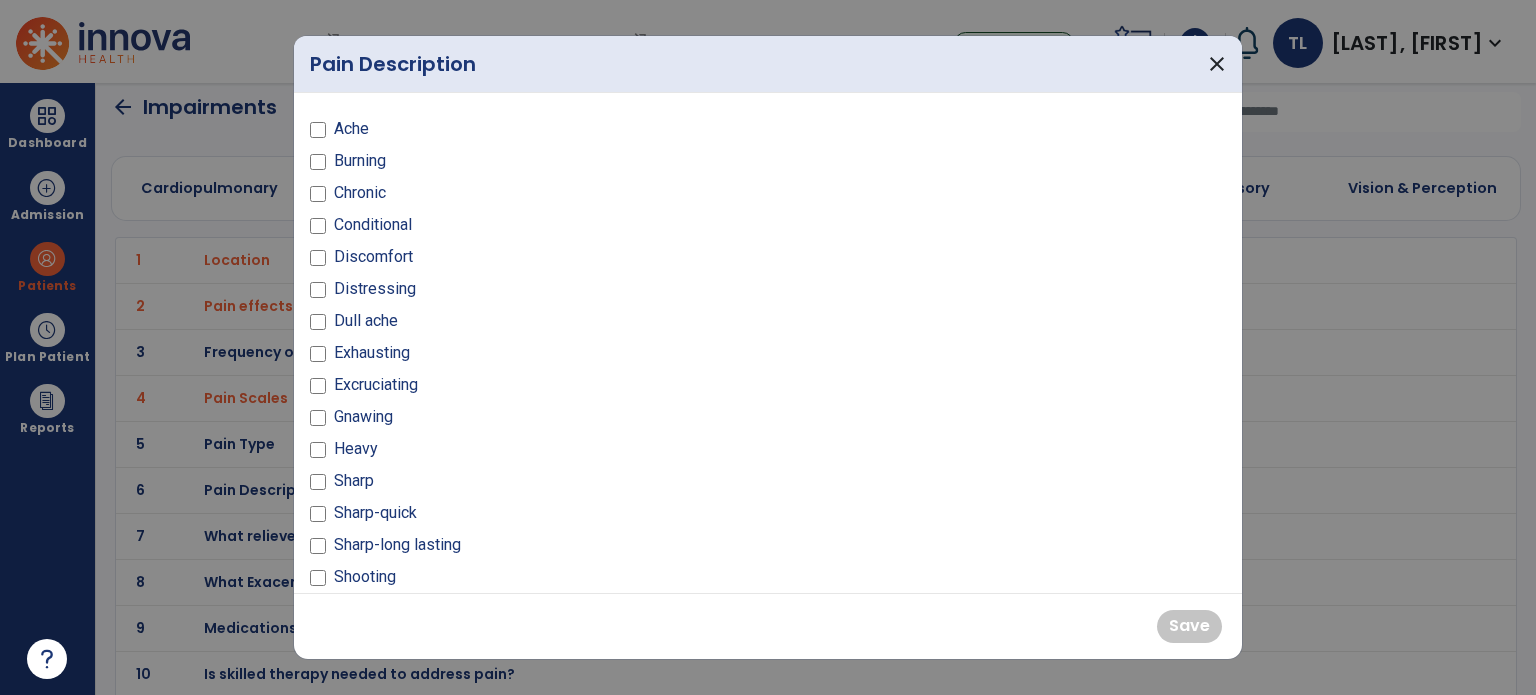 scroll, scrollTop: 0, scrollLeft: 0, axis: both 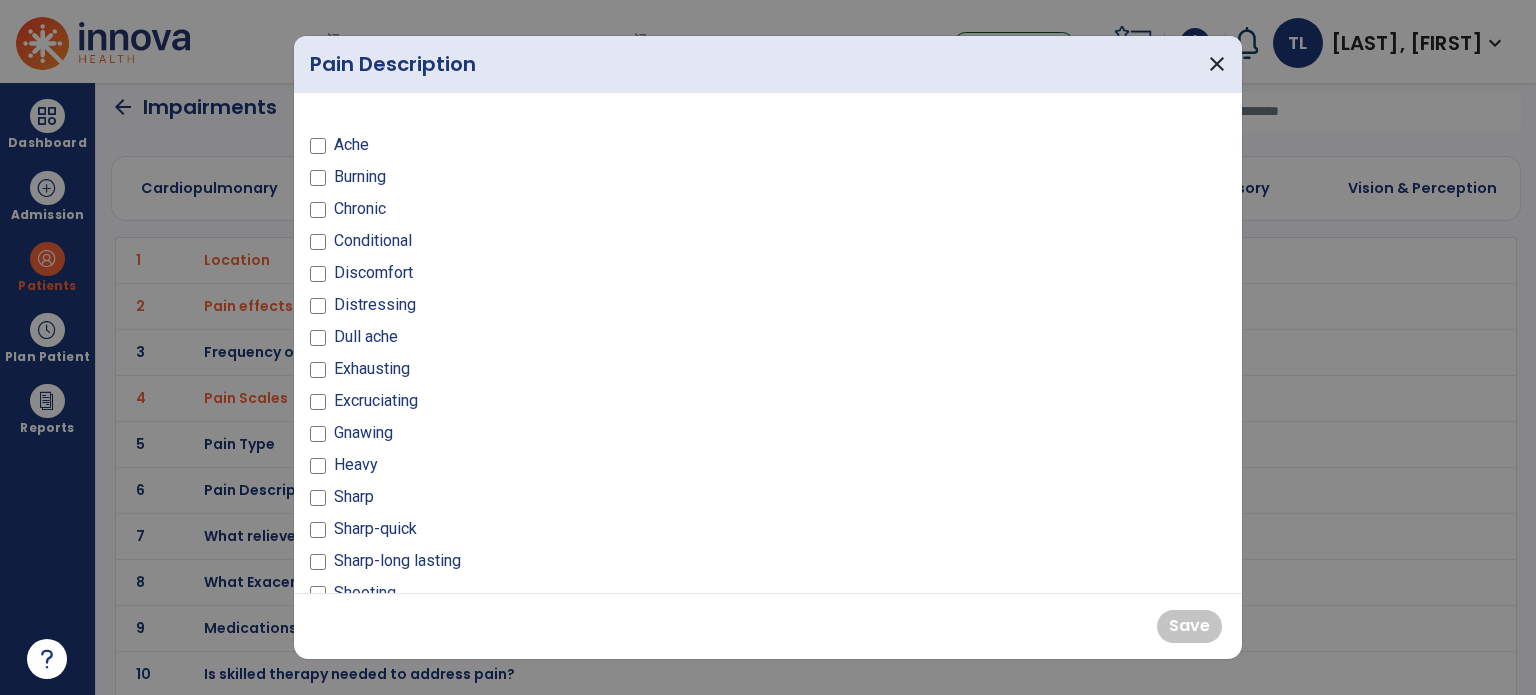 click on "Ache      Burning      Chronic      Conditional      Discomfort      Distressing      Dull ache      Exhausting      Excruciating      Gnawing      Heavy      Sharp      Sharp-quick      Sharp-long lasting      Shooting      Sickening      Stabbing      Throbbing  Note" at bounding box center (768, 343) 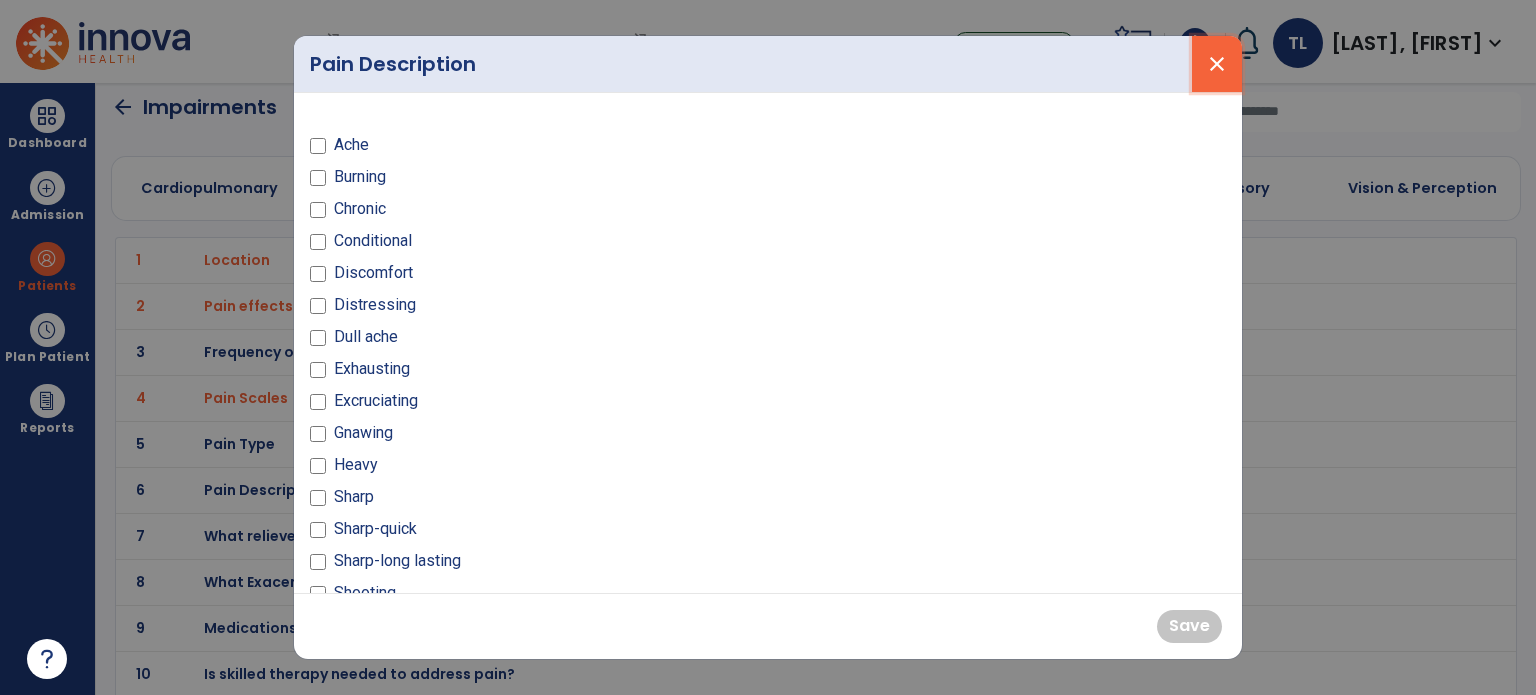 click on "close" at bounding box center [1217, 64] 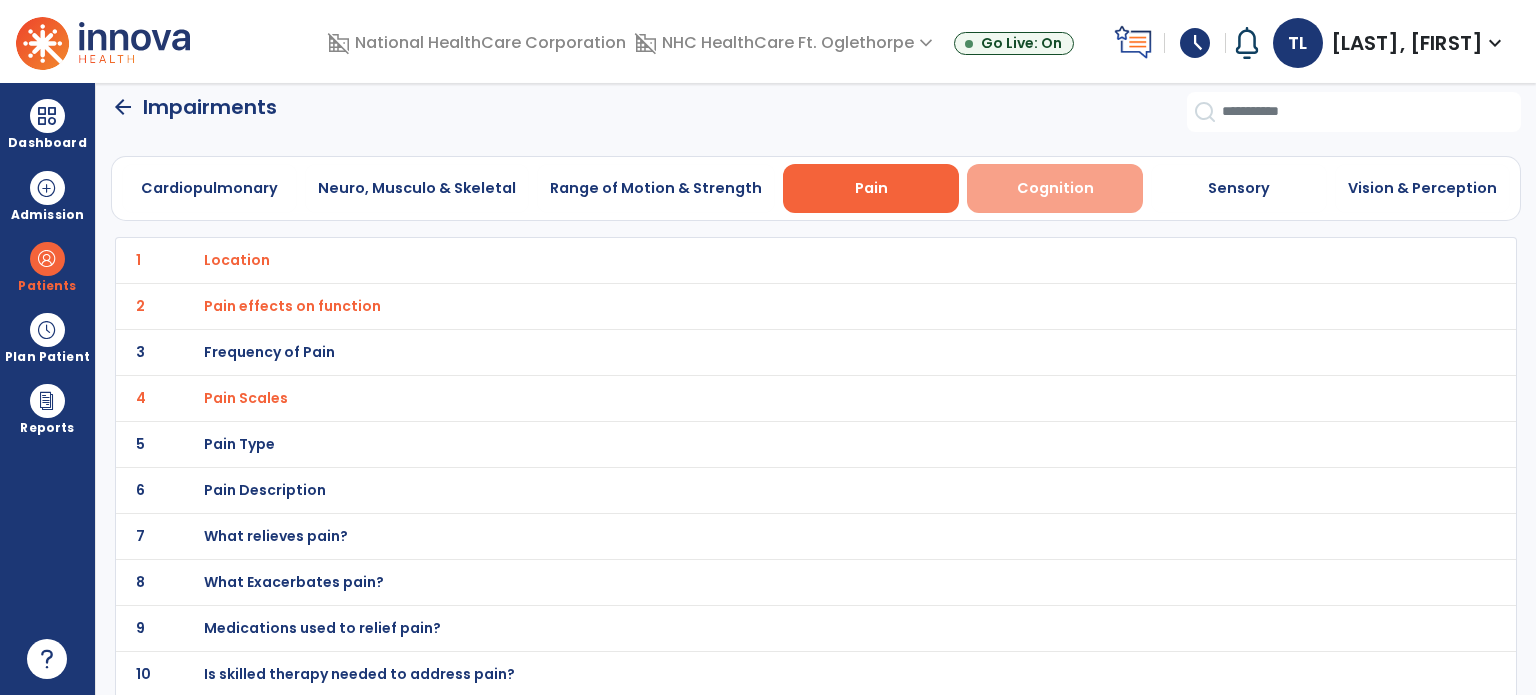 click on "Cognition" at bounding box center [1055, 188] 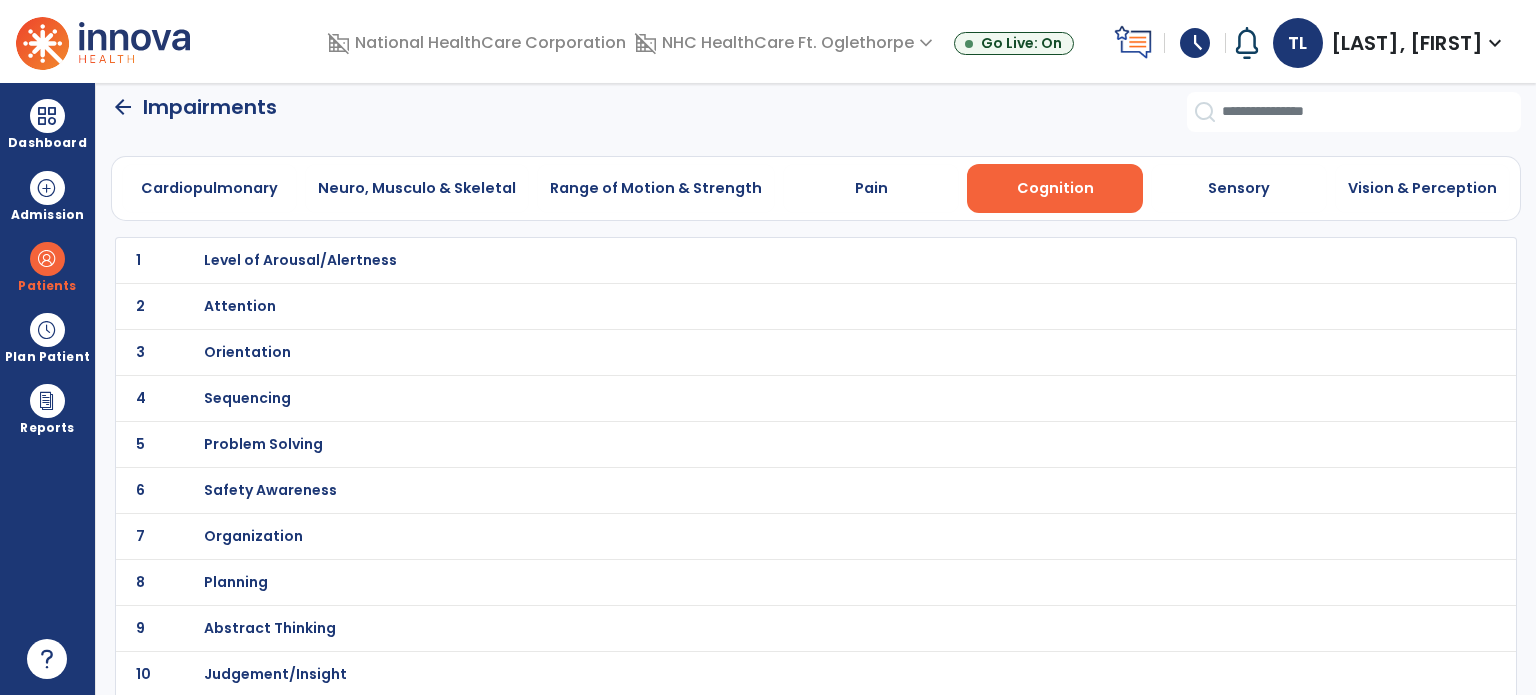 click on "Level of Arousal/Alertness" at bounding box center (300, 260) 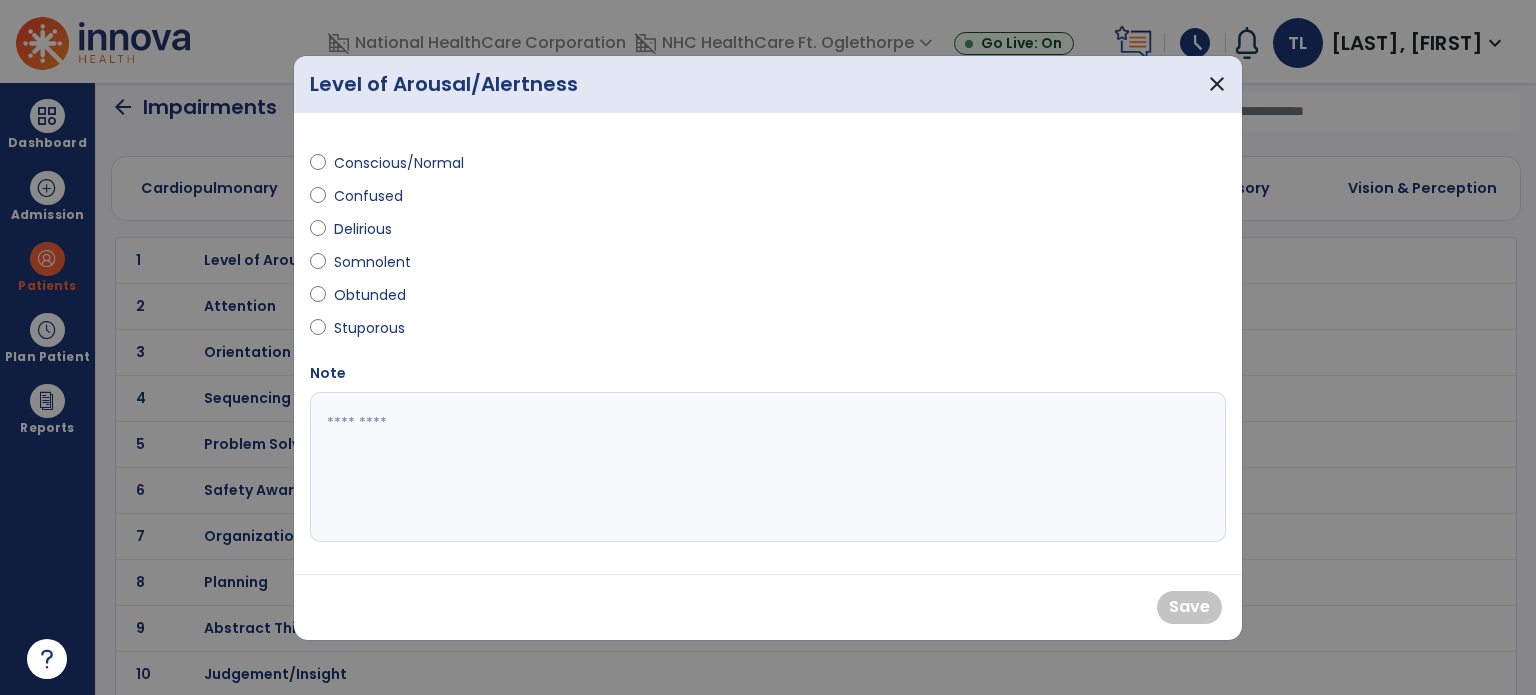 click at bounding box center (318, 167) 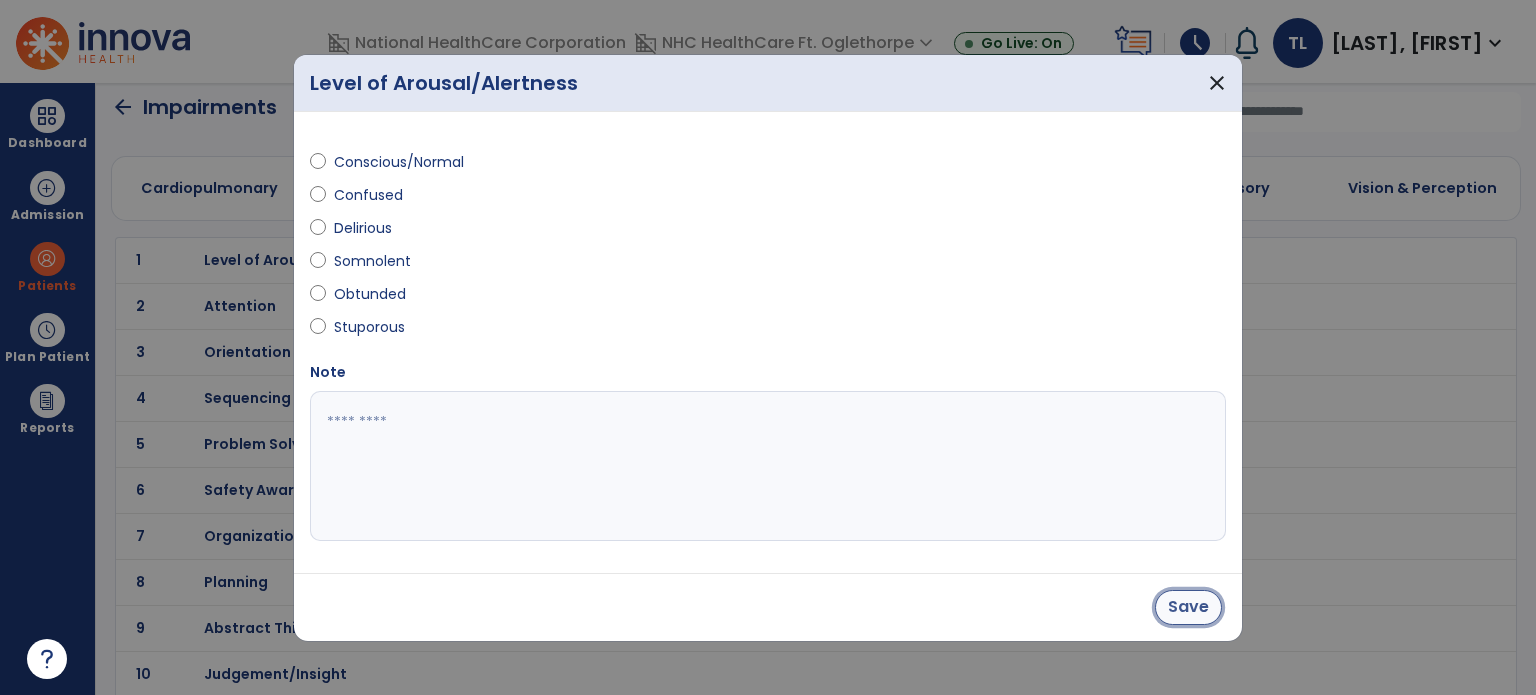 click on "Save" at bounding box center (1188, 607) 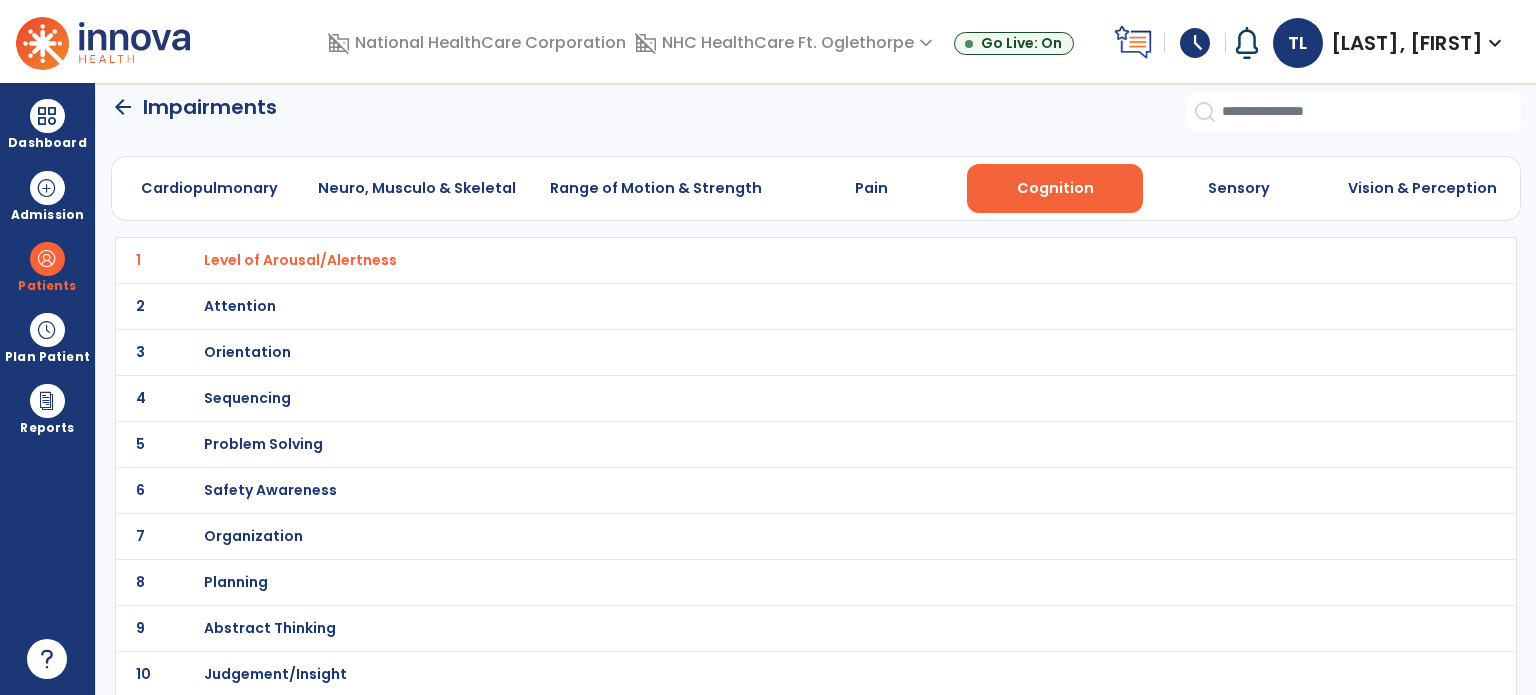 click on "1 Level of Arousal/Alertness" 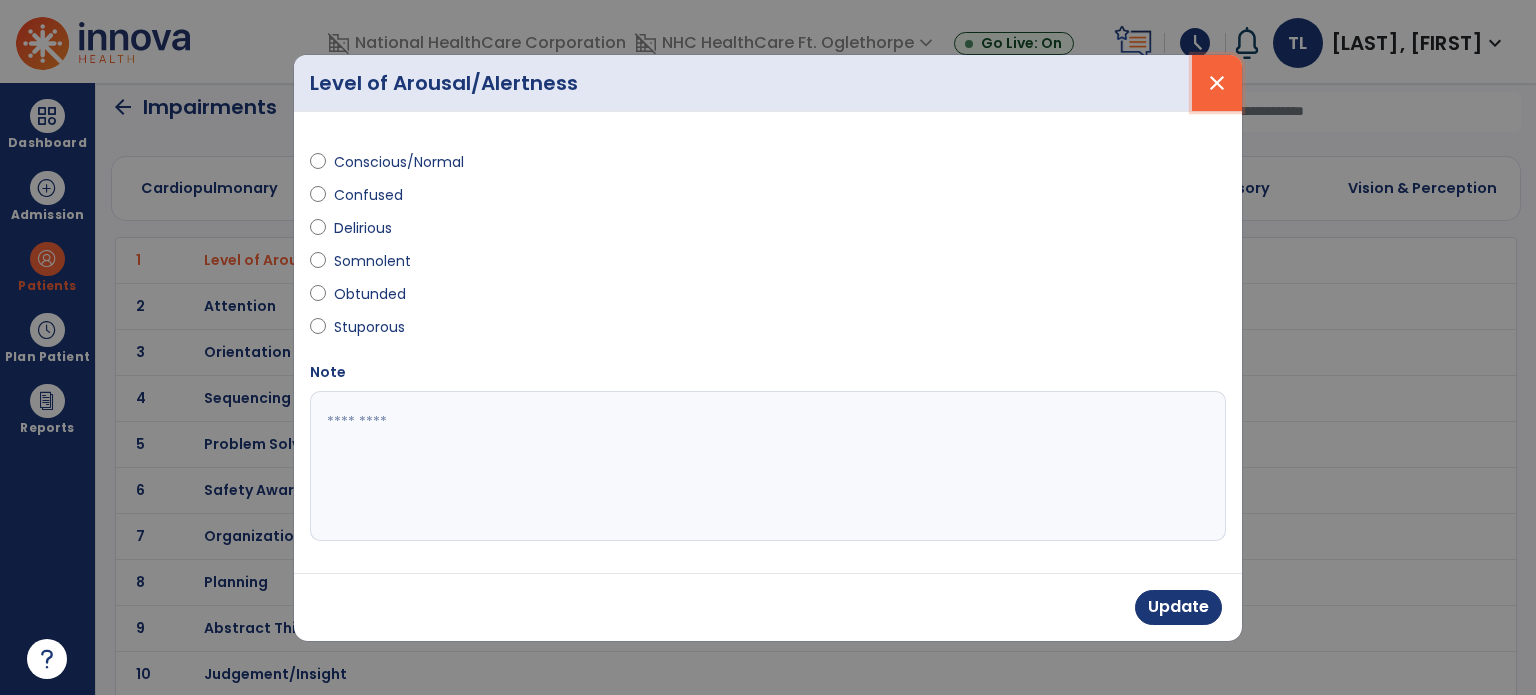 click on "close" at bounding box center [1217, 83] 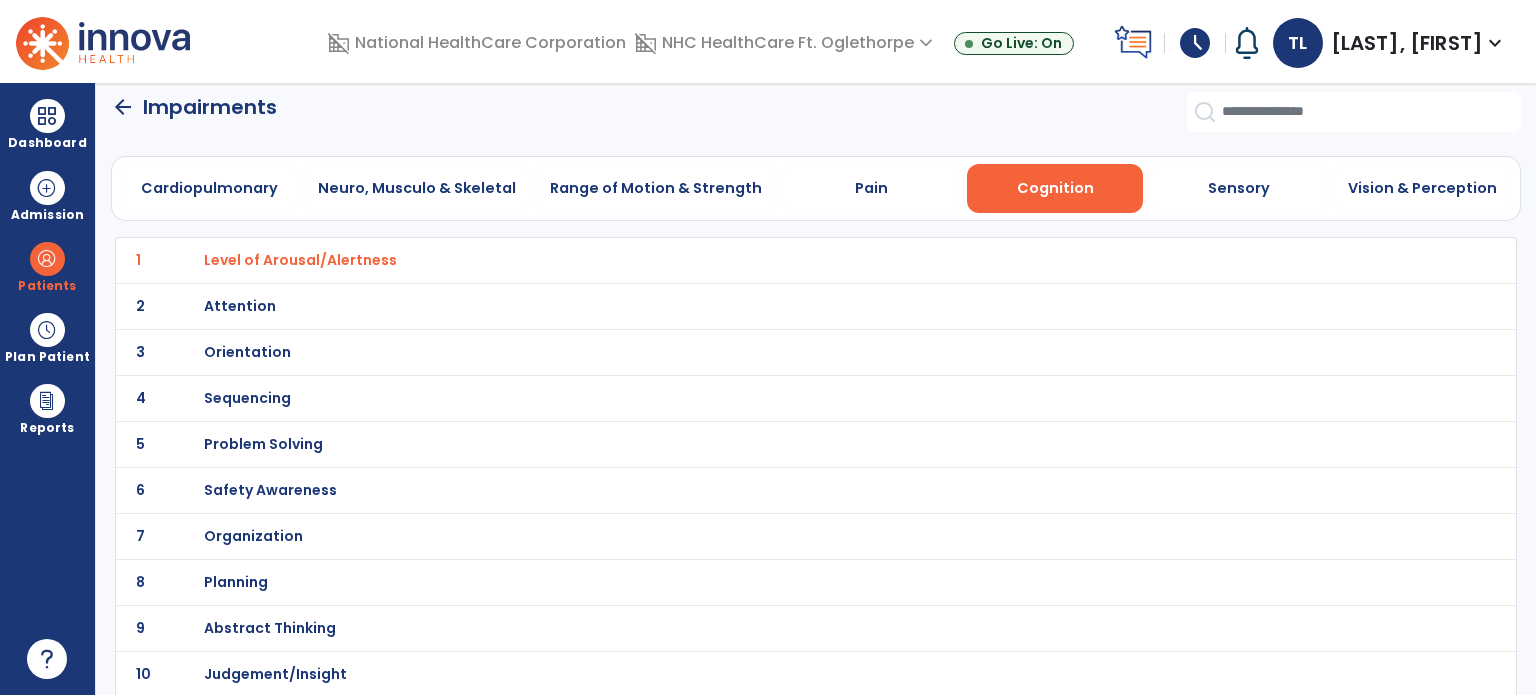 click on "Orientation" at bounding box center [300, 260] 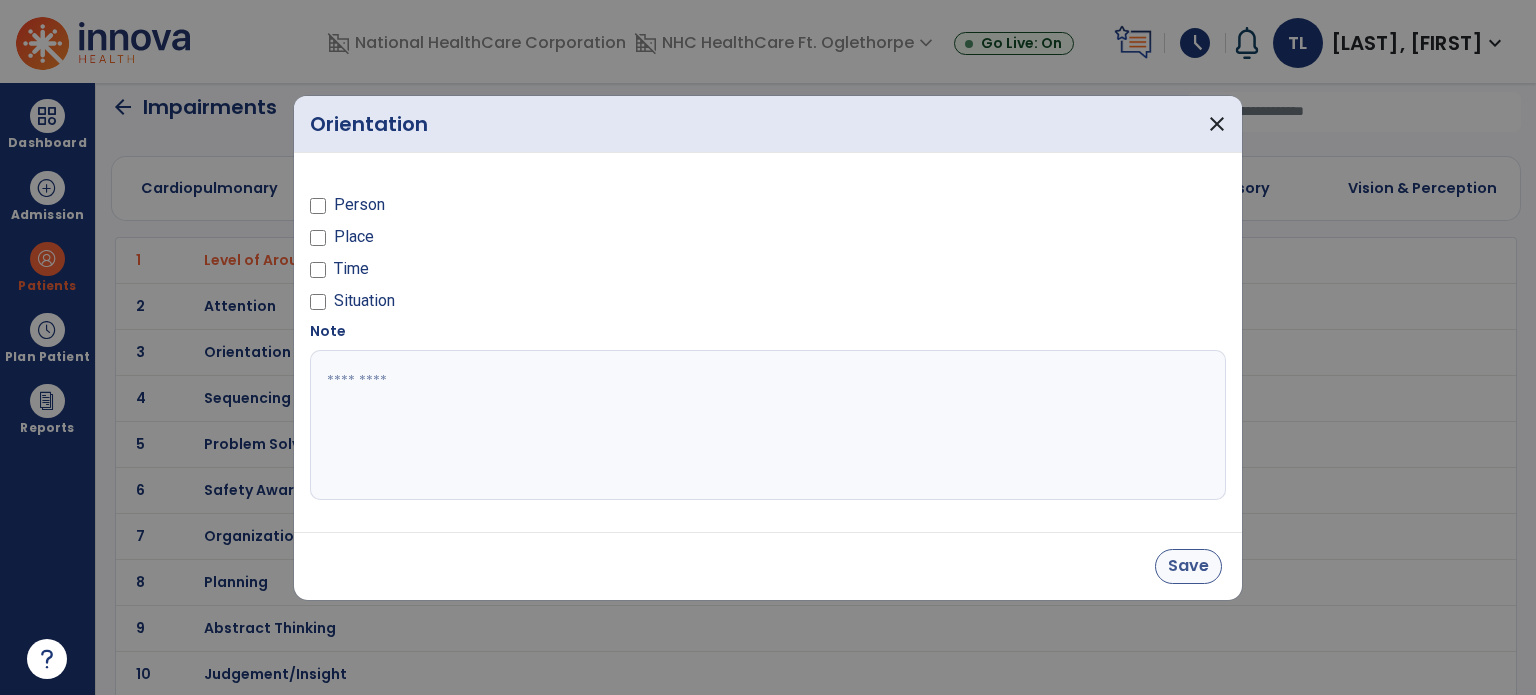click on "Save" at bounding box center [1188, 566] 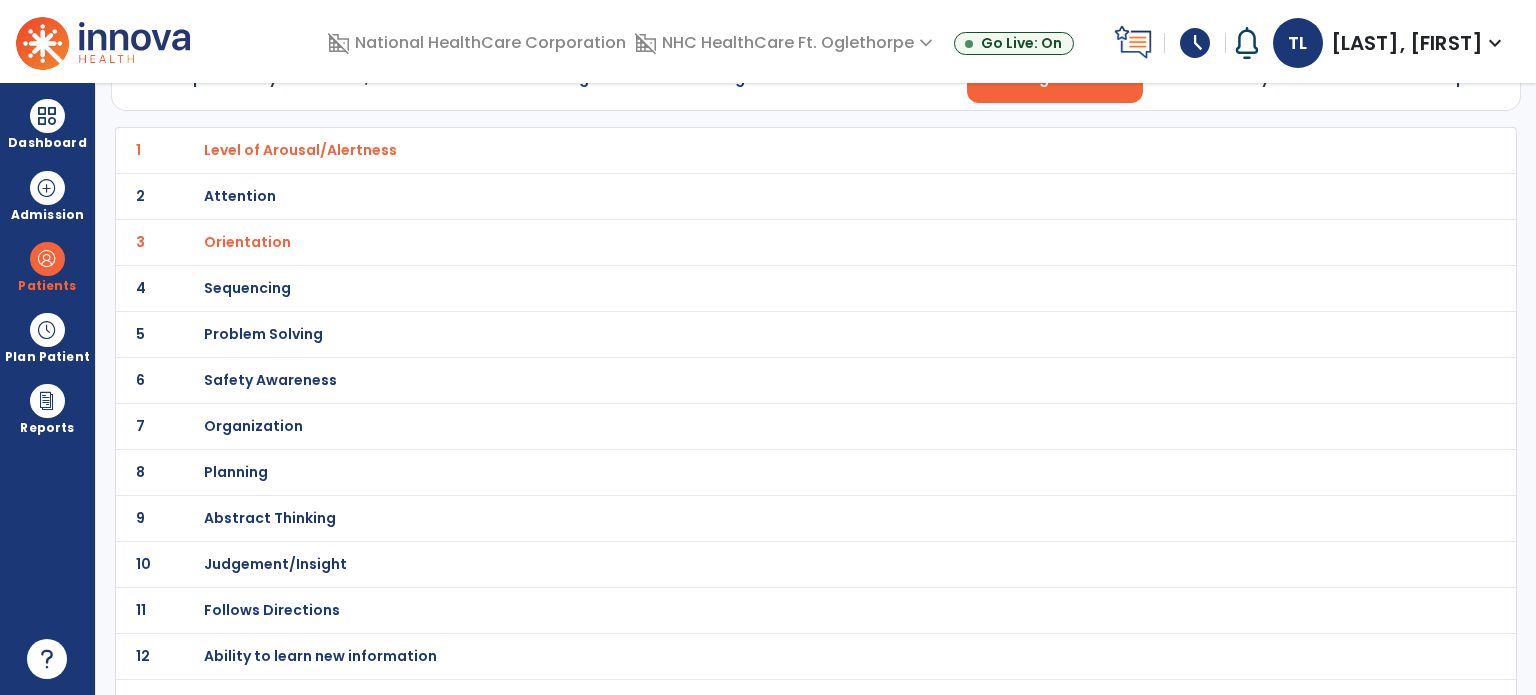 scroll, scrollTop: 148, scrollLeft: 0, axis: vertical 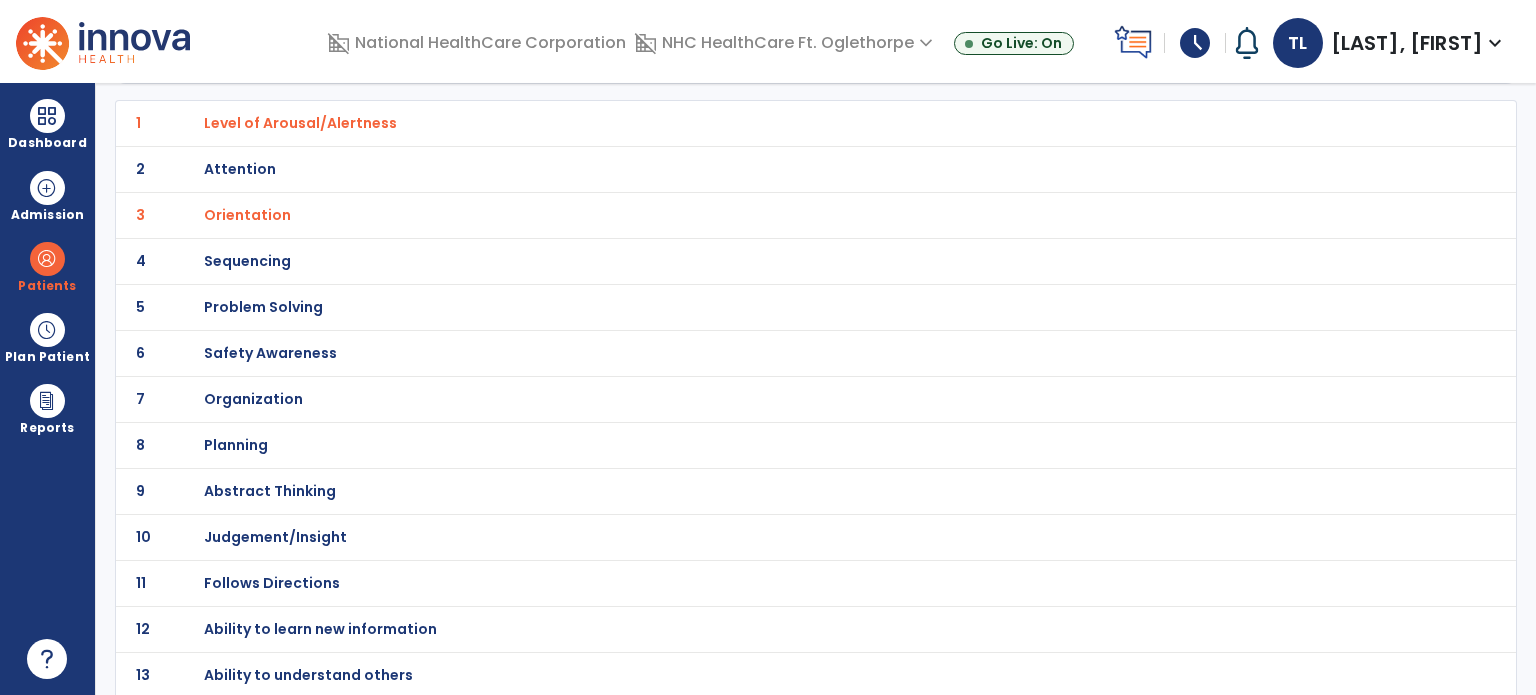 click on "Sequencing" at bounding box center (772, 123) 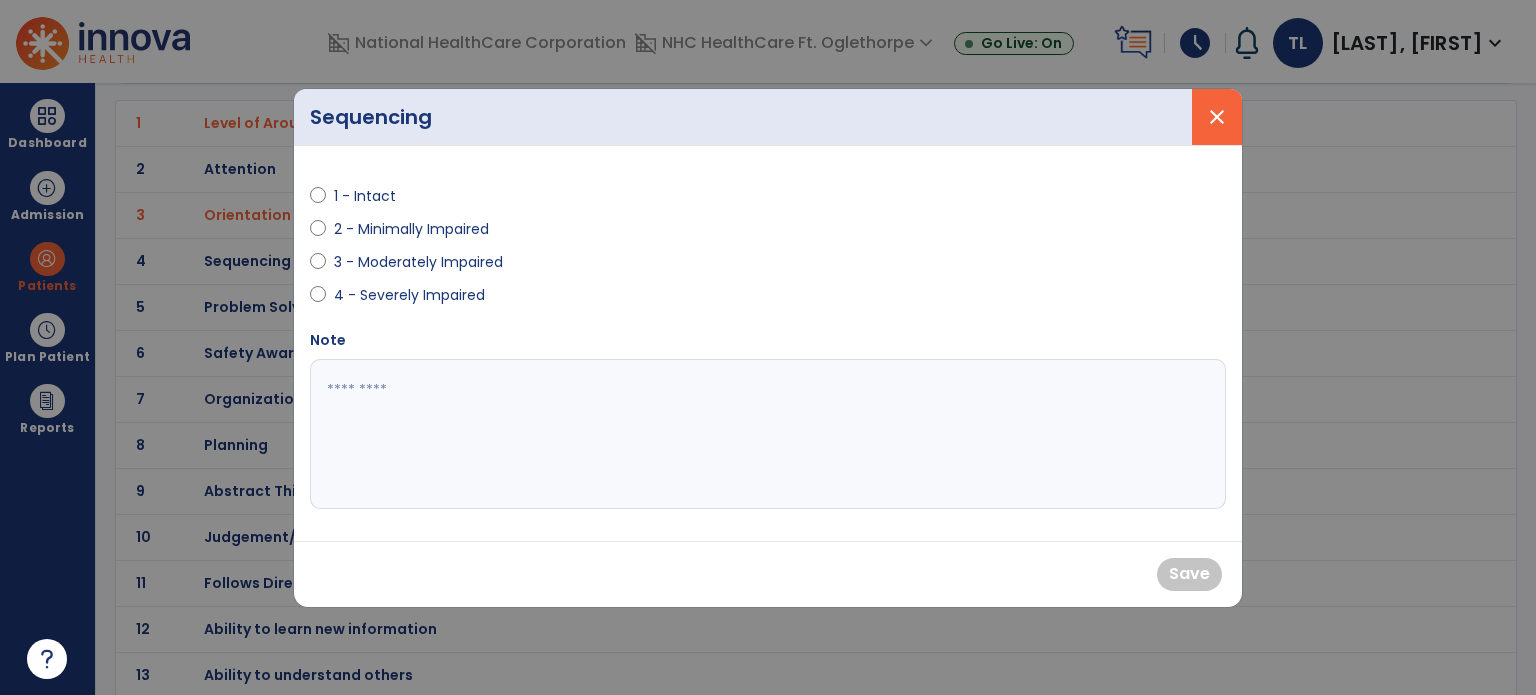 click on "close" at bounding box center (1217, 117) 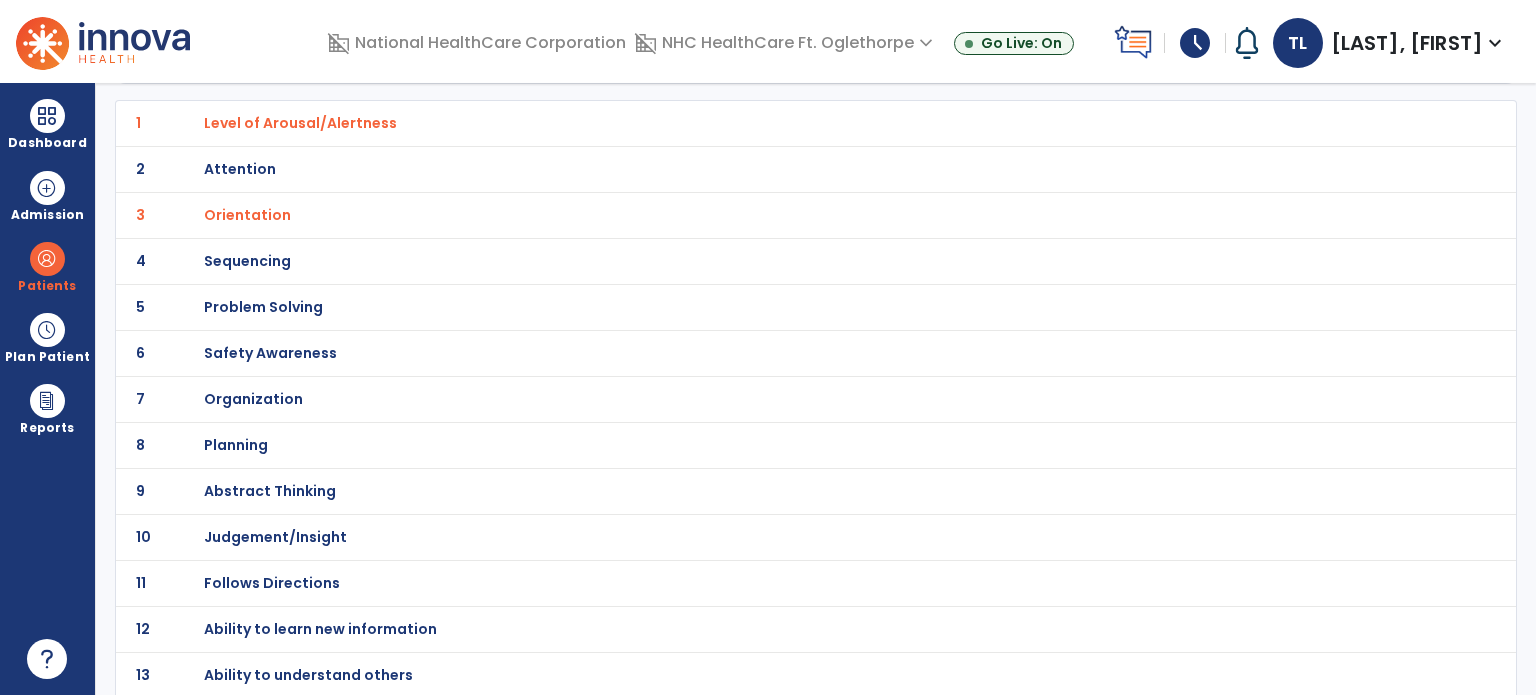 click on "5 Problem Solving" 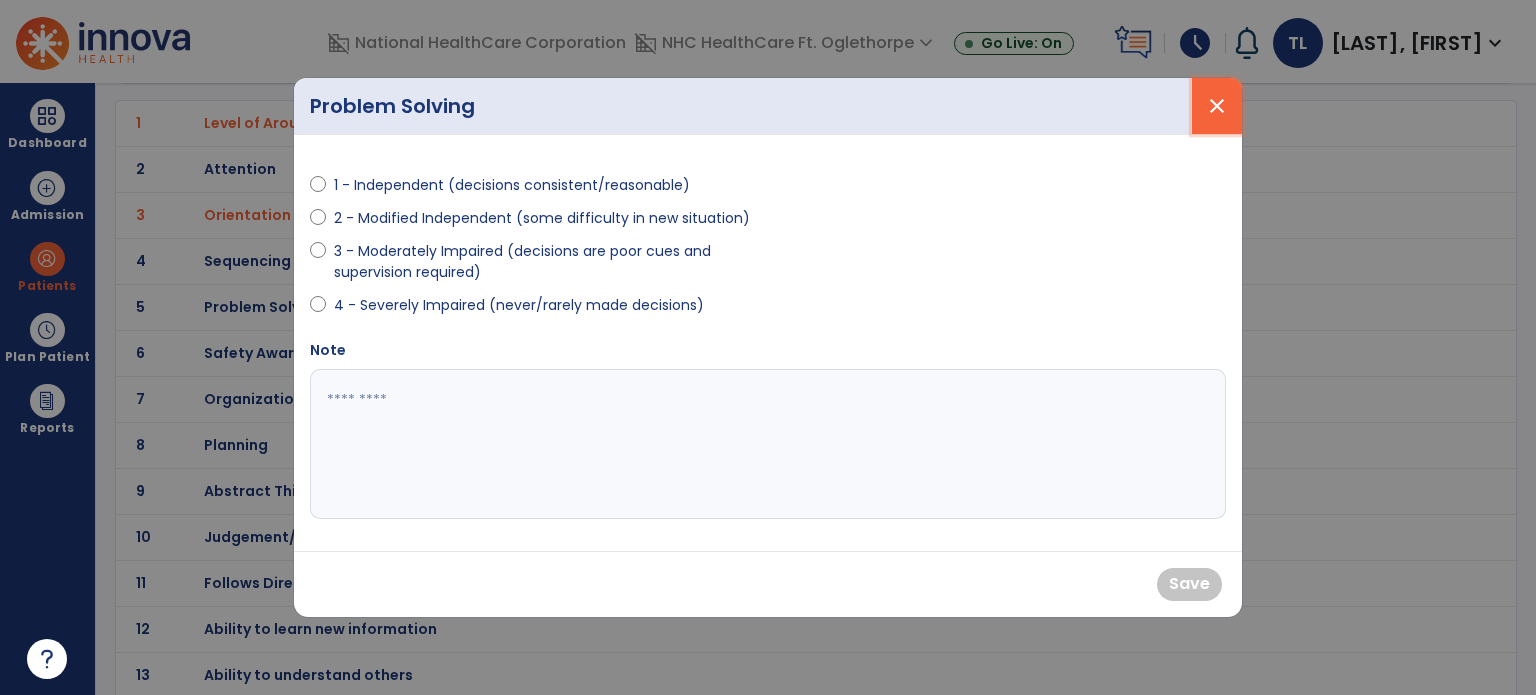 click on "close" at bounding box center (1217, 106) 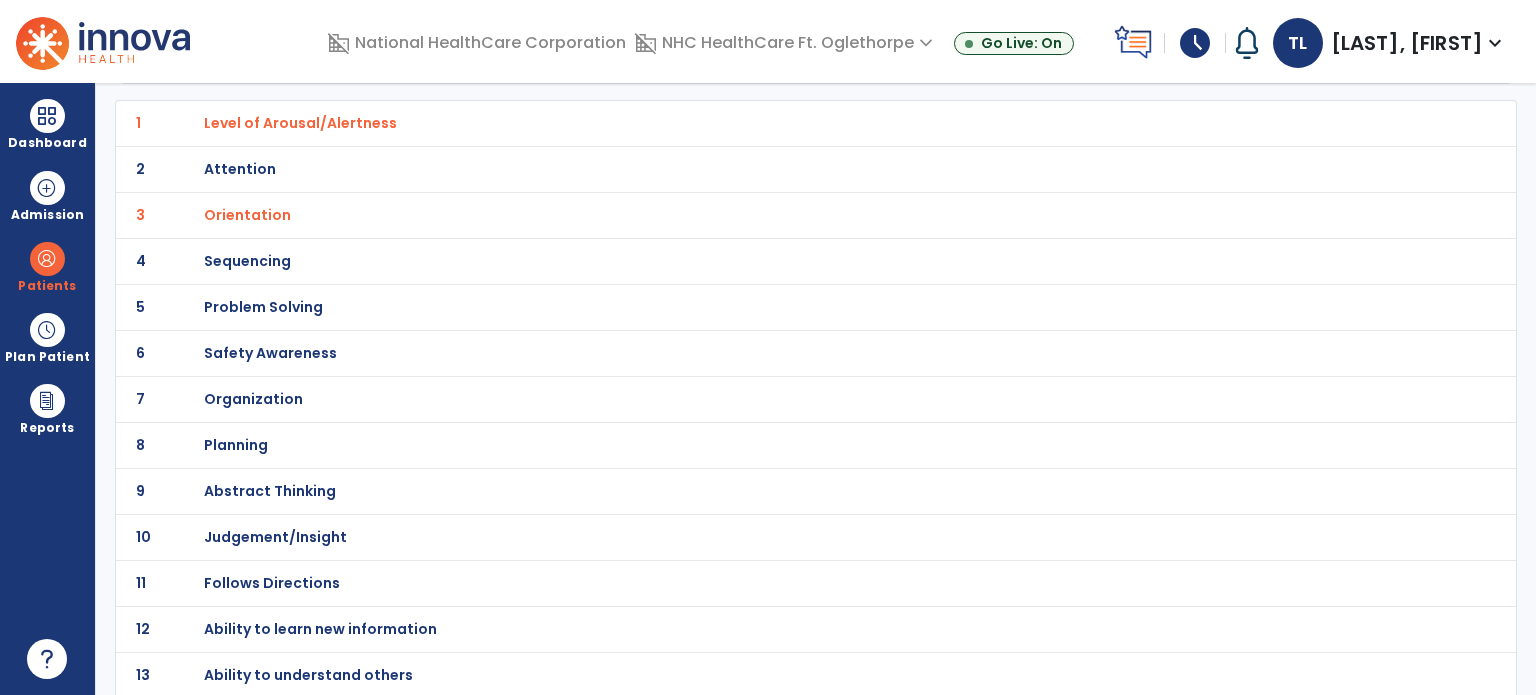 click on "Safety Awareness" at bounding box center (772, 123) 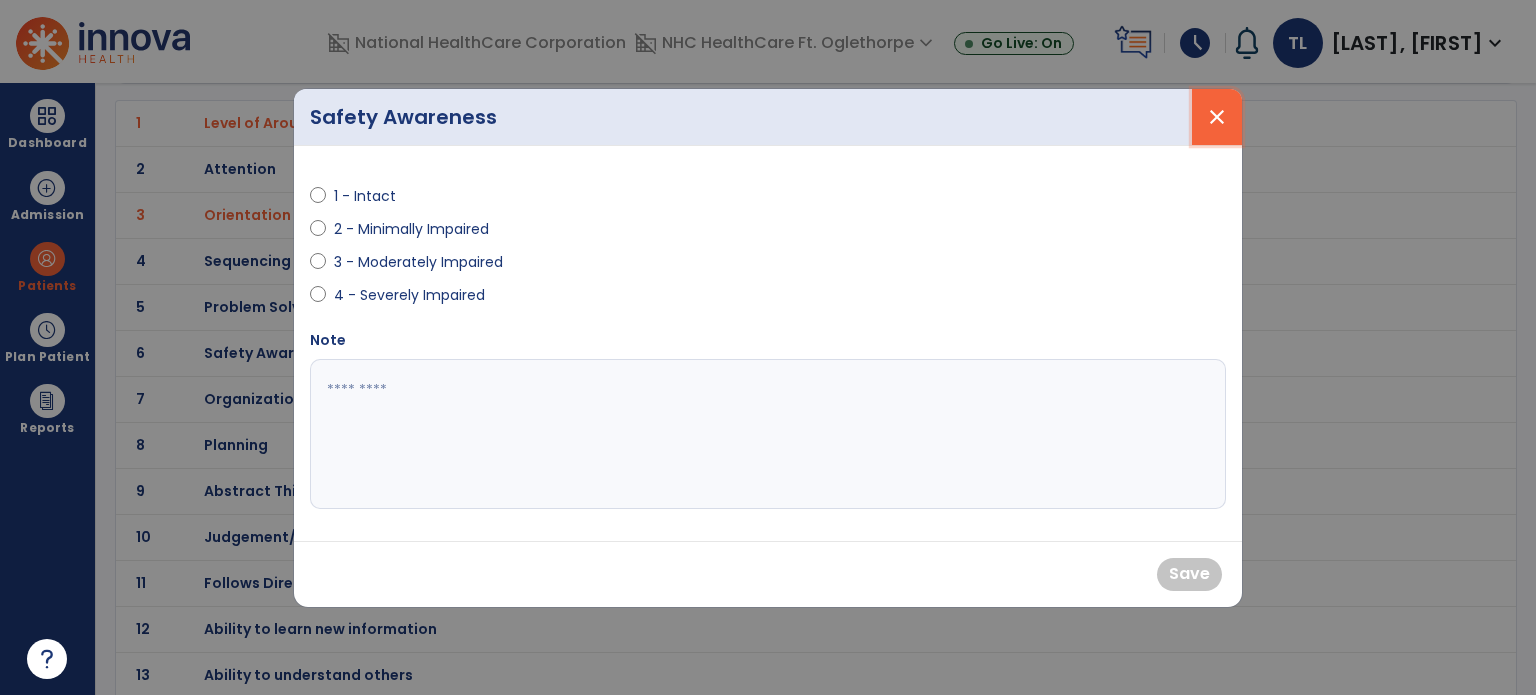 click on "close" at bounding box center [1217, 117] 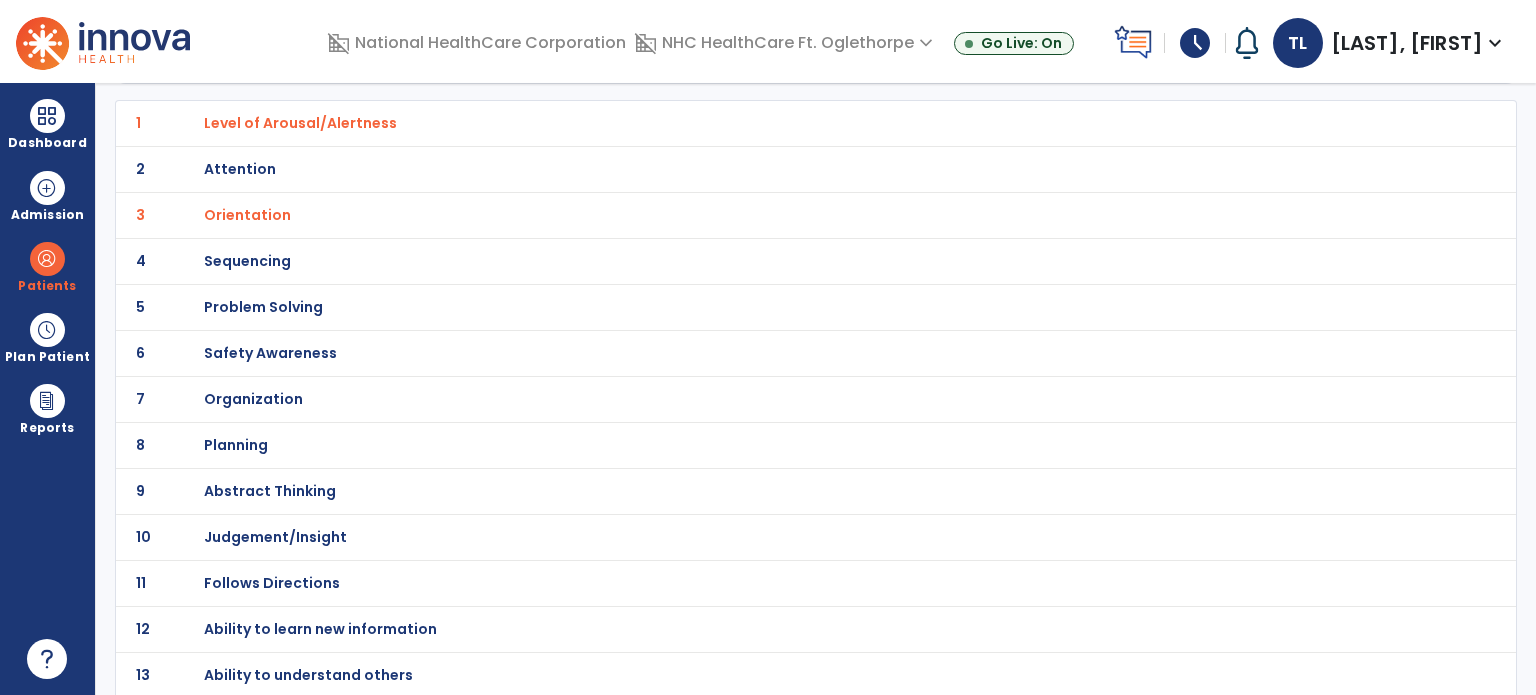 click on "Follows Directions" at bounding box center (300, 123) 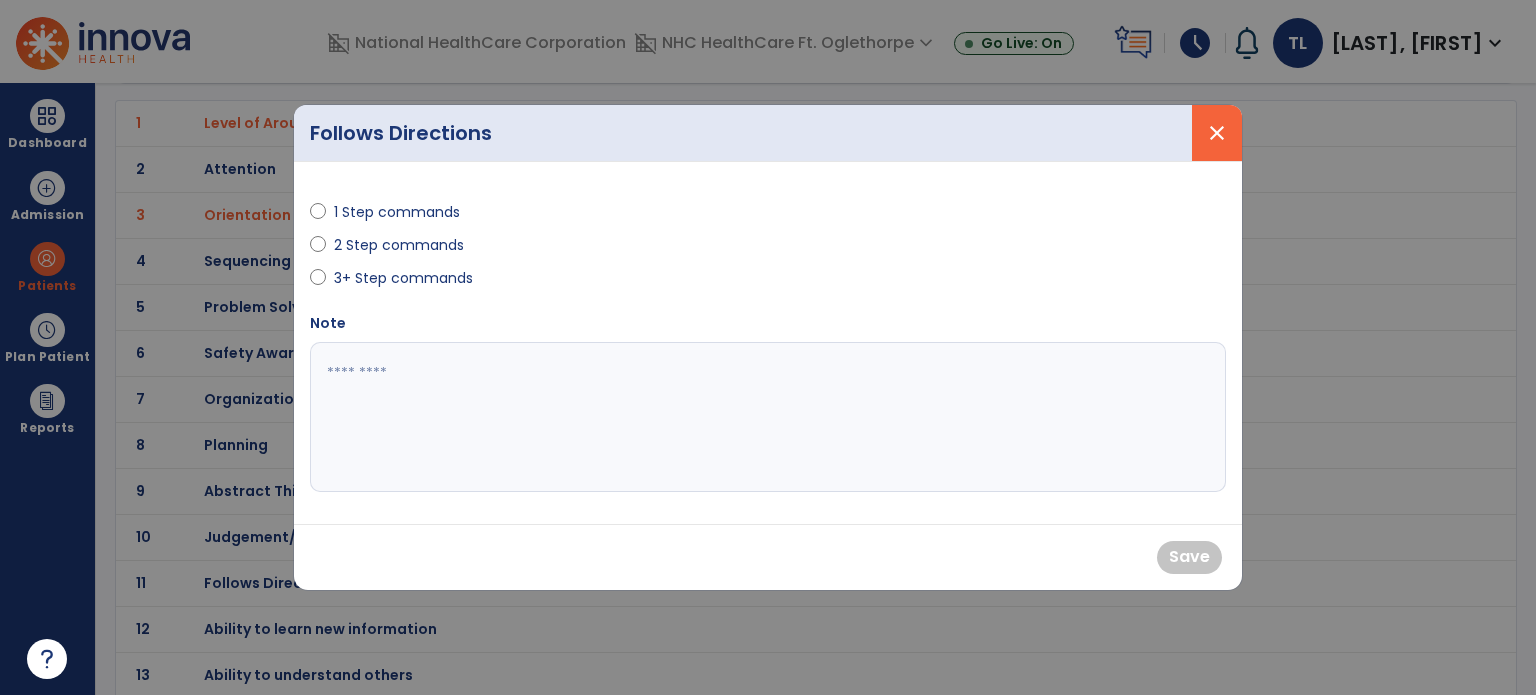 click on "close" at bounding box center [1217, 133] 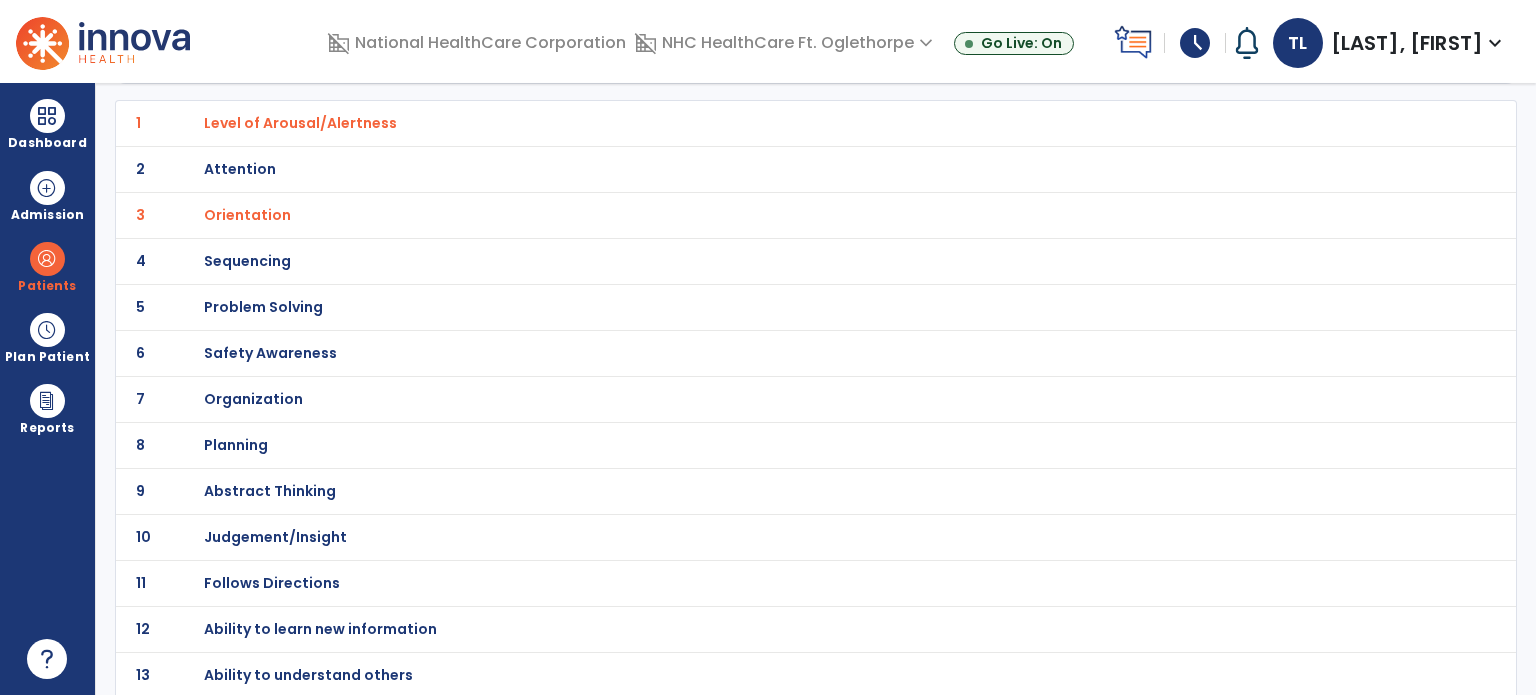 click on "Follows Directions" at bounding box center [300, 123] 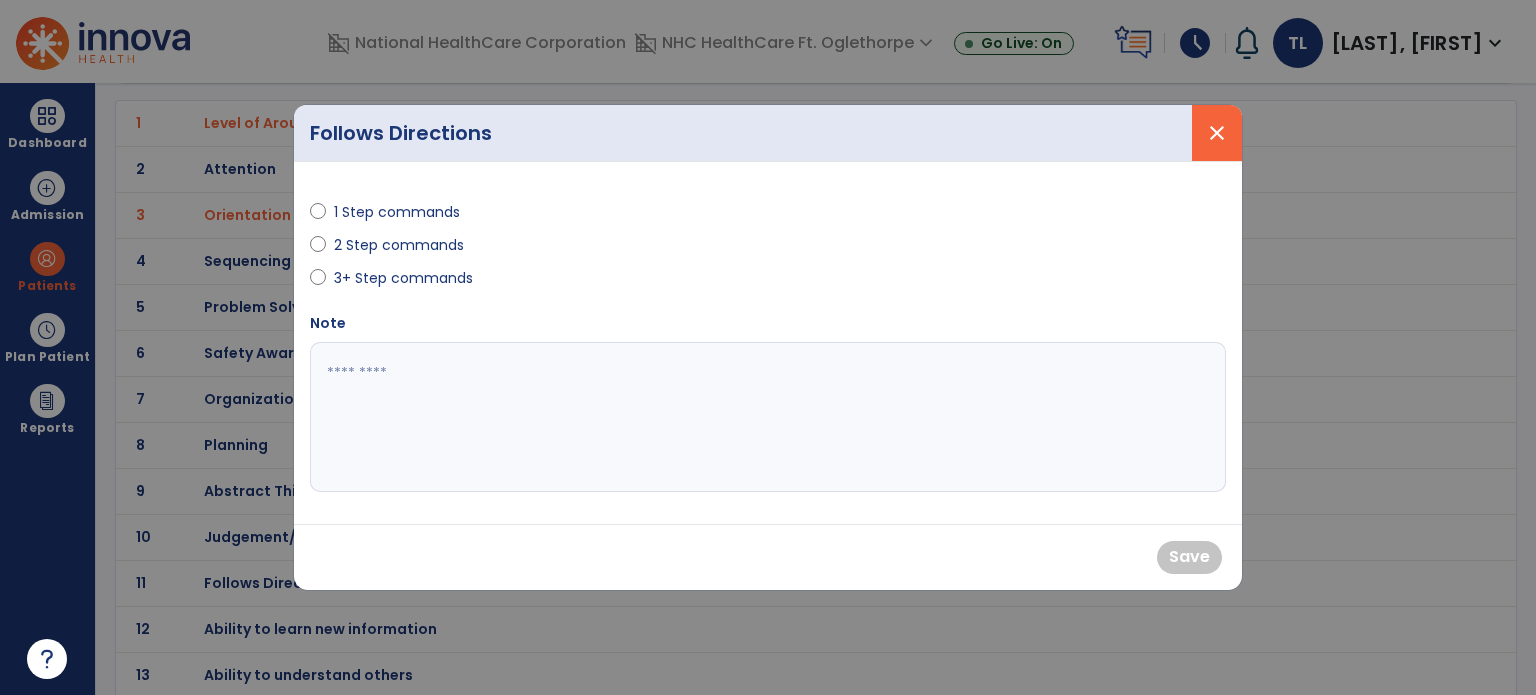 click on "close" at bounding box center [1217, 133] 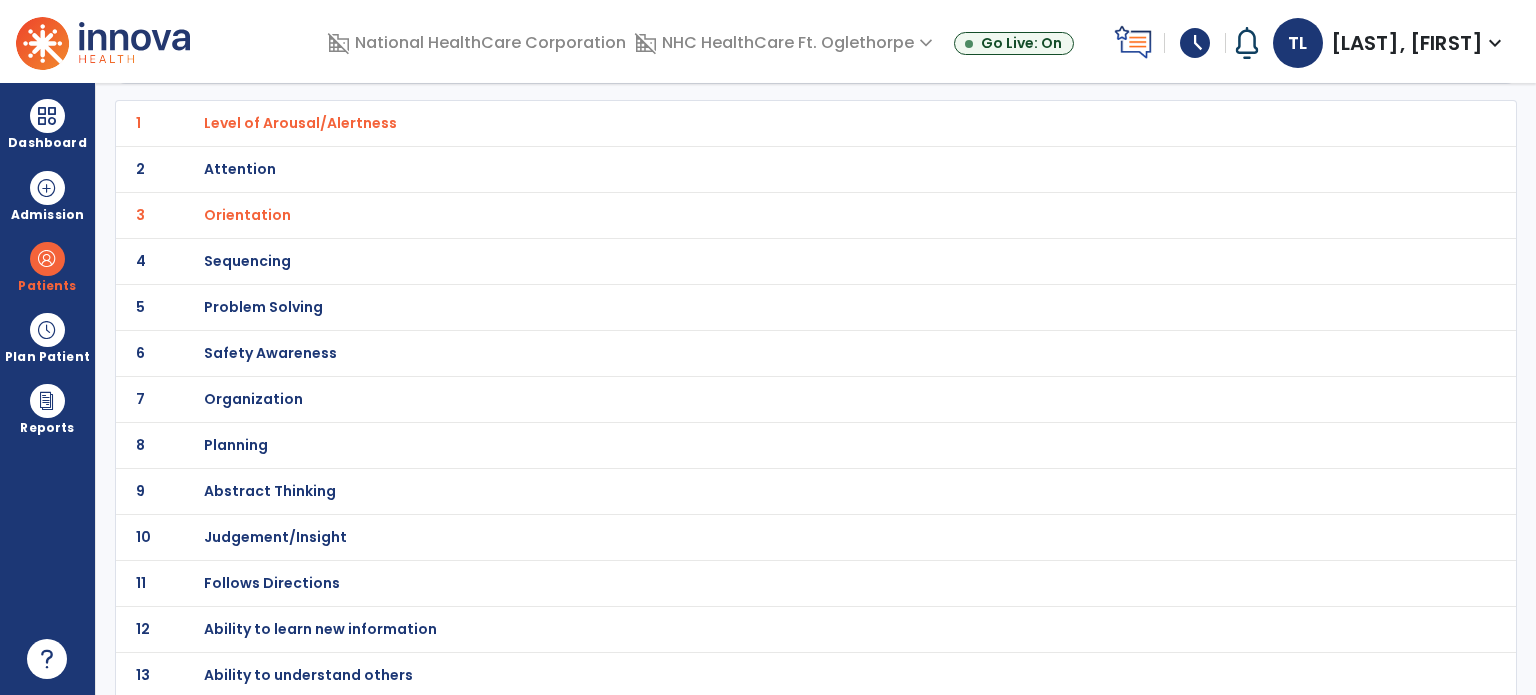 click on "Judgement/Insight" at bounding box center [300, 123] 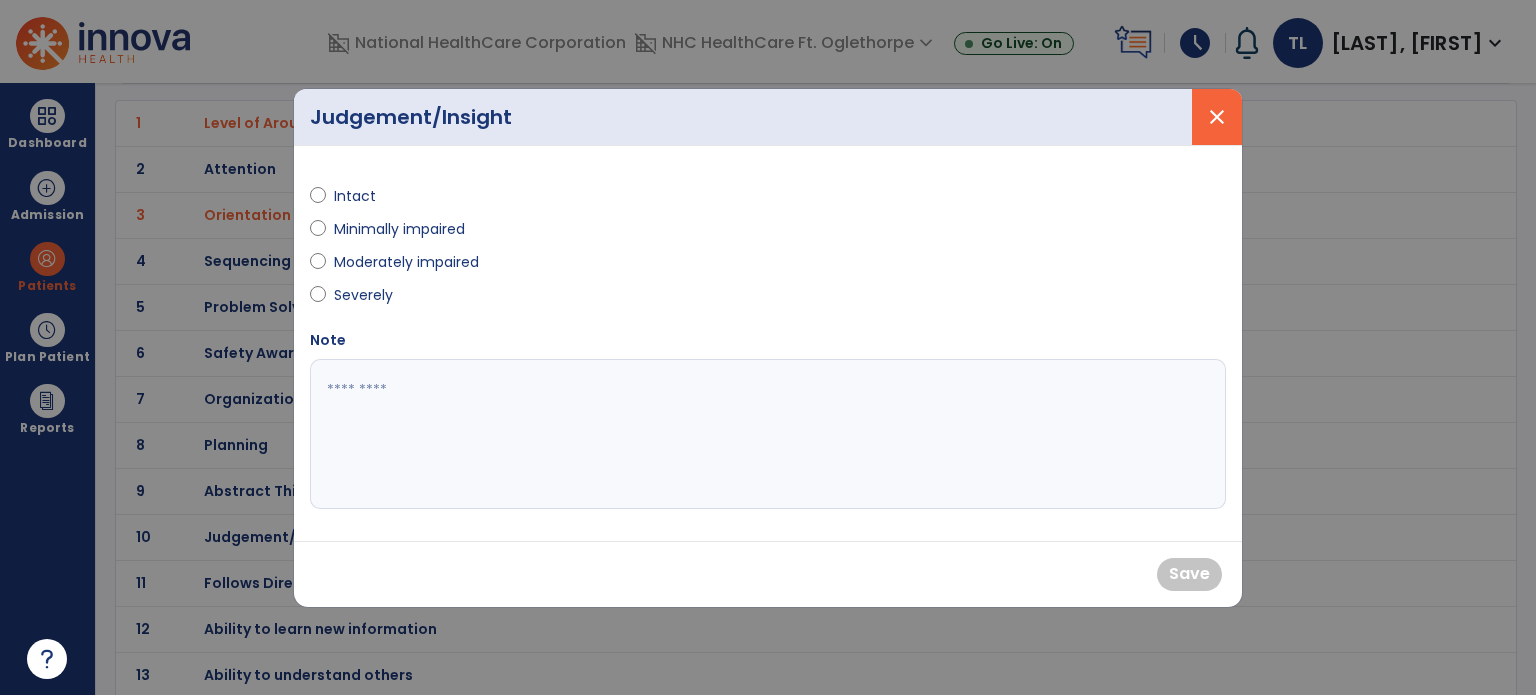 click on "close" at bounding box center (1217, 117) 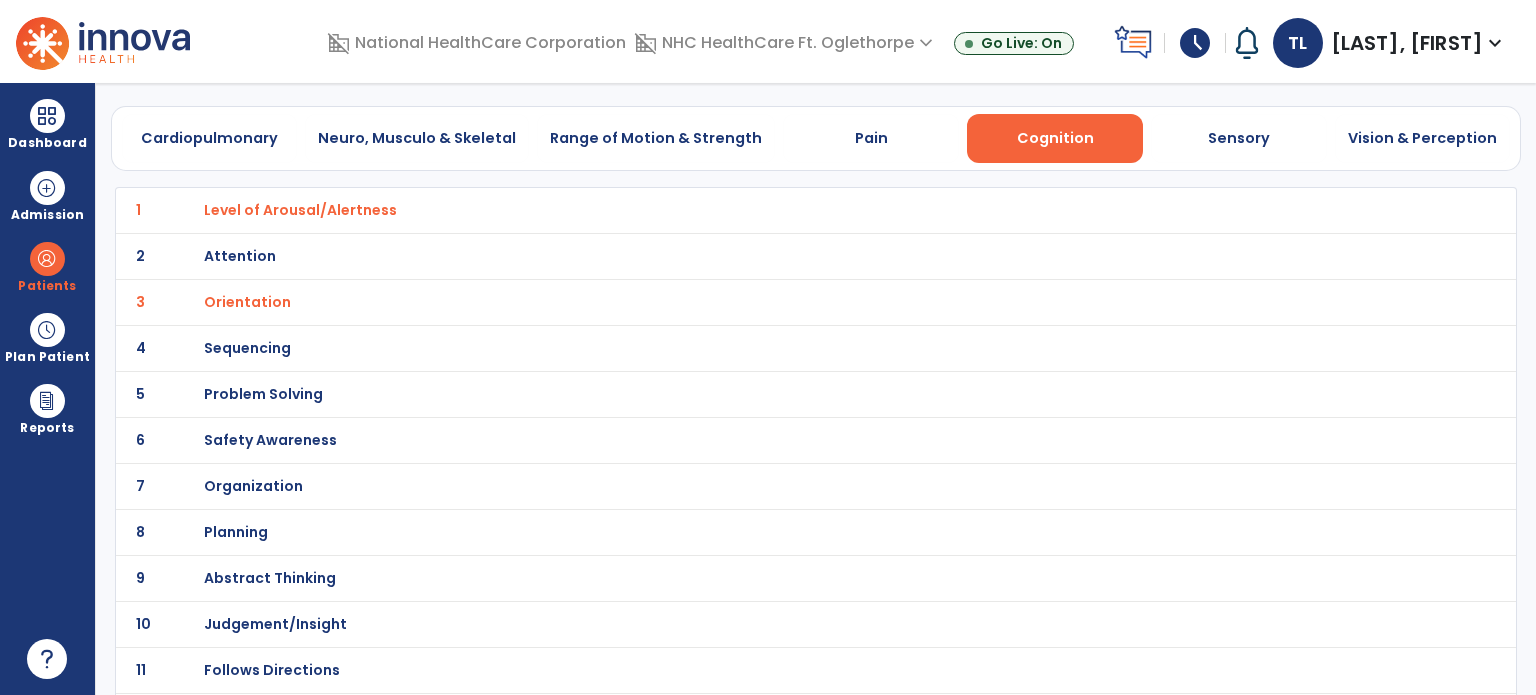 scroll, scrollTop: 0, scrollLeft: 0, axis: both 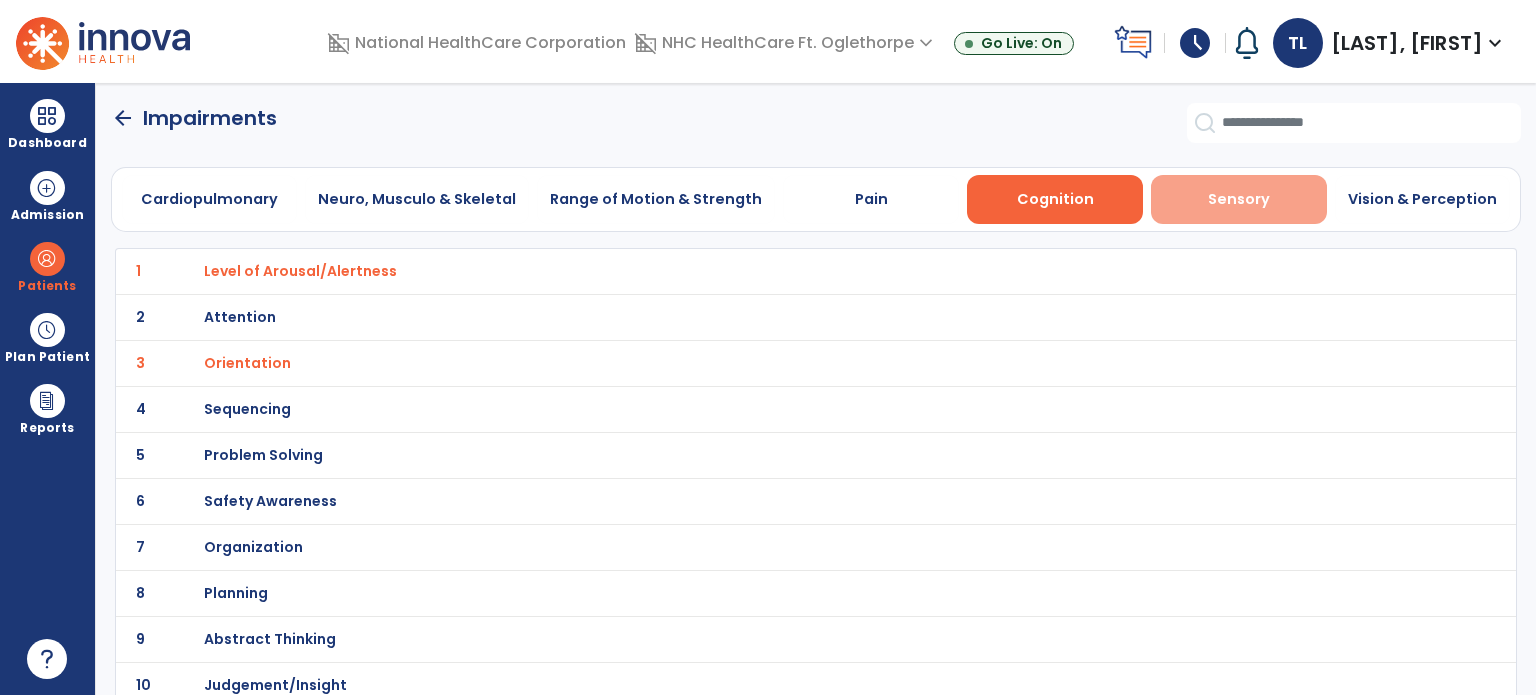 click on "Sensory" at bounding box center [1239, 199] 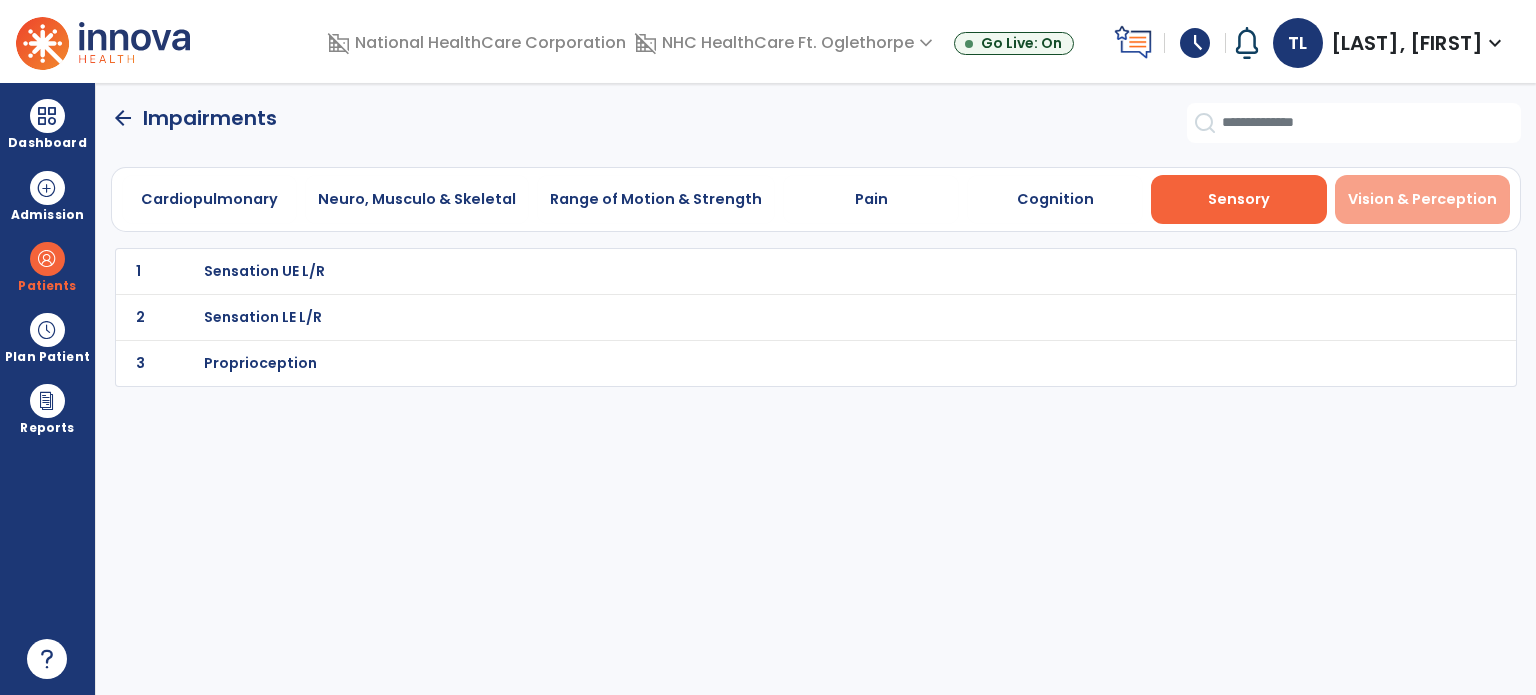 click on "Vision & Perception" at bounding box center [1422, 199] 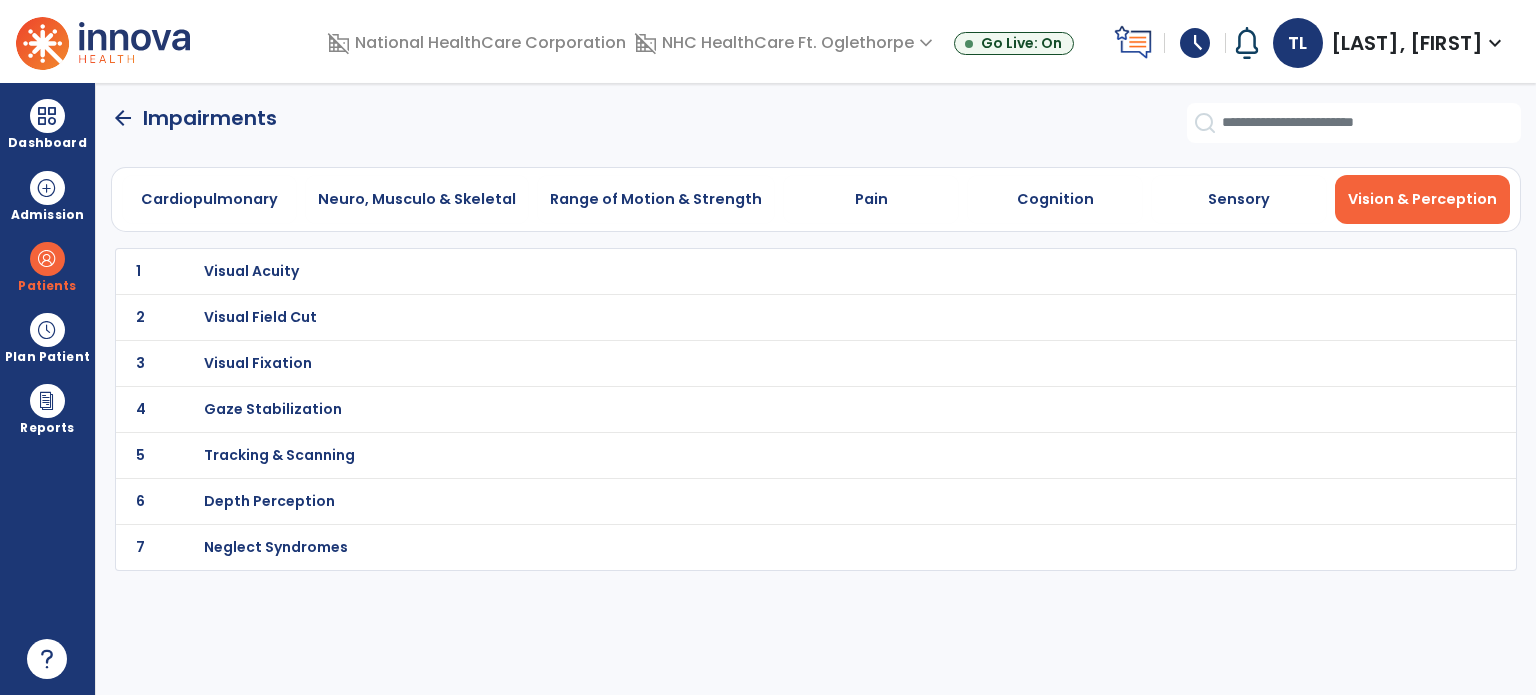 click on "arrow_back" 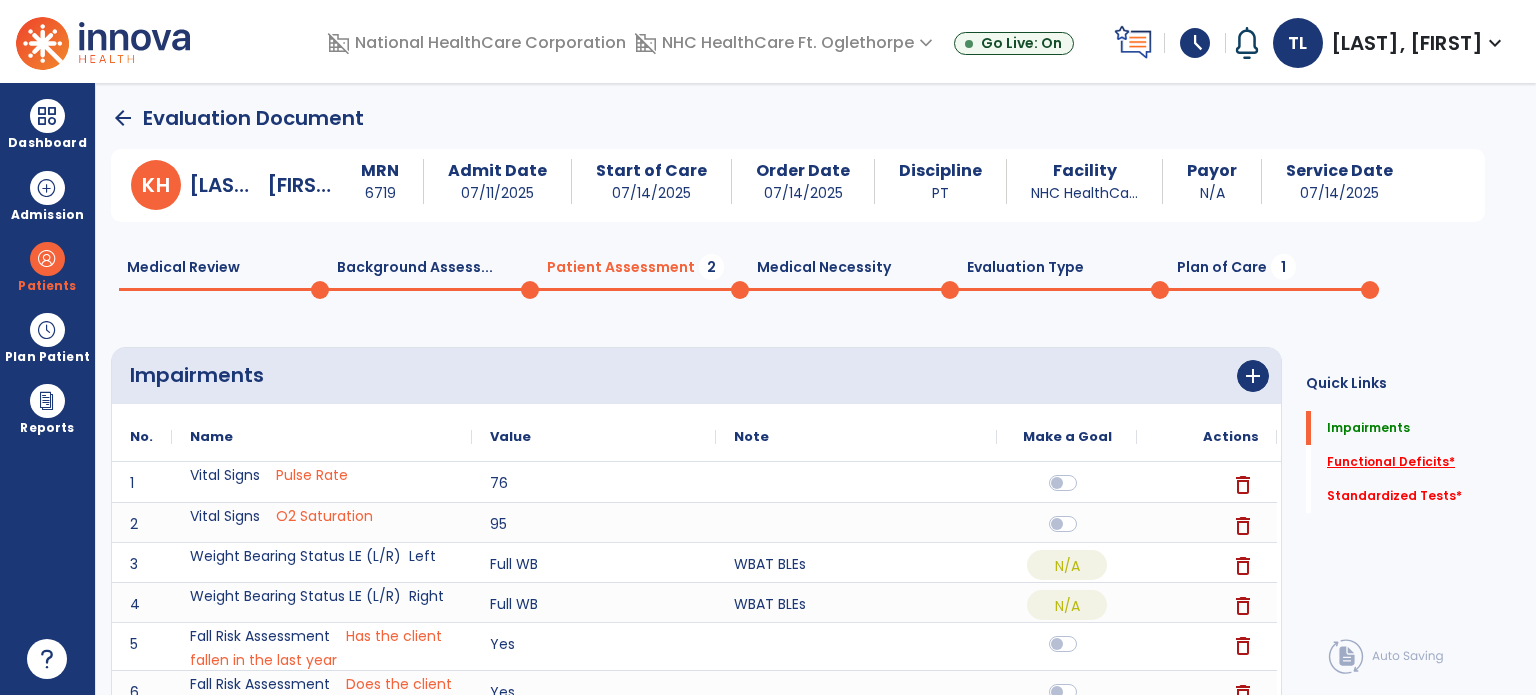click on "Functional Deficits   *" 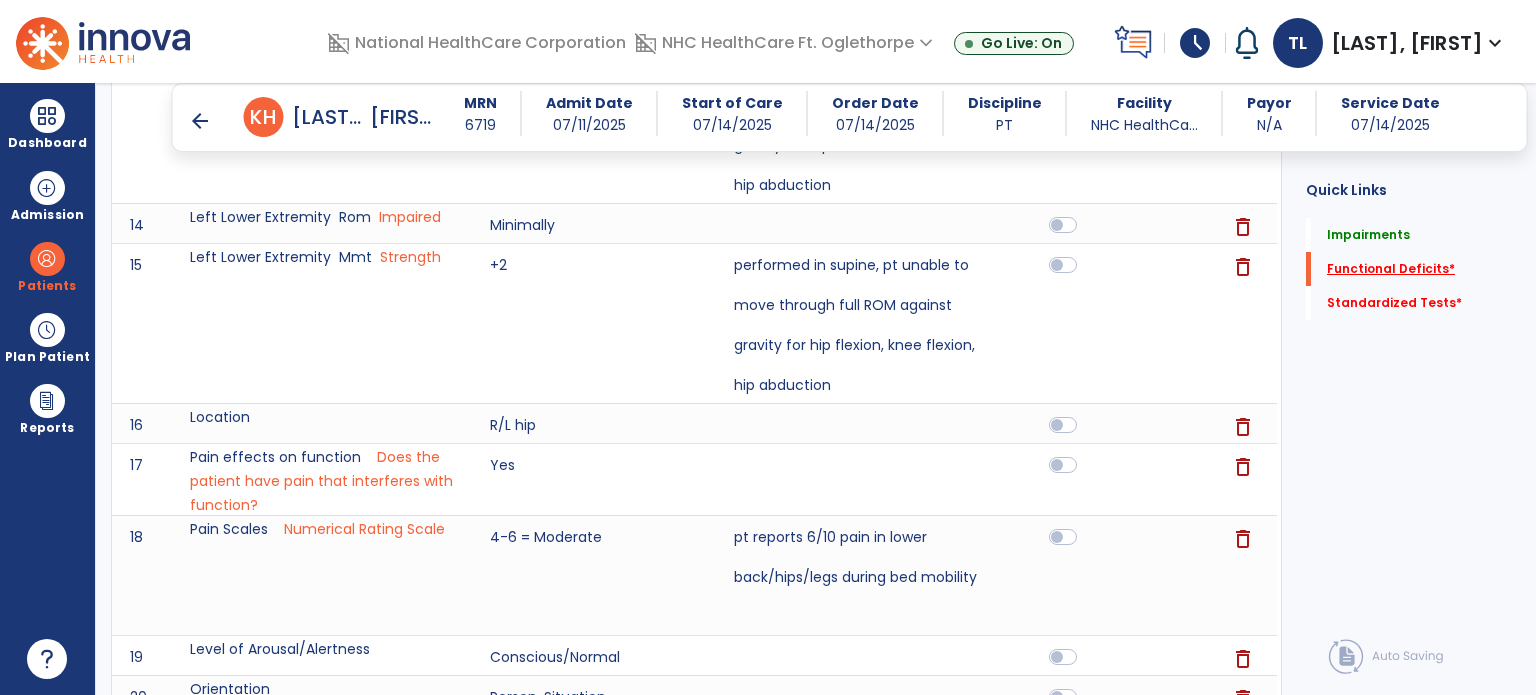 scroll, scrollTop: 1949, scrollLeft: 0, axis: vertical 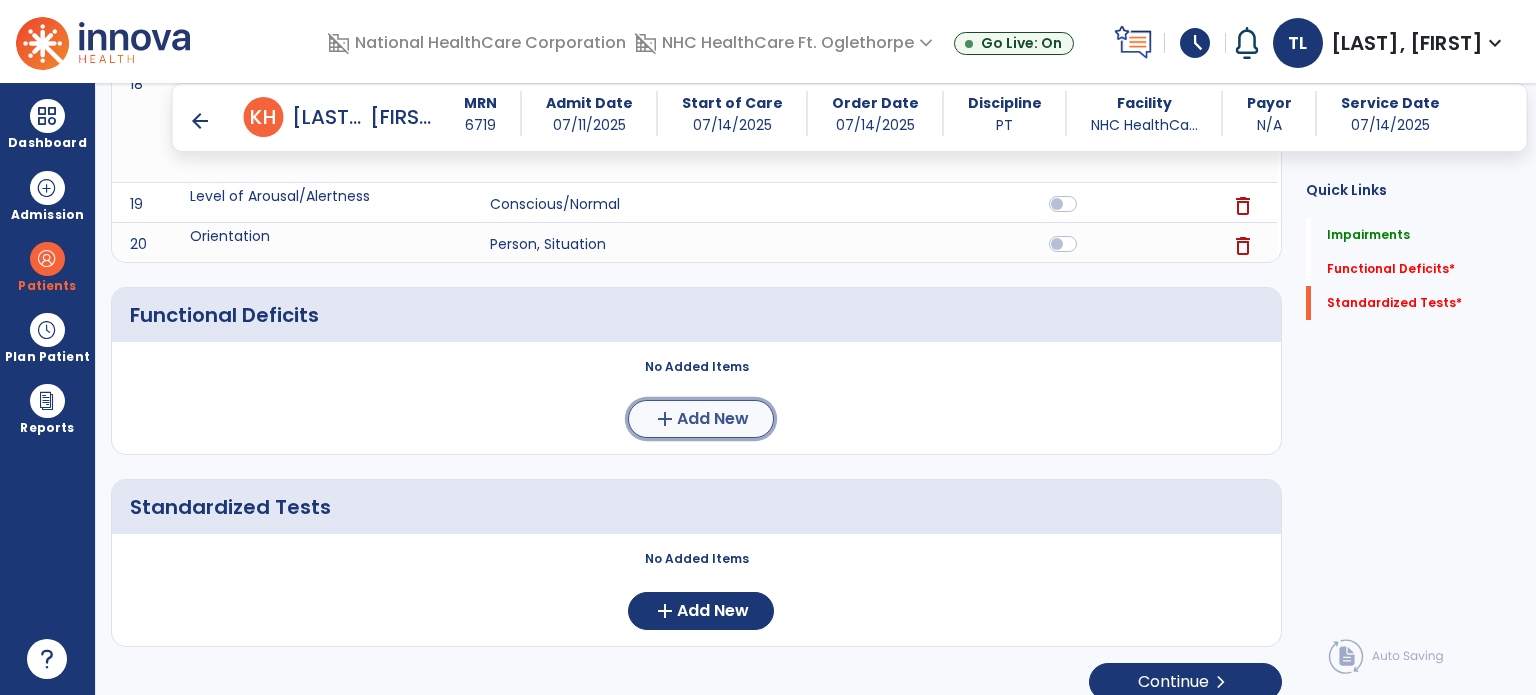 click on "Add New" 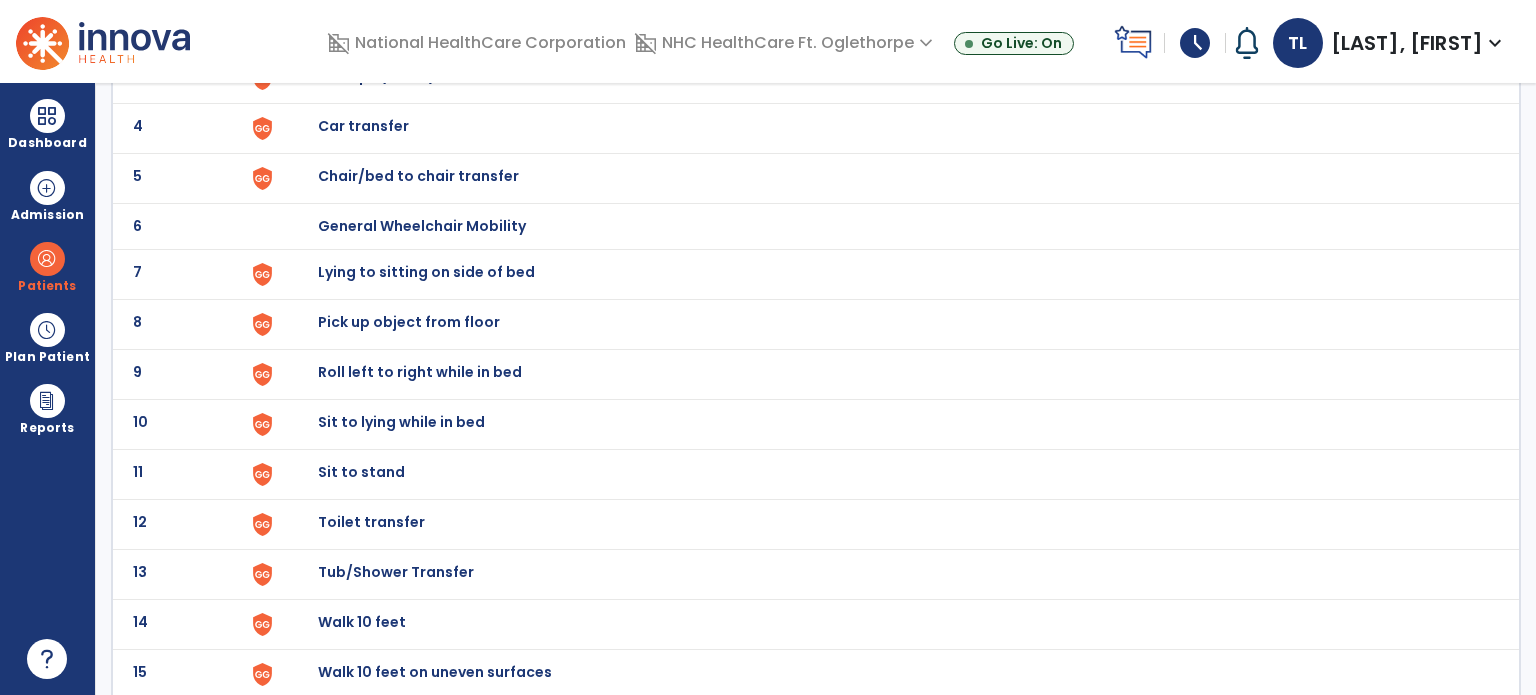 scroll, scrollTop: 287, scrollLeft: 0, axis: vertical 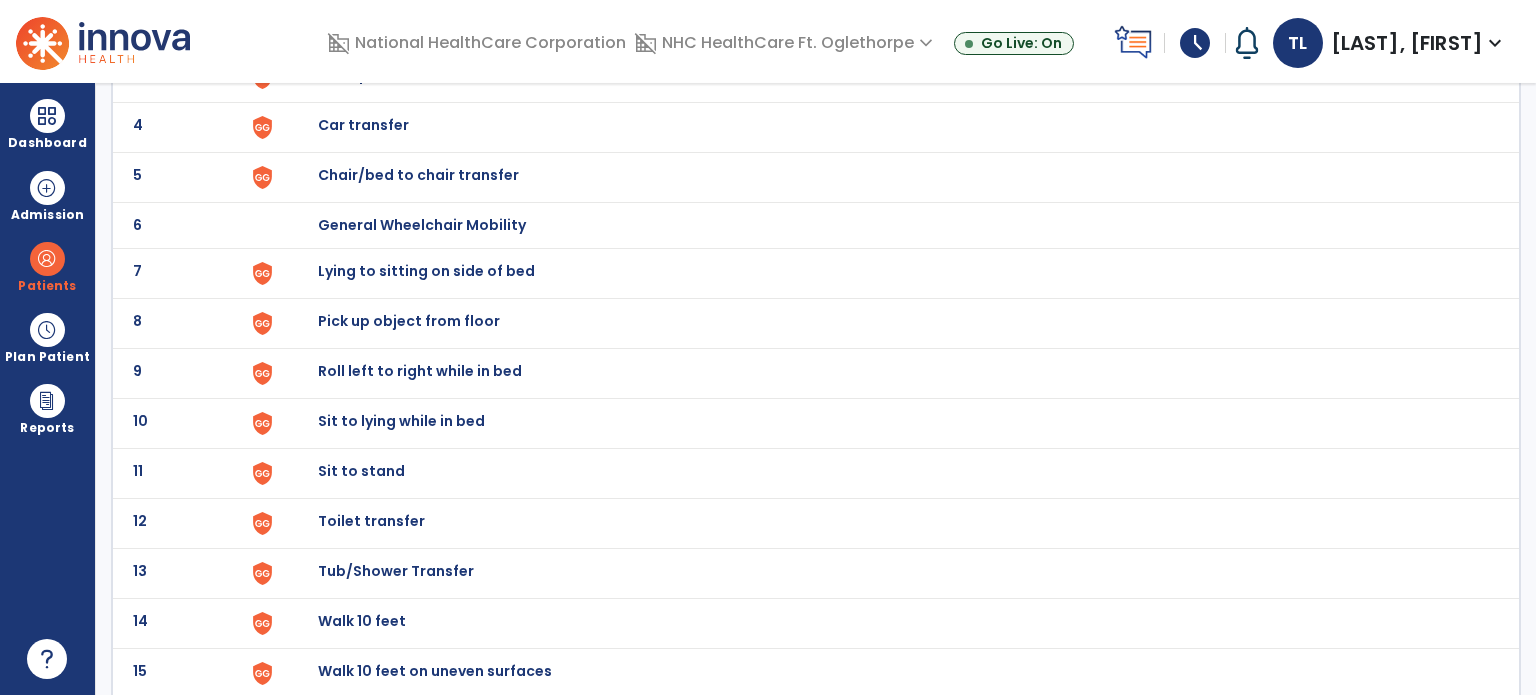 click on "Lying to sitting on side of bed" at bounding box center (364, -25) 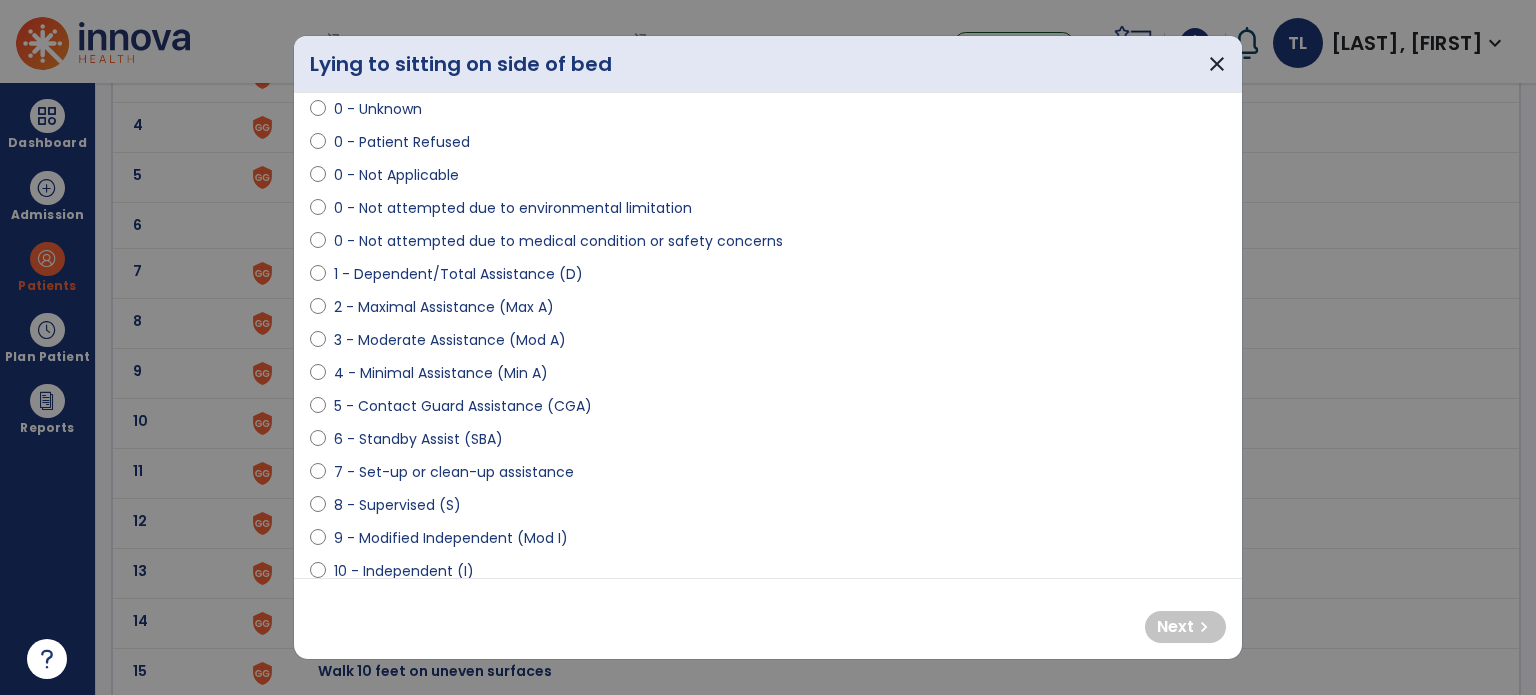 scroll, scrollTop: 80, scrollLeft: 0, axis: vertical 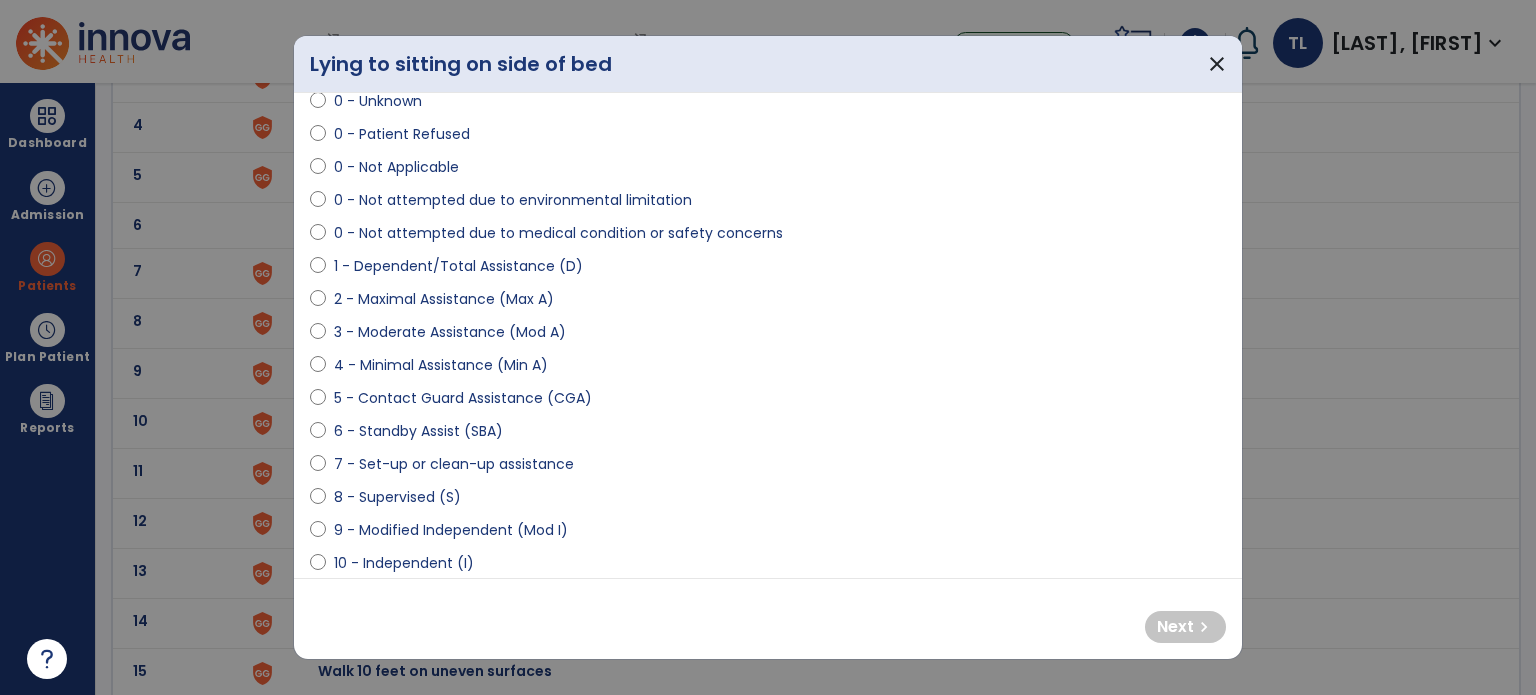 click on "3 - Moderate Assistance (Mod A)" at bounding box center (450, 332) 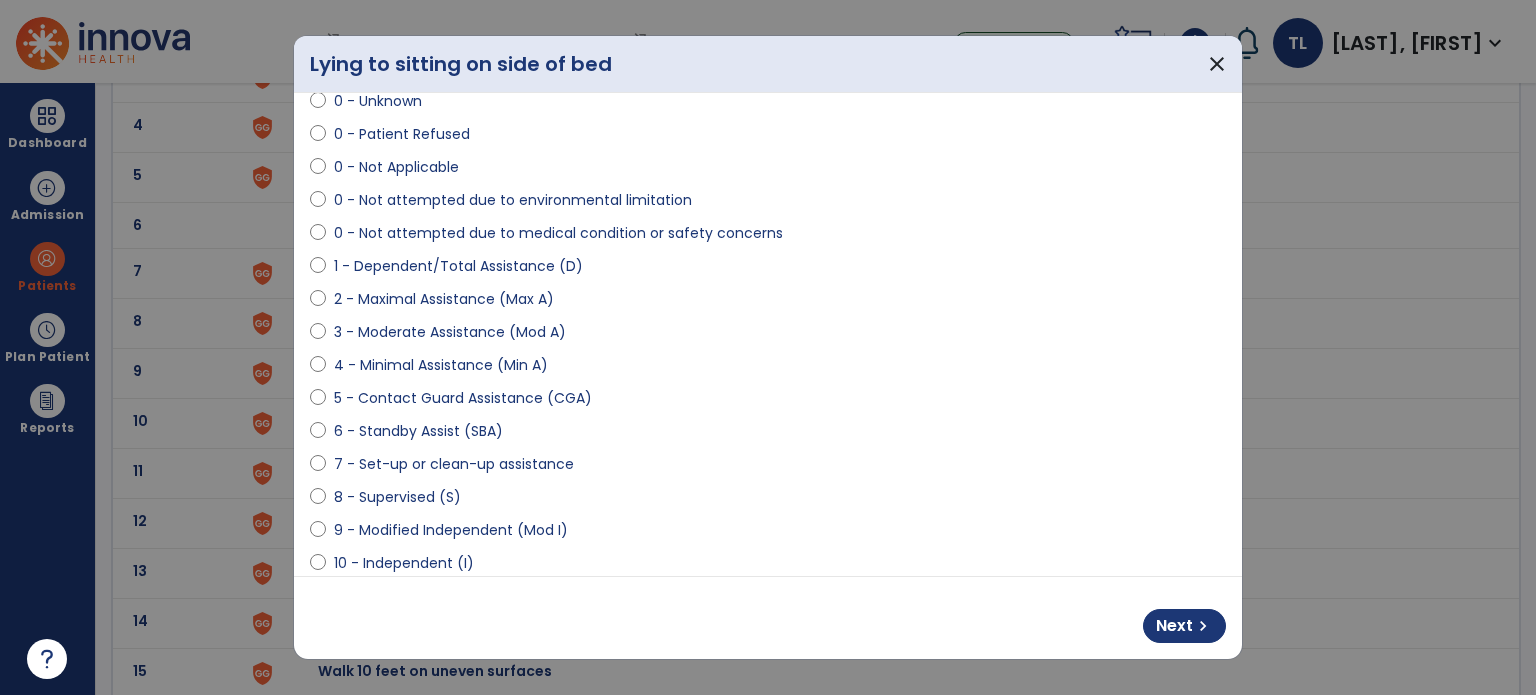 click on "2 - Maximal Assistance (Max A)" at bounding box center [444, 299] 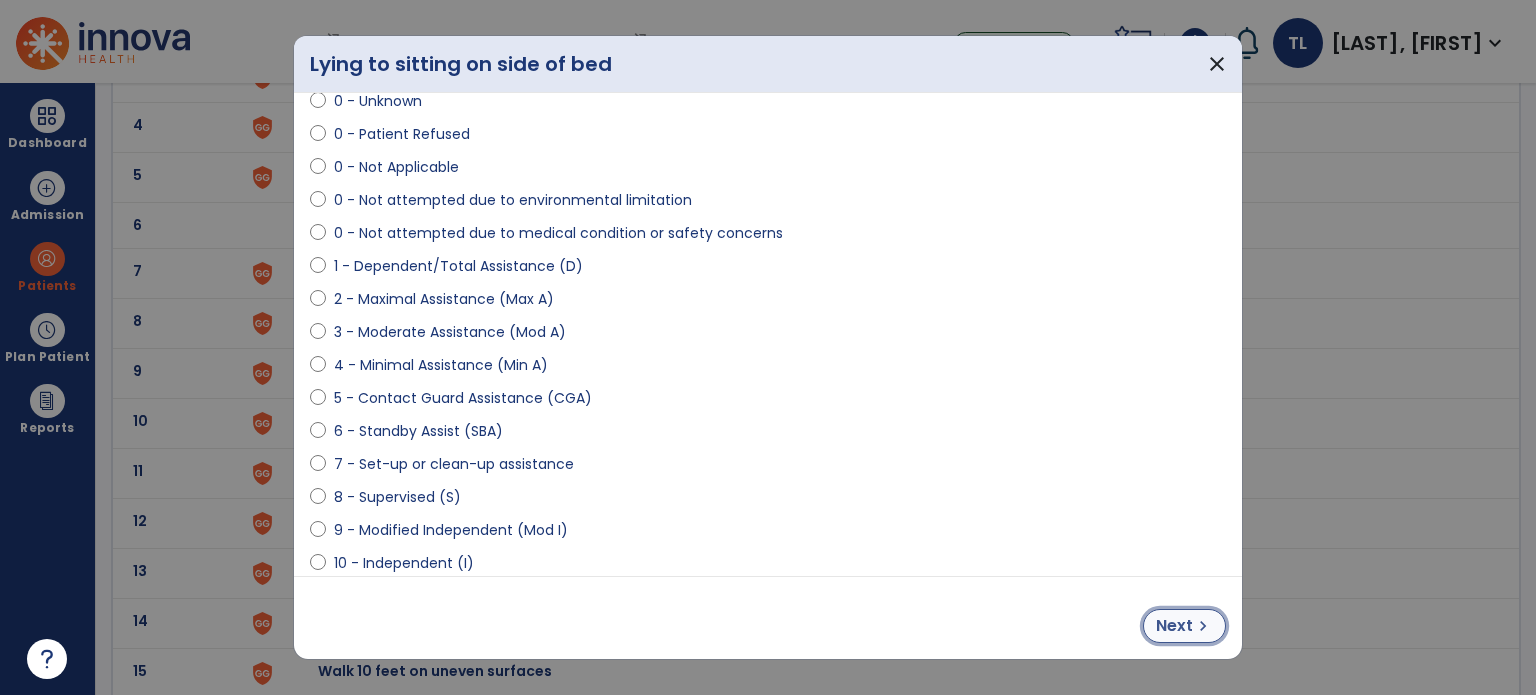 click on "Next" at bounding box center [1174, 626] 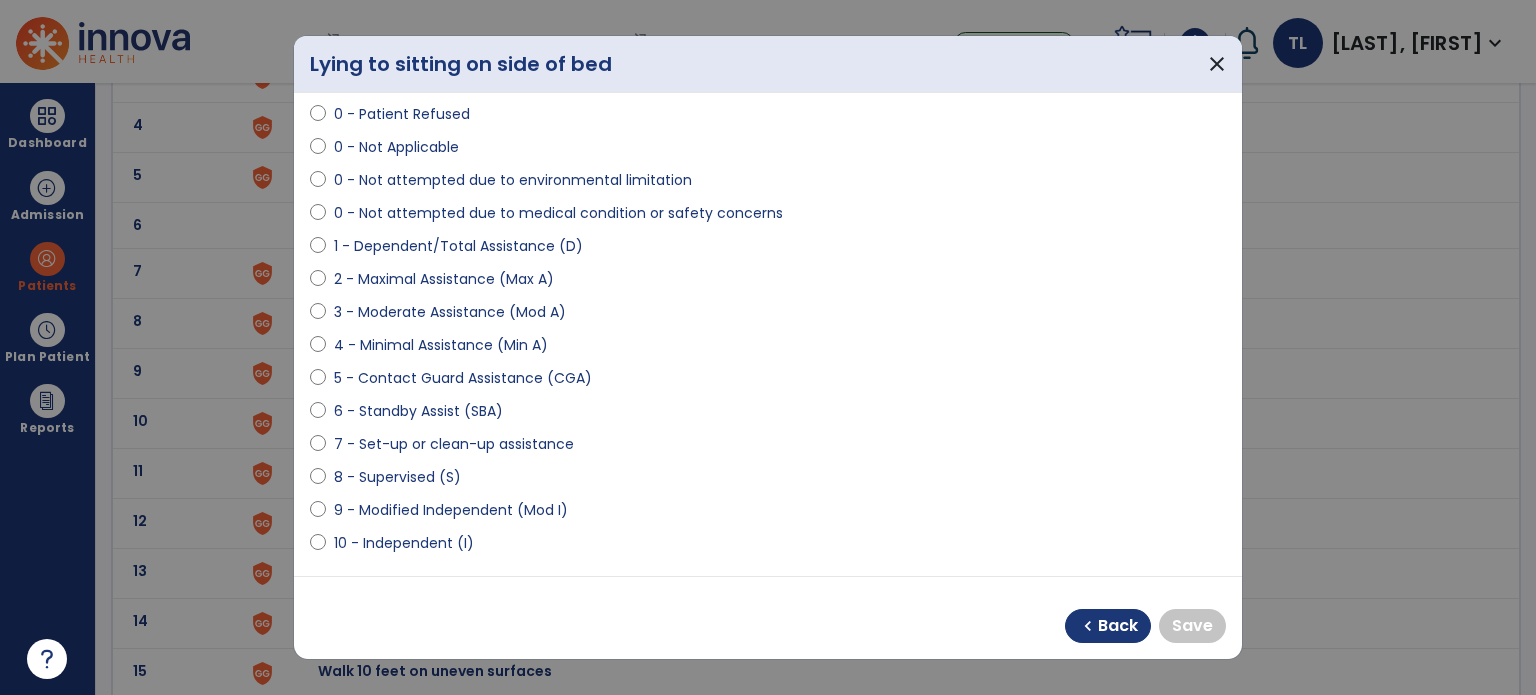 scroll, scrollTop: 102, scrollLeft: 0, axis: vertical 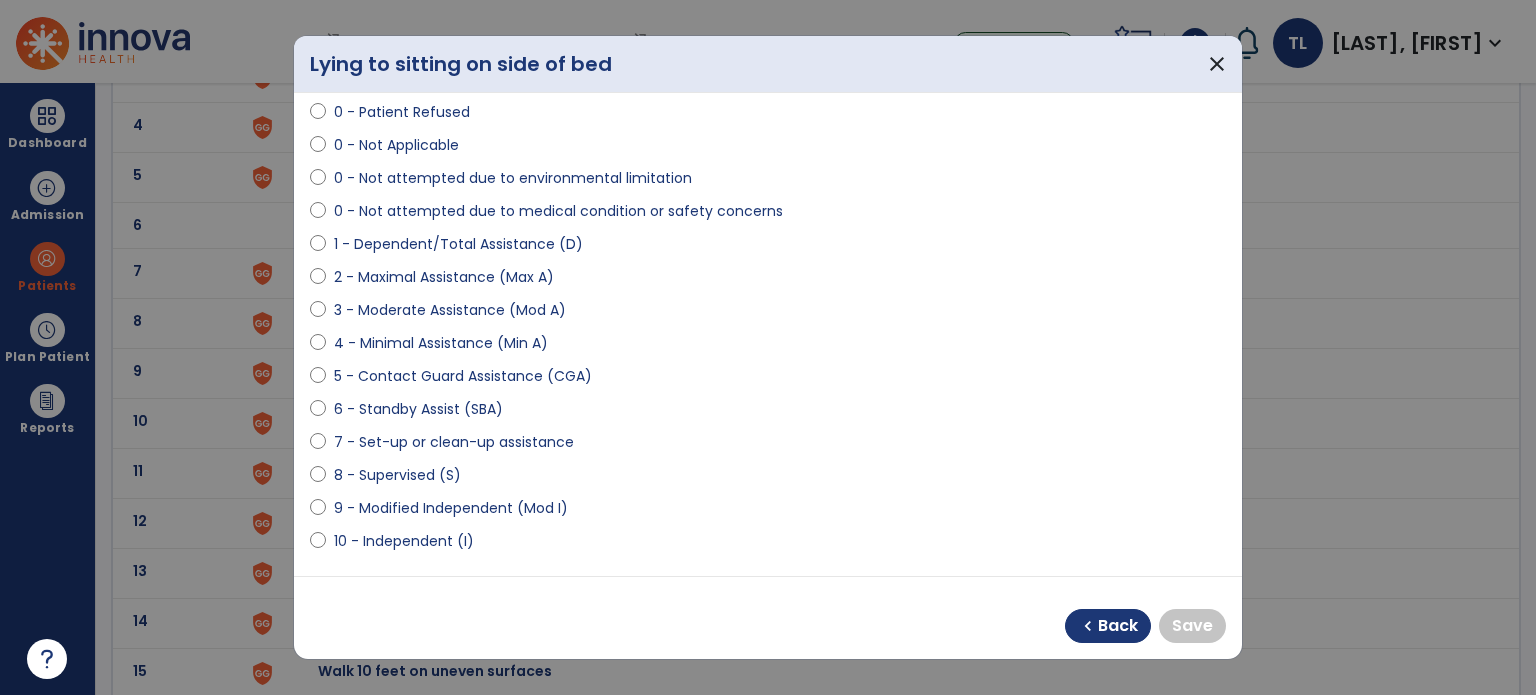 click on "9 - Modified Independent (Mod I)" at bounding box center (451, 508) 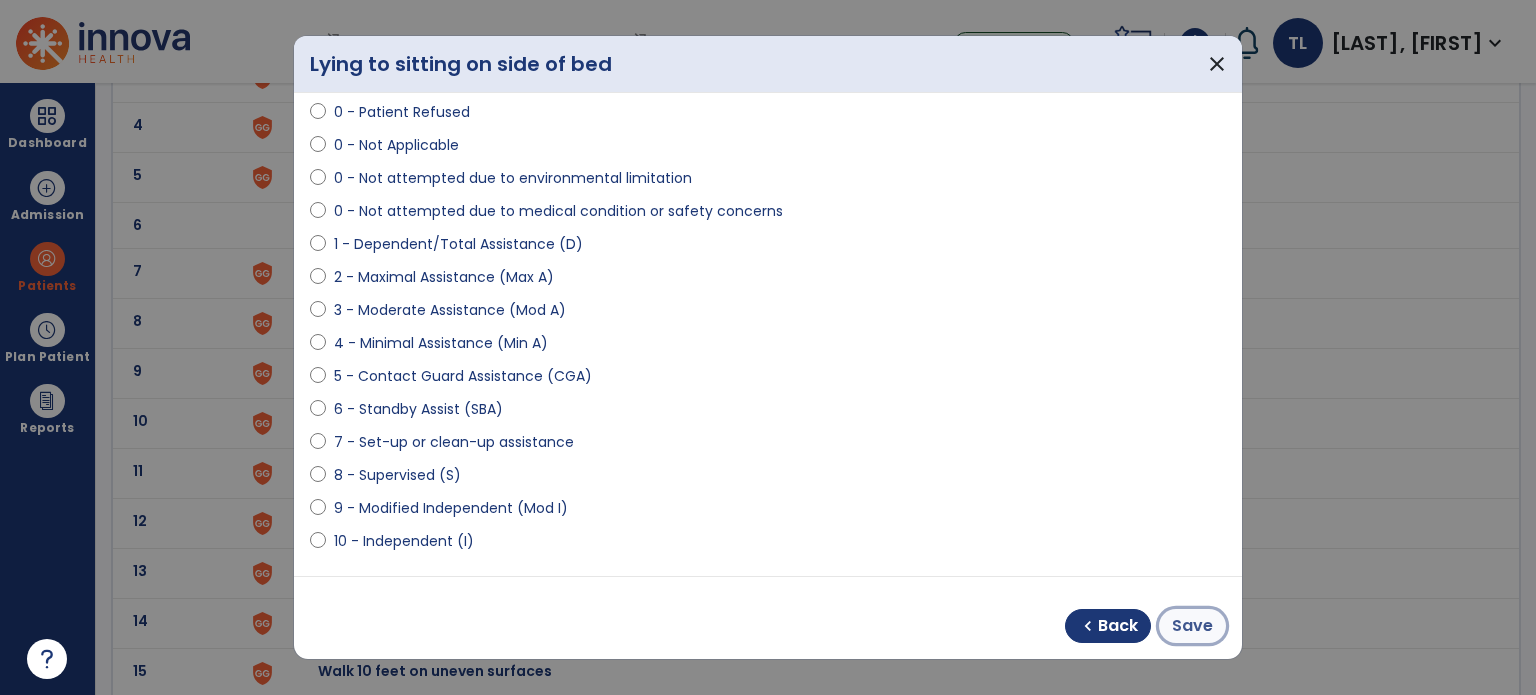 click on "Save" at bounding box center (1192, 626) 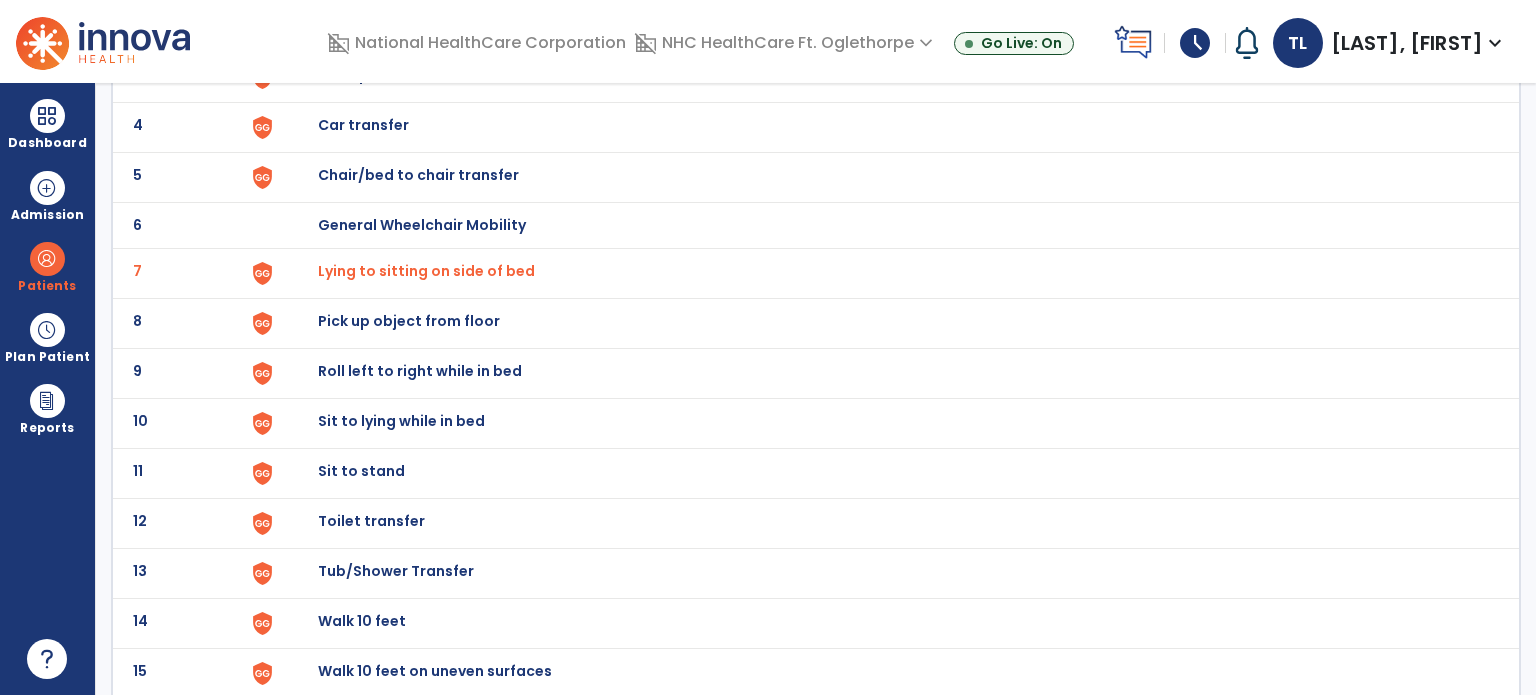 scroll, scrollTop: 0, scrollLeft: 0, axis: both 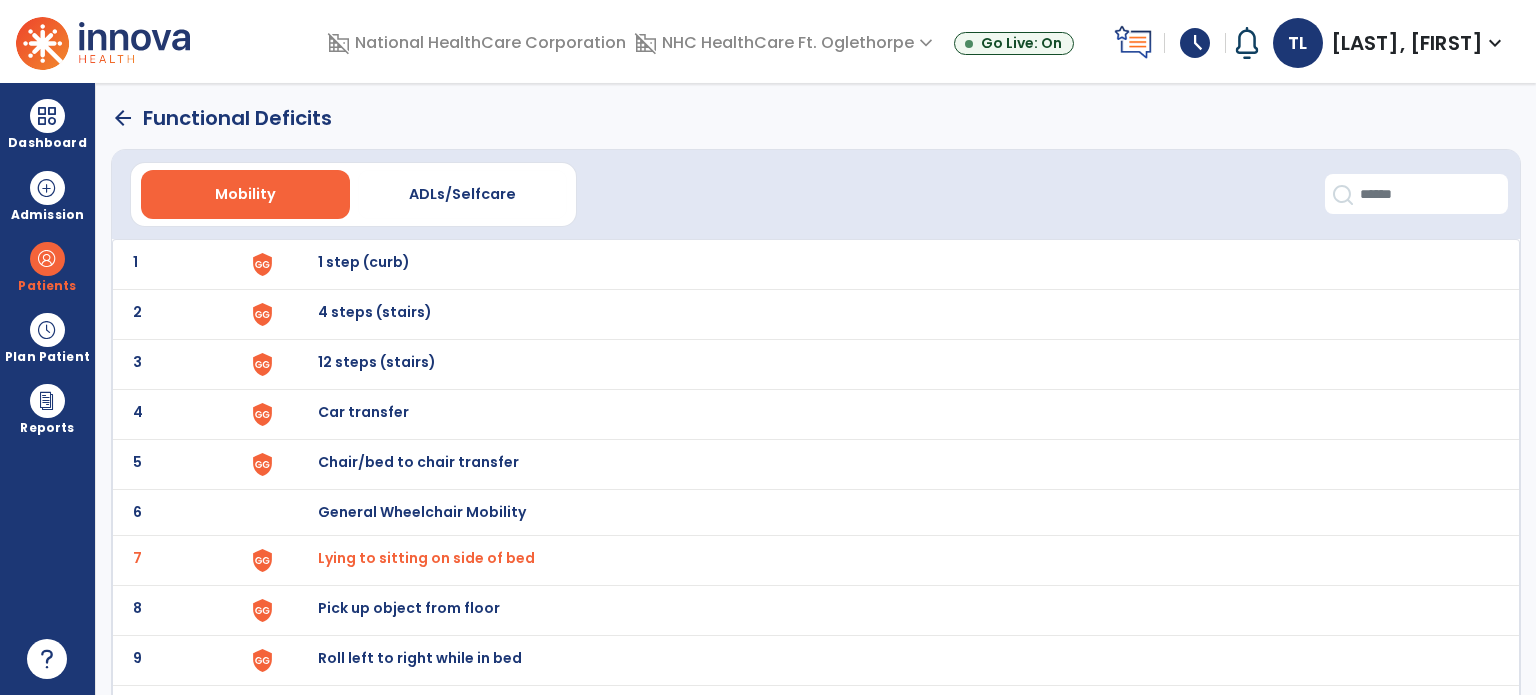 click on "arrow_back" 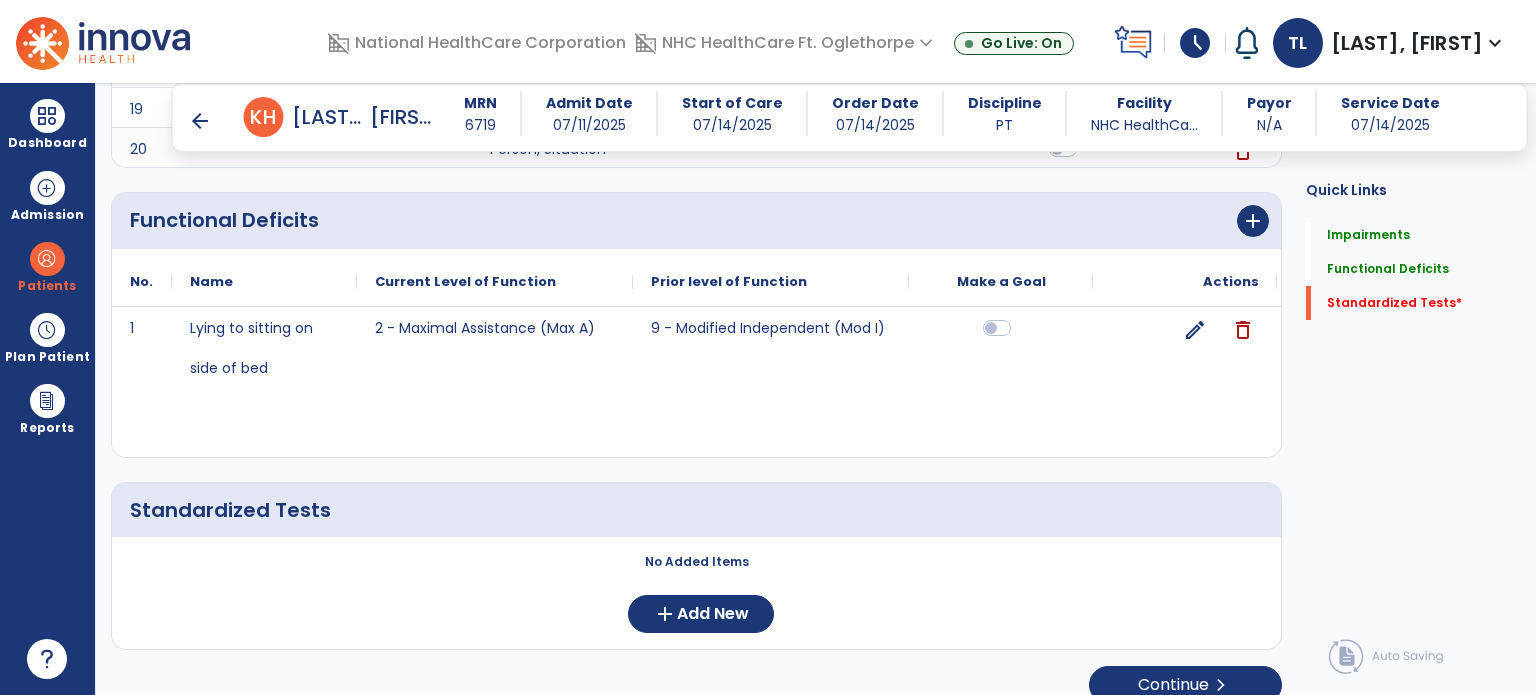 scroll, scrollTop: 2067, scrollLeft: 0, axis: vertical 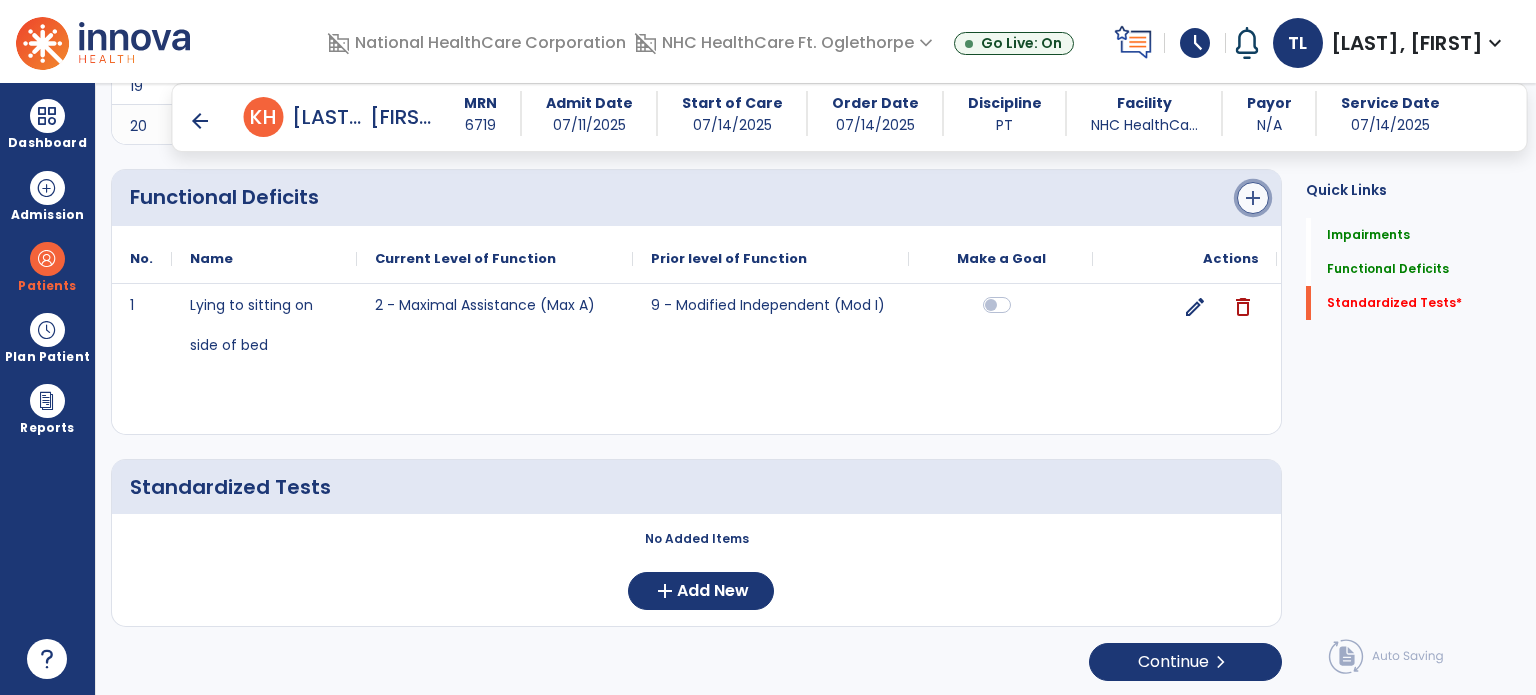 click on "add" 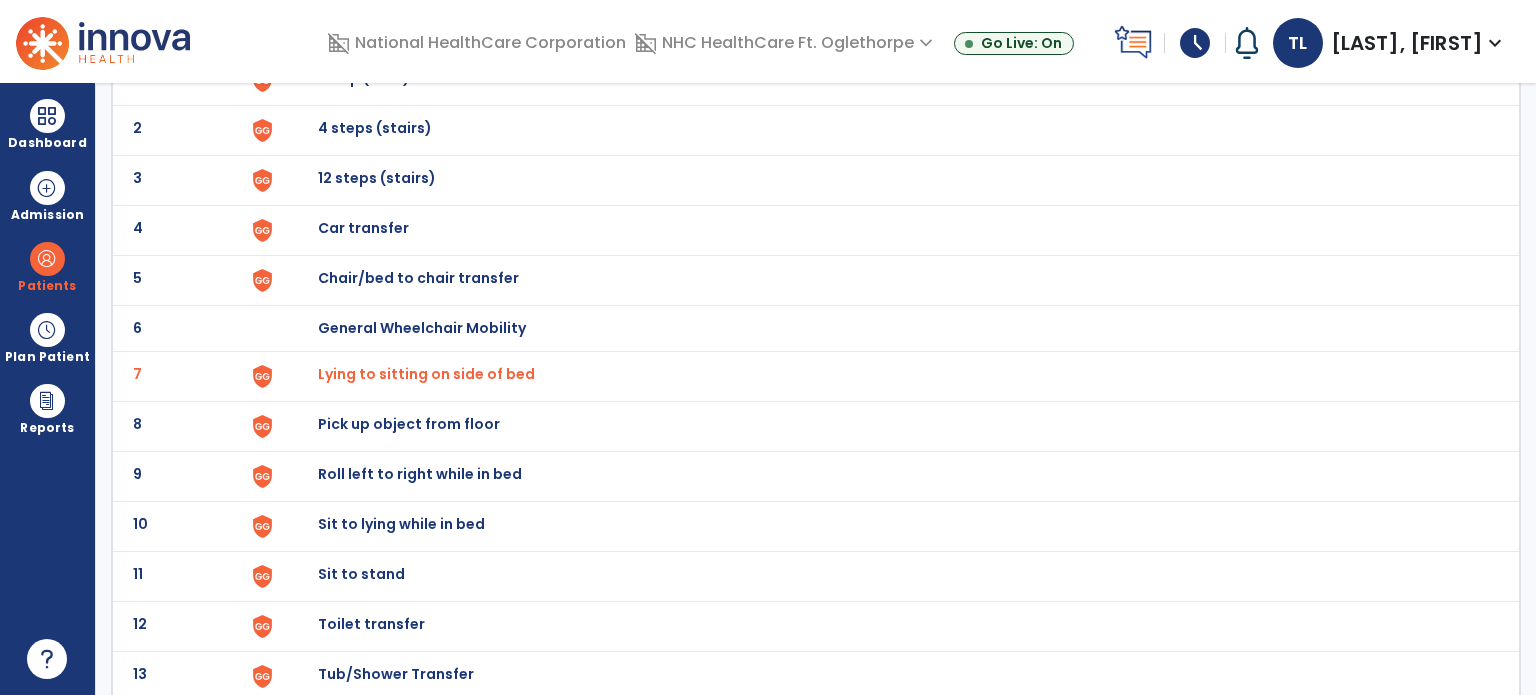 scroll, scrollTop: 210, scrollLeft: 0, axis: vertical 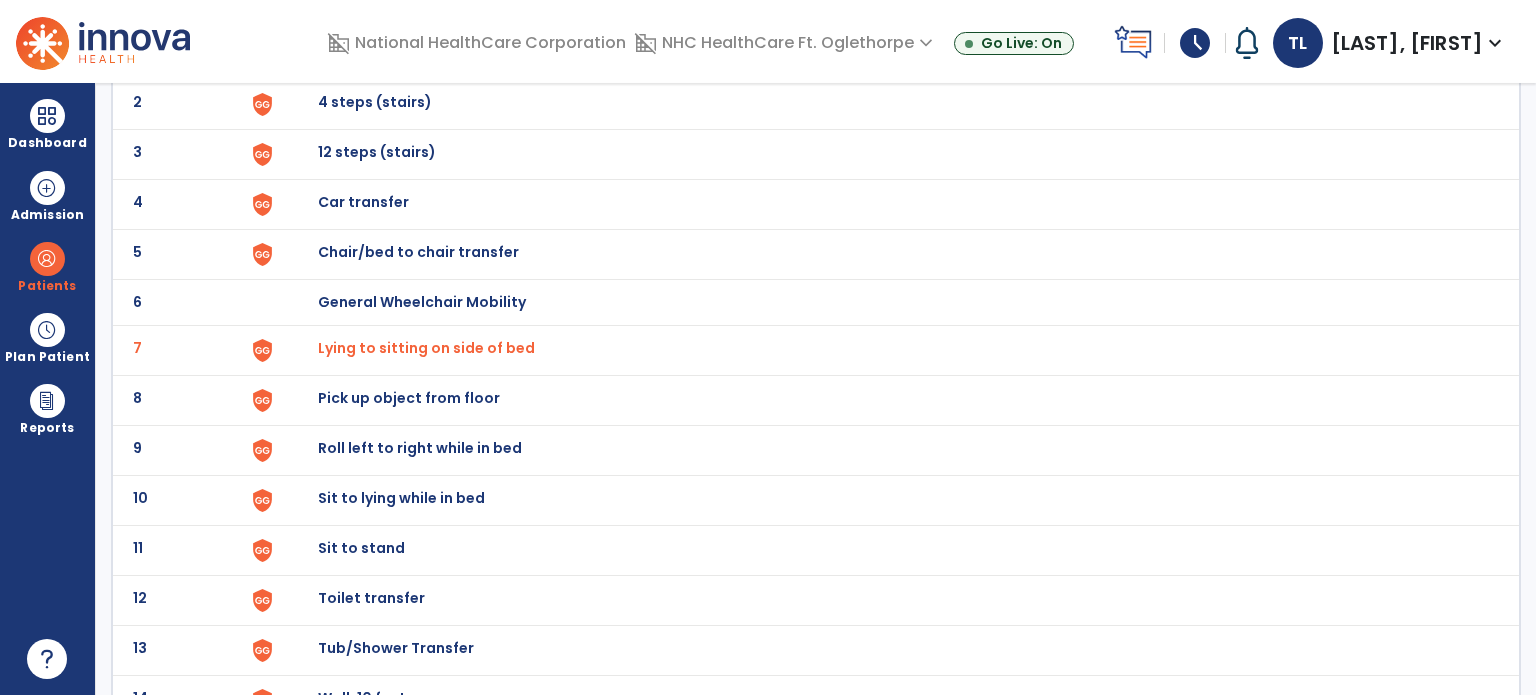 click on "9 Roll left to right while in bed" 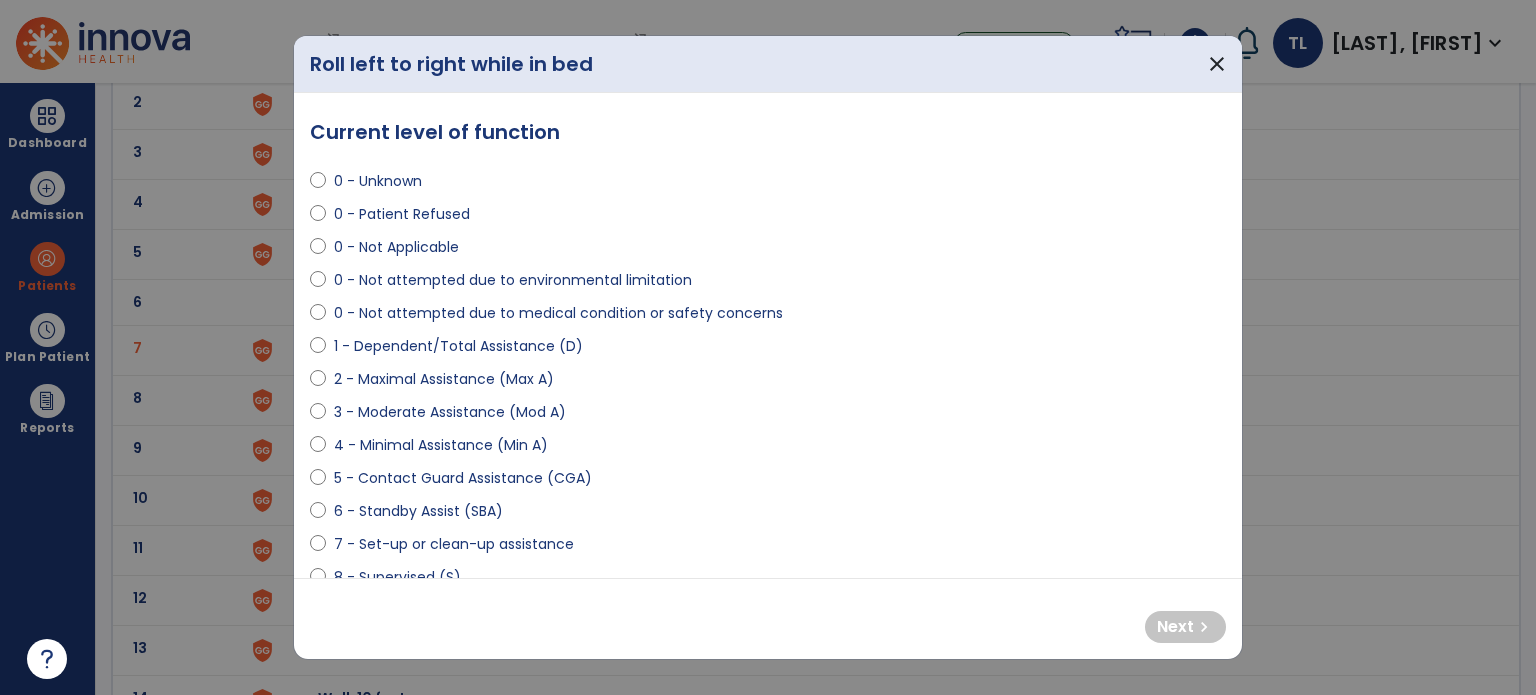 click on "0 - Unknown 0 - Patient Refused 0 - Not Applicable 0 - Not attempted due to environmental limitation 0 - Not attempted due to medical condition or safety concerns 1 - Dependent/Total Assistance (D) 2 - Maximal Assistance (Max A) 3 - Moderate Assistance (Mod A) 4 - Minimal Assistance (Min A) 5 - Contact Guard Assistance (CGA) 6 - Standby Assist (SBA) 7 - Set-up or clean-up assistance 8 - Supervised (S) 9 - Modified Independent (Mod I) 10 - Independent (I)" at bounding box center (768, 404) 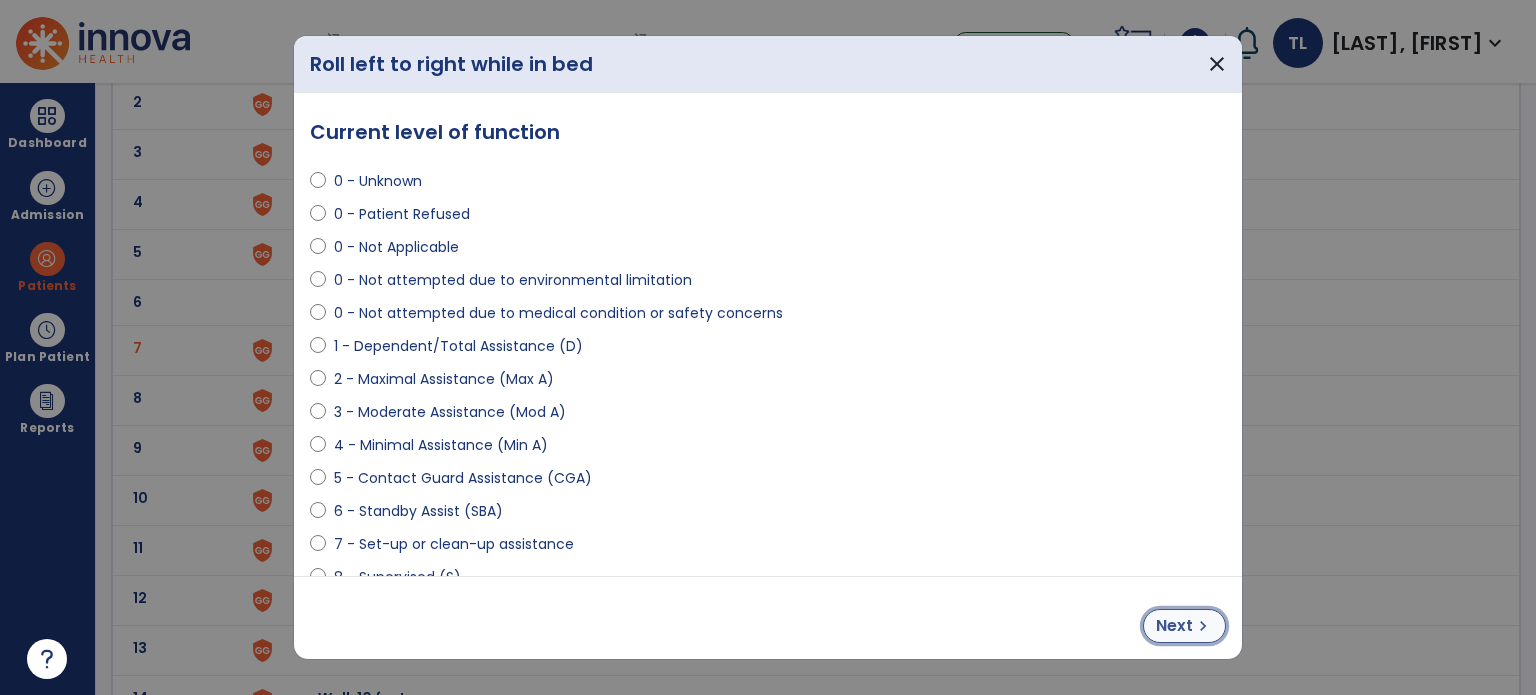 click on "Next" at bounding box center [1174, 626] 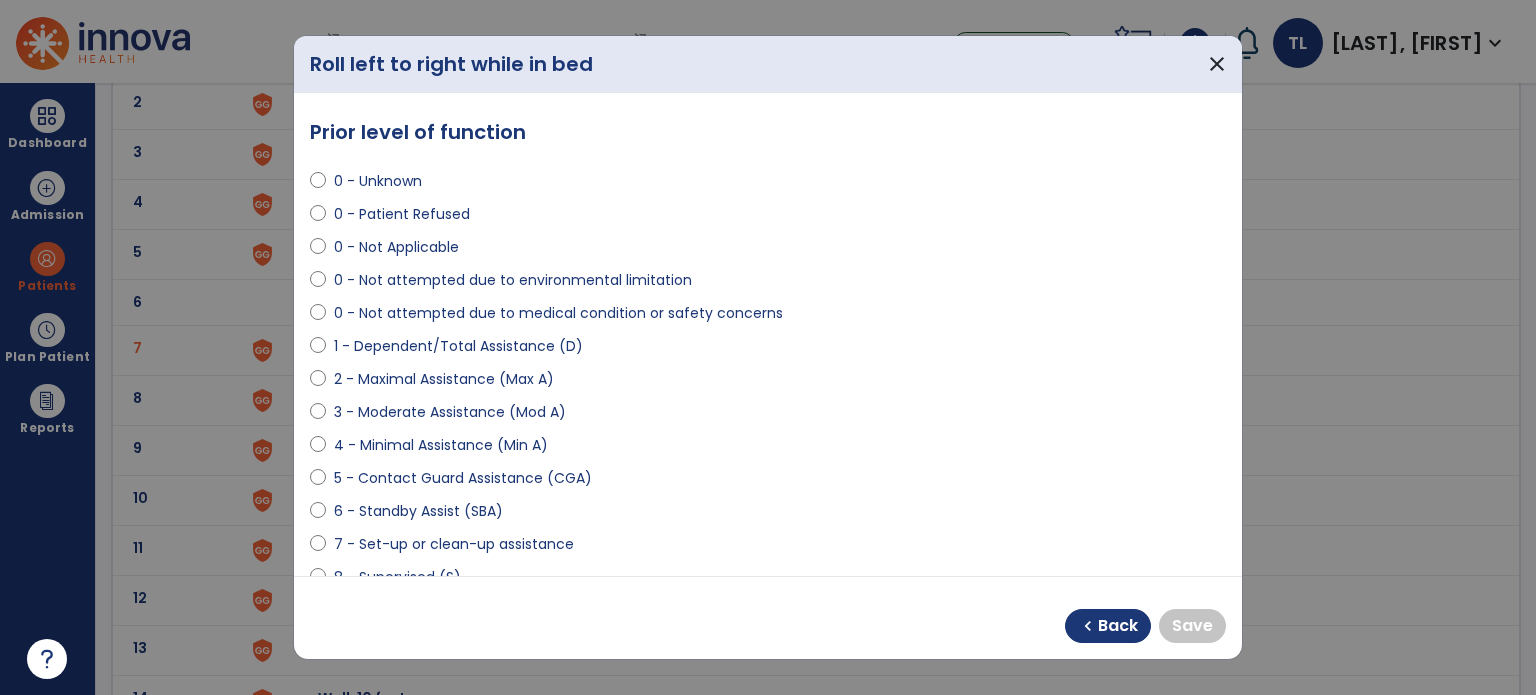 scroll, scrollTop: 408, scrollLeft: 0, axis: vertical 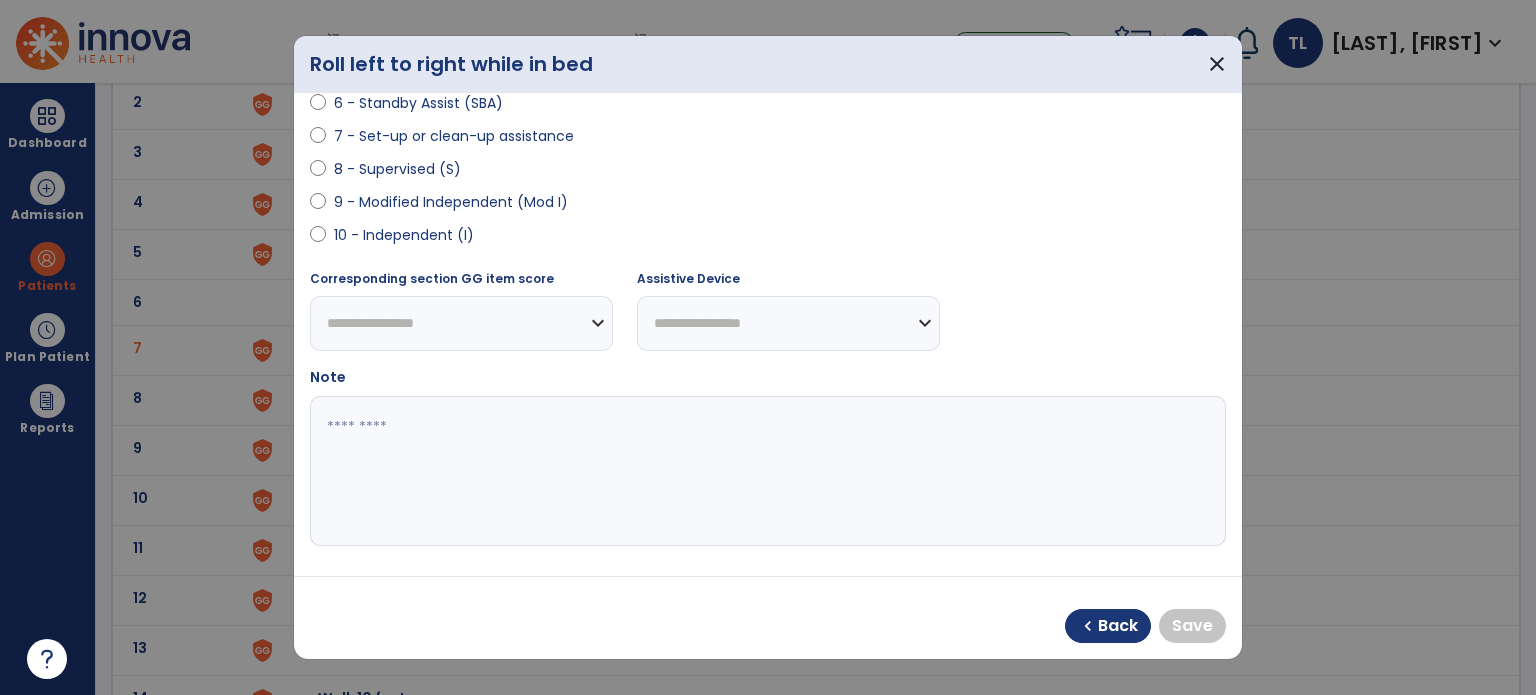click on "9 - Modified Independent (Mod I)" at bounding box center (451, 202) 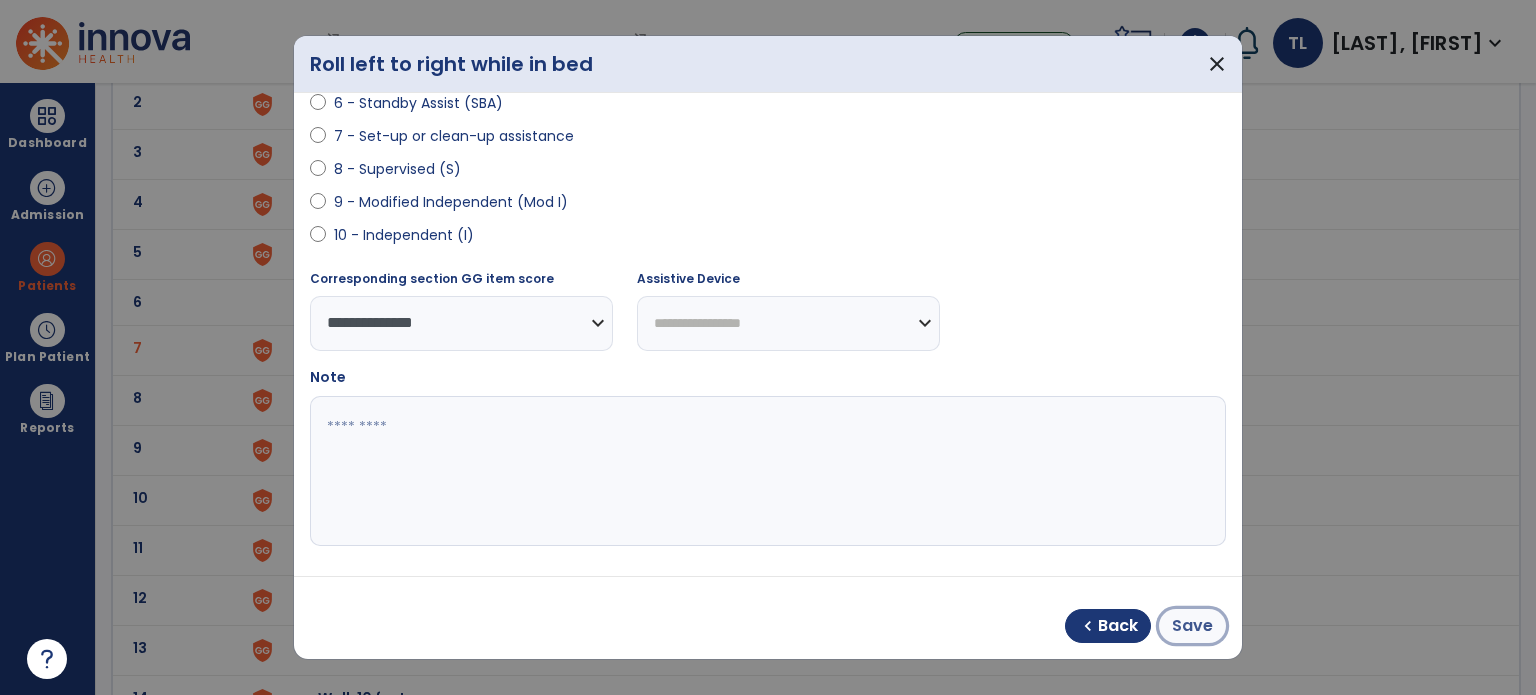 click on "Save" at bounding box center [1192, 626] 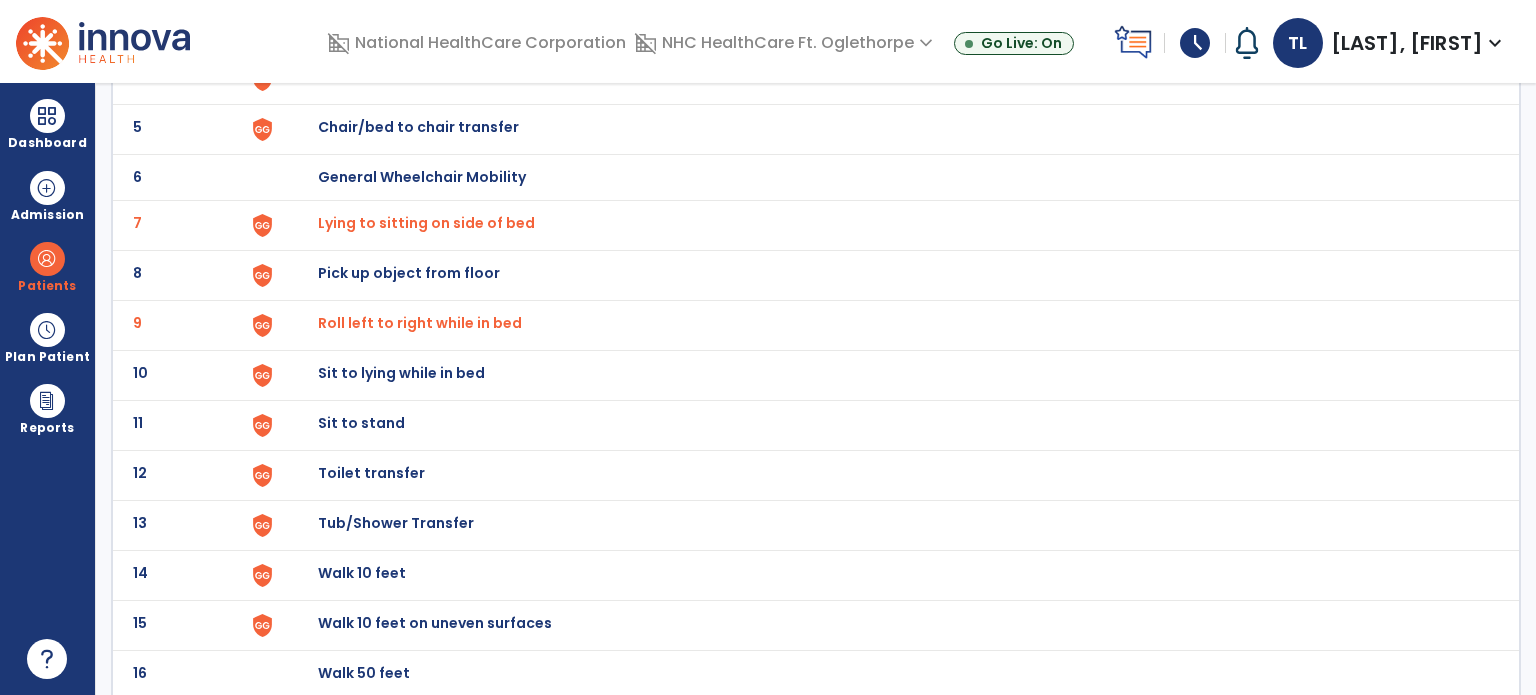 scroll, scrollTop: 334, scrollLeft: 0, axis: vertical 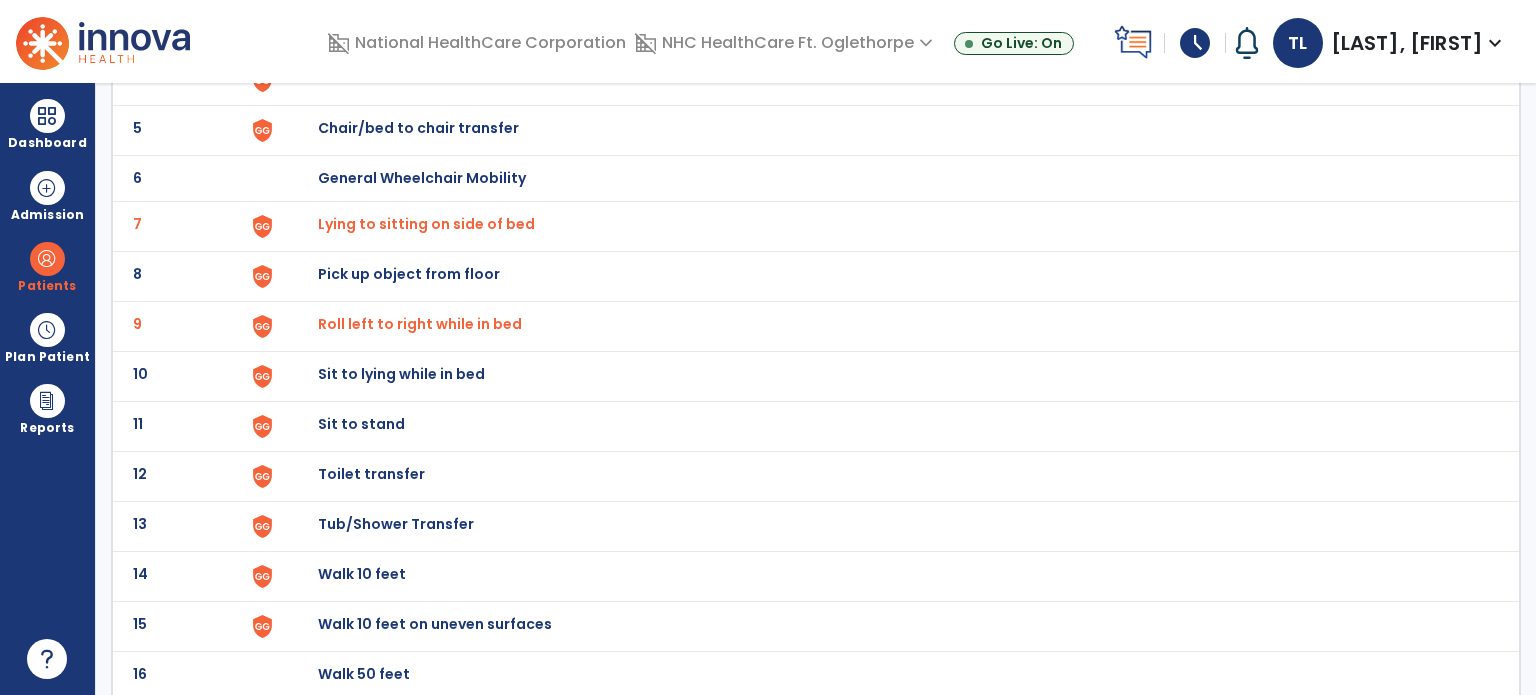 click on "Sit to lying while in bed" at bounding box center (364, -72) 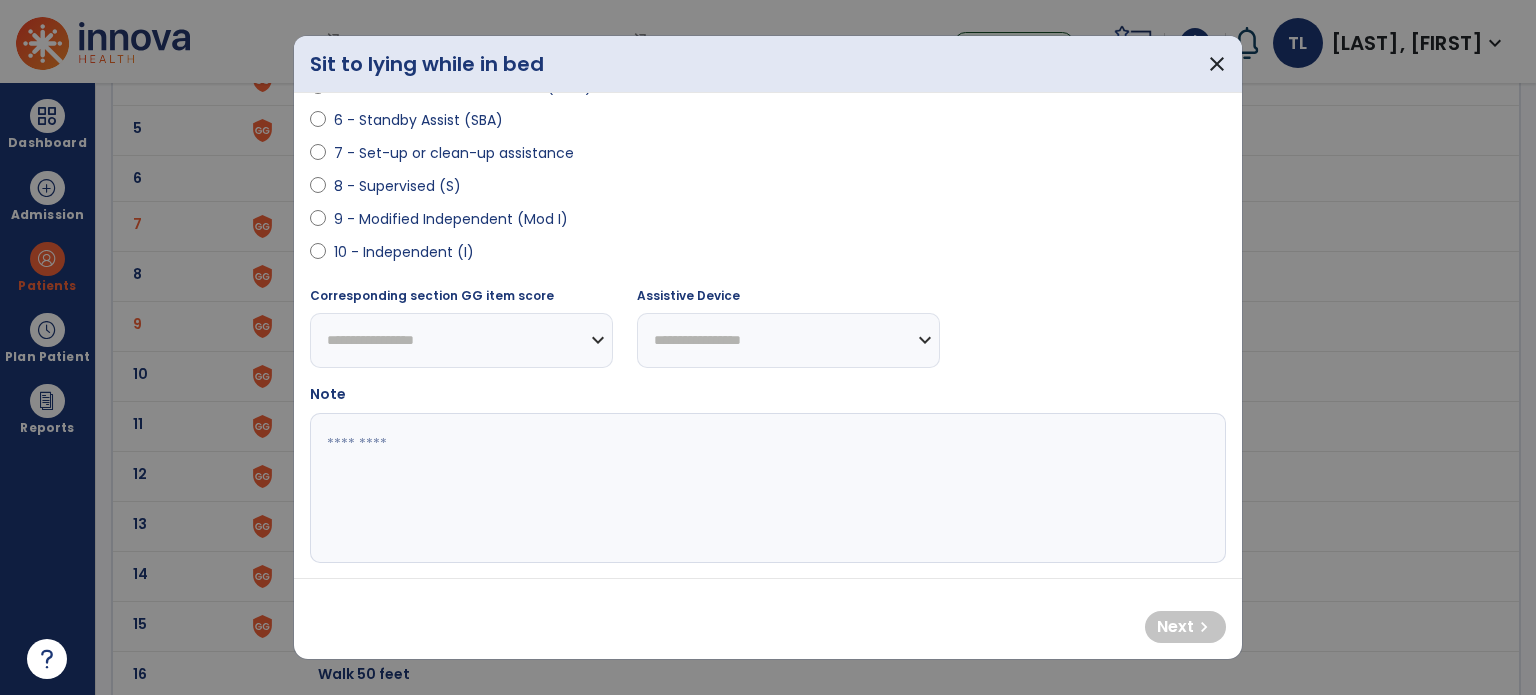 scroll, scrollTop: 222, scrollLeft: 0, axis: vertical 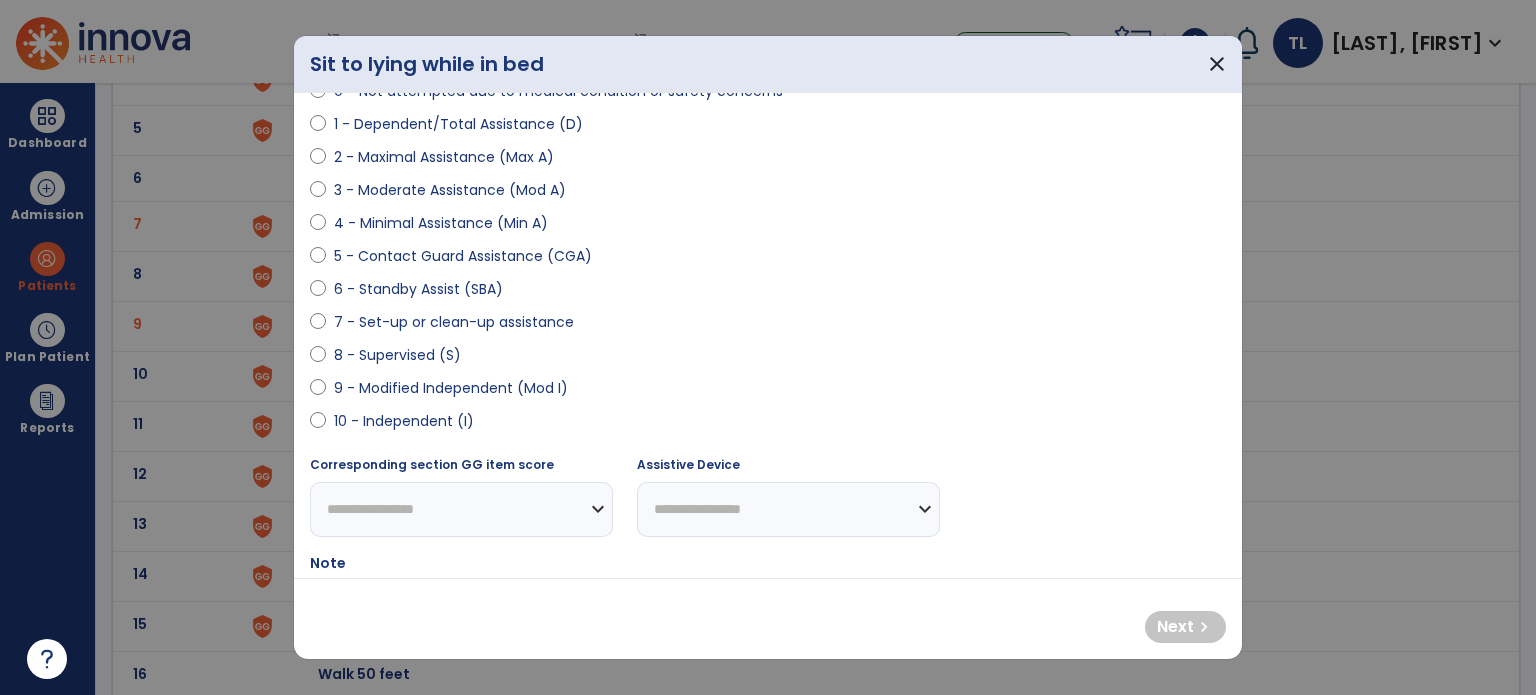 click on "2 - Maximal Assistance (Max A)" at bounding box center [444, 157] 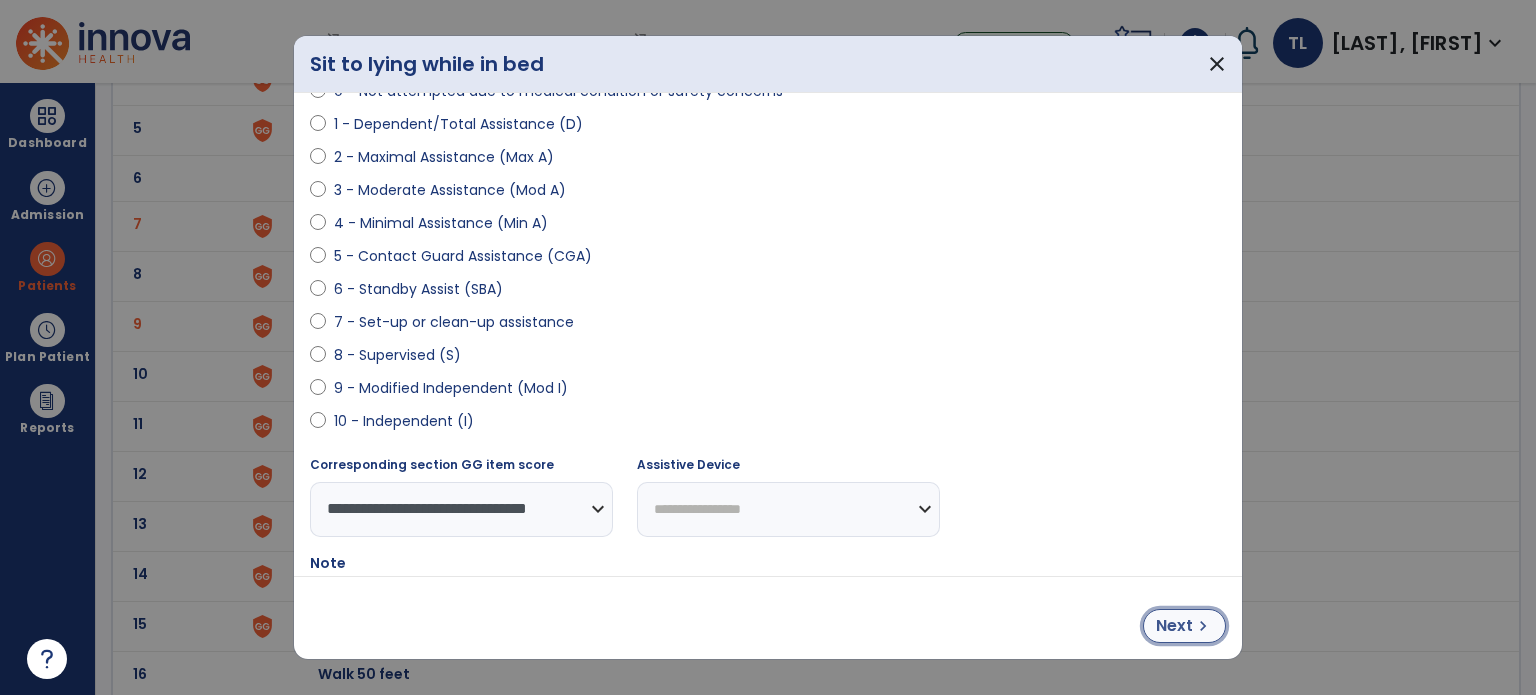 click on "Next  chevron_right" at bounding box center (1184, 626) 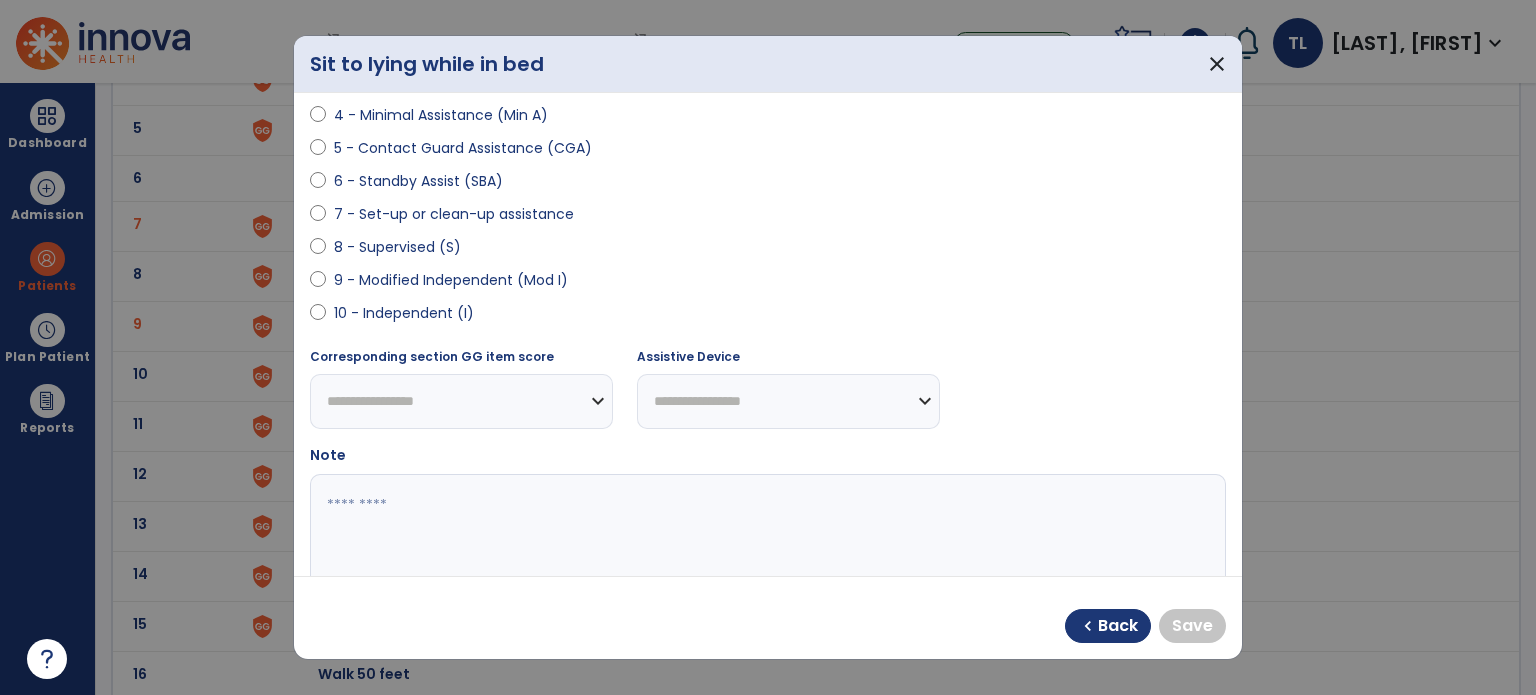 scroll, scrollTop: 330, scrollLeft: 0, axis: vertical 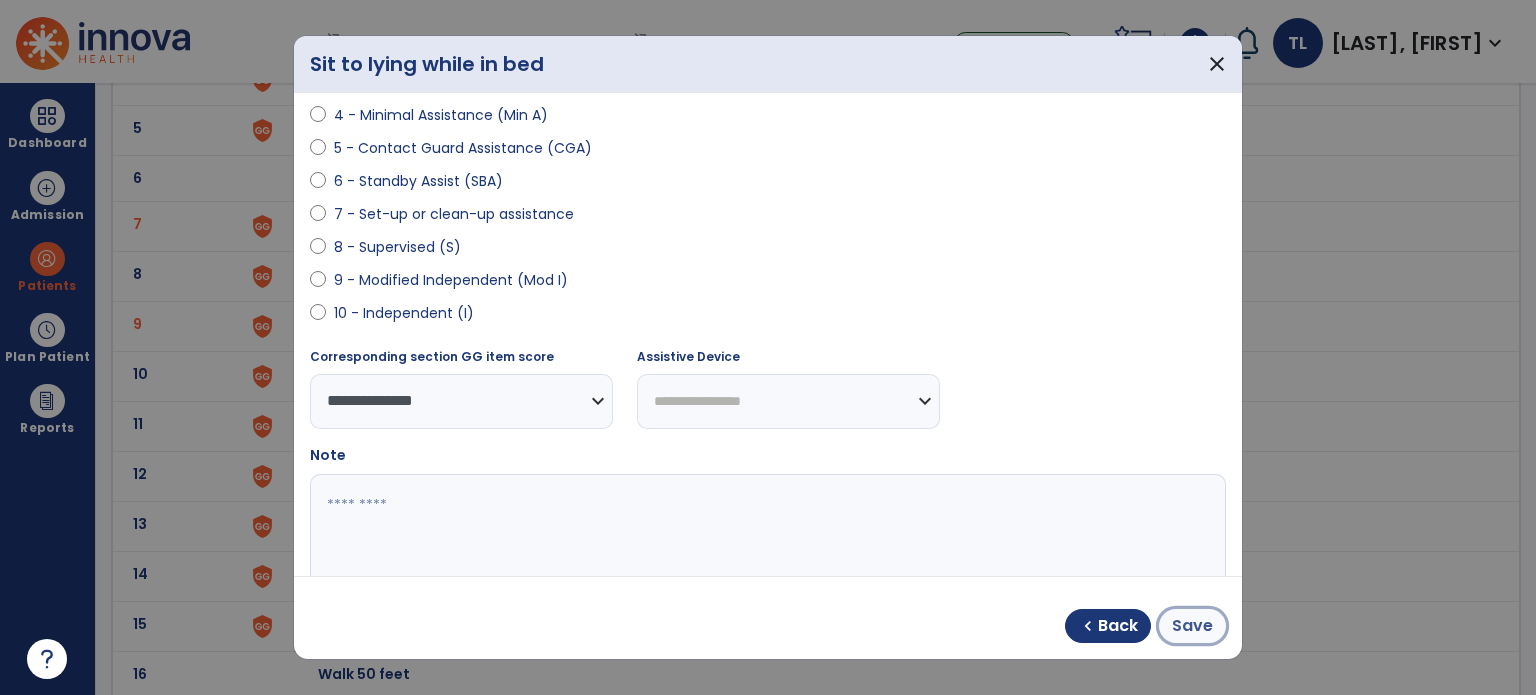 click on "Save" at bounding box center [1192, 626] 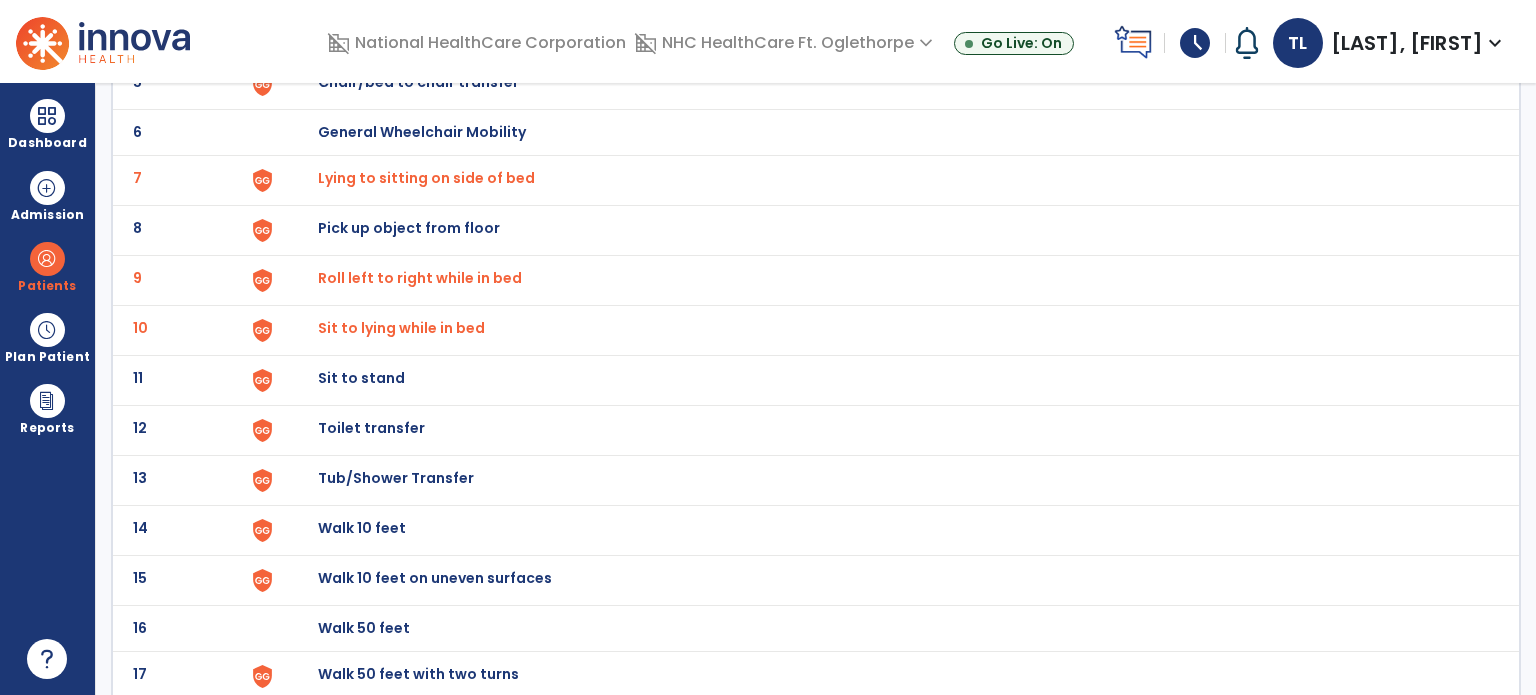 scroll, scrollTop: 0, scrollLeft: 0, axis: both 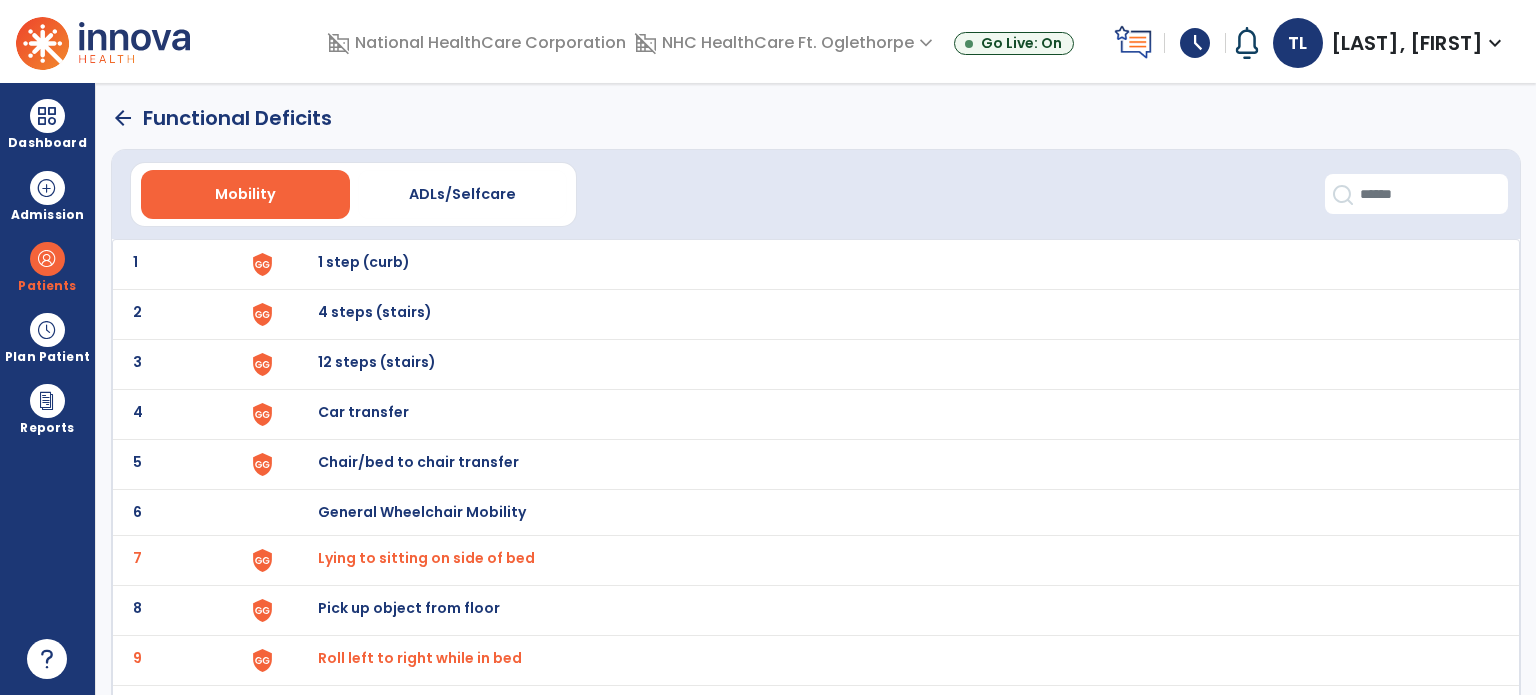click on "arrow_back" 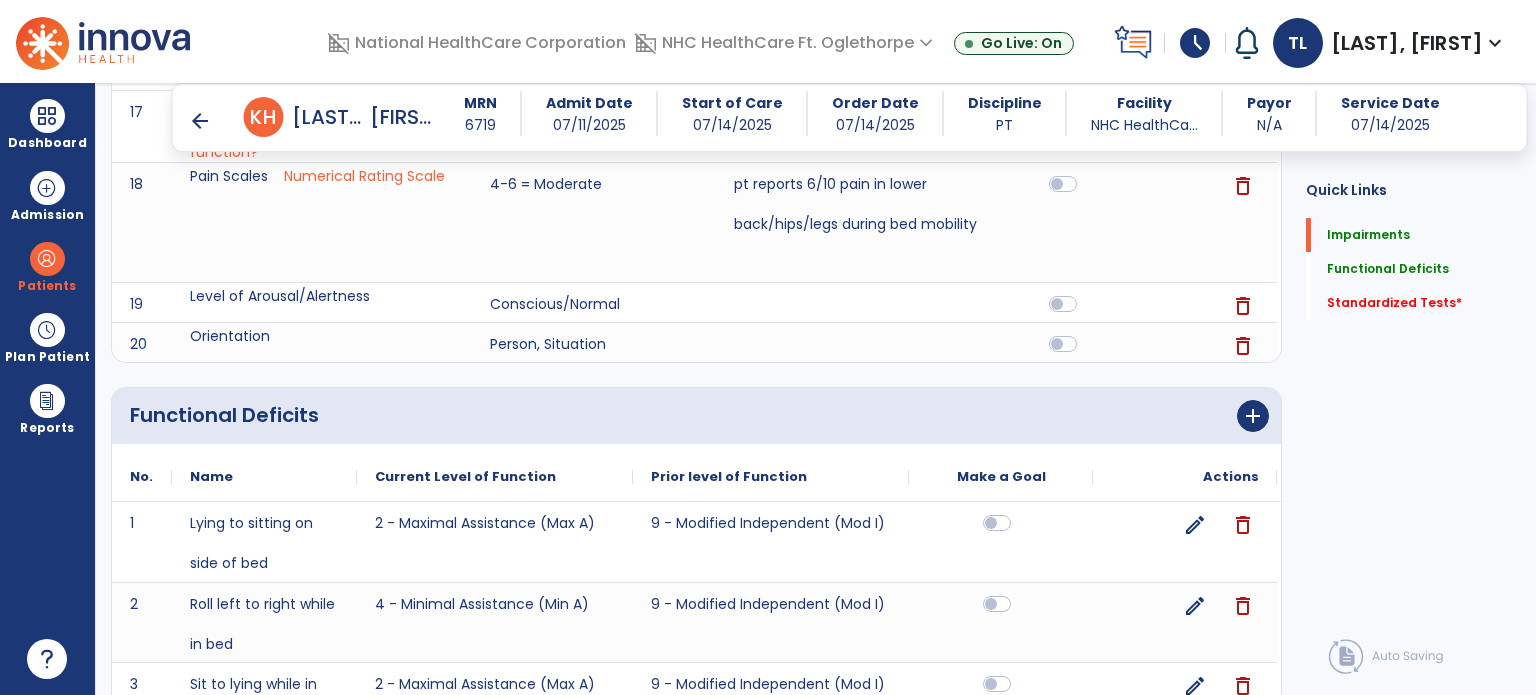 scroll, scrollTop: 1848, scrollLeft: 0, axis: vertical 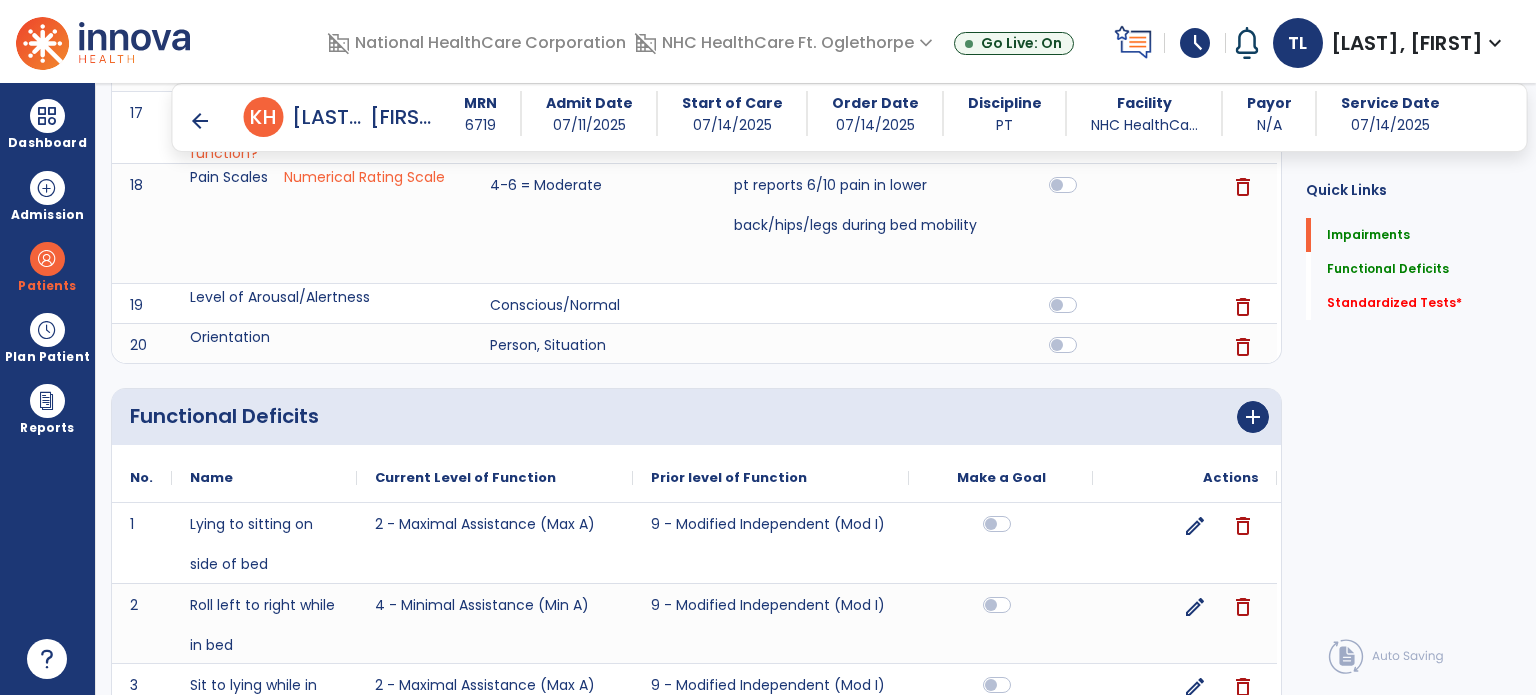 click on "add" 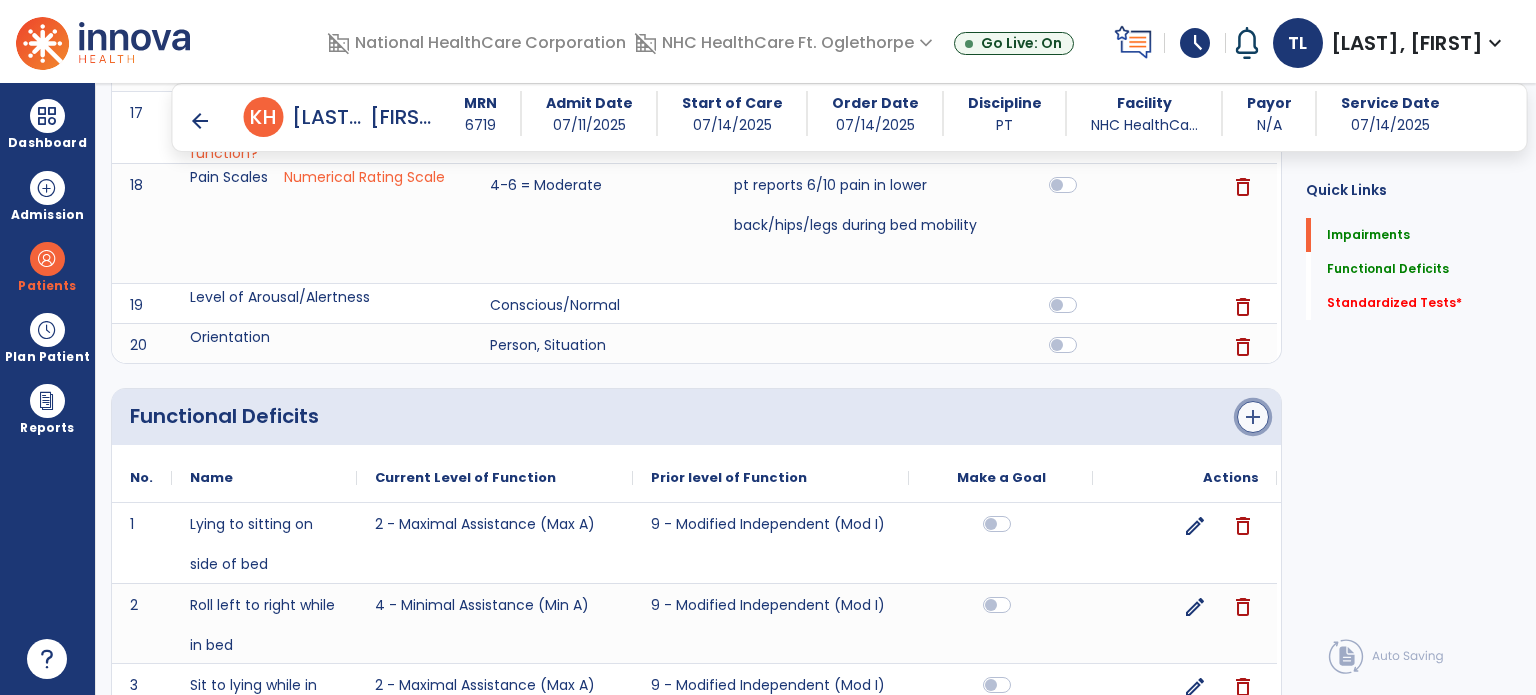 click on "add" 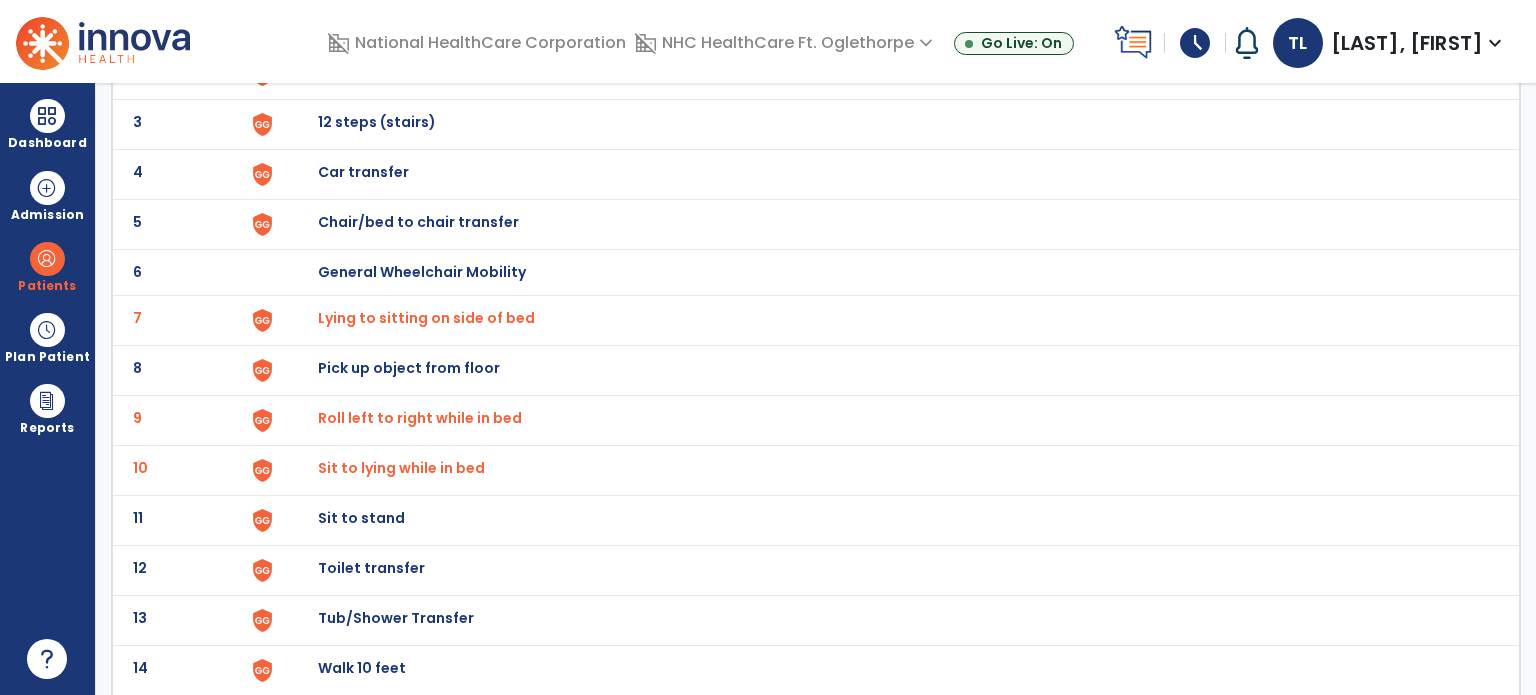 scroll, scrollTop: 284, scrollLeft: 0, axis: vertical 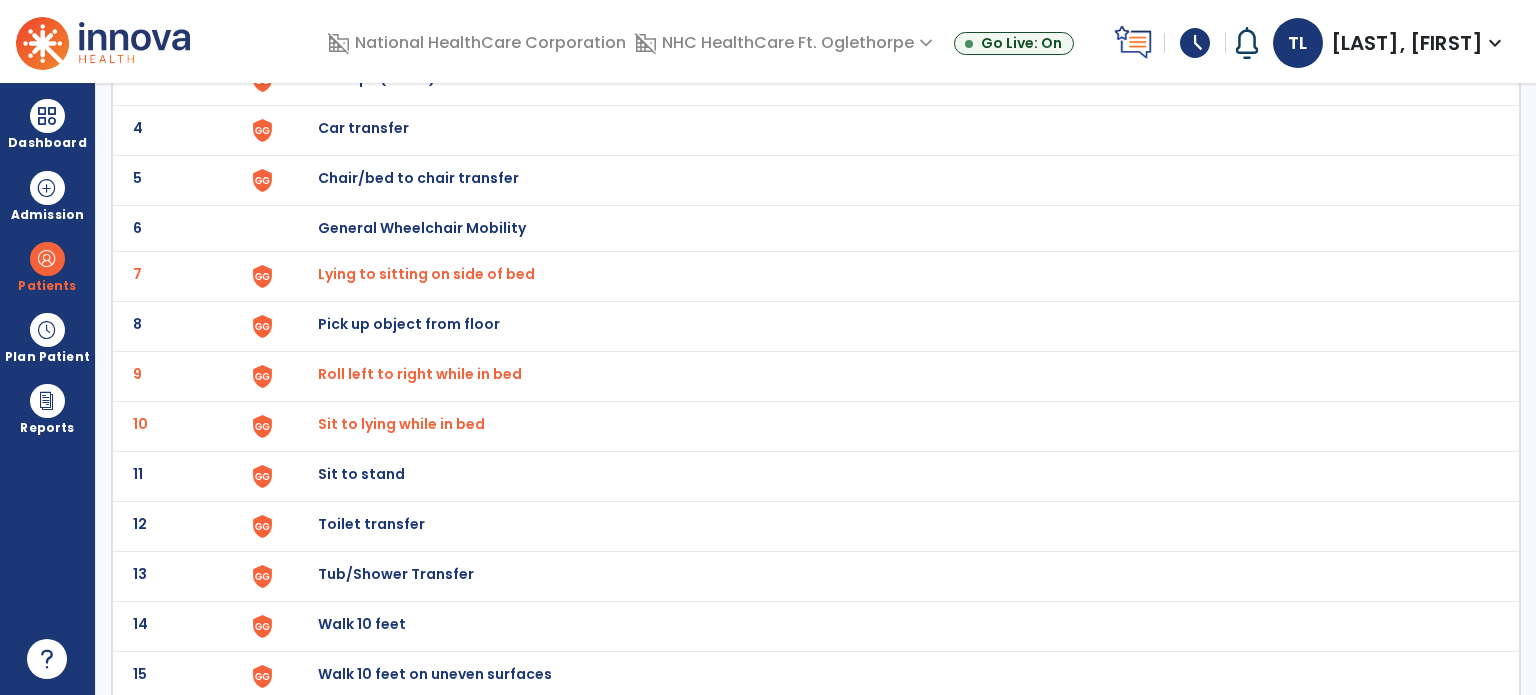 click on "Sit to stand" at bounding box center [888, -20] 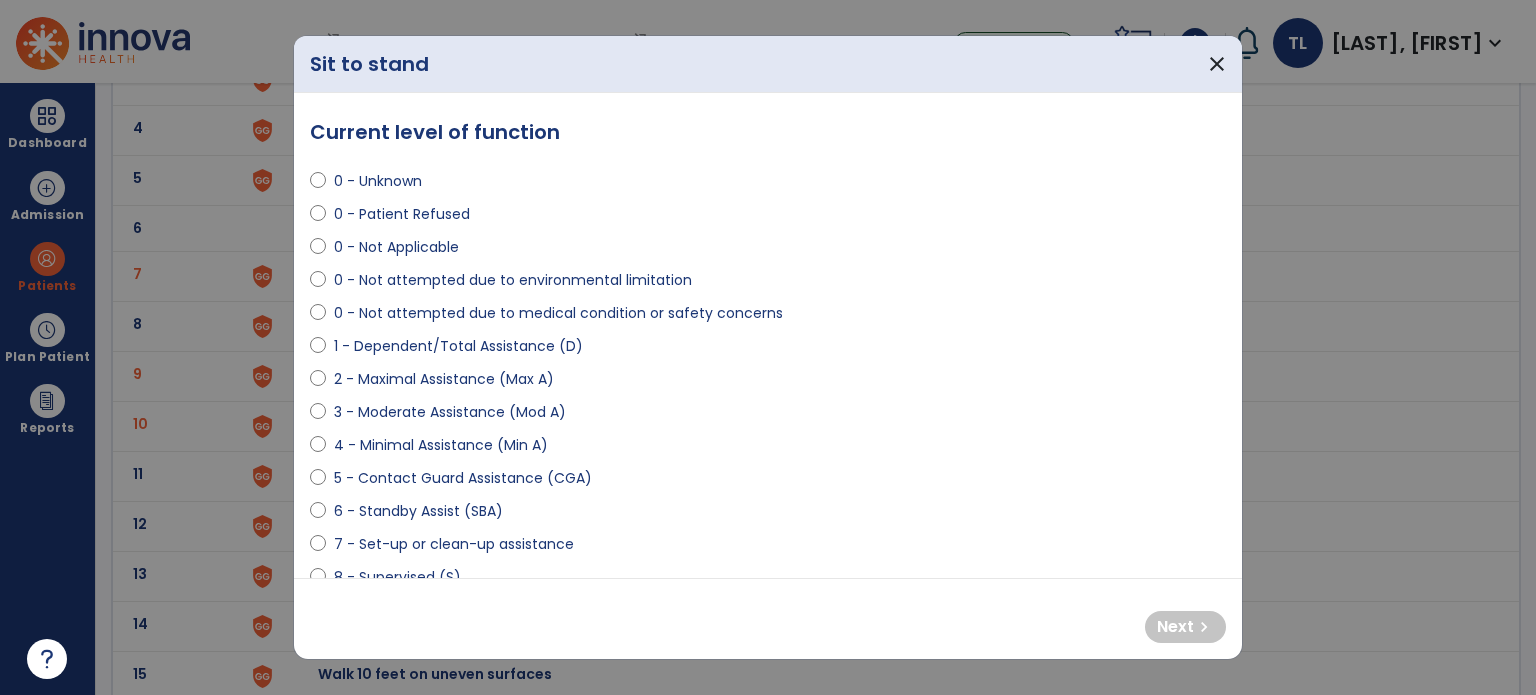 click on "2 - Maximal Assistance (Max A)" at bounding box center (444, 379) 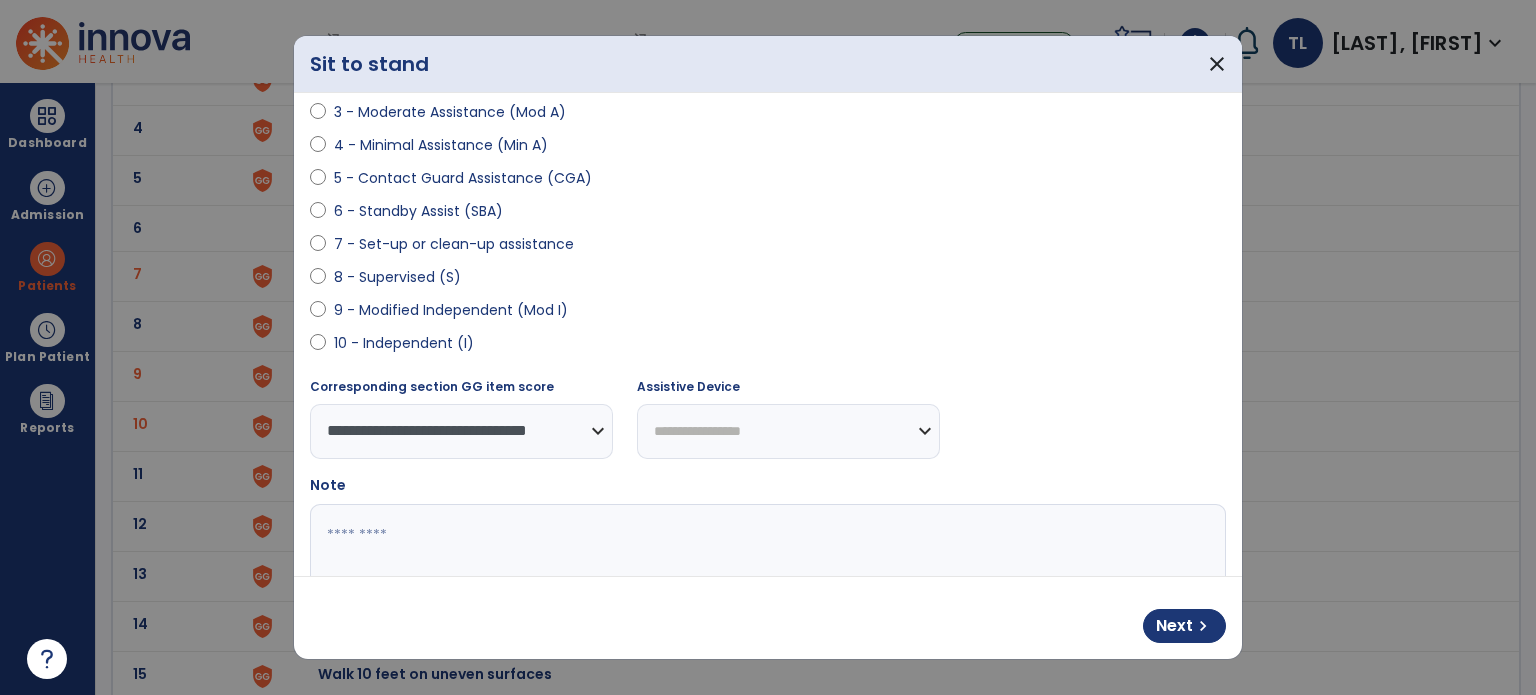 scroll, scrollTop: 408, scrollLeft: 0, axis: vertical 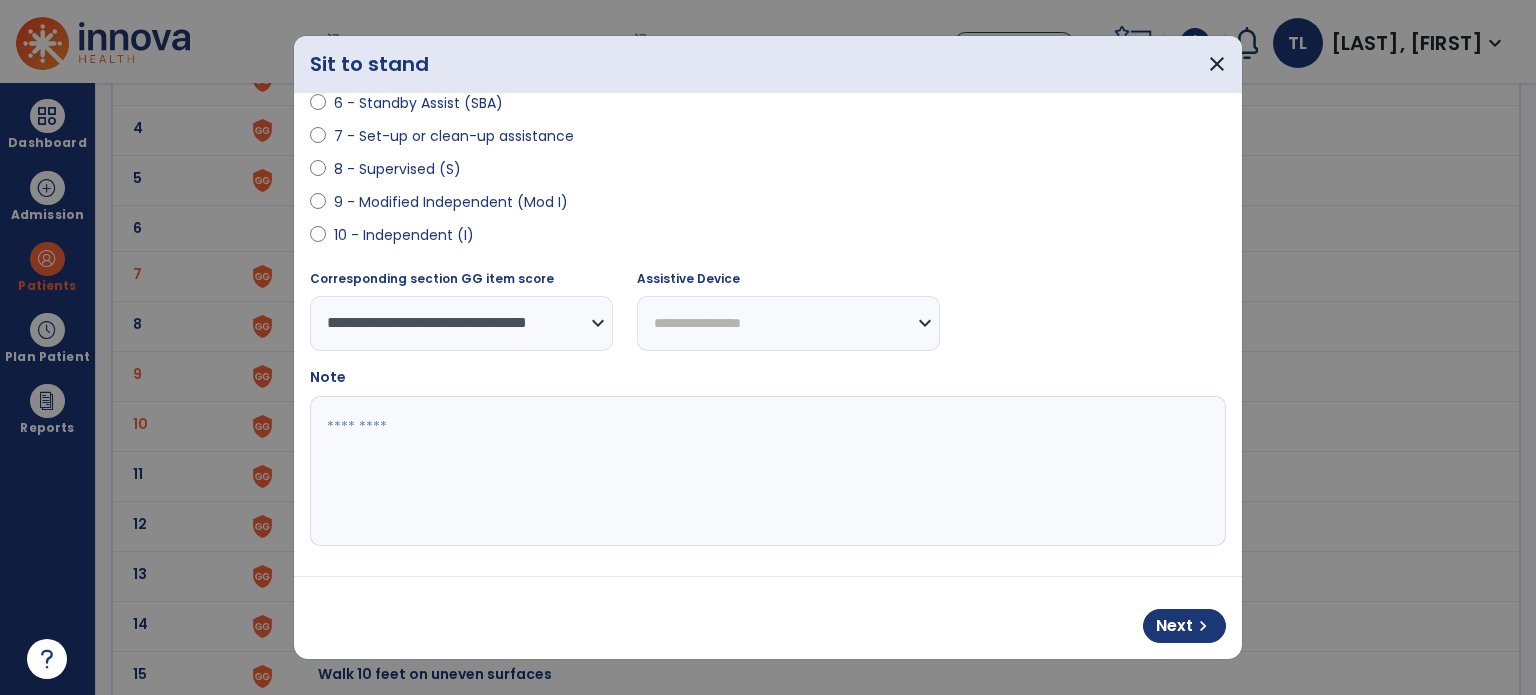 click at bounding box center (766, 471) 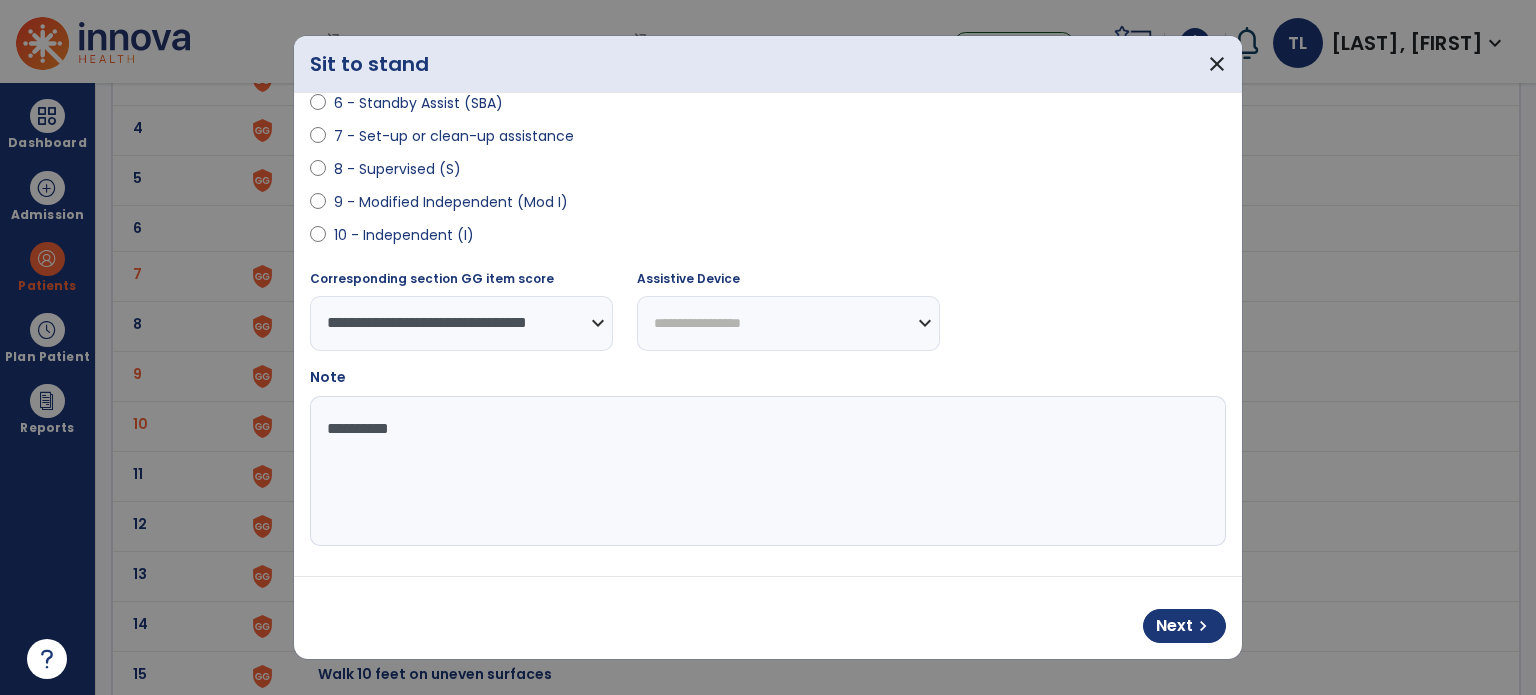 type on "**********" 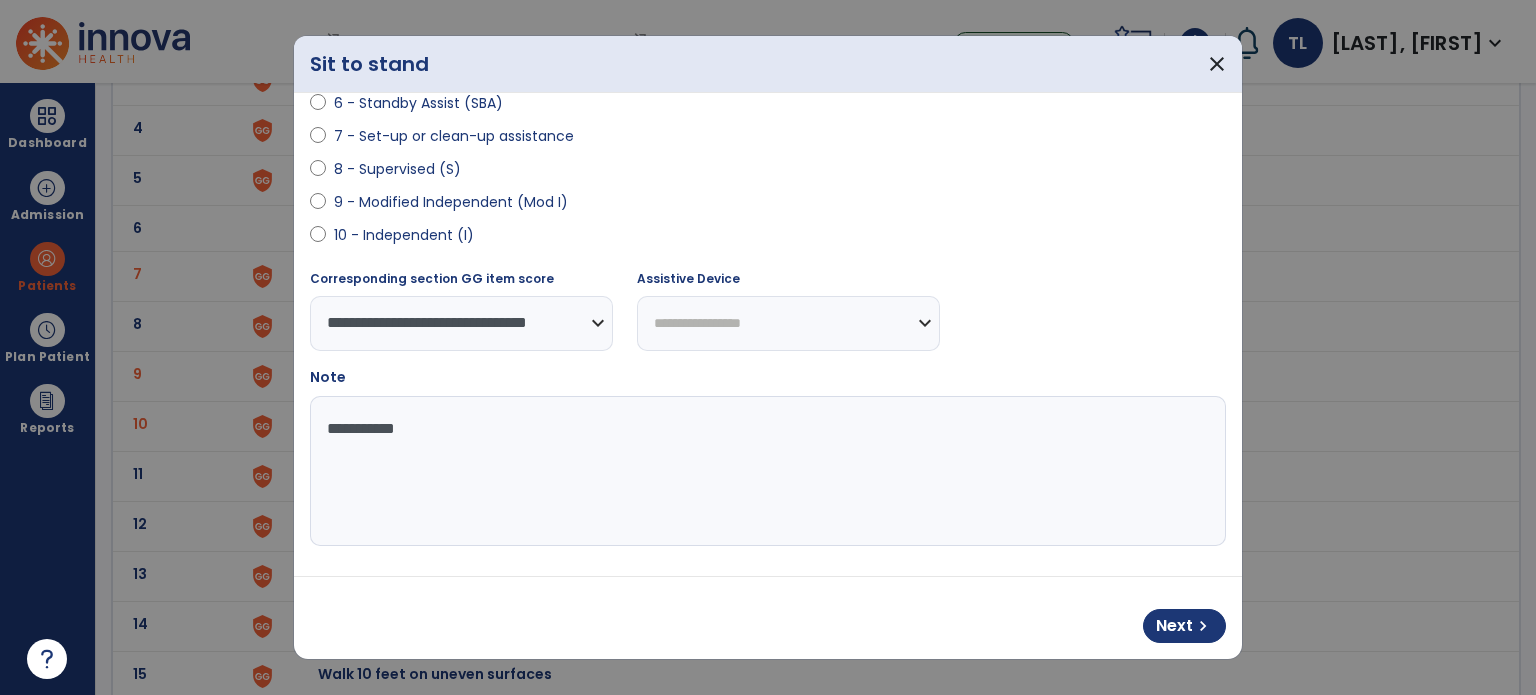 drag, startPoint x: 441, startPoint y: 427, endPoint x: 150, endPoint y: 426, distance: 291.0017 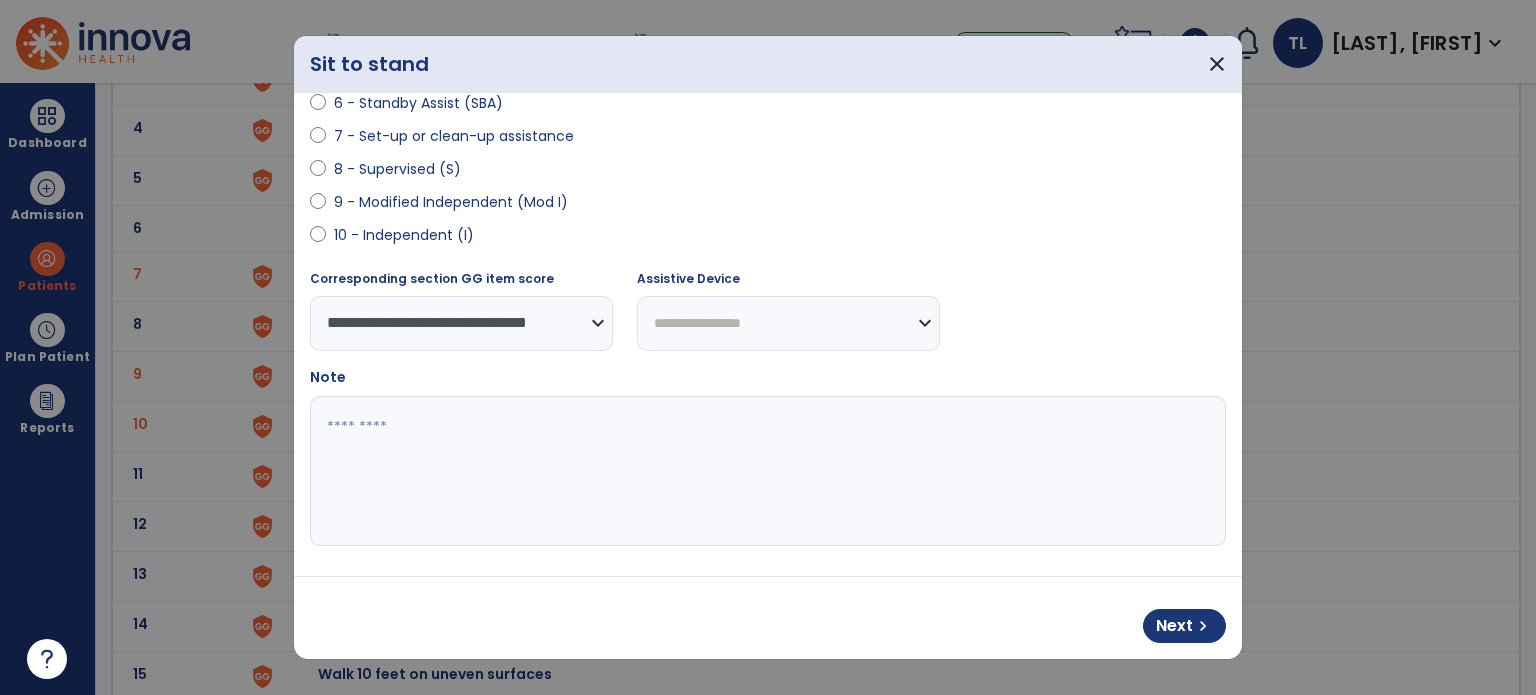 click on "**********" at bounding box center (788, 323) 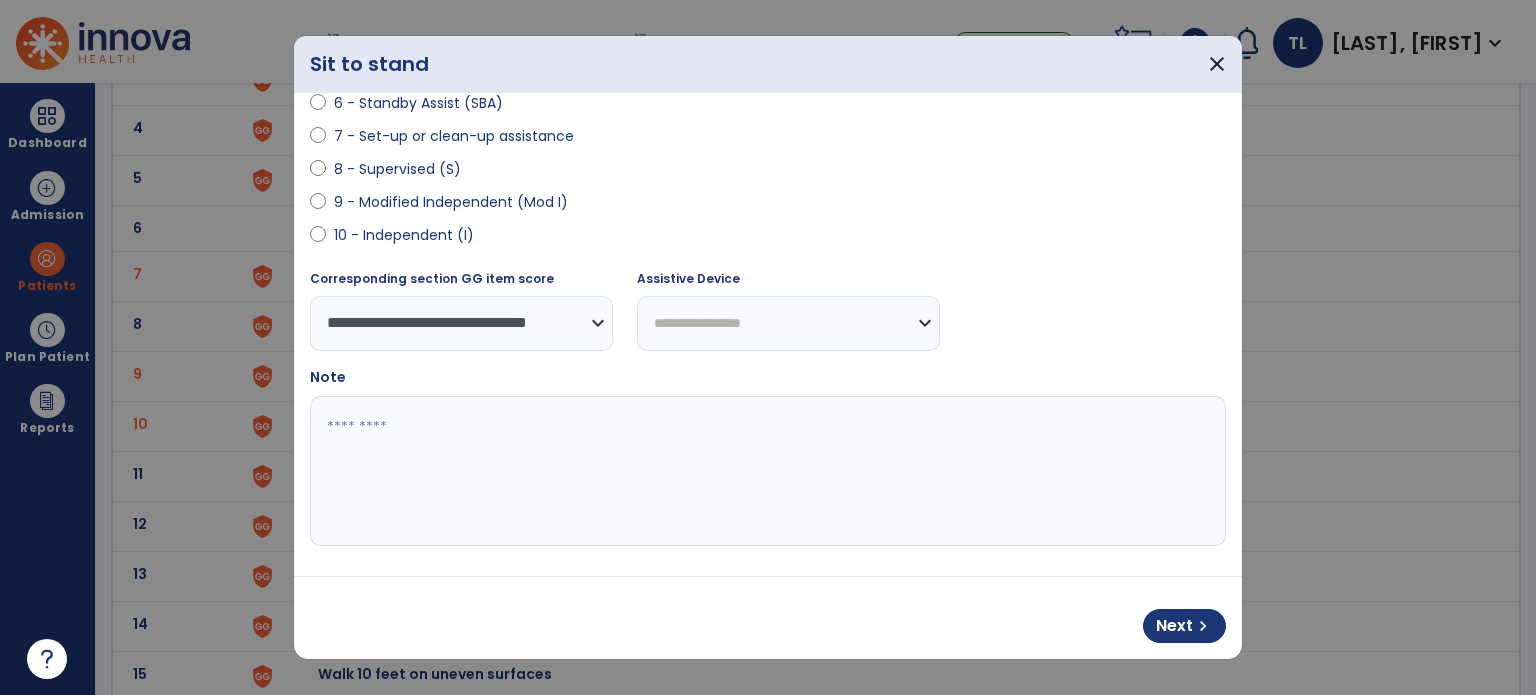 select on "********" 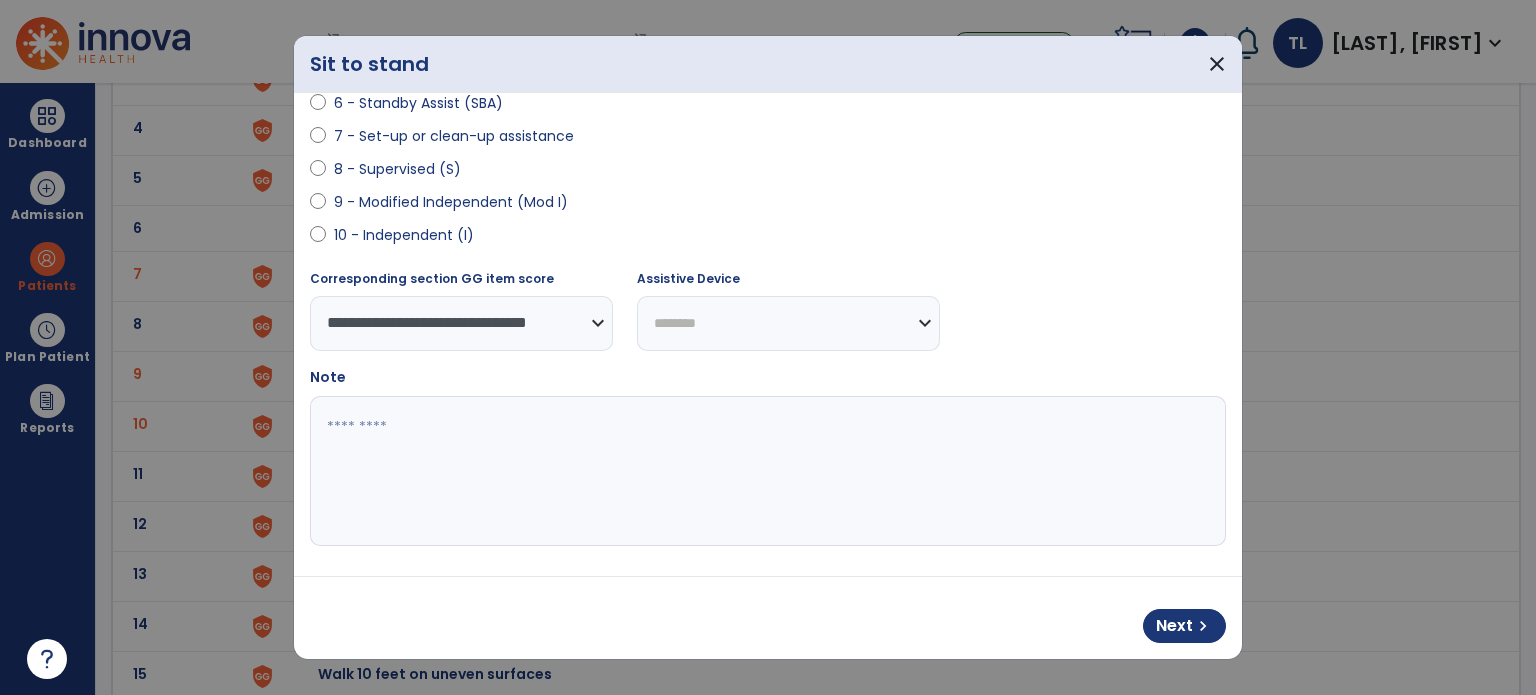 click on "**********" at bounding box center [788, 323] 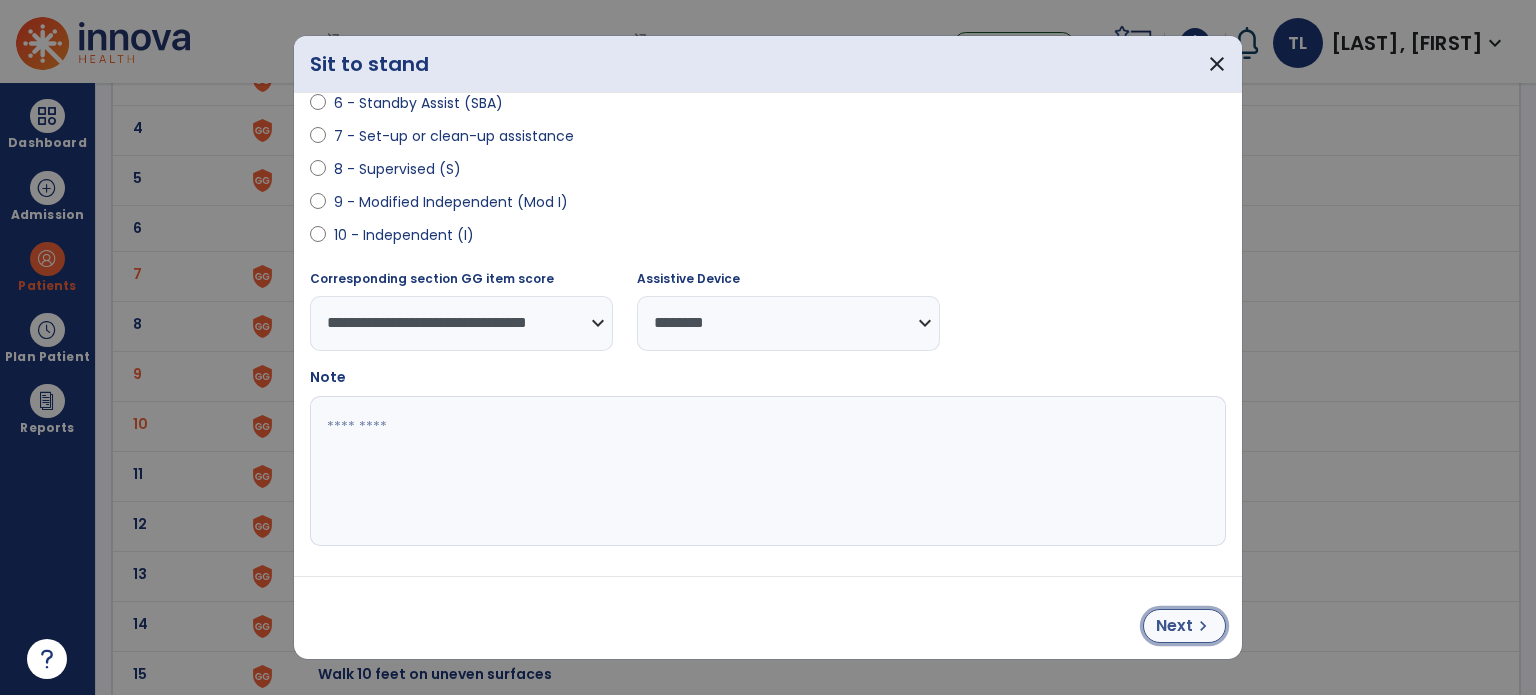click on "chevron_right" at bounding box center (1203, 626) 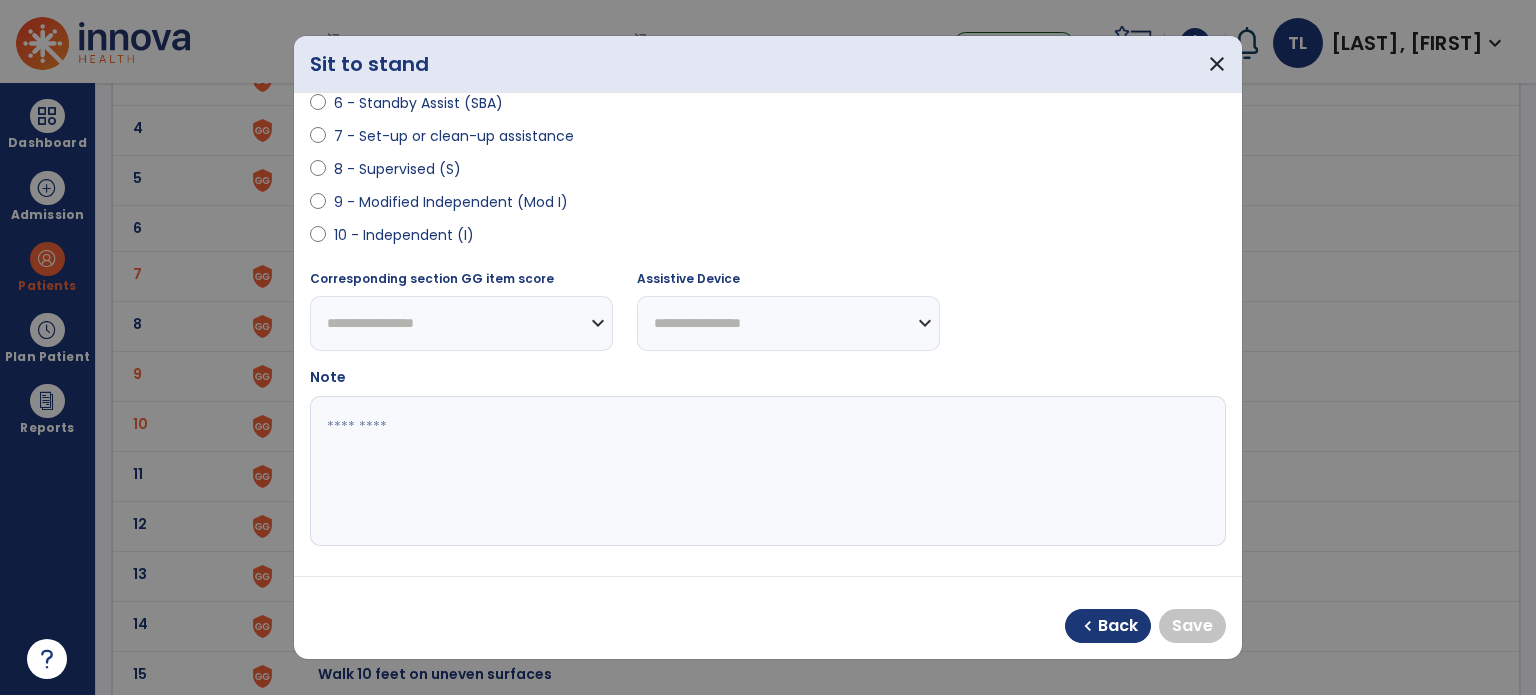 click on "9 - Modified Independent (Mod I)" at bounding box center [451, 202] 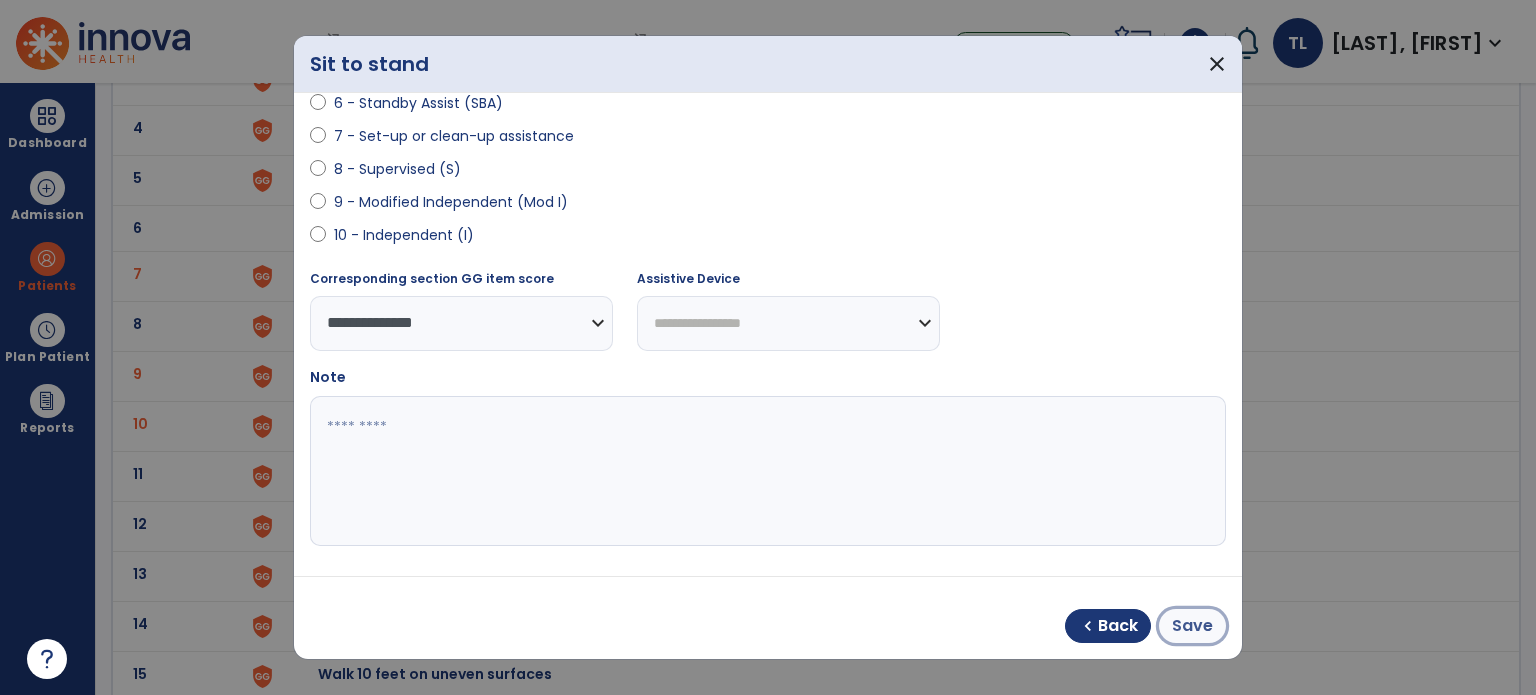 click on "Save" at bounding box center (1192, 626) 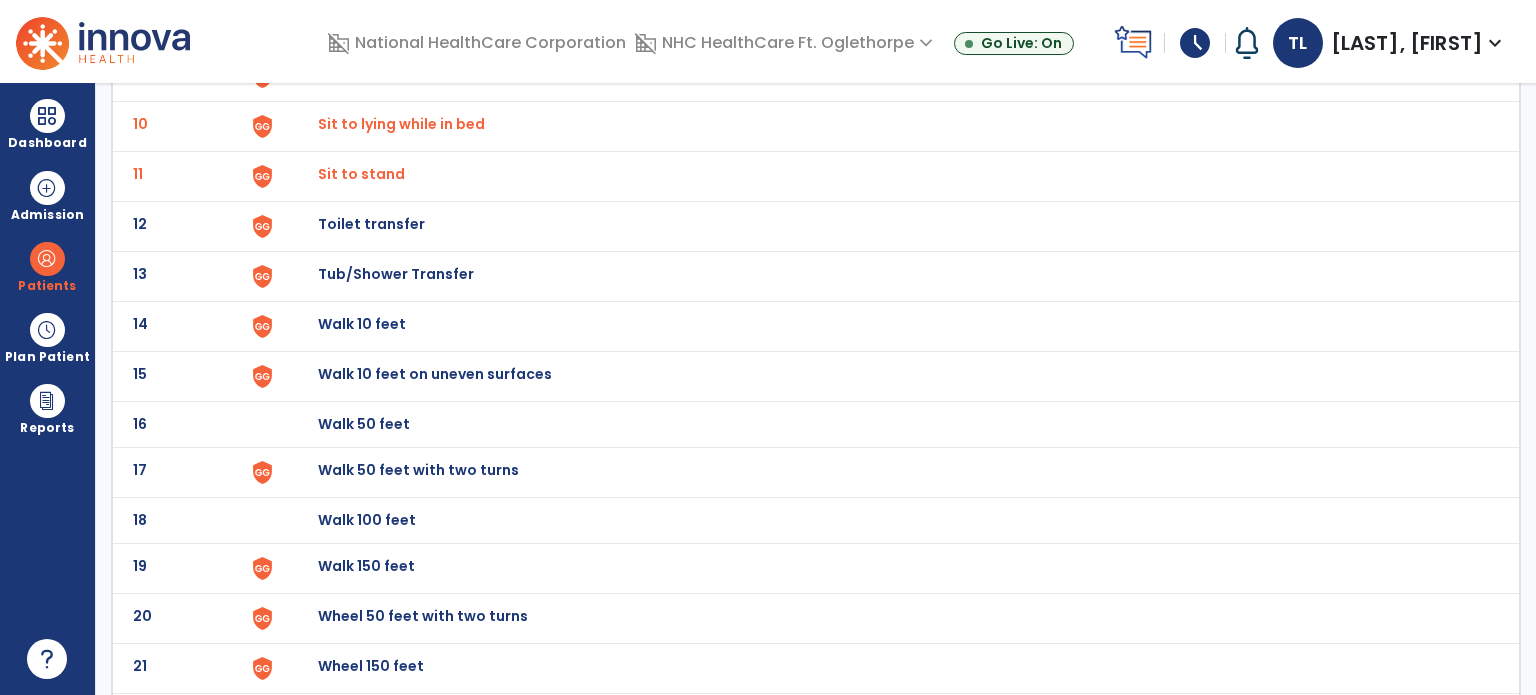 scroll, scrollTop: 584, scrollLeft: 0, axis: vertical 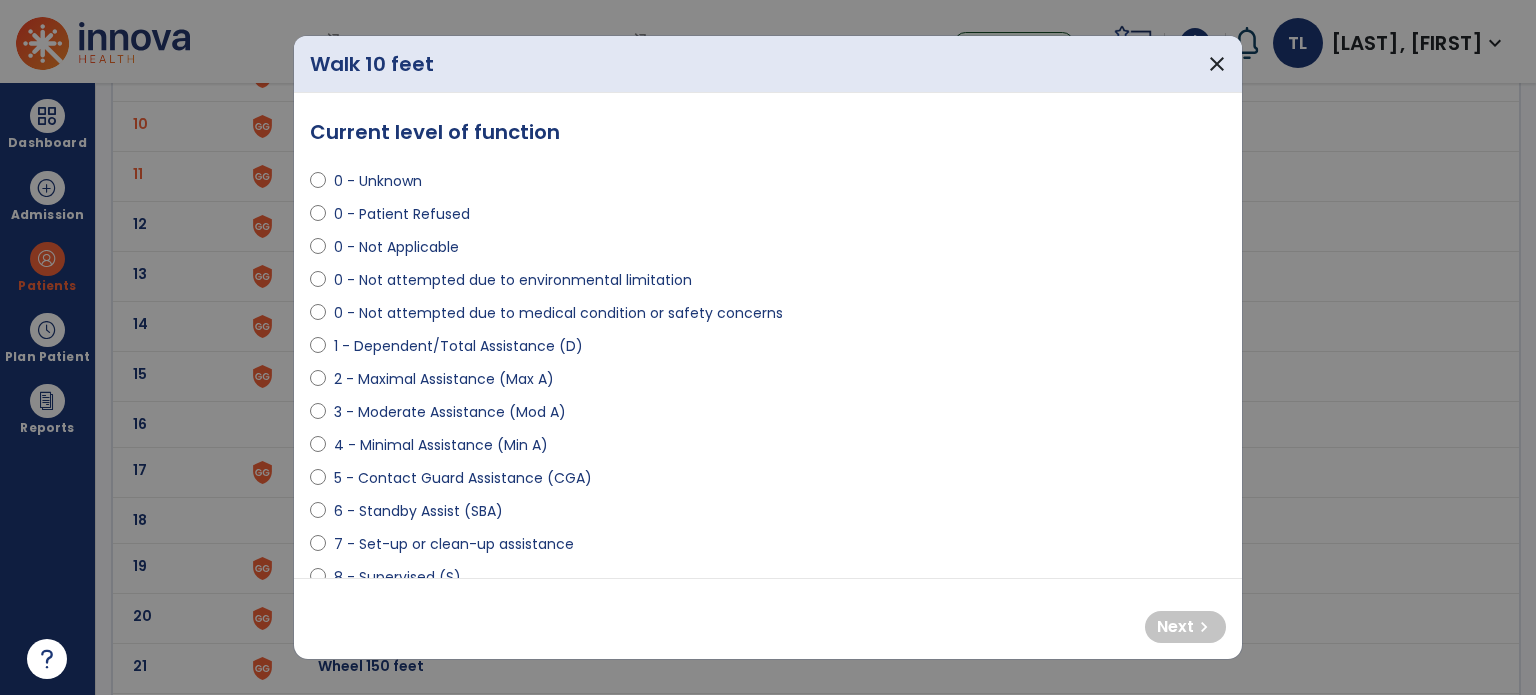 click on "0 - Patient Refused" at bounding box center (402, 214) 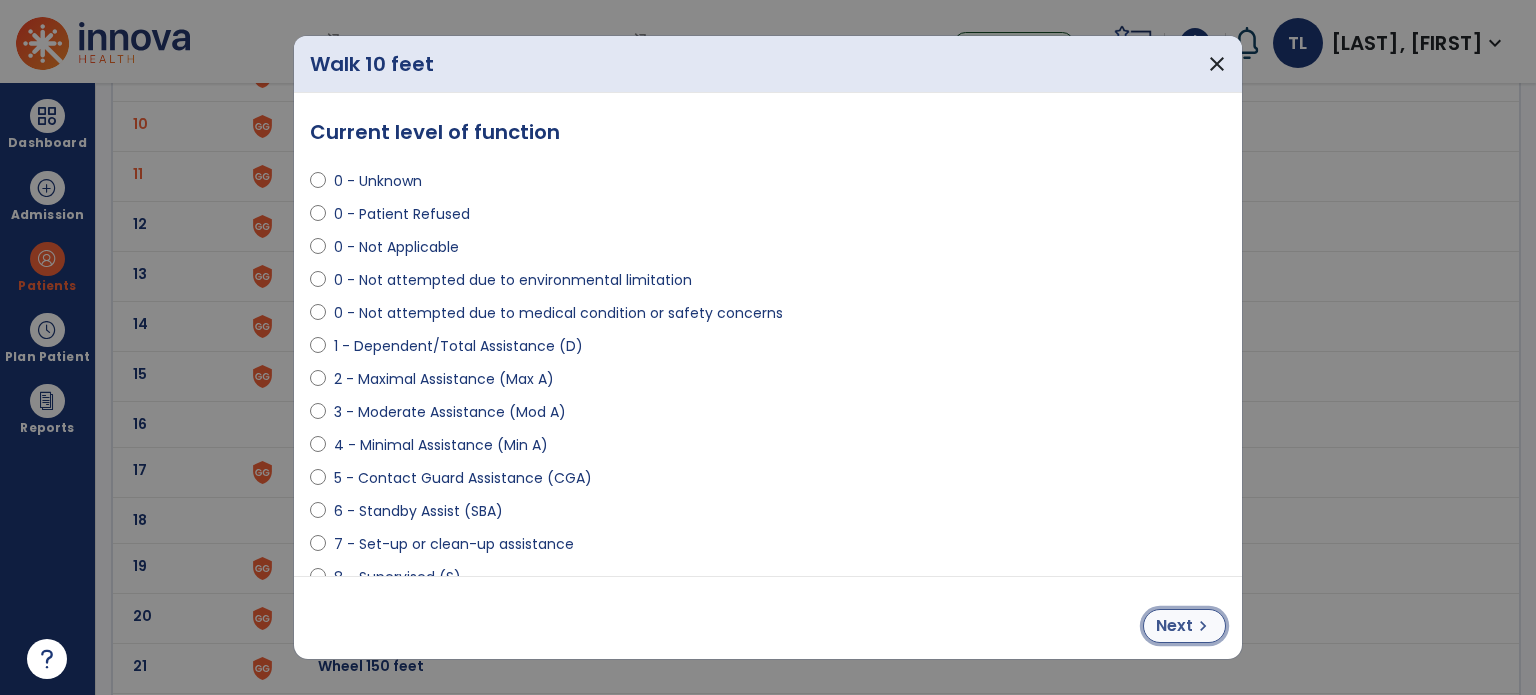 click on "Next" at bounding box center [1174, 626] 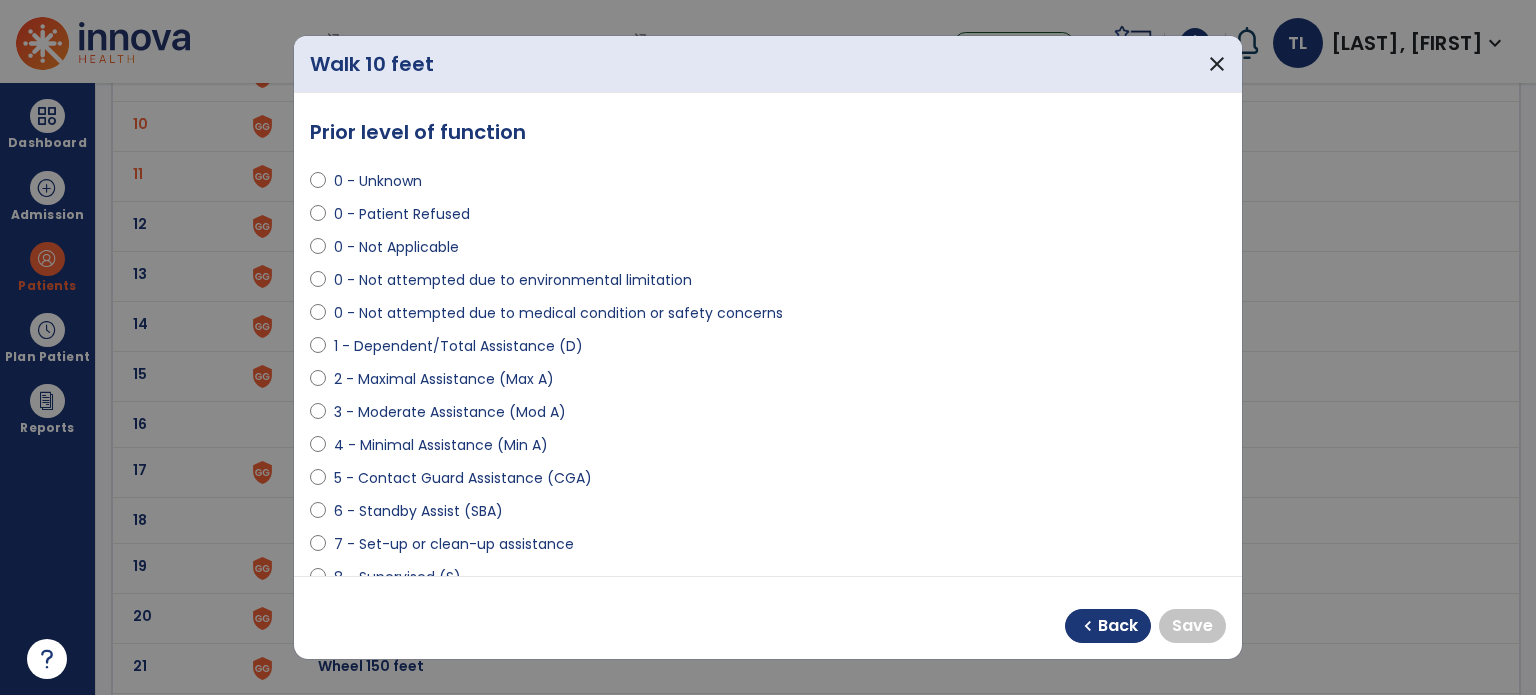 scroll, scrollTop: 208, scrollLeft: 0, axis: vertical 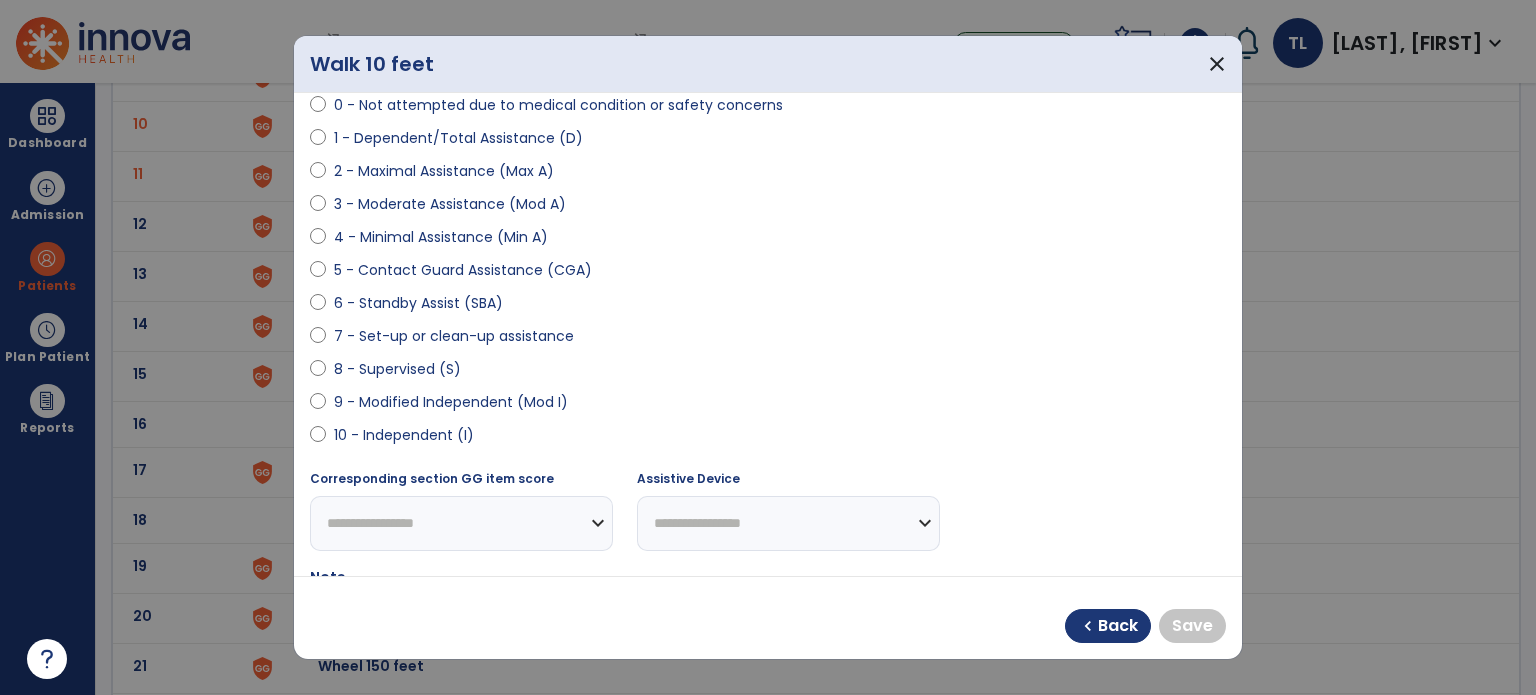 click on "9 - Modified Independent (Mod I)" at bounding box center (451, 402) 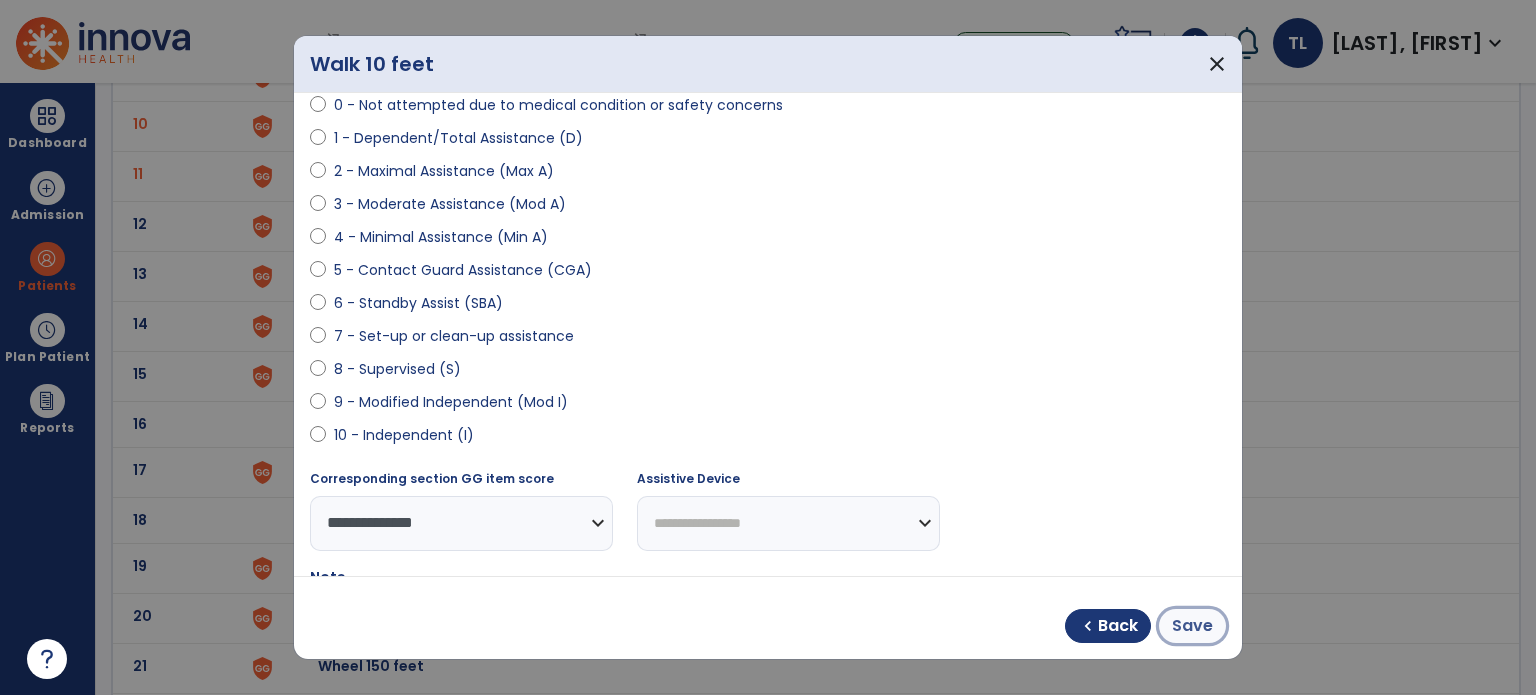 click on "Save" at bounding box center [1192, 626] 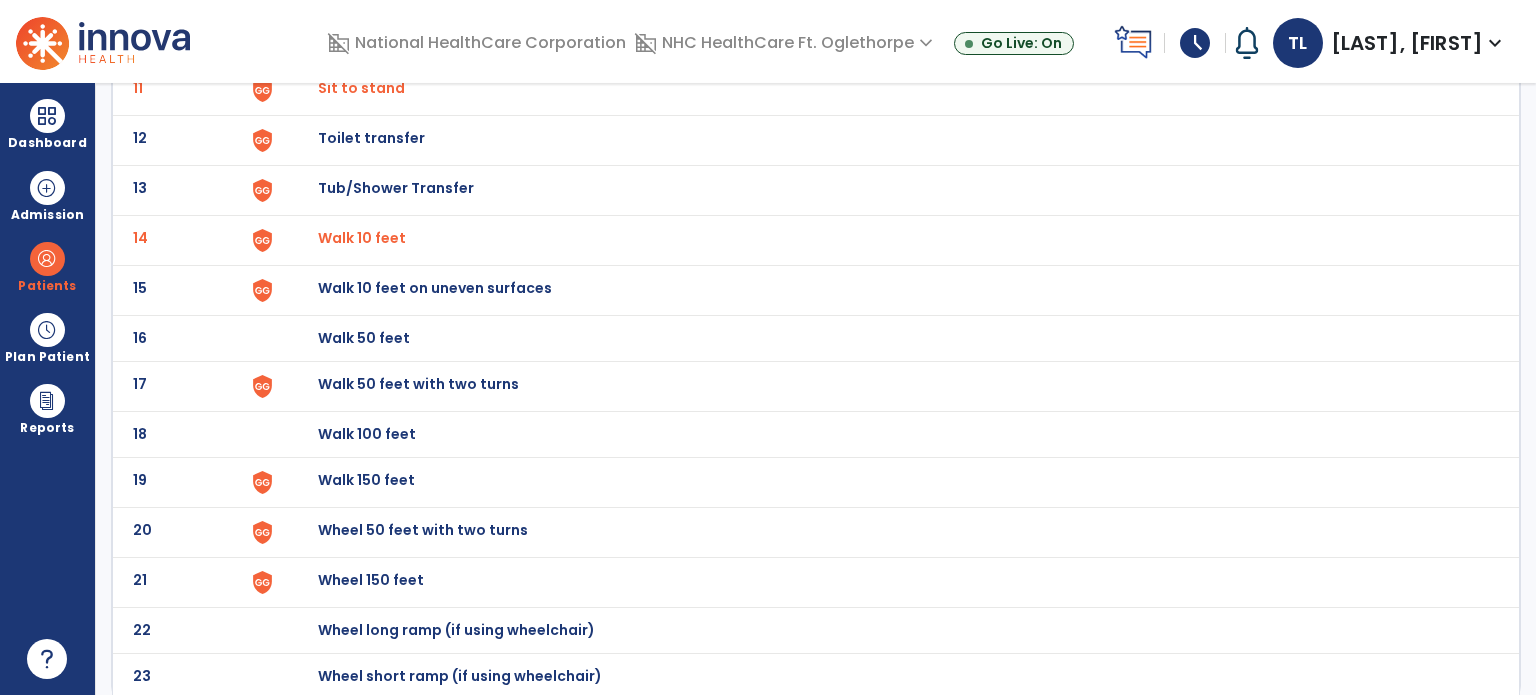 scroll, scrollTop: 0, scrollLeft: 0, axis: both 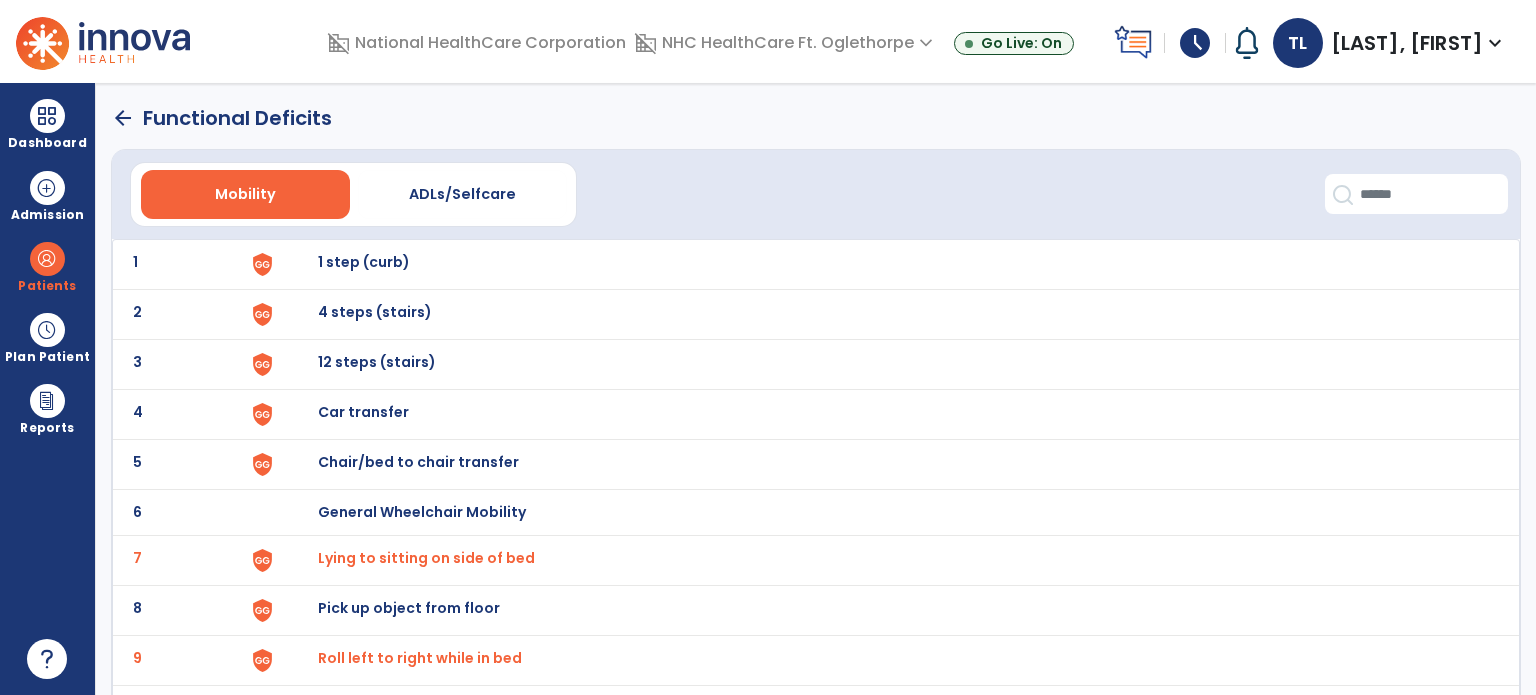 click on "arrow_back   Functional Deficits   Mobility   ADLs/Selfcare  1 1 step (curb) 2 4 steps (stairs) 3 12 steps (stairs) 4 Car transfer 5 Chair/bed to chair transfer 6 General Wheelchair Mobility 7 Lying to sitting on side of bed 8 Pick up object from floor 9 Roll left to right while in bed 10 Sit to lying while in bed 11 Sit to stand 12 Toilet transfer 13 Tub/Shower Transfer 14 Walk 10 feet 15 Walk 10 feet on uneven surfaces 16 Walk 50 feet 17 Walk 50 feet with two turns 18 Walk 100 feet 19 Walk 150 feet 20 Wheel 50 feet with two turns 21 Wheel 150 feet 22 Wheel long ramp (if using wheelchair) 23 Wheel short ramp (if using wheelchair)" at bounding box center (816, 389) 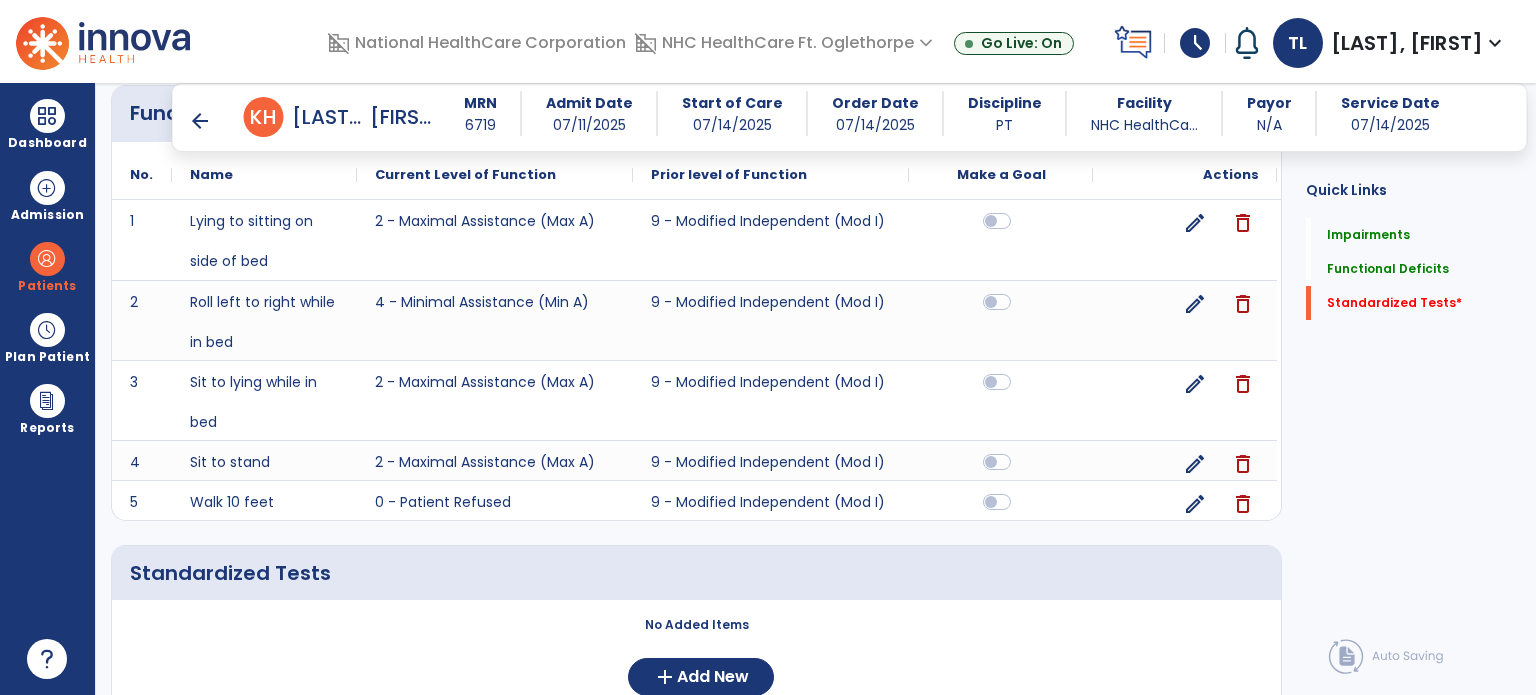 scroll, scrollTop: 2236, scrollLeft: 0, axis: vertical 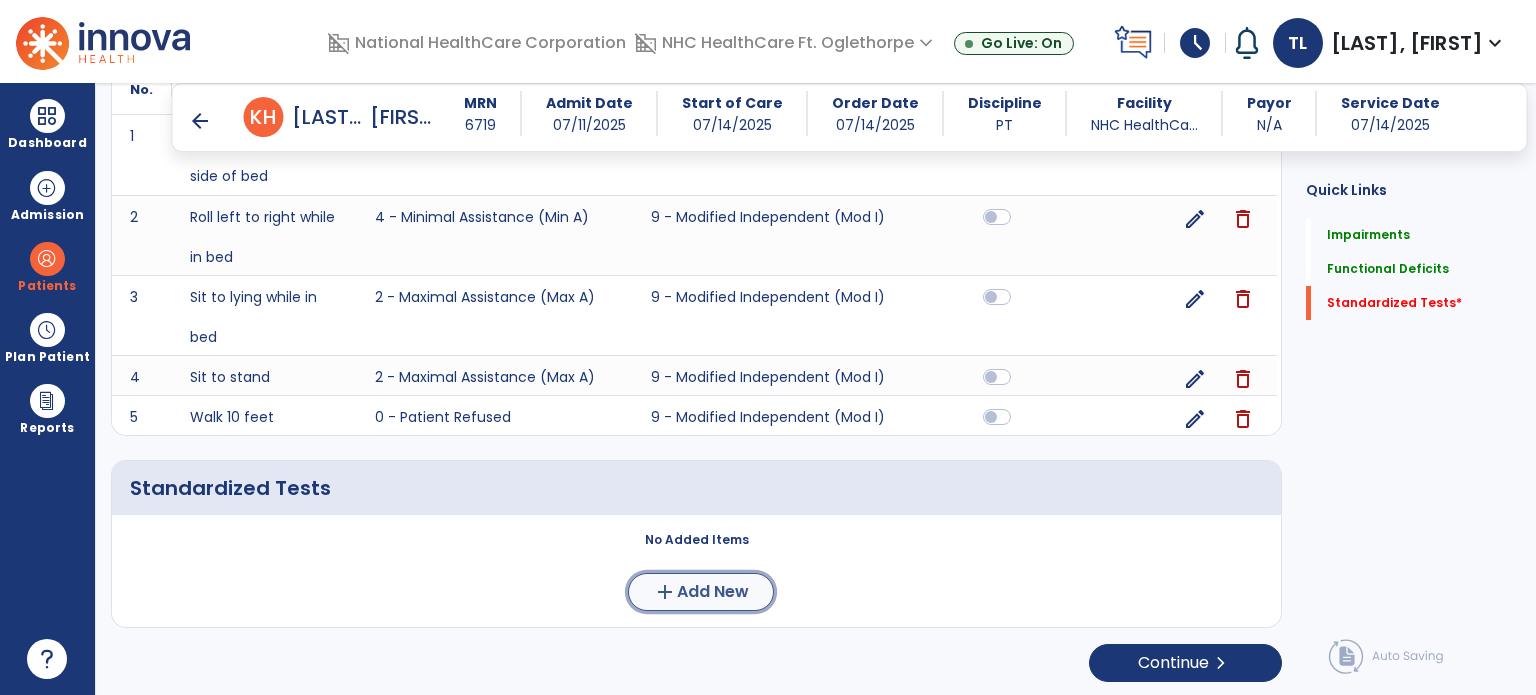 click on "Add New" 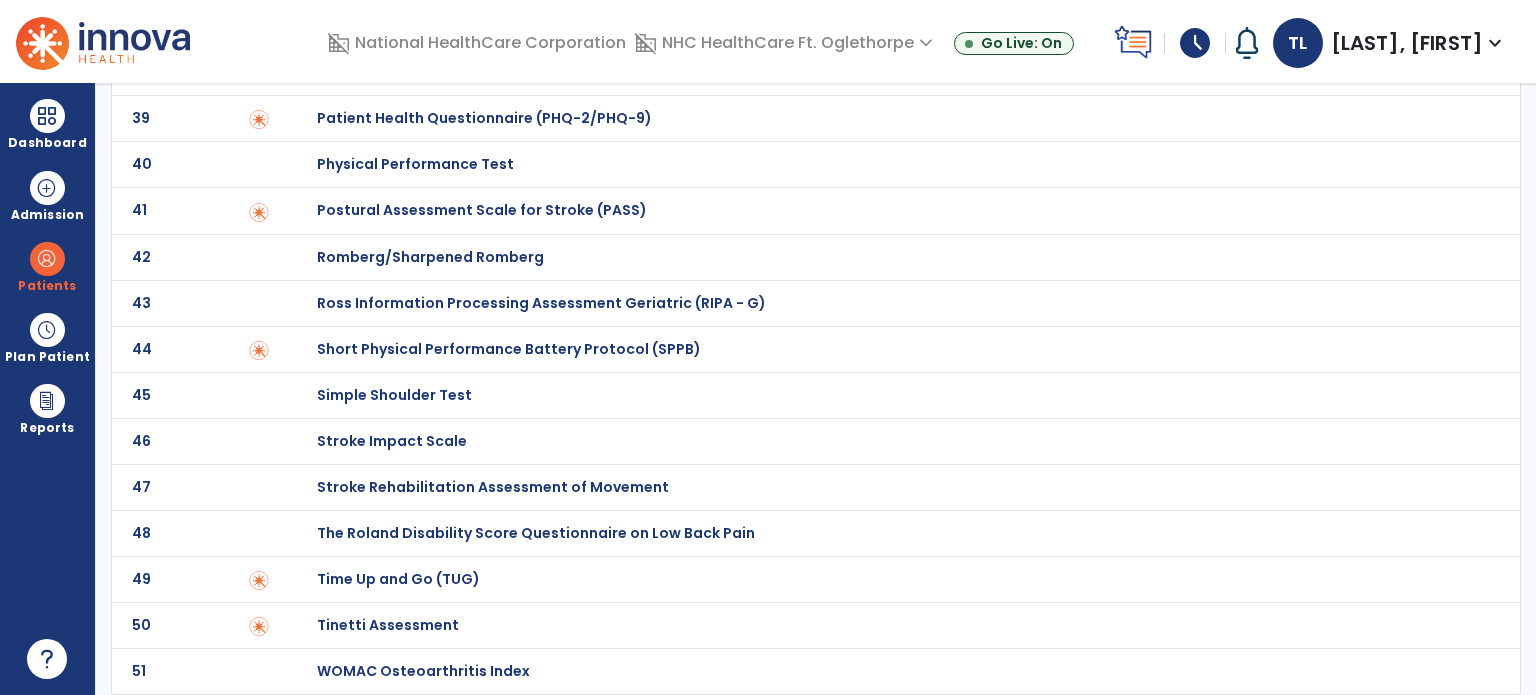 scroll, scrollTop: 0, scrollLeft: 0, axis: both 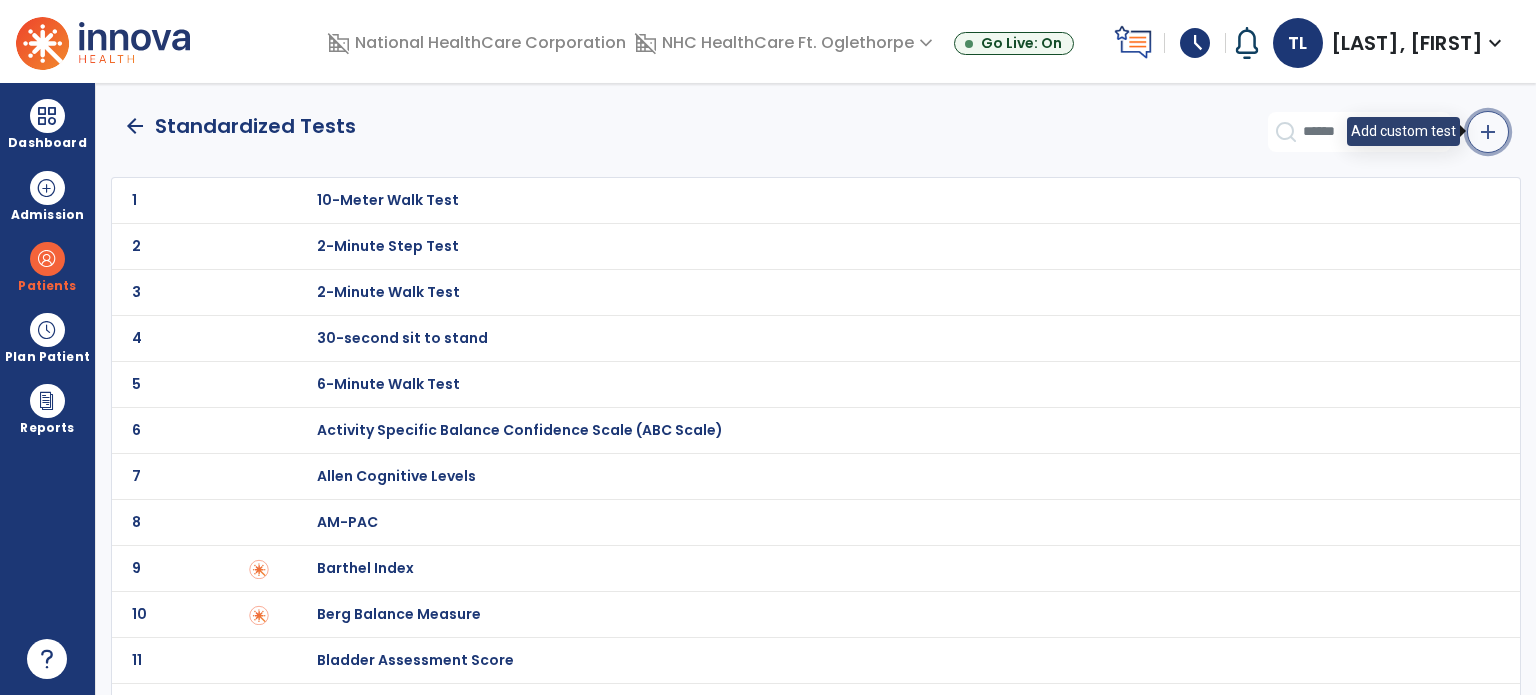 click on "add" 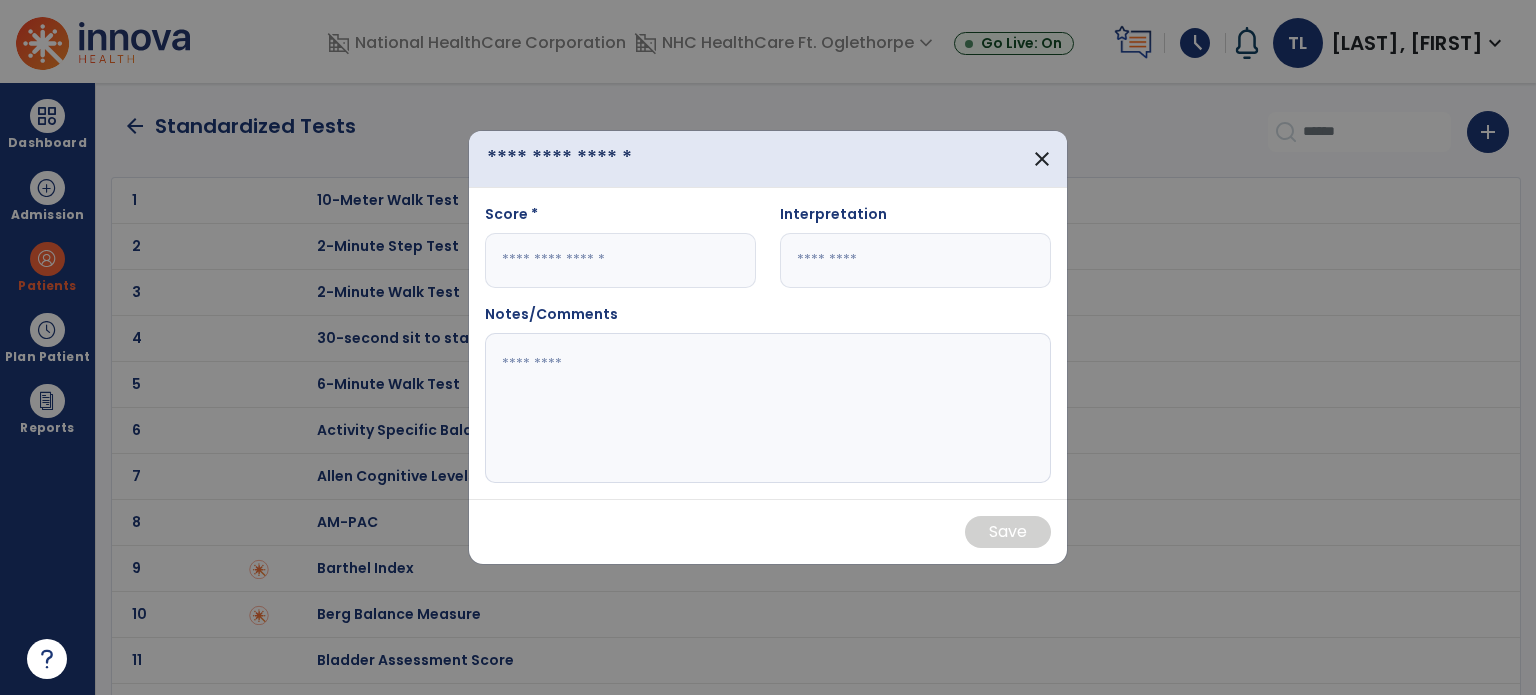 click at bounding box center (600, 159) 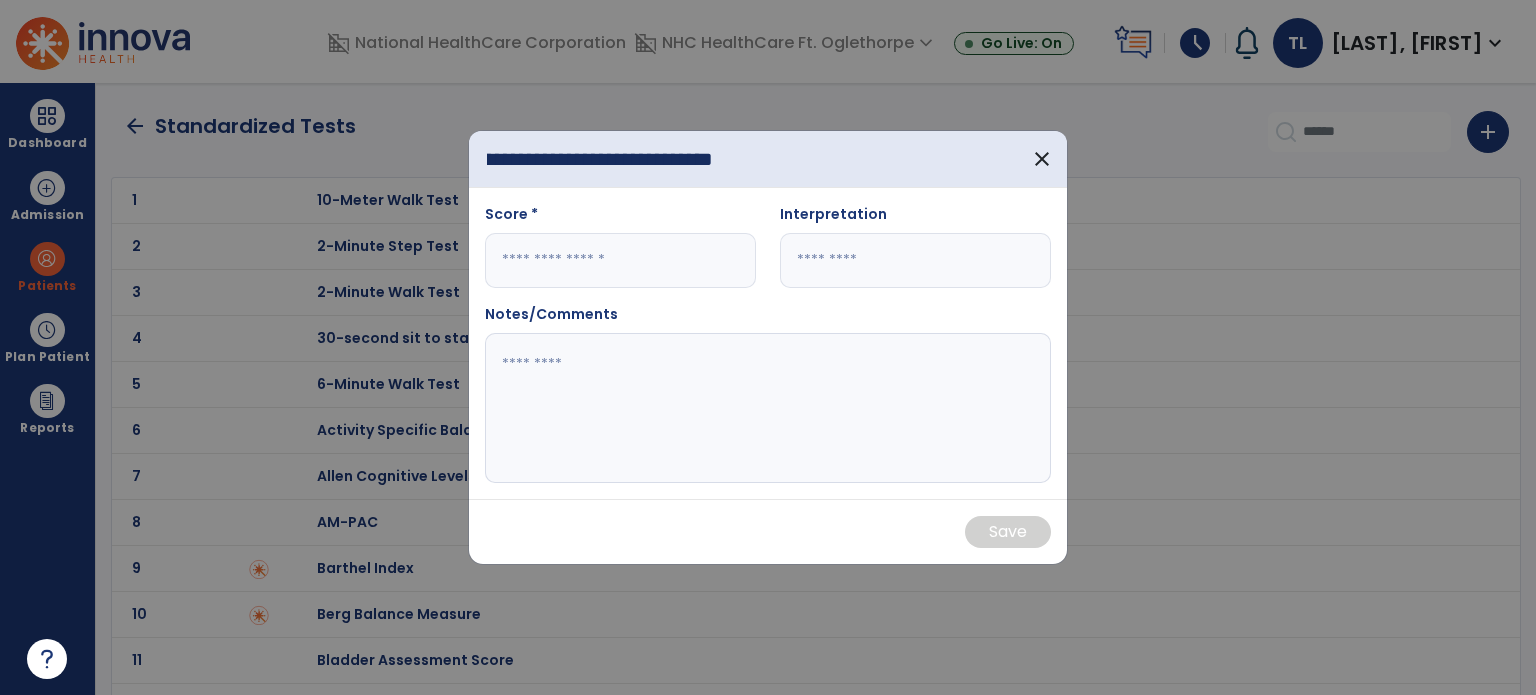 scroll, scrollTop: 0, scrollLeft: 91, axis: horizontal 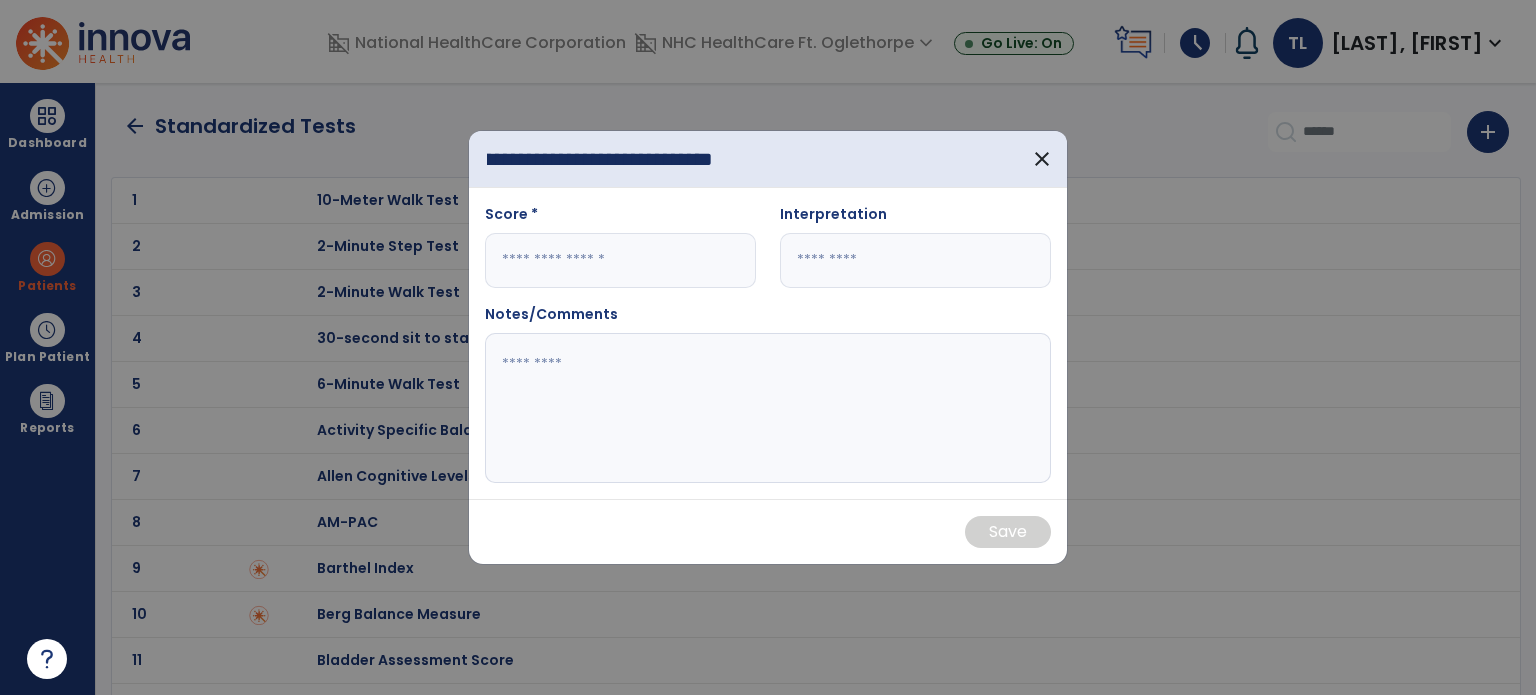 type on "**********" 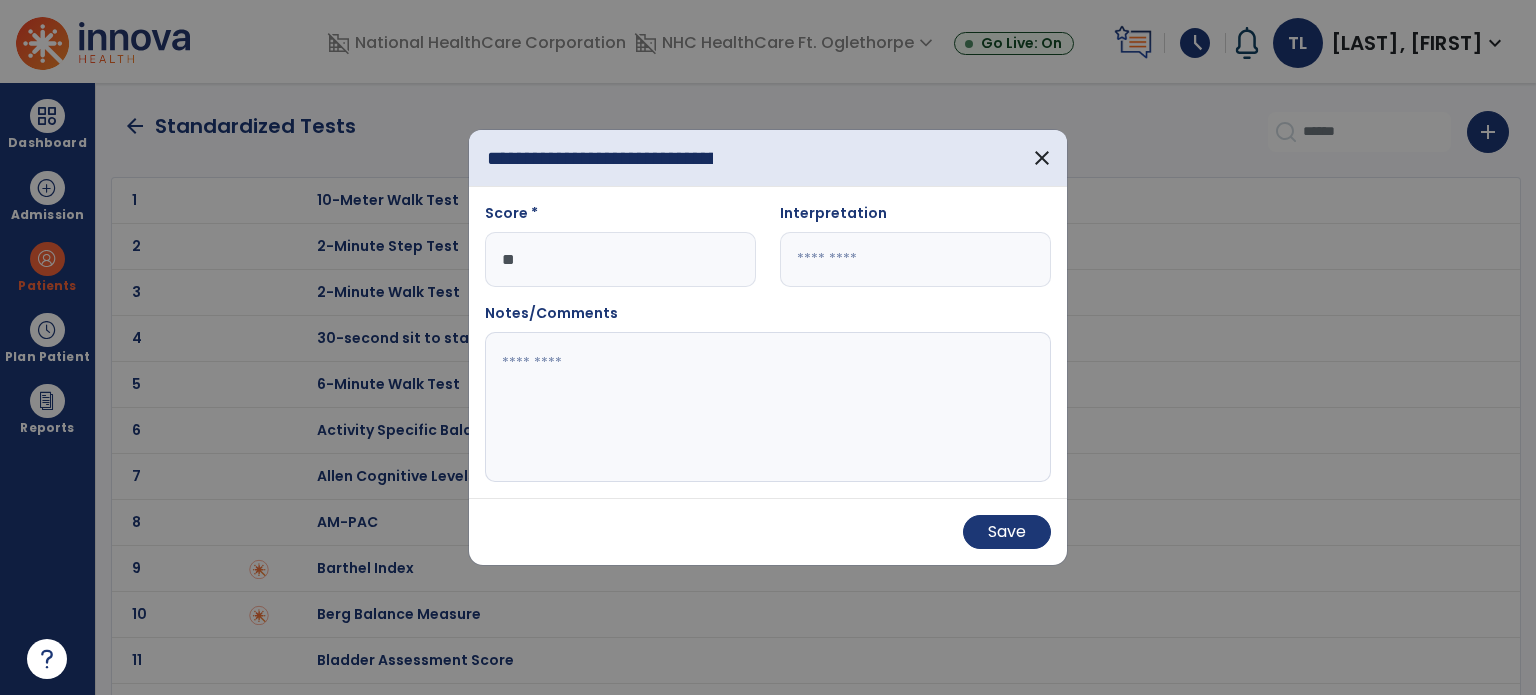 type on "**" 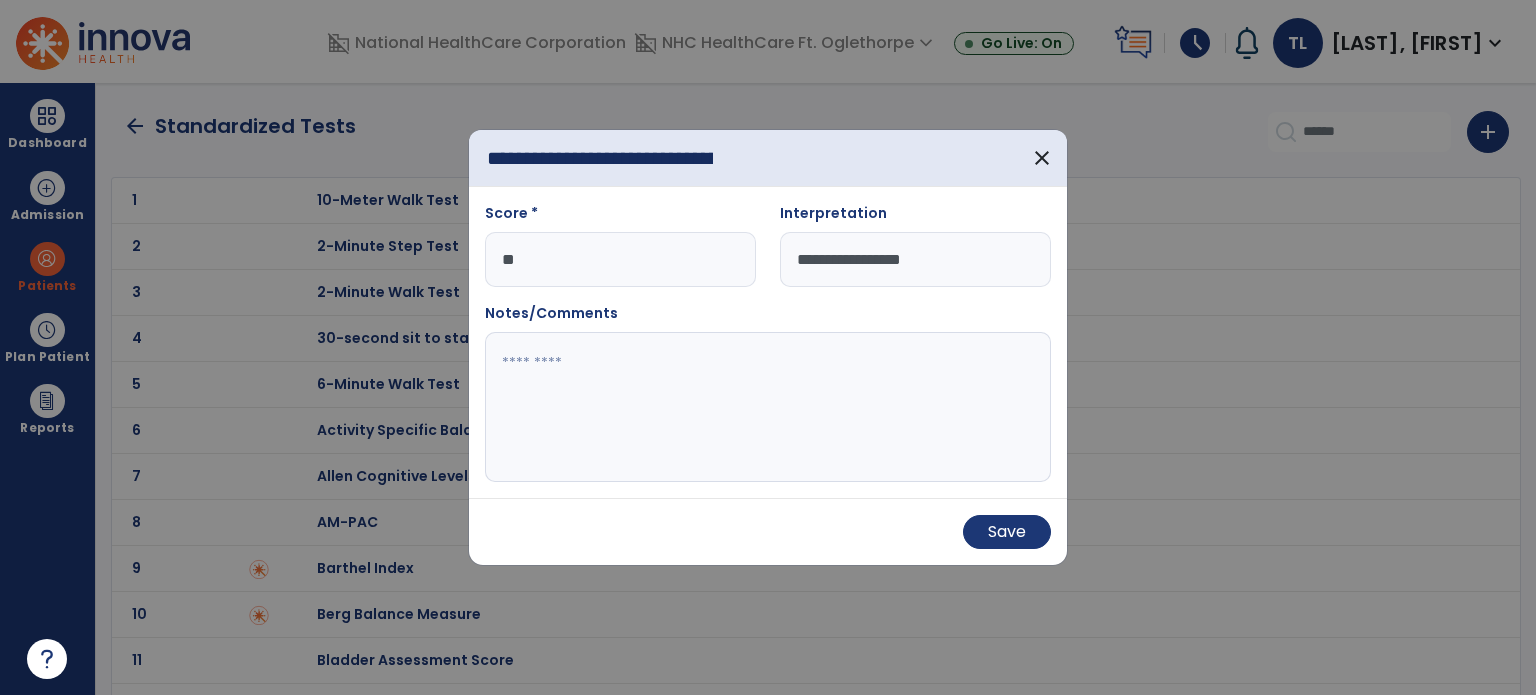 type on "**********" 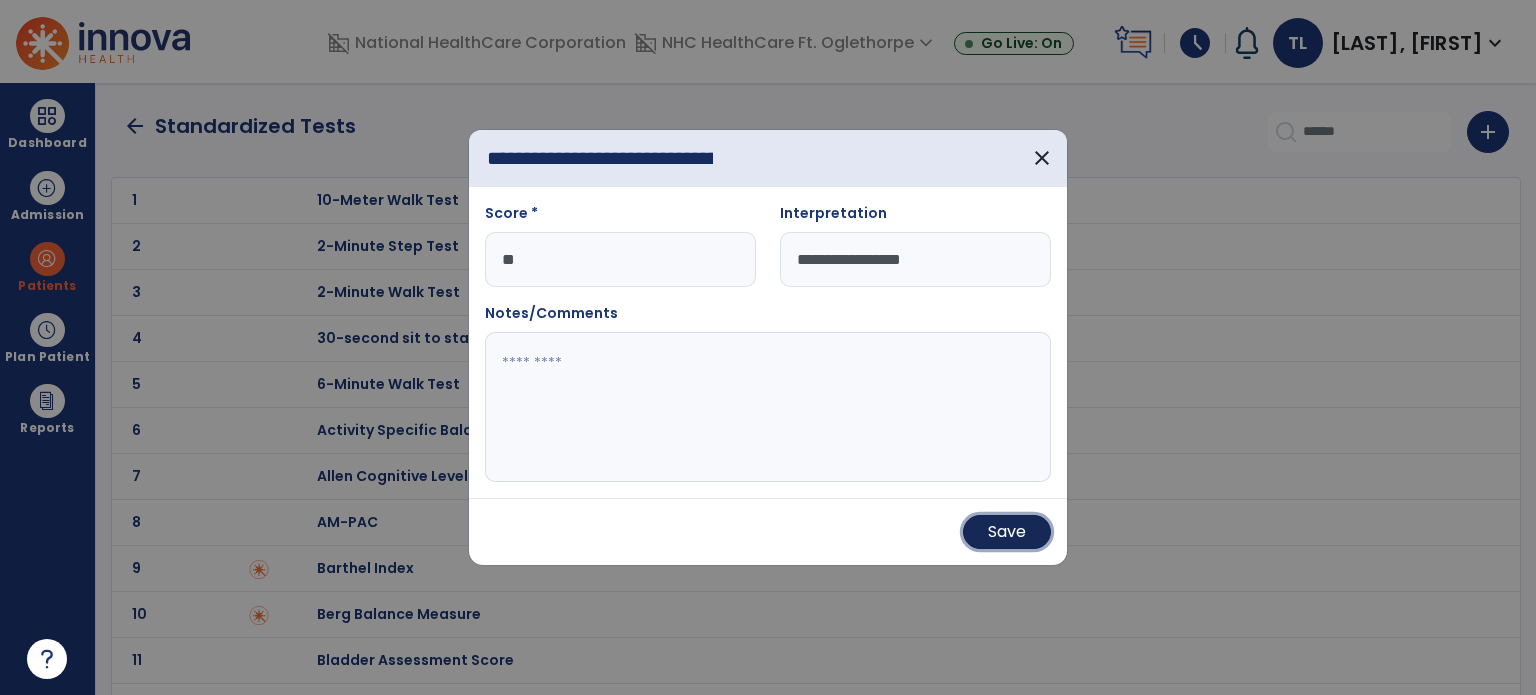 click on "Save" at bounding box center [1007, 532] 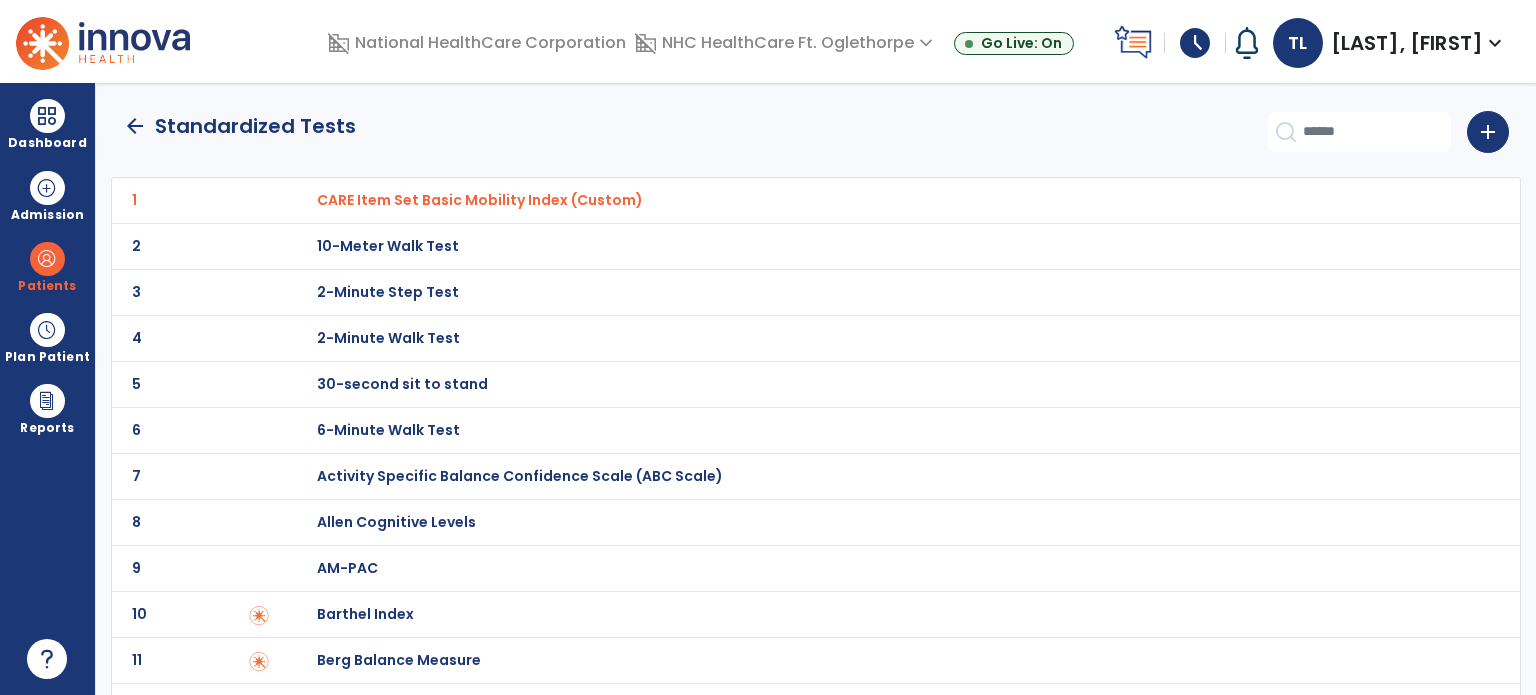 click on "arrow_back" 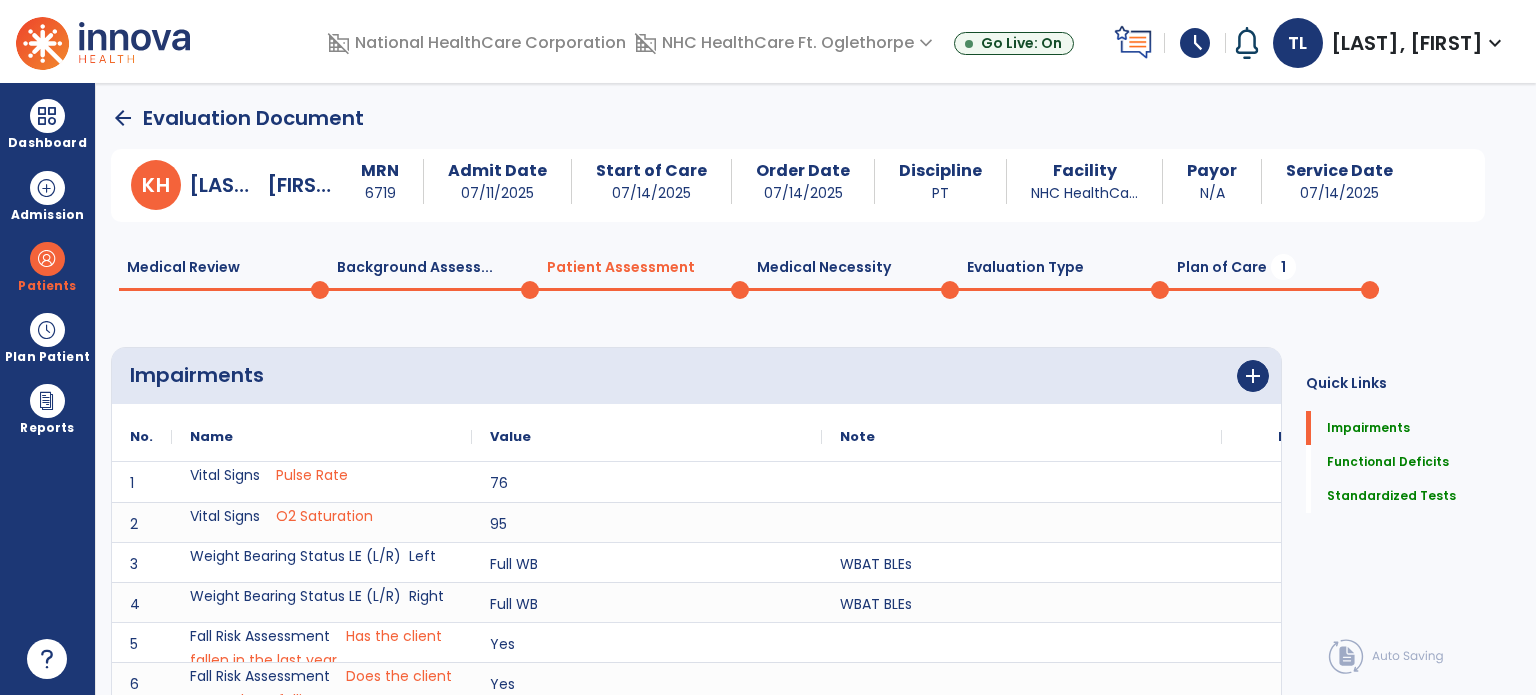 scroll, scrollTop: 20, scrollLeft: 0, axis: vertical 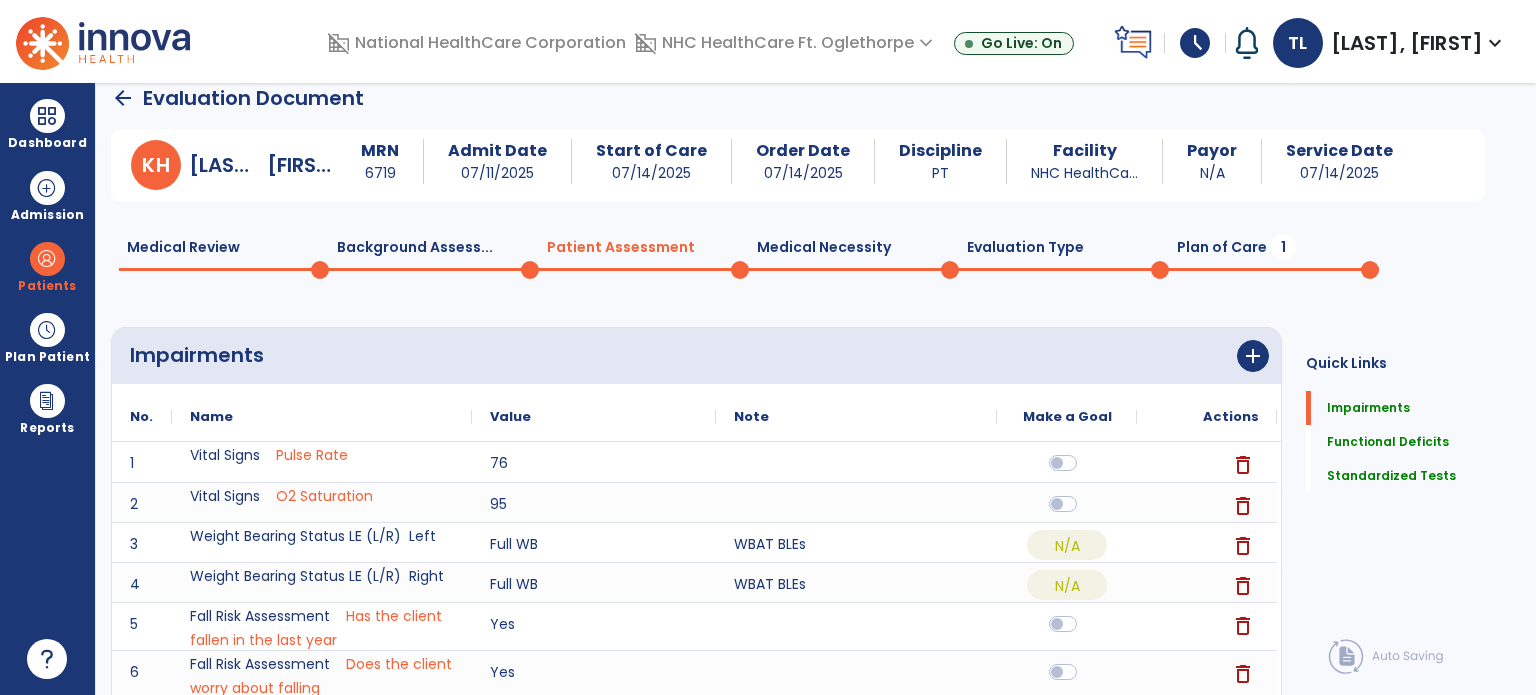 click on "Medical Review  0  Background Assess...  0  Patient Assessment  0  Medical Necessity  0  Evaluation Type  0  Plan of Care  1" 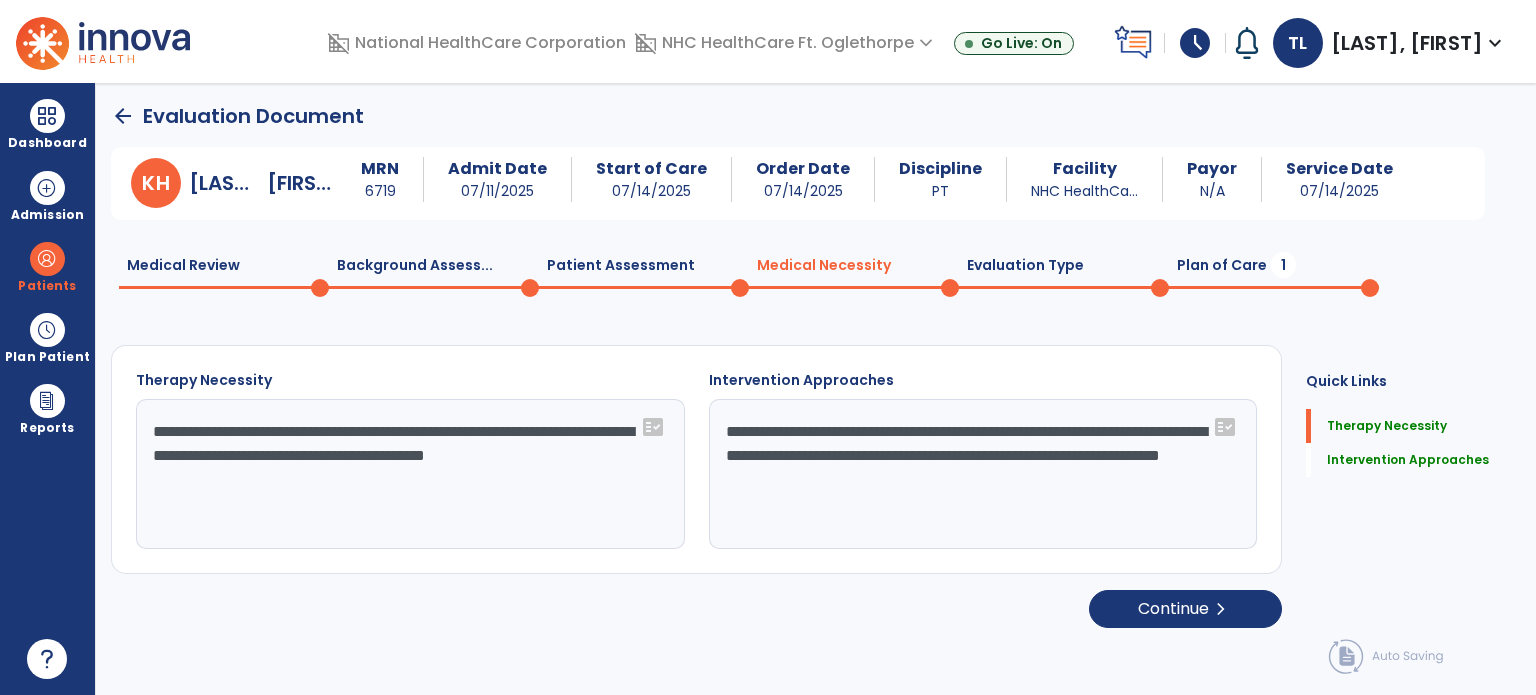 scroll, scrollTop: 0, scrollLeft: 0, axis: both 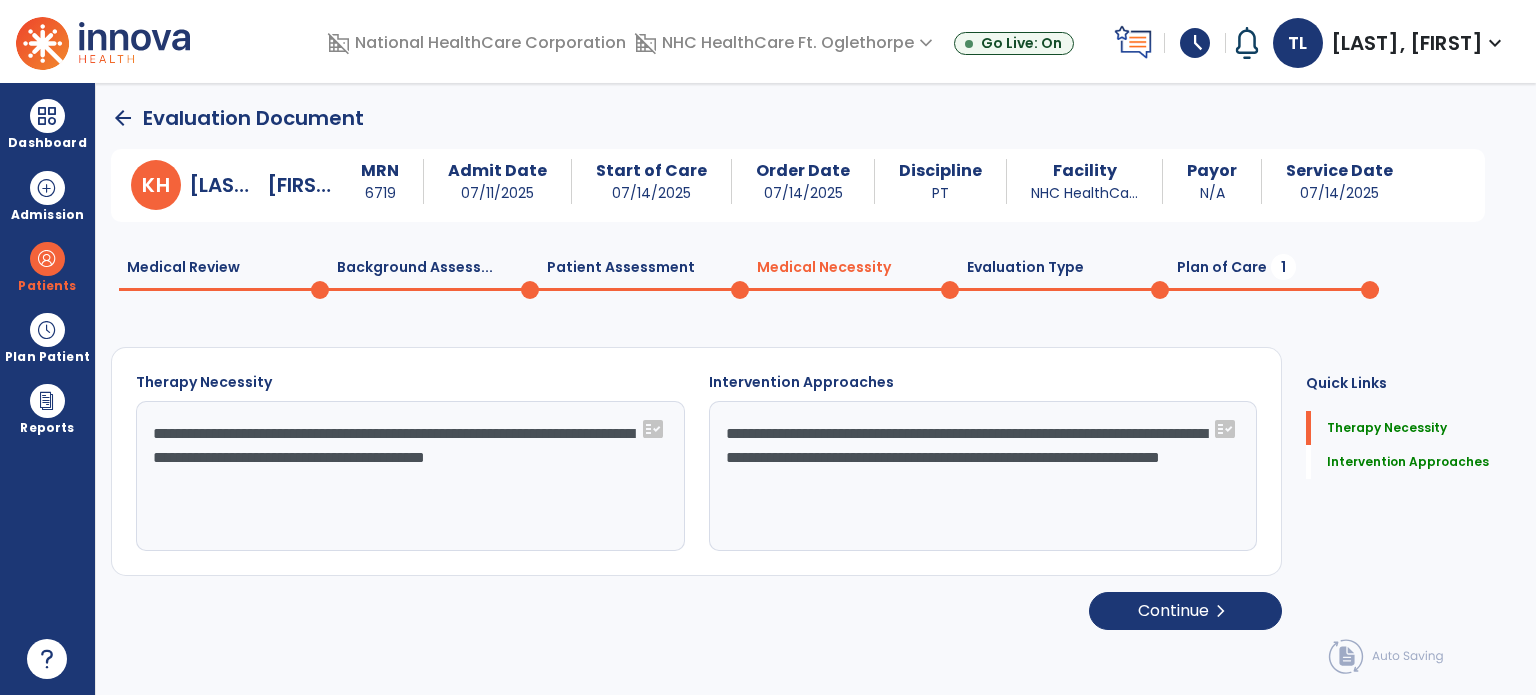click on "Evaluation Type  0" 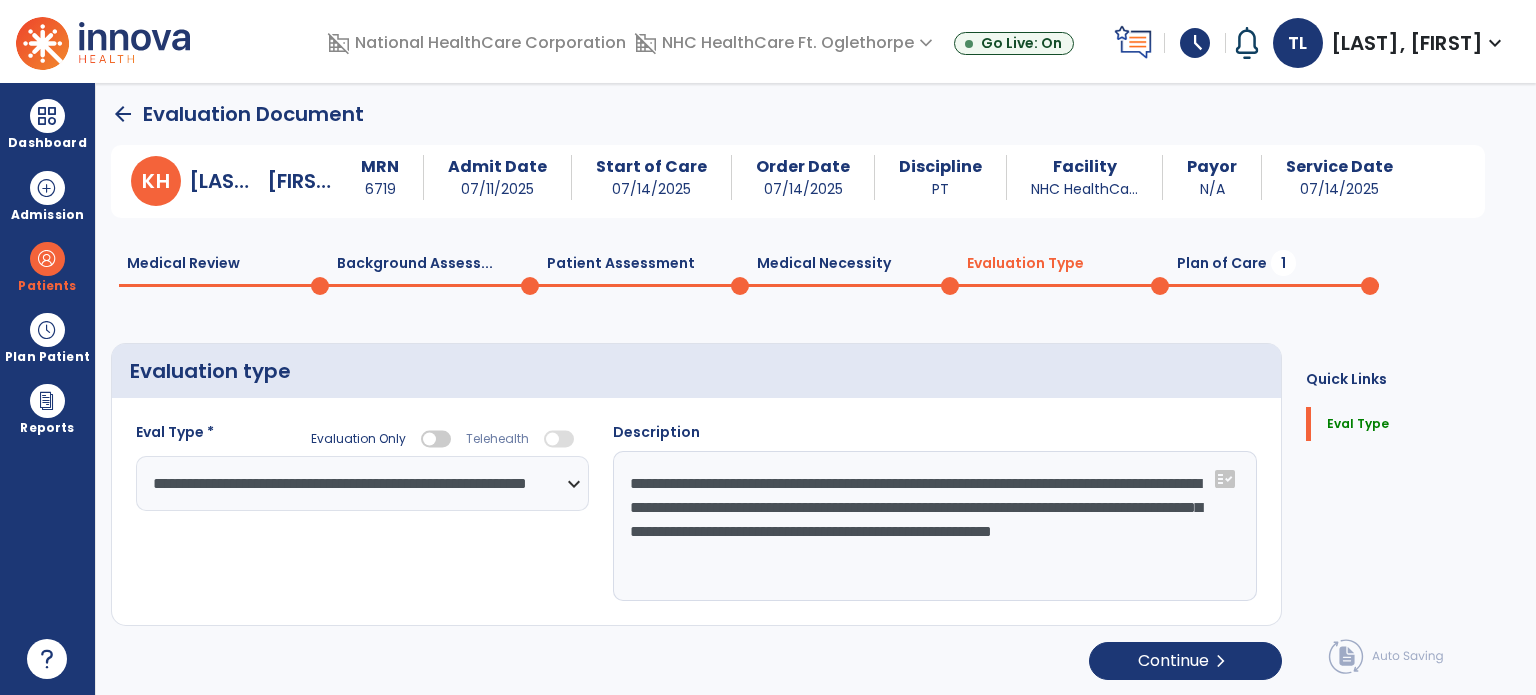 click on "Plan of Care  1" 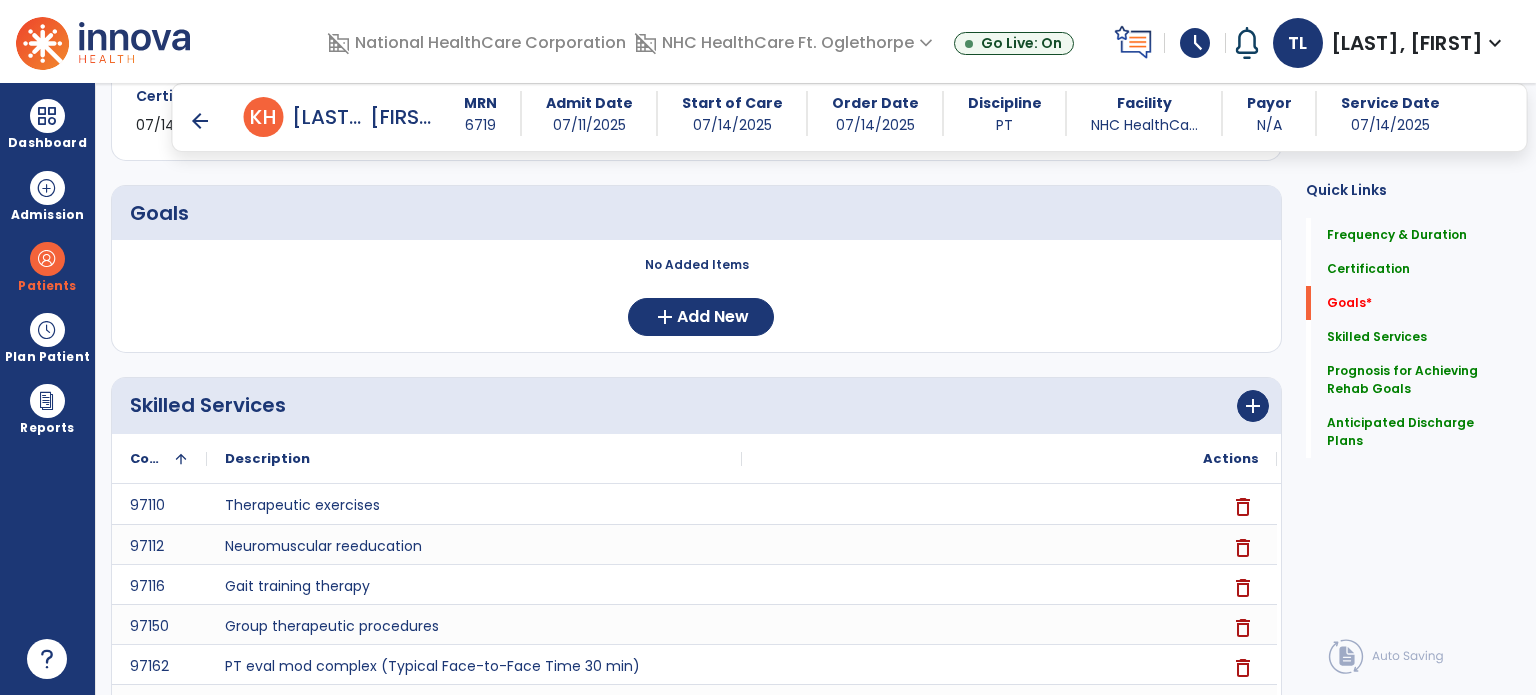scroll, scrollTop: 432, scrollLeft: 0, axis: vertical 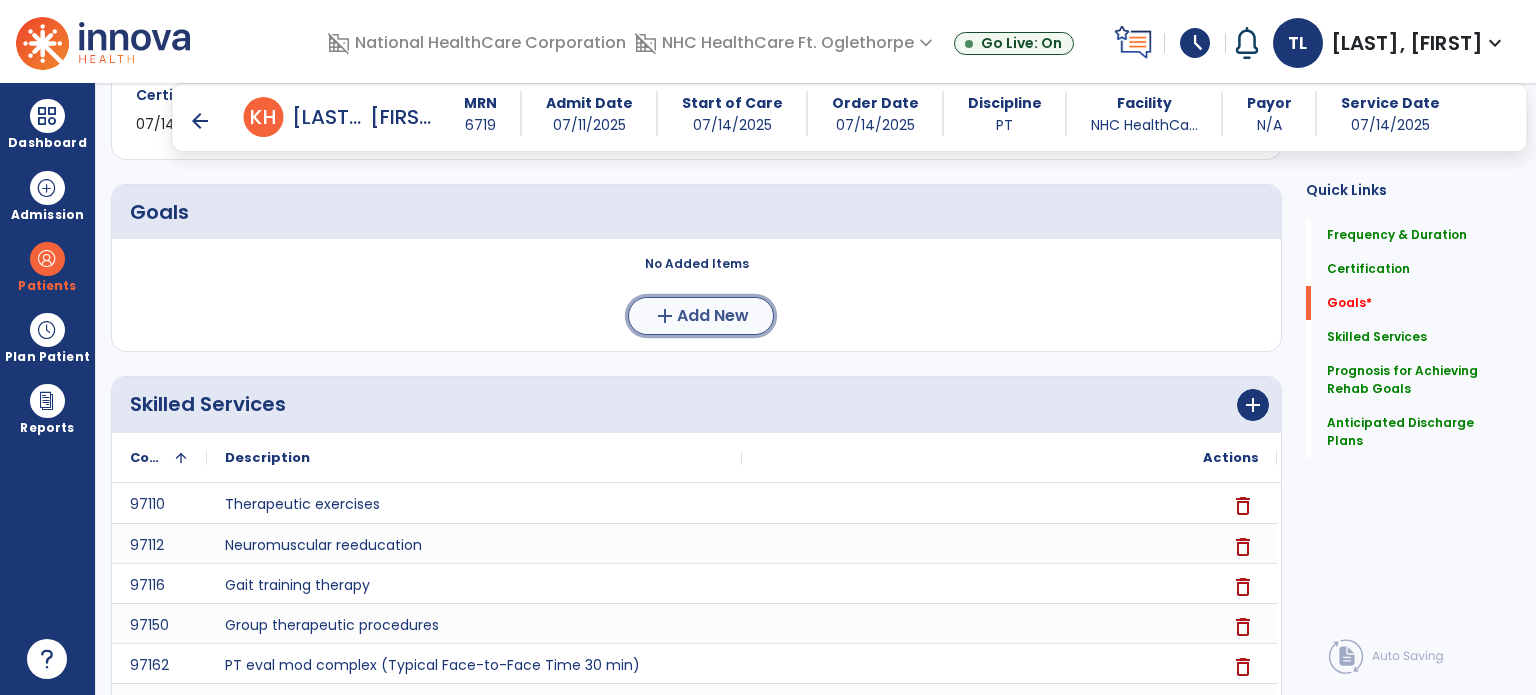 click on "Add New" at bounding box center [713, 316] 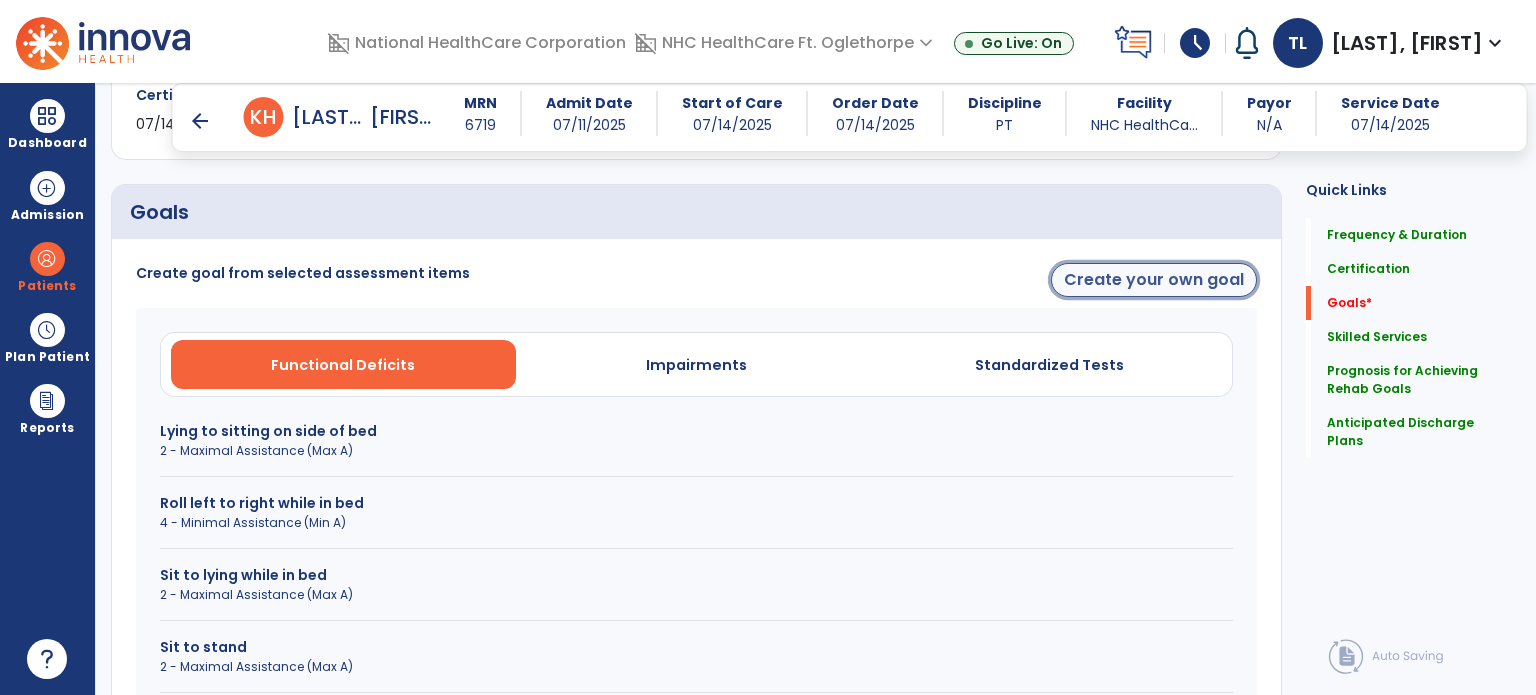 click on "Create your own goal" at bounding box center (1154, 280) 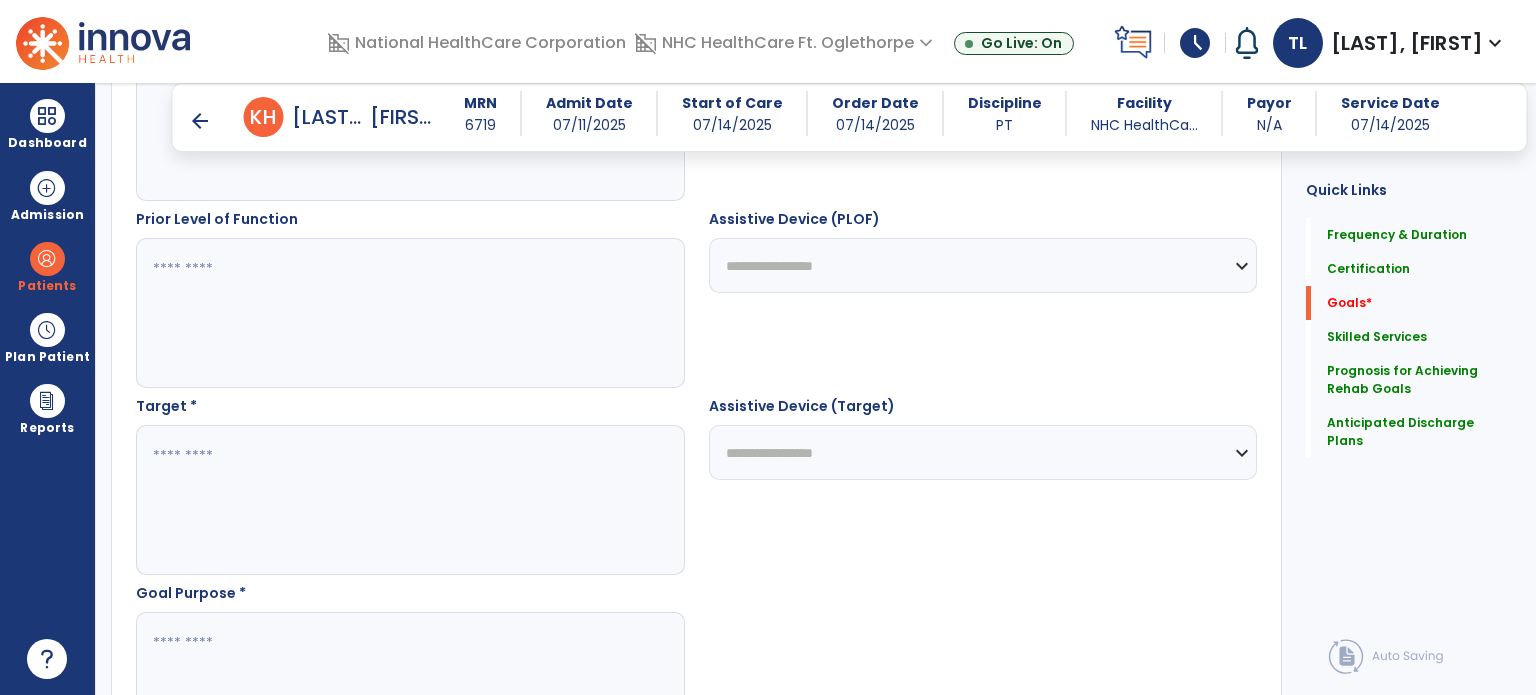 scroll, scrollTop: 1244, scrollLeft: 0, axis: vertical 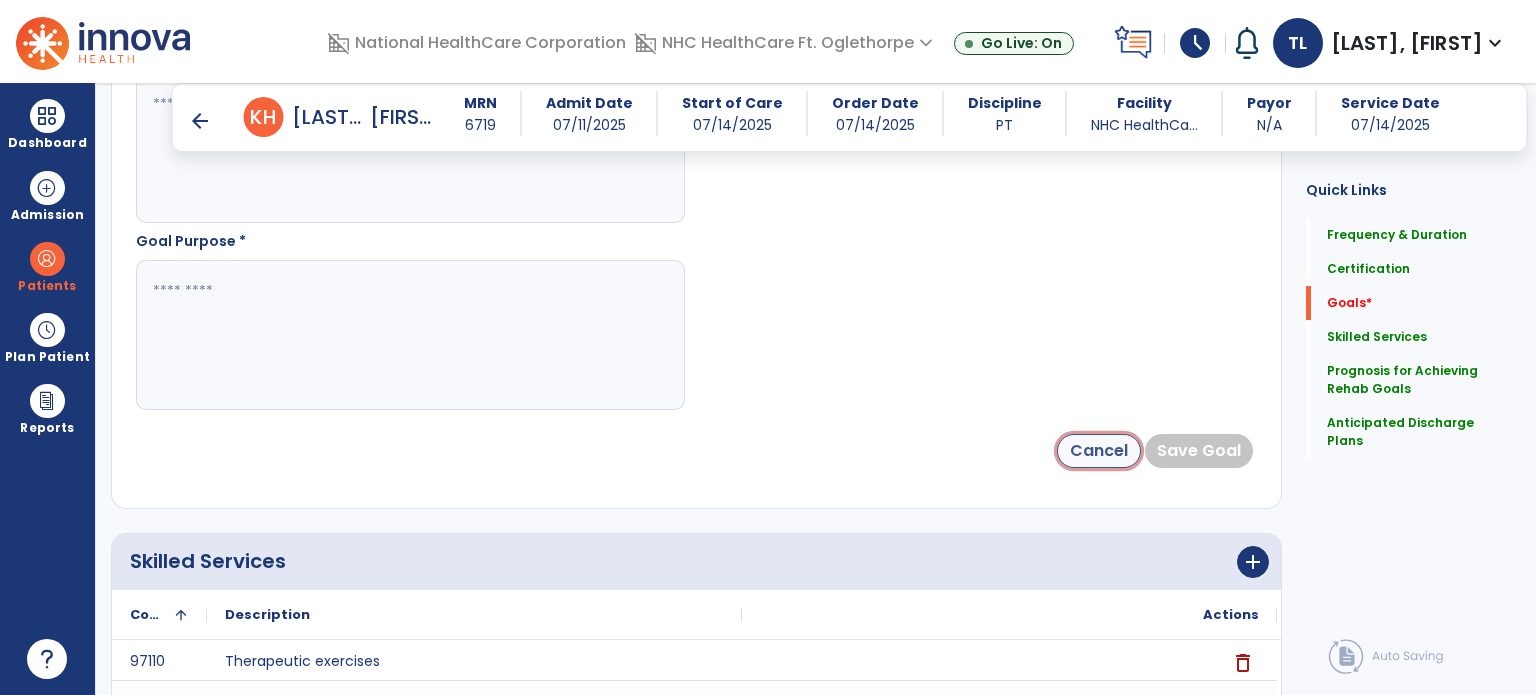 click on "Cancel" at bounding box center [1099, 451] 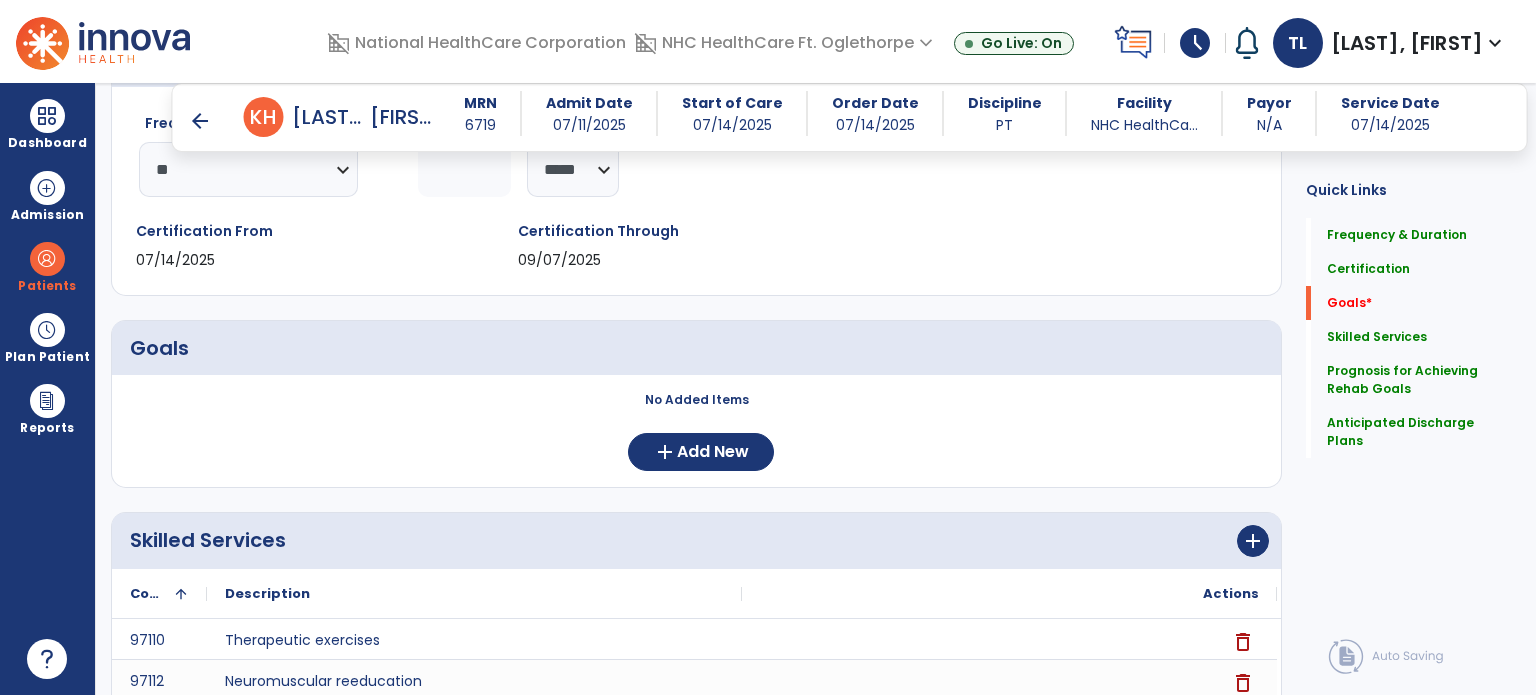 scroll, scrollTop: 279, scrollLeft: 0, axis: vertical 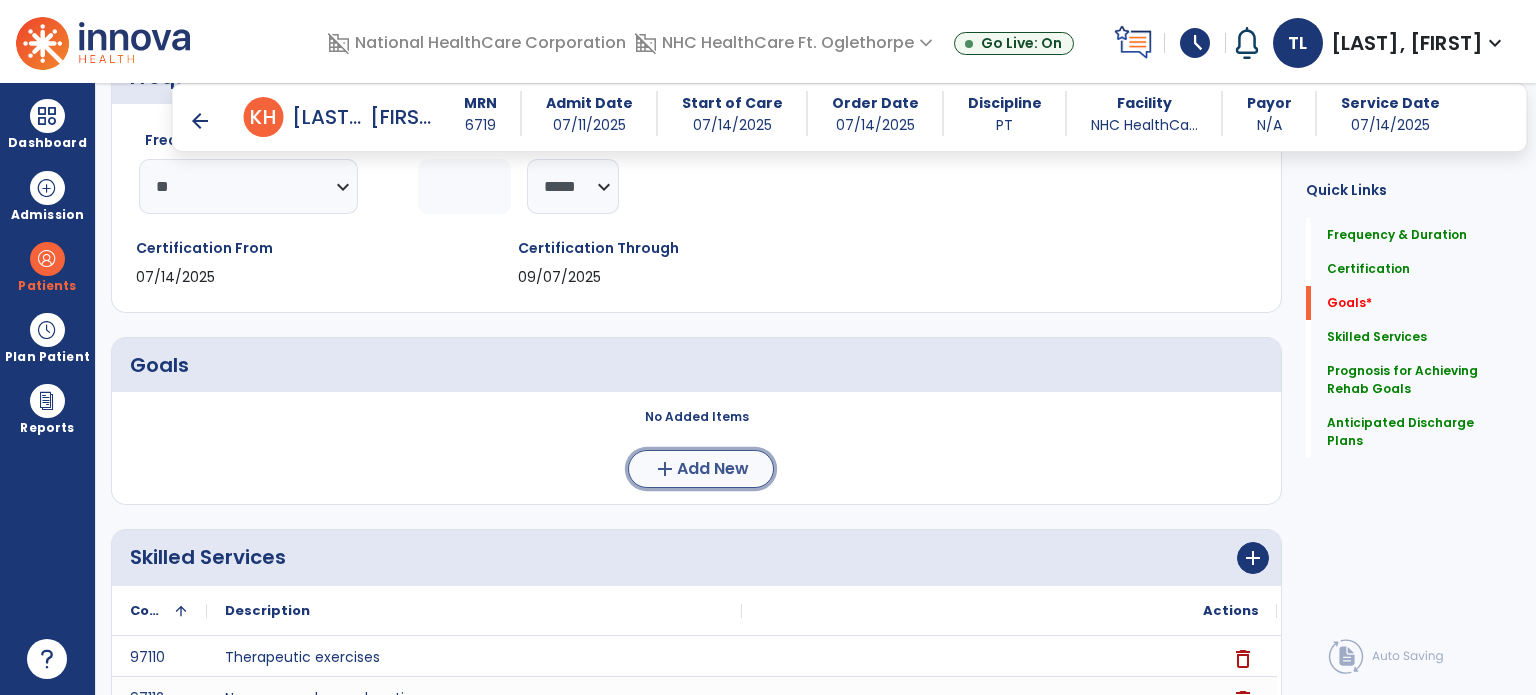 click on "Add New" at bounding box center [713, 469] 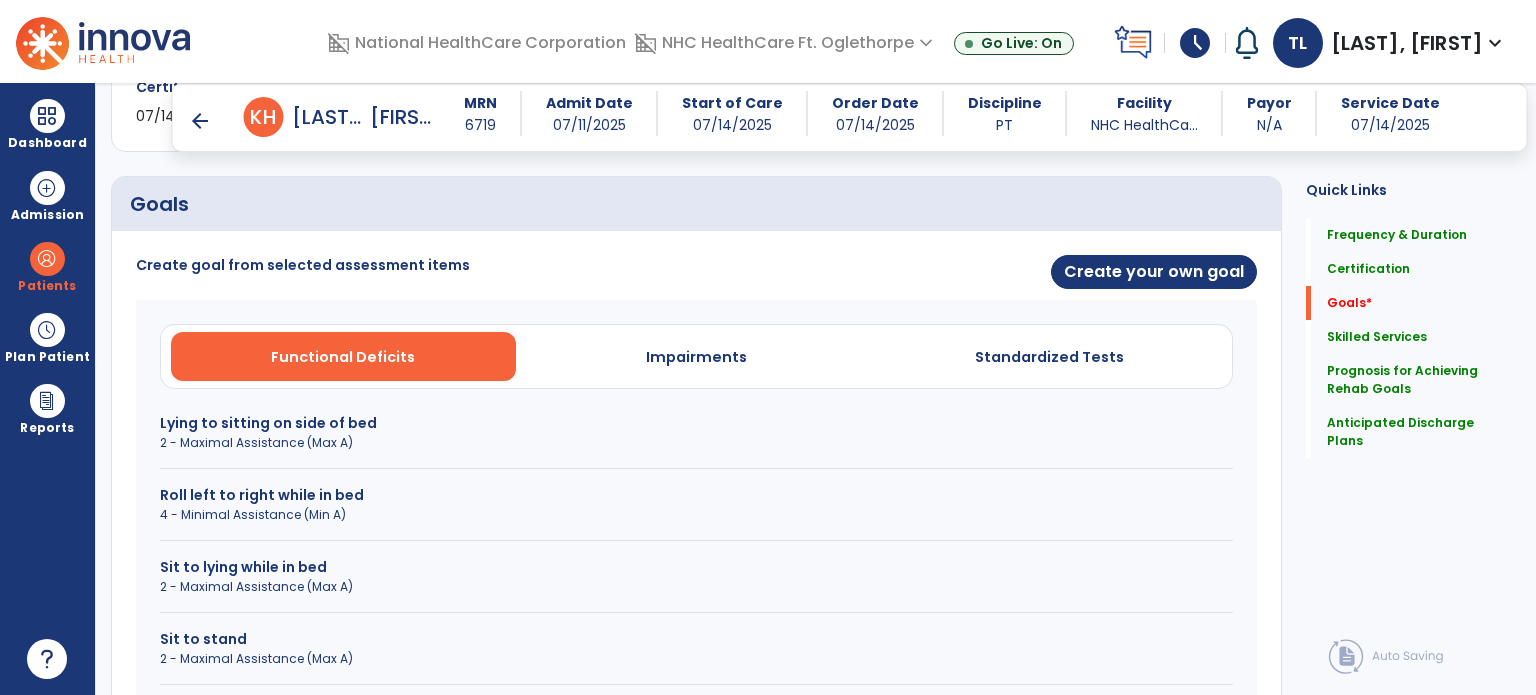 scroll, scrollTop: 443, scrollLeft: 0, axis: vertical 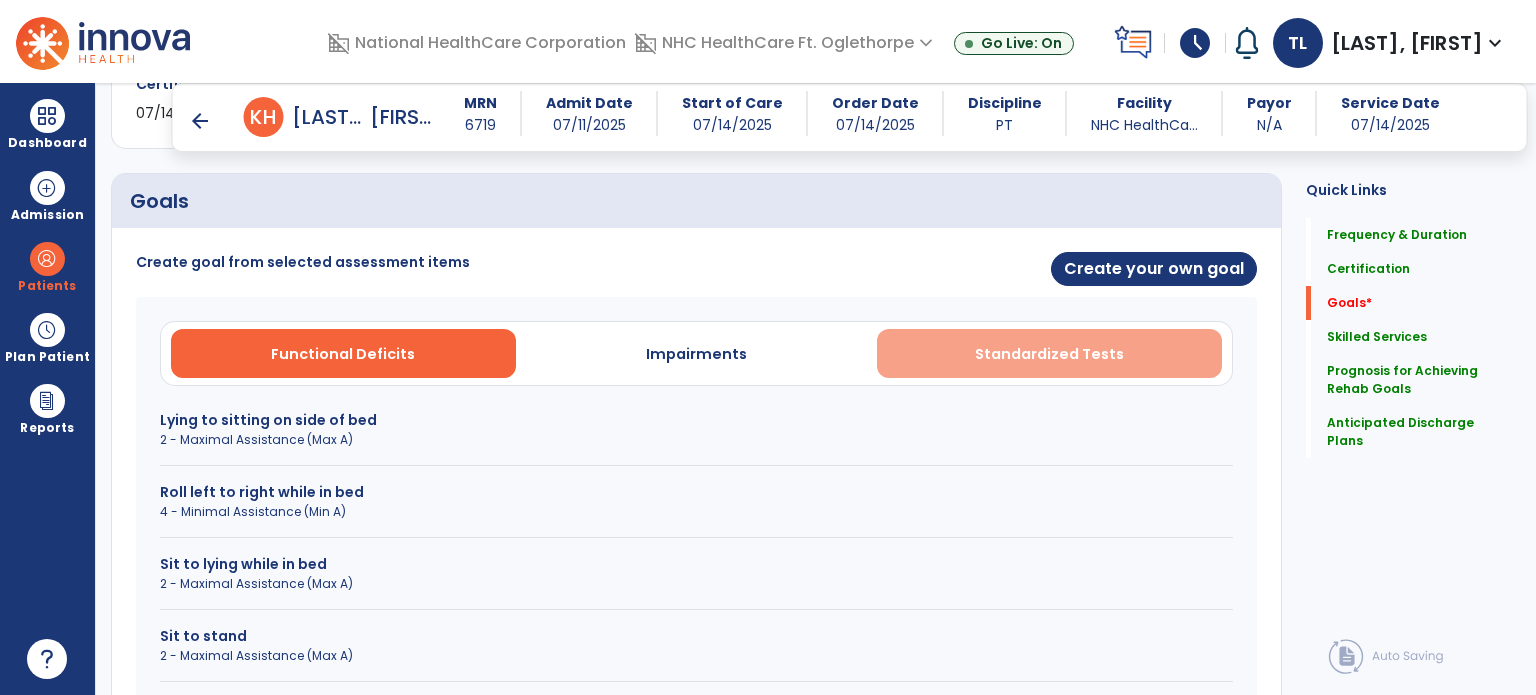 click on "Standardized Tests" at bounding box center [1049, 353] 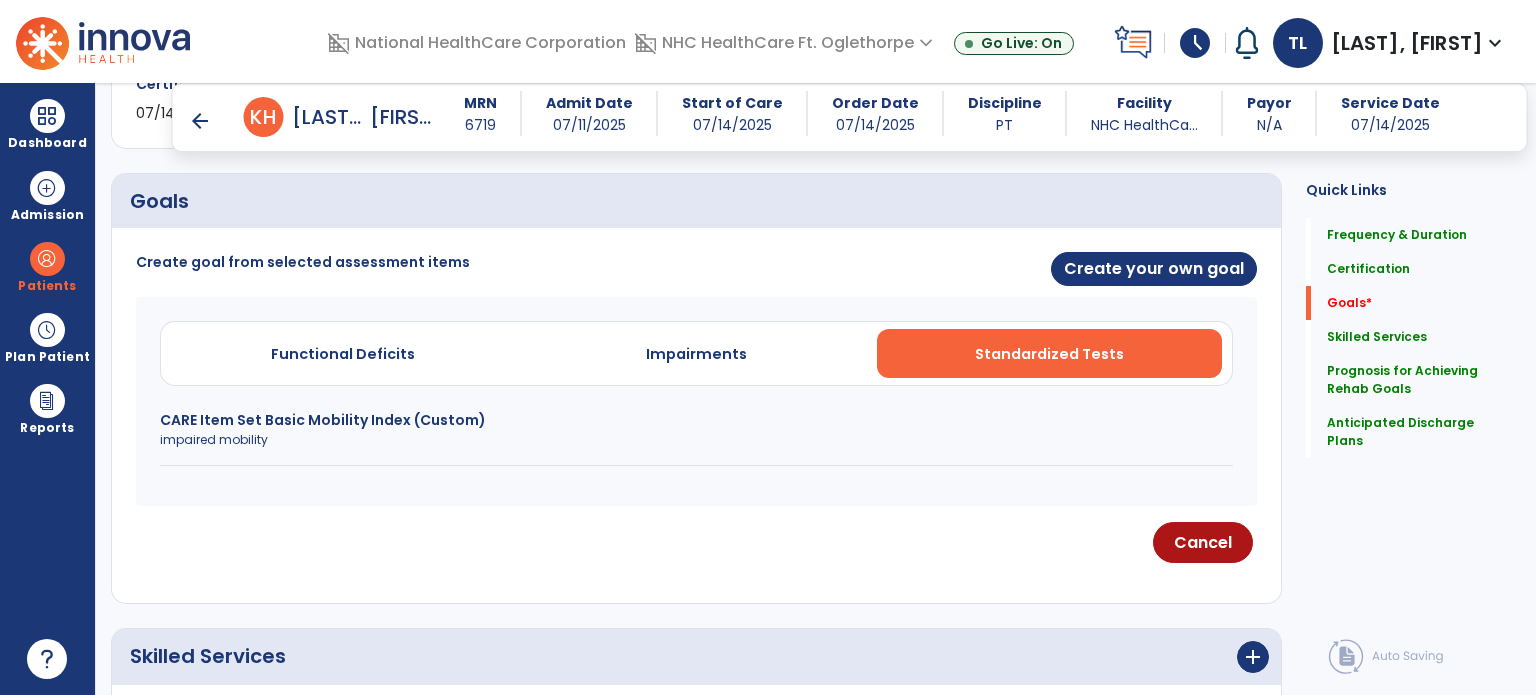 click on "CARE Item Set Basic Mobility Index (Custom)" at bounding box center (696, 420) 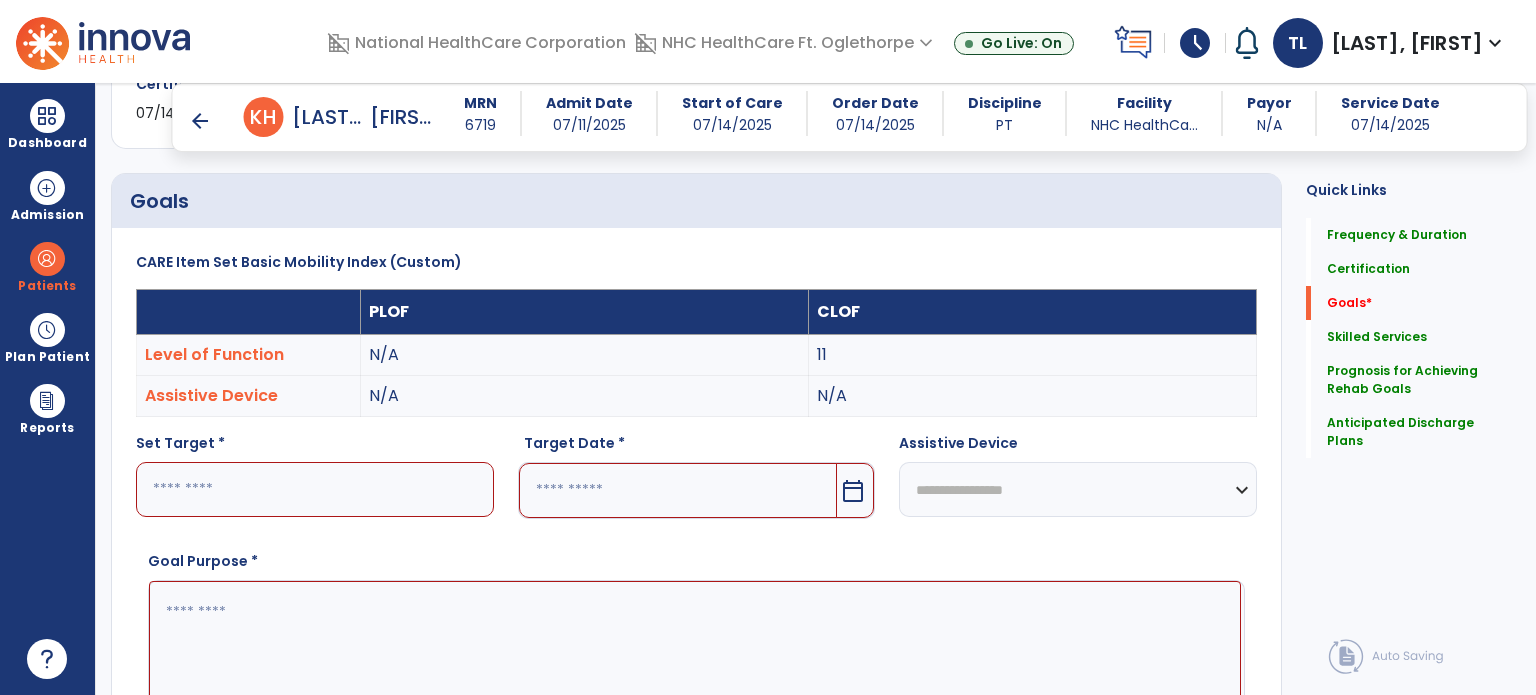 scroll, scrollTop: 536, scrollLeft: 0, axis: vertical 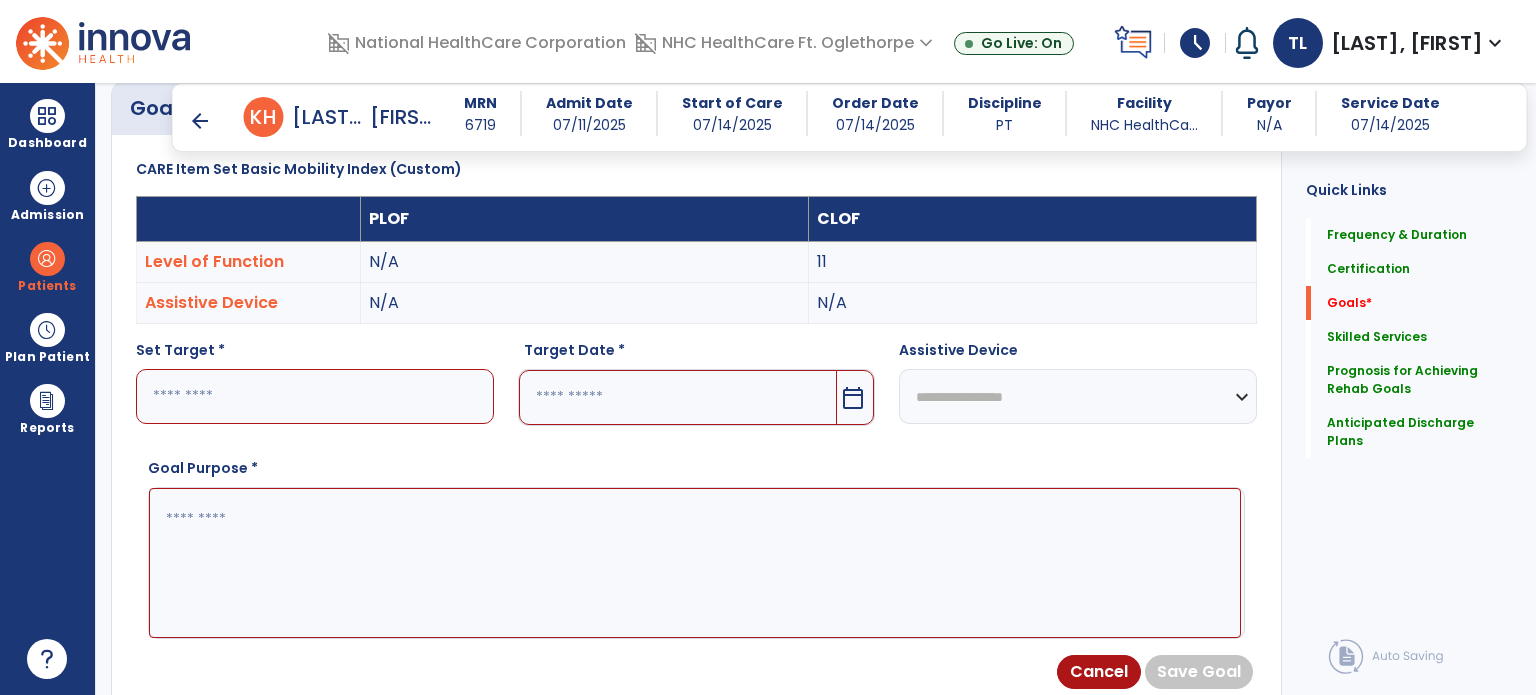 click at bounding box center (315, 396) 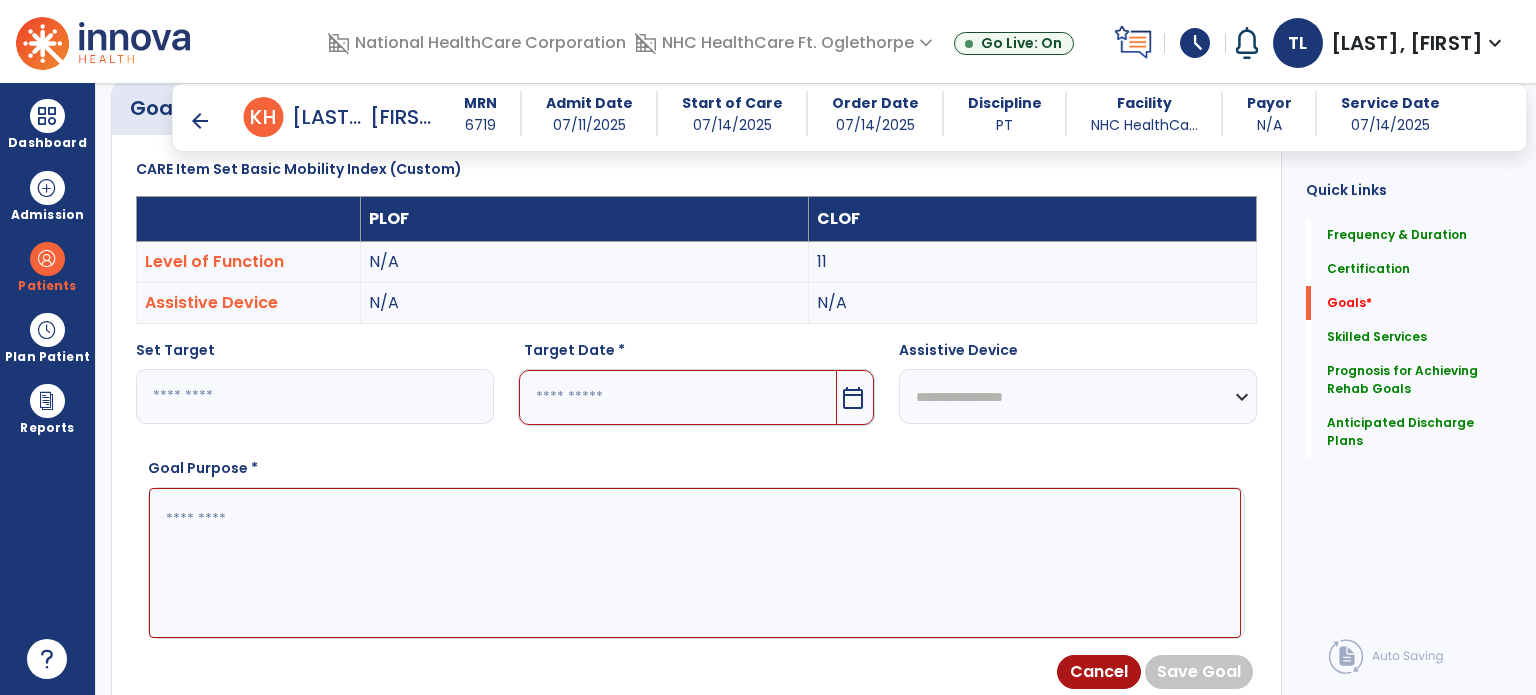 type on "**" 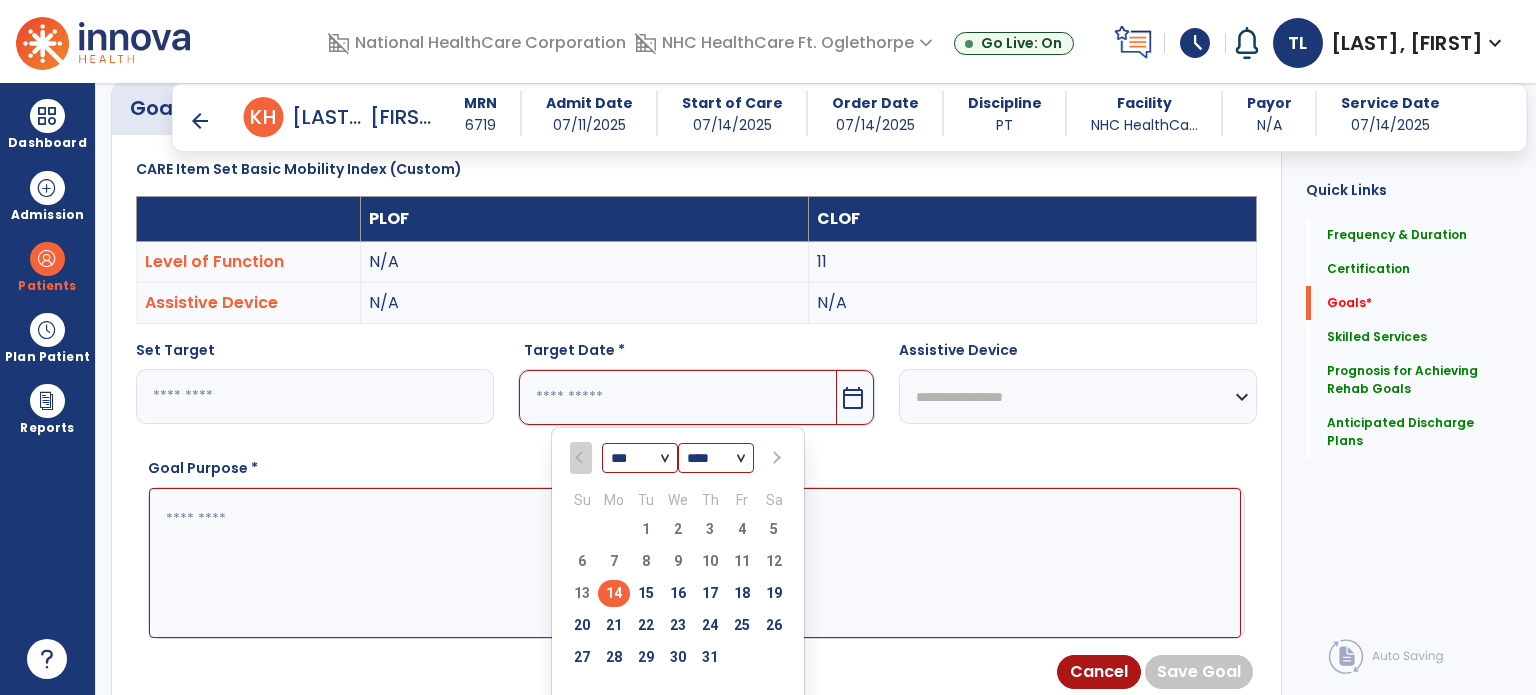 click at bounding box center [775, 458] 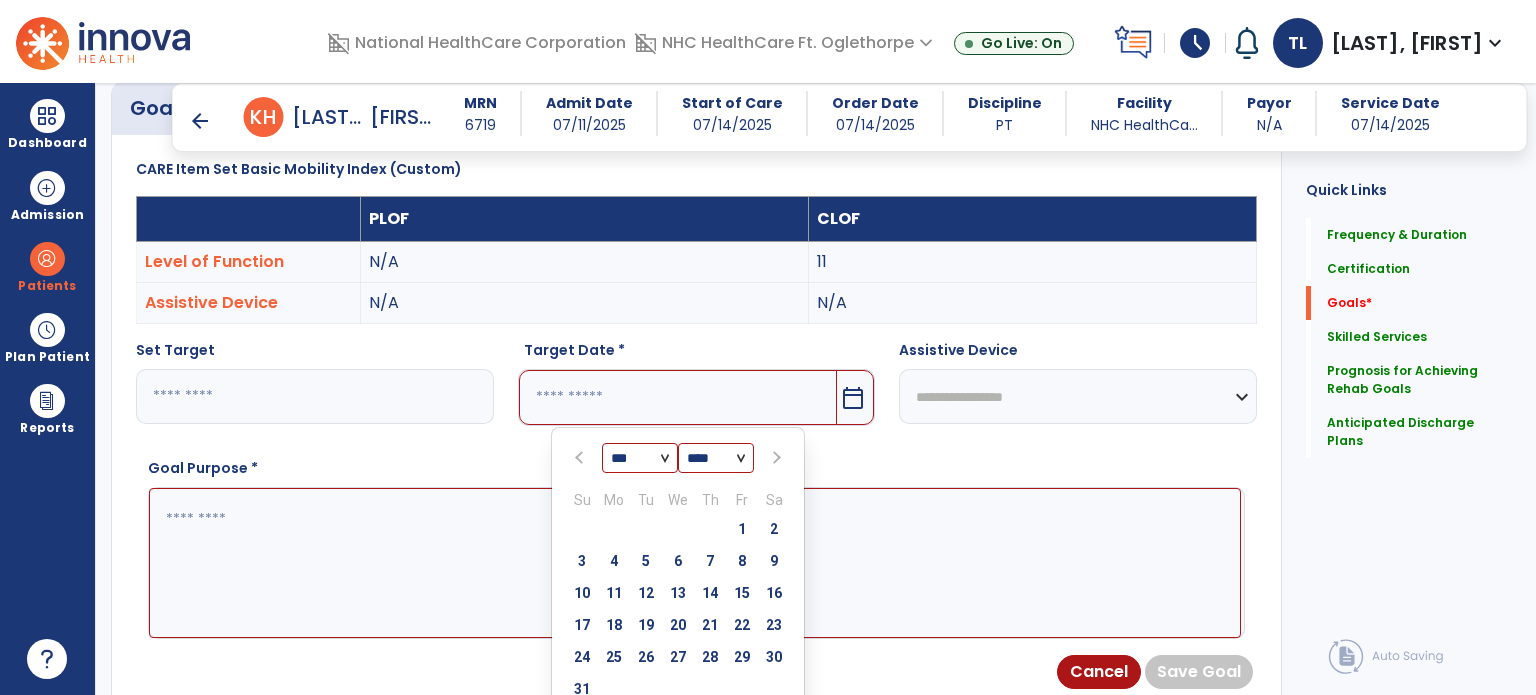 click at bounding box center (775, 458) 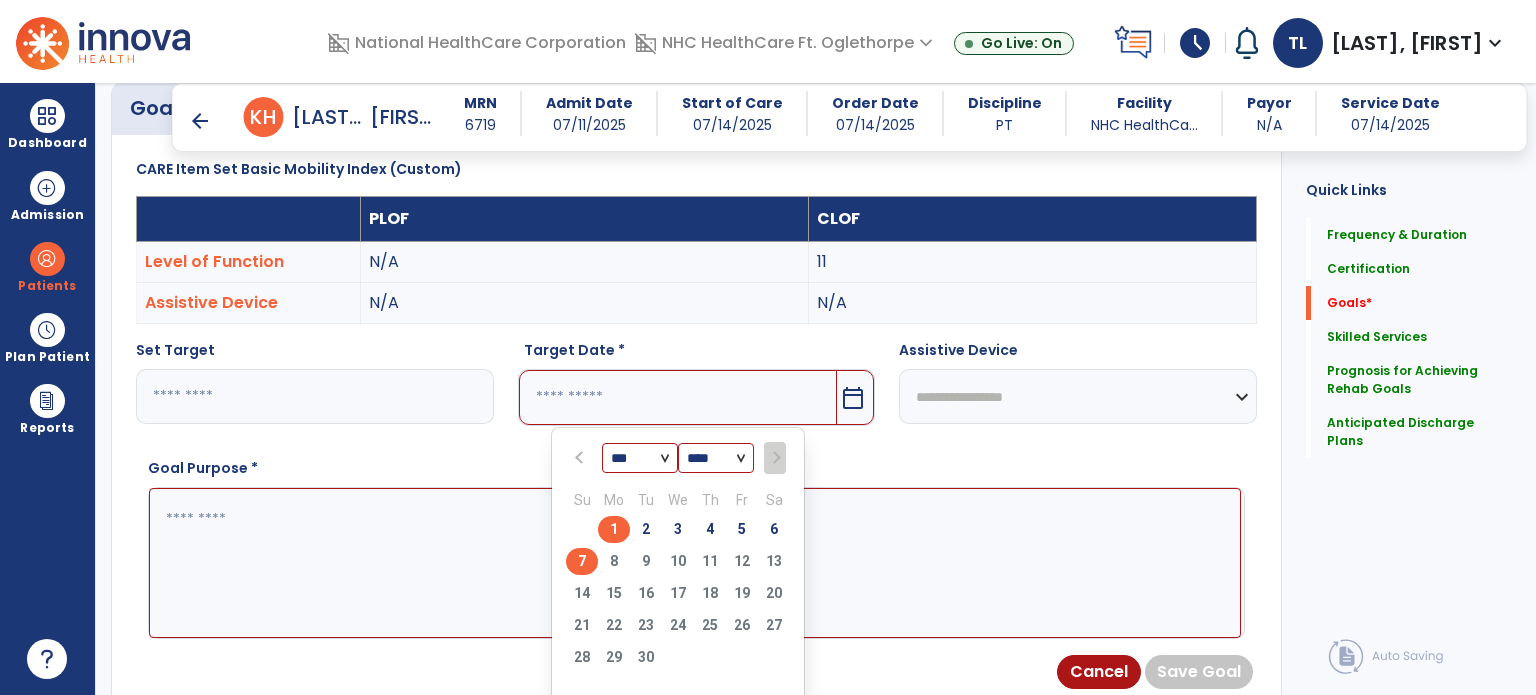 click on "7" at bounding box center [582, 561] 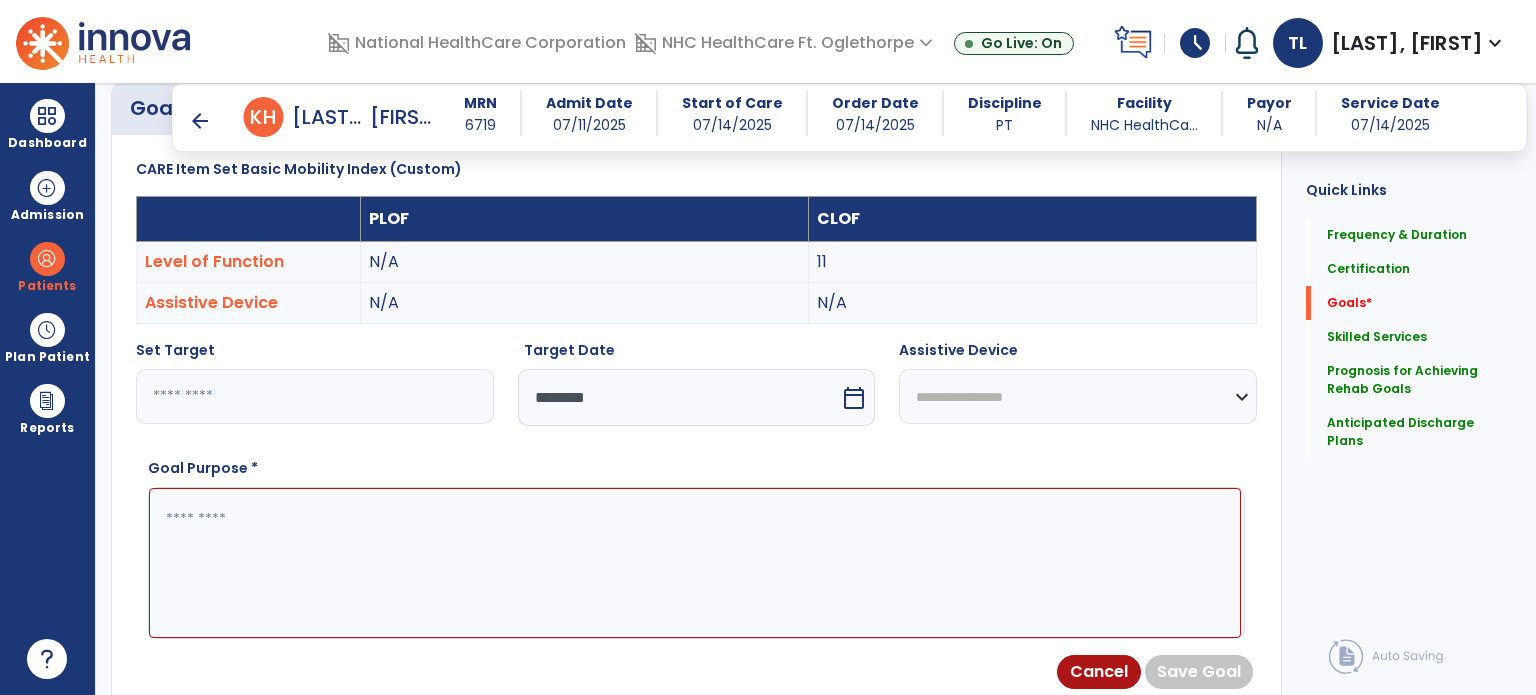 click at bounding box center (695, 563) 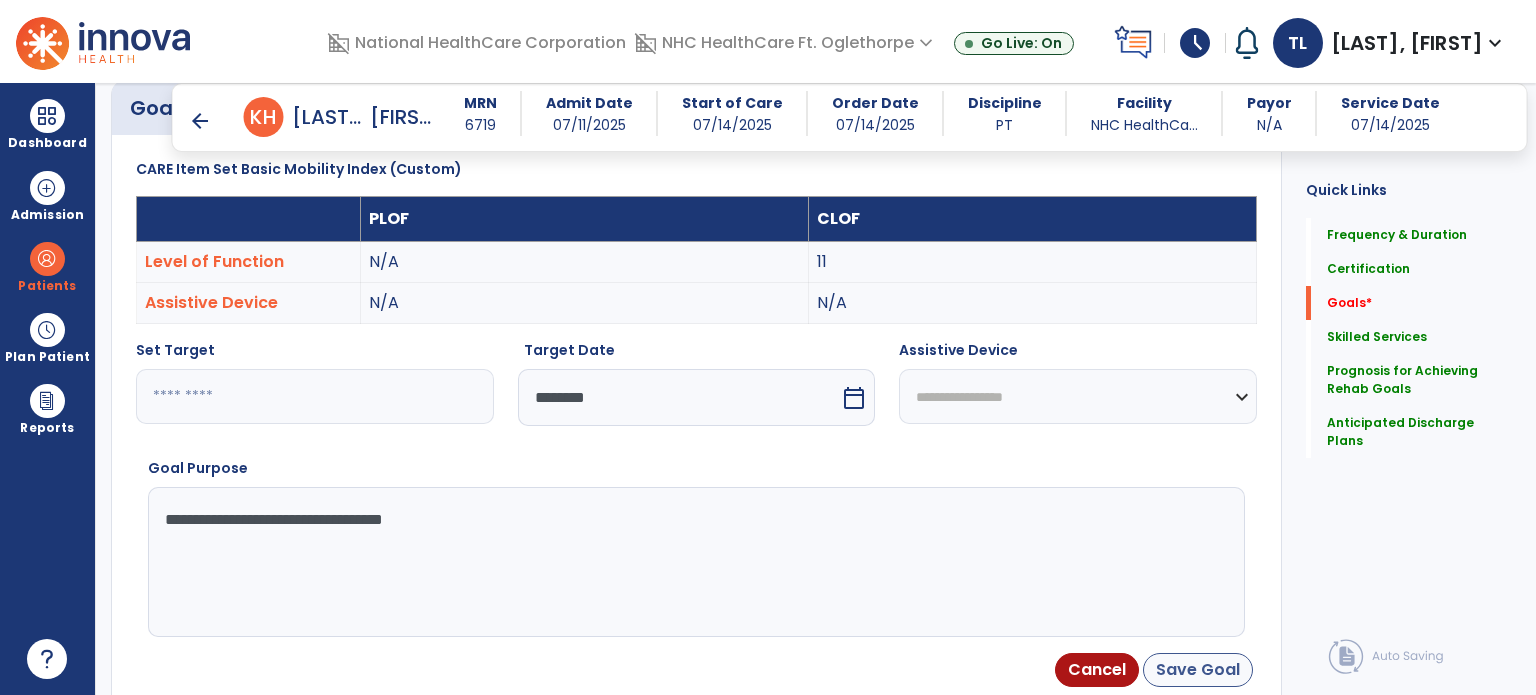 type on "**********" 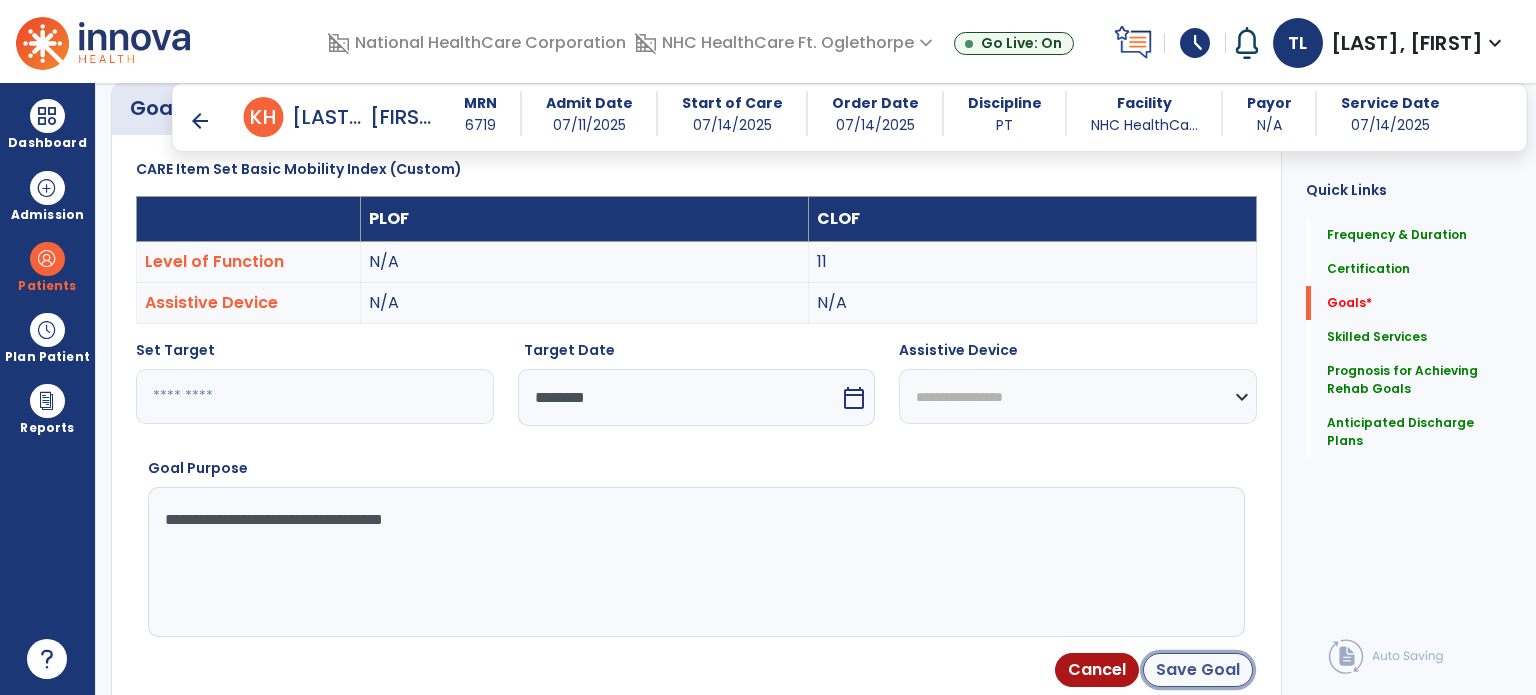click on "Save Goal" at bounding box center [1198, 670] 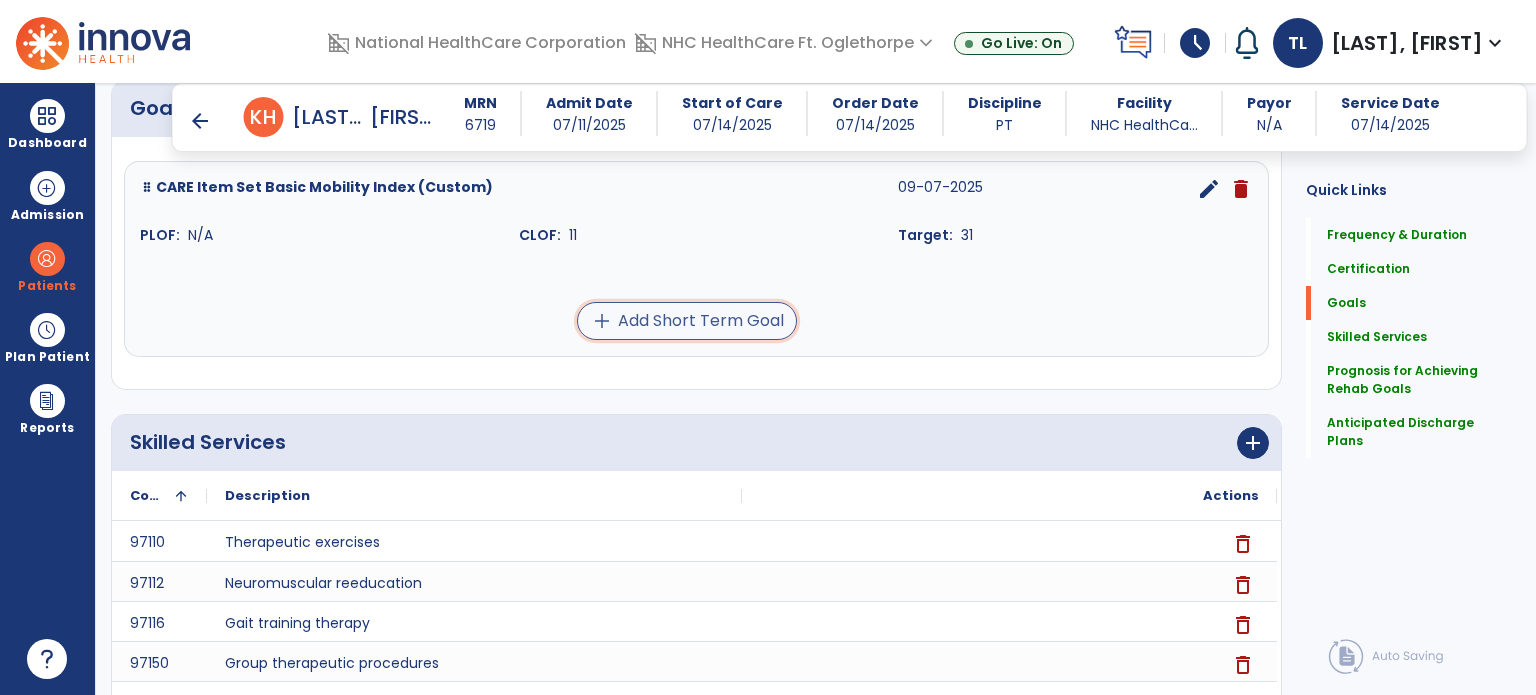 click on "add  Add Short Term Goal" at bounding box center (687, 321) 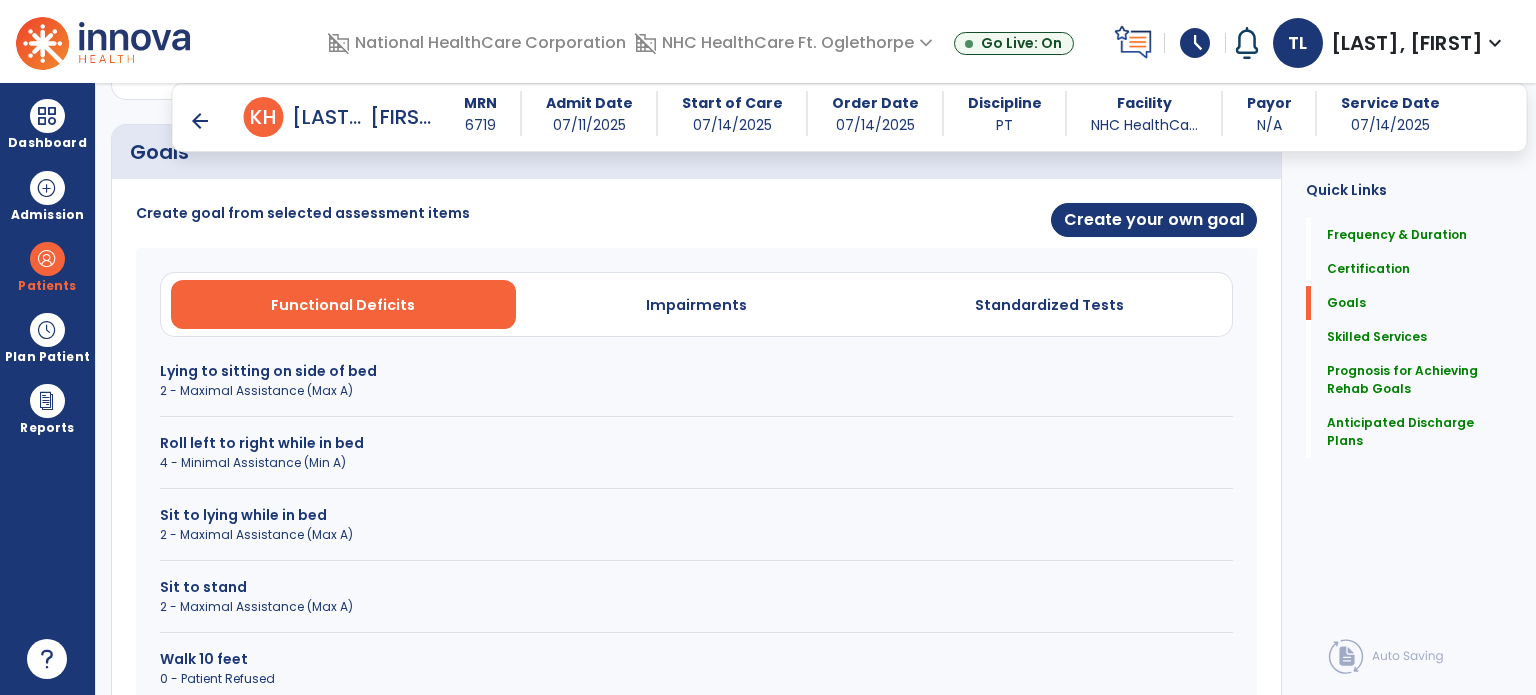 scroll, scrollTop: 530, scrollLeft: 0, axis: vertical 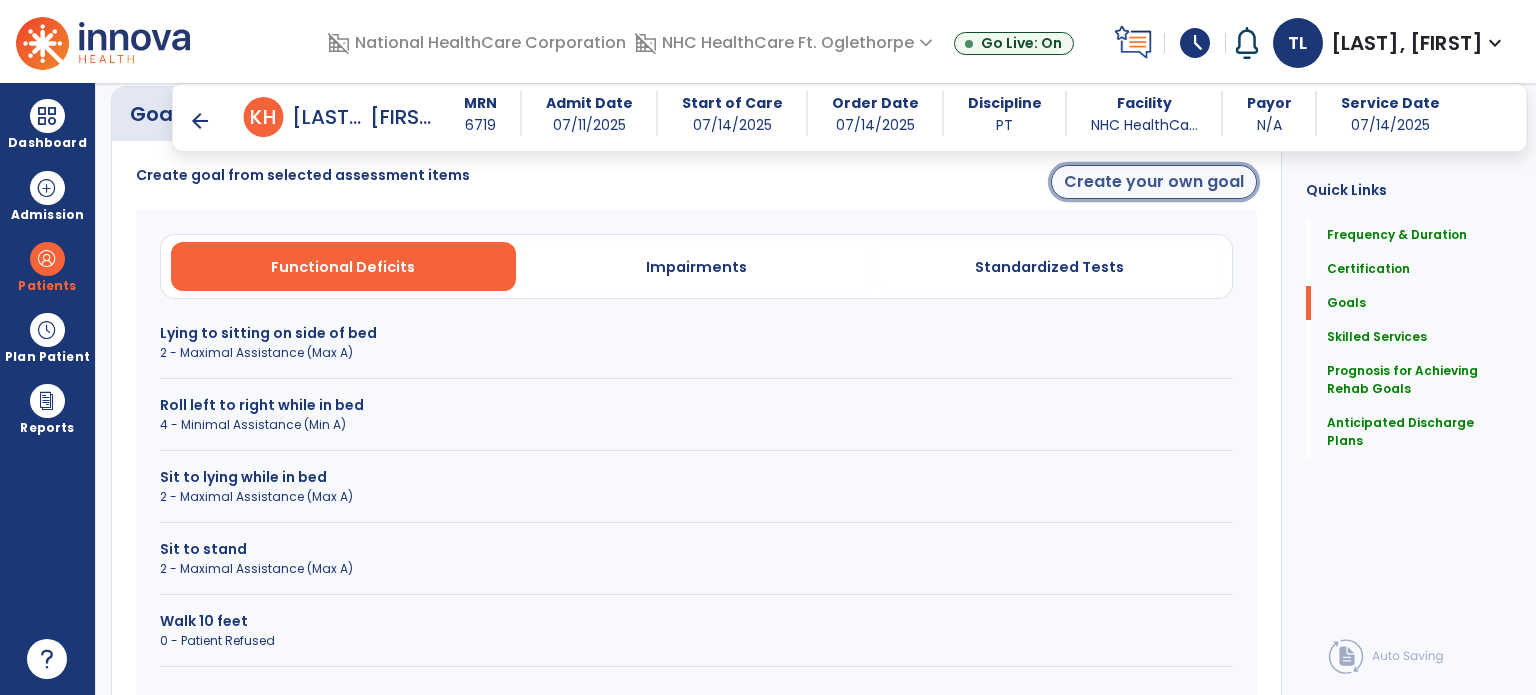 drag, startPoint x: 1166, startPoint y: 190, endPoint x: 1118, endPoint y: 168, distance: 52.801514 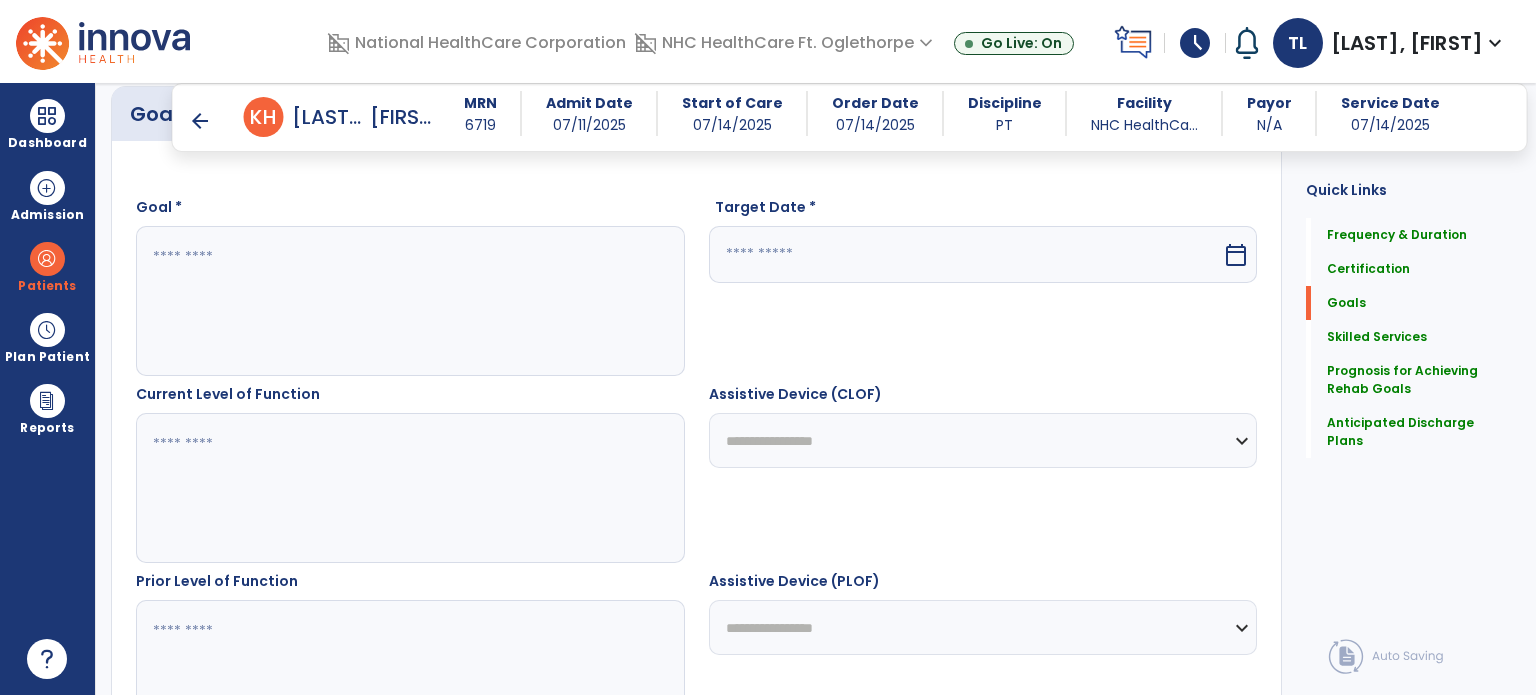 click at bounding box center [409, 301] 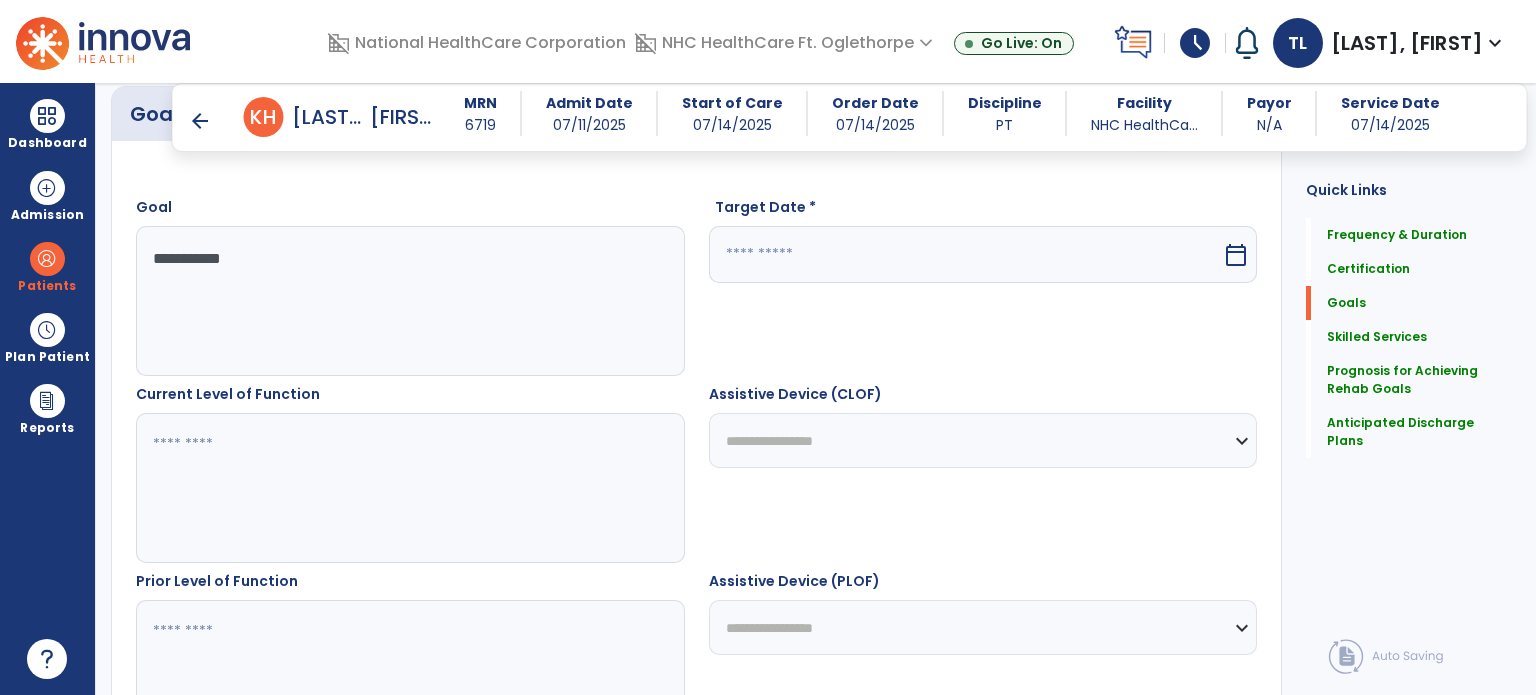 type on "**********" 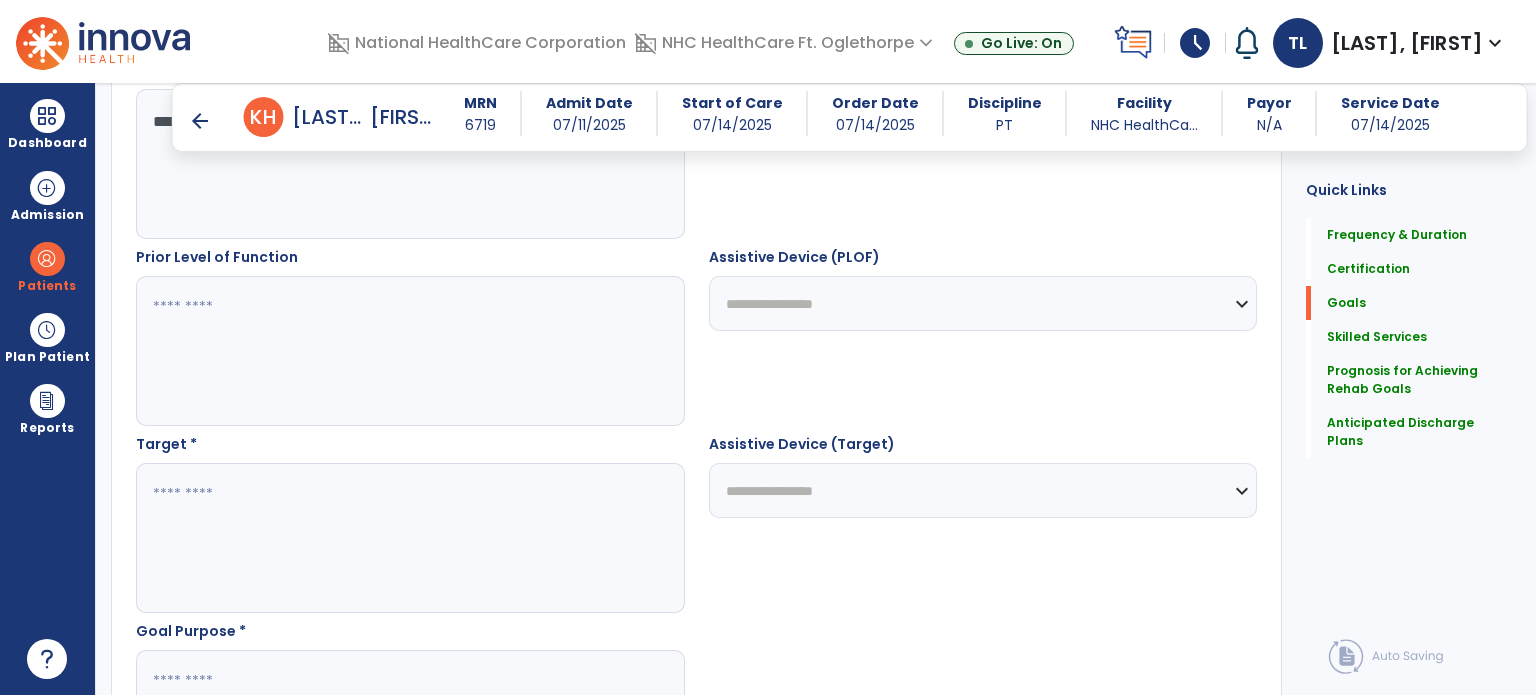 scroll, scrollTop: 868, scrollLeft: 0, axis: vertical 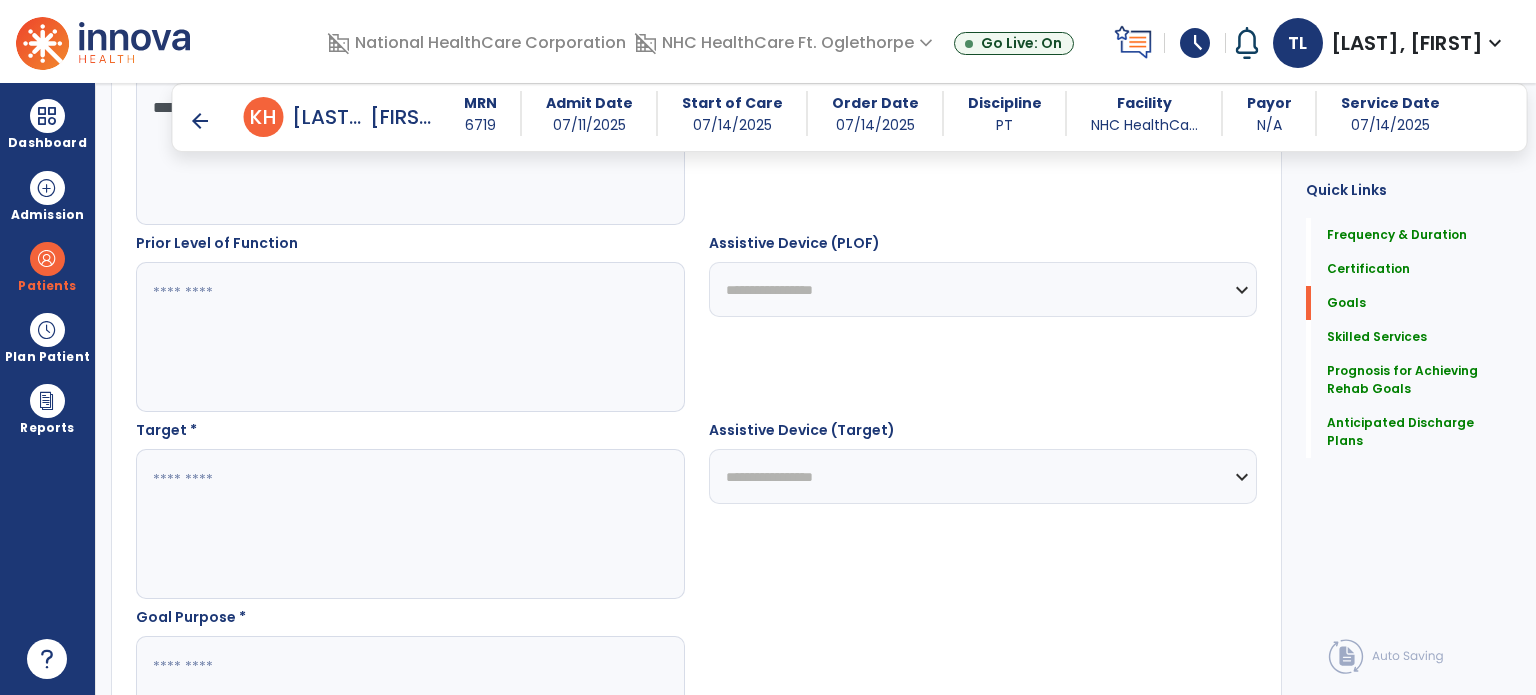type on "****" 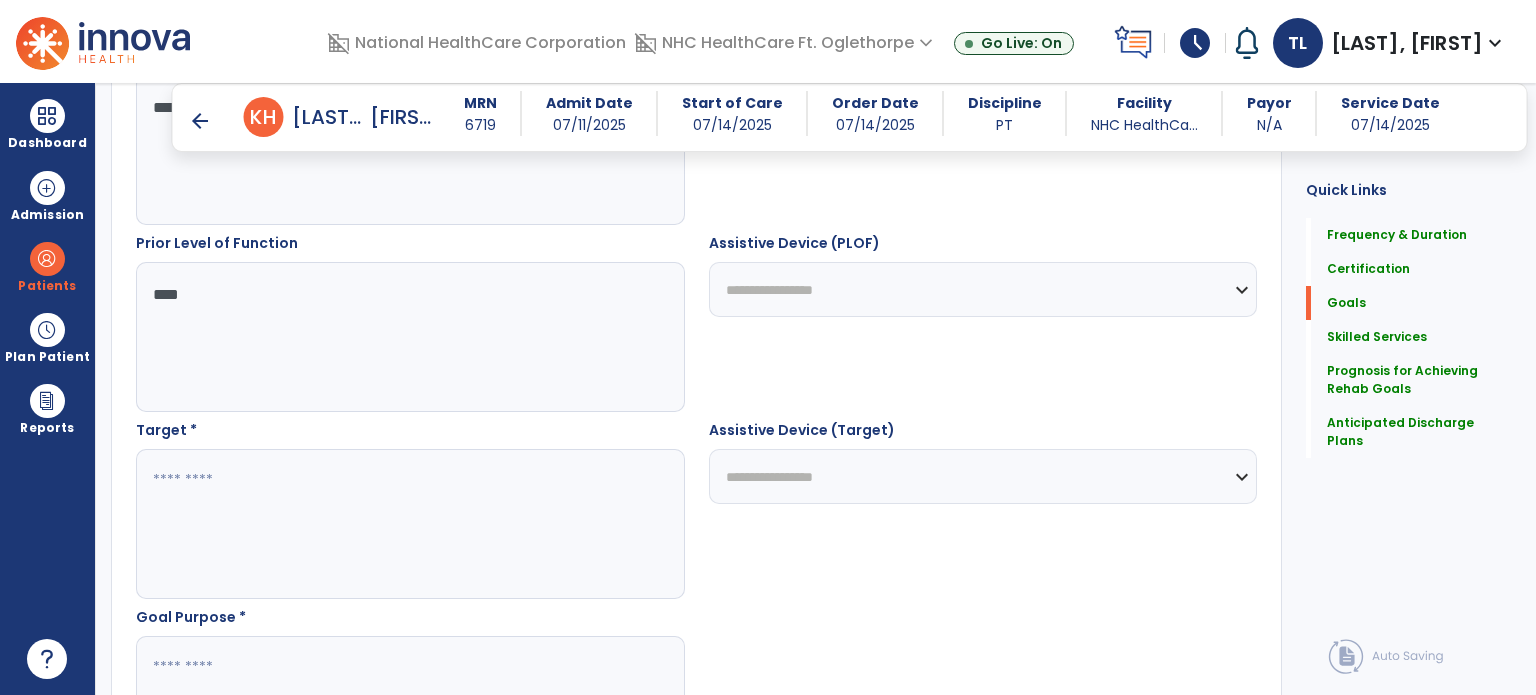 type on "****" 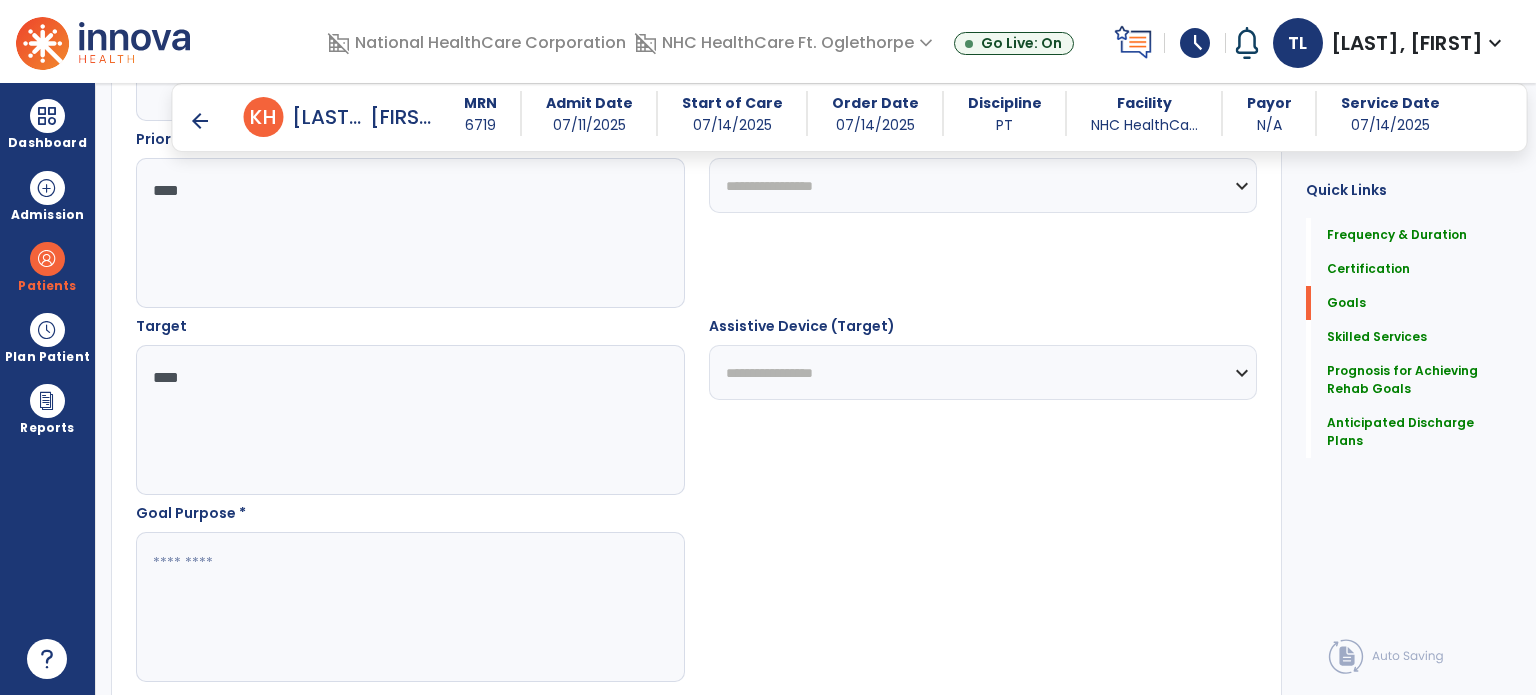 scroll, scrollTop: 987, scrollLeft: 0, axis: vertical 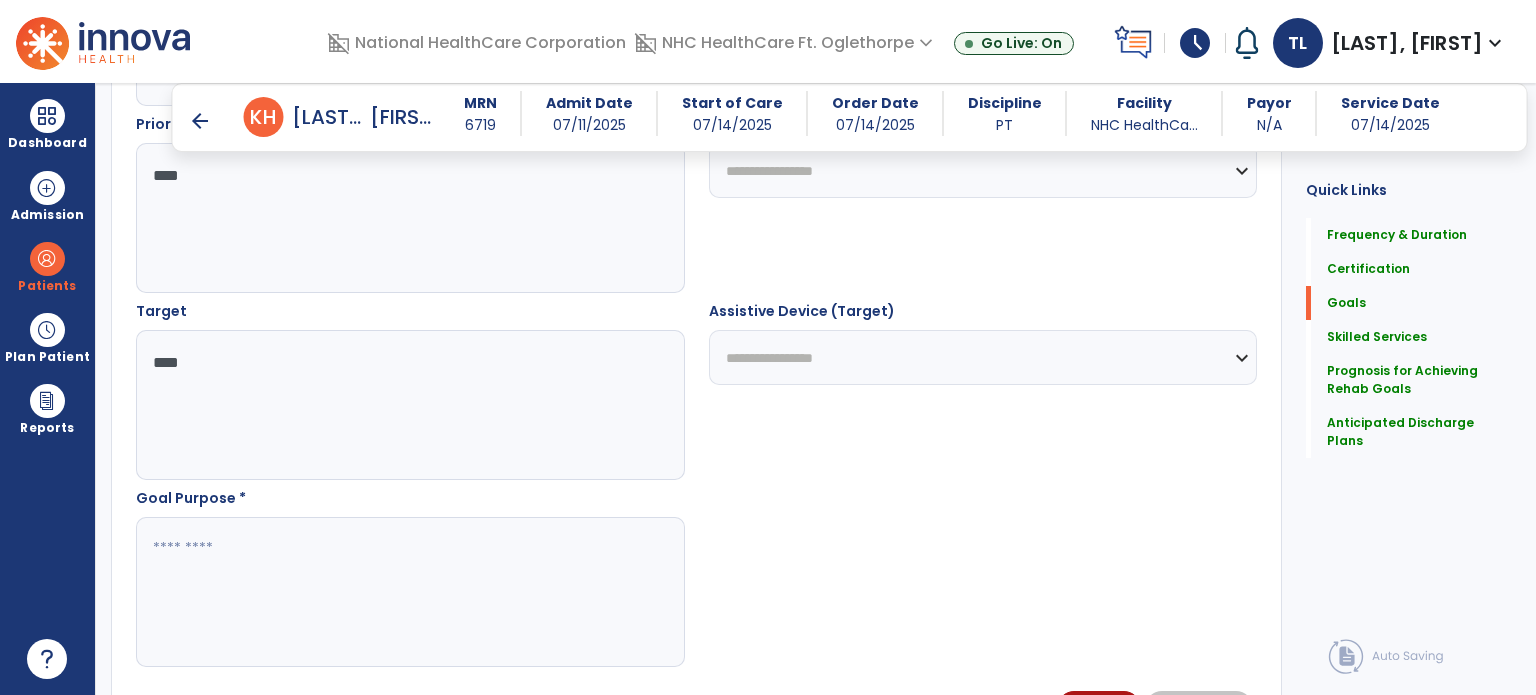 type on "****" 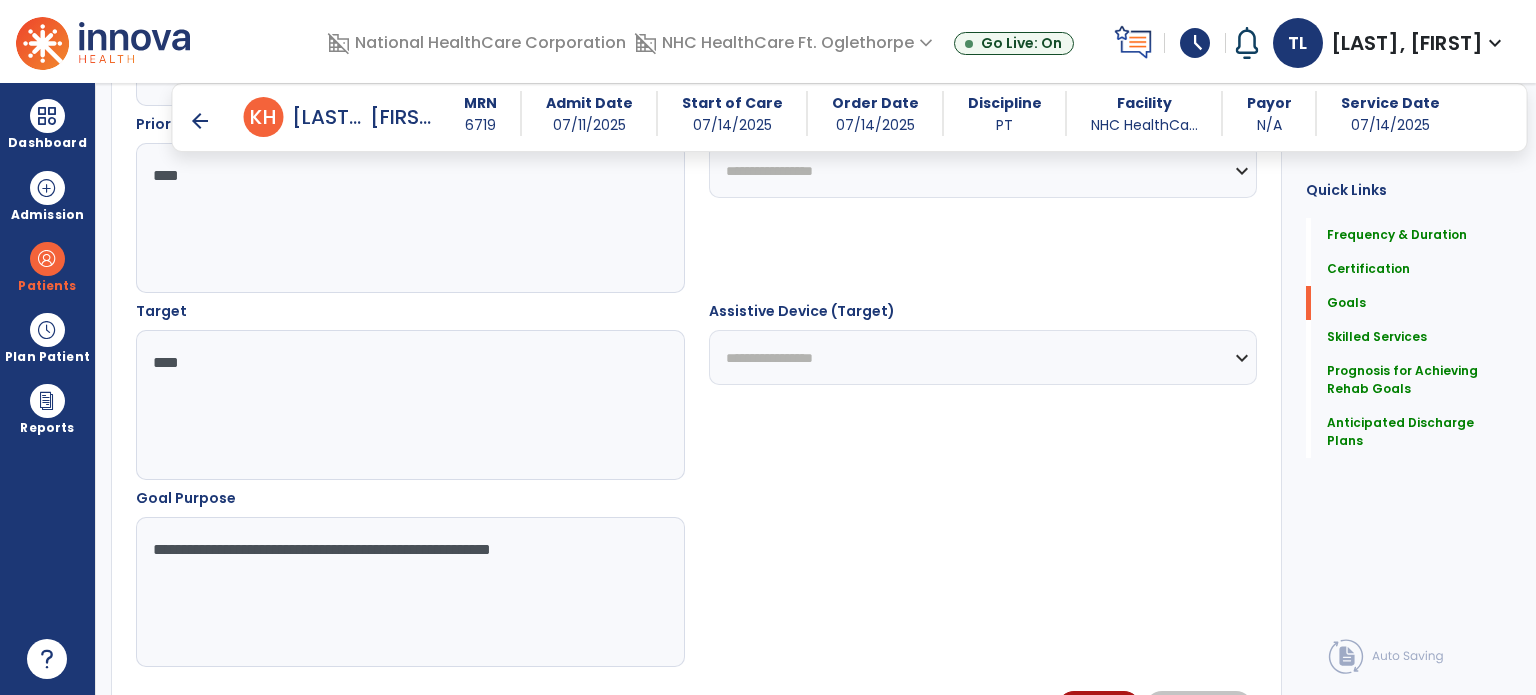 click on "**********" at bounding box center (409, 592) 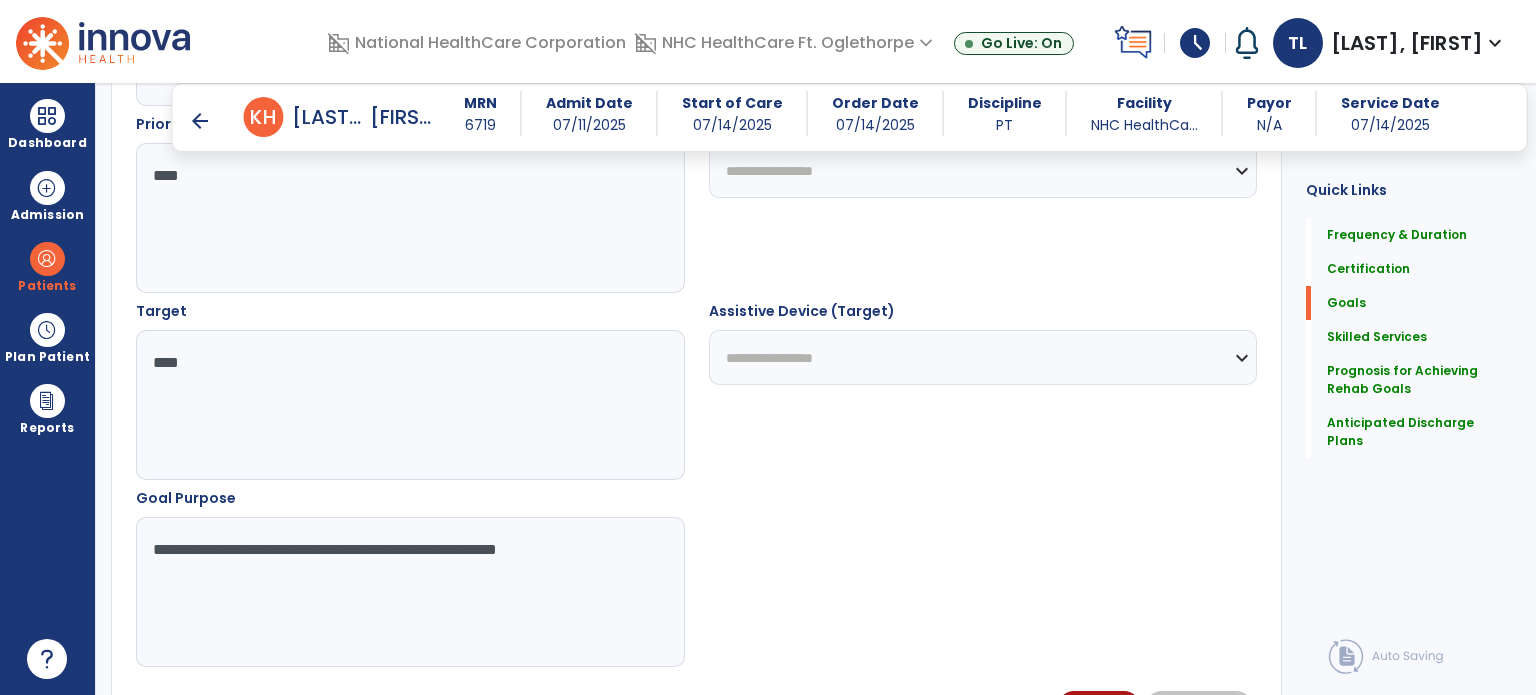 click on "**********" at bounding box center (409, 592) 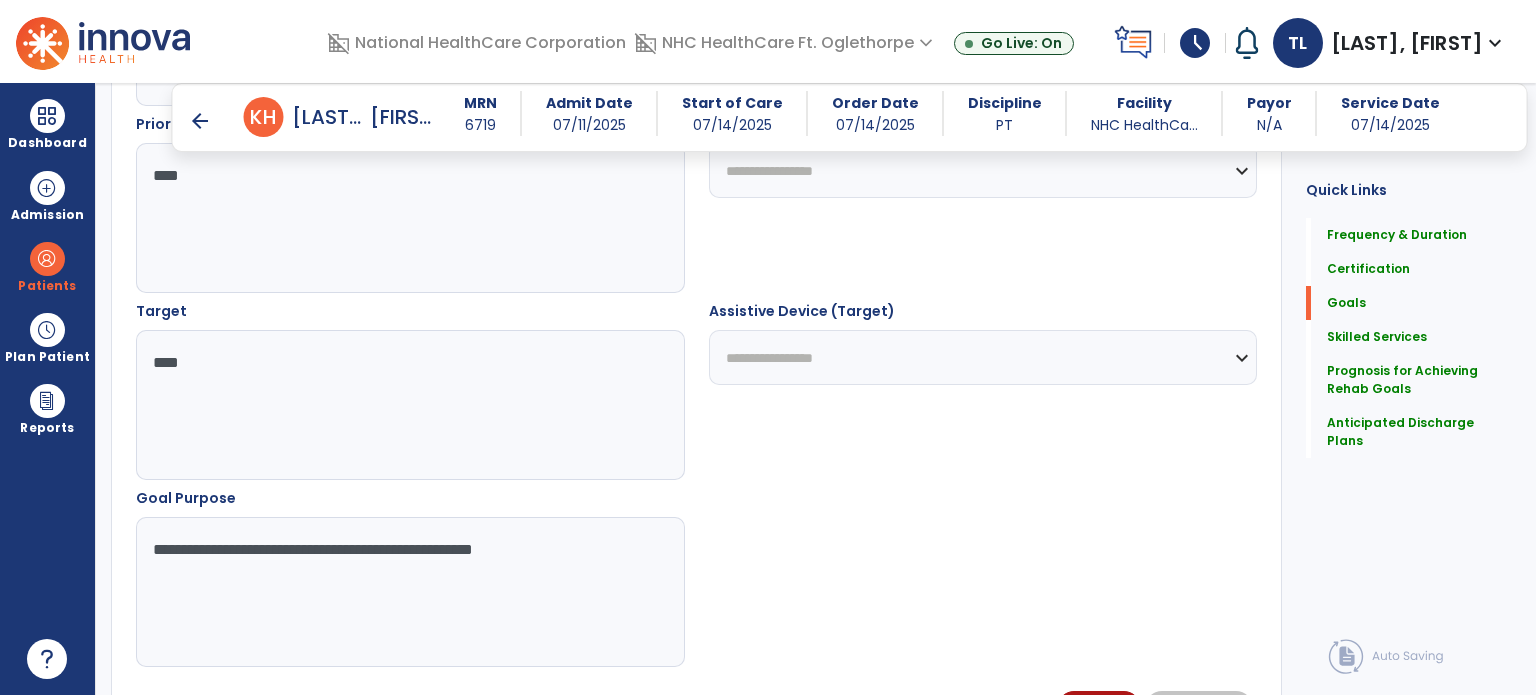click on "**********" at bounding box center [409, 592] 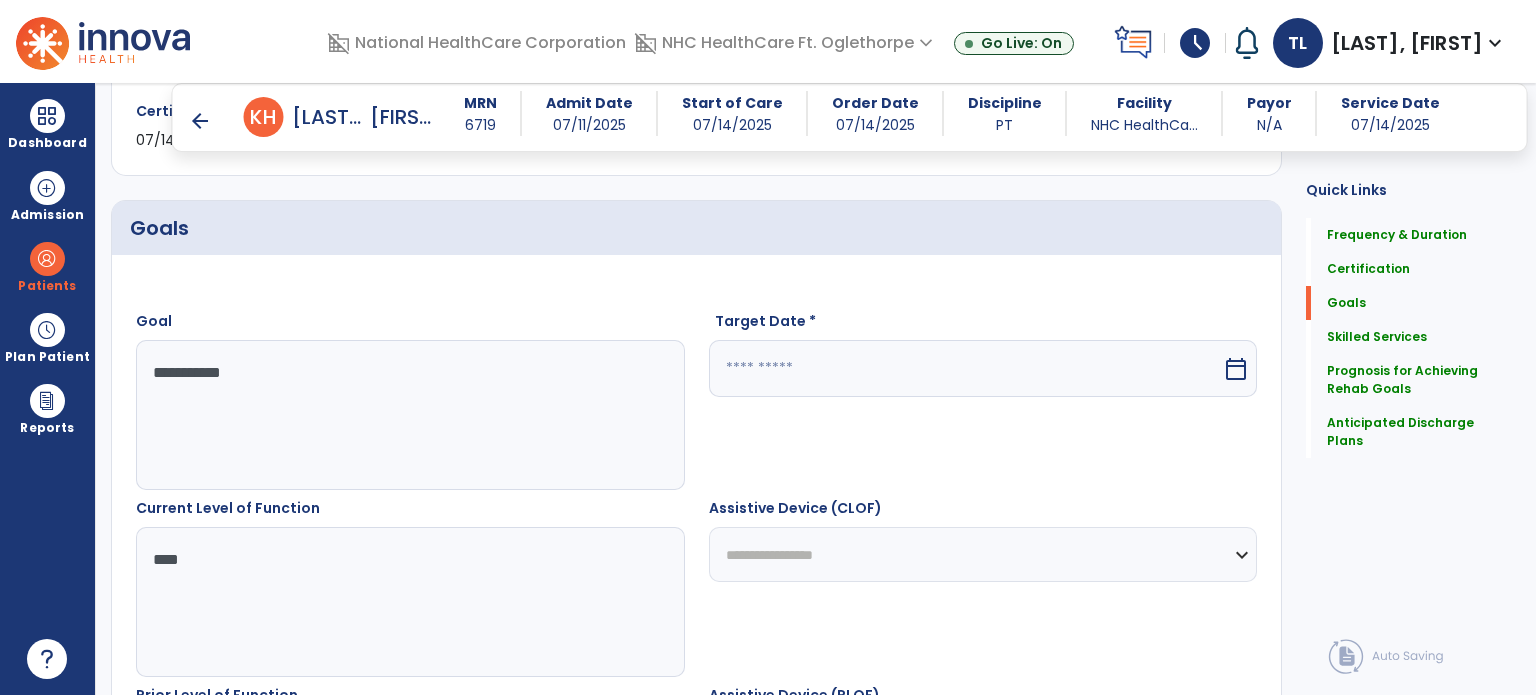 scroll, scrollTop: 394, scrollLeft: 0, axis: vertical 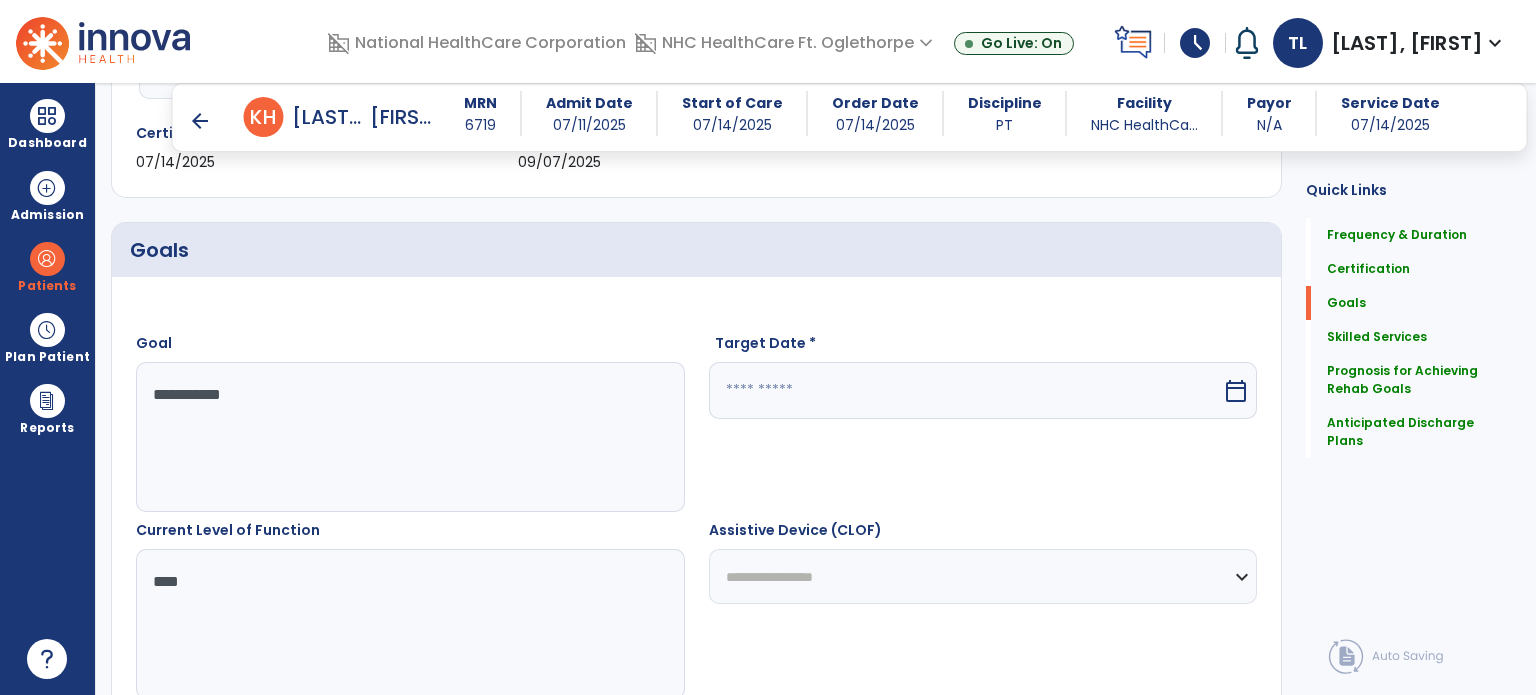 type on "**********" 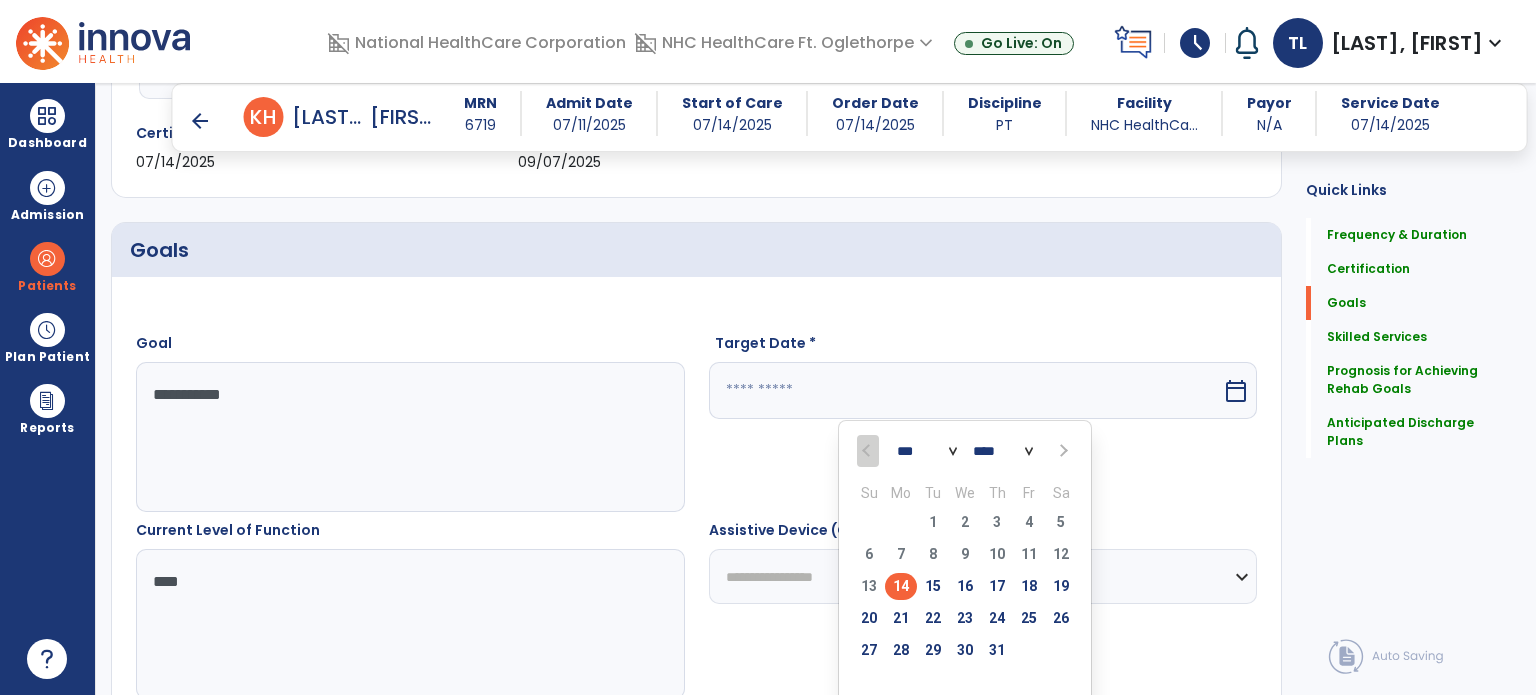 click at bounding box center (1062, 451) 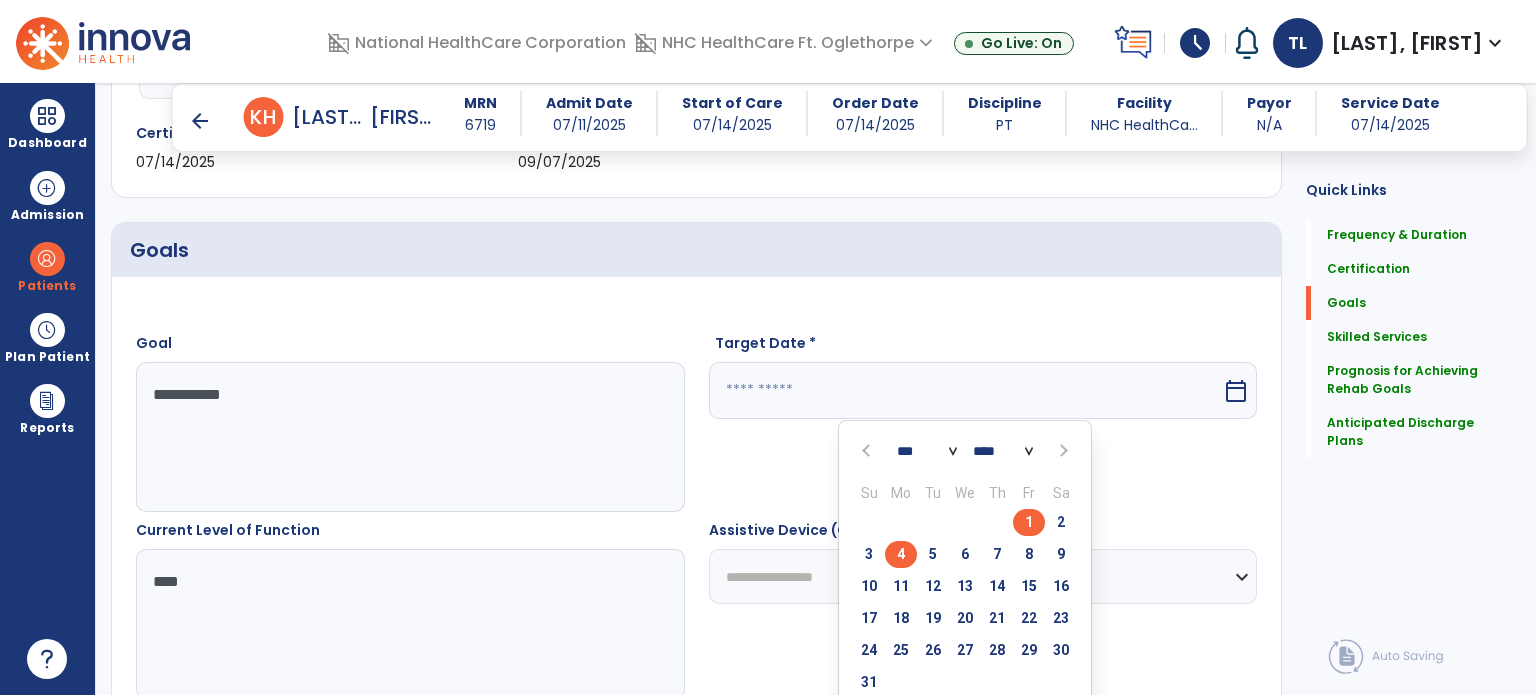 click on "4" at bounding box center (901, 554) 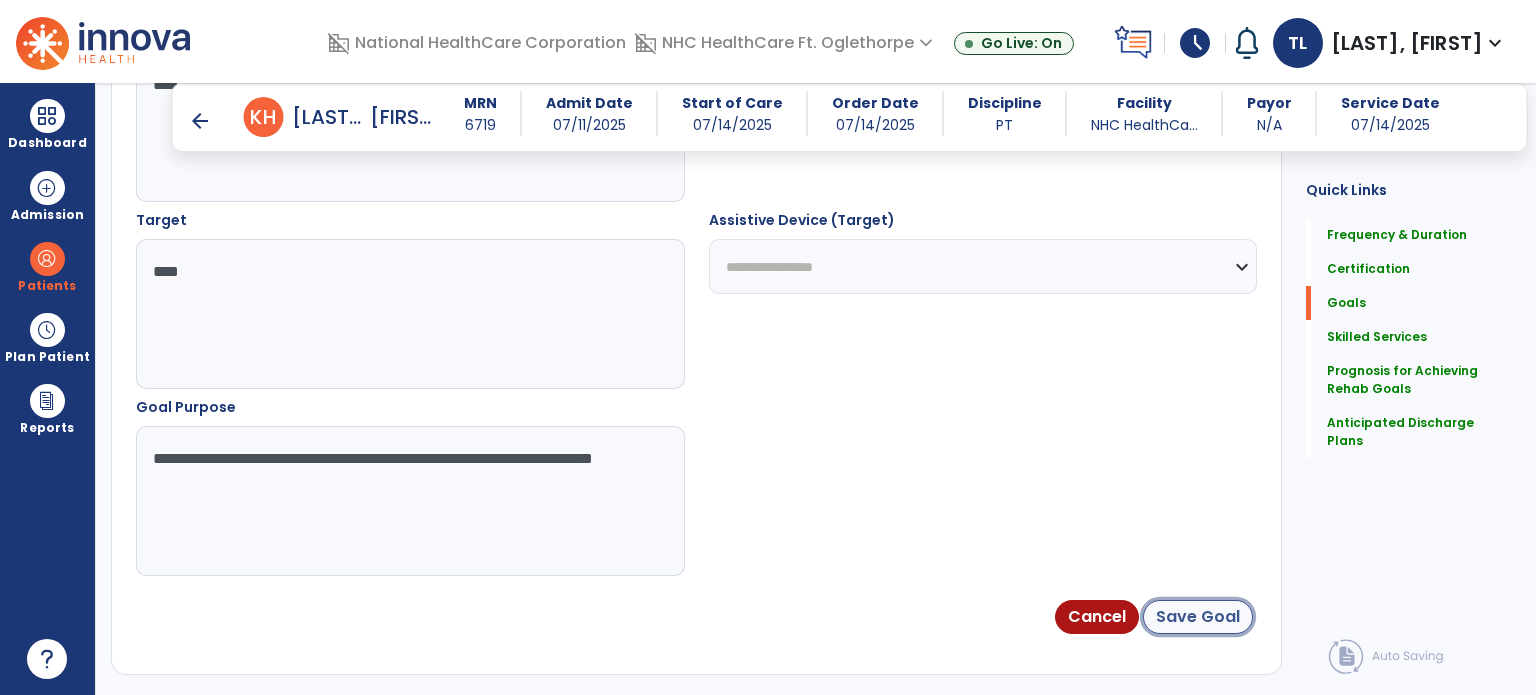 click on "Save Goal" at bounding box center (1198, 617) 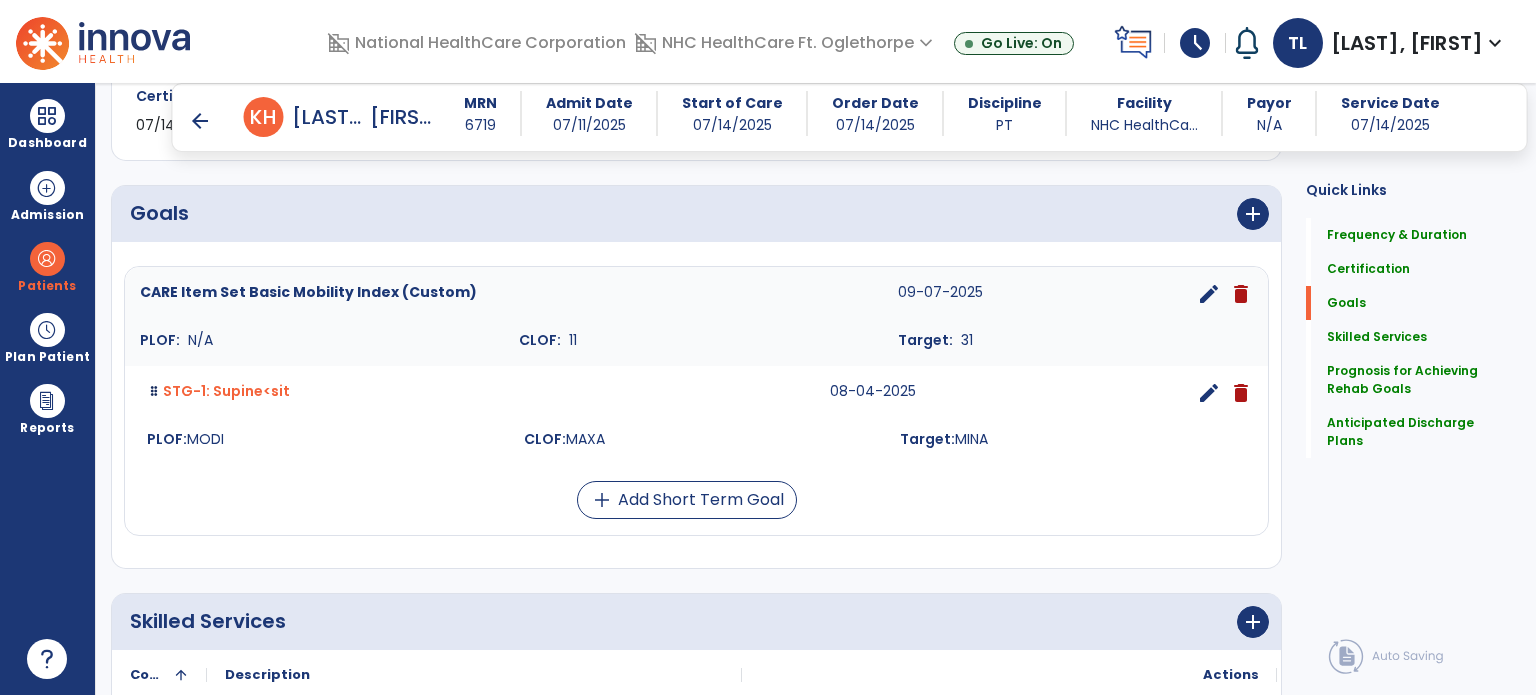 scroll, scrollTop: 430, scrollLeft: 0, axis: vertical 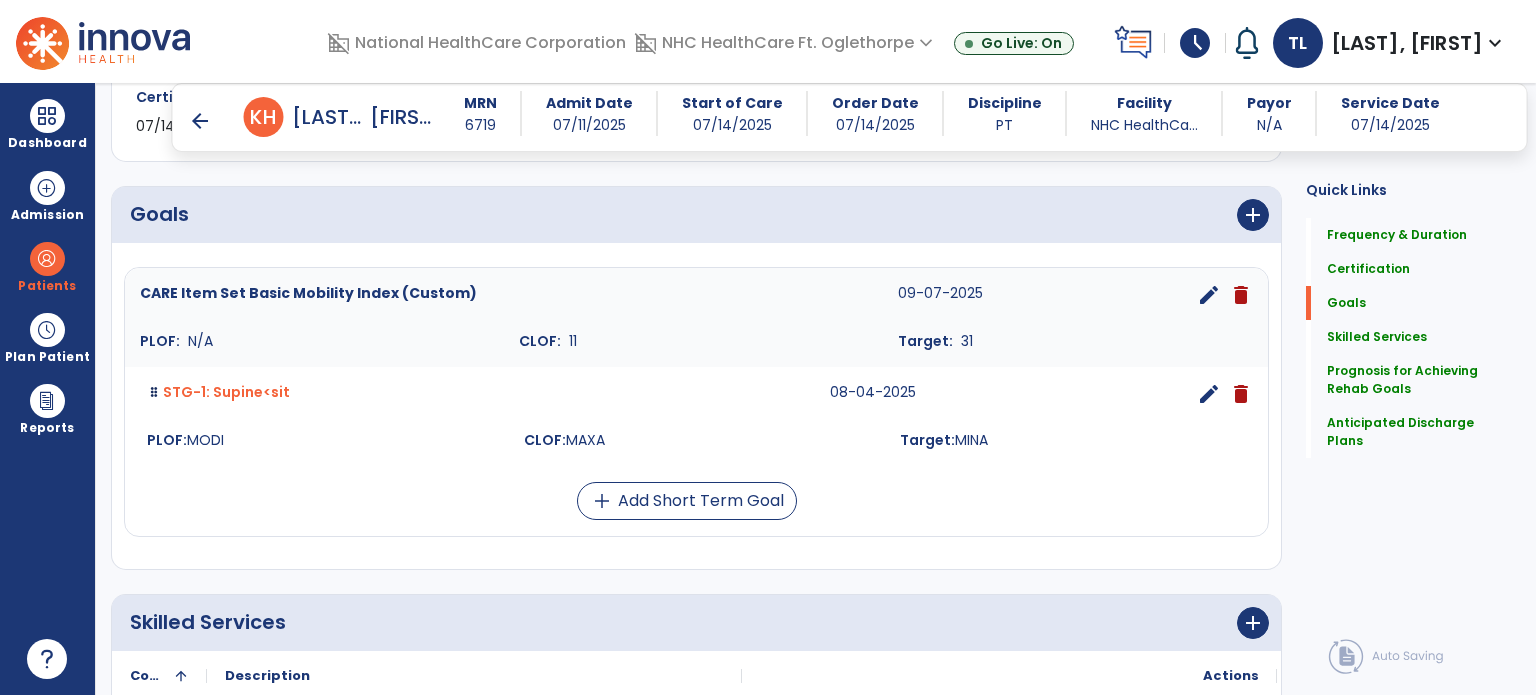 click on "add" at bounding box center (991, 215) 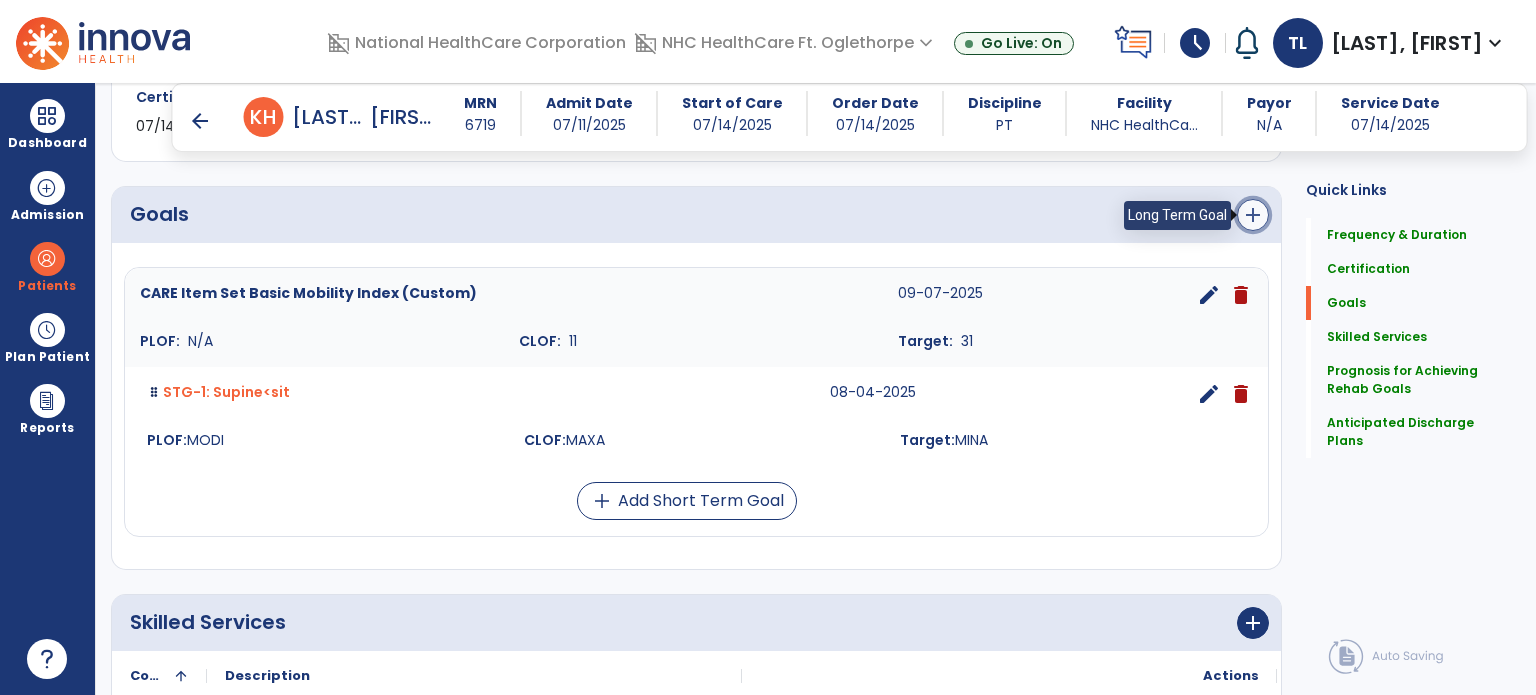 click on "add" at bounding box center (1253, 215) 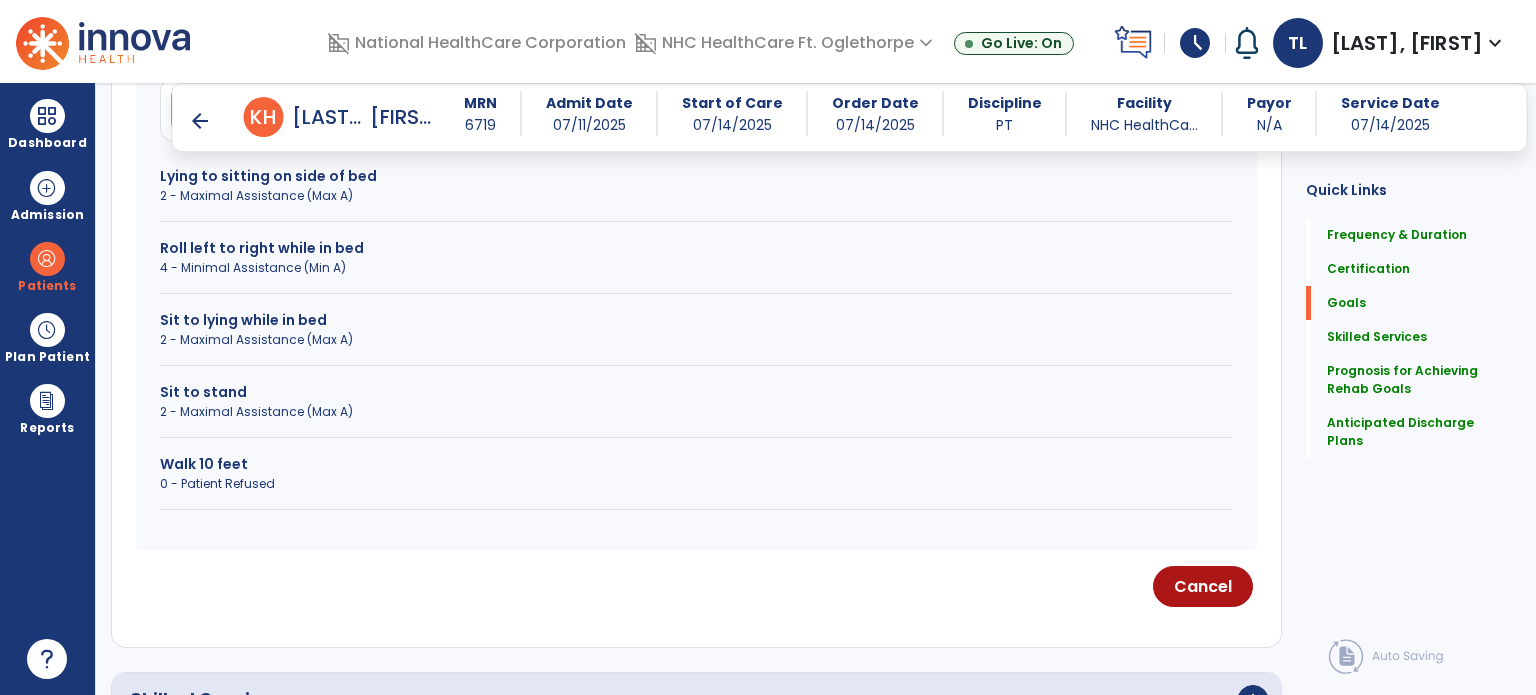 scroll, scrollTop: 686, scrollLeft: 0, axis: vertical 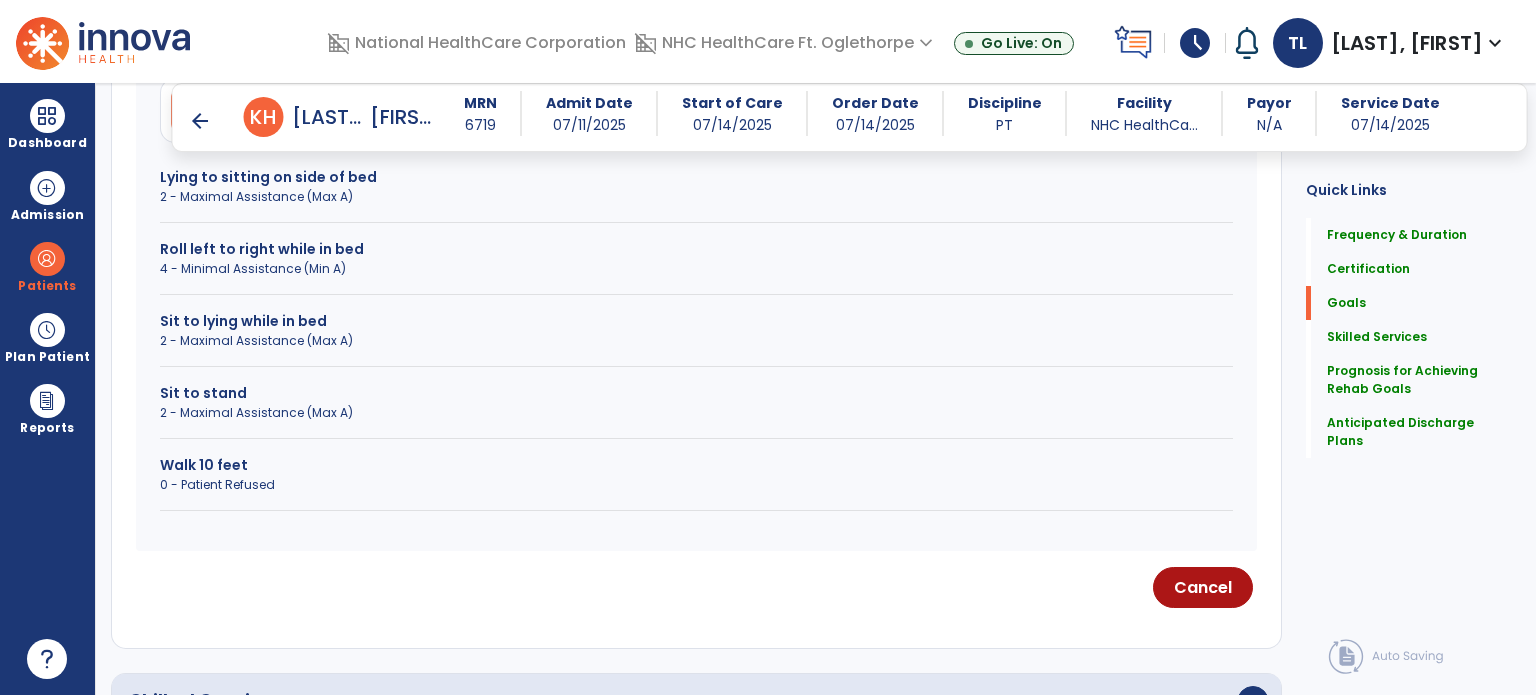 click on "Sit to stand" at bounding box center [696, 393] 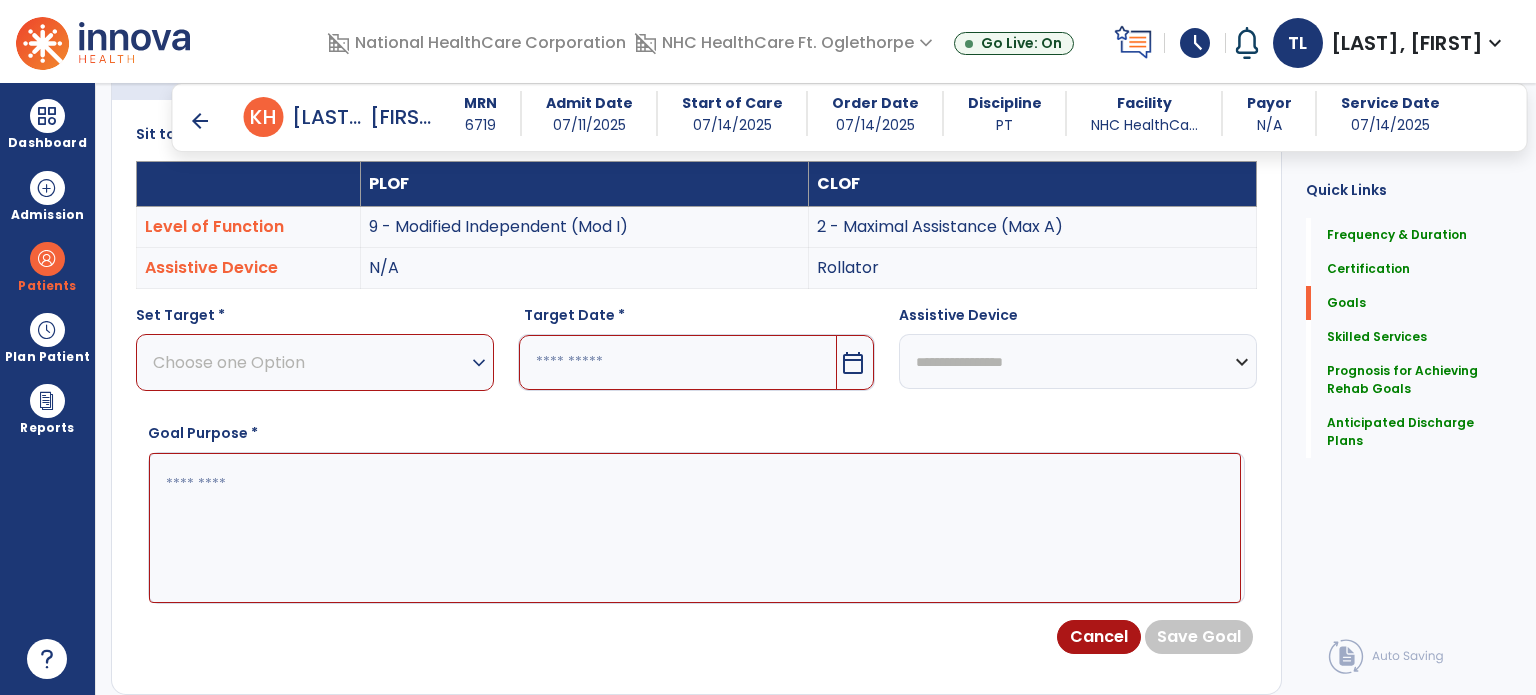 scroll, scrollTop: 544, scrollLeft: 0, axis: vertical 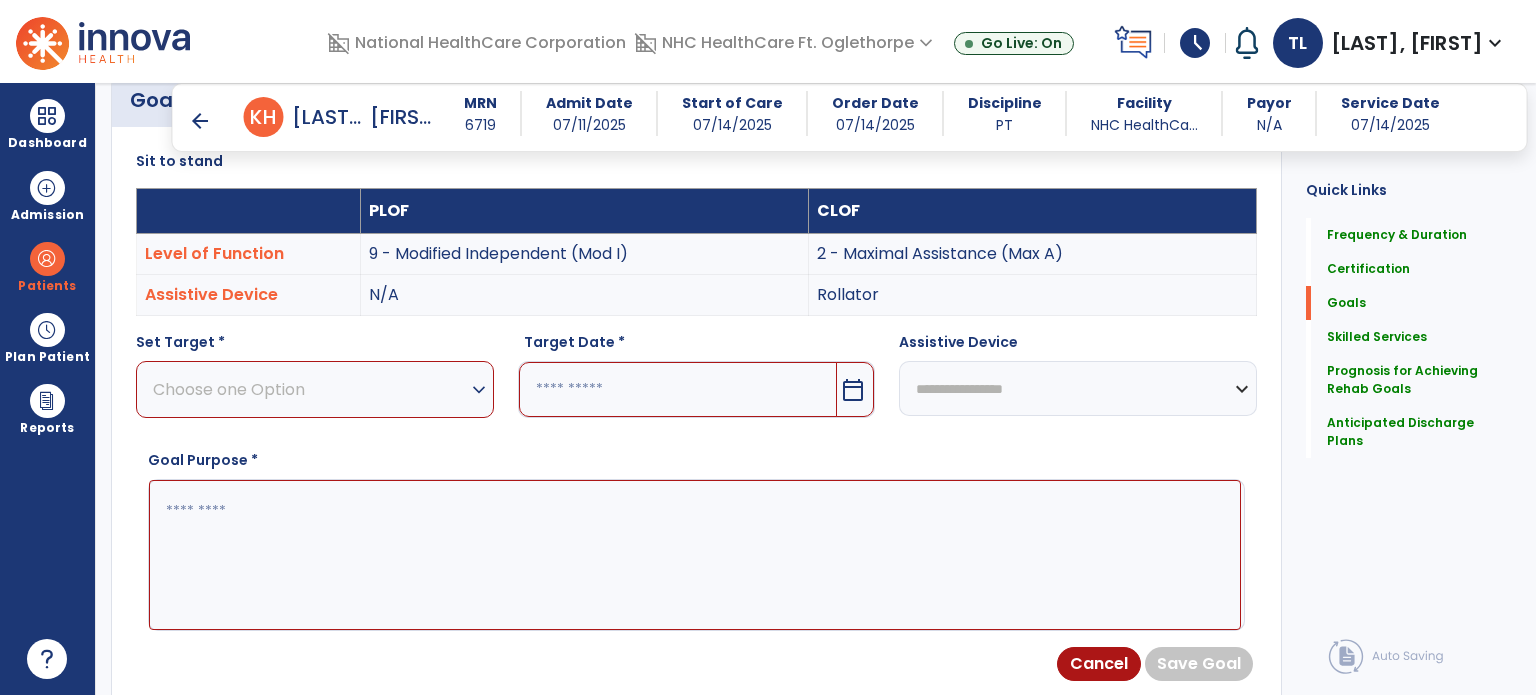 click on "Choose one Option" at bounding box center [310, 389] 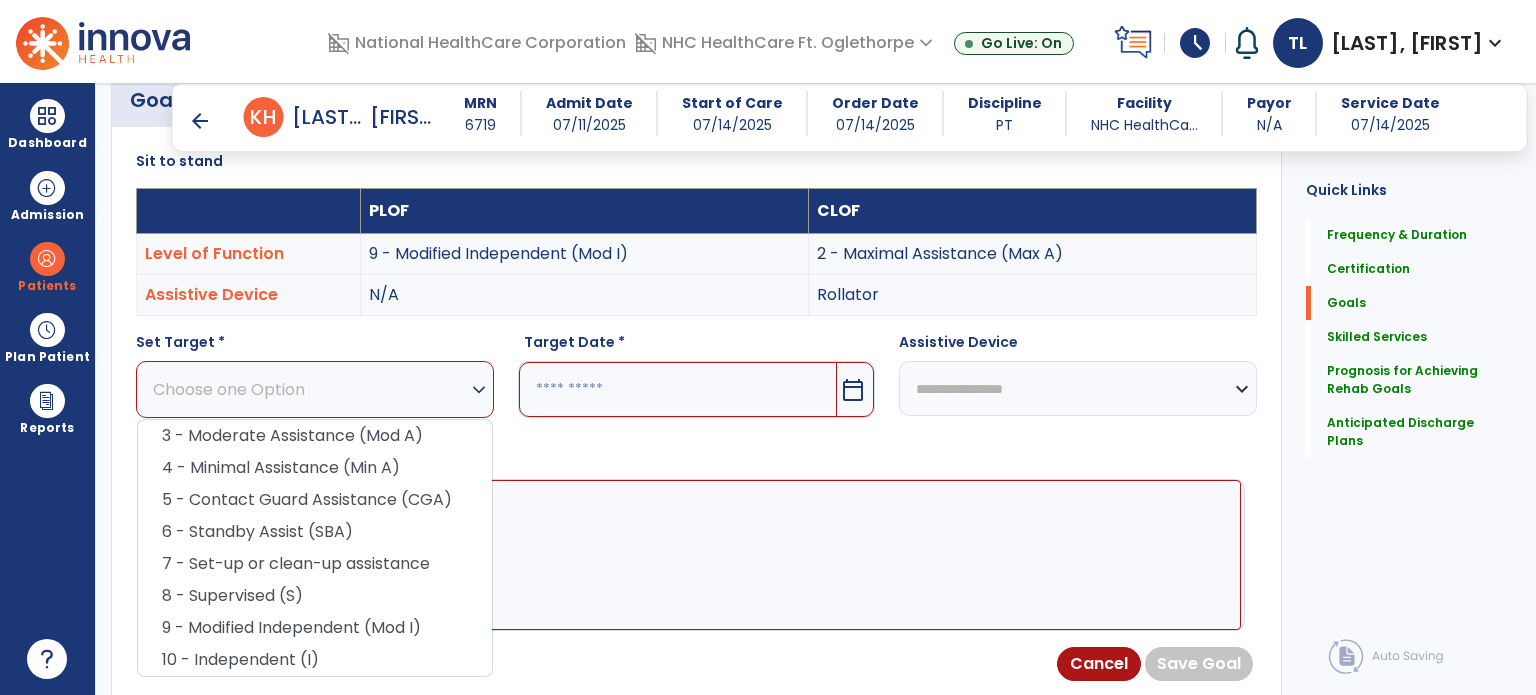 click on "Set Target *" at bounding box center [315, 342] 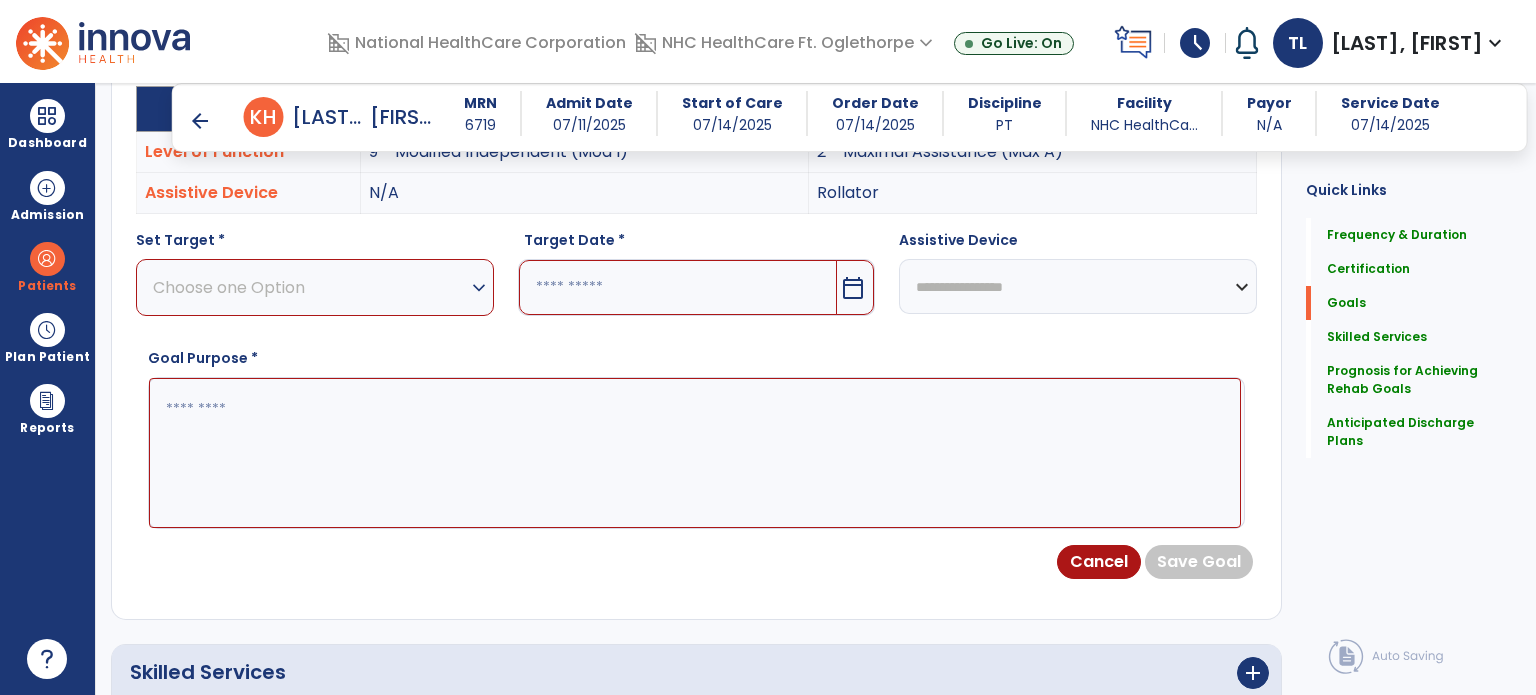scroll, scrollTop: 682, scrollLeft: 0, axis: vertical 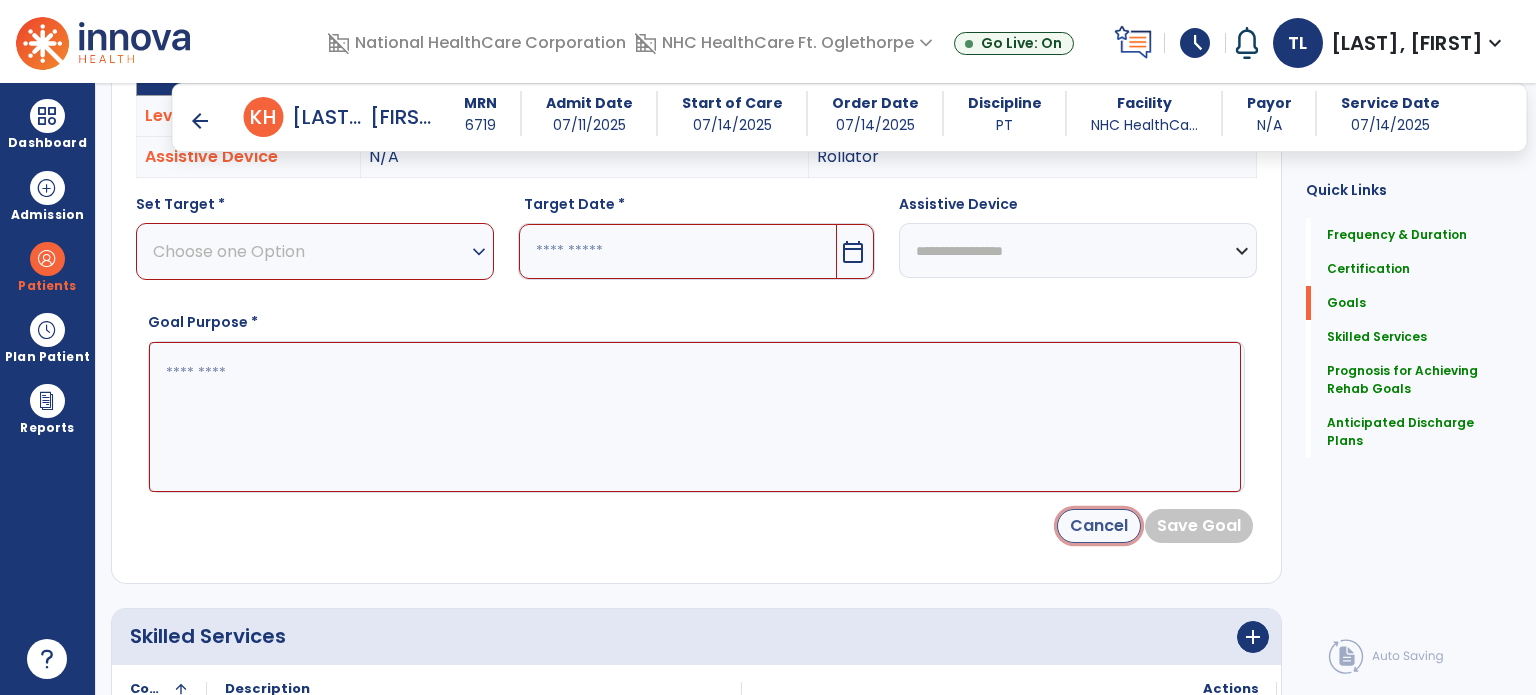 click on "Cancel" at bounding box center [1099, 526] 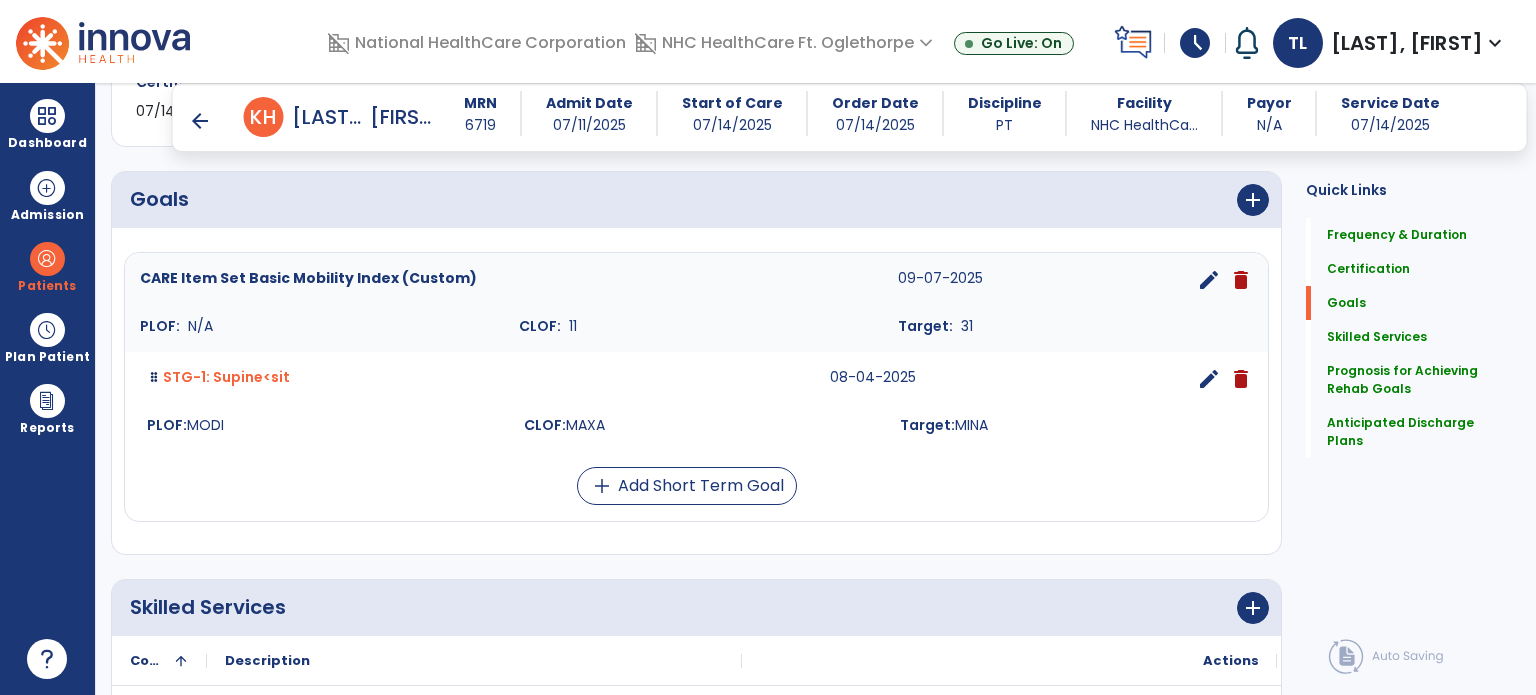scroll, scrollTop: 442, scrollLeft: 0, axis: vertical 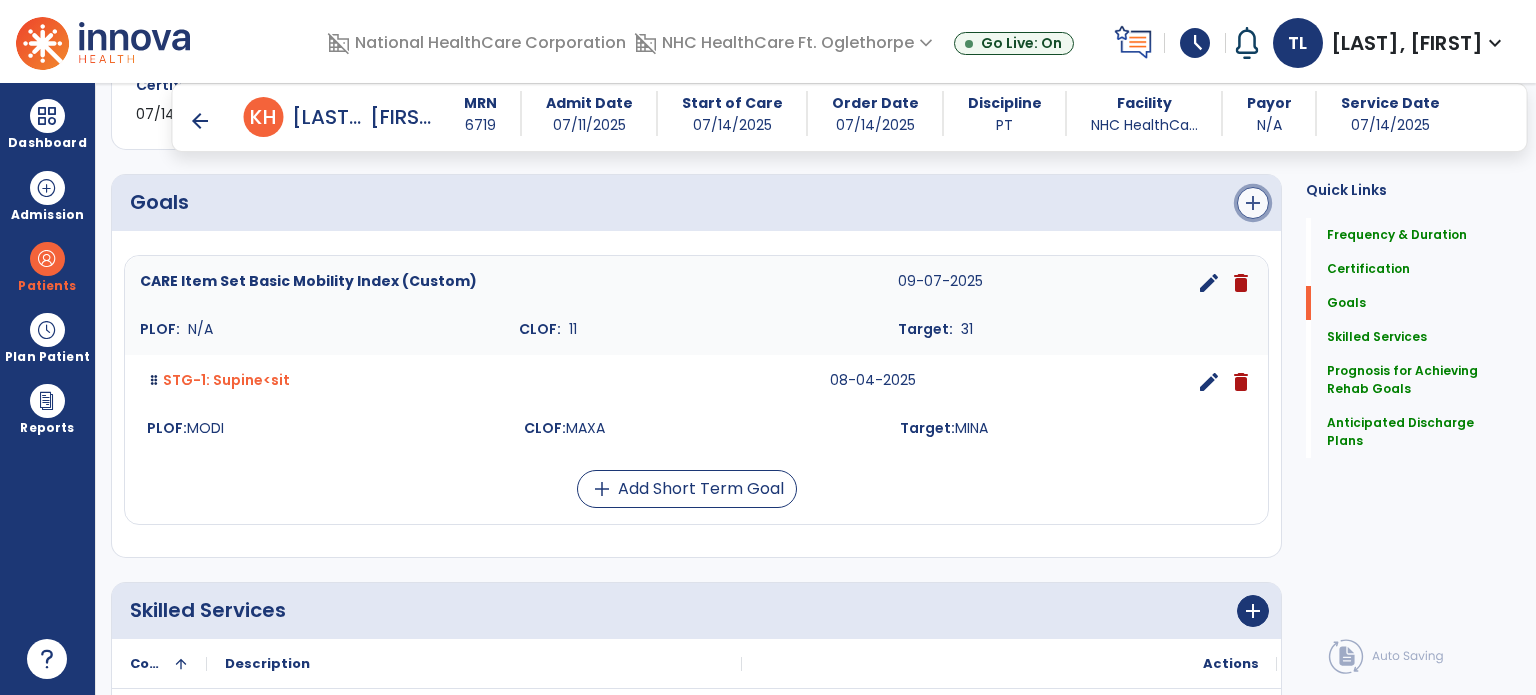 click on "add" at bounding box center (1253, 203) 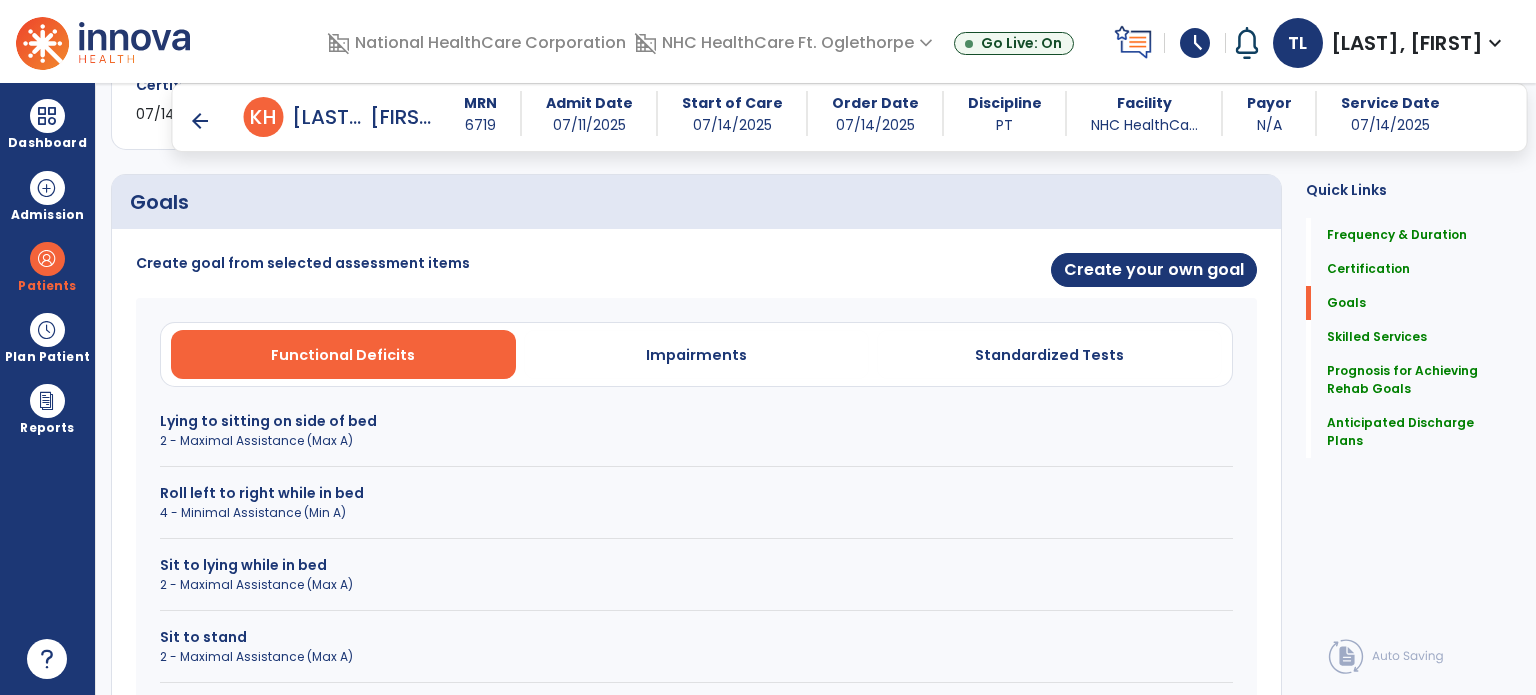 scroll, scrollTop: 532, scrollLeft: 0, axis: vertical 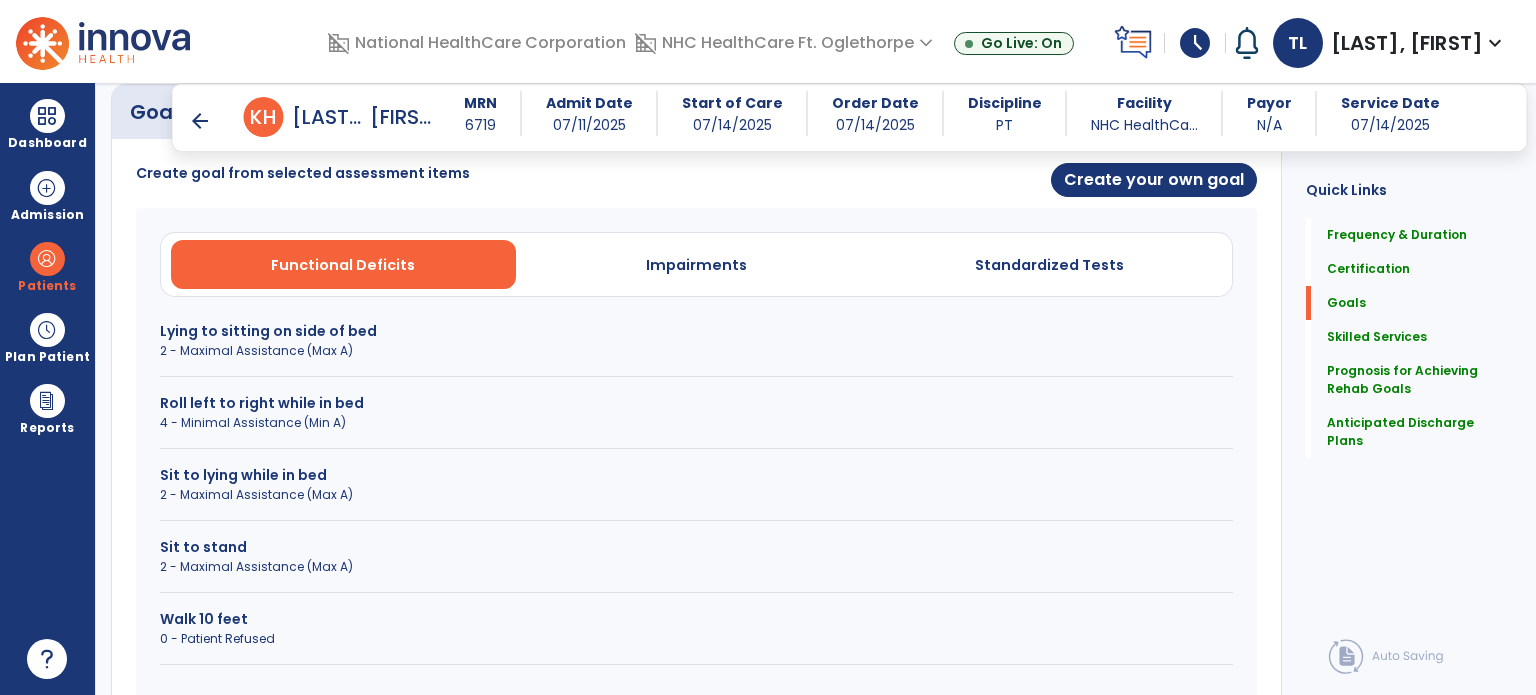 drag, startPoint x: 383, startPoint y: 620, endPoint x: 243, endPoint y: 638, distance: 141.1524 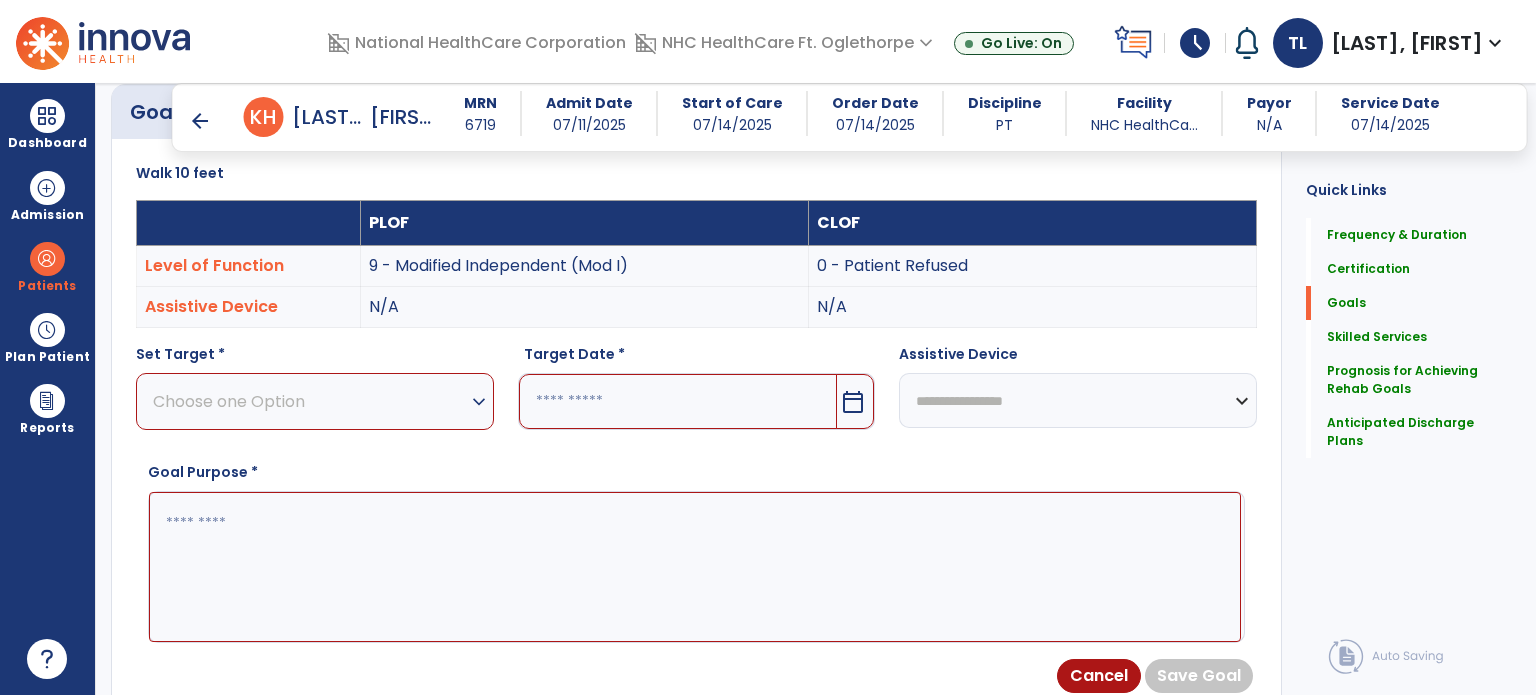 drag, startPoint x: 432, startPoint y: 415, endPoint x: 379, endPoint y: 416, distance: 53.009434 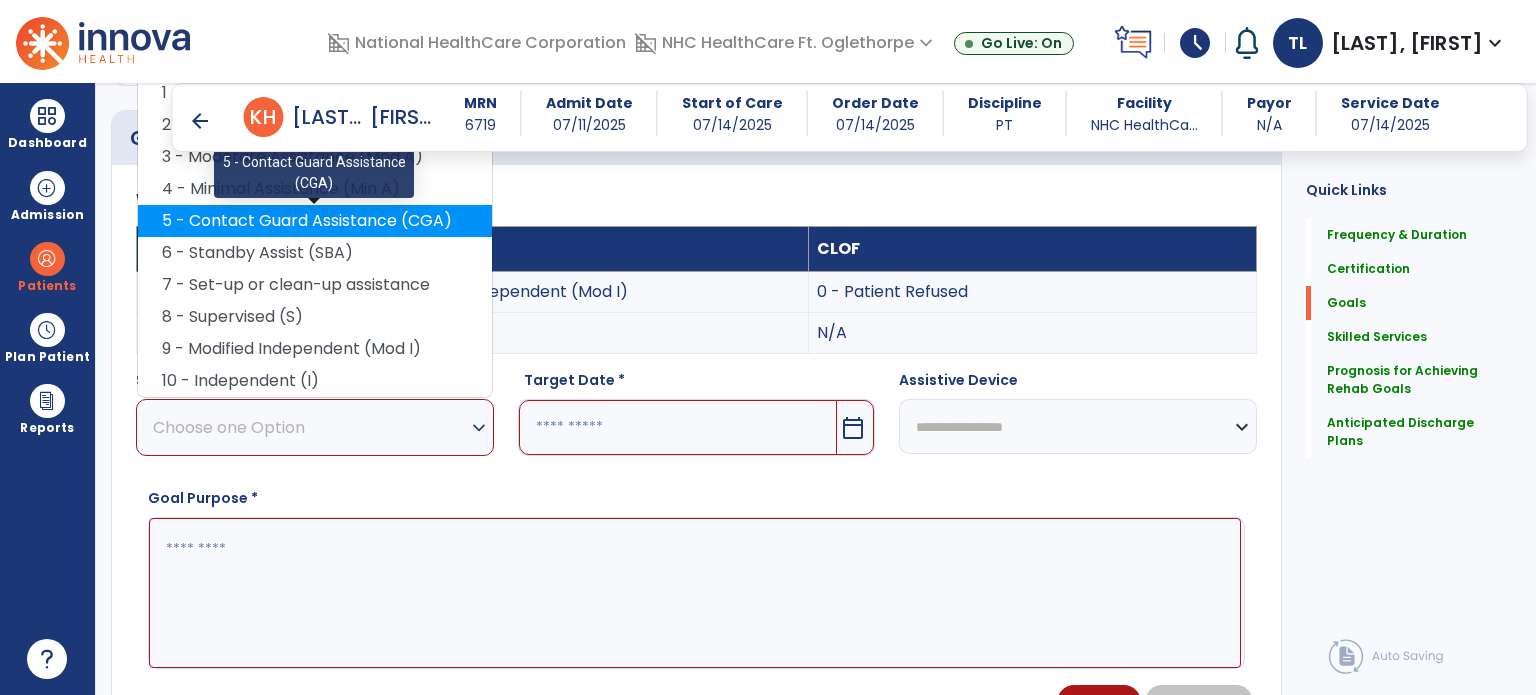 scroll, scrollTop: 505, scrollLeft: 0, axis: vertical 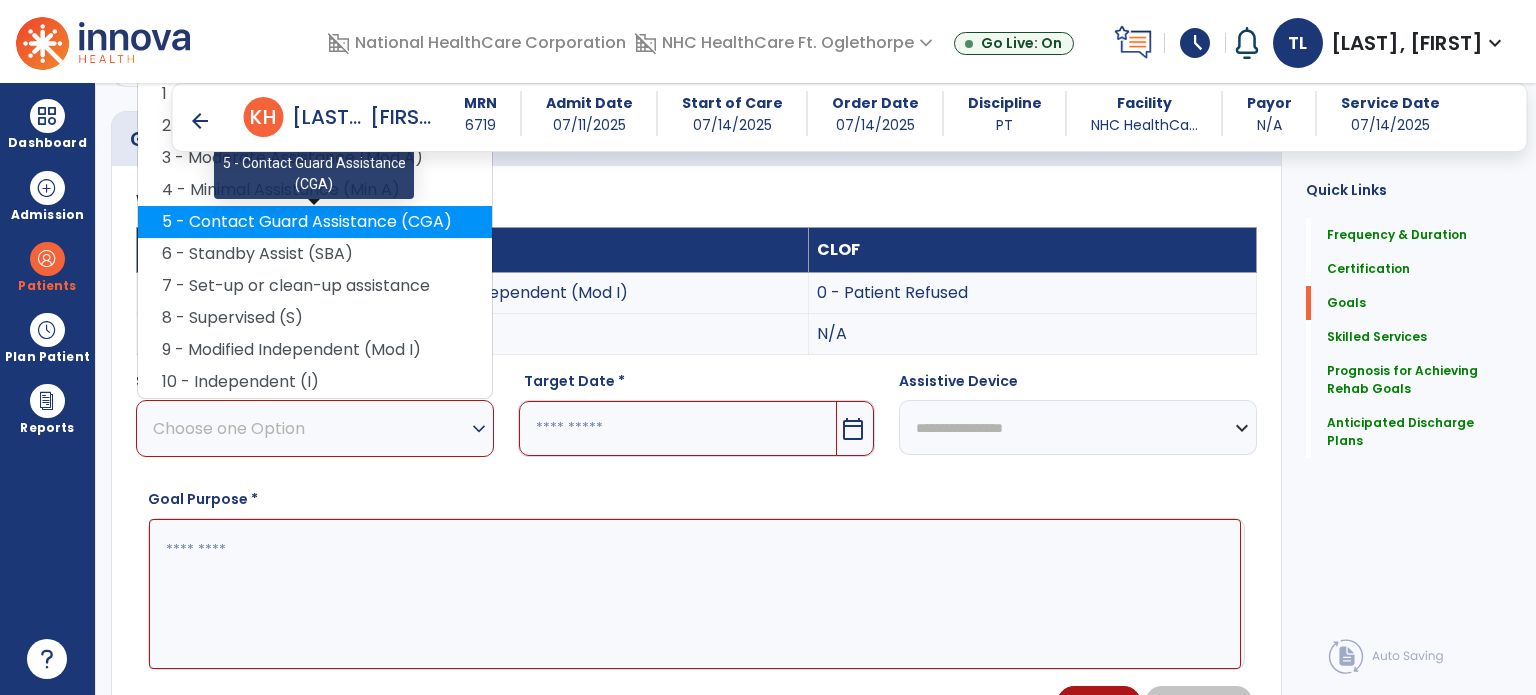 click on "5 - Contact Guard Assistance (CGA)" at bounding box center [315, 222] 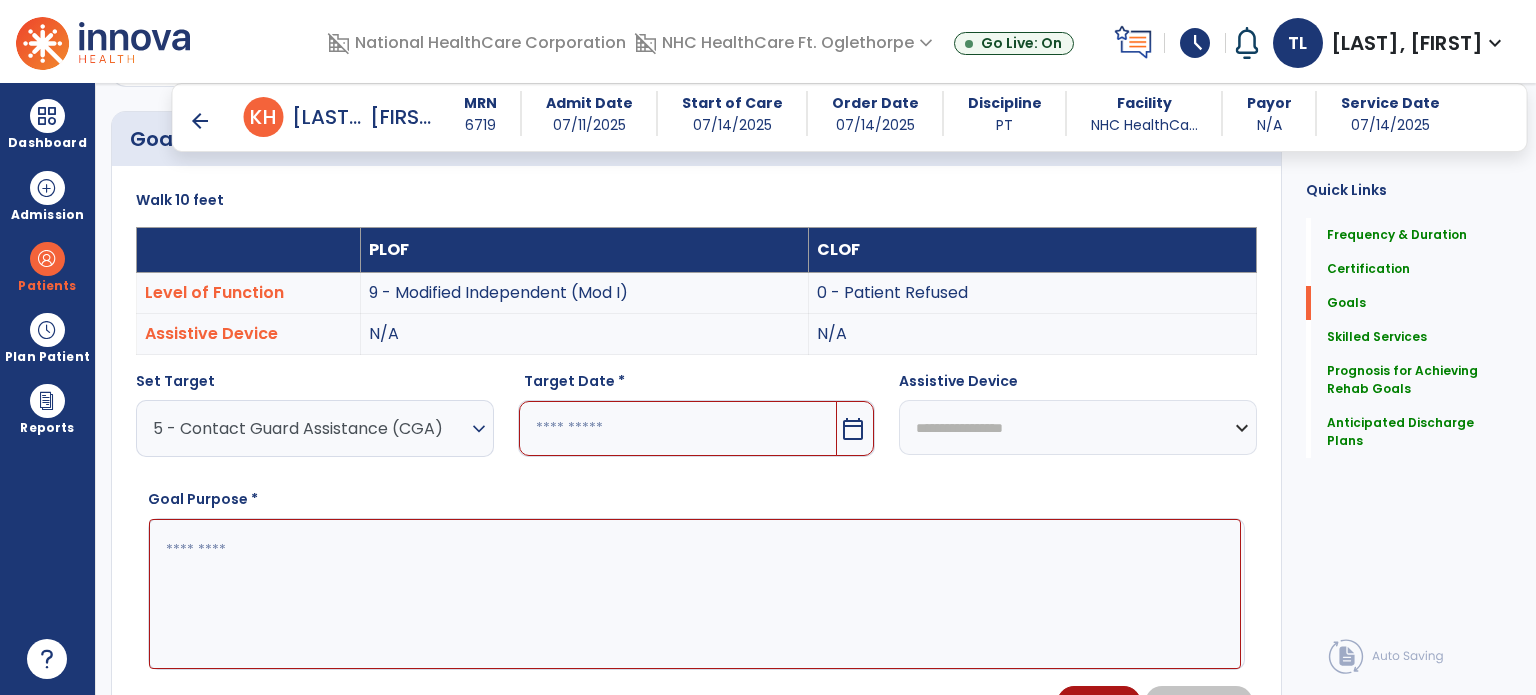 click on "calendar_today" at bounding box center [853, 429] 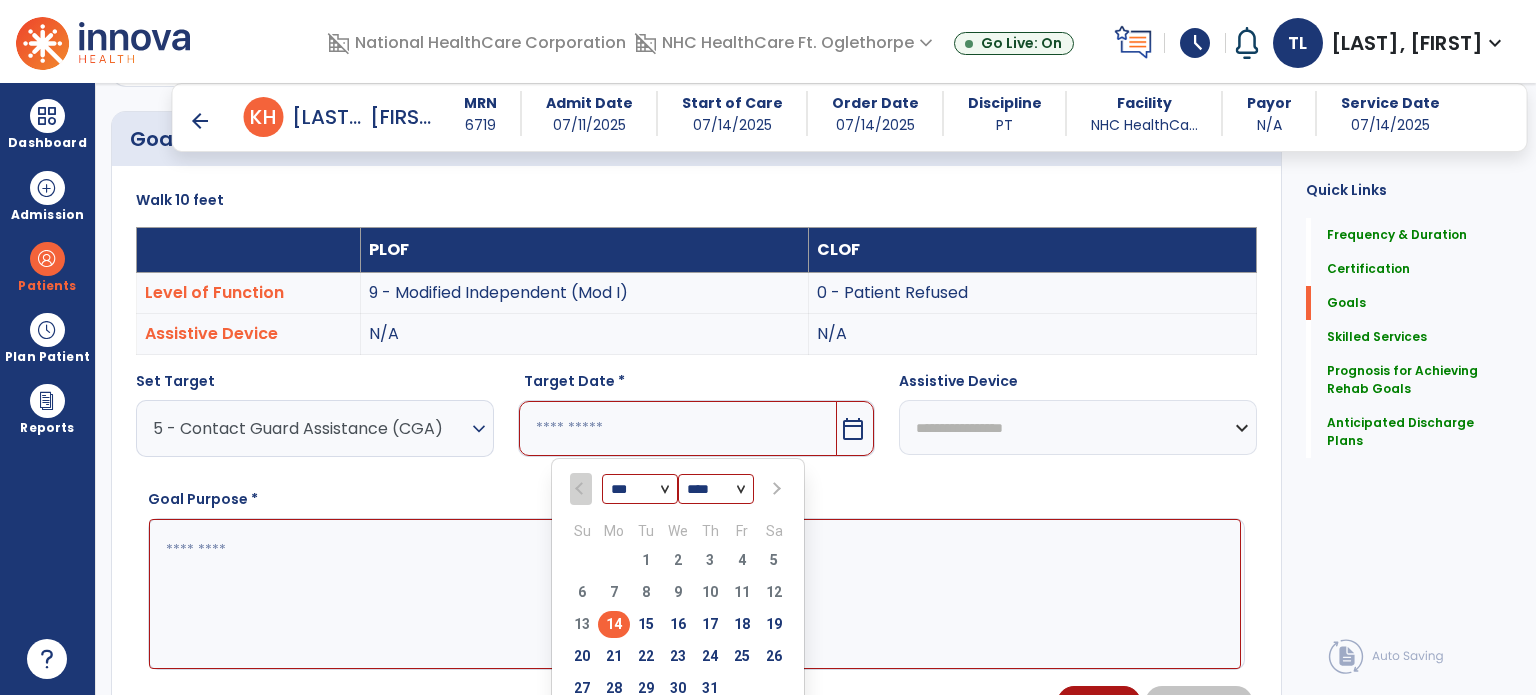 scroll, scrollTop: 589, scrollLeft: 0, axis: vertical 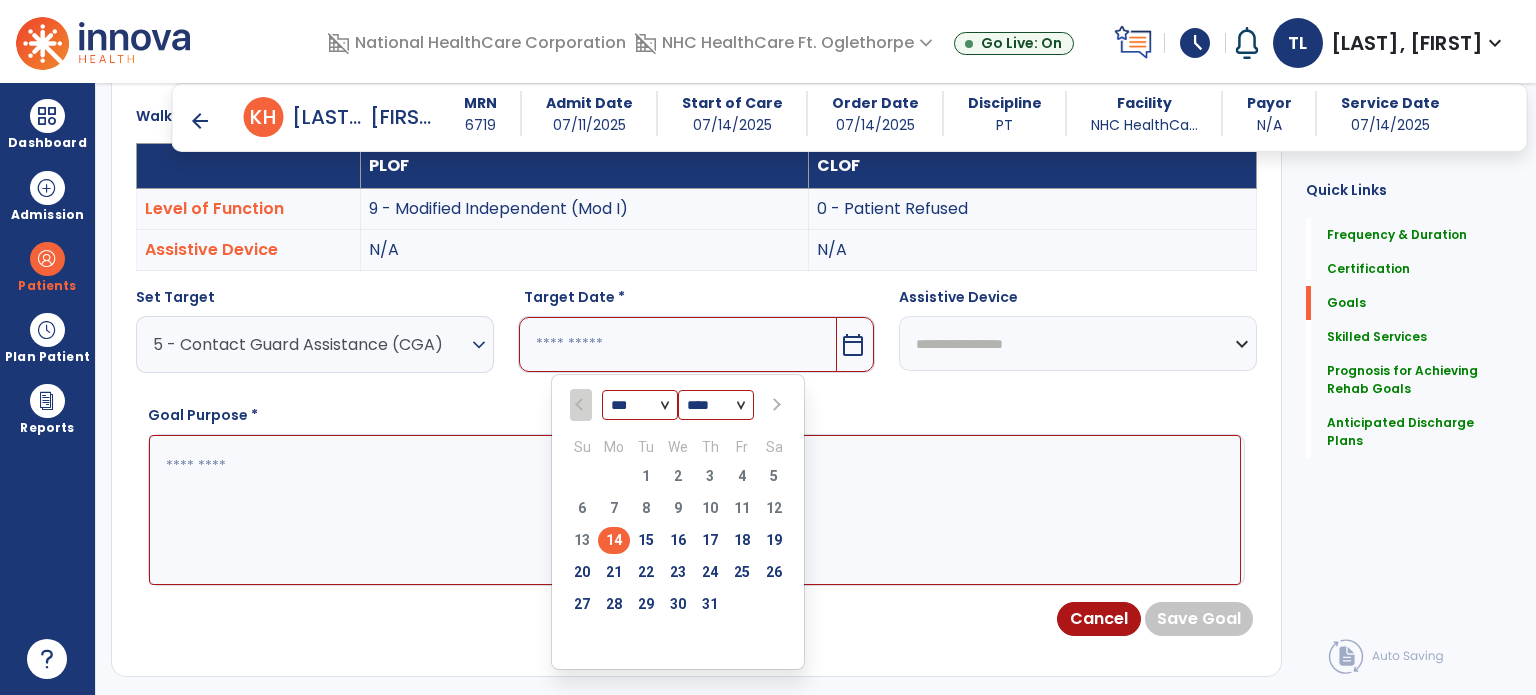 click at bounding box center [774, 405] 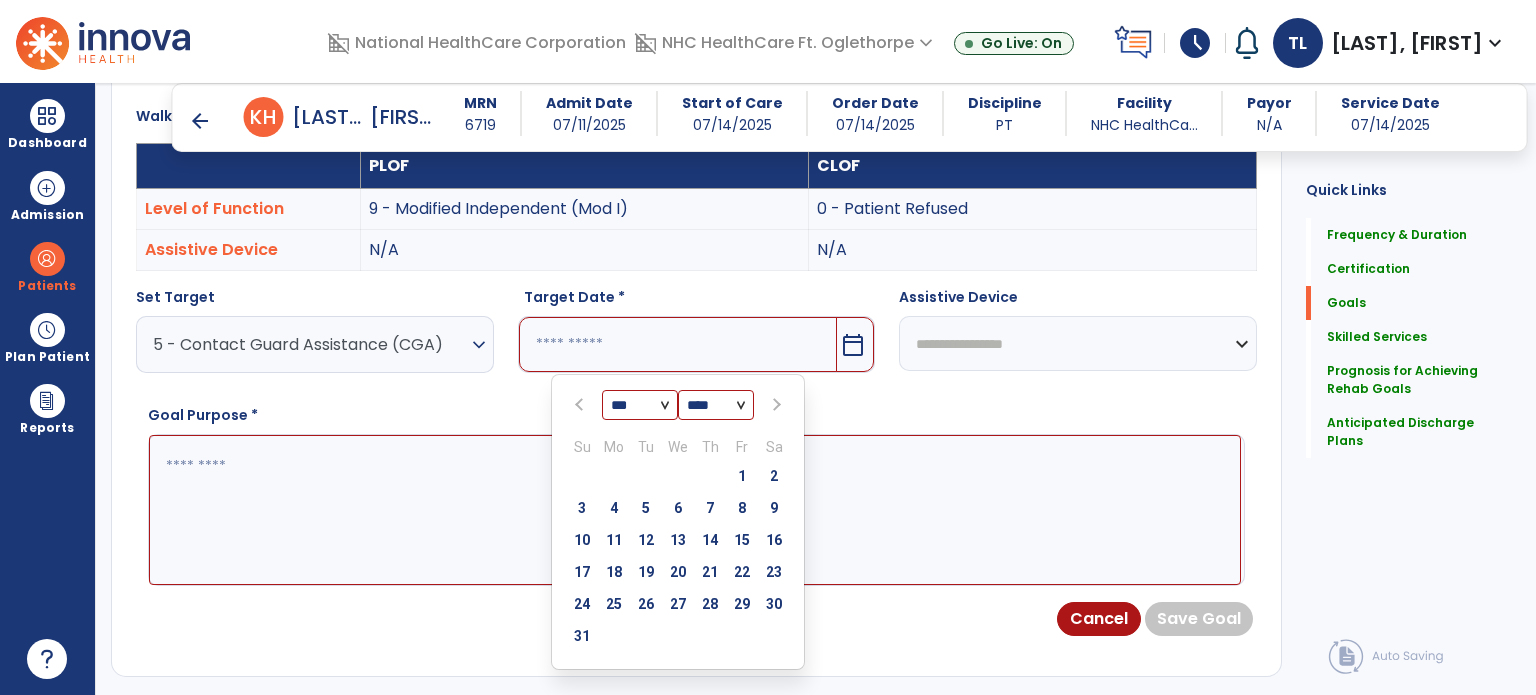 click at bounding box center (774, 405) 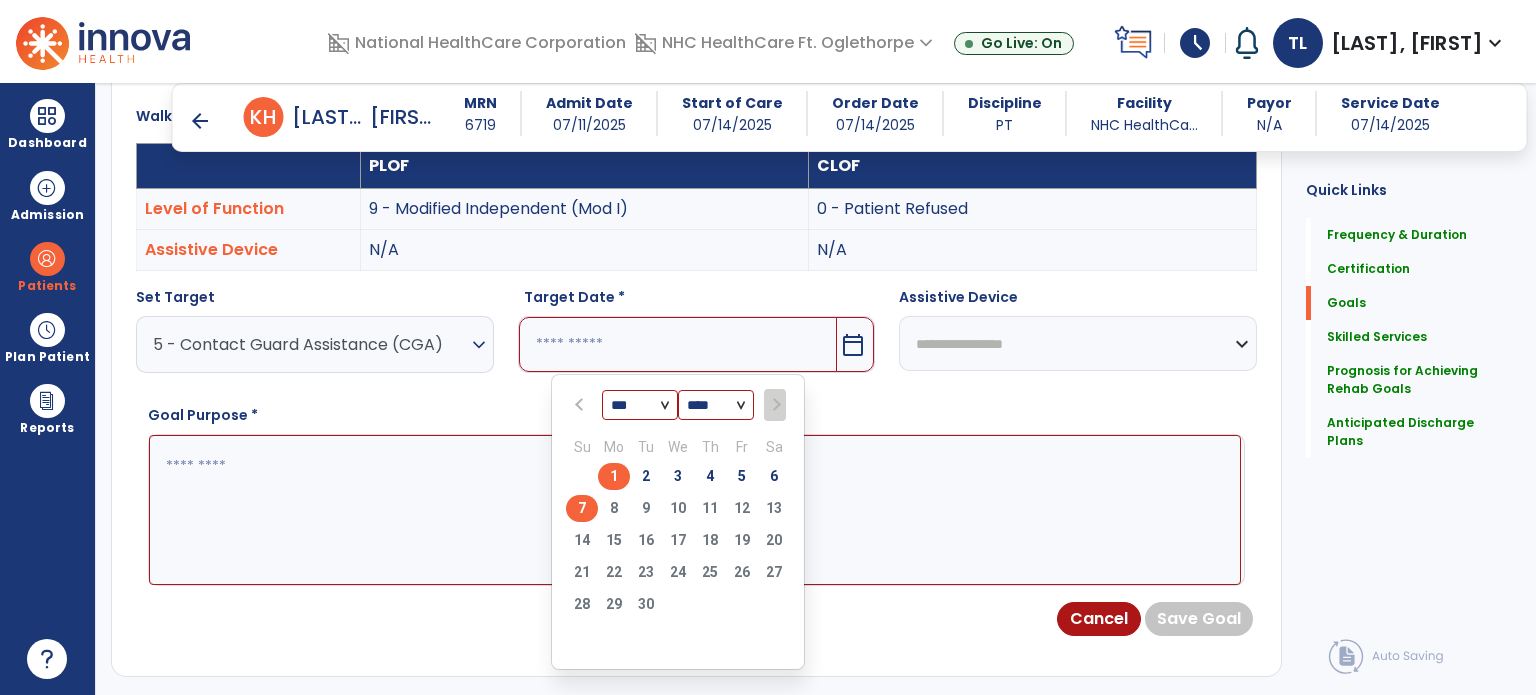 click on "7" at bounding box center (582, 508) 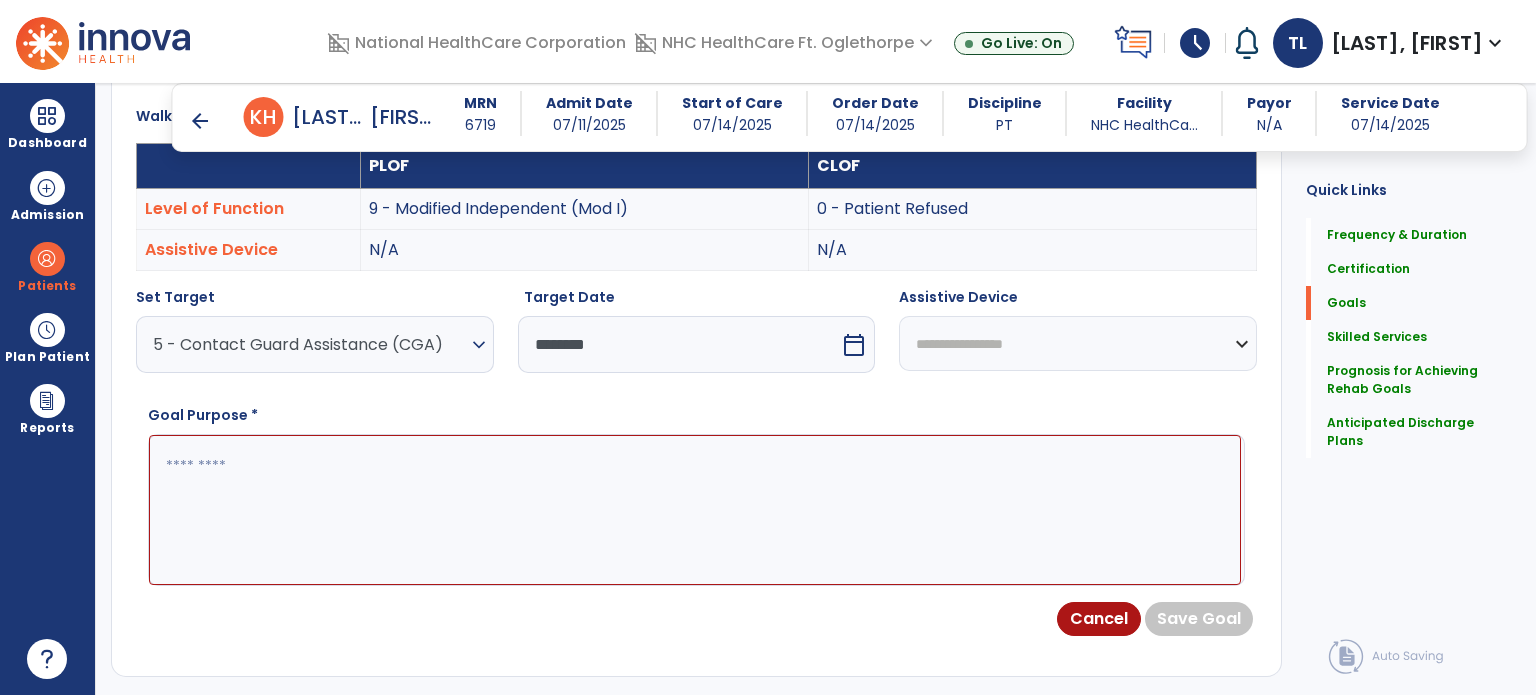 click at bounding box center (695, 510) 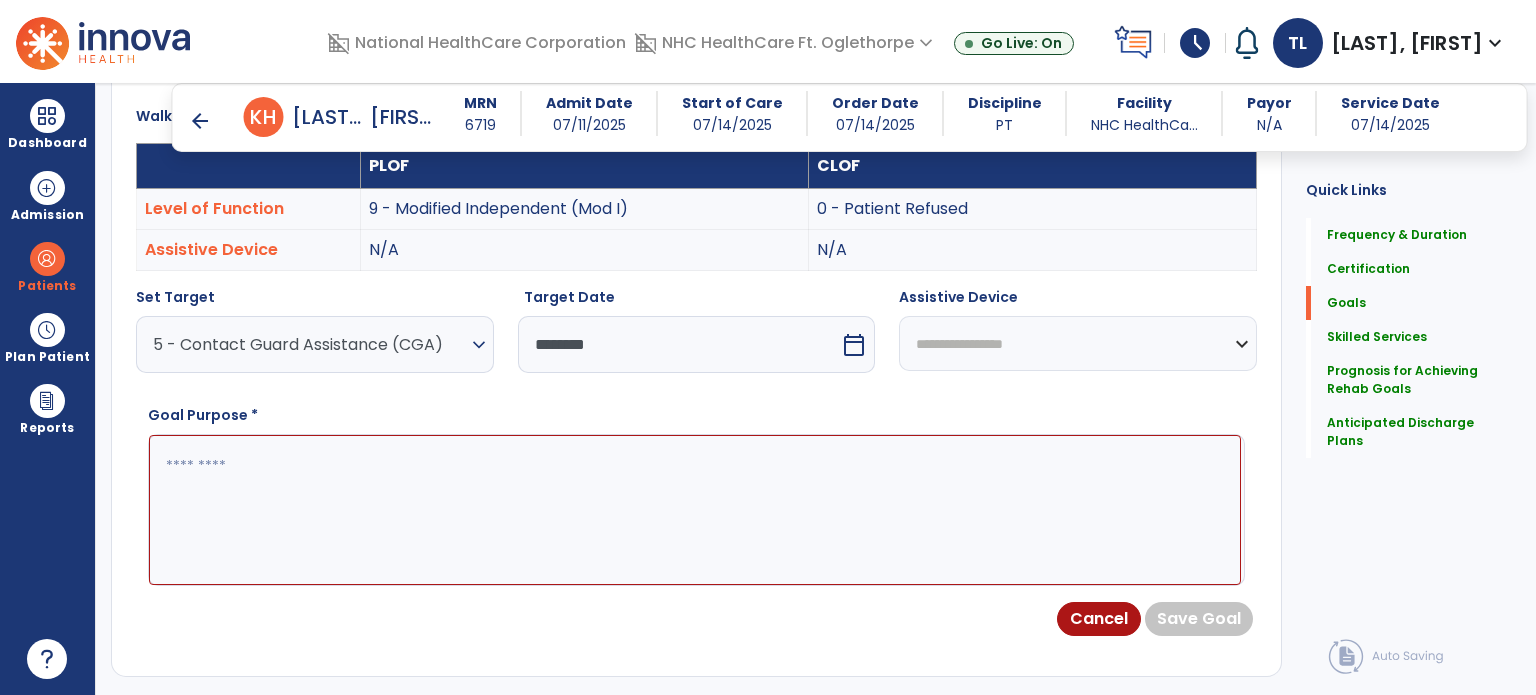 click on "**********" at bounding box center (1078, 343) 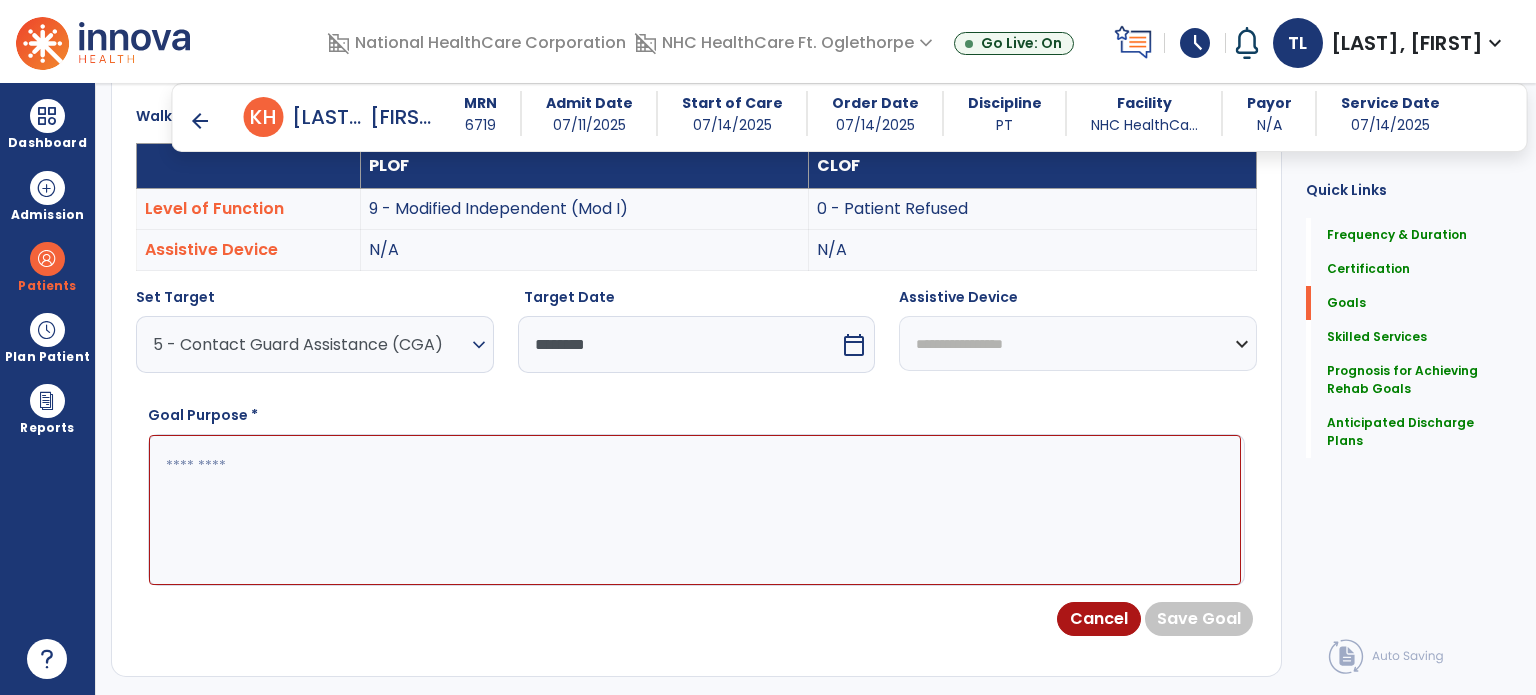 select on "********" 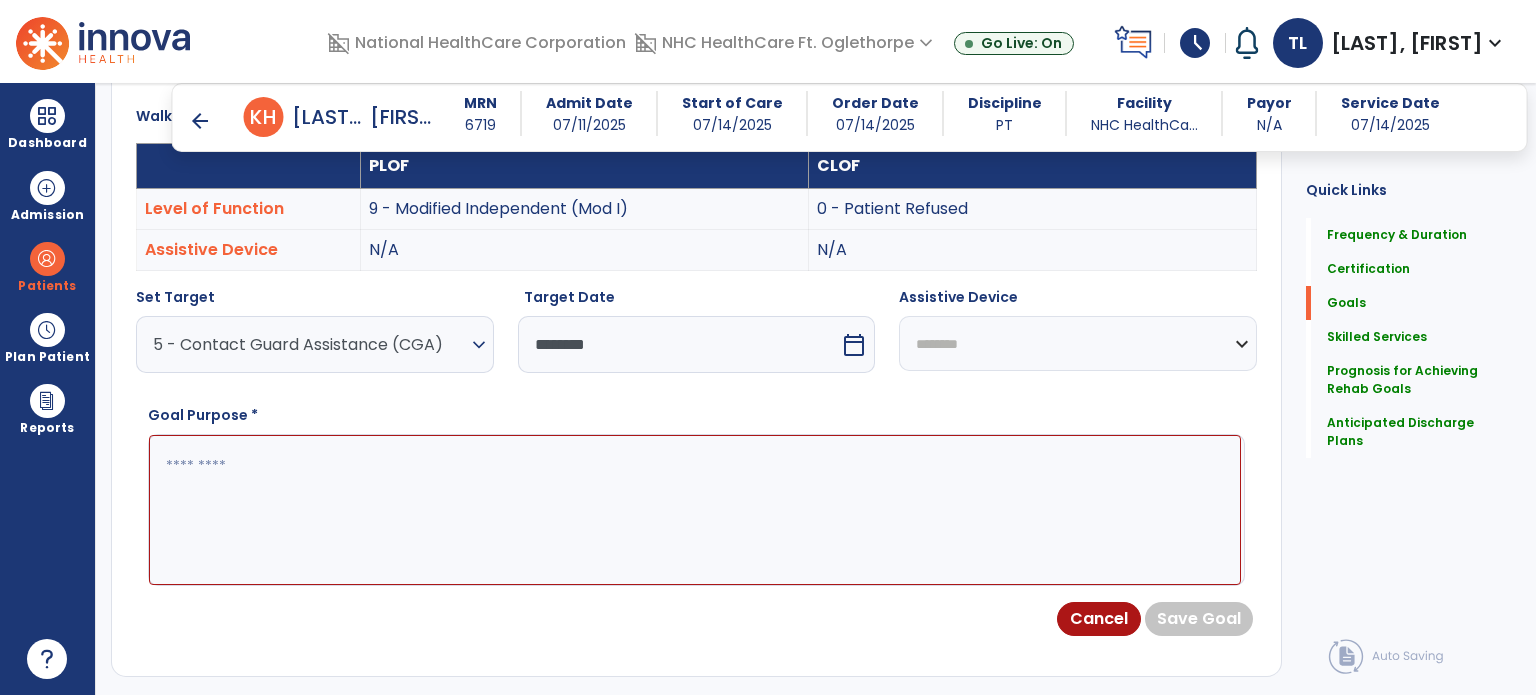 click on "**********" at bounding box center [1078, 343] 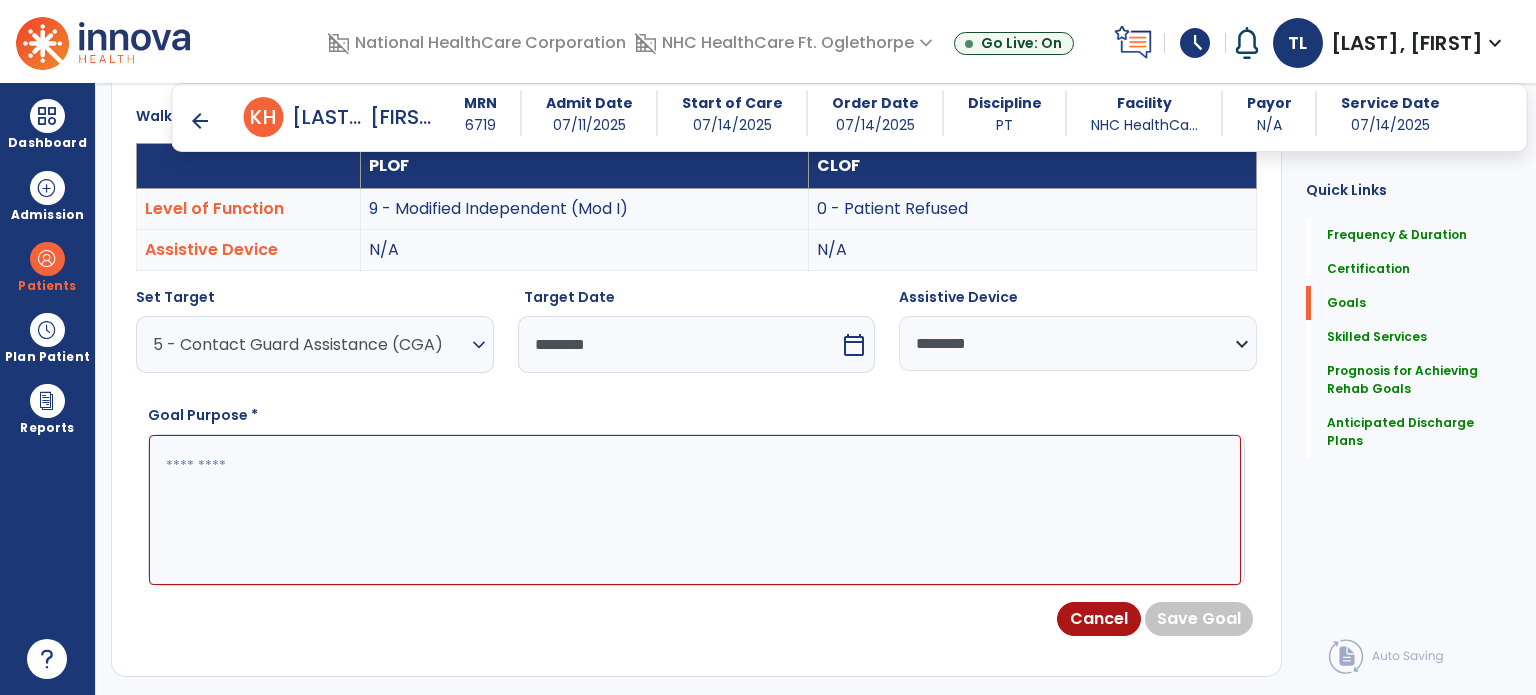 click at bounding box center (695, 510) 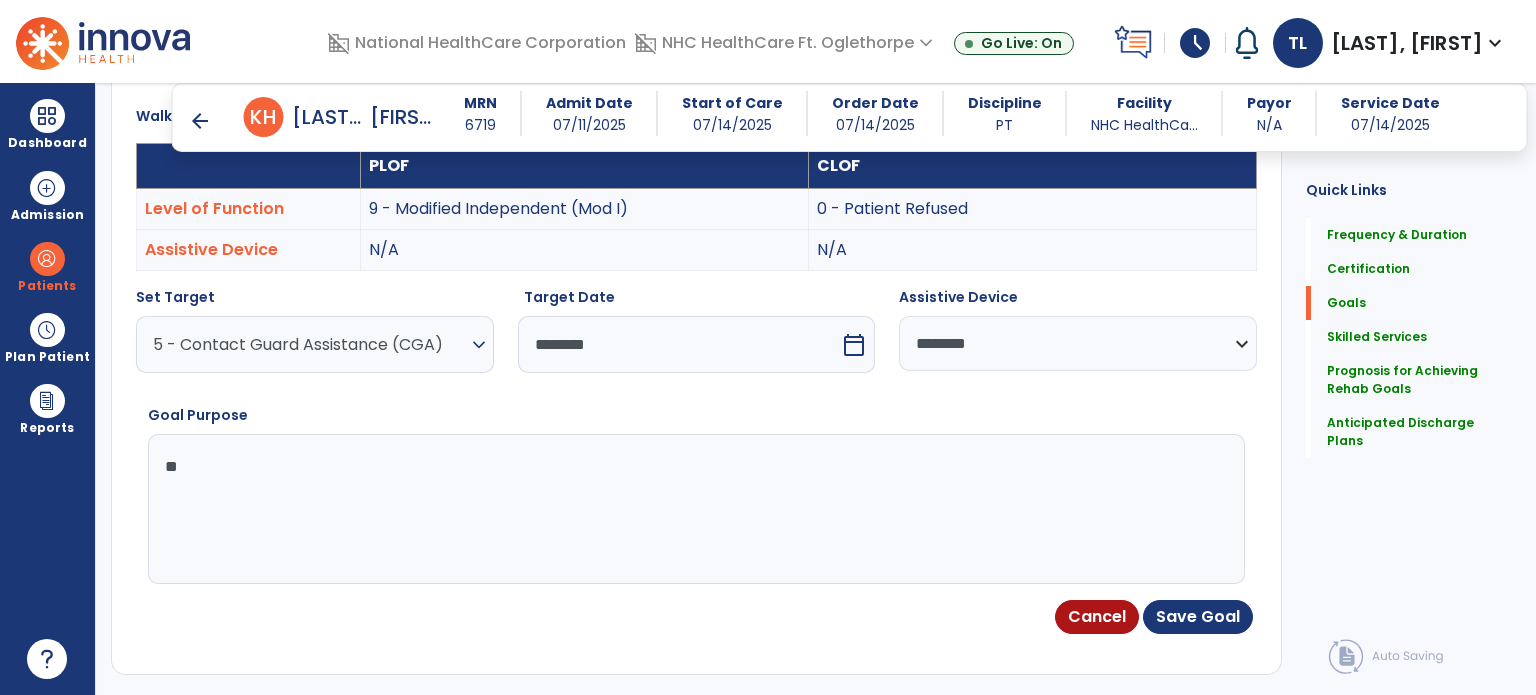 type on "*" 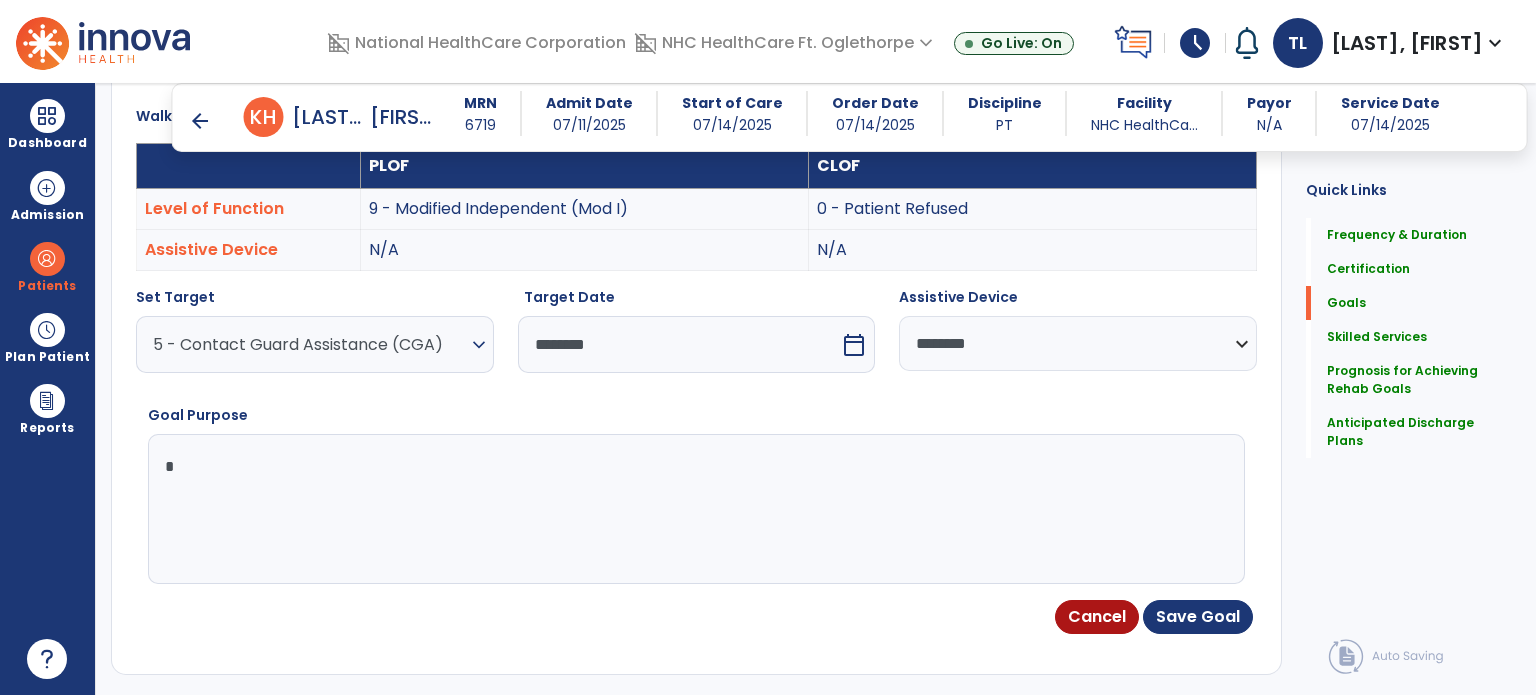 type 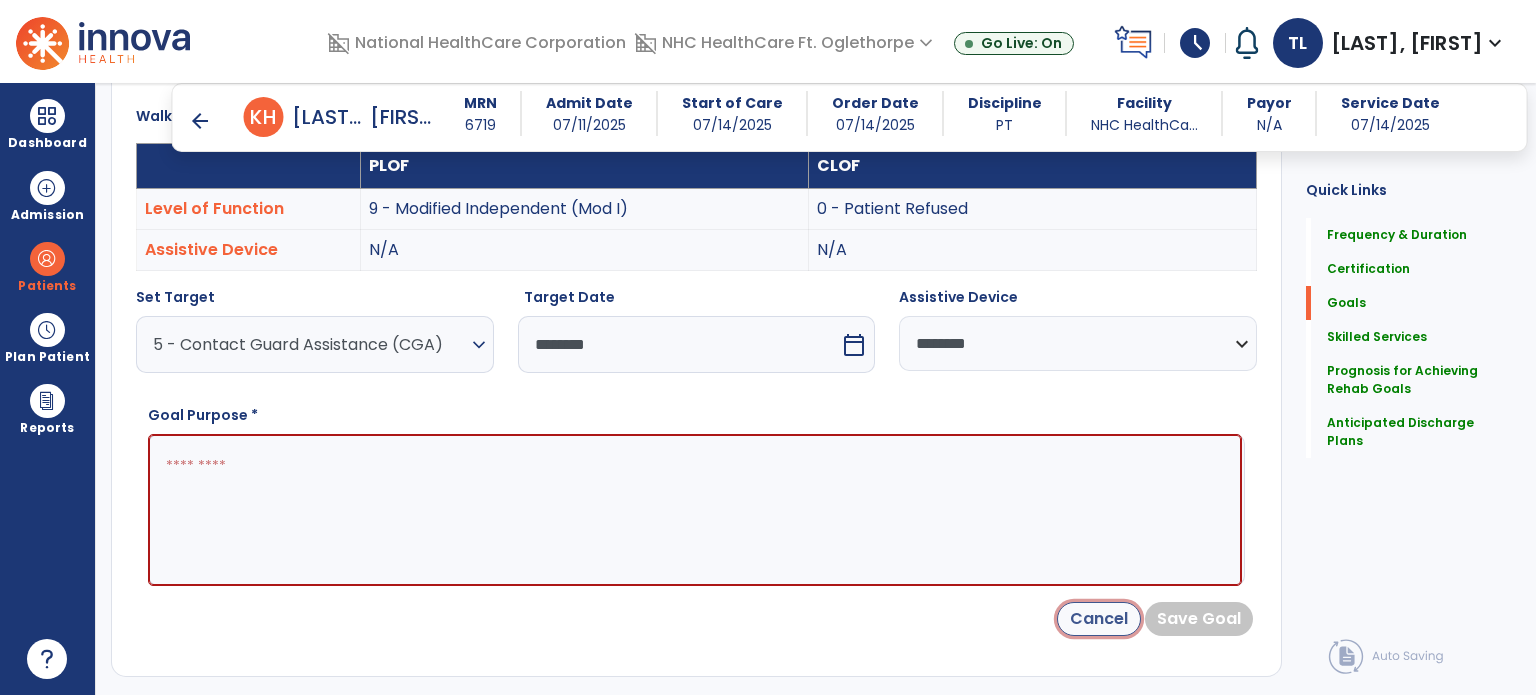click on "Cancel" at bounding box center (1099, 619) 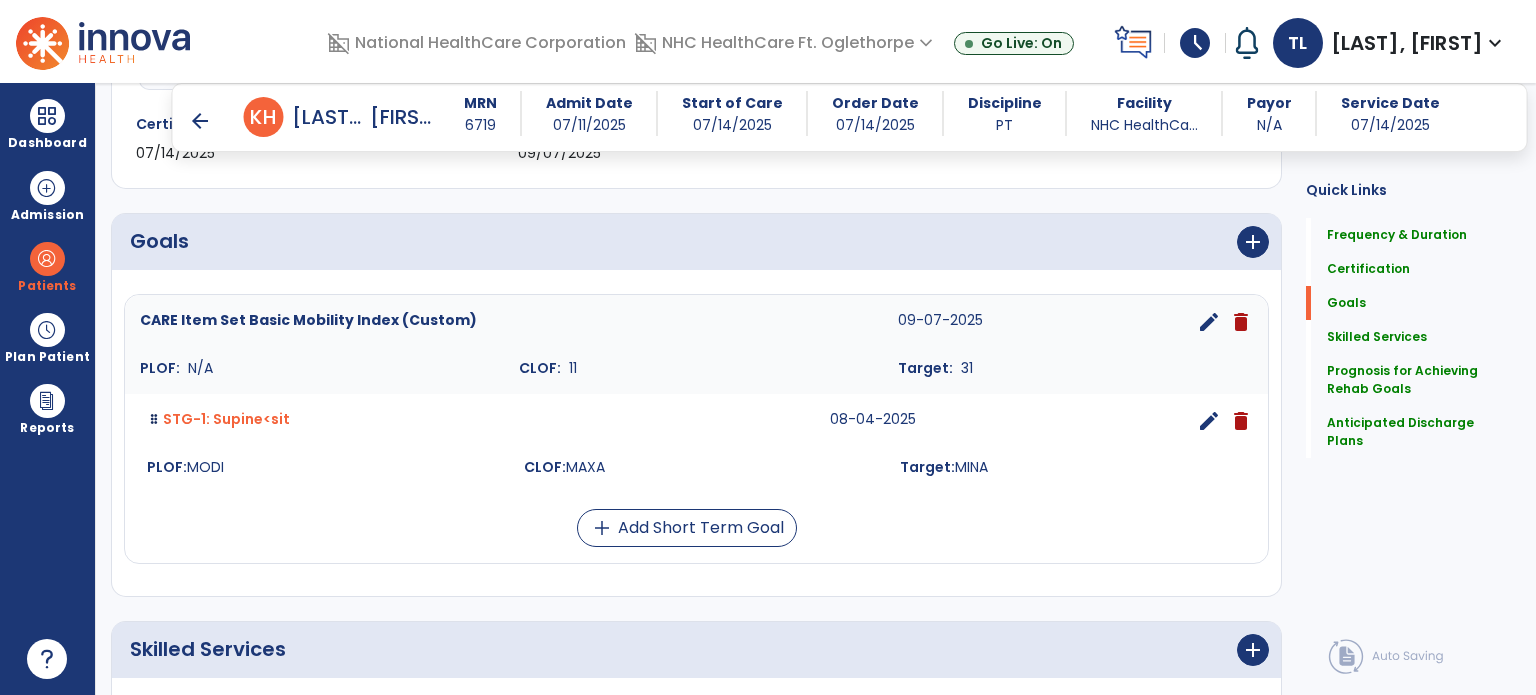 scroll, scrollTop: 460, scrollLeft: 0, axis: vertical 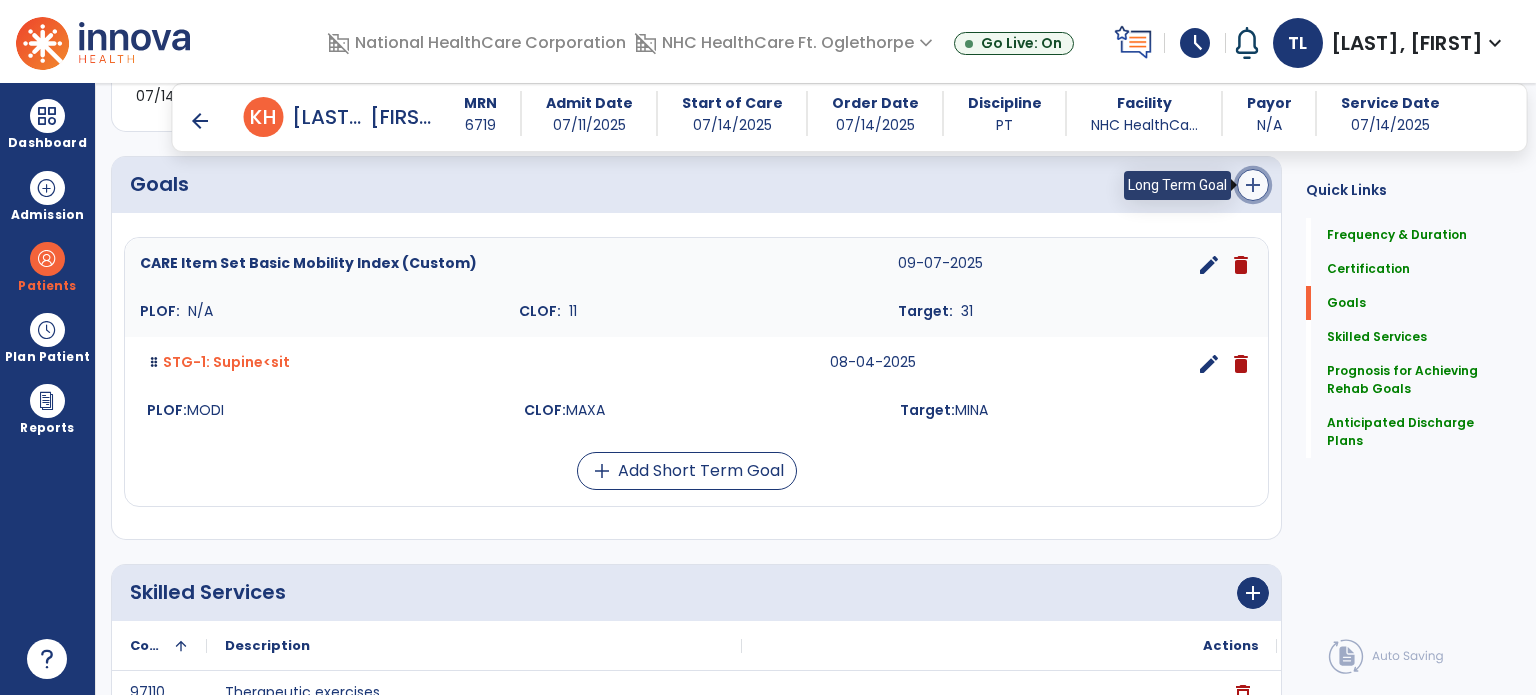 click on "add" at bounding box center (1253, 185) 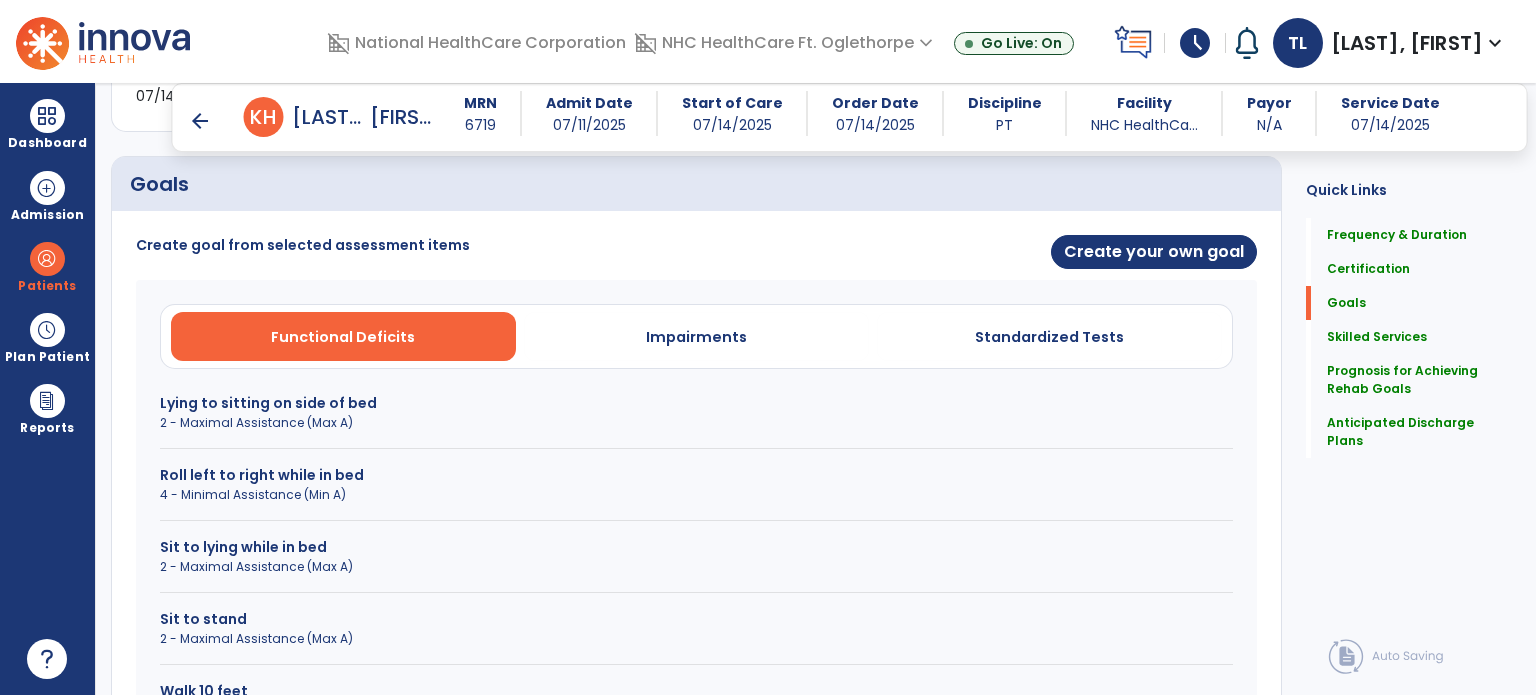 scroll, scrollTop: 464, scrollLeft: 0, axis: vertical 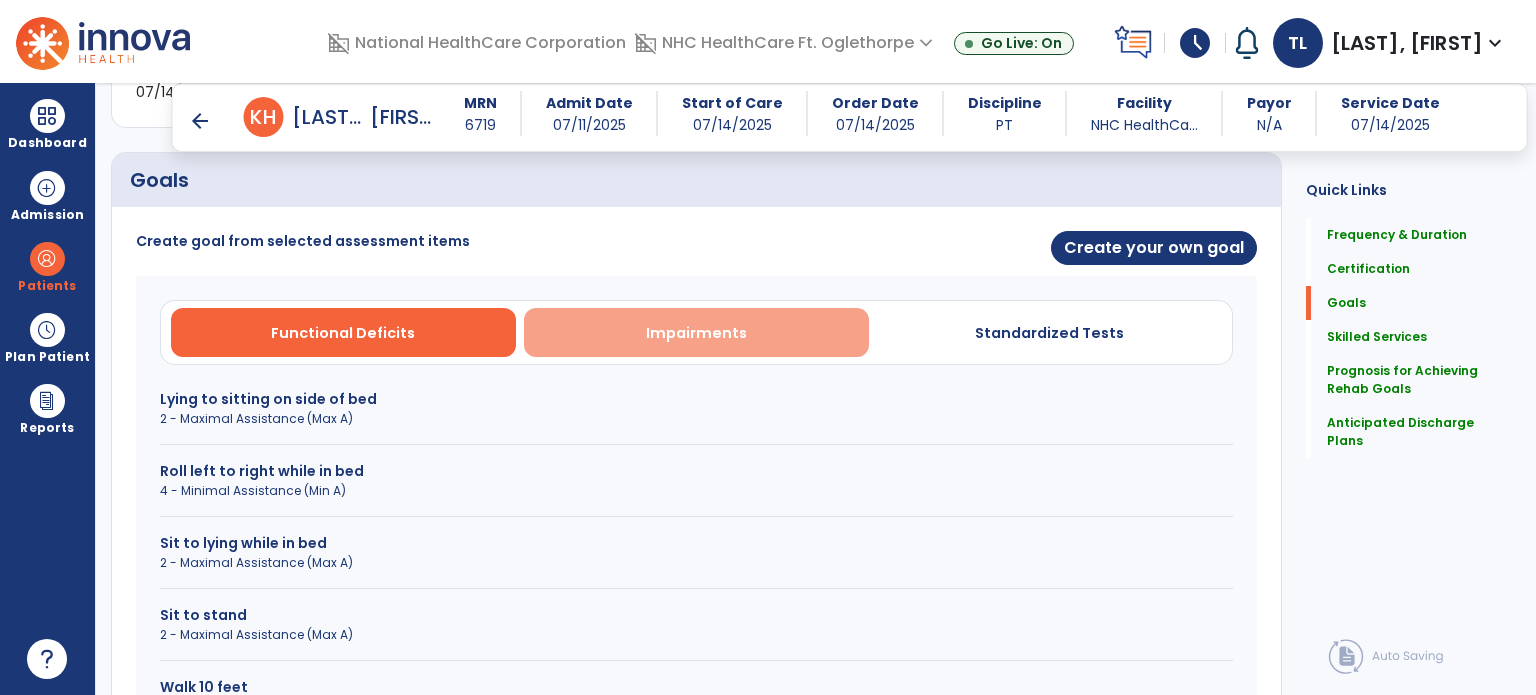 click on "Impairments" at bounding box center (696, 333) 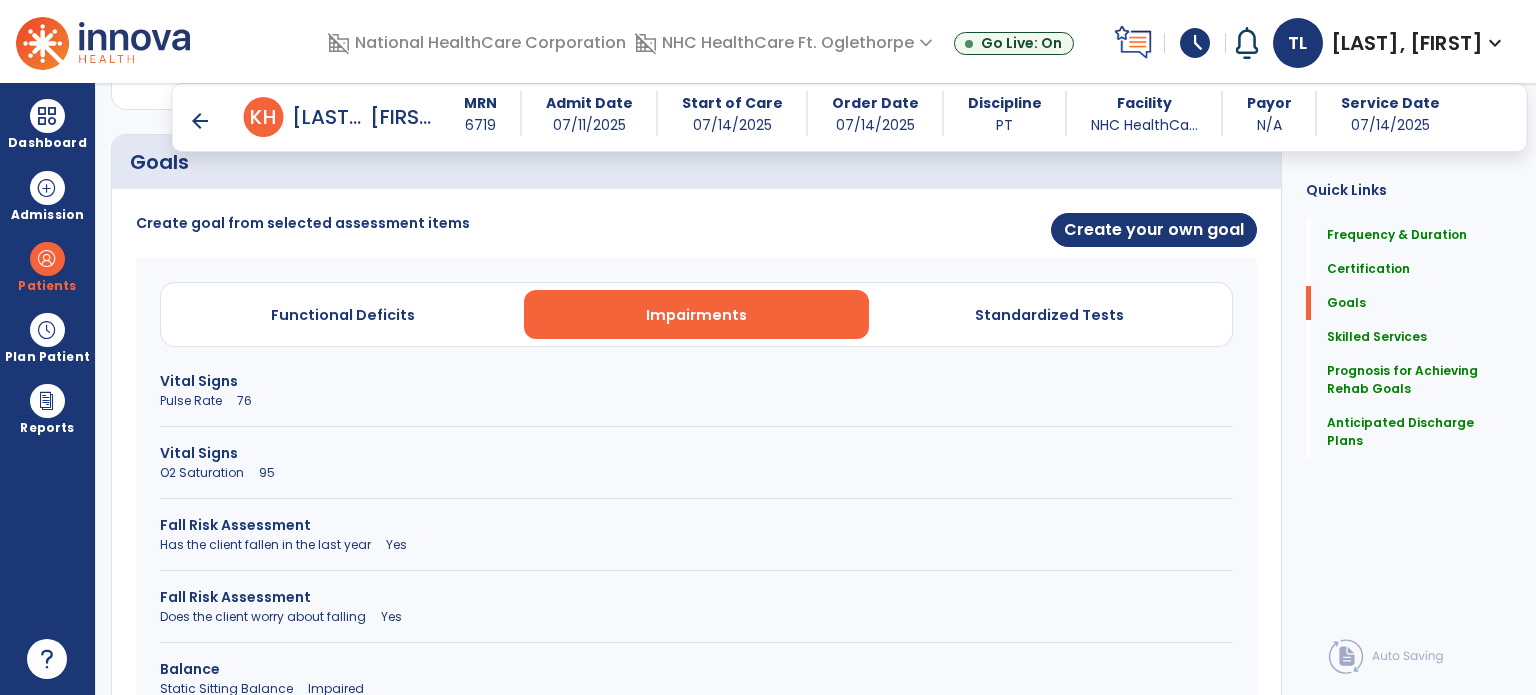 scroll, scrollTop: 442, scrollLeft: 0, axis: vertical 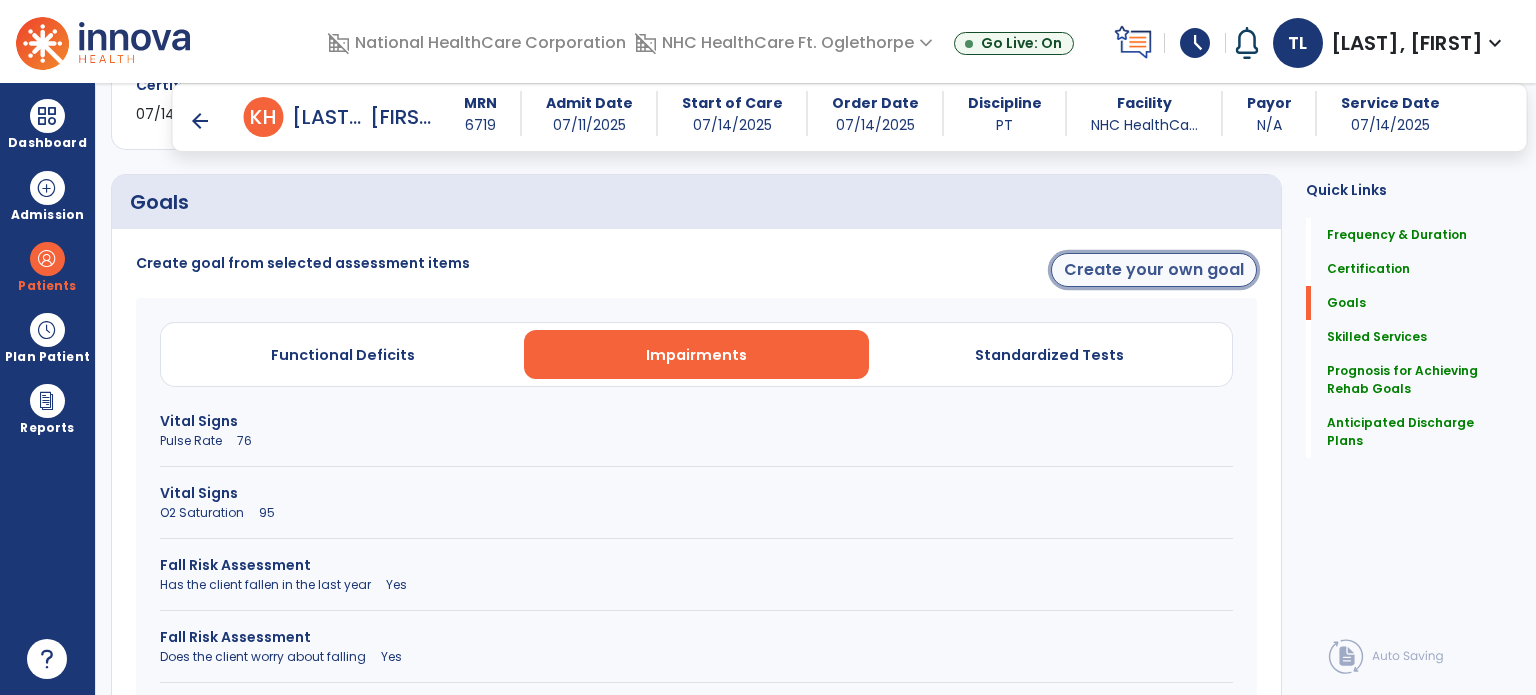 click on "Create your own goal" at bounding box center (1154, 270) 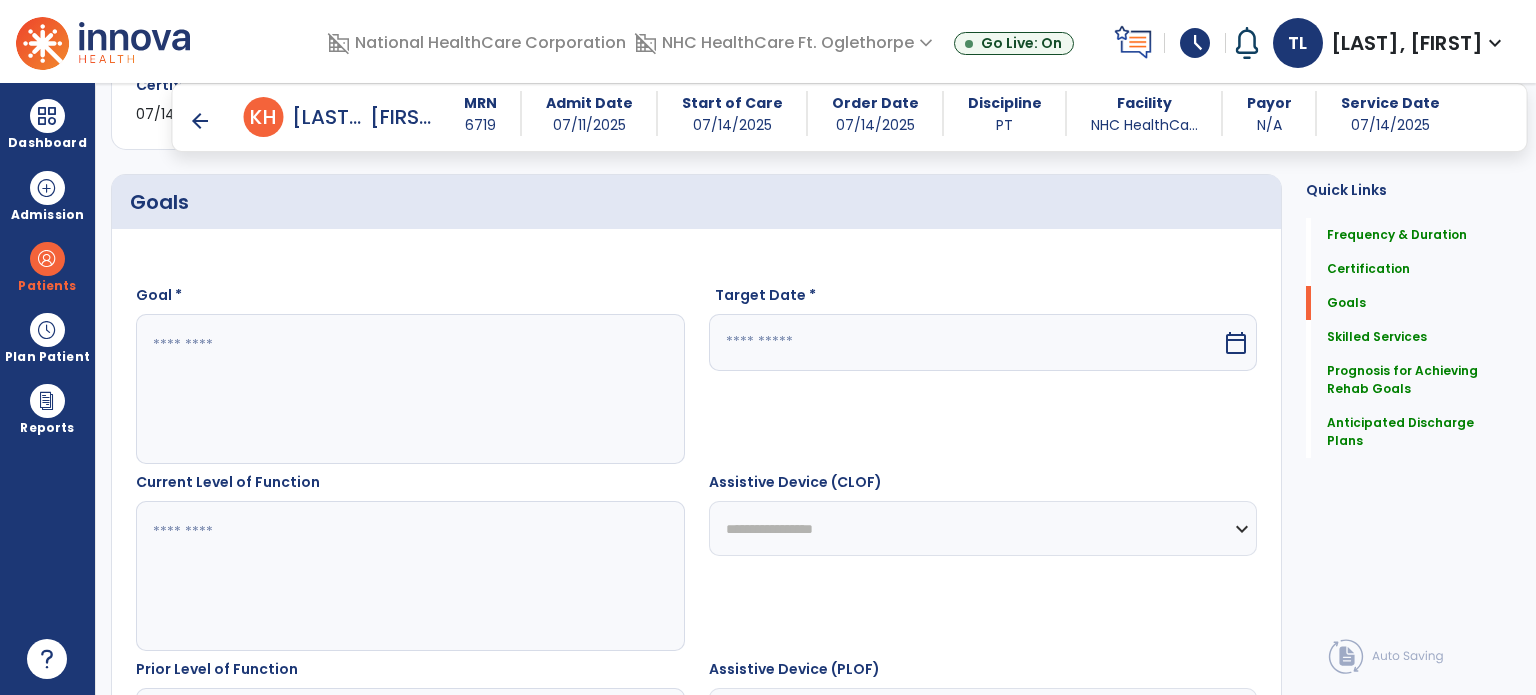 click at bounding box center [409, 389] 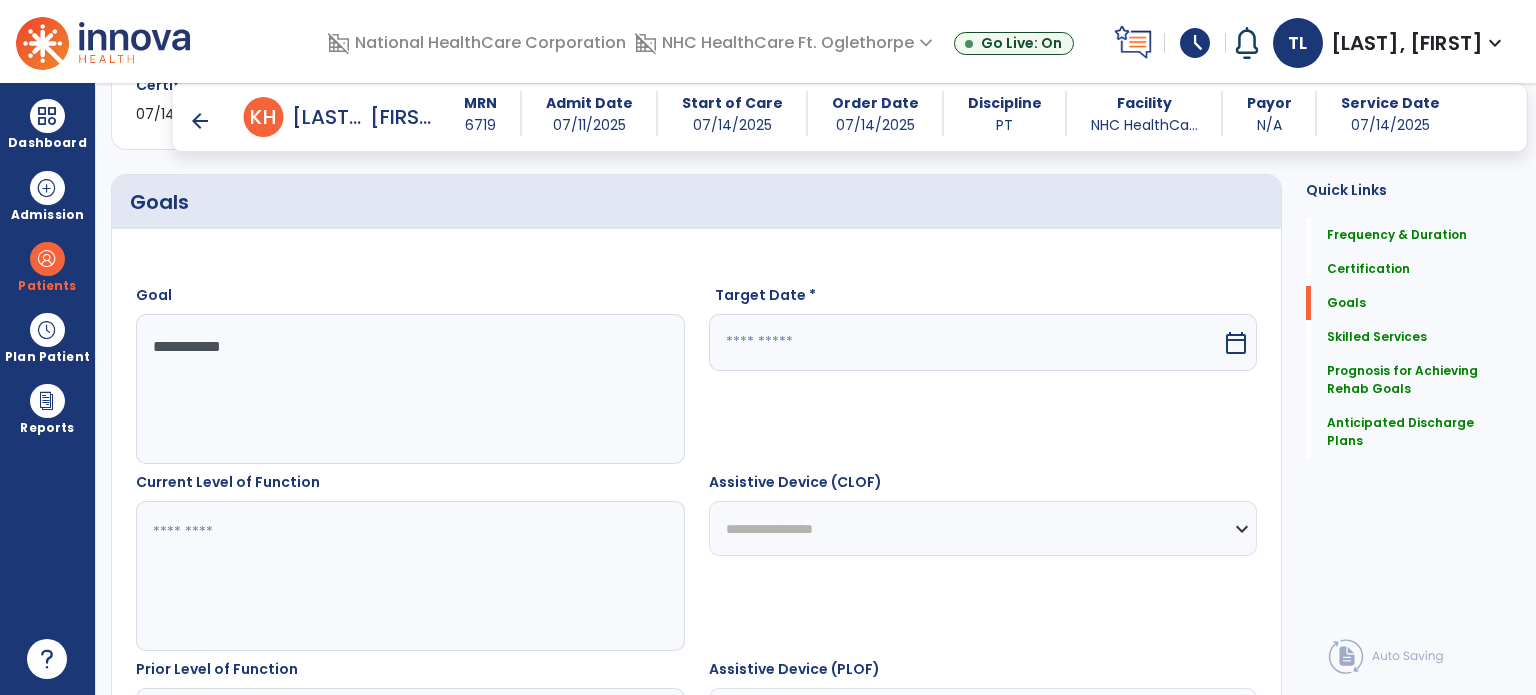 scroll, scrollTop: 580, scrollLeft: 0, axis: vertical 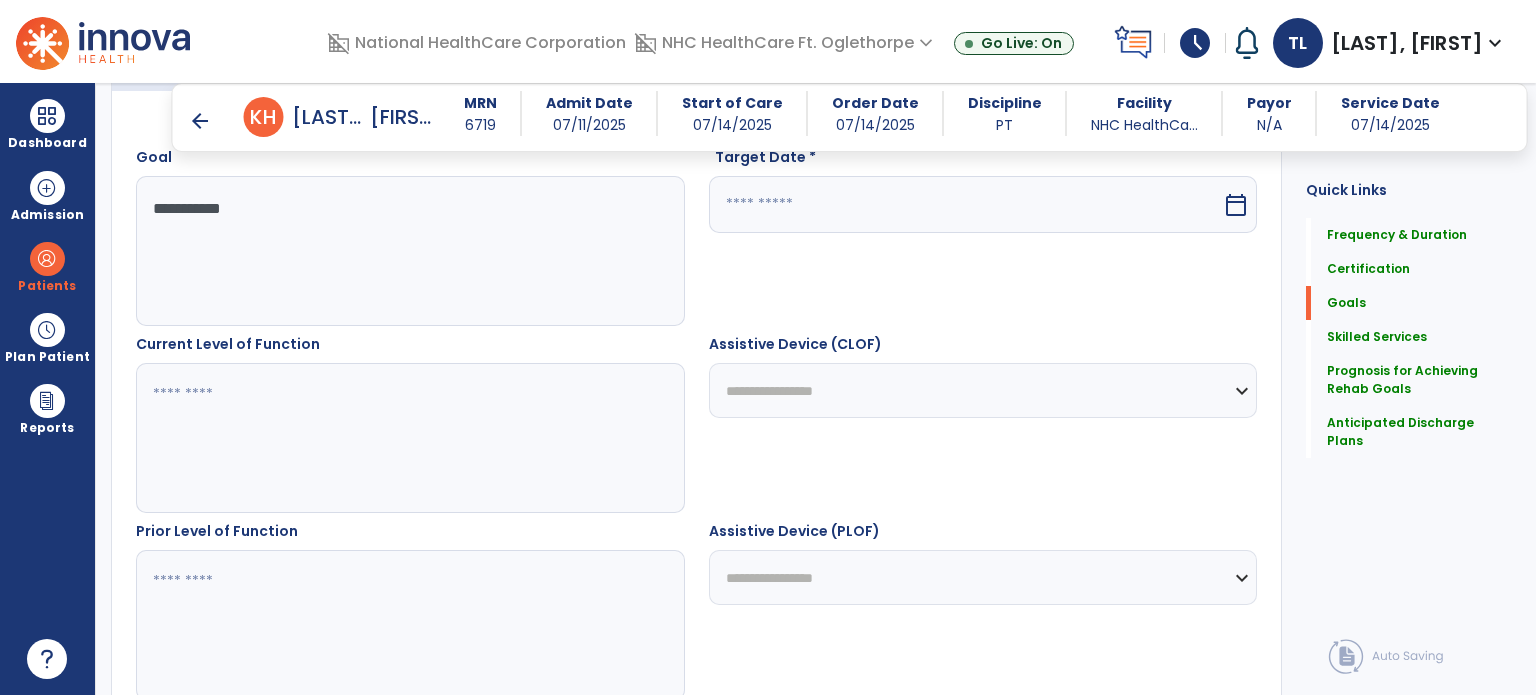 type on "**********" 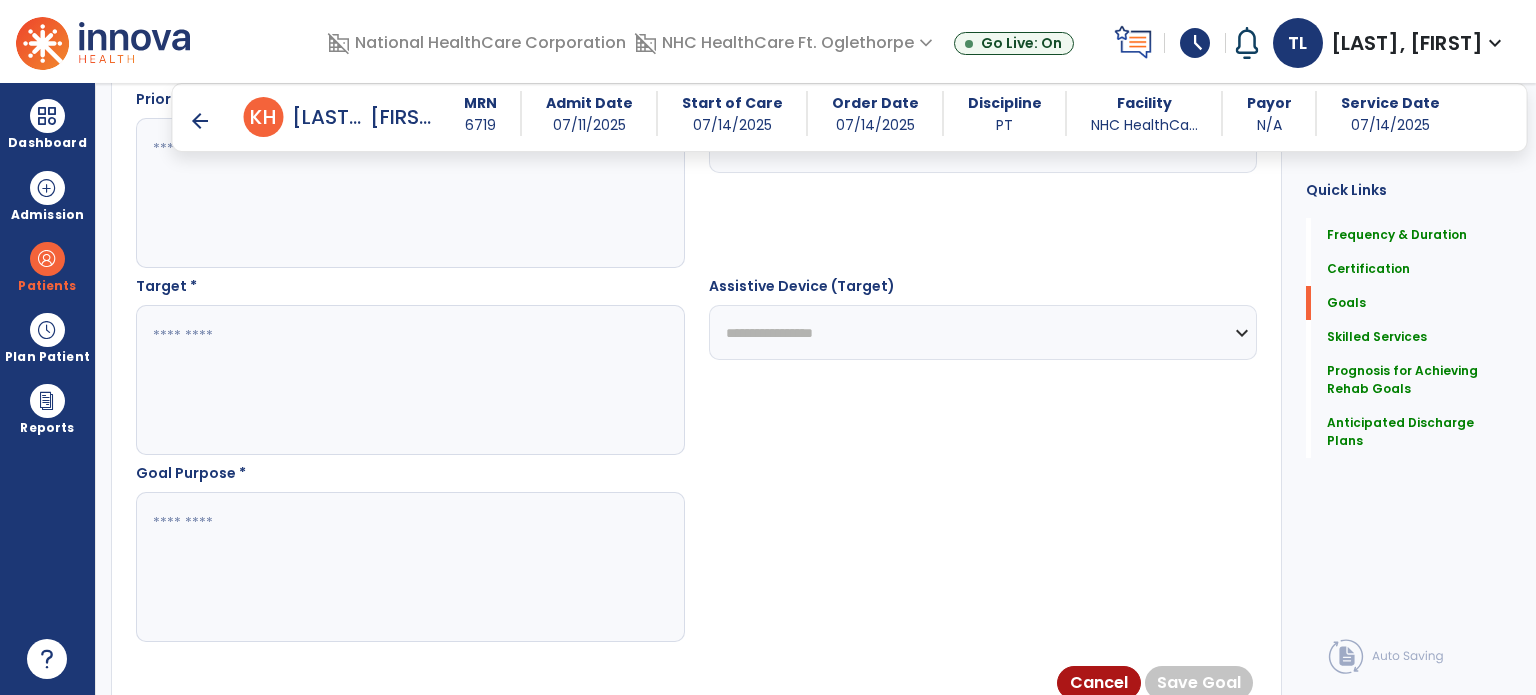 scroll, scrollTop: 1013, scrollLeft: 0, axis: vertical 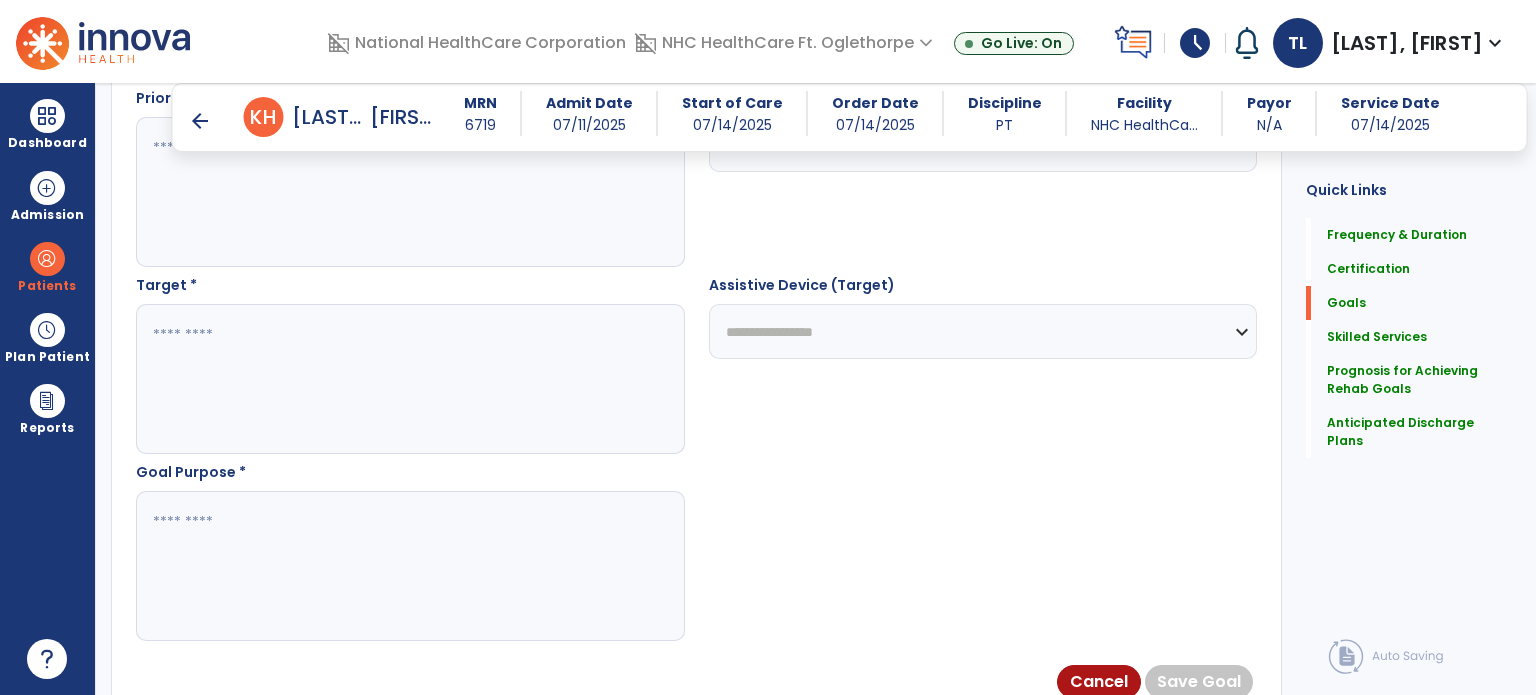 type on "**********" 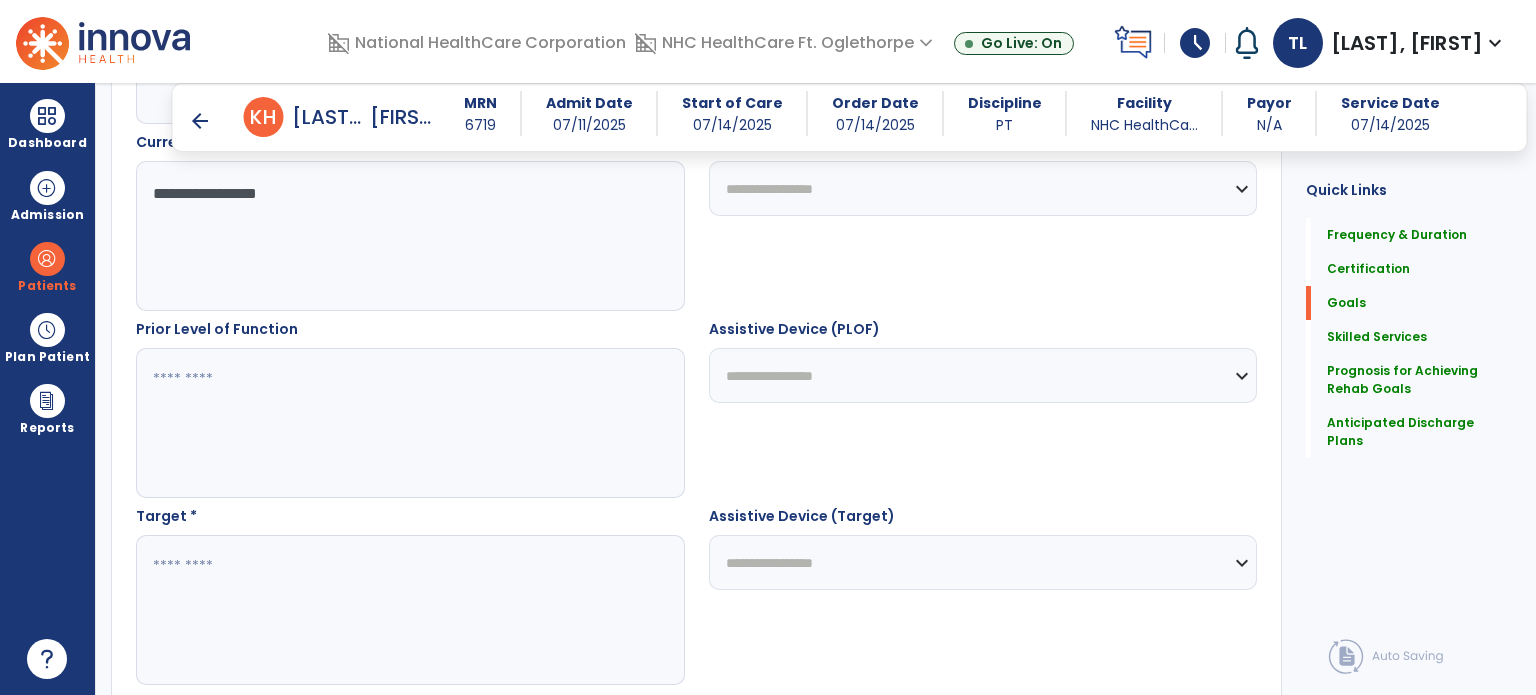 scroll, scrollTop: 781, scrollLeft: 0, axis: vertical 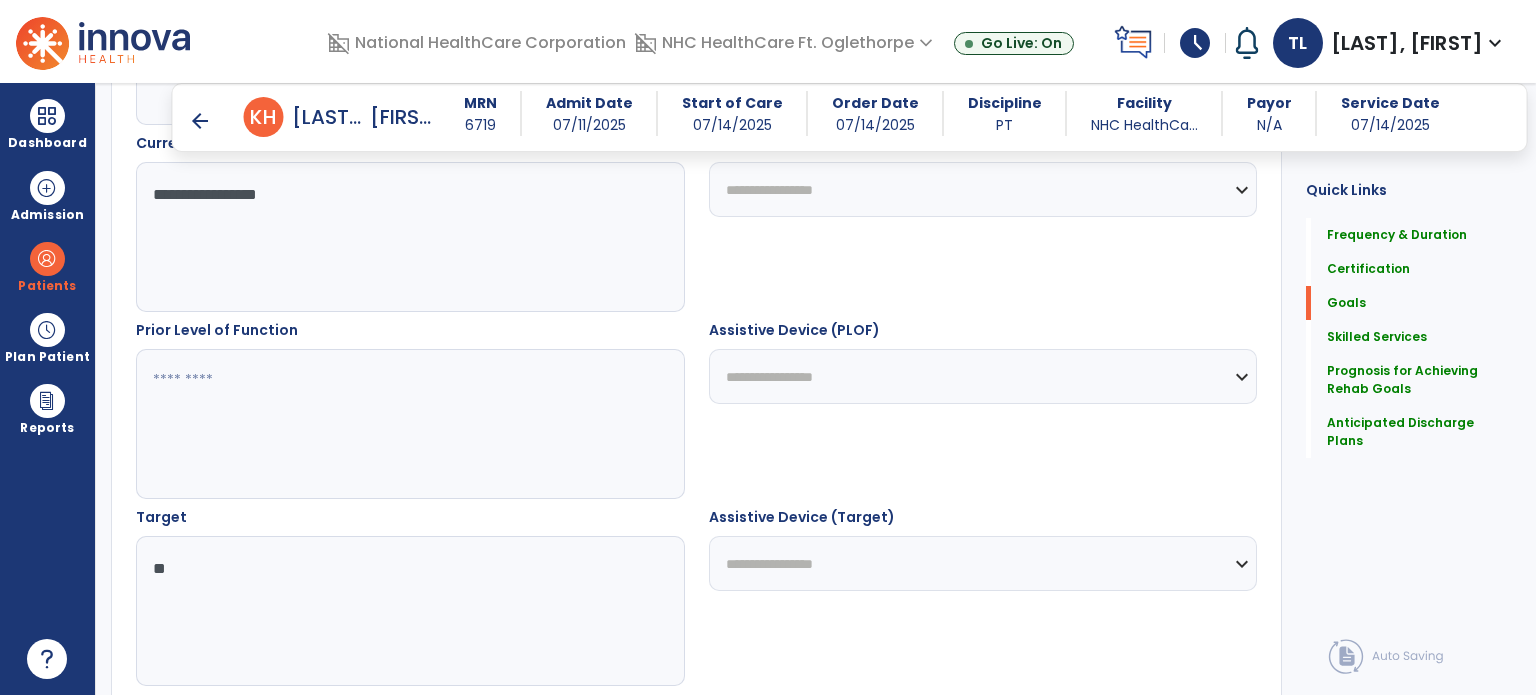type on "*" 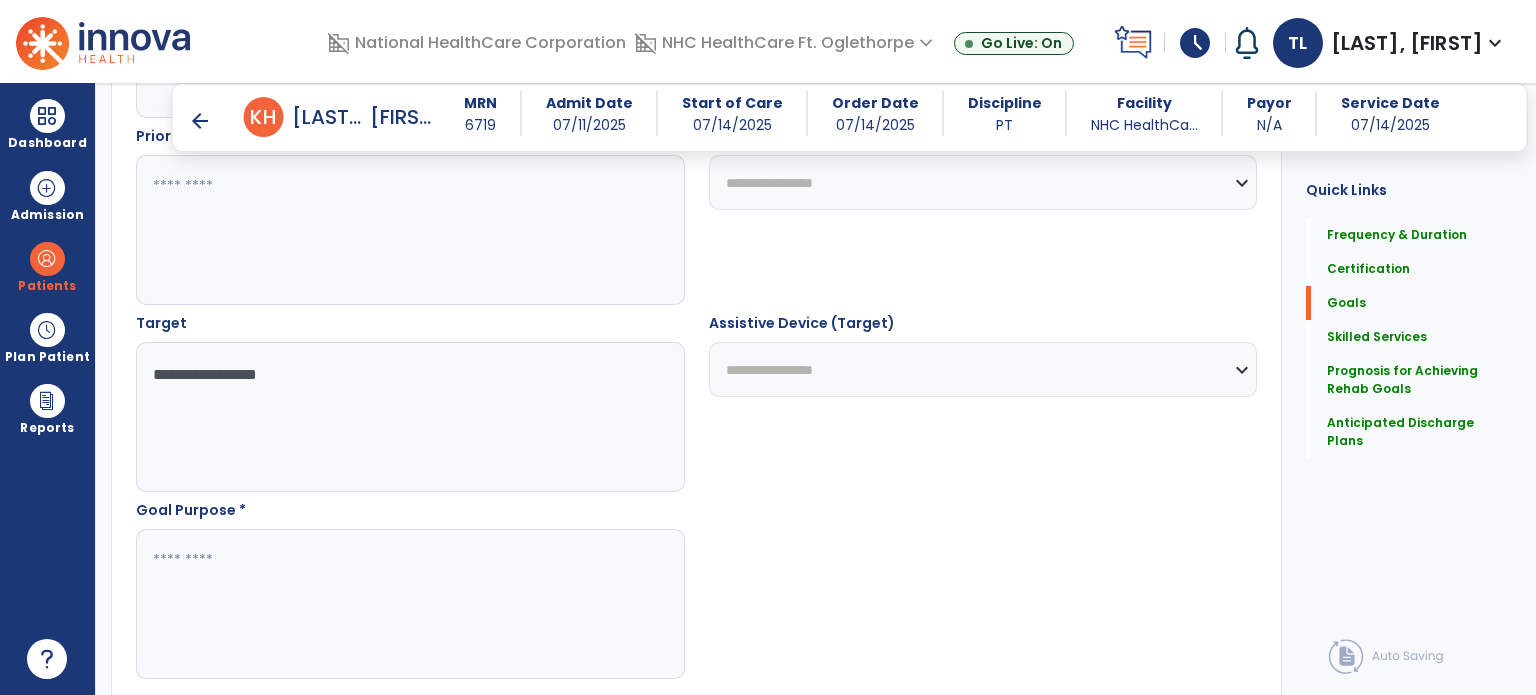 scroll, scrollTop: 1010, scrollLeft: 0, axis: vertical 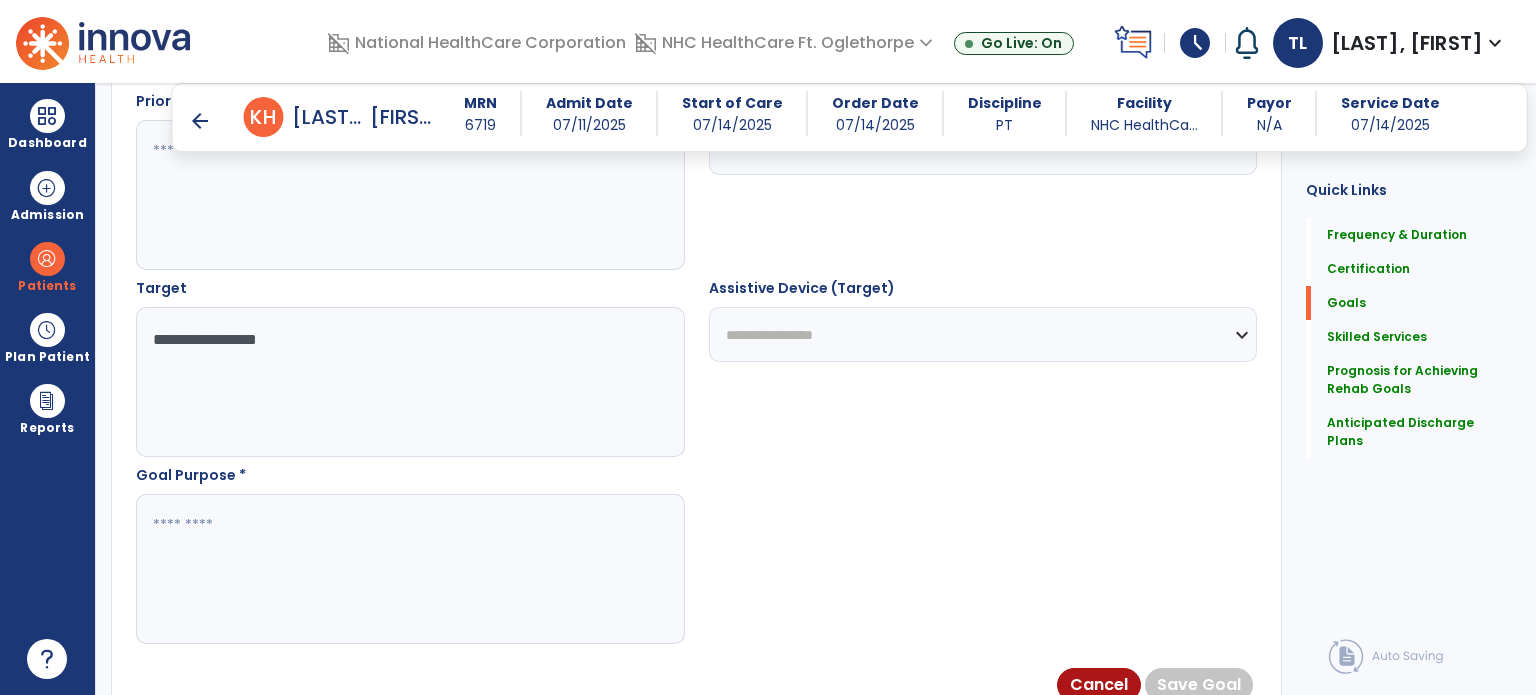 type on "**********" 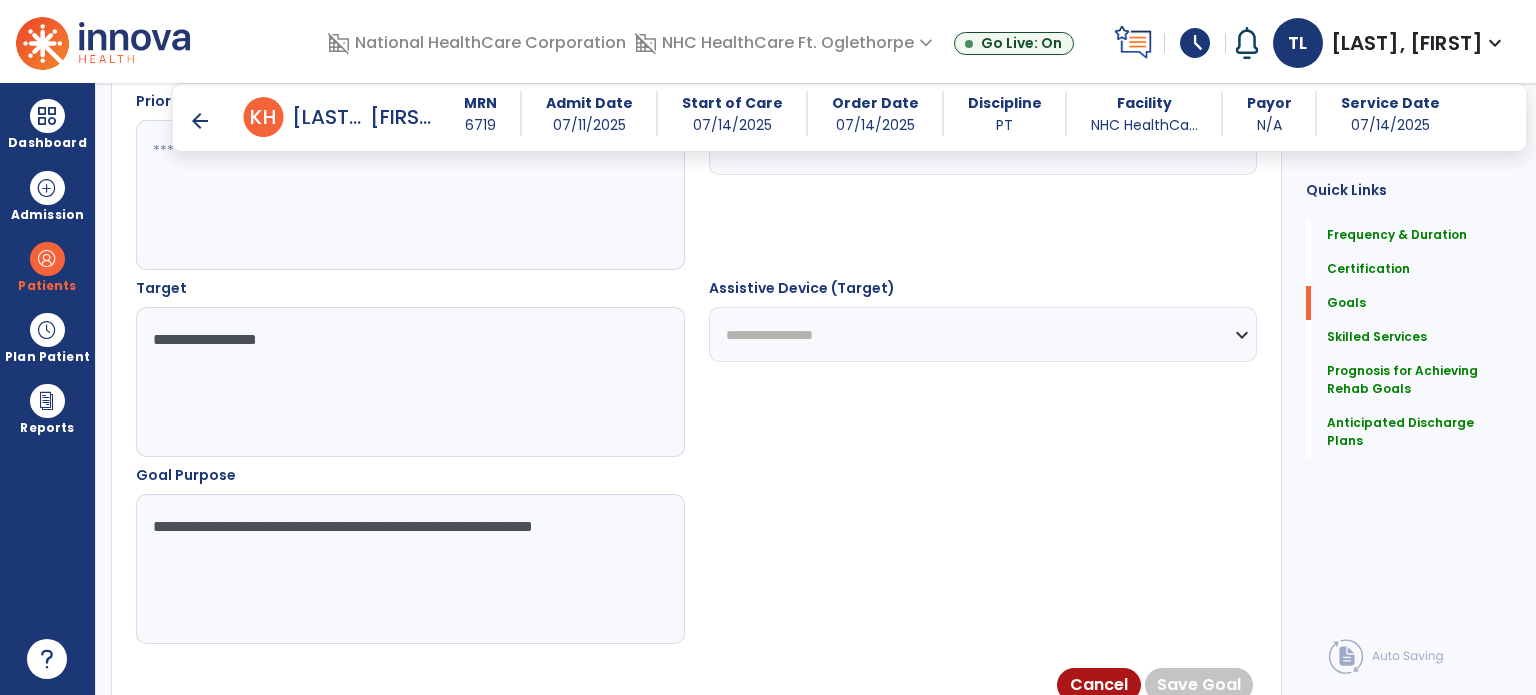 click on "**********" at bounding box center [409, 569] 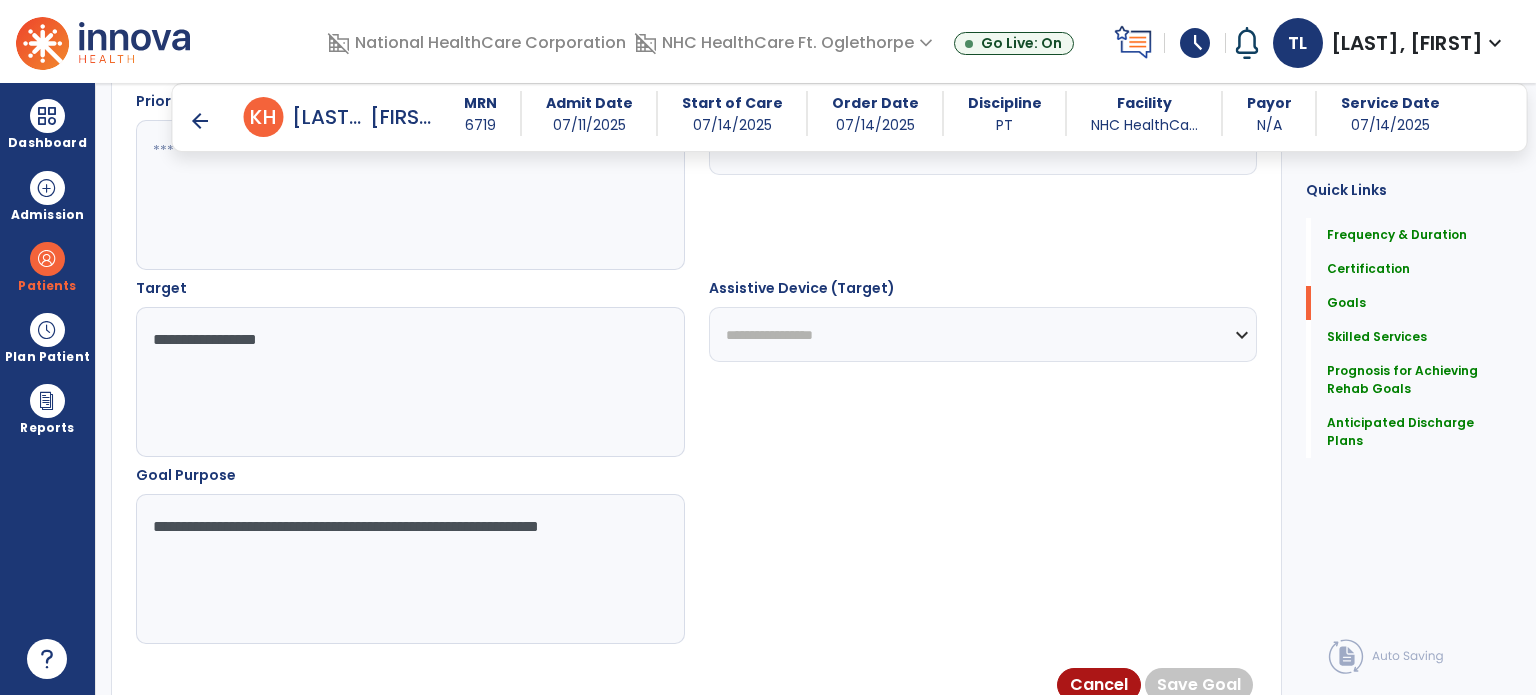 click on "**********" at bounding box center [409, 569] 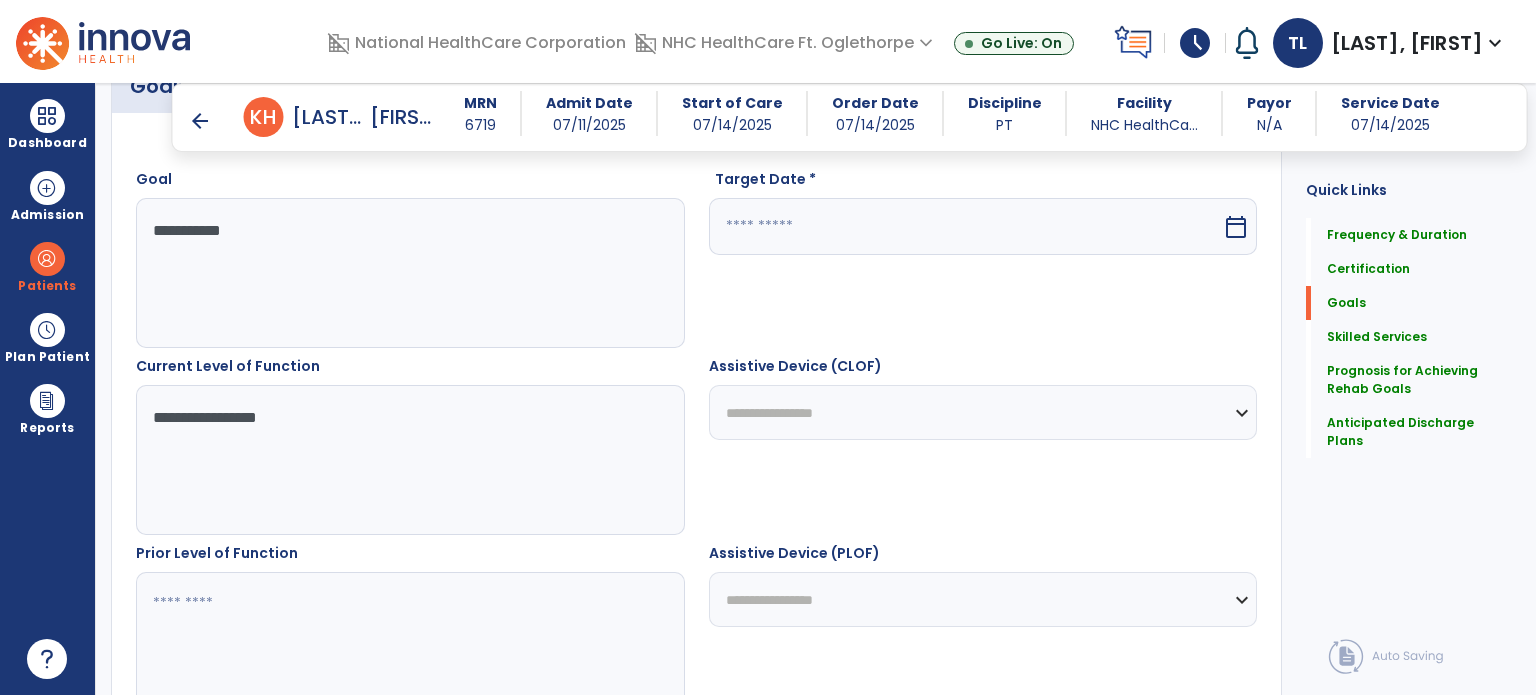 scroll, scrollTop: 557, scrollLeft: 0, axis: vertical 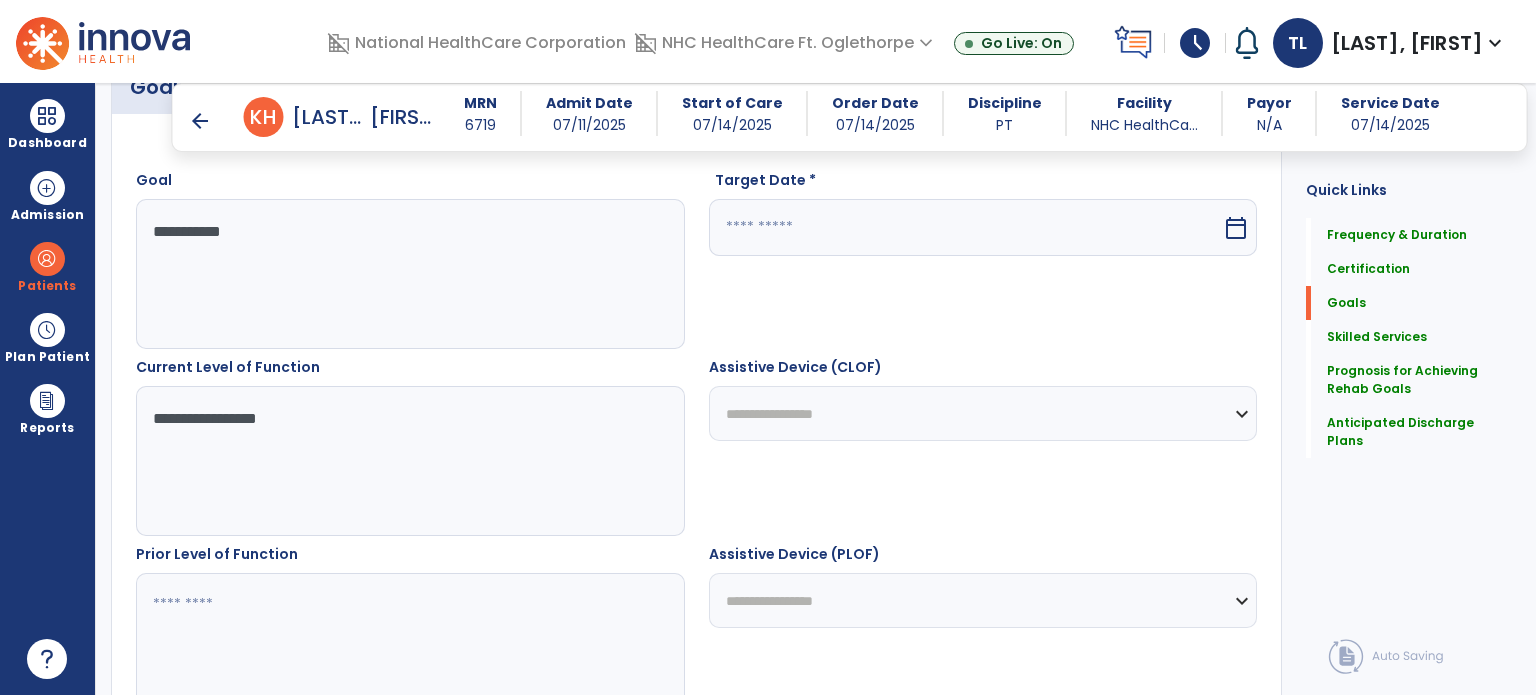 type on "**********" 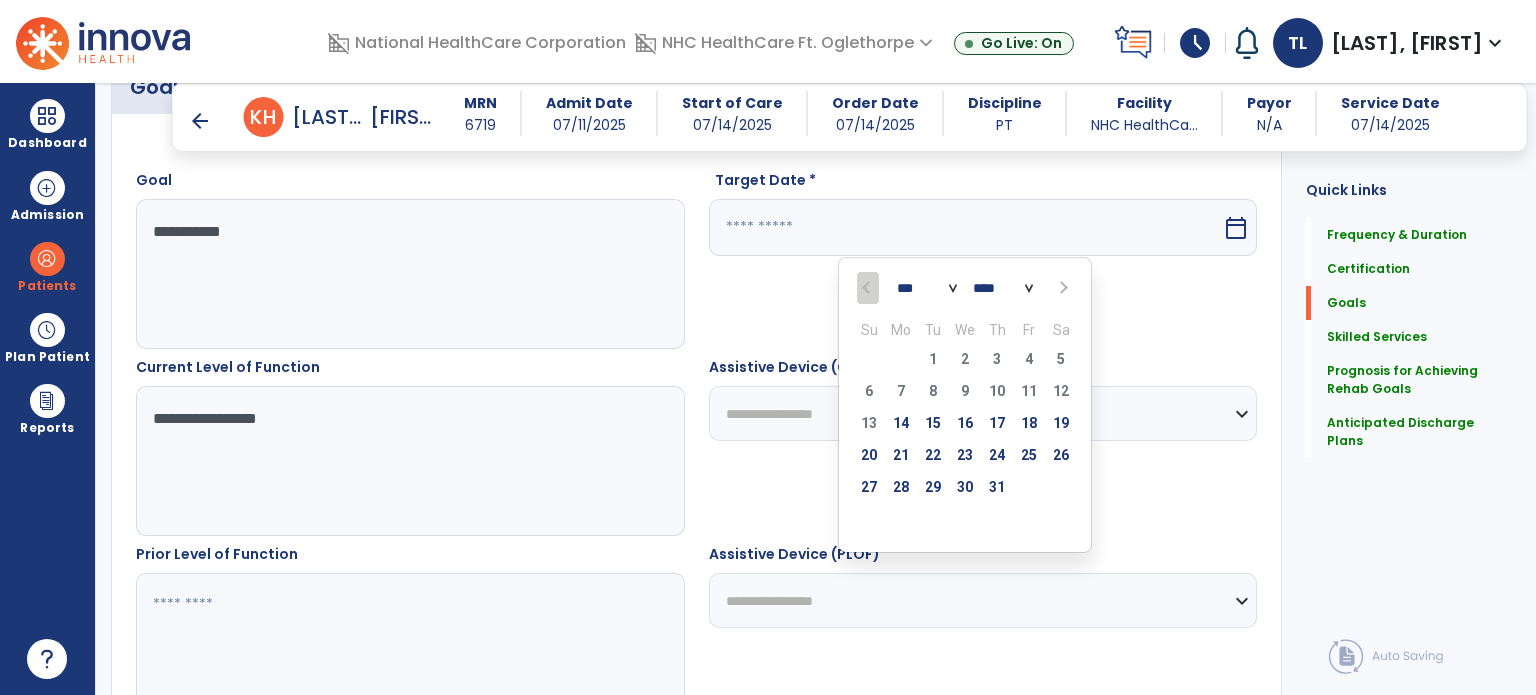 click at bounding box center [1062, 288] 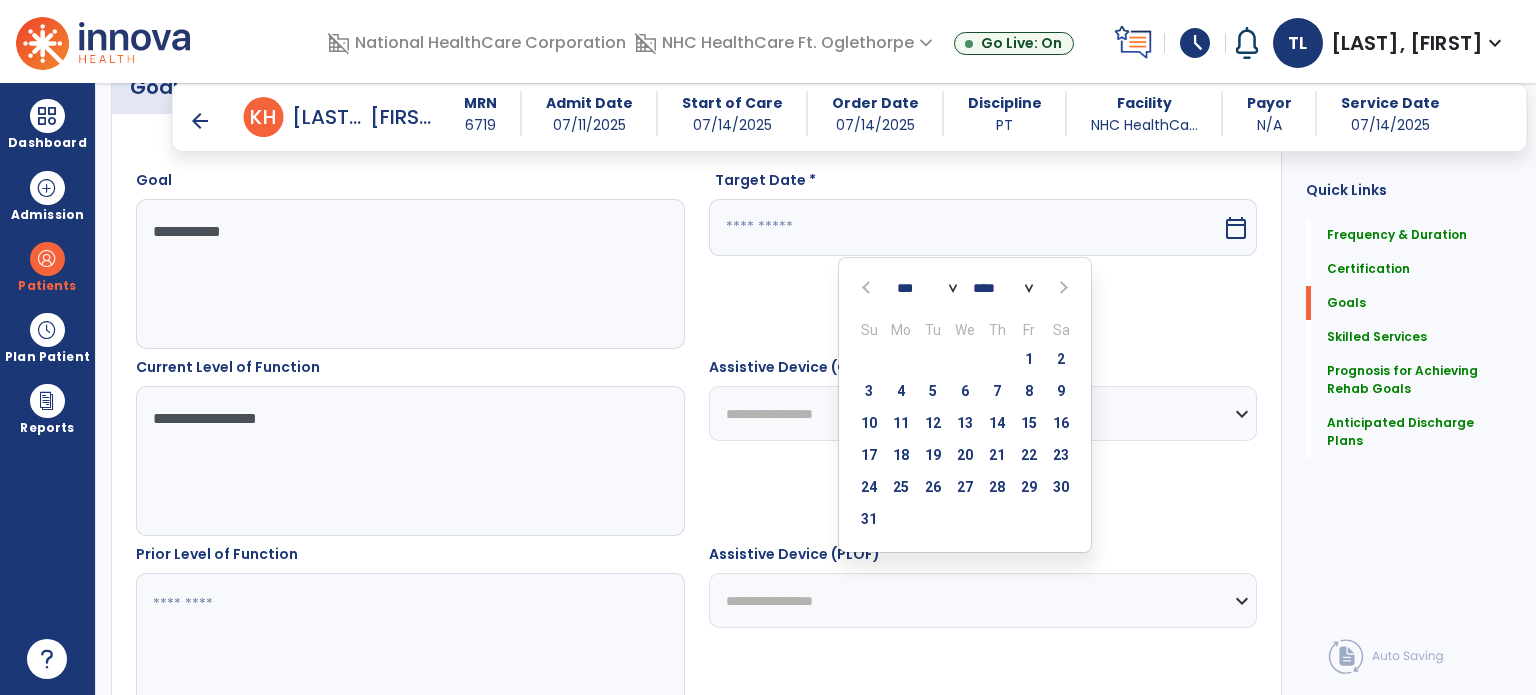 click at bounding box center [1061, 288] 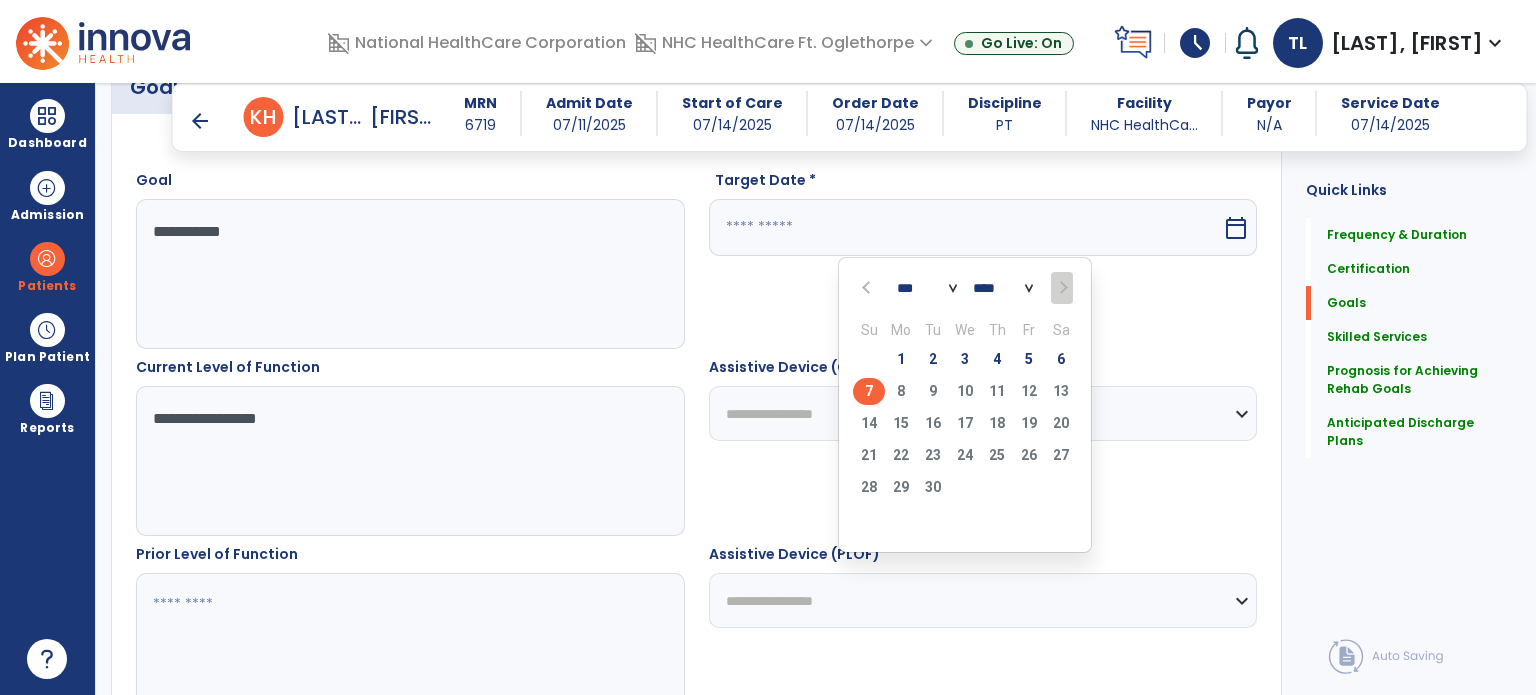 click on "7" at bounding box center (869, 391) 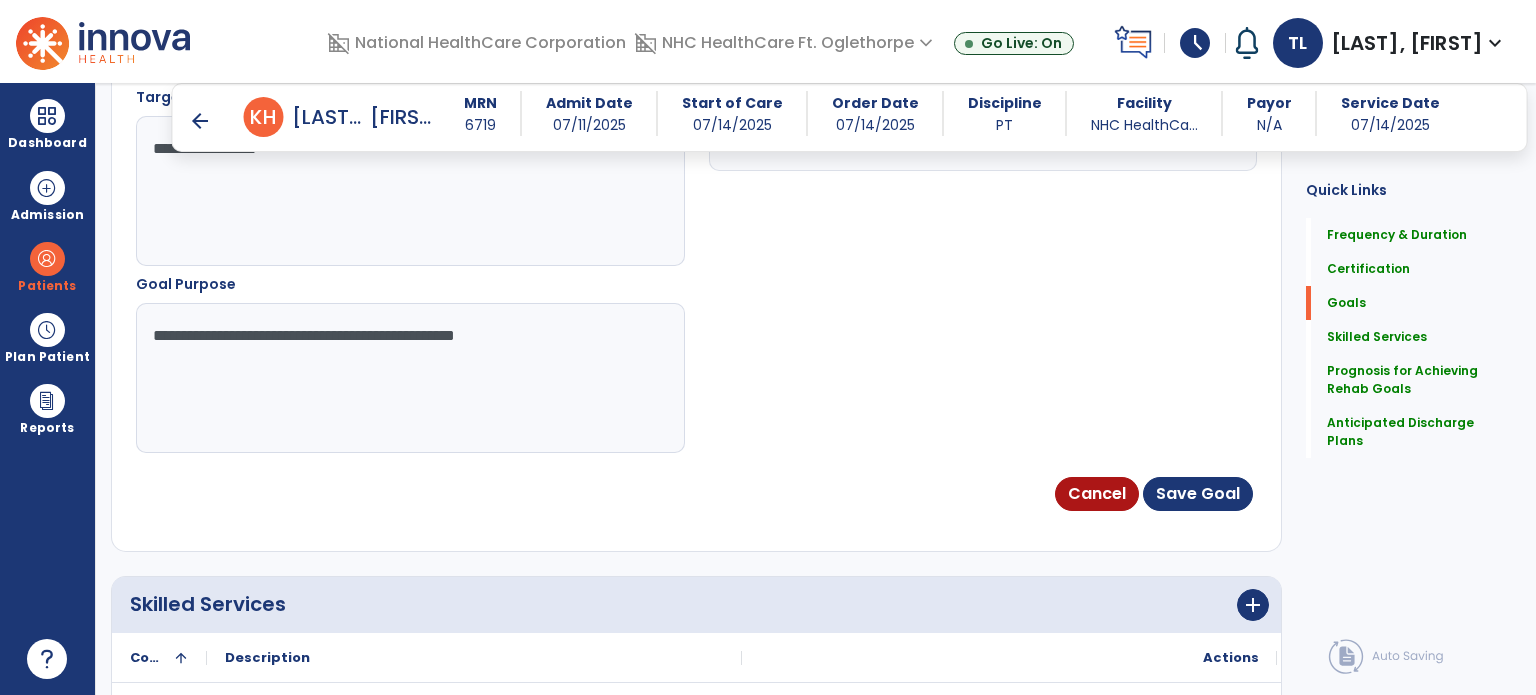 scroll, scrollTop: 1203, scrollLeft: 0, axis: vertical 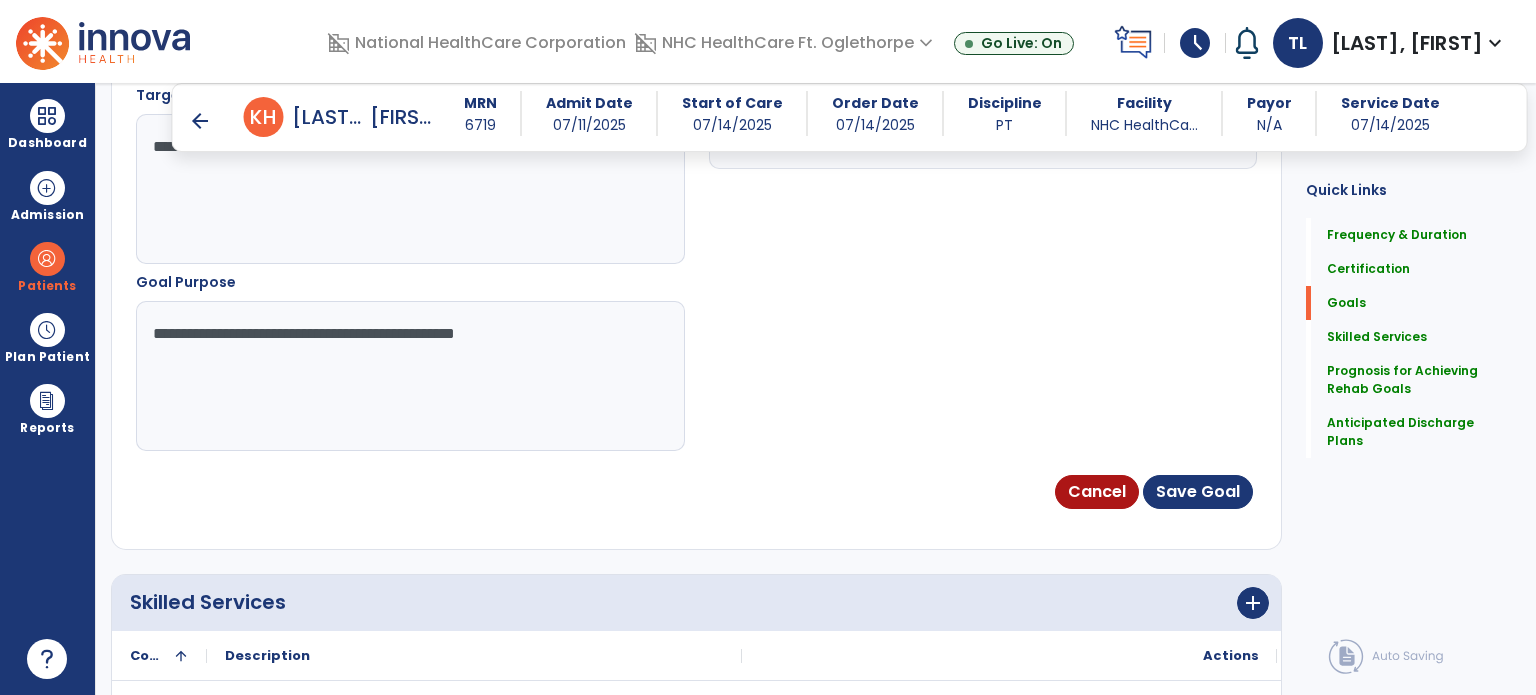 click on "**********" at bounding box center (409, 376) 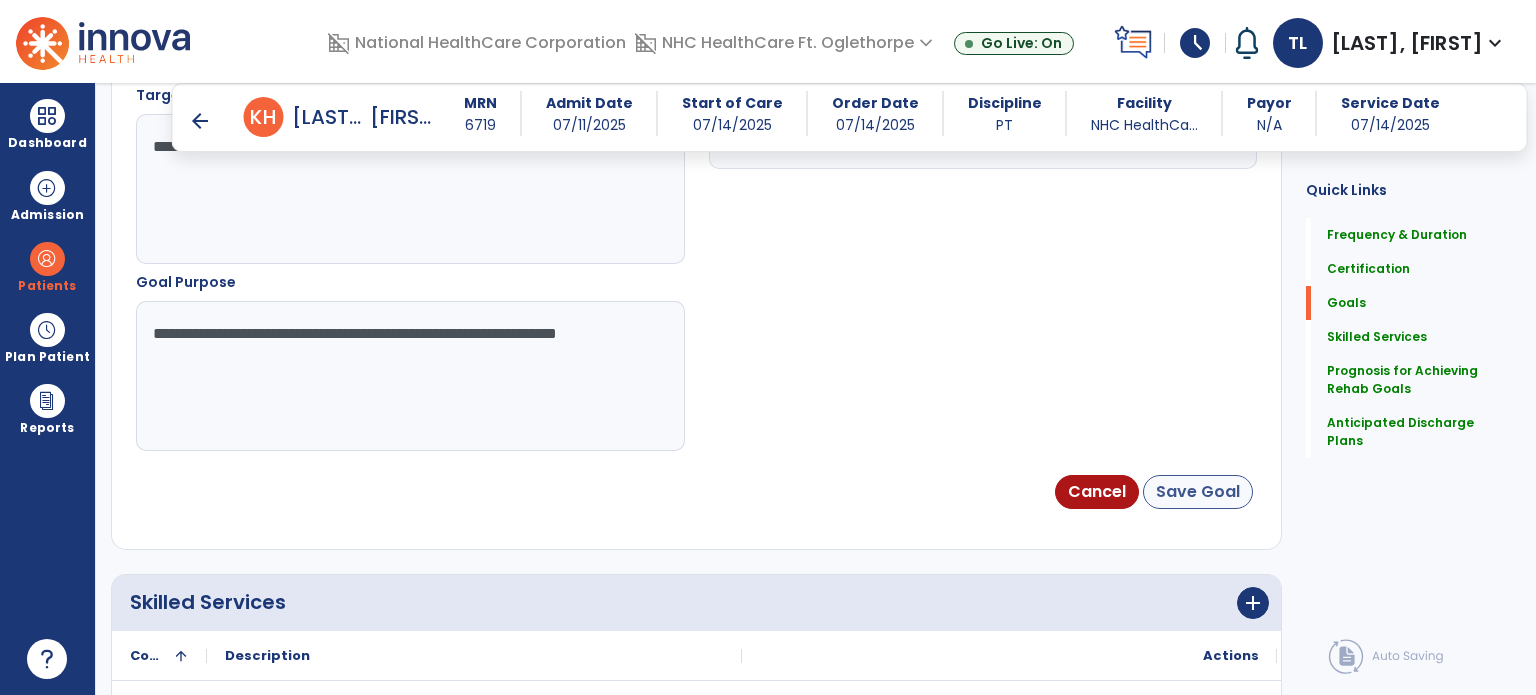 type on "**********" 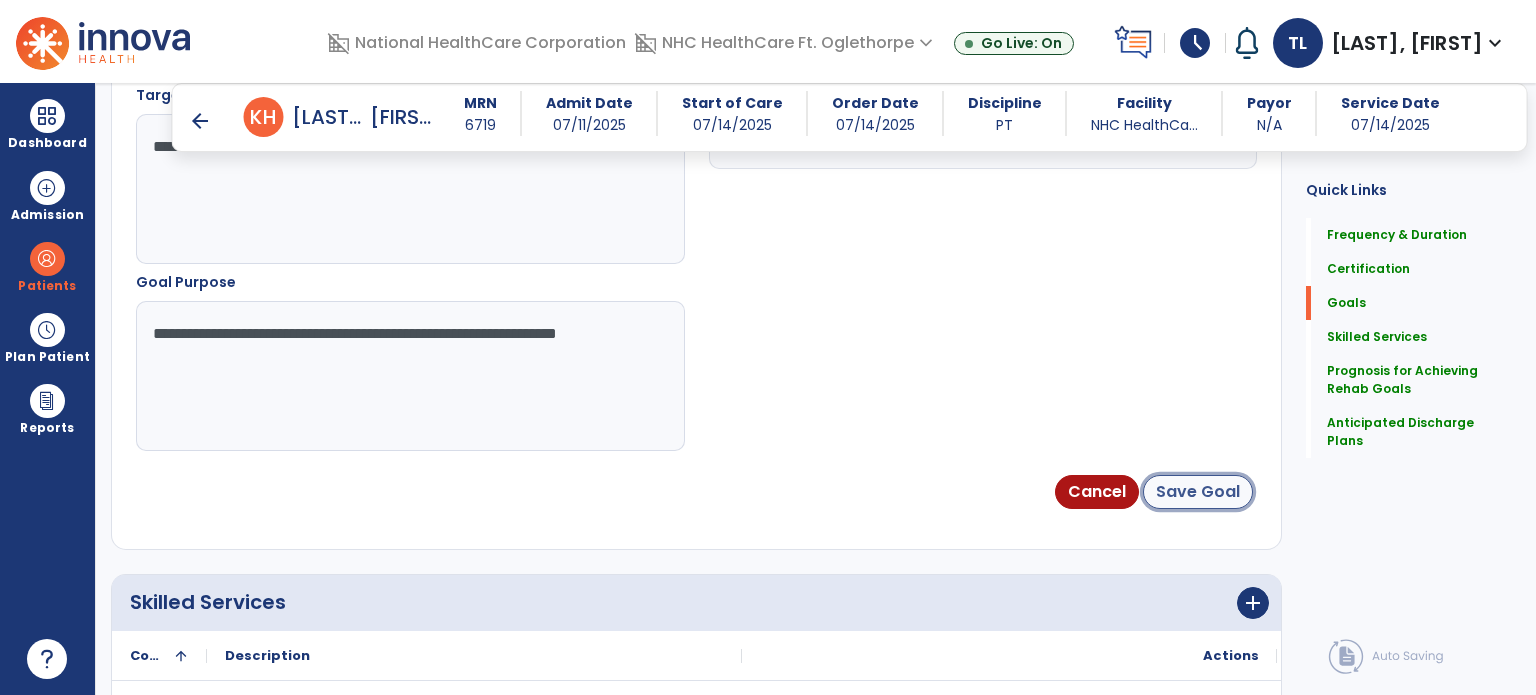 click on "Save Goal" at bounding box center [1198, 492] 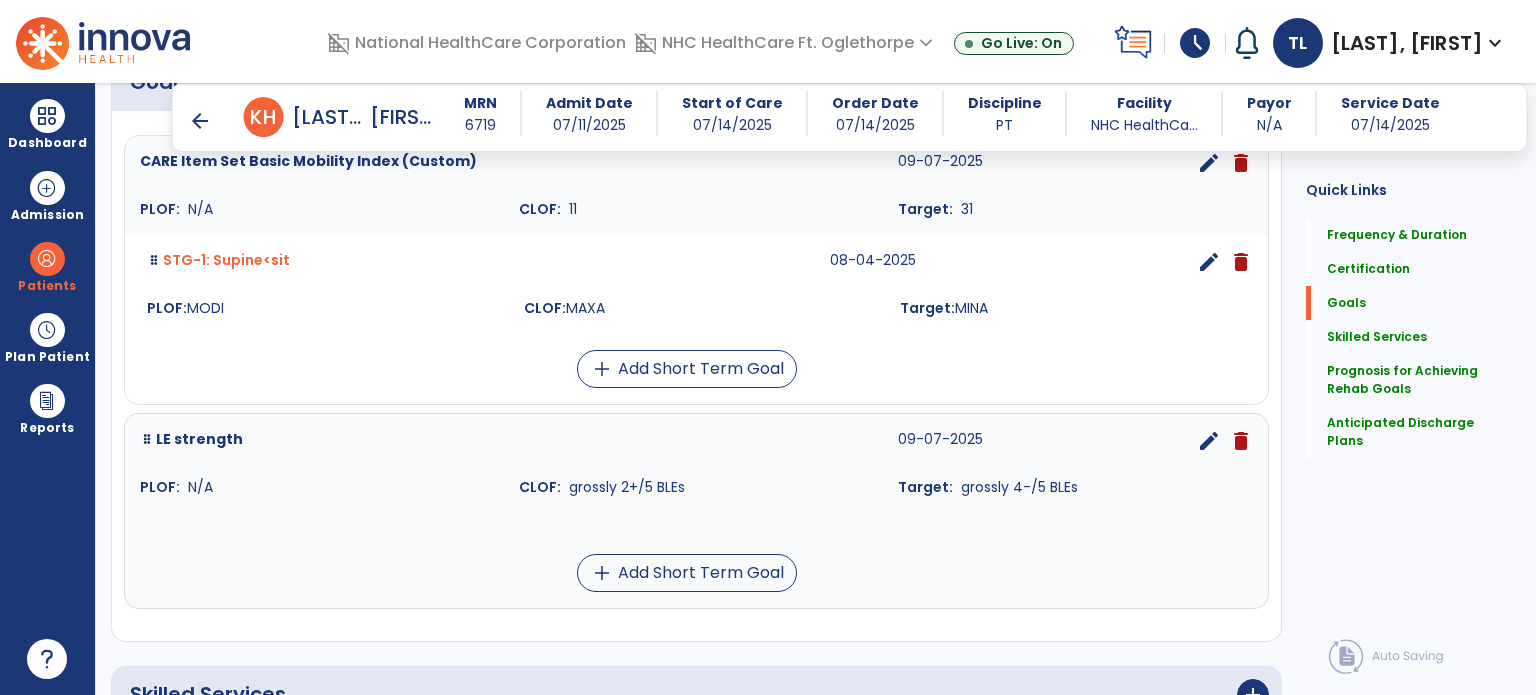 scroll, scrollTop: 567, scrollLeft: 0, axis: vertical 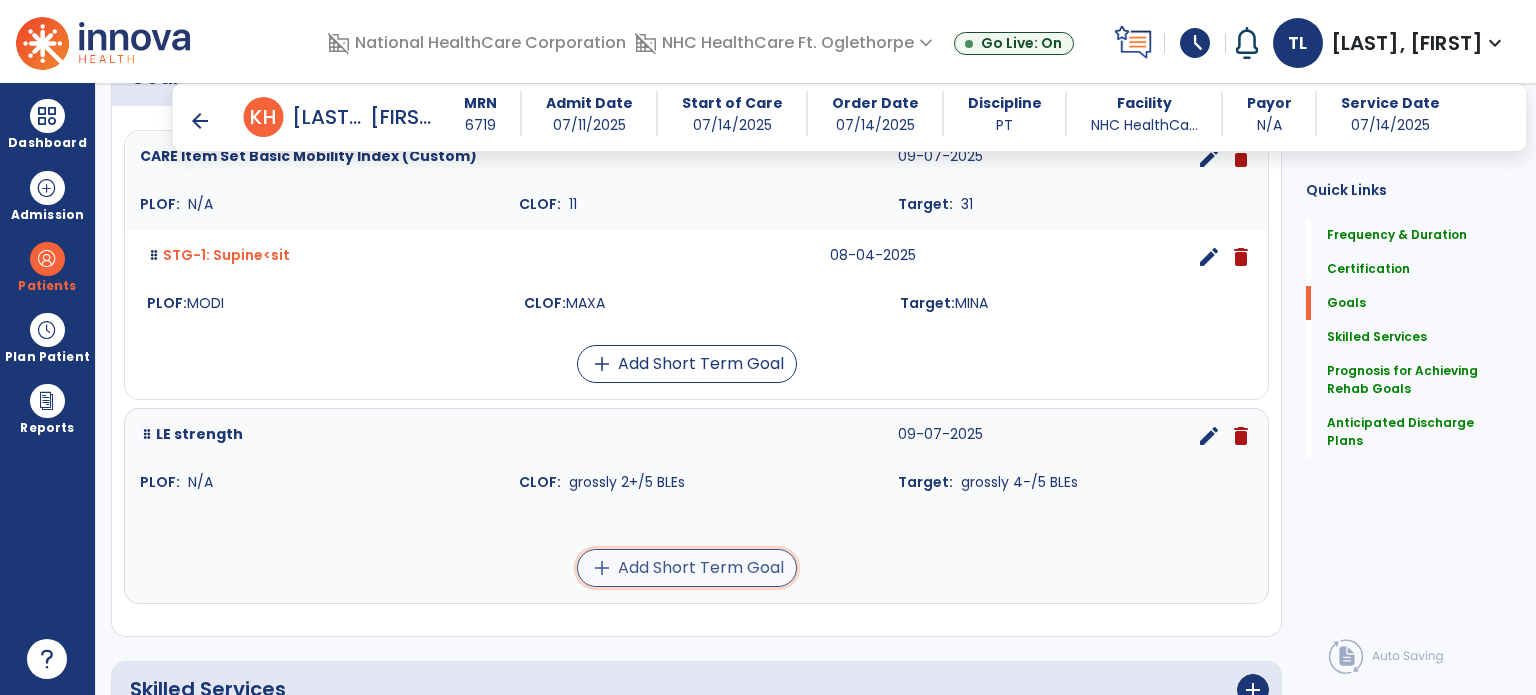 click on "add  Add Short Term Goal" at bounding box center [687, 568] 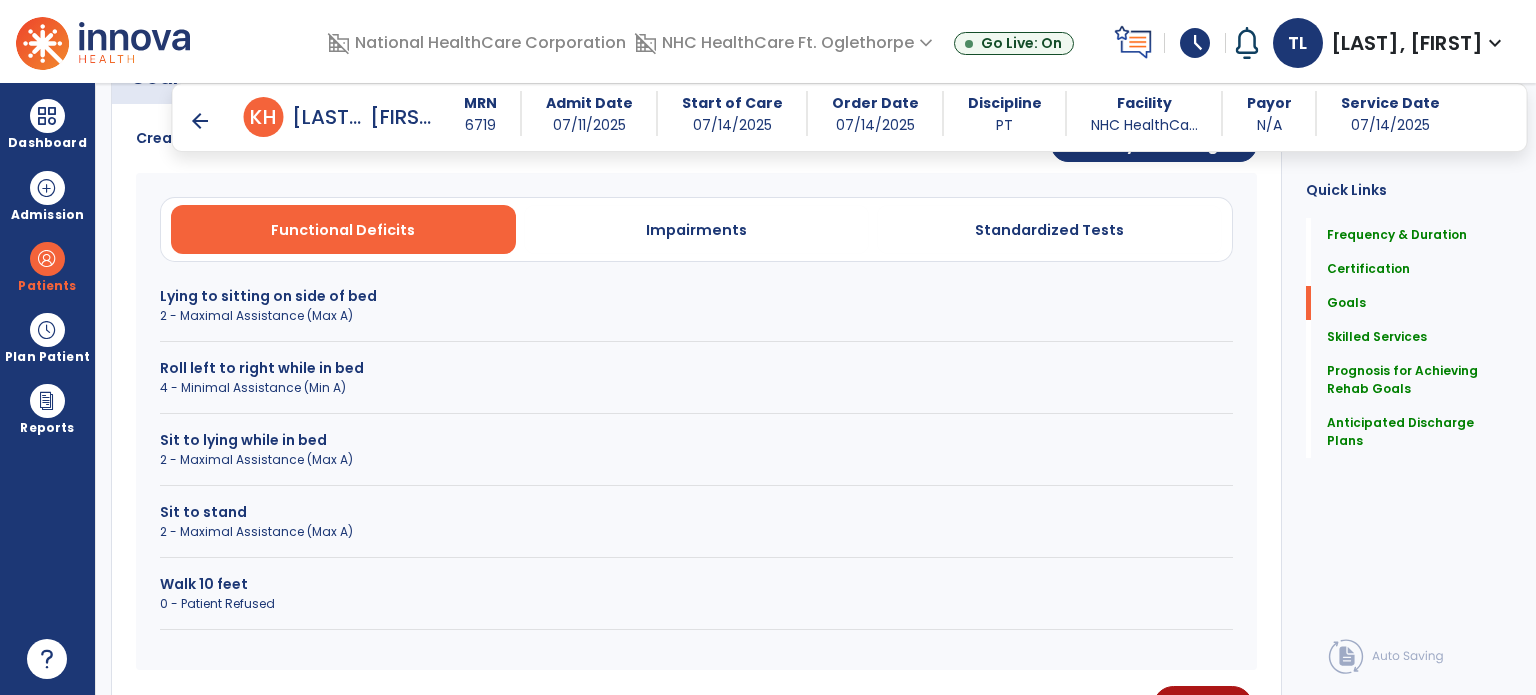 click on "2 - Maximal Assistance (Max A)" at bounding box center [696, 532] 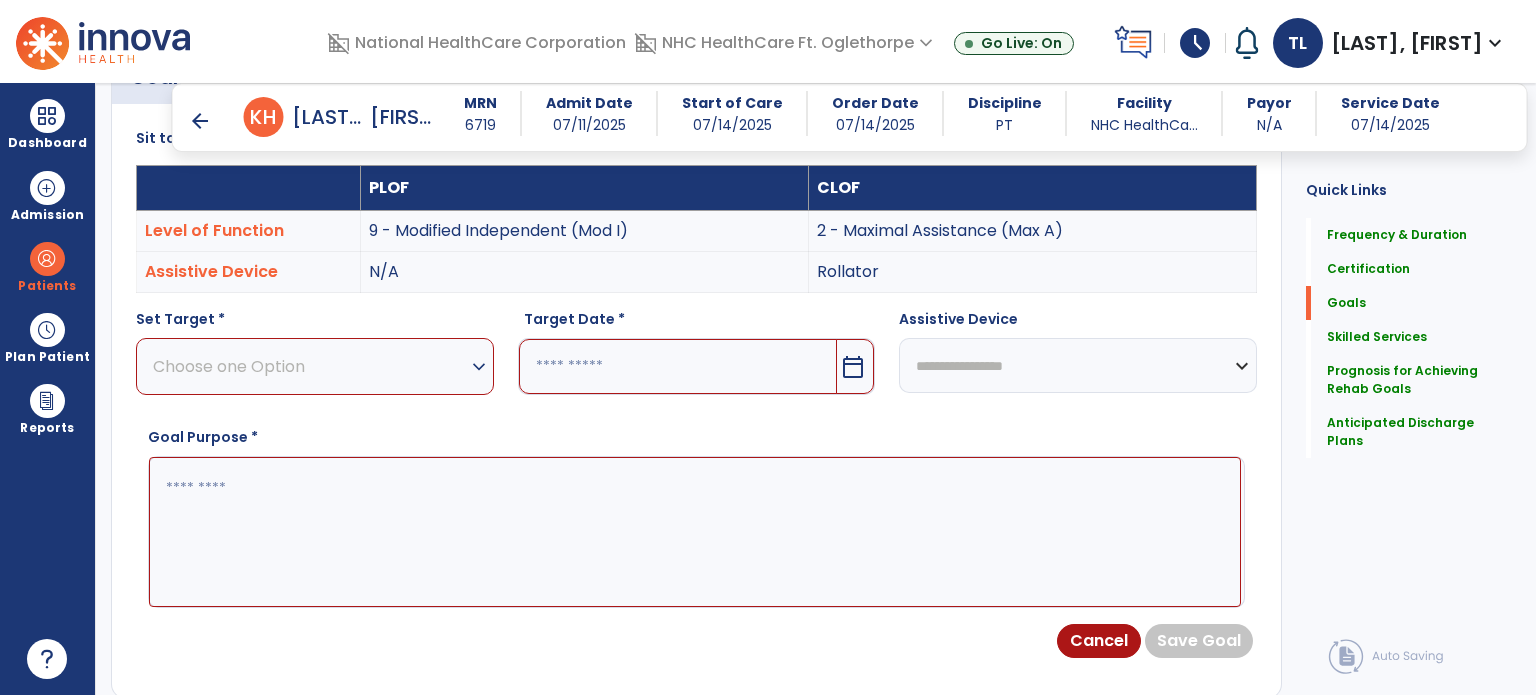 click on "Choose one Option" at bounding box center (310, 366) 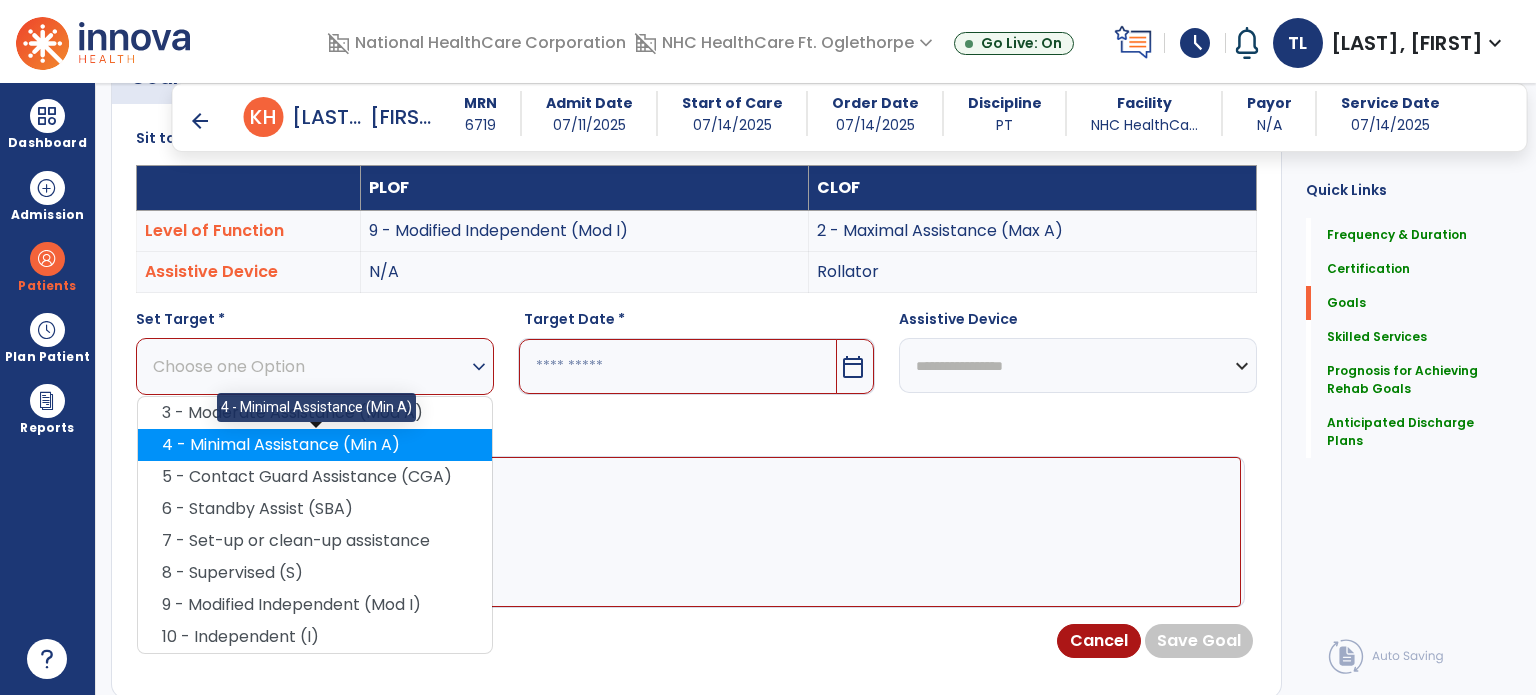 click on "4 - Minimal Assistance (Min A)" at bounding box center (315, 445) 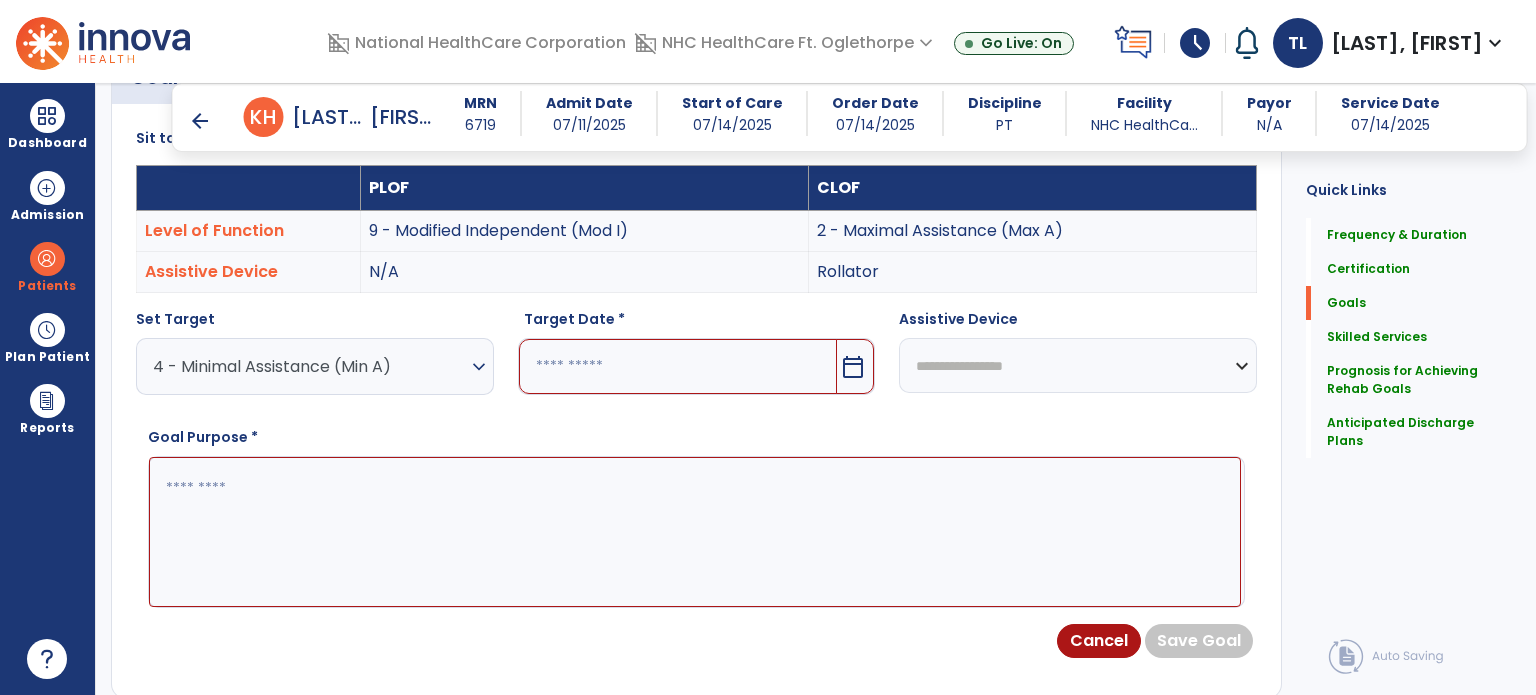 click on "calendar_today" at bounding box center (853, 367) 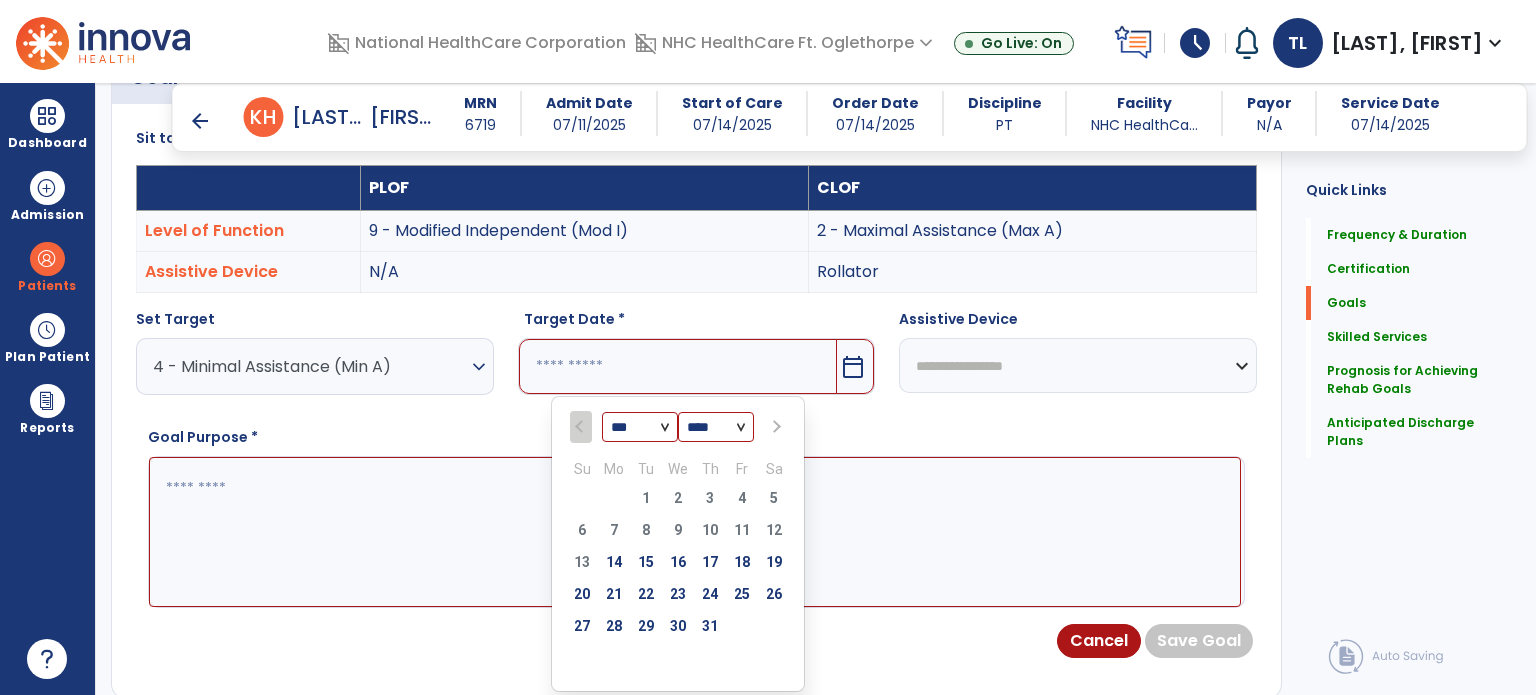 click at bounding box center (774, 427) 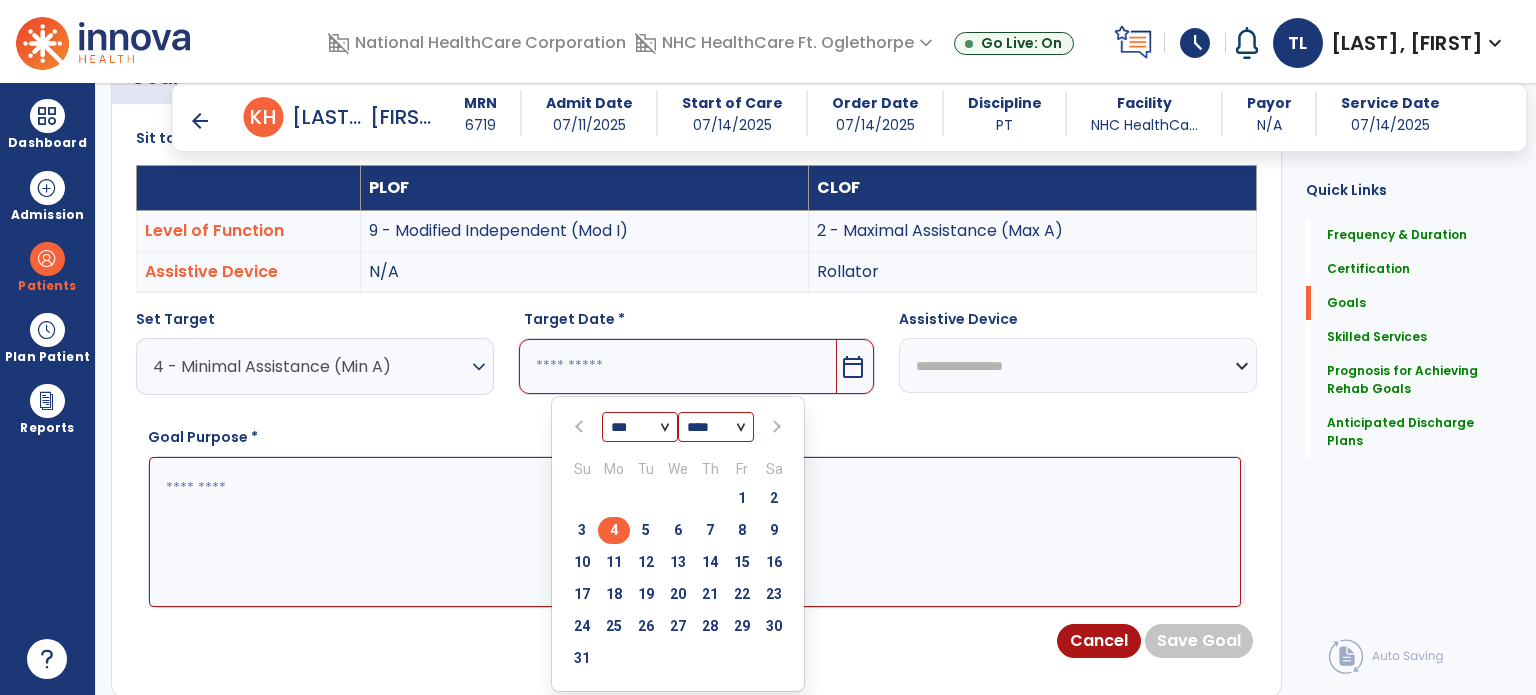 click on "4" at bounding box center (614, 530) 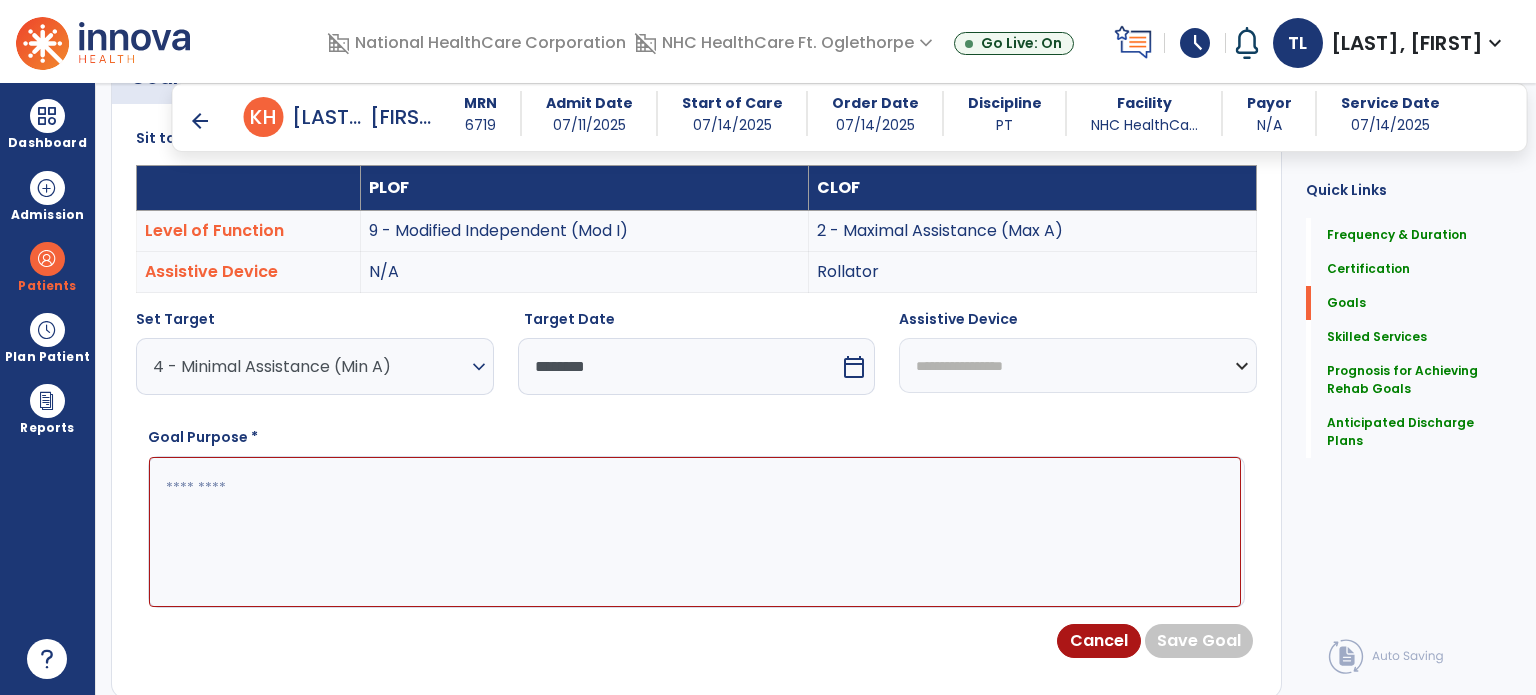 click on "4 - Minimal Assistance (Min A)" at bounding box center (310, 366) 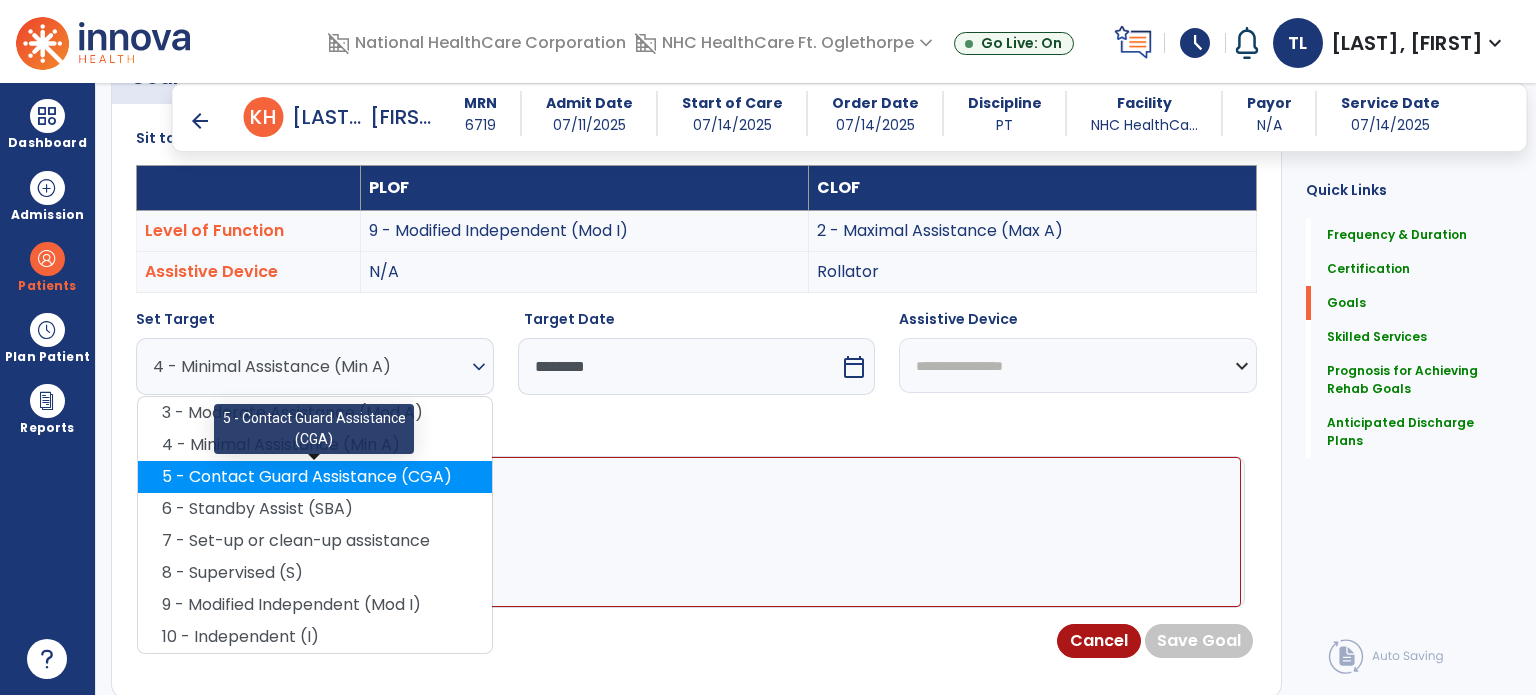 click on "5 - Contact Guard Assistance (CGA)" at bounding box center (315, 477) 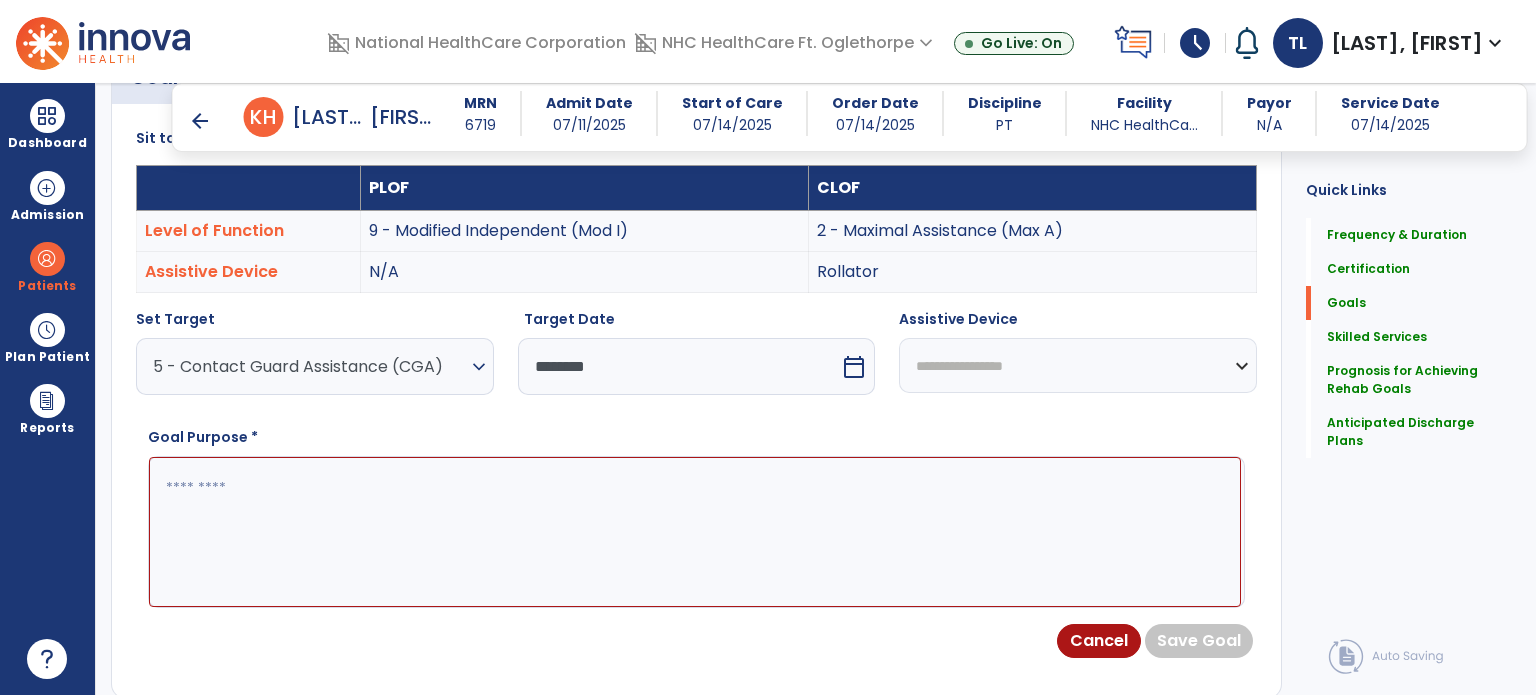 click at bounding box center [695, 532] 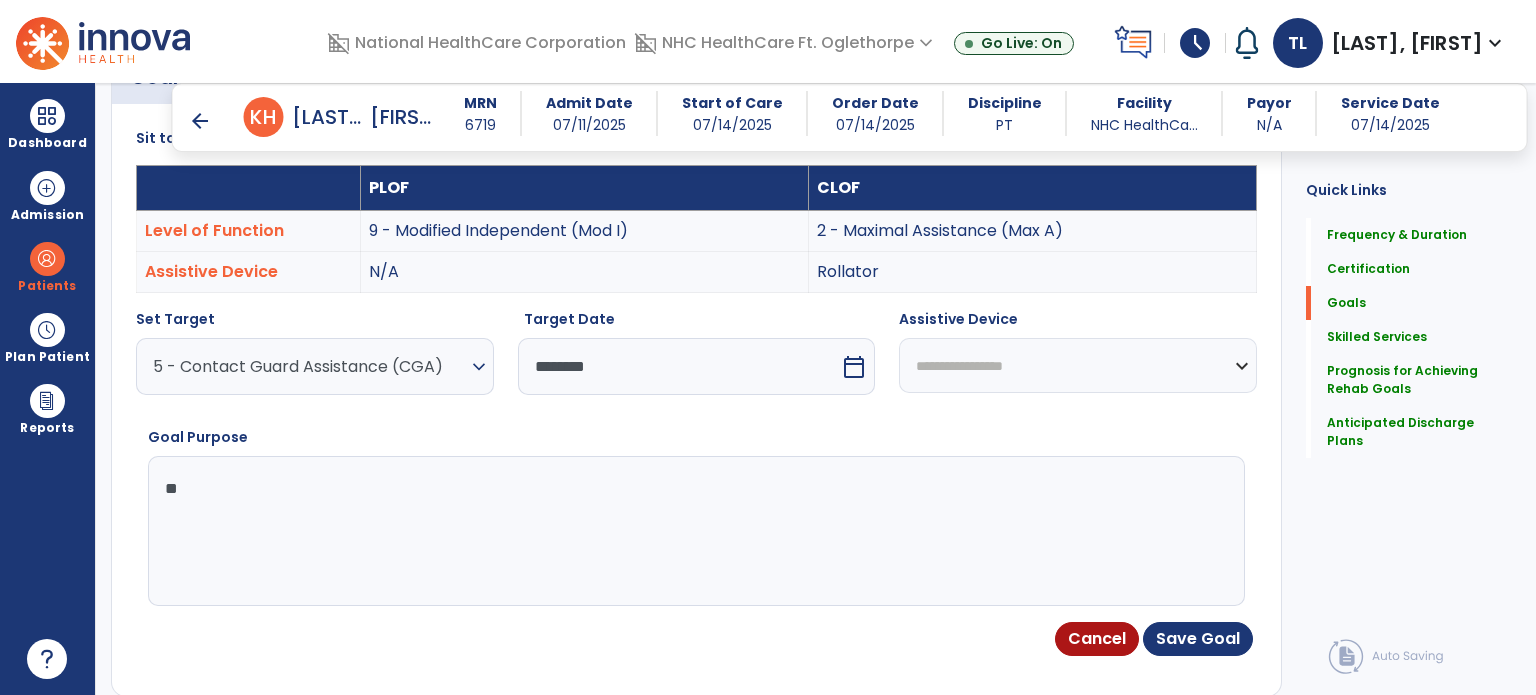 type on "*" 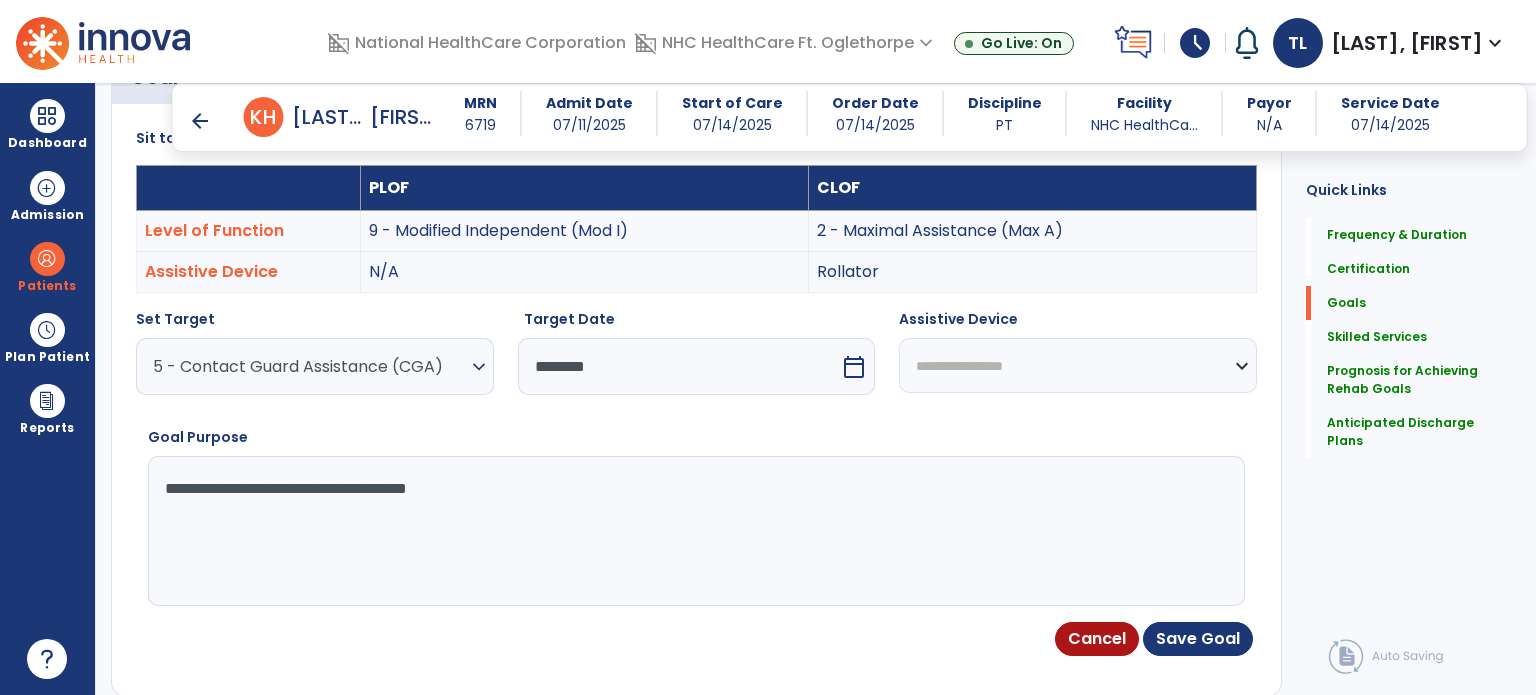 drag, startPoint x: 192, startPoint y: 493, endPoint x: 142, endPoint y: 494, distance: 50.01 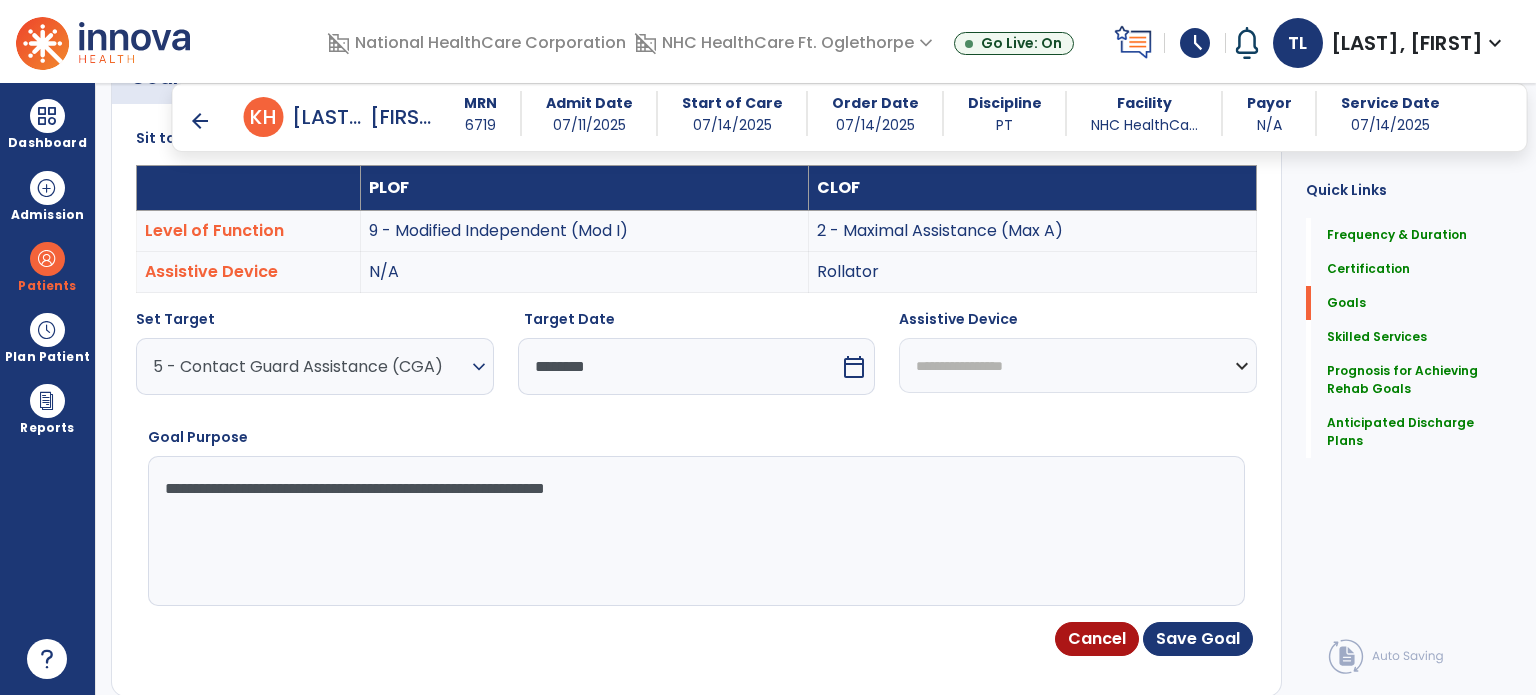 click on "**********" at bounding box center (695, 531) 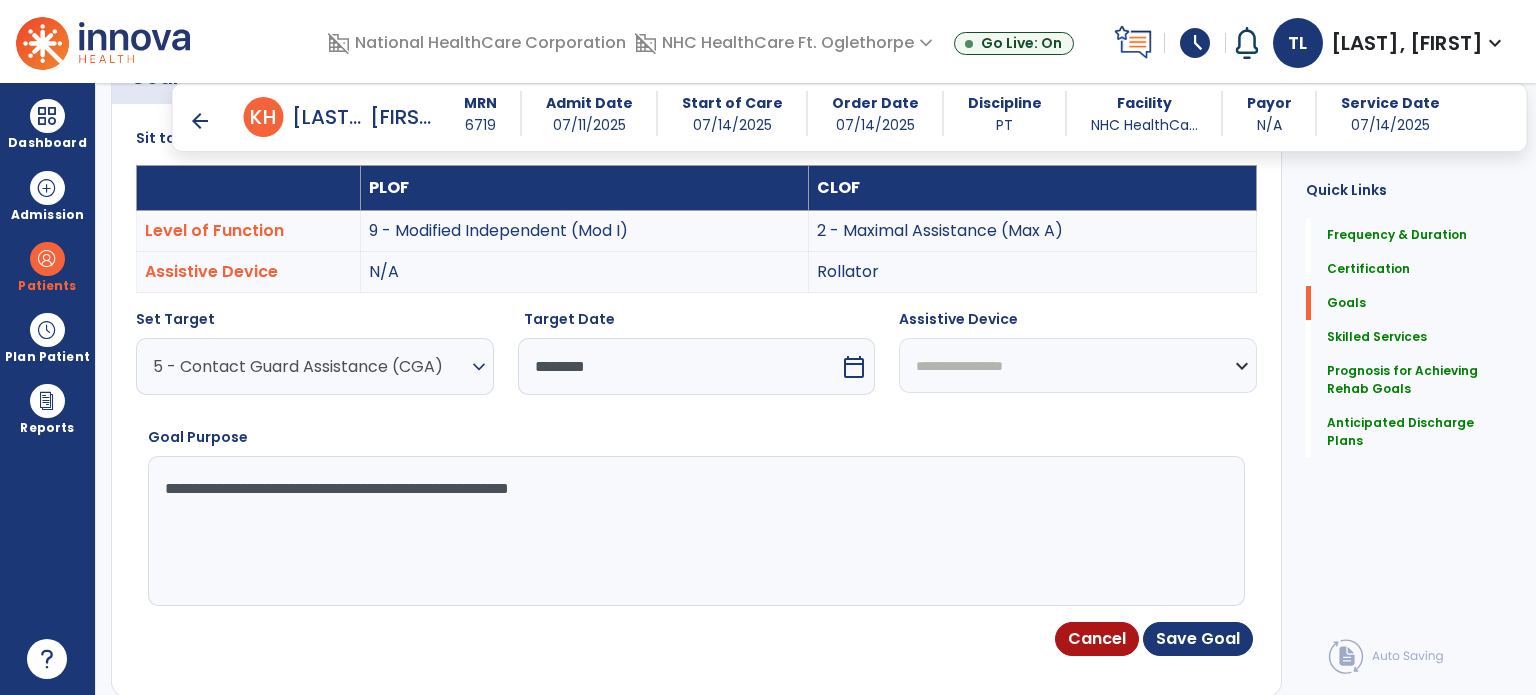click on "**********" at bounding box center (695, 531) 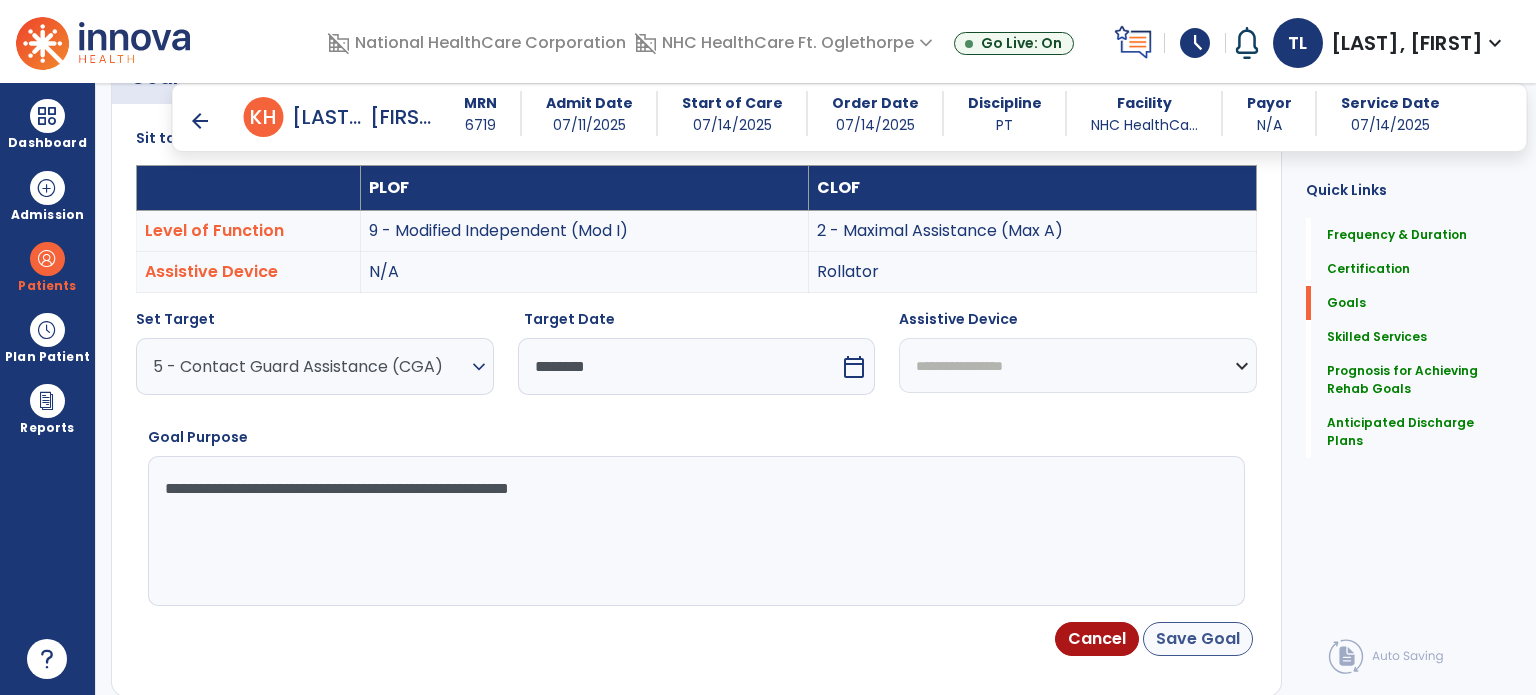 type on "**********" 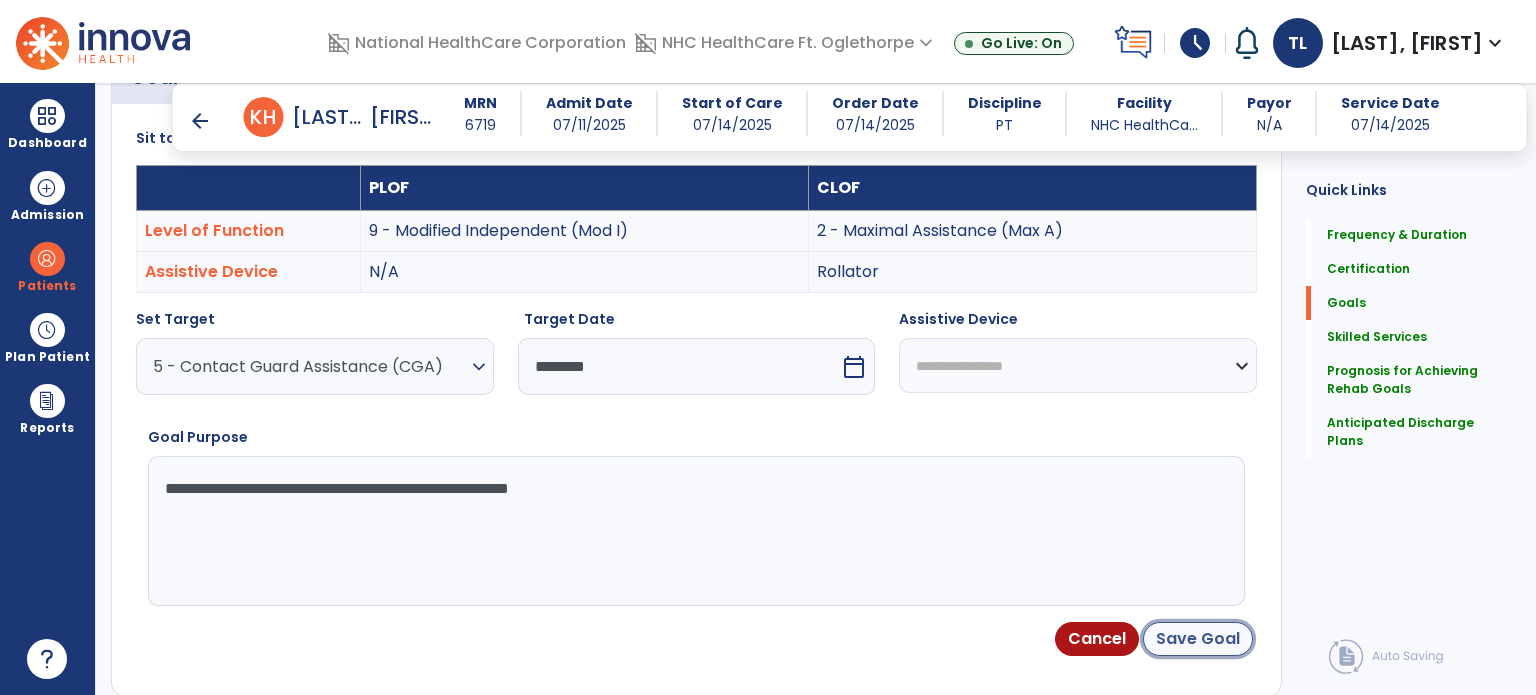 click on "Save Goal" at bounding box center (1198, 639) 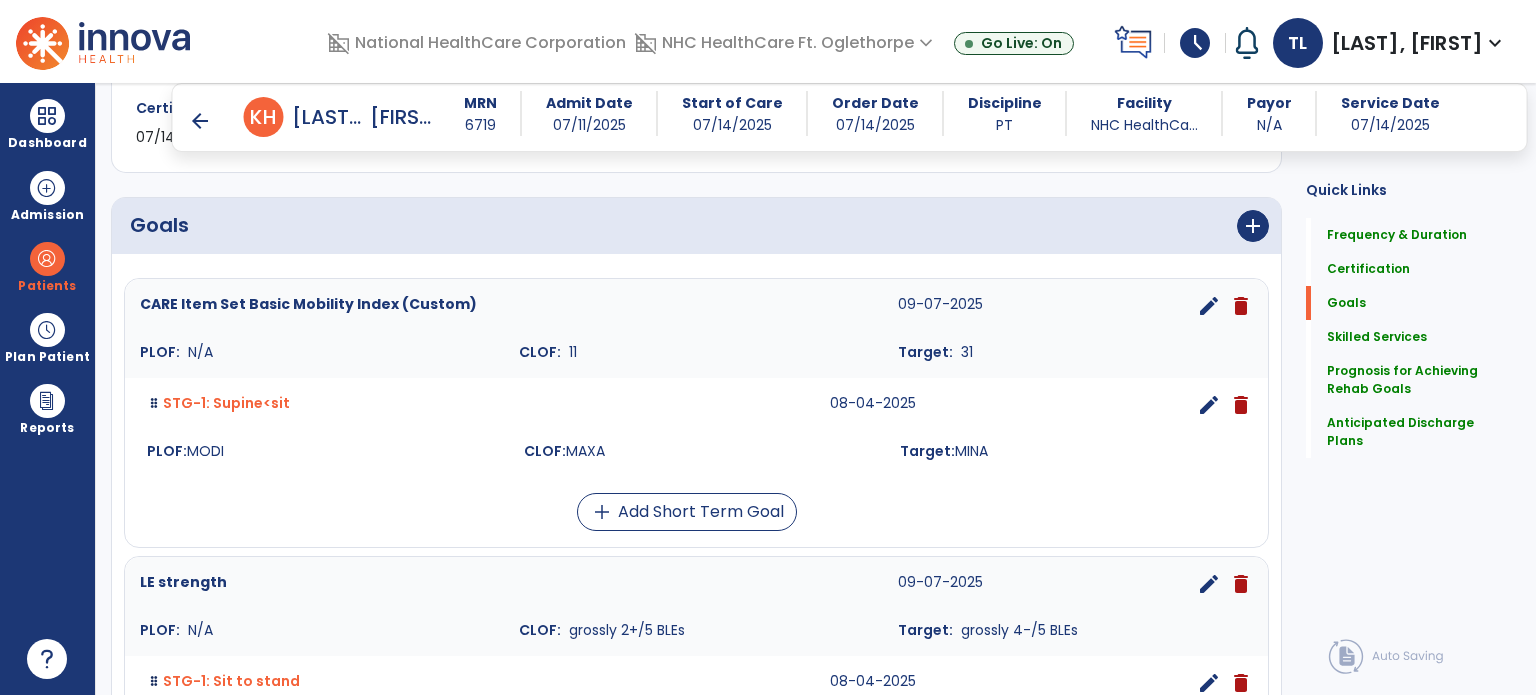 scroll, scrollTop: 416, scrollLeft: 0, axis: vertical 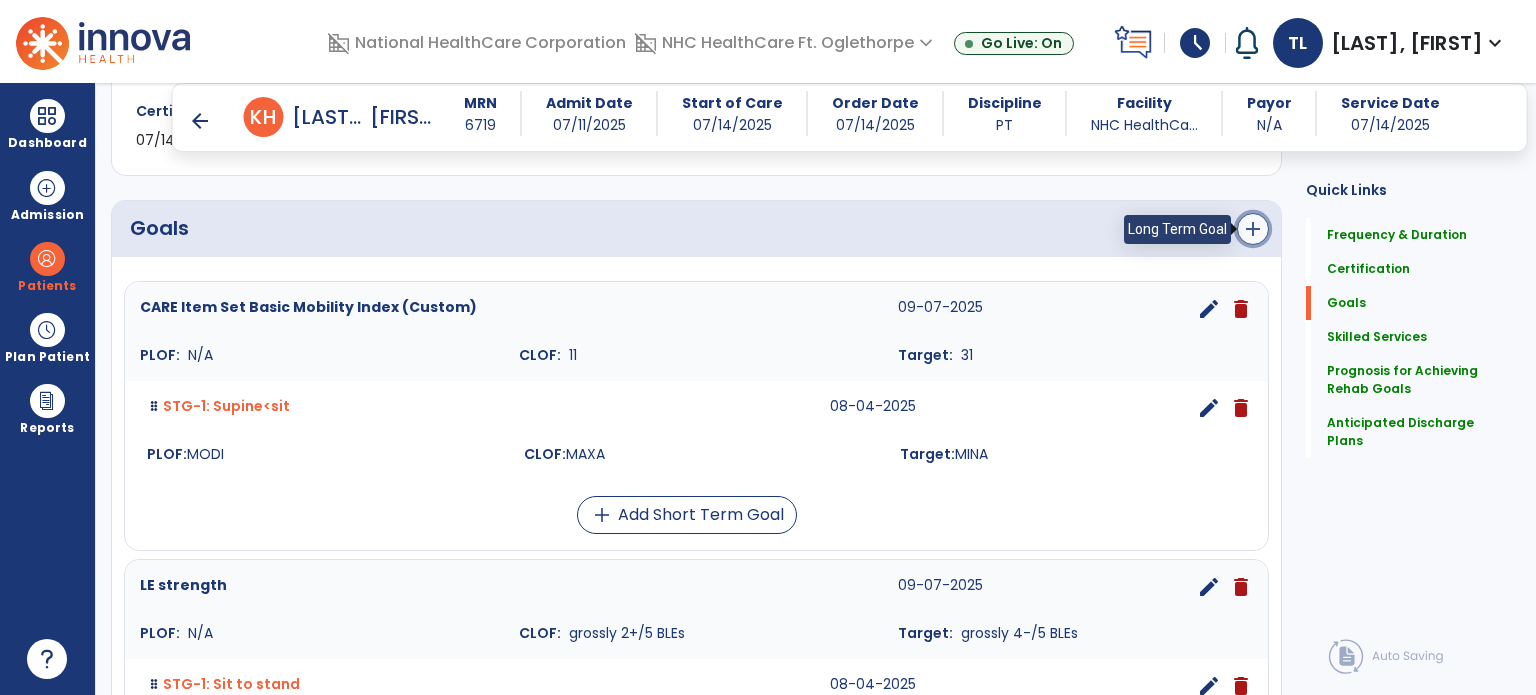 click on "add" at bounding box center [1253, 229] 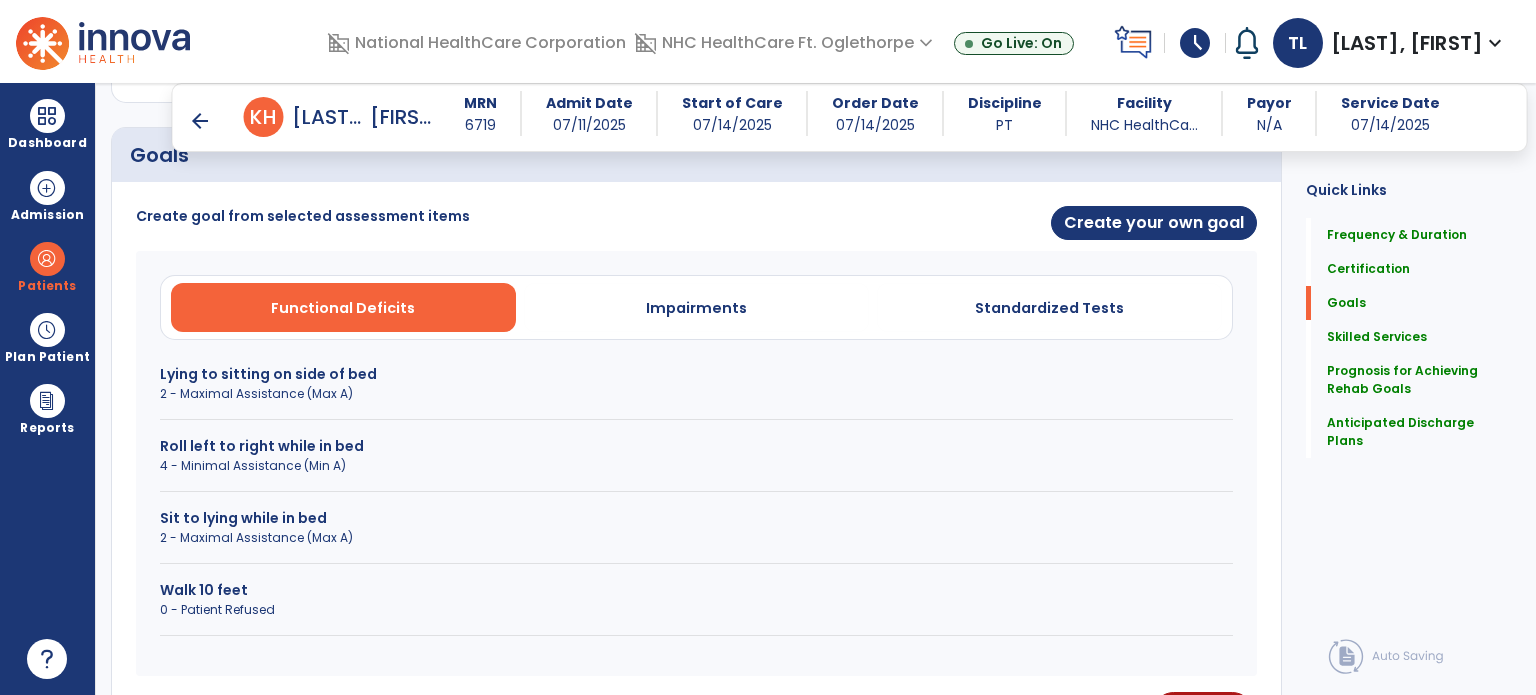 scroll, scrollTop: 490, scrollLeft: 0, axis: vertical 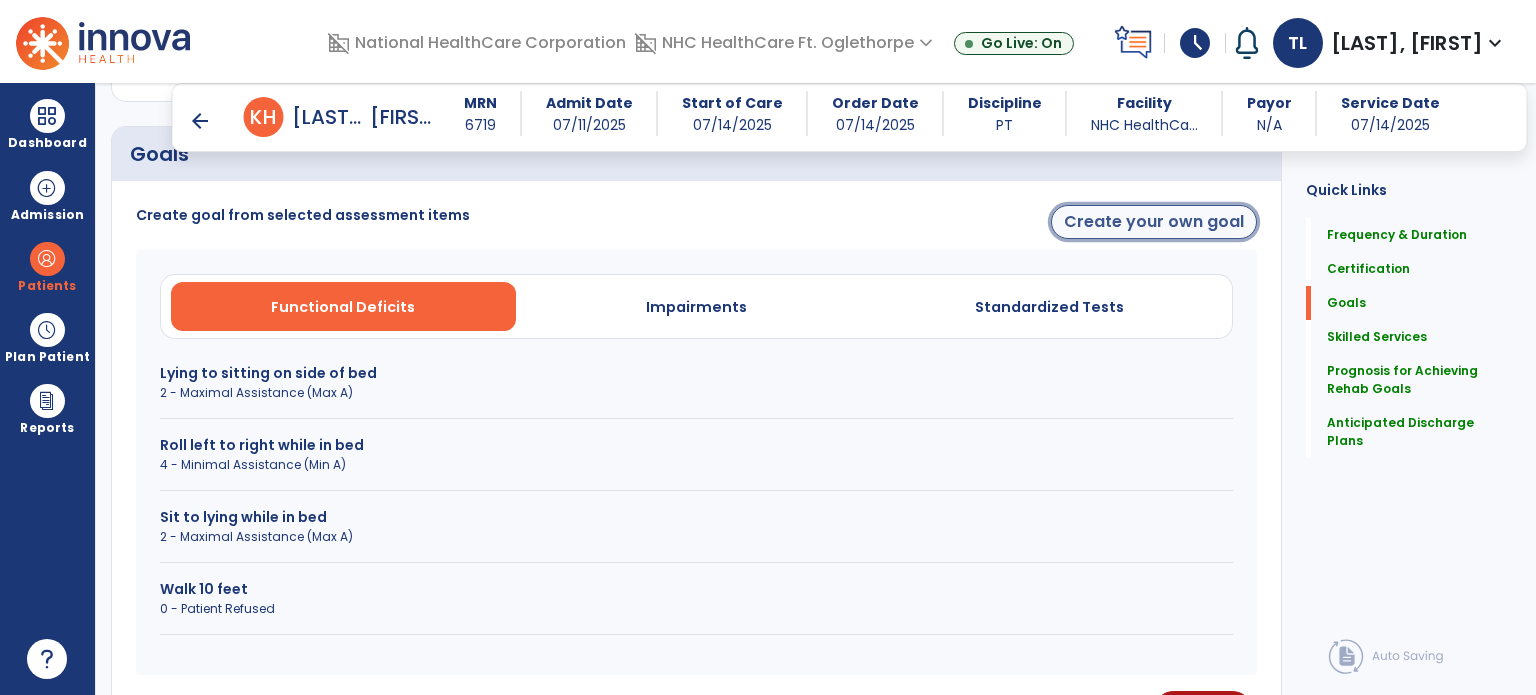 click on "Create your own goal" at bounding box center [1154, 222] 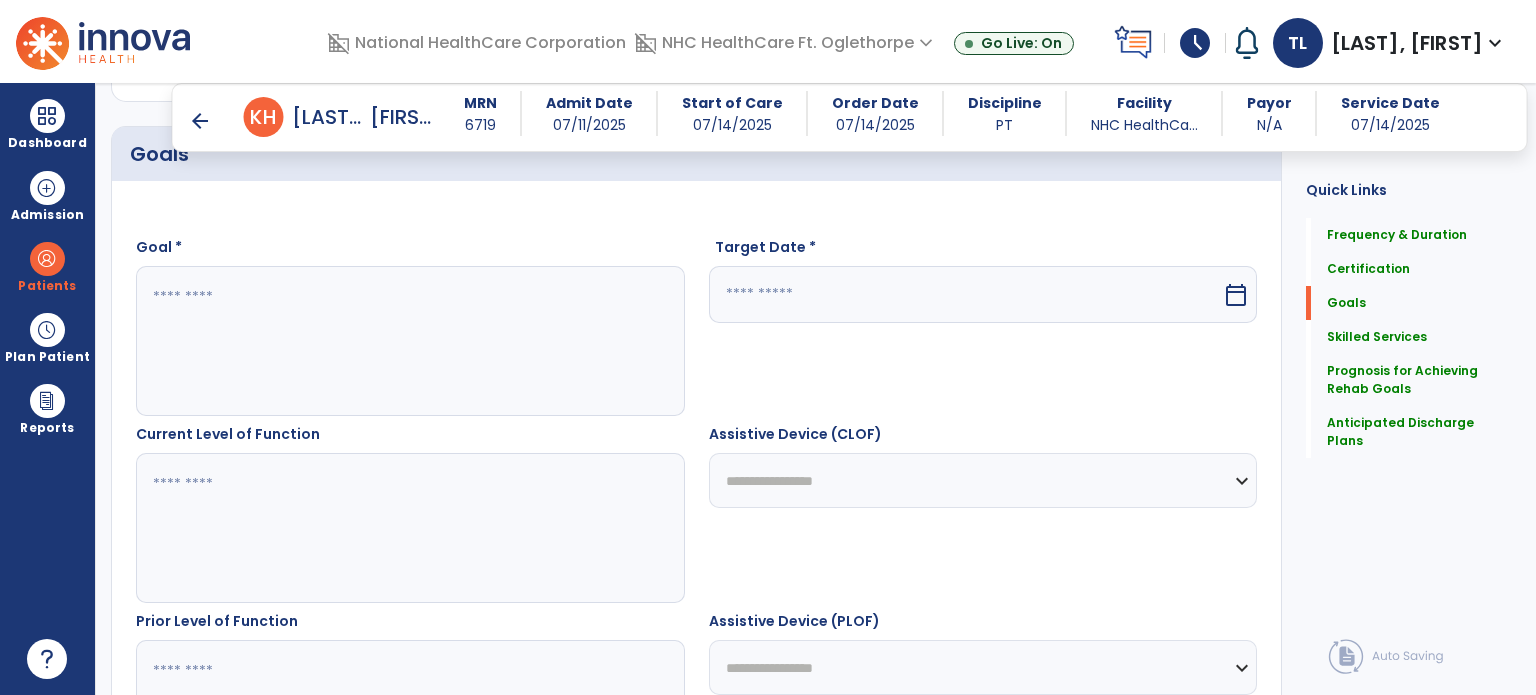 click at bounding box center [409, 341] 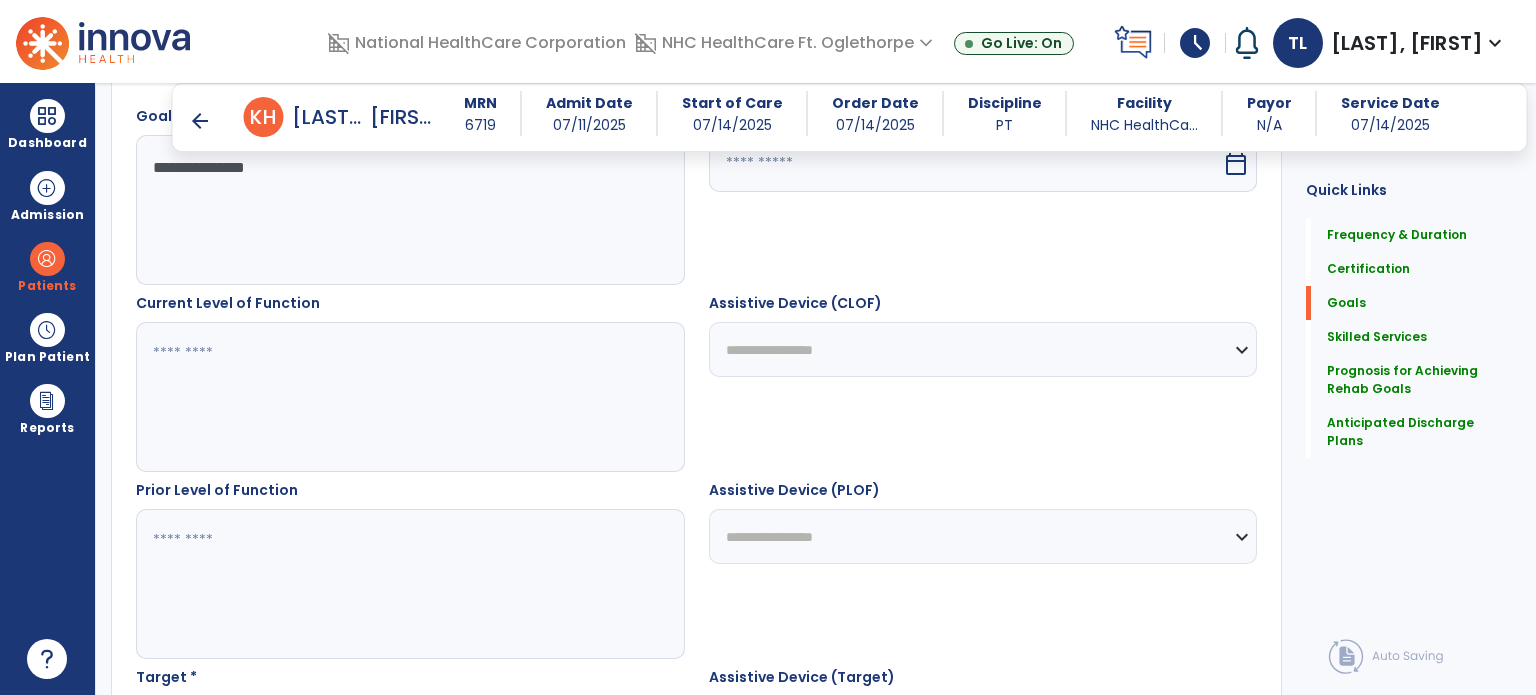 scroll, scrollTop: 715, scrollLeft: 0, axis: vertical 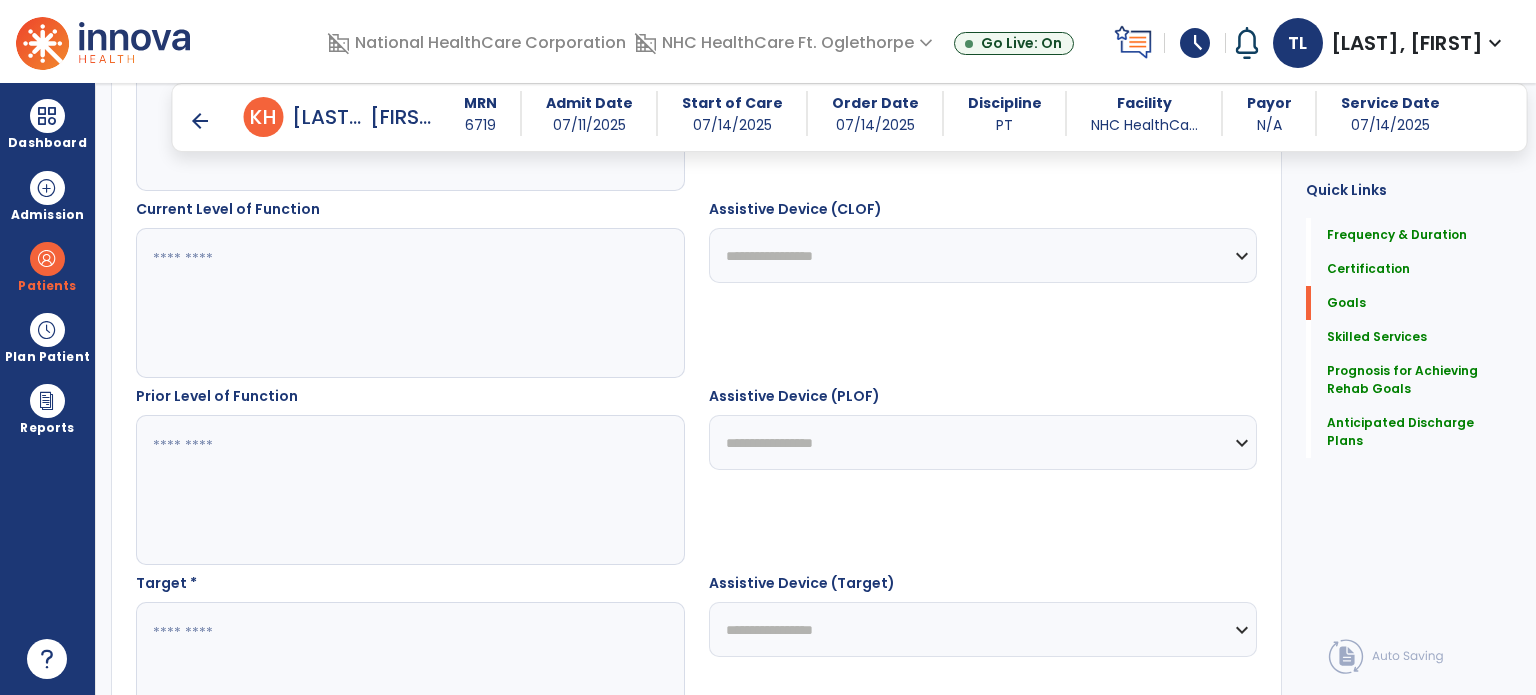 type on "**********" 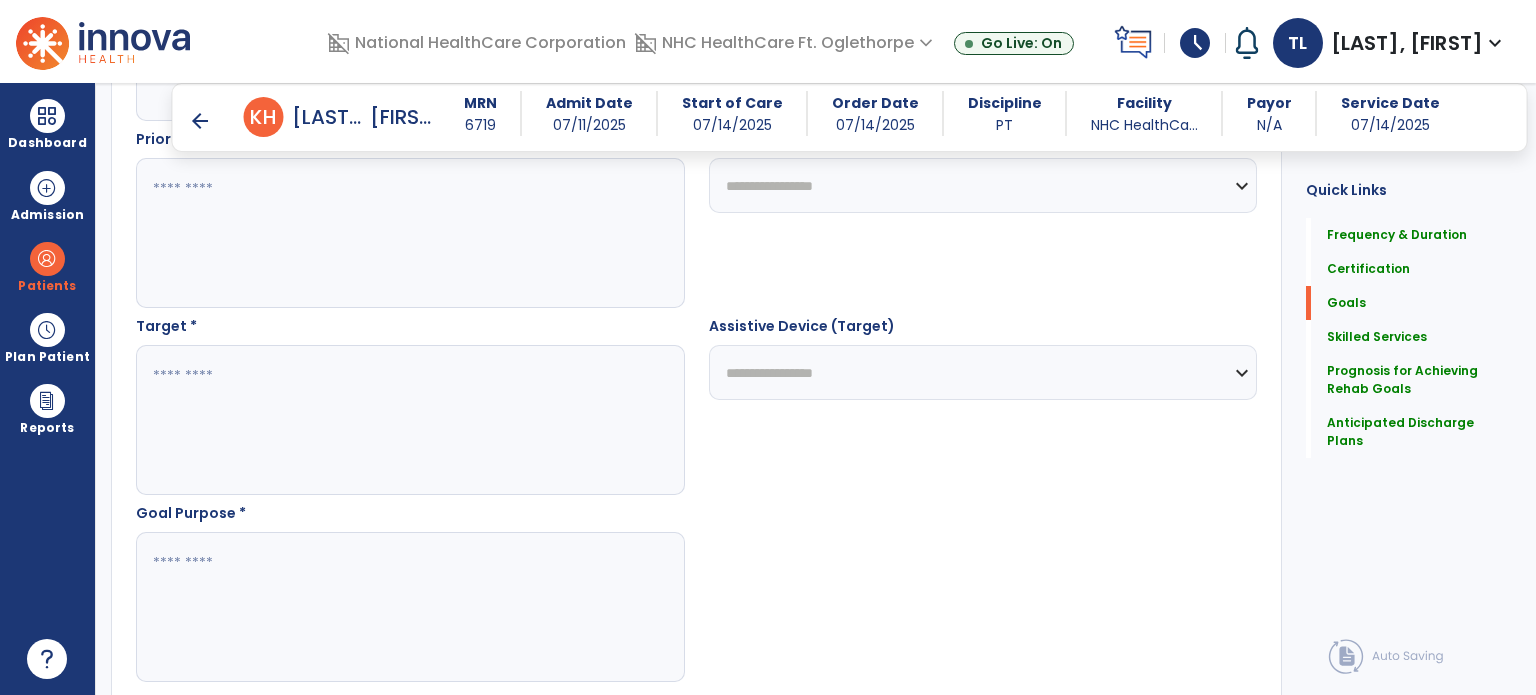 scroll, scrollTop: 971, scrollLeft: 0, axis: vertical 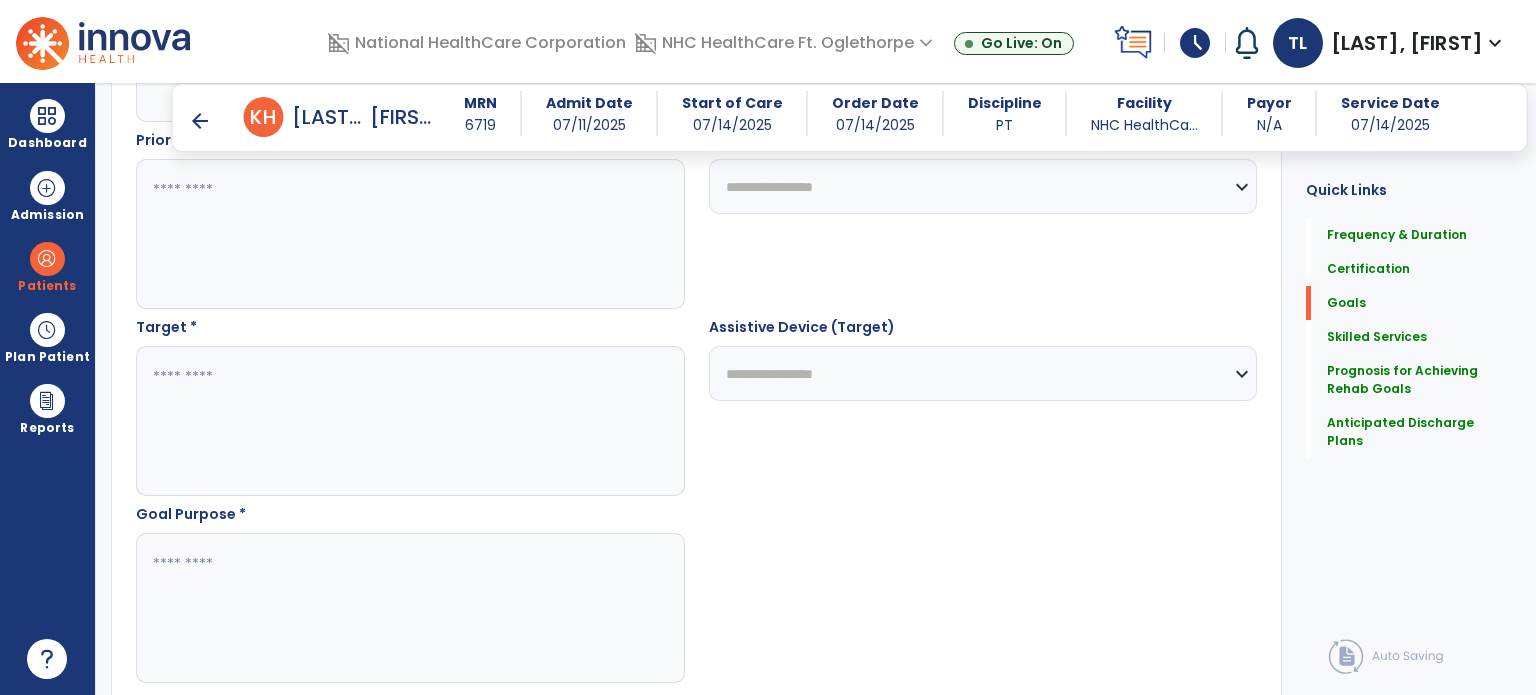 type on "******" 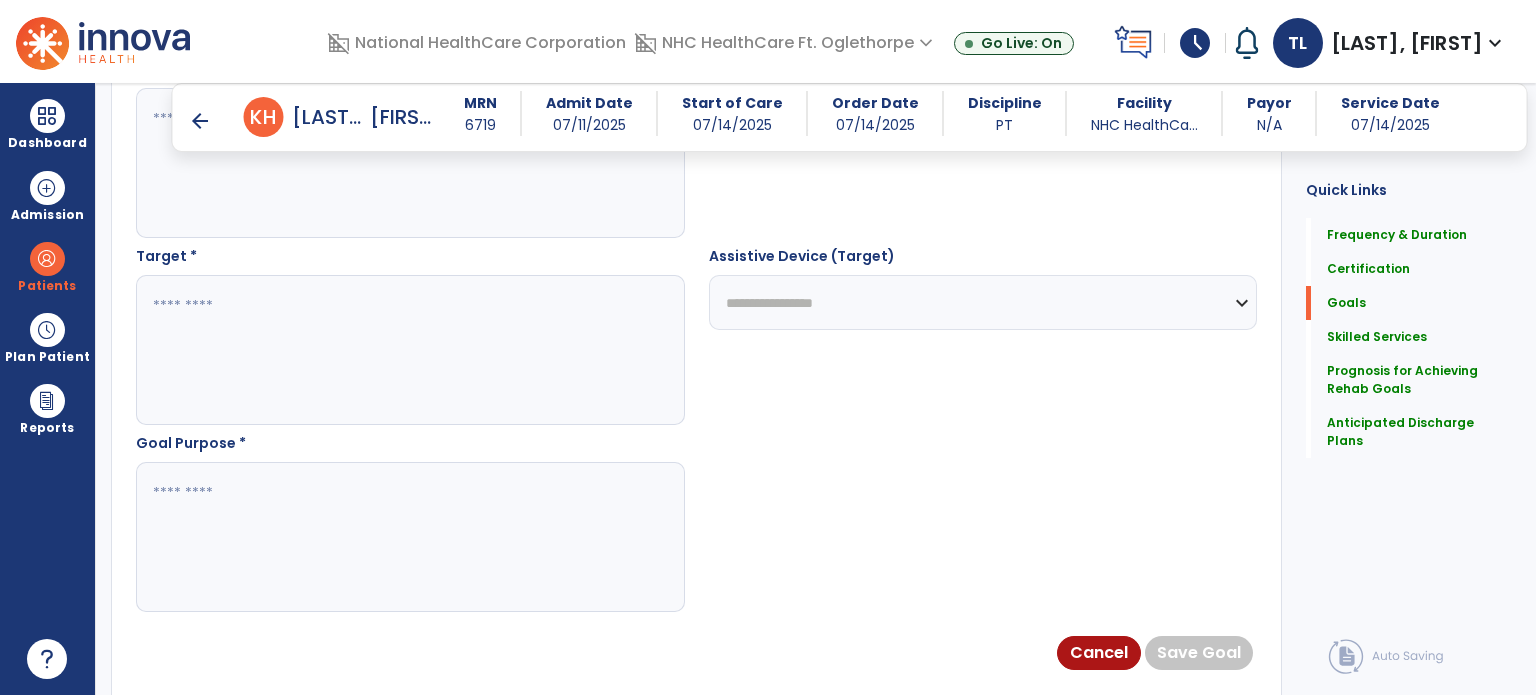 click at bounding box center [409, 350] 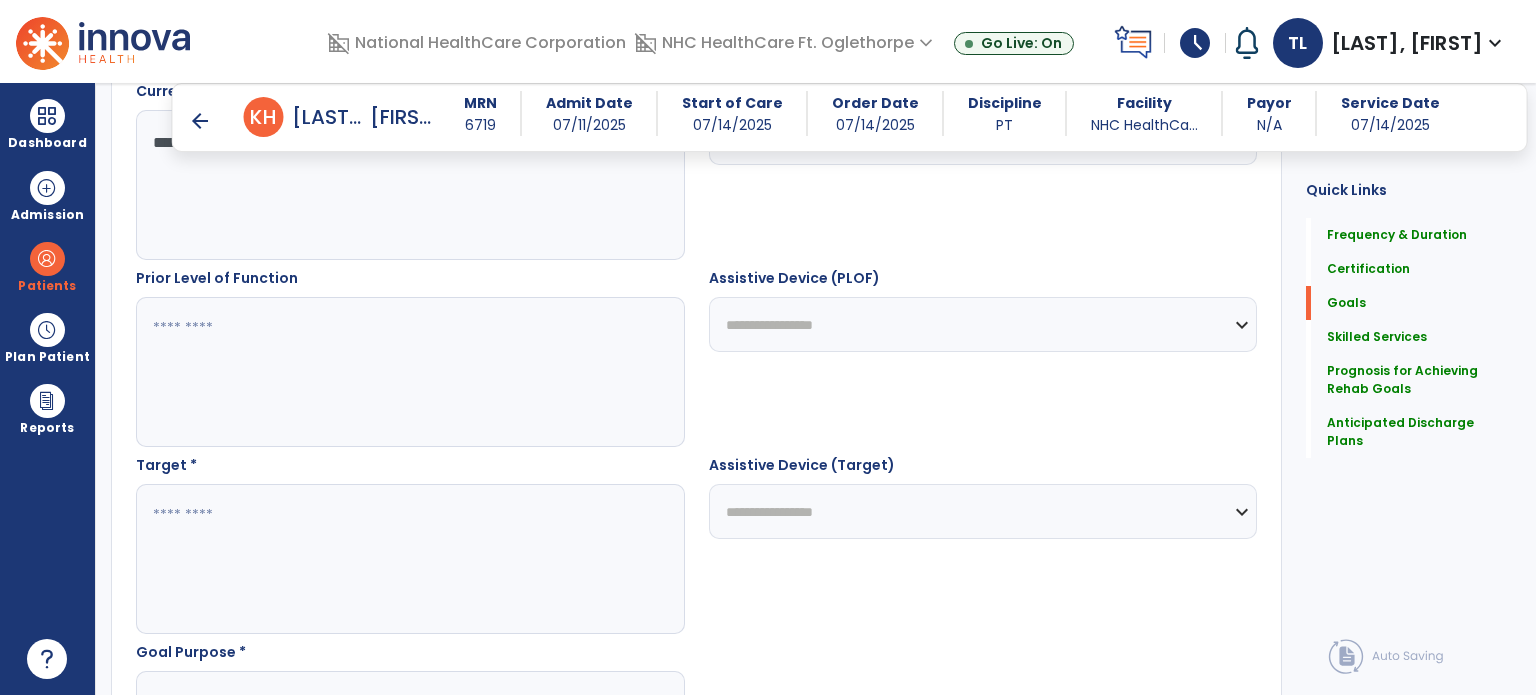 click at bounding box center [409, 372] 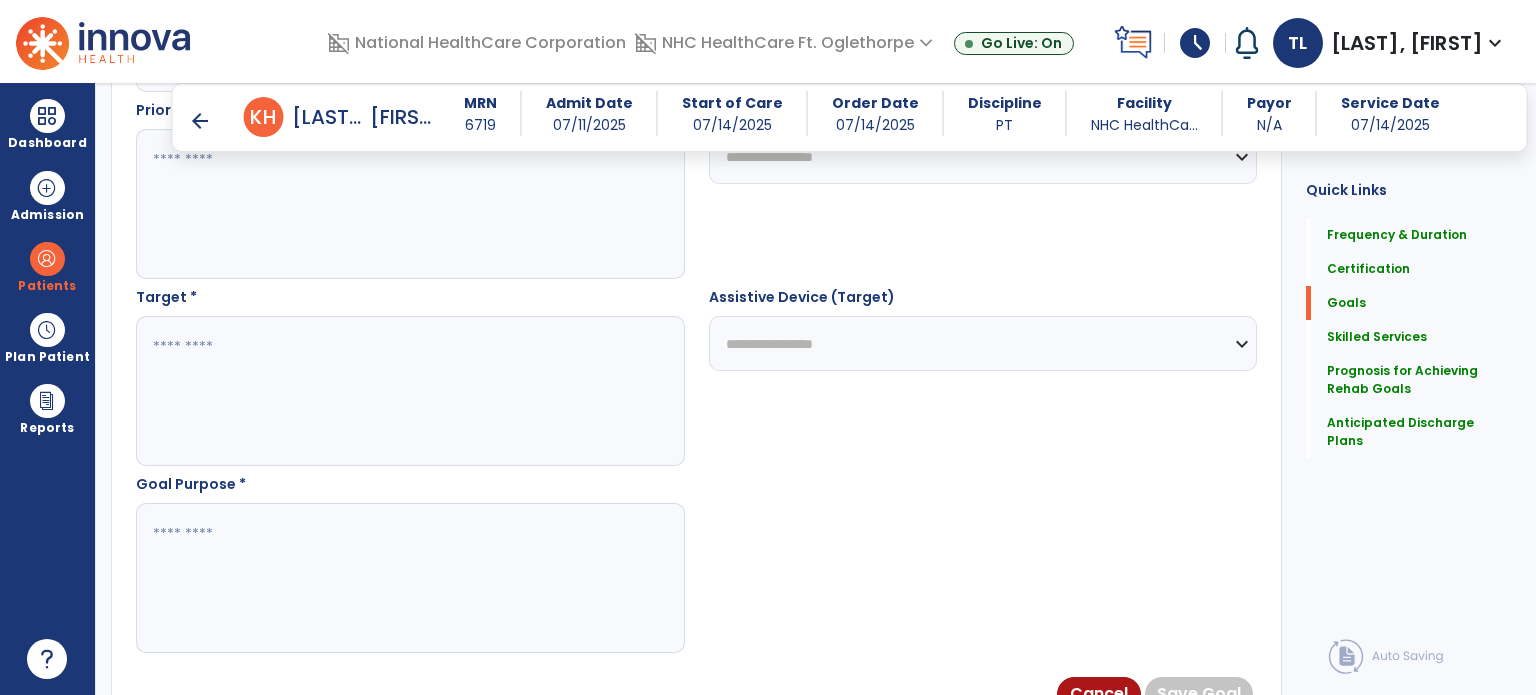 scroll, scrollTop: 1001, scrollLeft: 0, axis: vertical 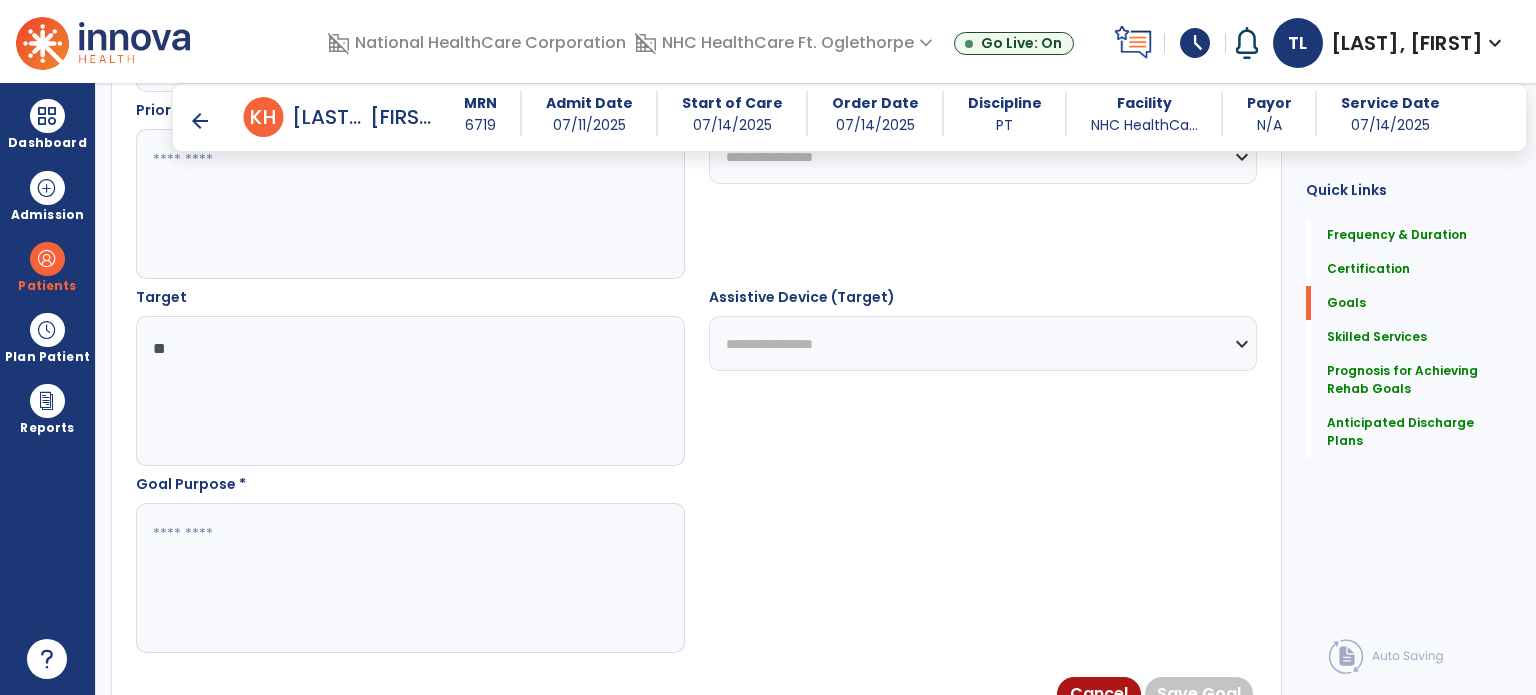 type on "*" 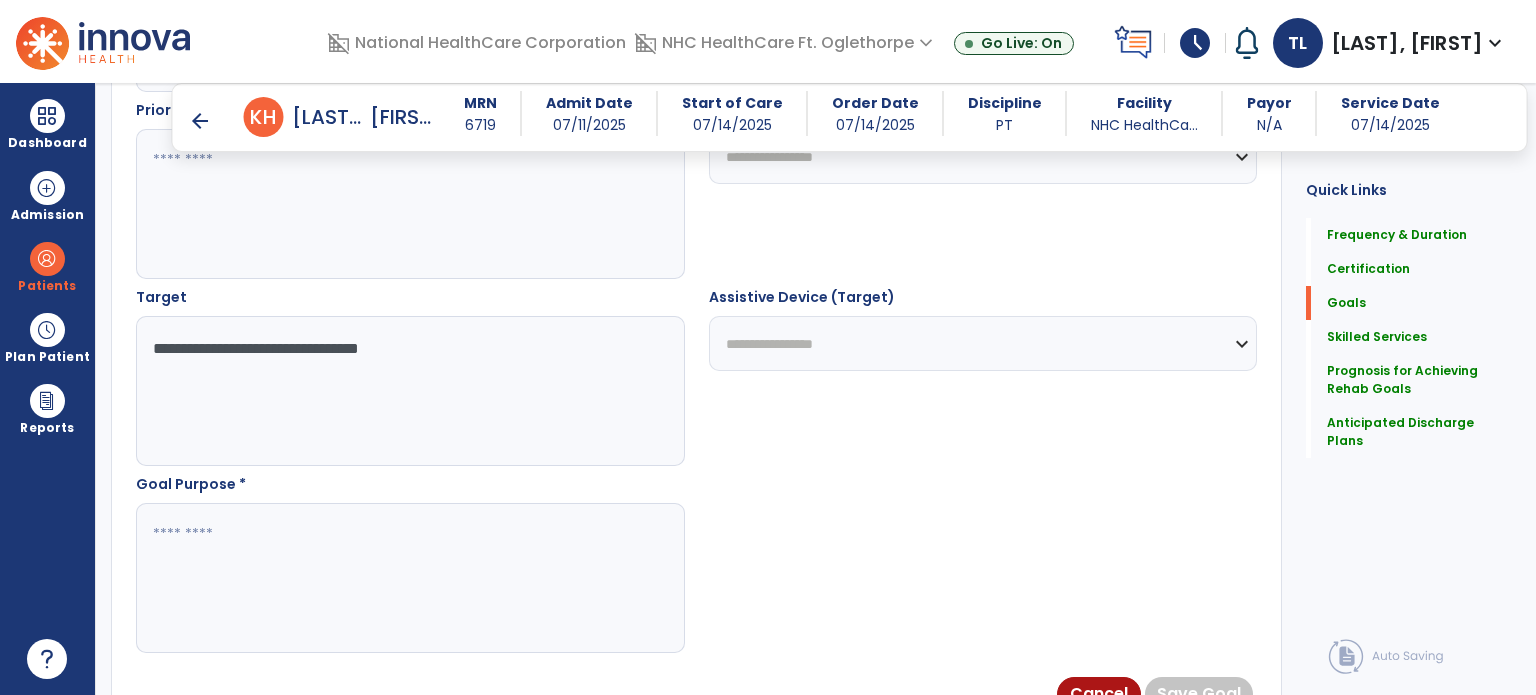 type on "**********" 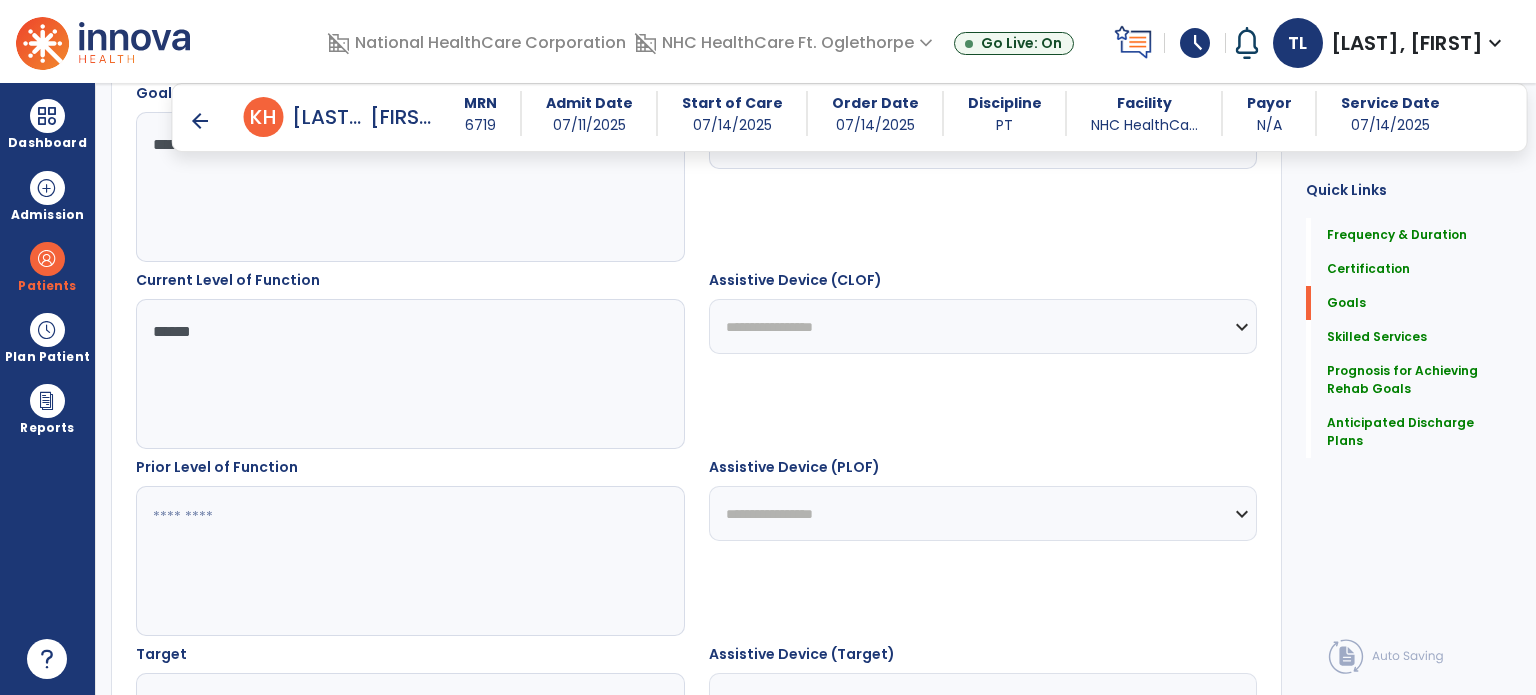 scroll, scrollTop: 539, scrollLeft: 0, axis: vertical 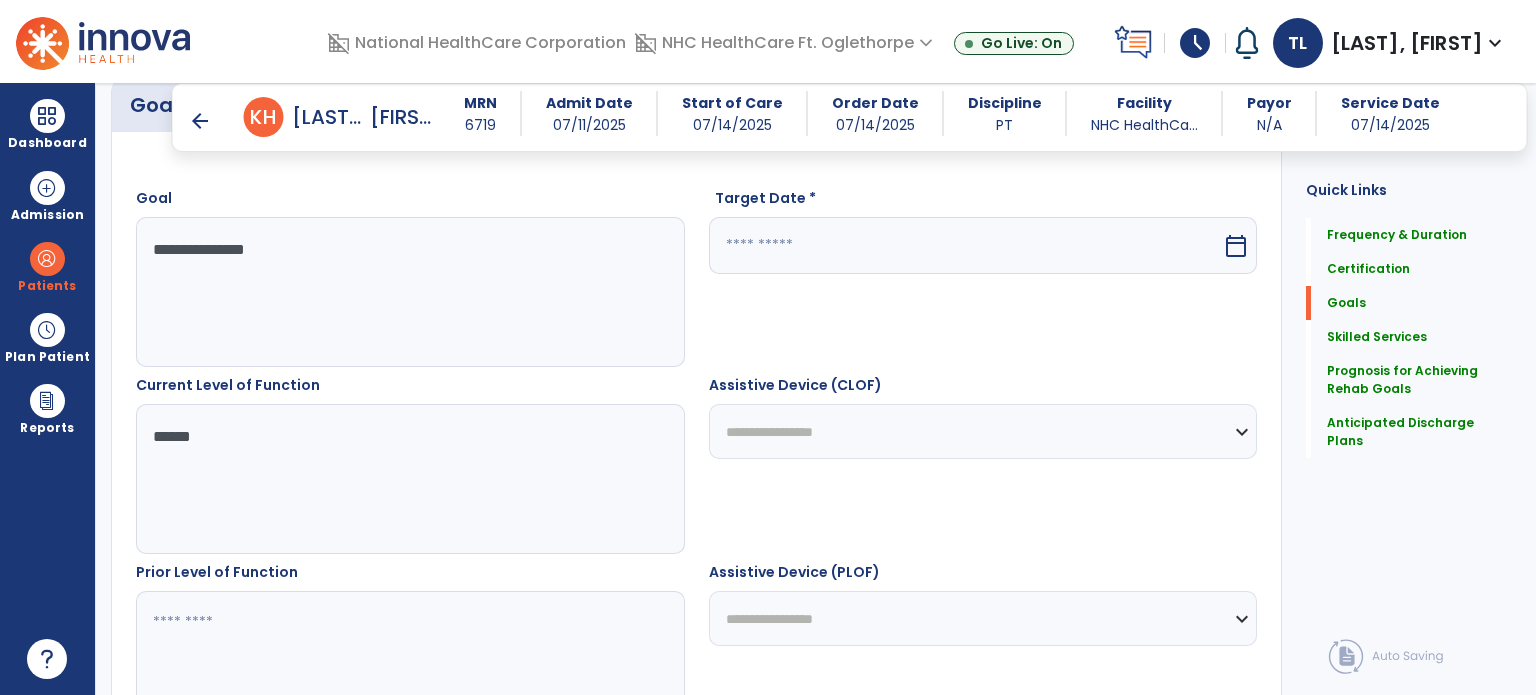 type on "**********" 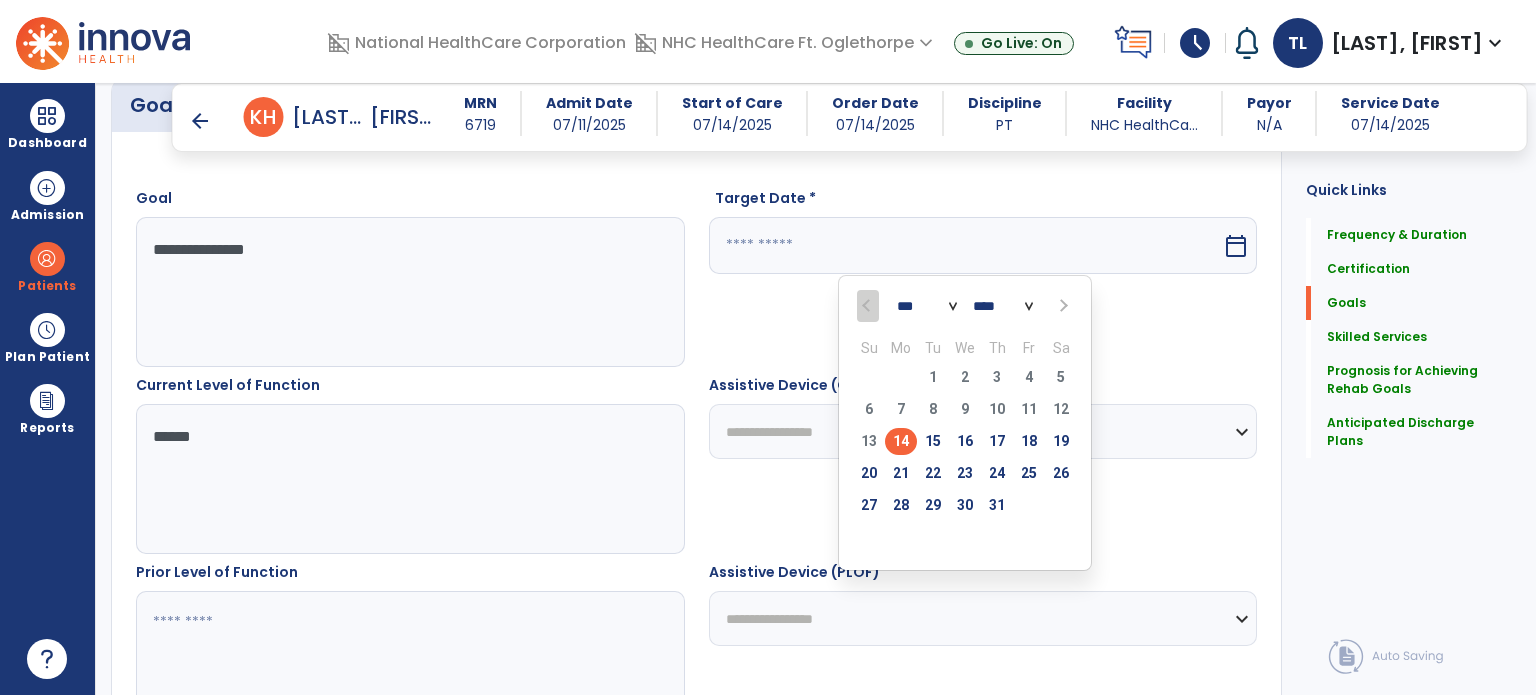click at bounding box center [1061, 306] 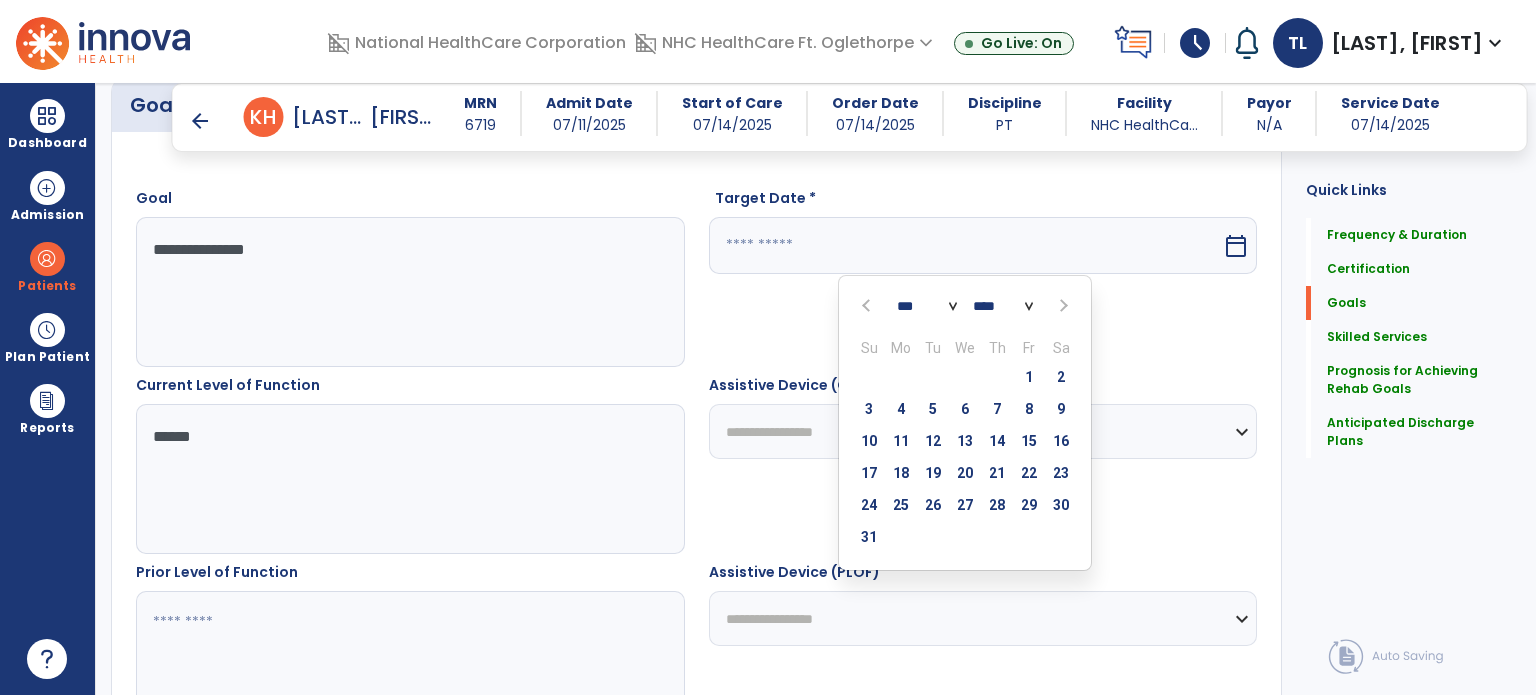 click at bounding box center (1061, 306) 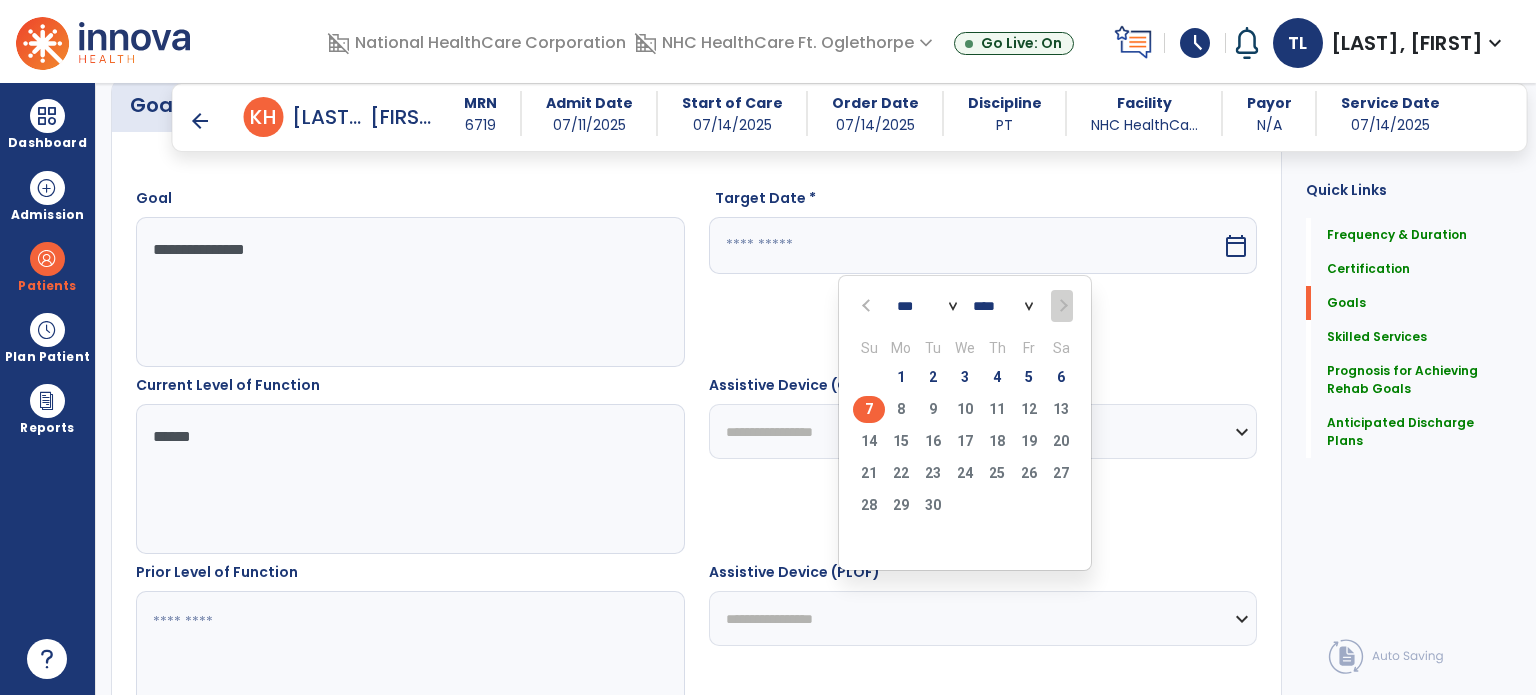 click on "7" at bounding box center [869, 409] 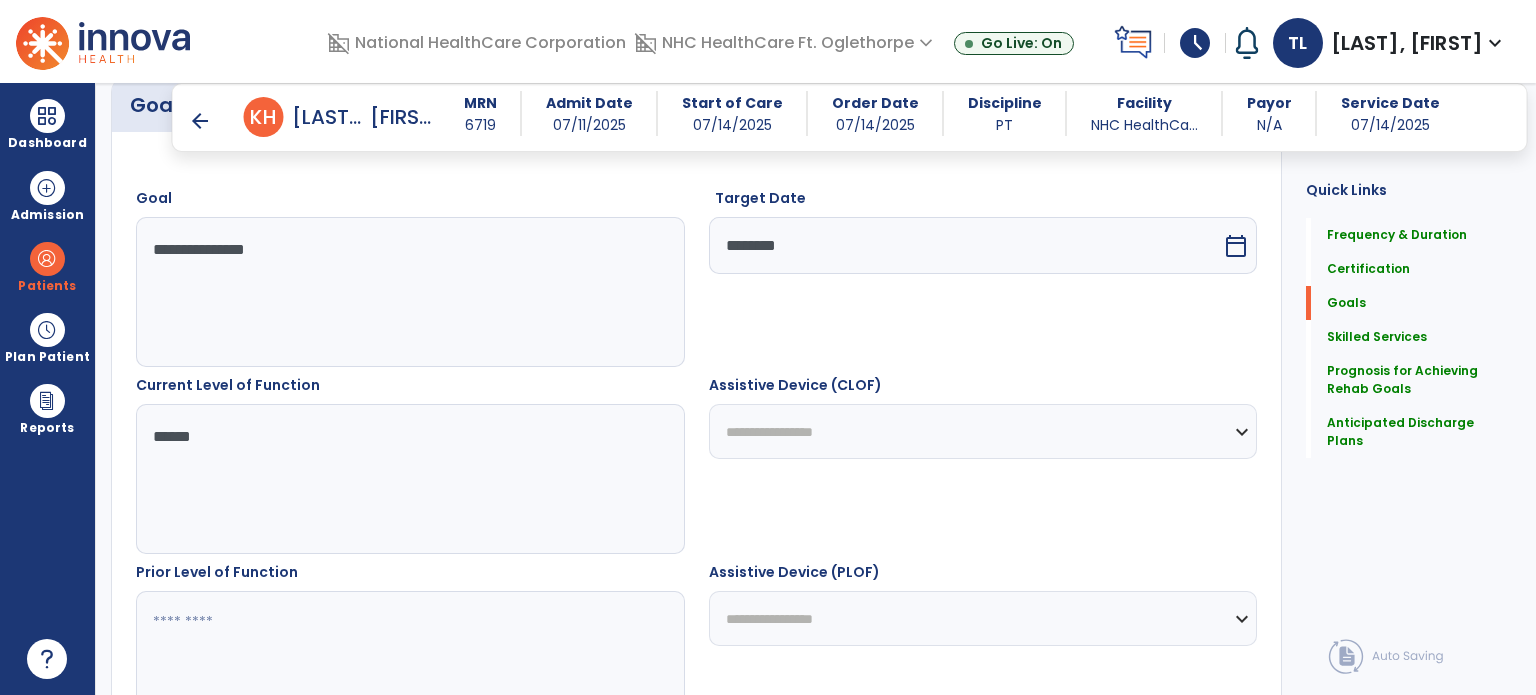 scroll, scrollTop: 982, scrollLeft: 0, axis: vertical 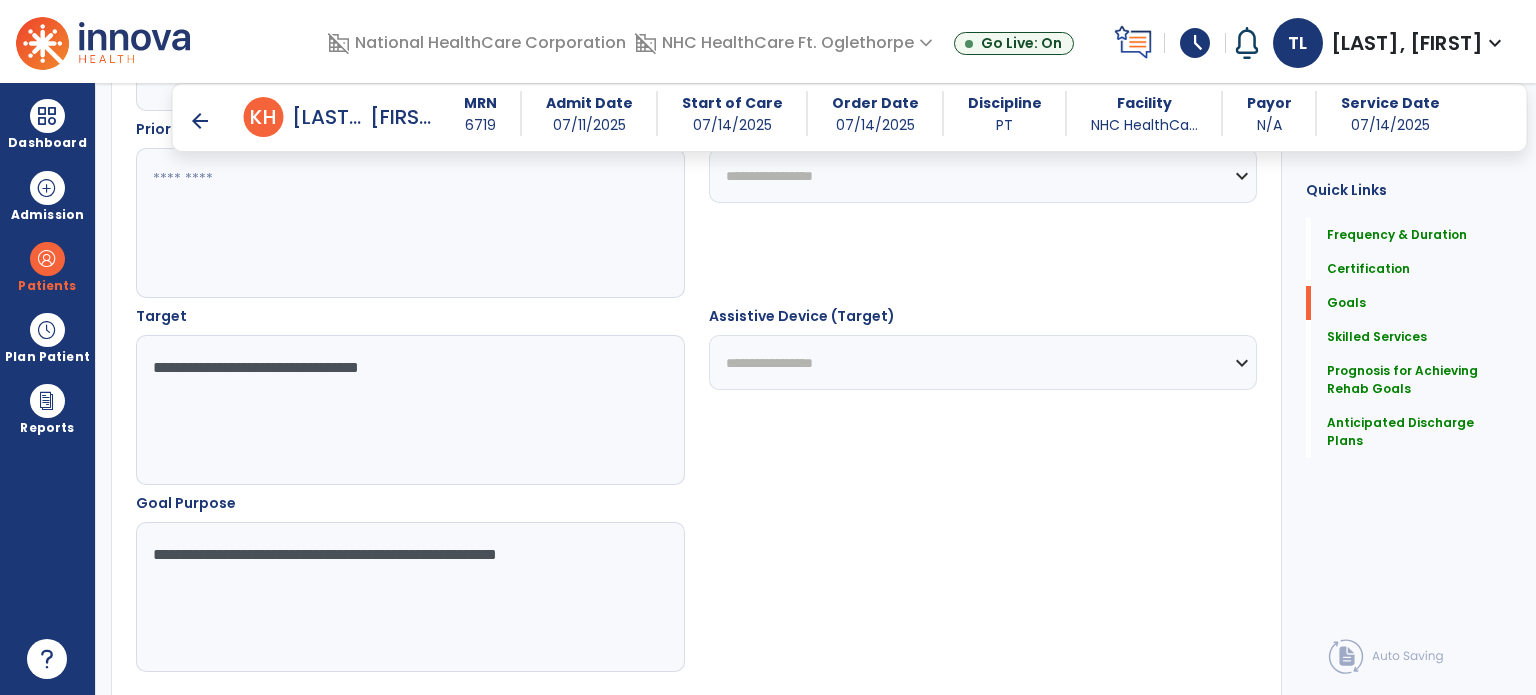click on "**********" at bounding box center (409, 410) 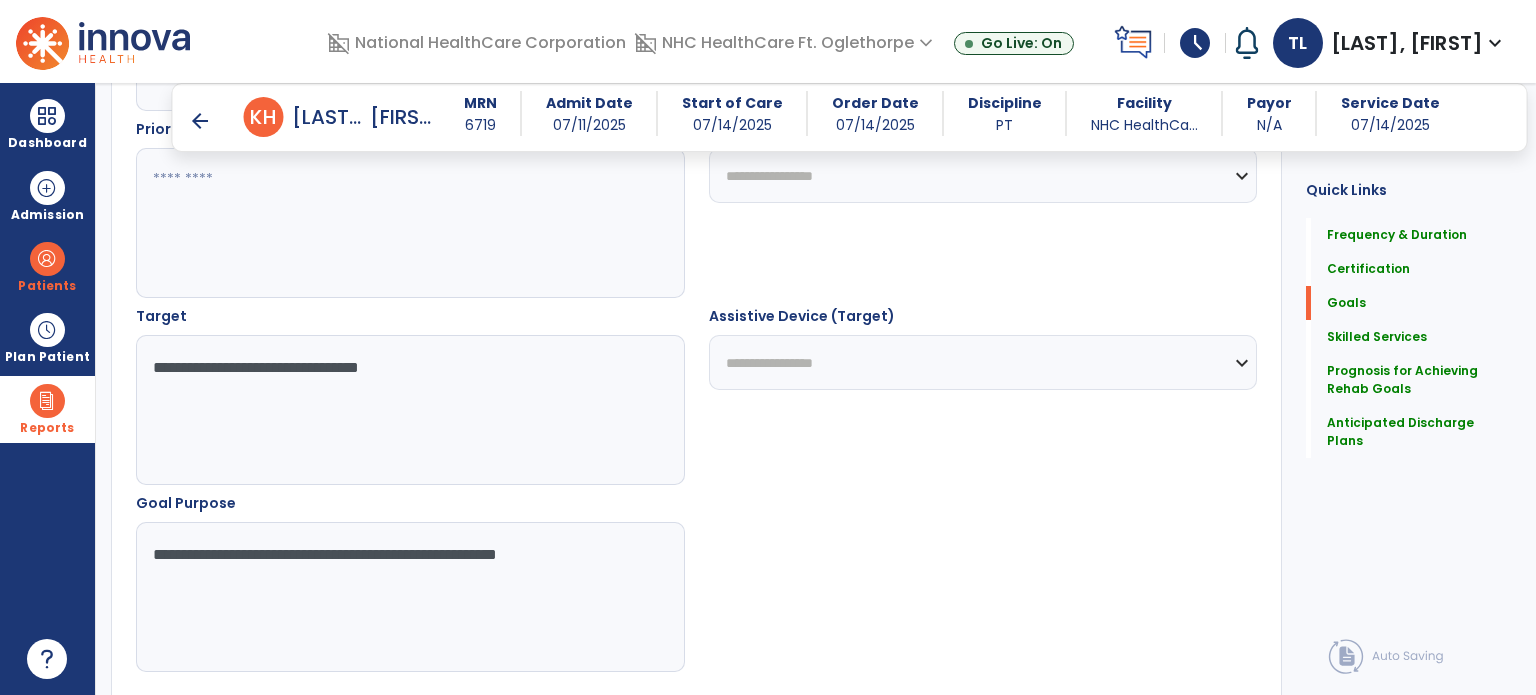 drag, startPoint x: 237, startPoint y: 367, endPoint x: 26, endPoint y: 383, distance: 211.60576 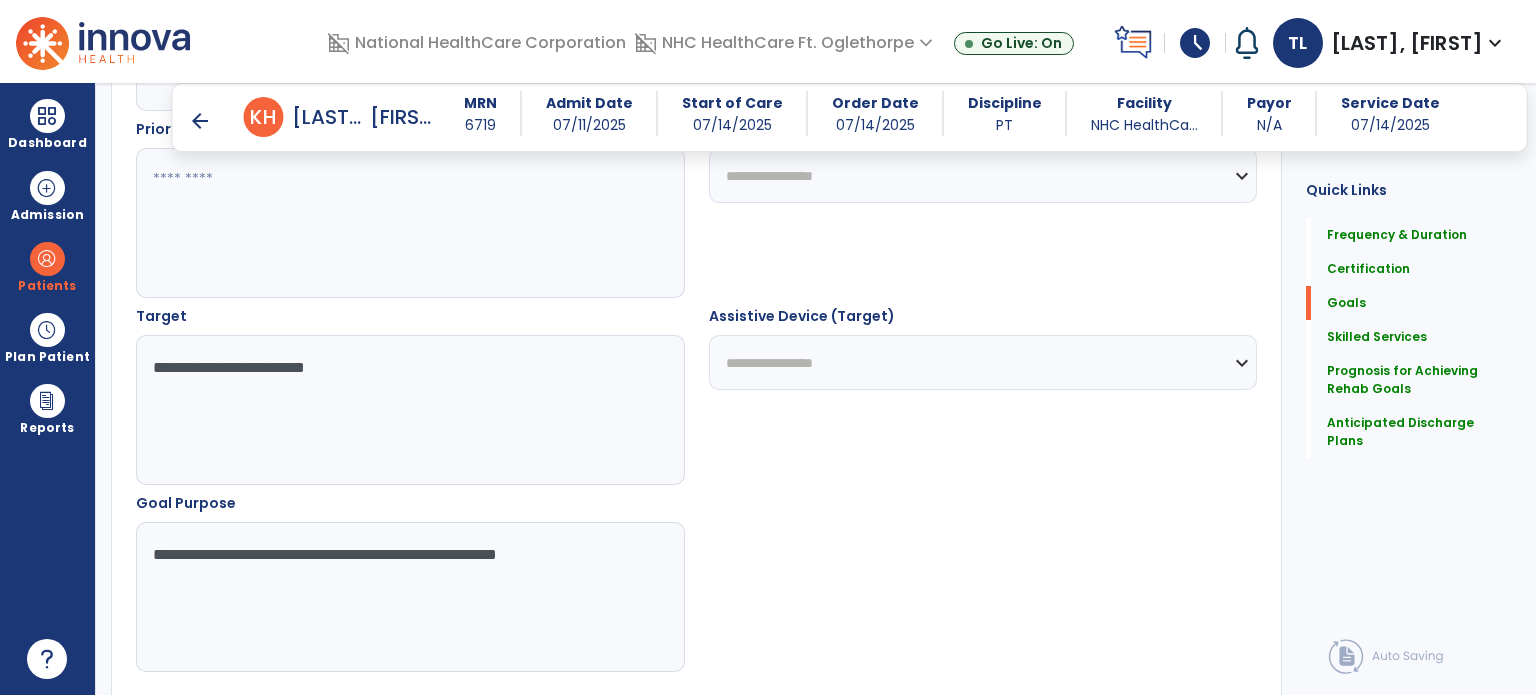 click on "**********" at bounding box center (409, 410) 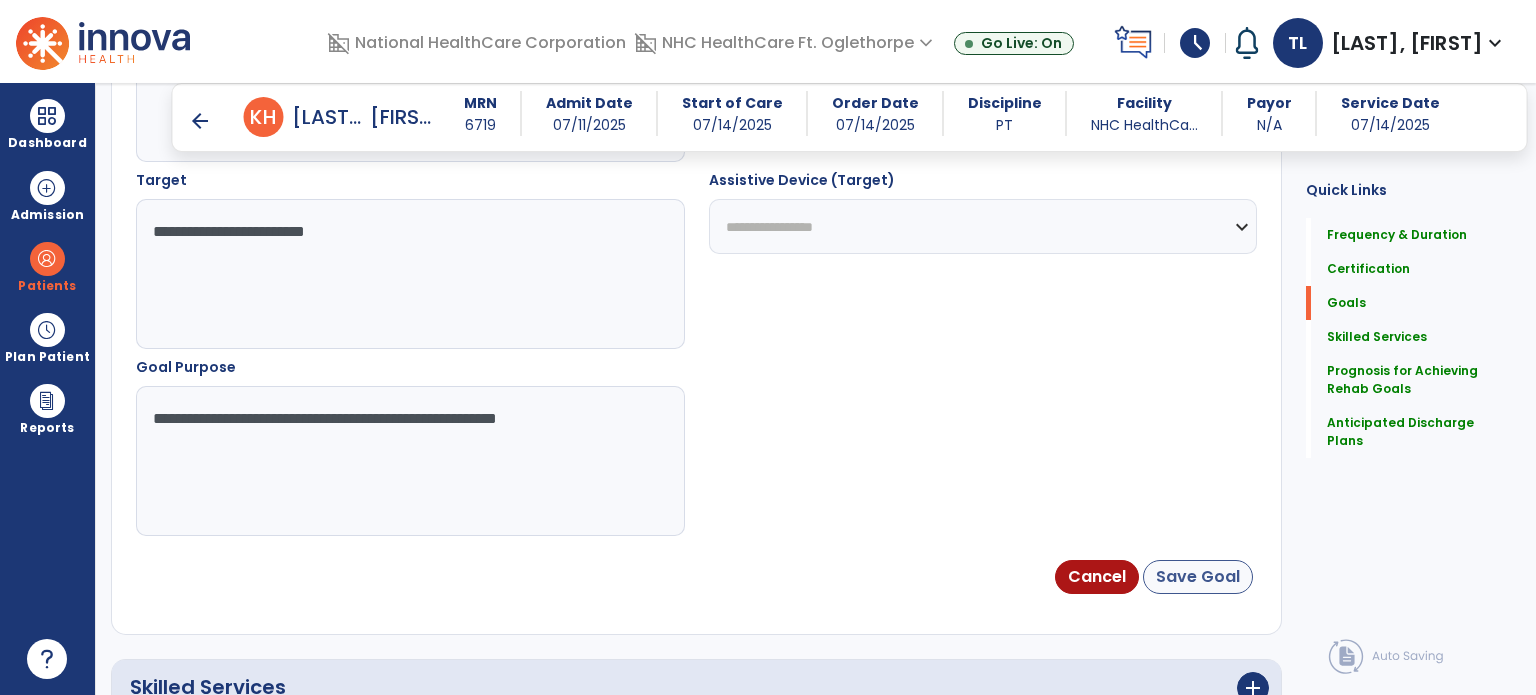 type on "**********" 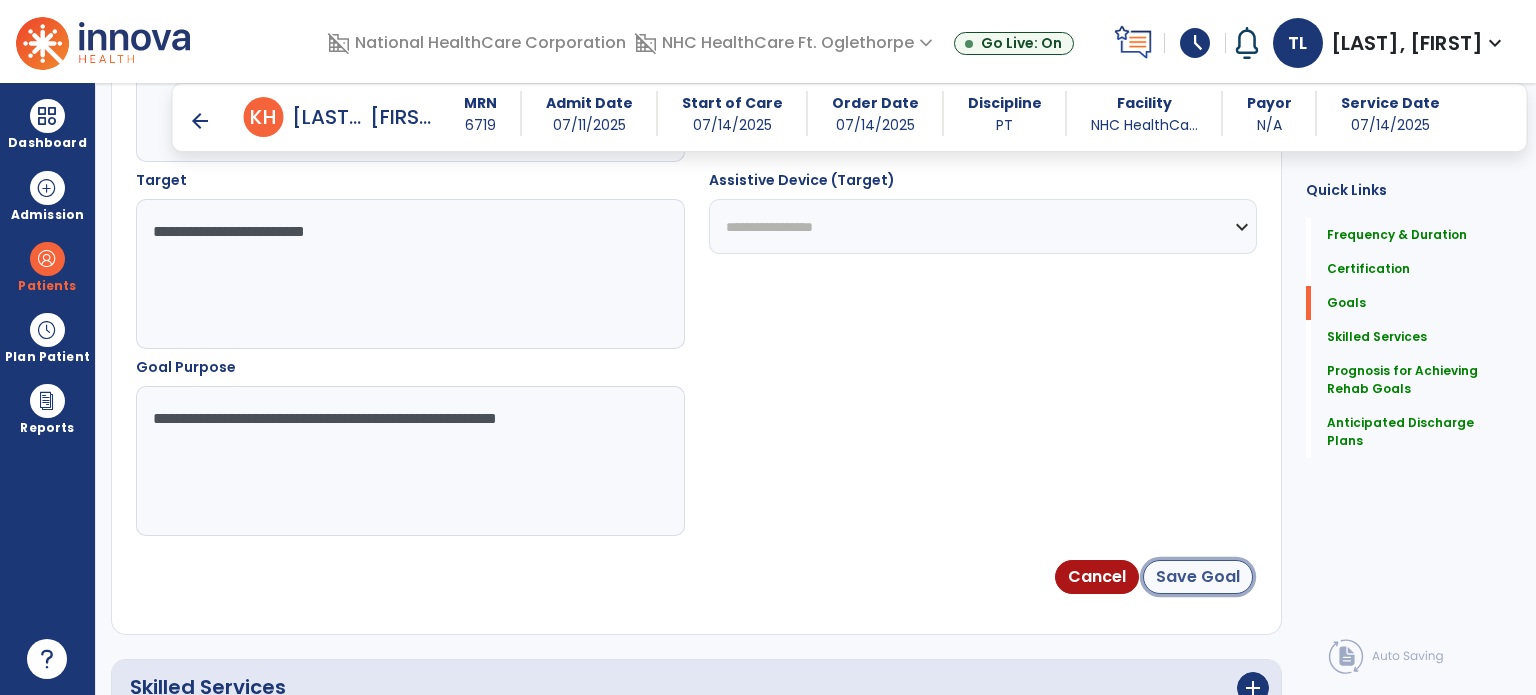 click on "Save Goal" at bounding box center [1198, 577] 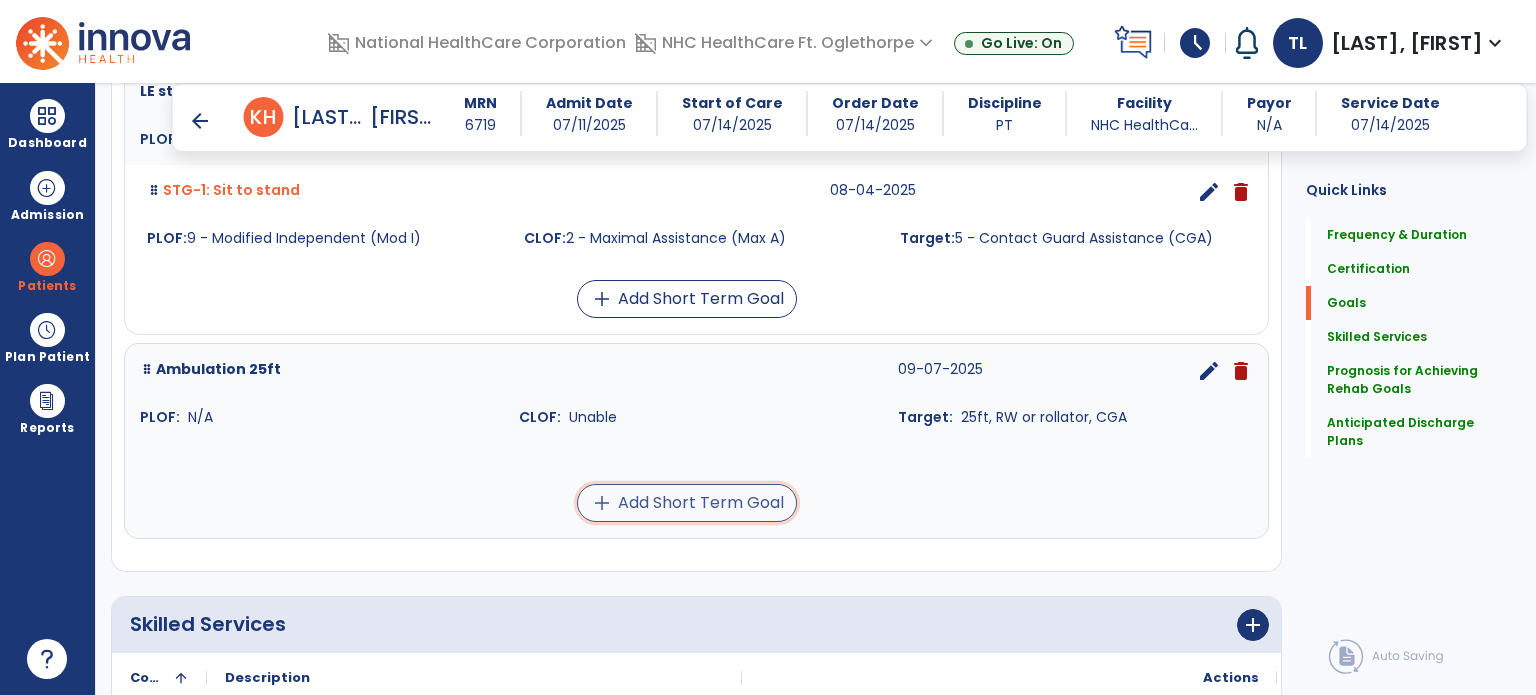 click on "add  Add Short Term Goal" at bounding box center [687, 503] 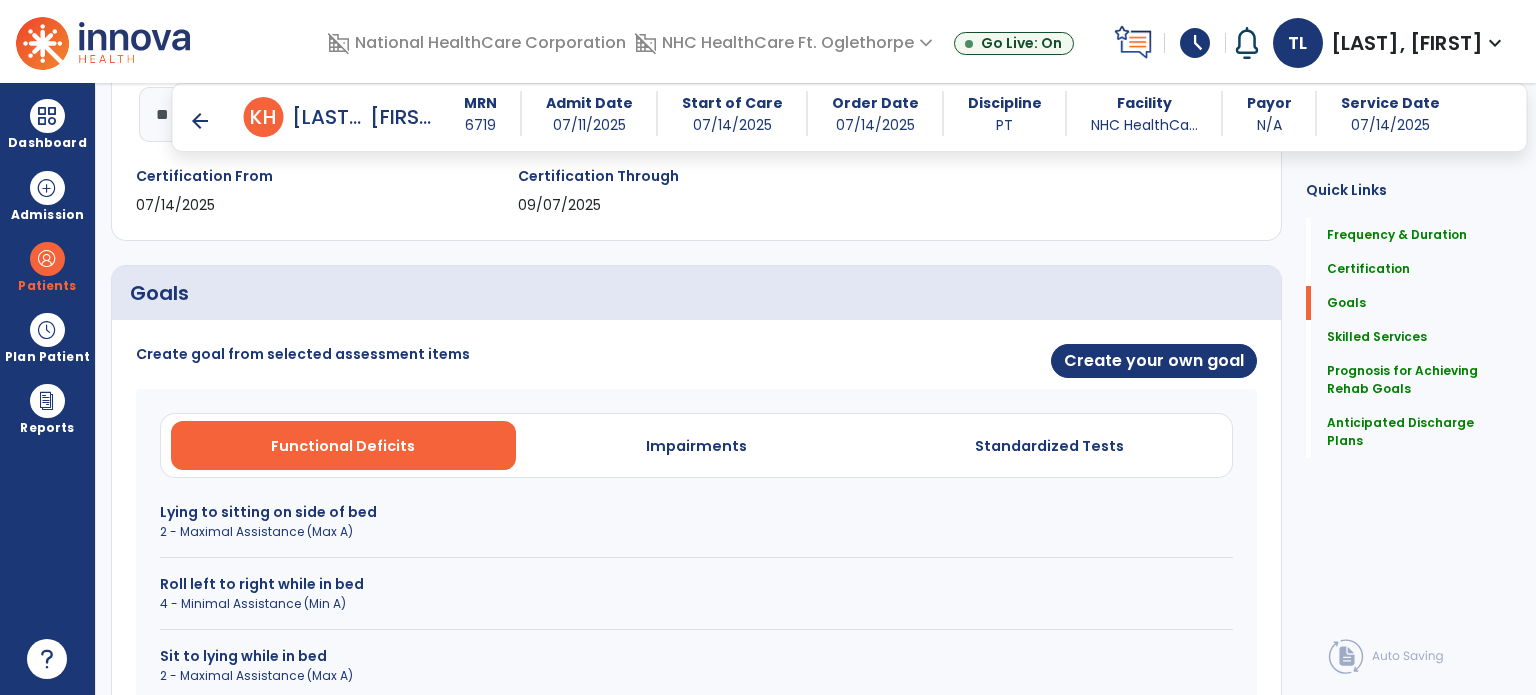 scroll, scrollTop: 350, scrollLeft: 0, axis: vertical 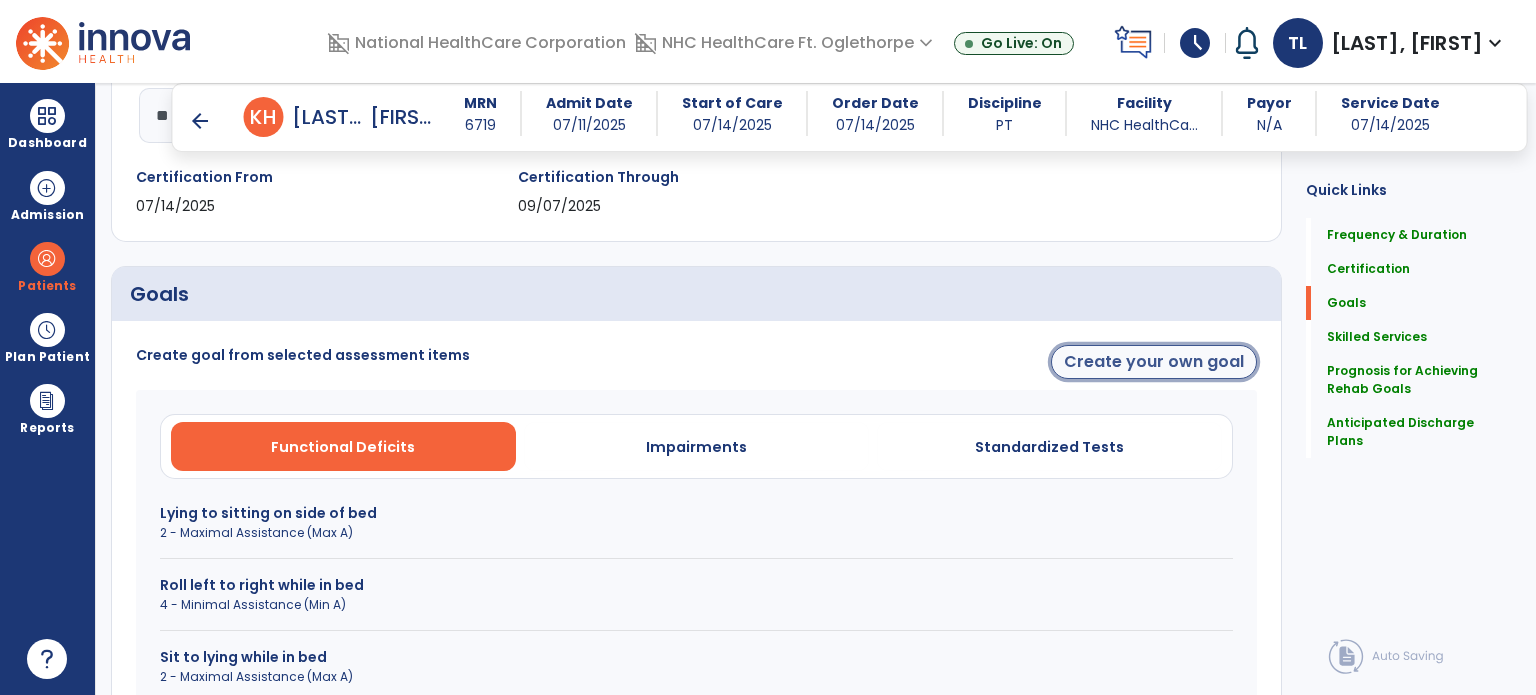 click on "Create your own goal" at bounding box center (1154, 362) 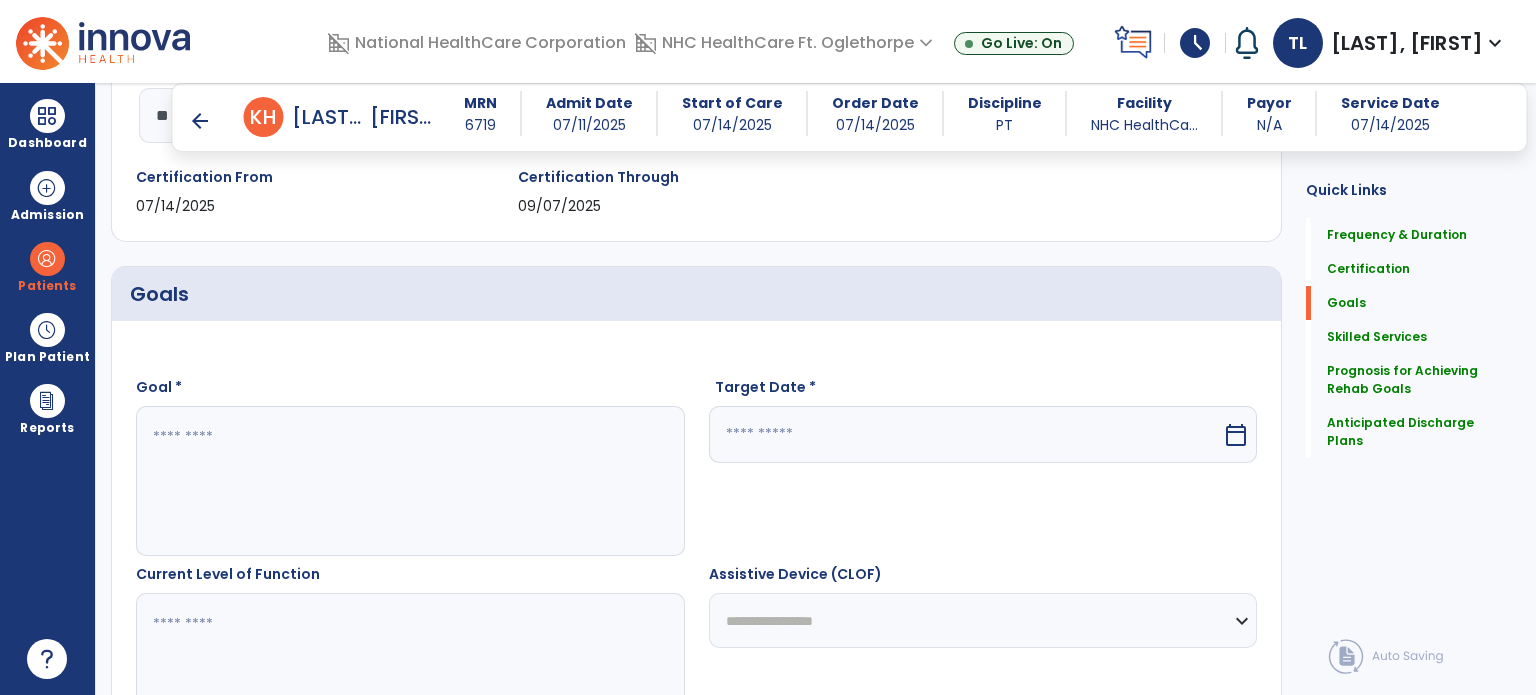 click at bounding box center (409, 481) 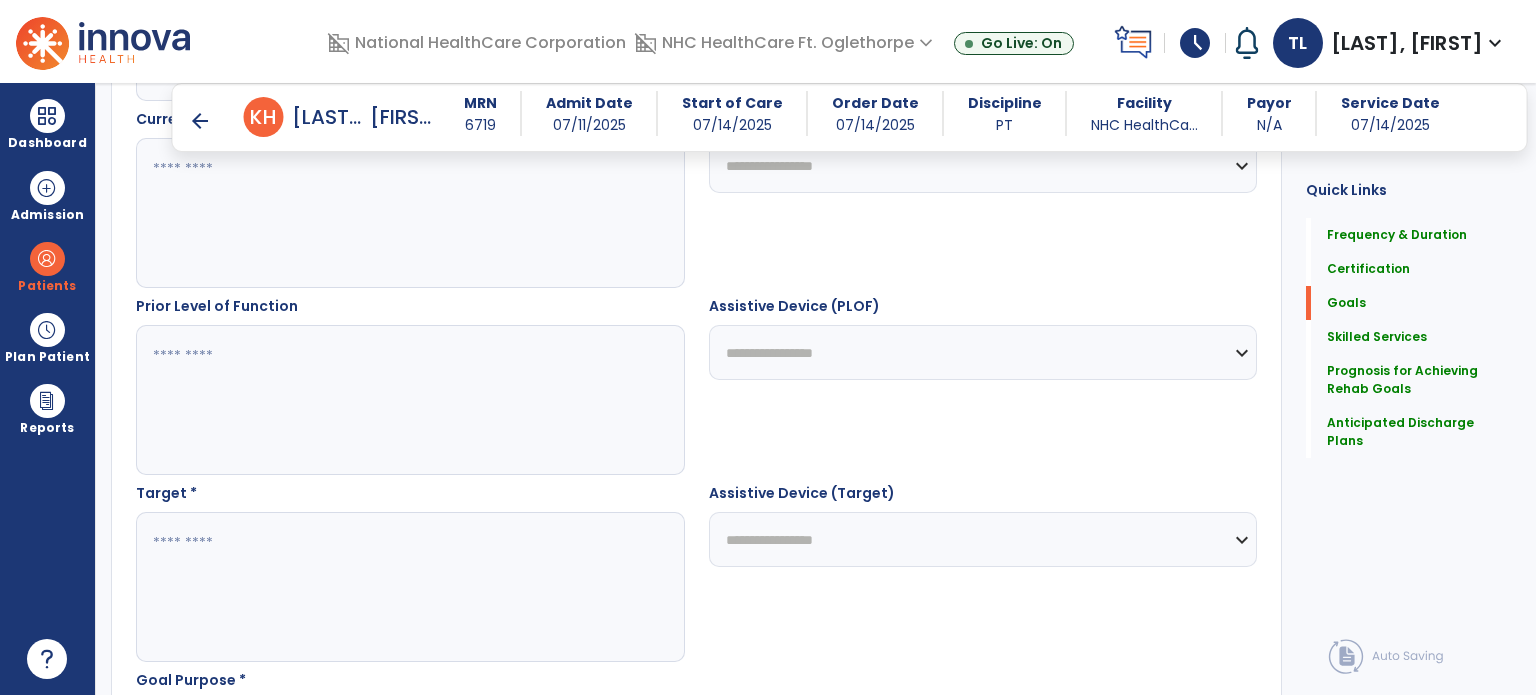 scroll, scrollTop: 965, scrollLeft: 0, axis: vertical 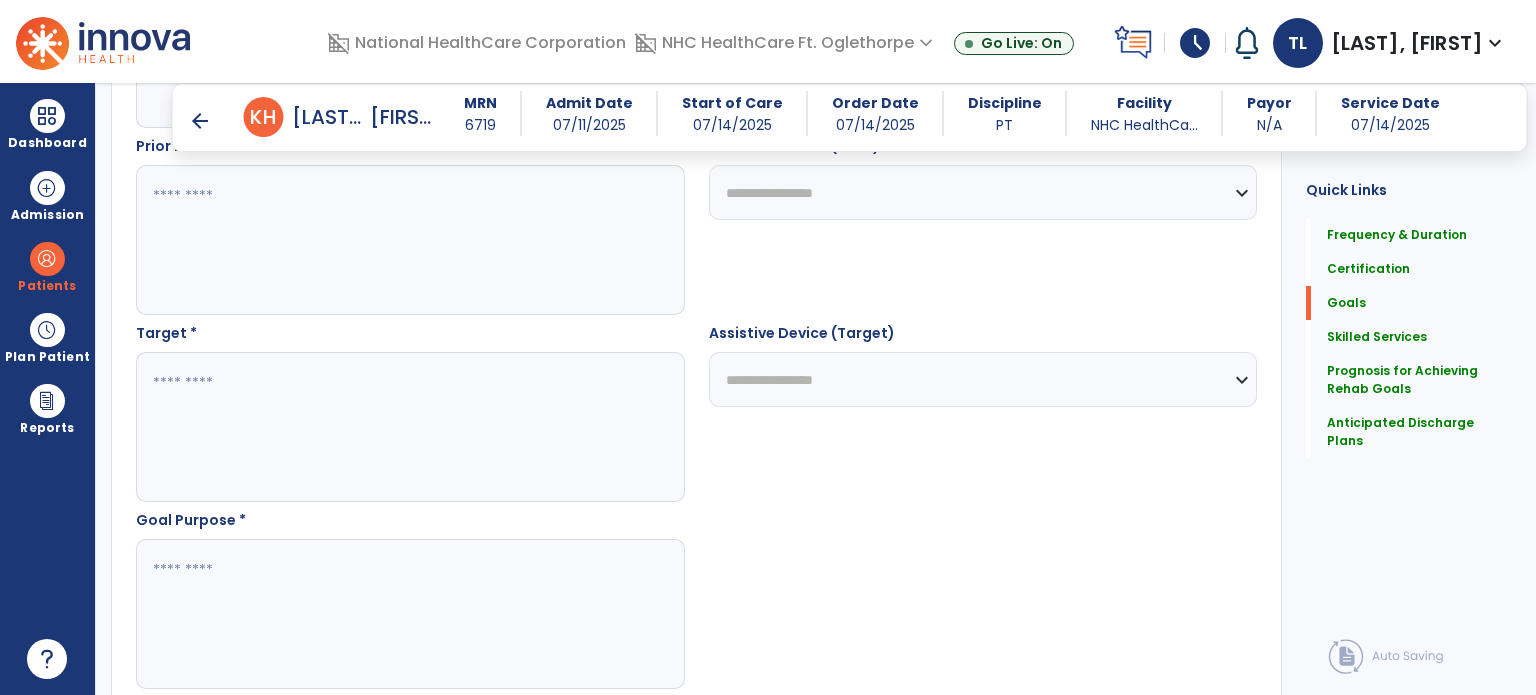 click at bounding box center (409, 614) 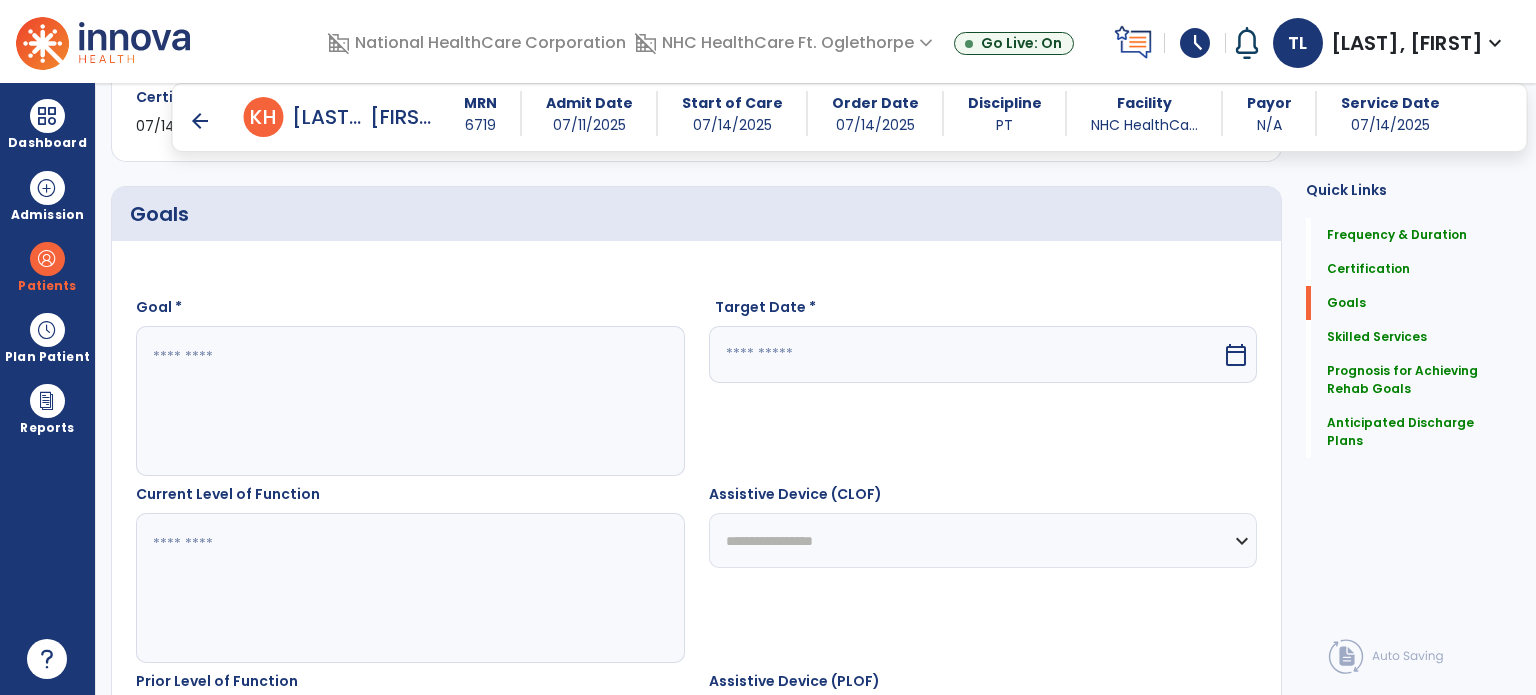 scroll, scrollTop: 429, scrollLeft: 0, axis: vertical 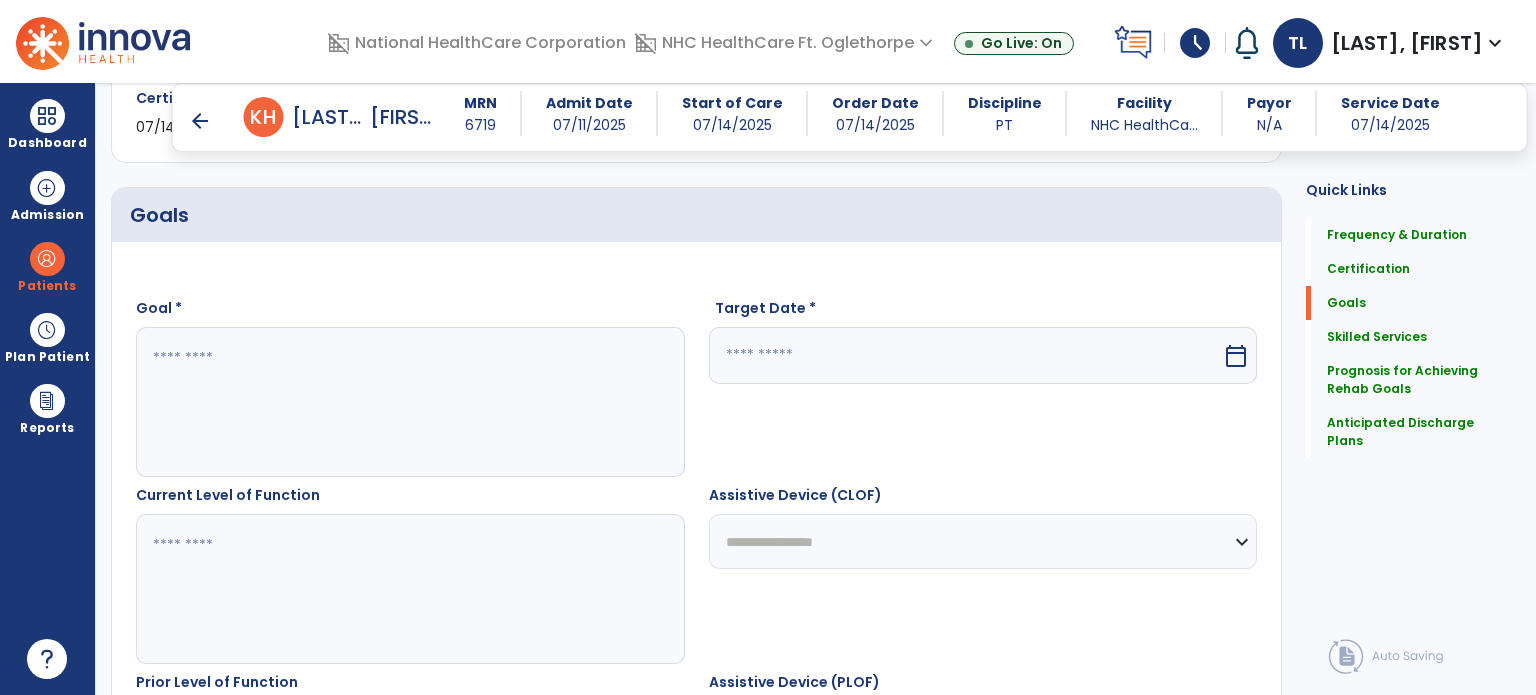 click at bounding box center [409, 402] 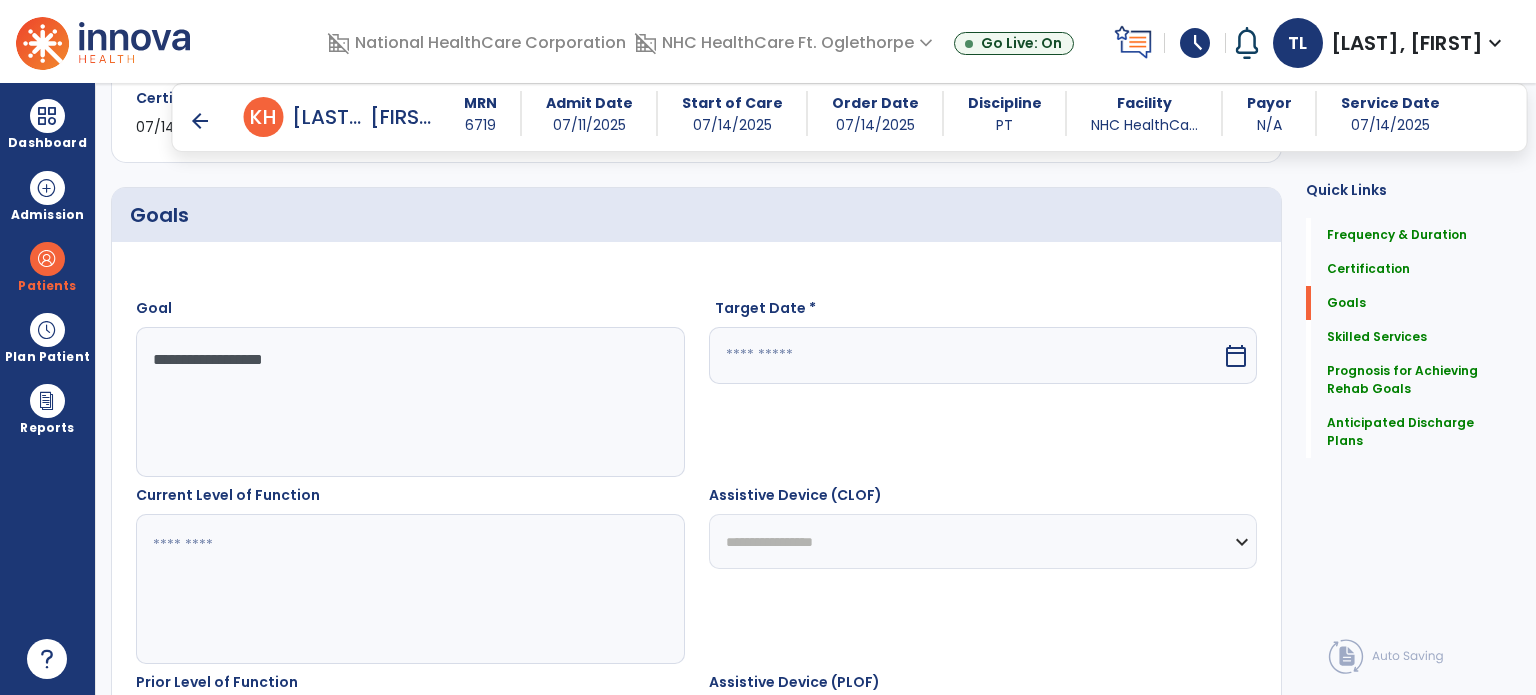 scroll, scrollTop: 541, scrollLeft: 0, axis: vertical 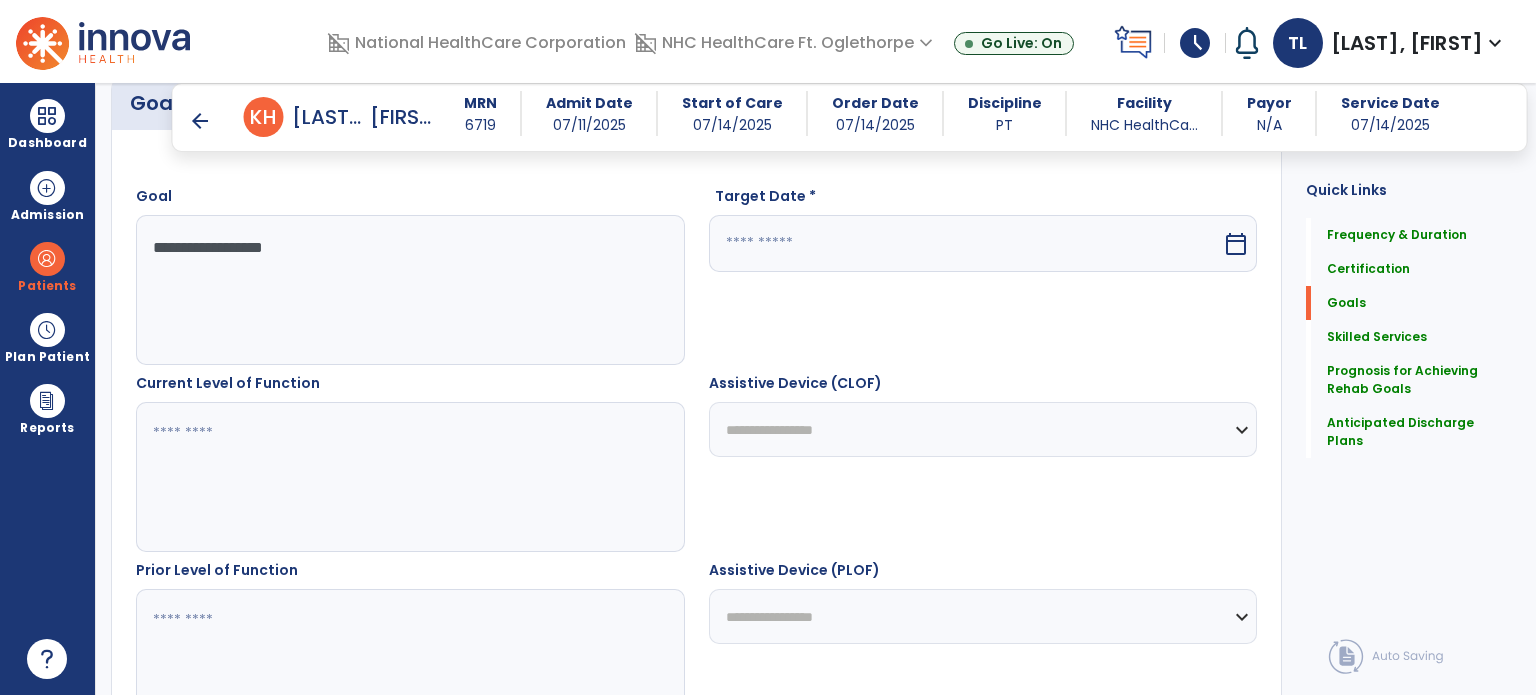 click on "**********" at bounding box center (409, 290) 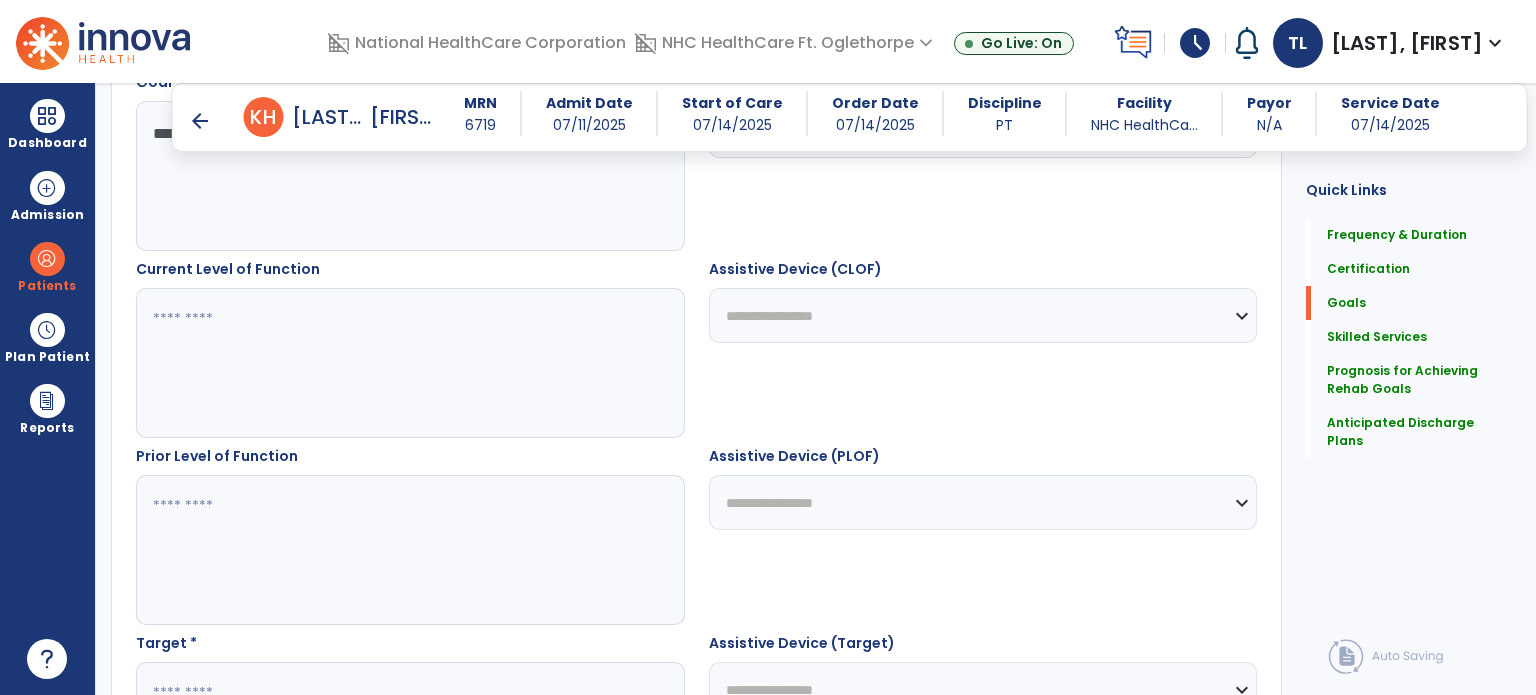 scroll, scrollTop: 843, scrollLeft: 0, axis: vertical 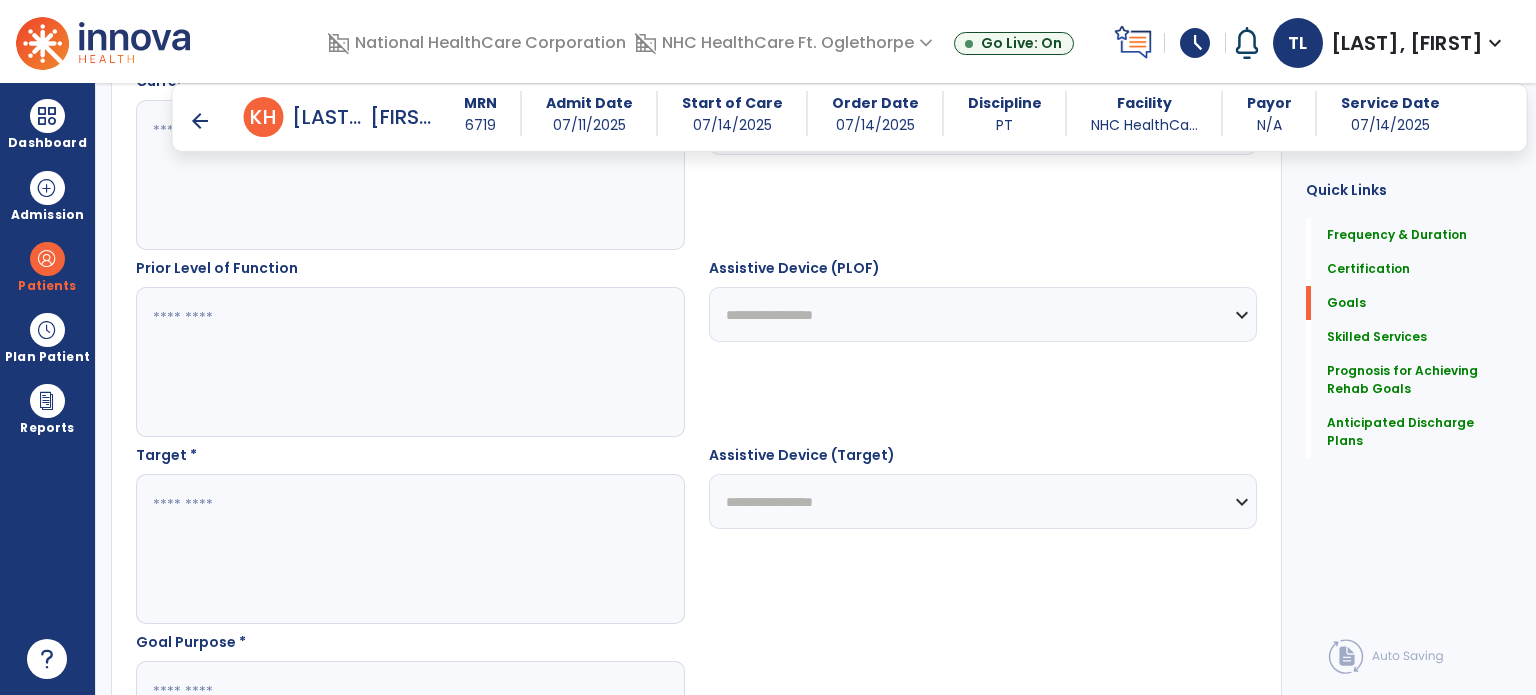 type on "**********" 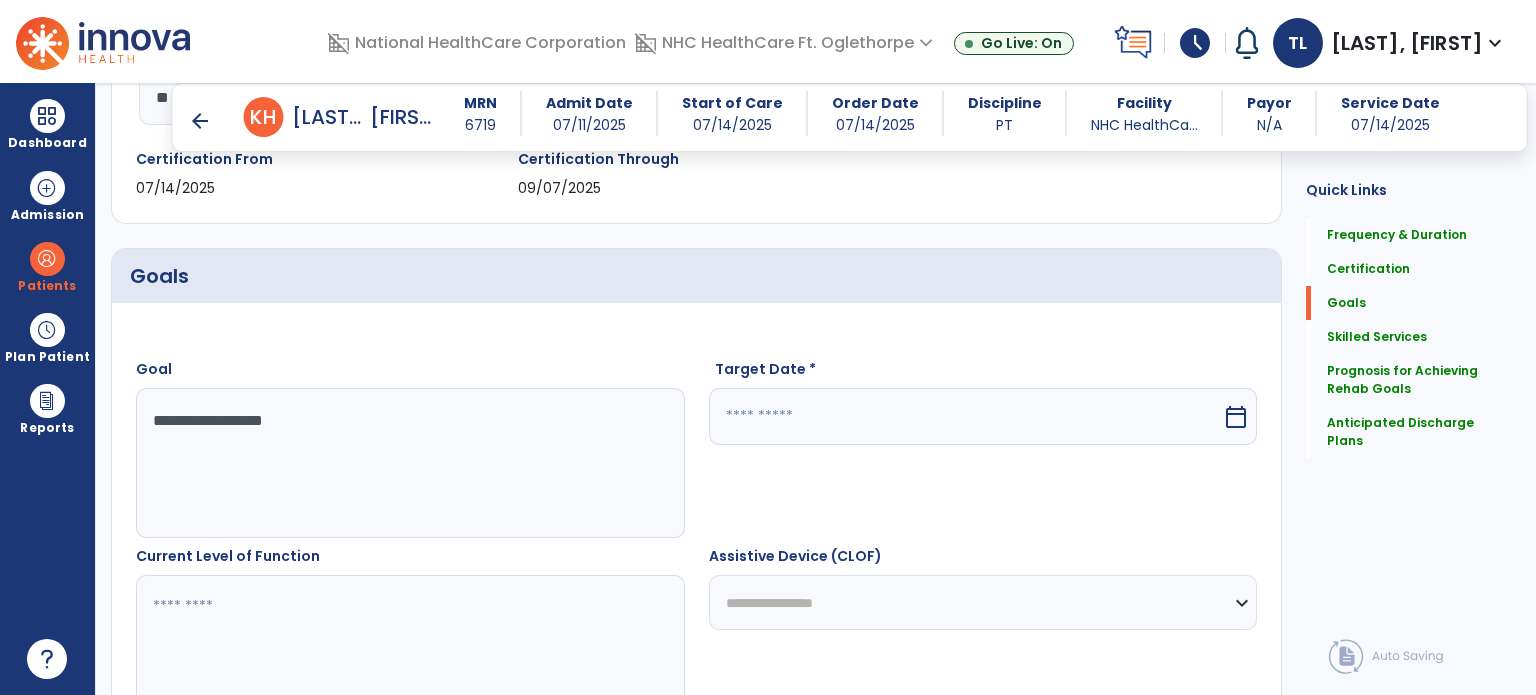 scroll, scrollTop: 367, scrollLeft: 0, axis: vertical 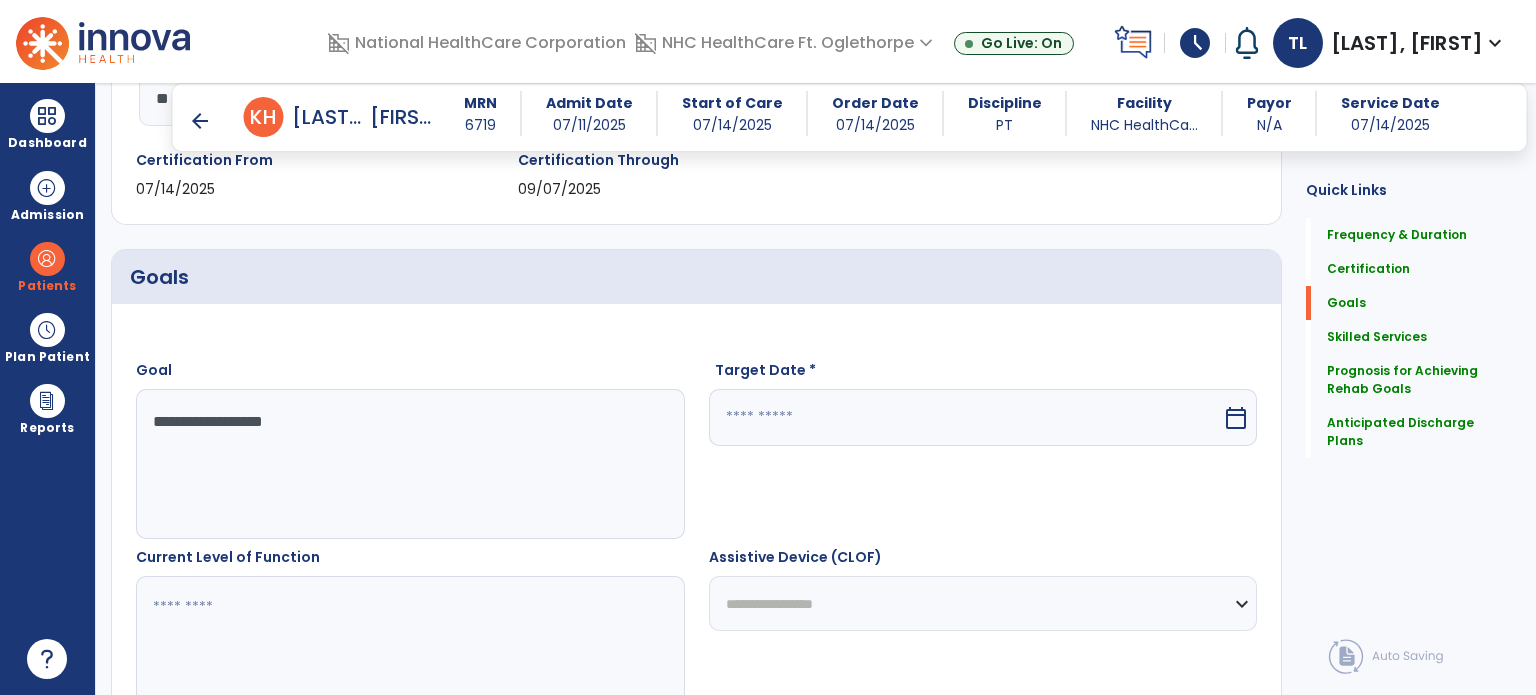 type on "*******" 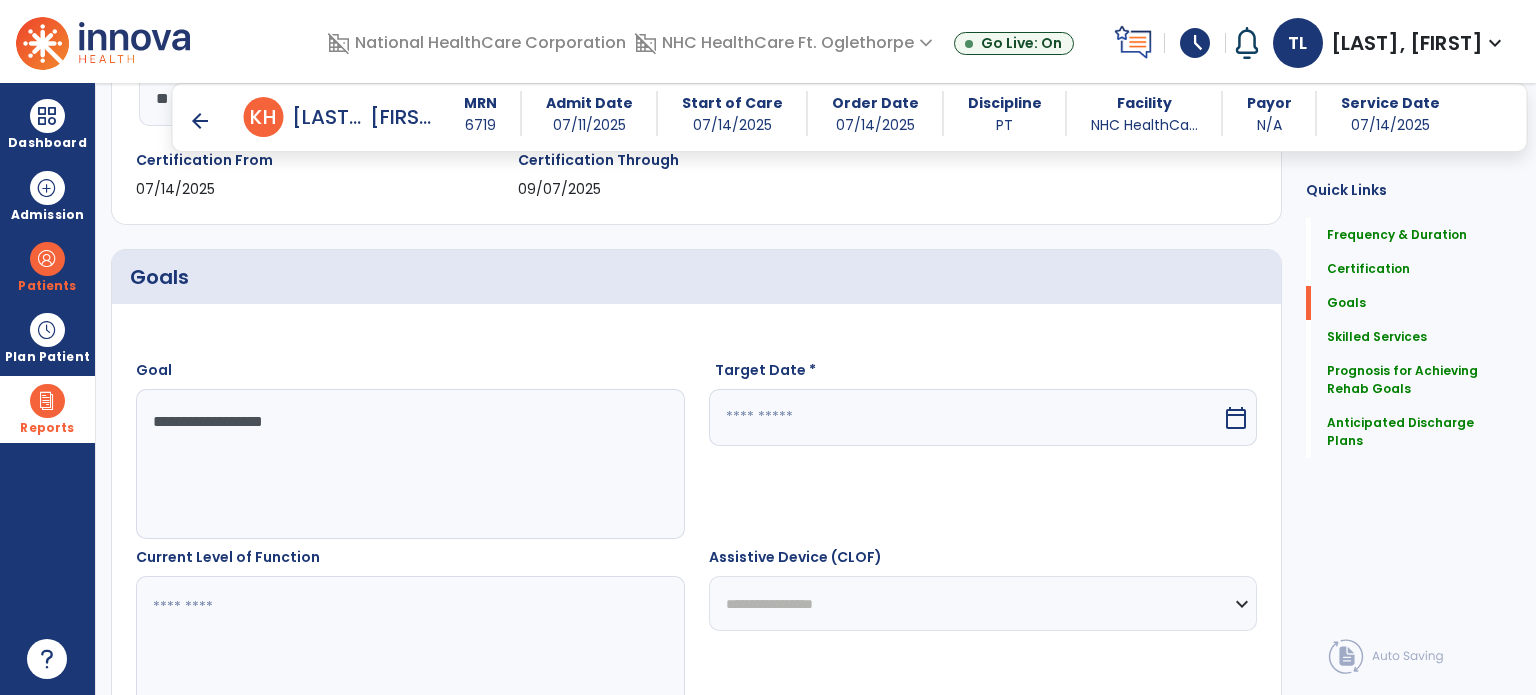 drag, startPoint x: 337, startPoint y: 431, endPoint x: 88, endPoint y: 408, distance: 250.06 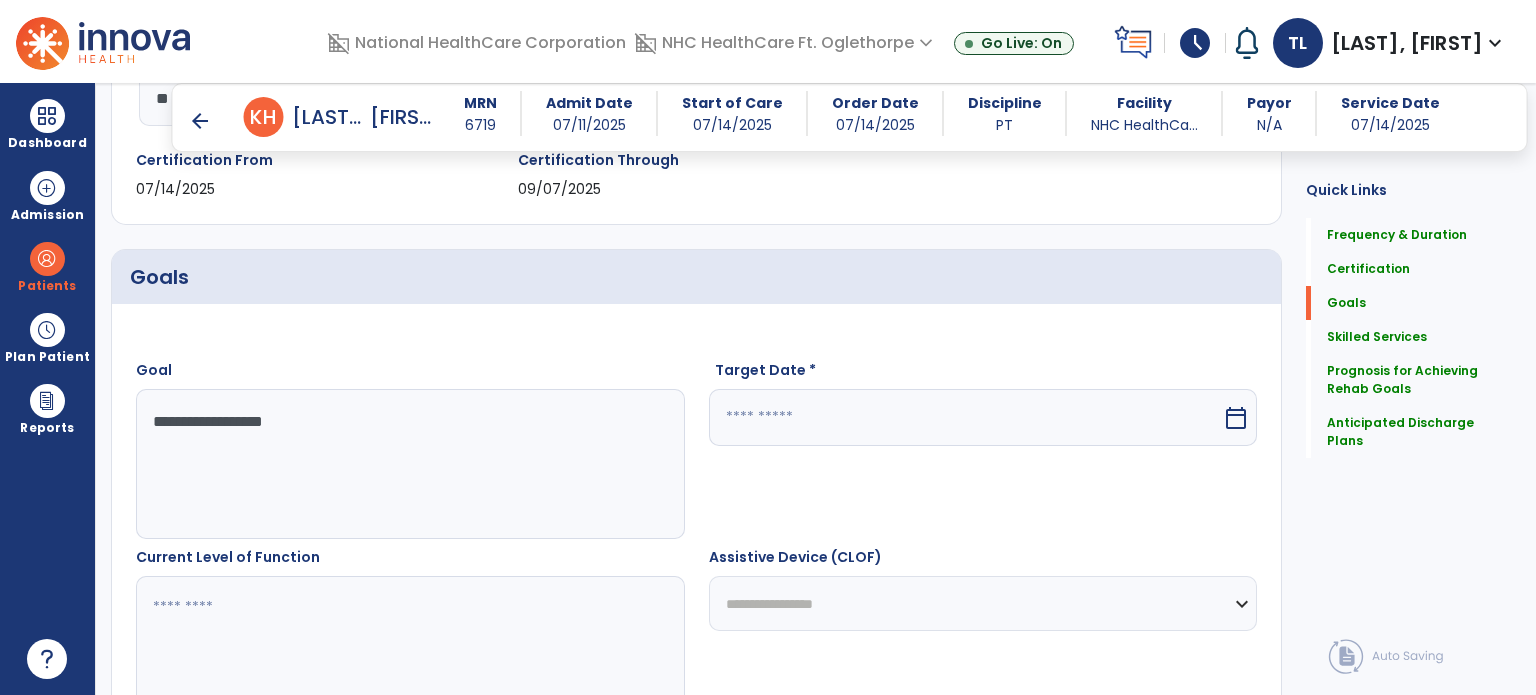 click on "**********" at bounding box center (409, 464) 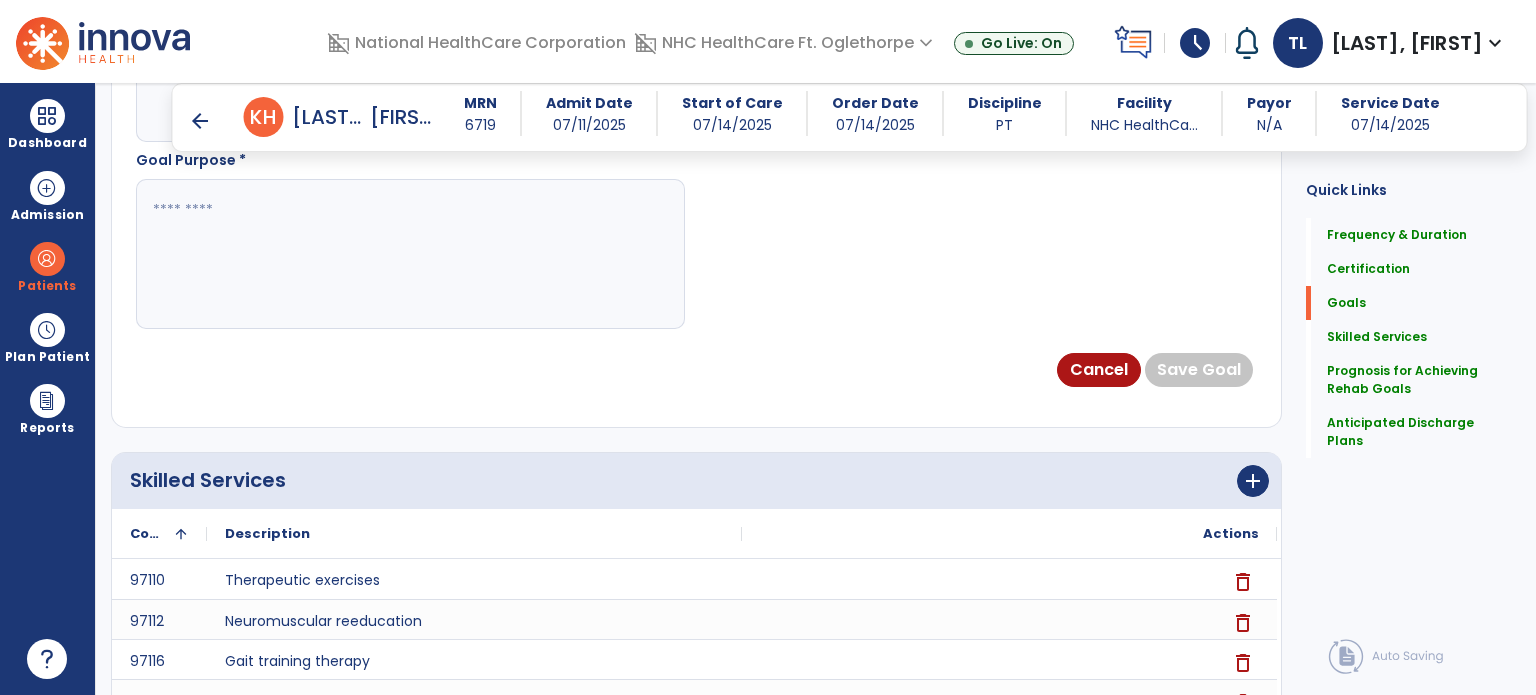scroll, scrollTop: 1338, scrollLeft: 0, axis: vertical 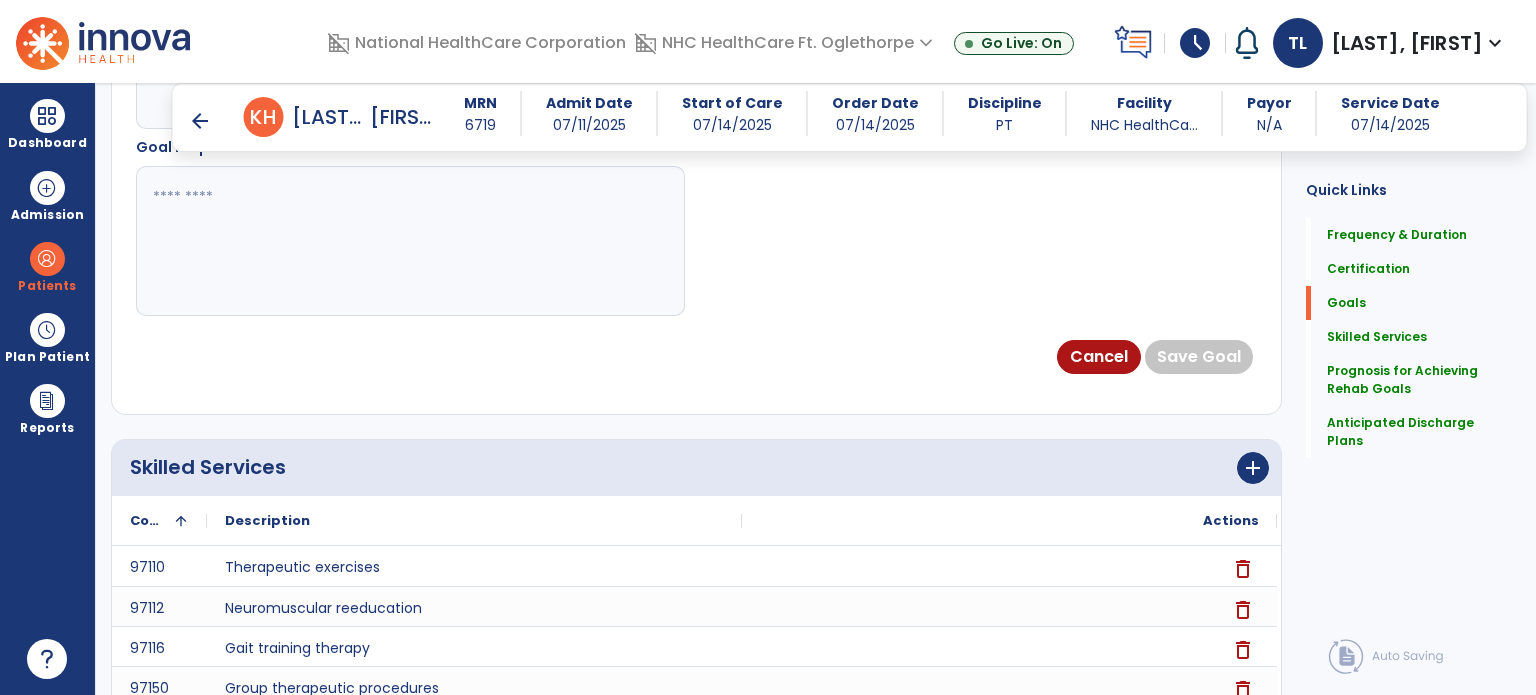 click at bounding box center [409, 241] 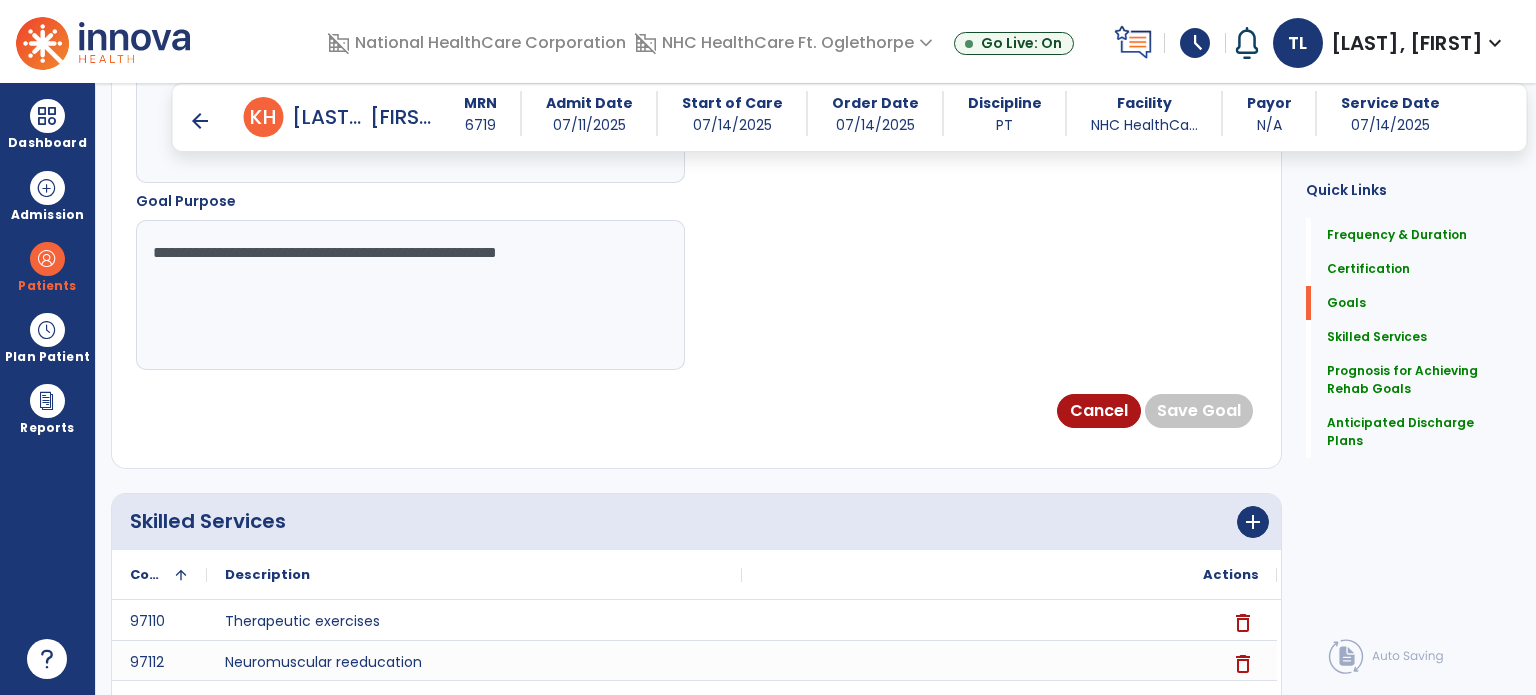 scroll, scrollTop: 1270, scrollLeft: 0, axis: vertical 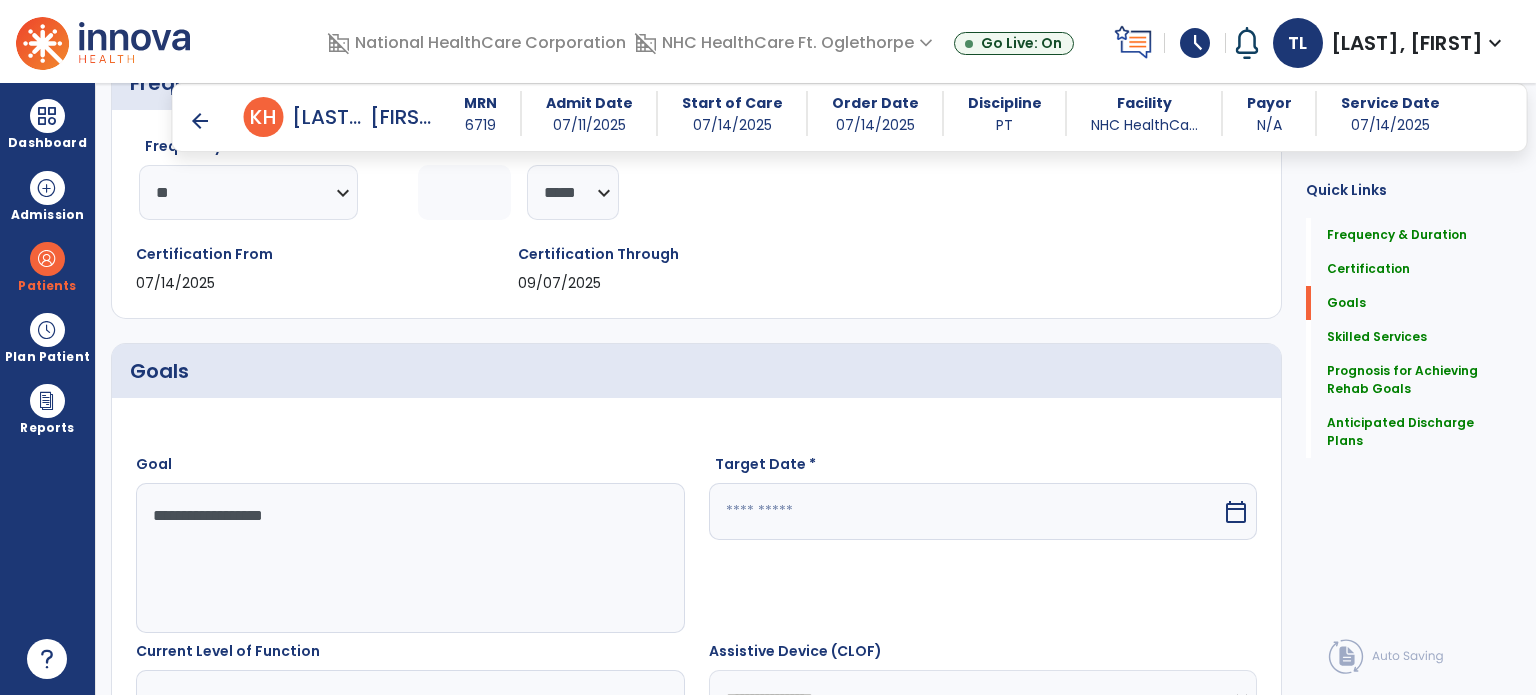 type on "**********" 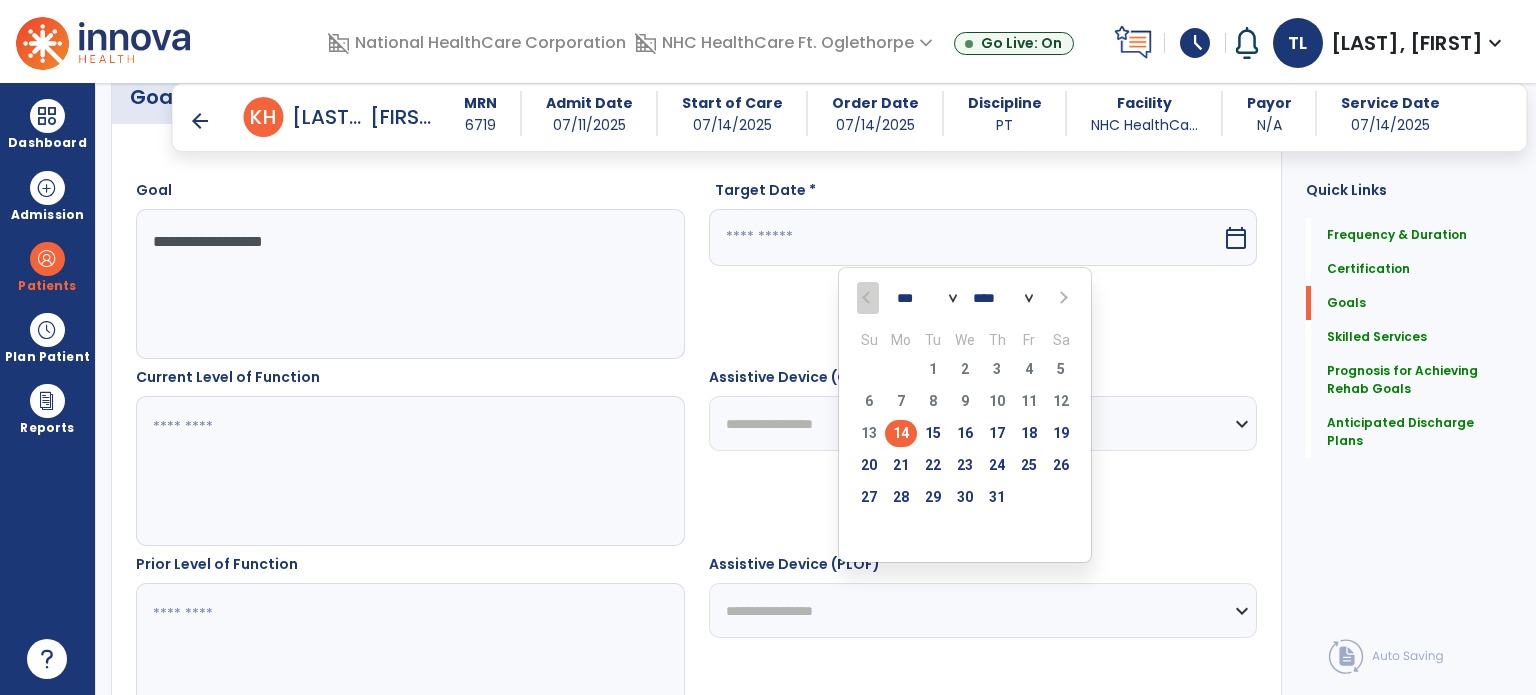 scroll, scrollTop: 548, scrollLeft: 0, axis: vertical 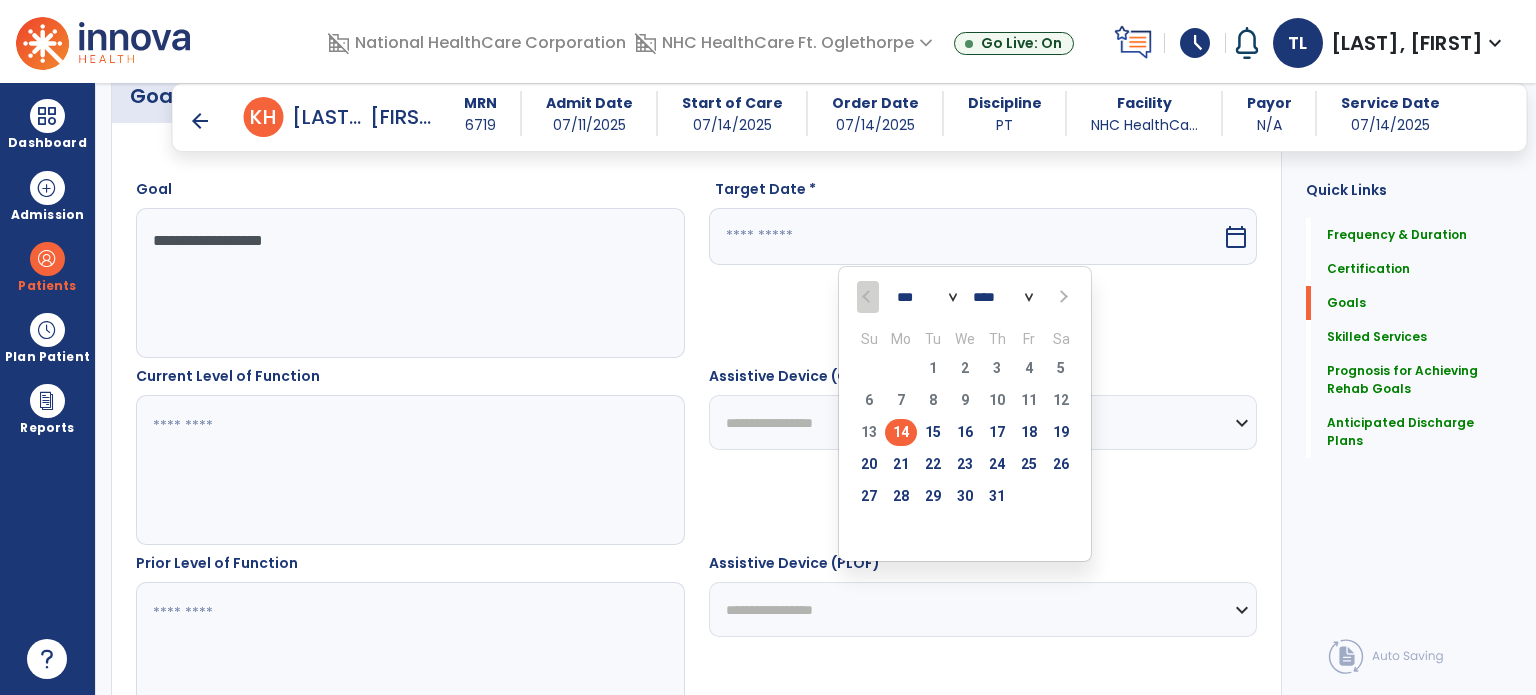 click at bounding box center (1061, 297) 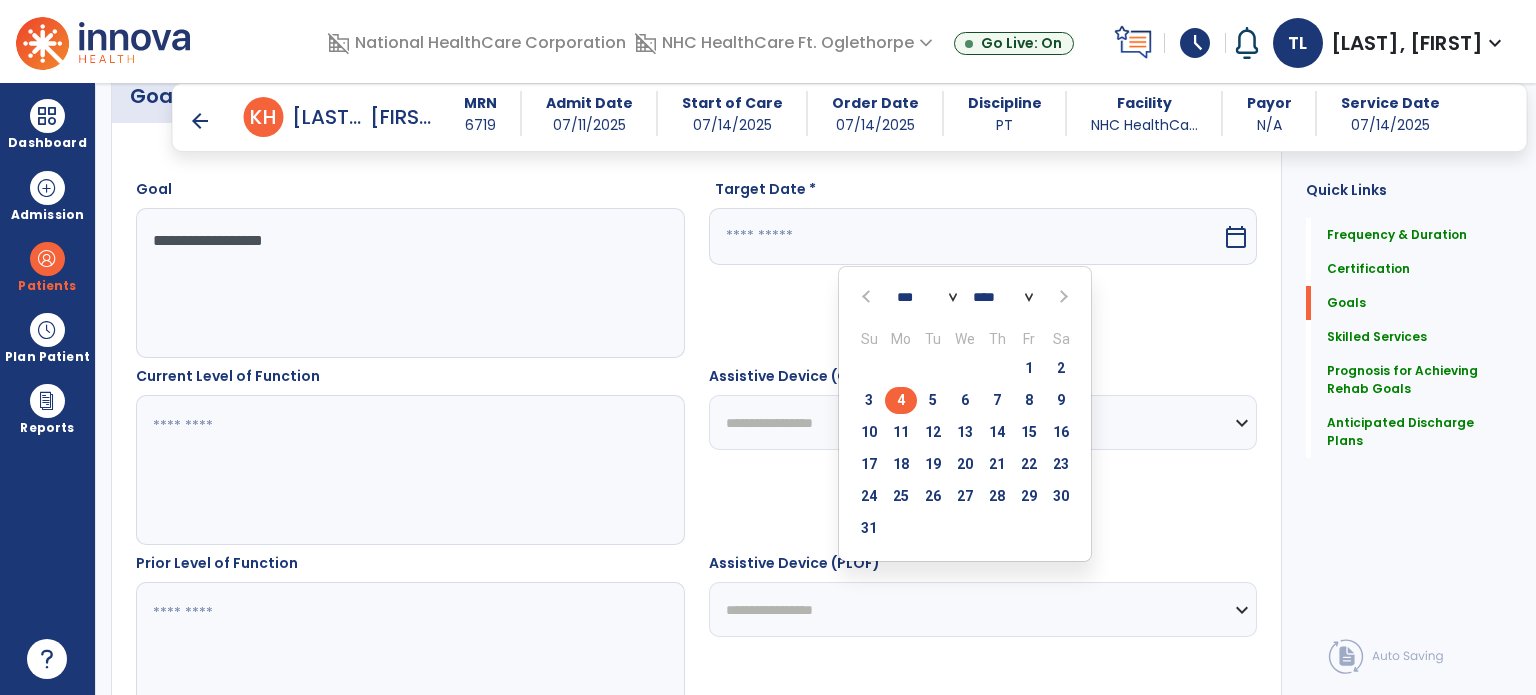 click on "4" at bounding box center [901, 400] 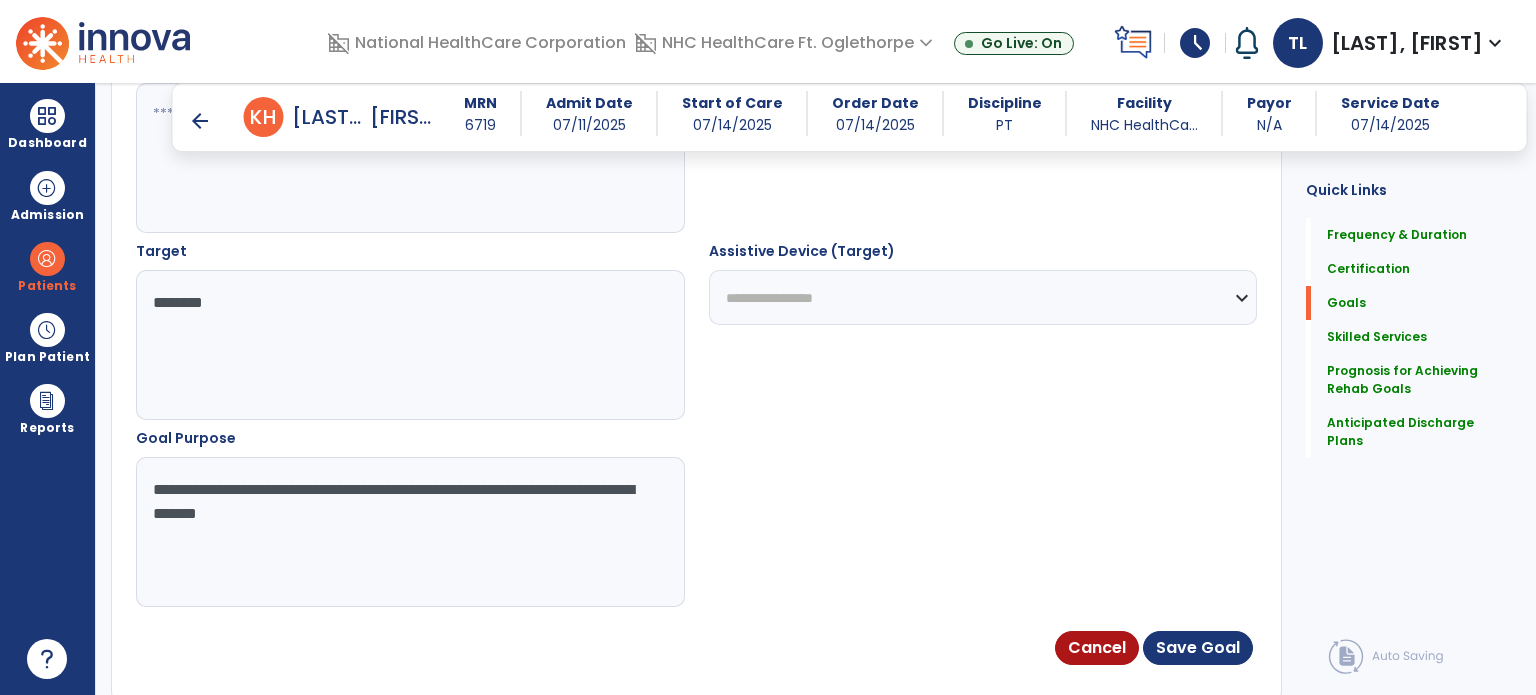 scroll, scrollTop: 1058, scrollLeft: 0, axis: vertical 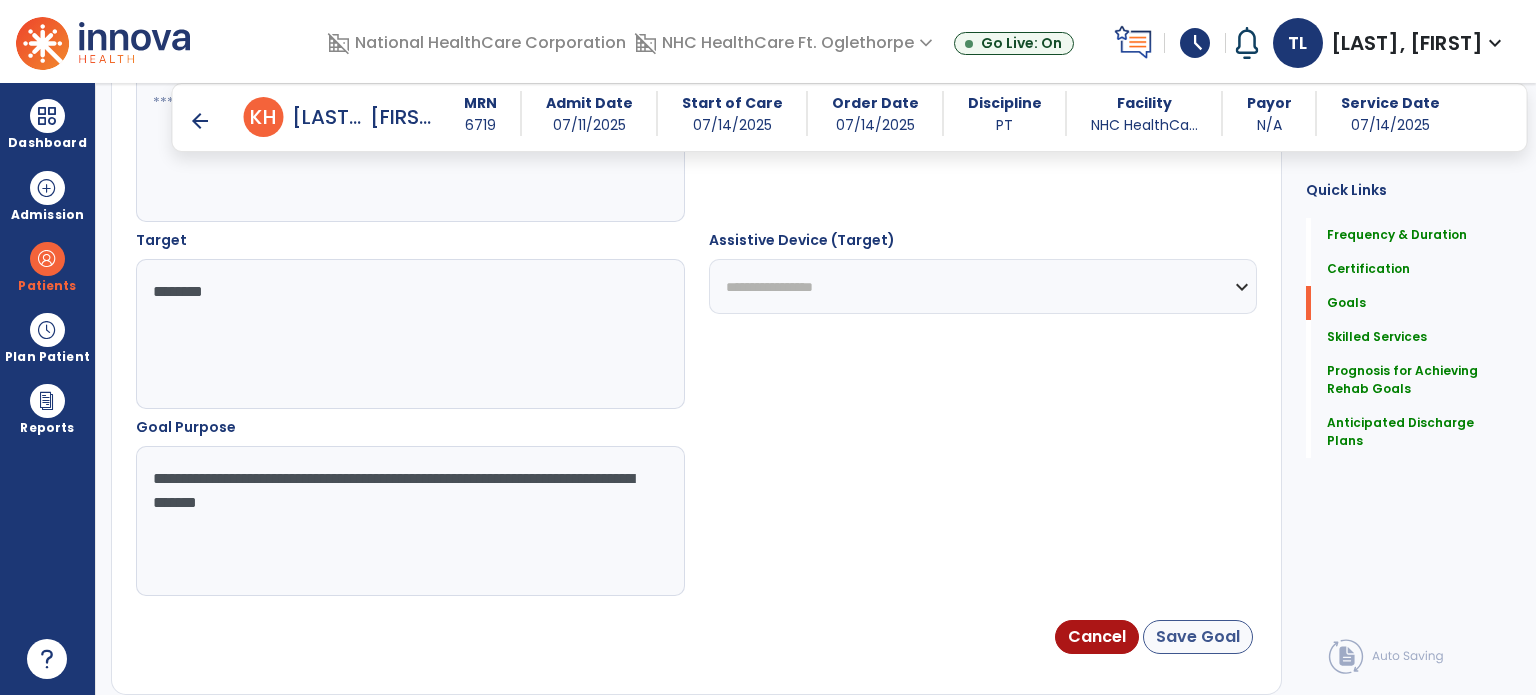 click on "Save Goal" at bounding box center [1198, 637] 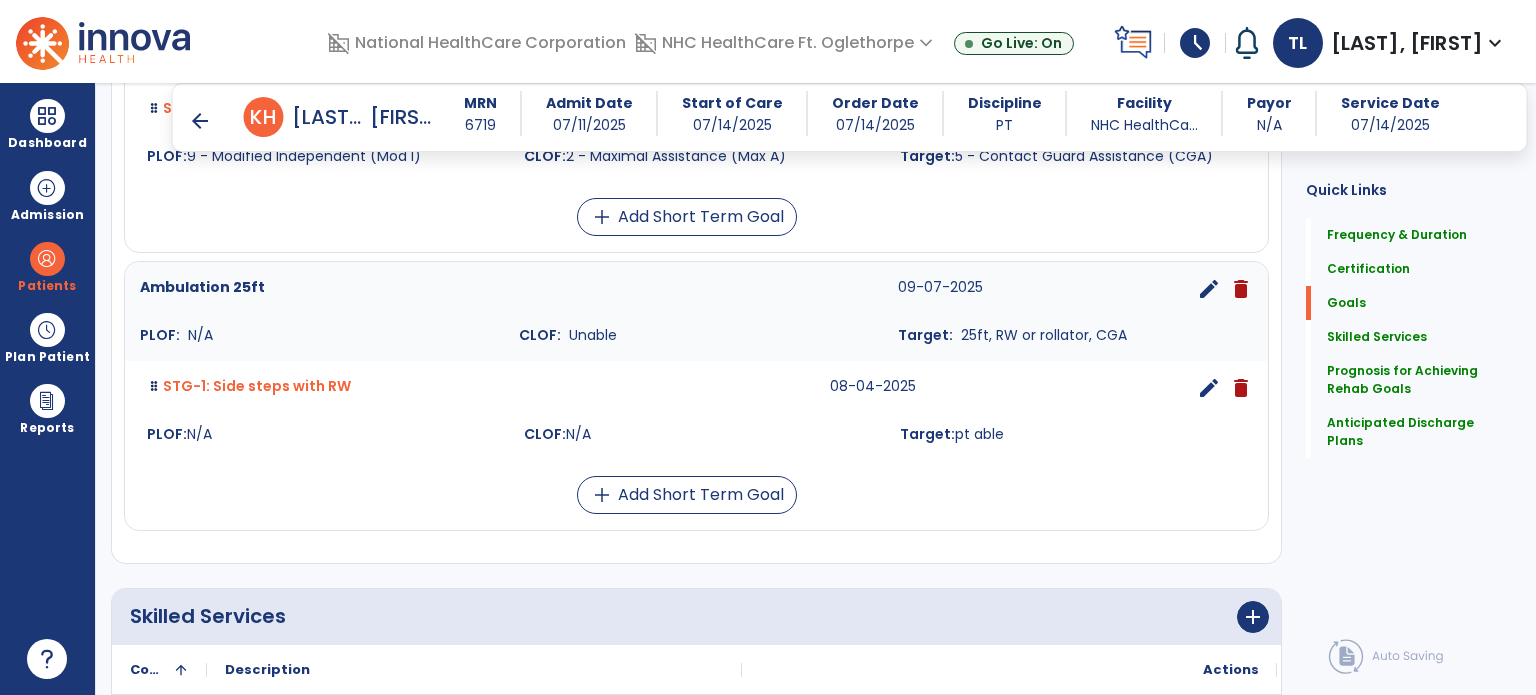 scroll, scrollTop: 992, scrollLeft: 0, axis: vertical 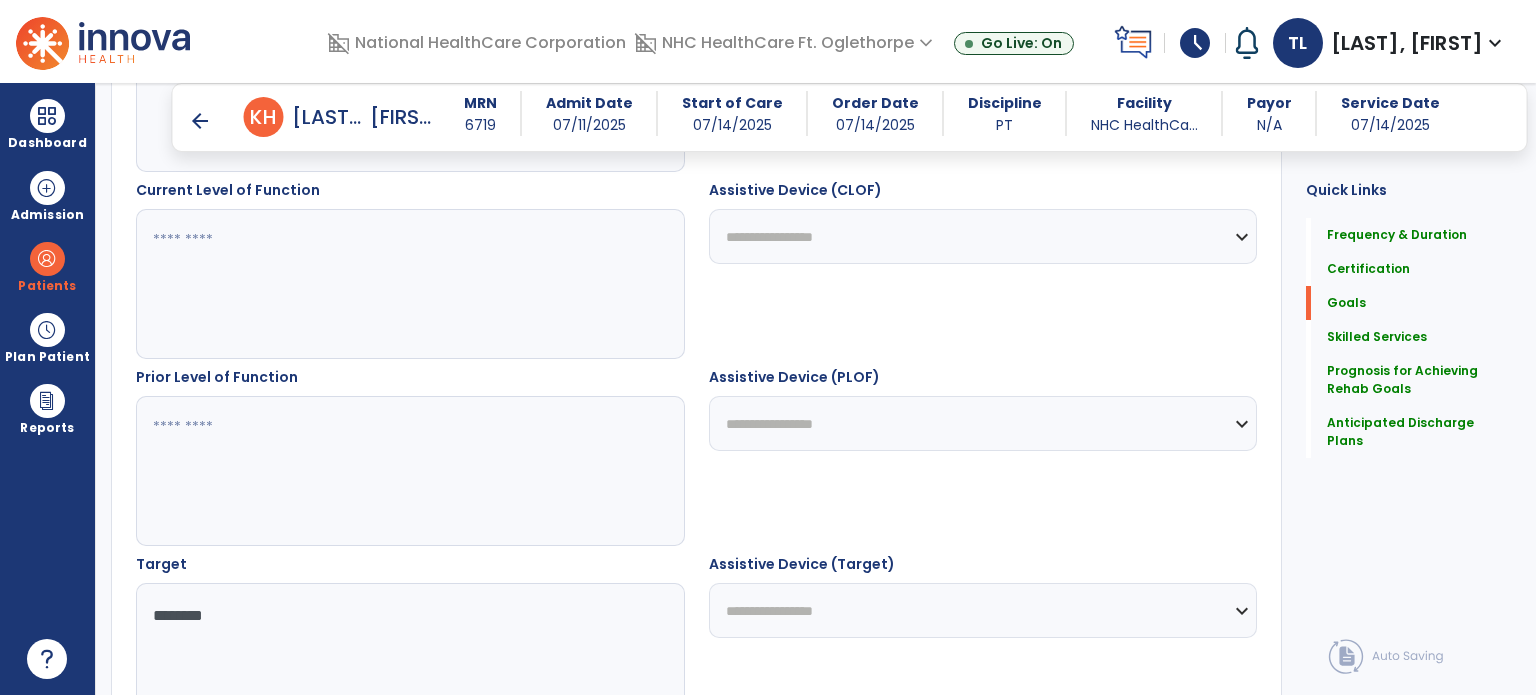 click on "*******" at bounding box center [409, 658] 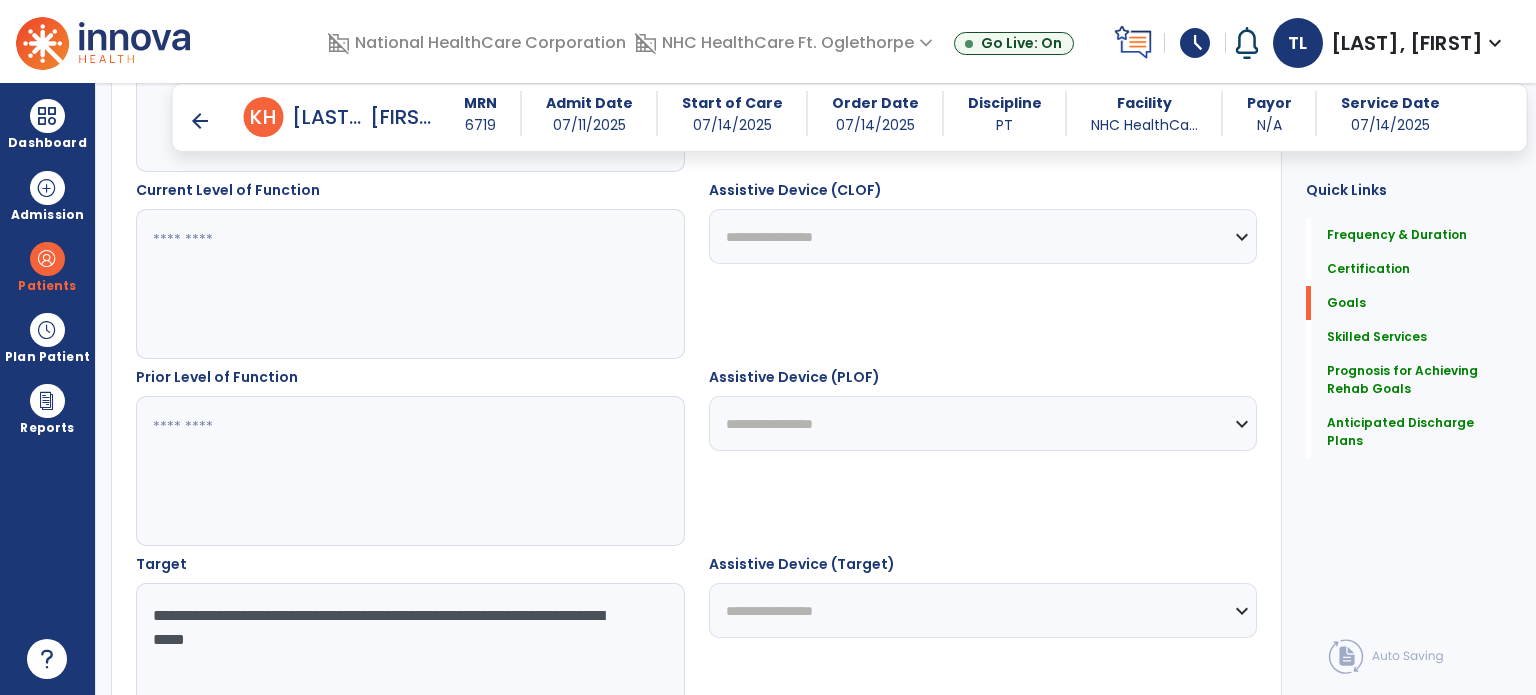 type on "**********" 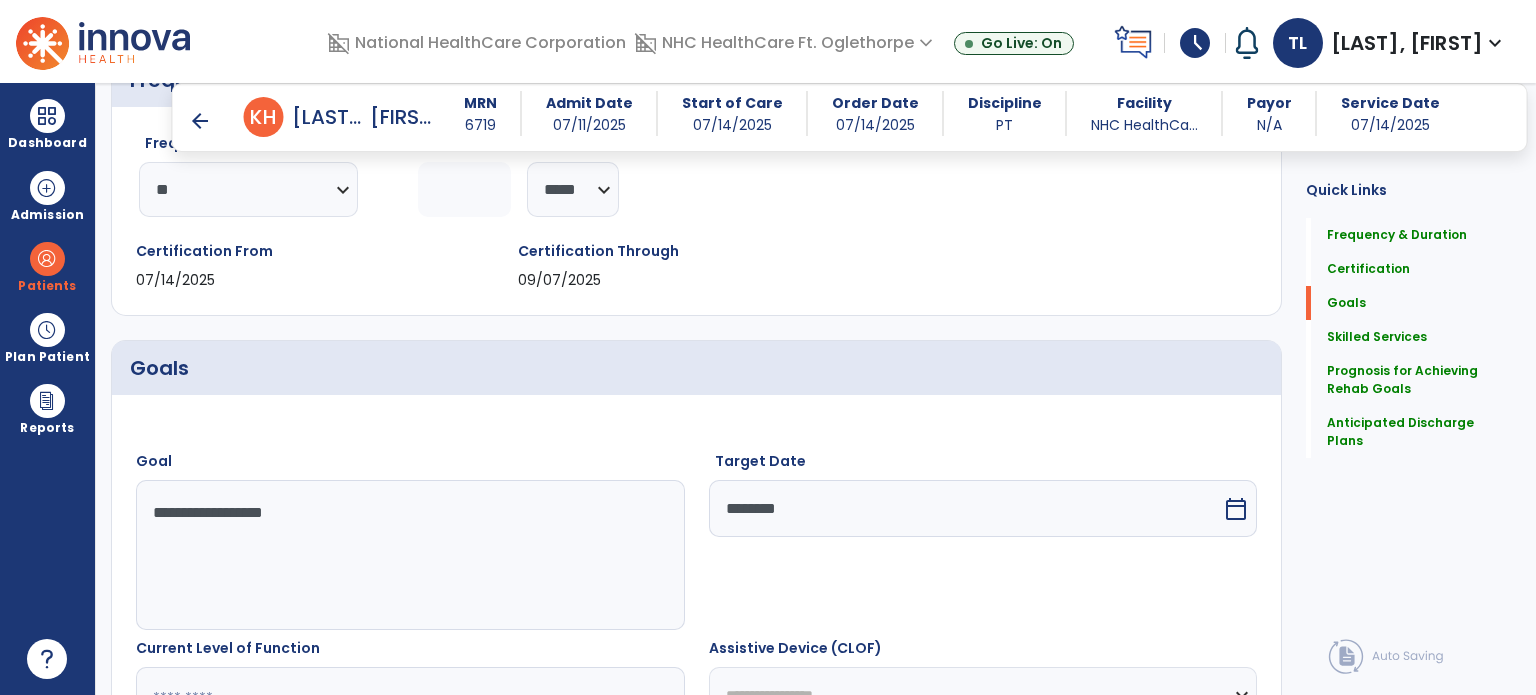 scroll, scrollTop: 0, scrollLeft: 0, axis: both 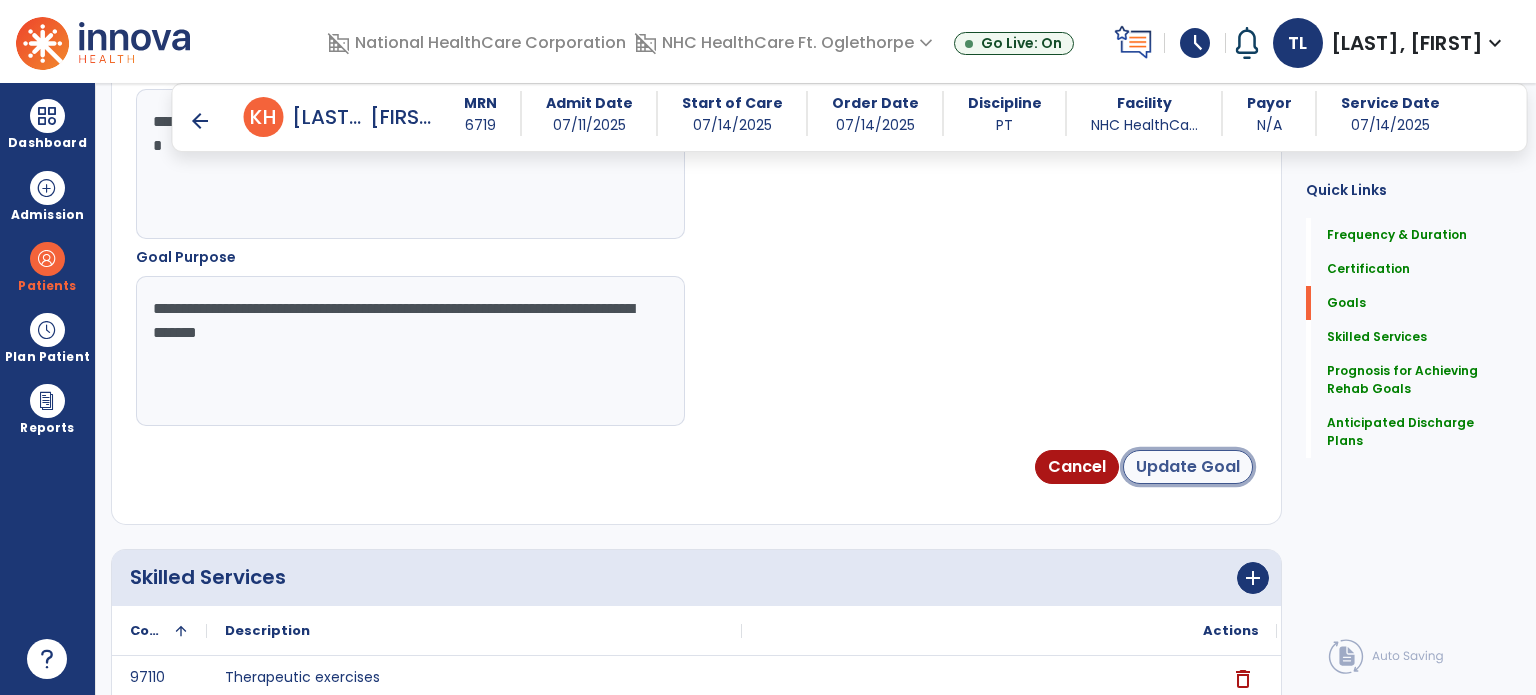 click on "Update Goal" at bounding box center [1188, 467] 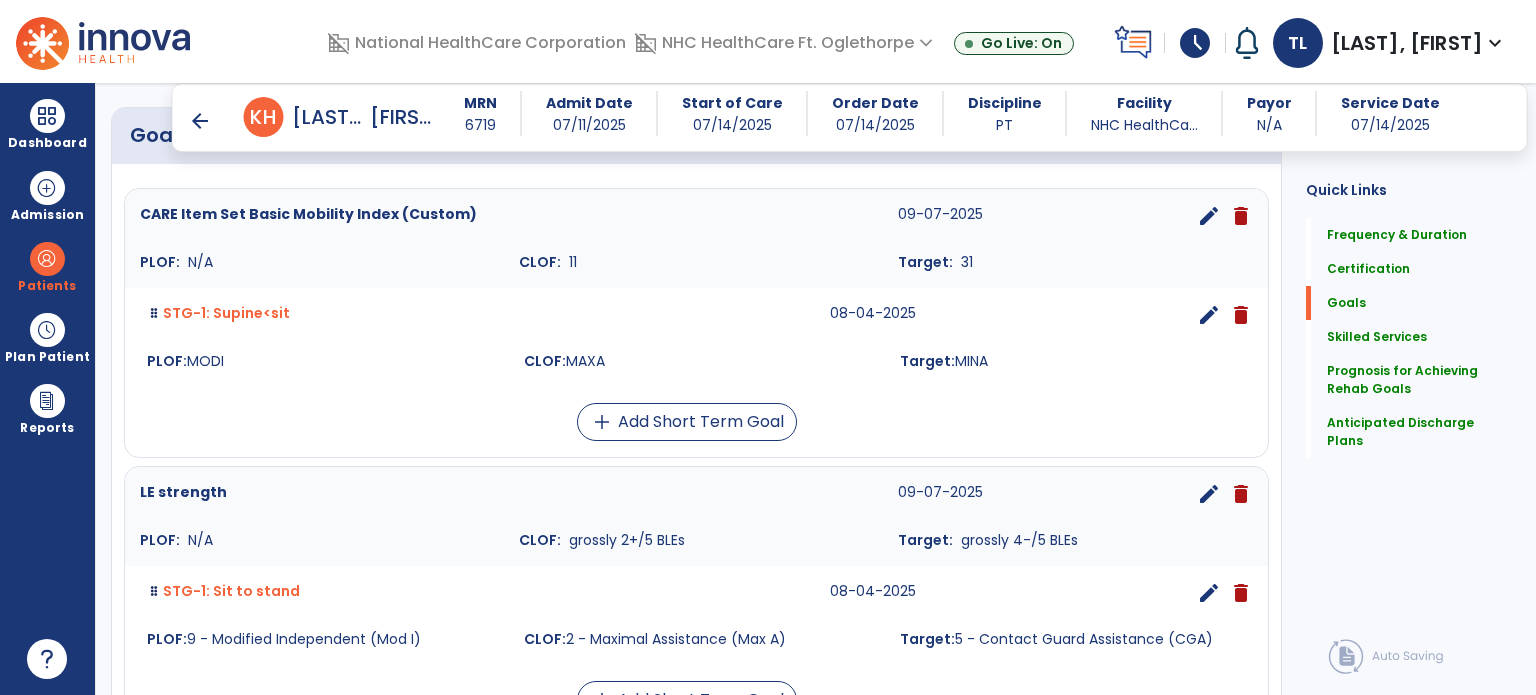 scroll, scrollTop: 501, scrollLeft: 0, axis: vertical 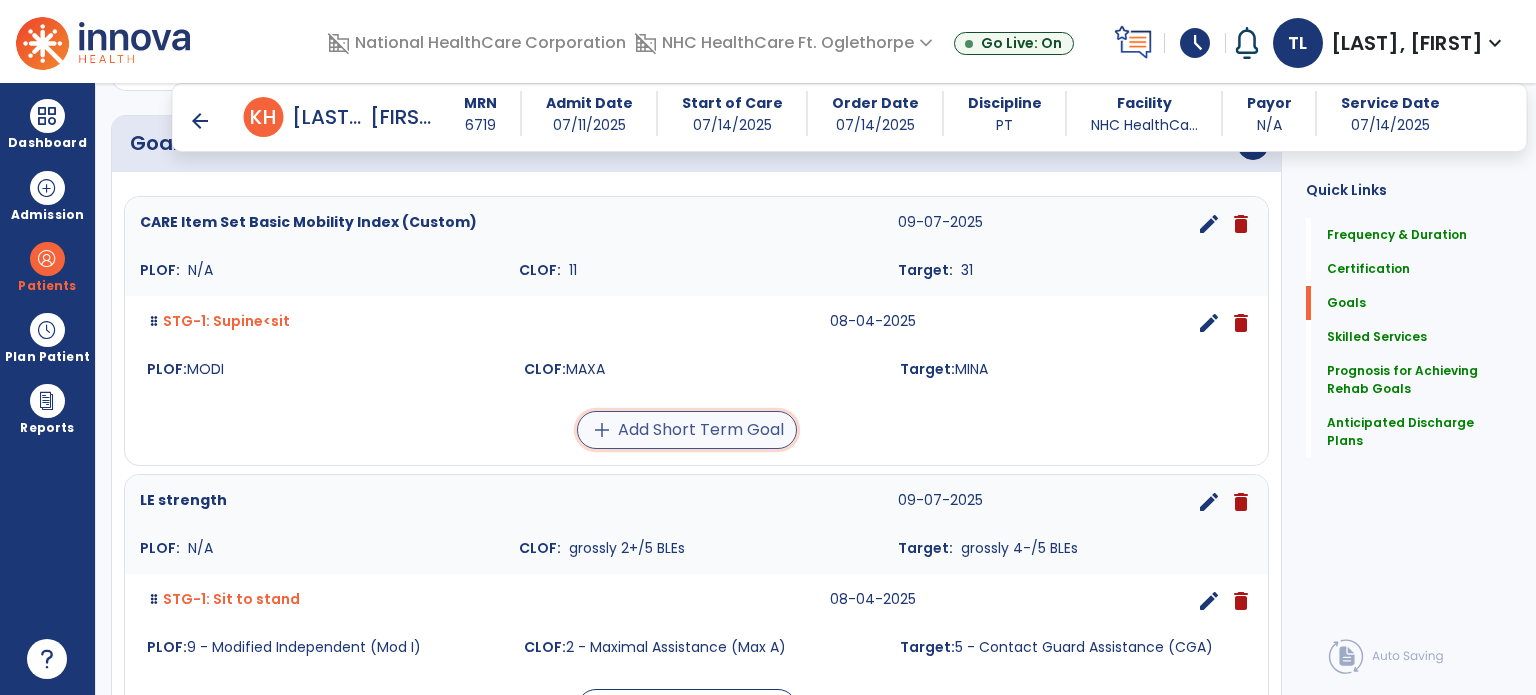 click on "add  Add Short Term Goal" at bounding box center (687, 430) 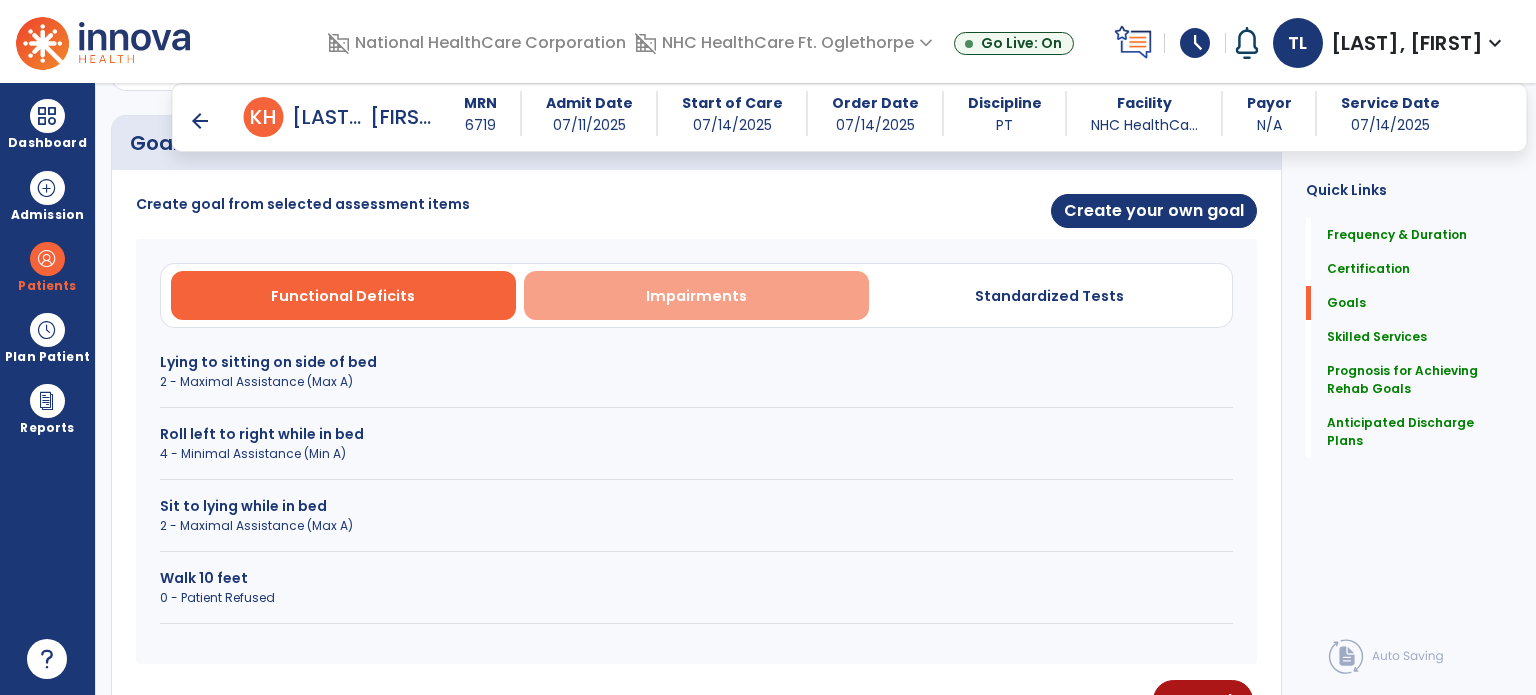 click on "Impairments" at bounding box center [696, 295] 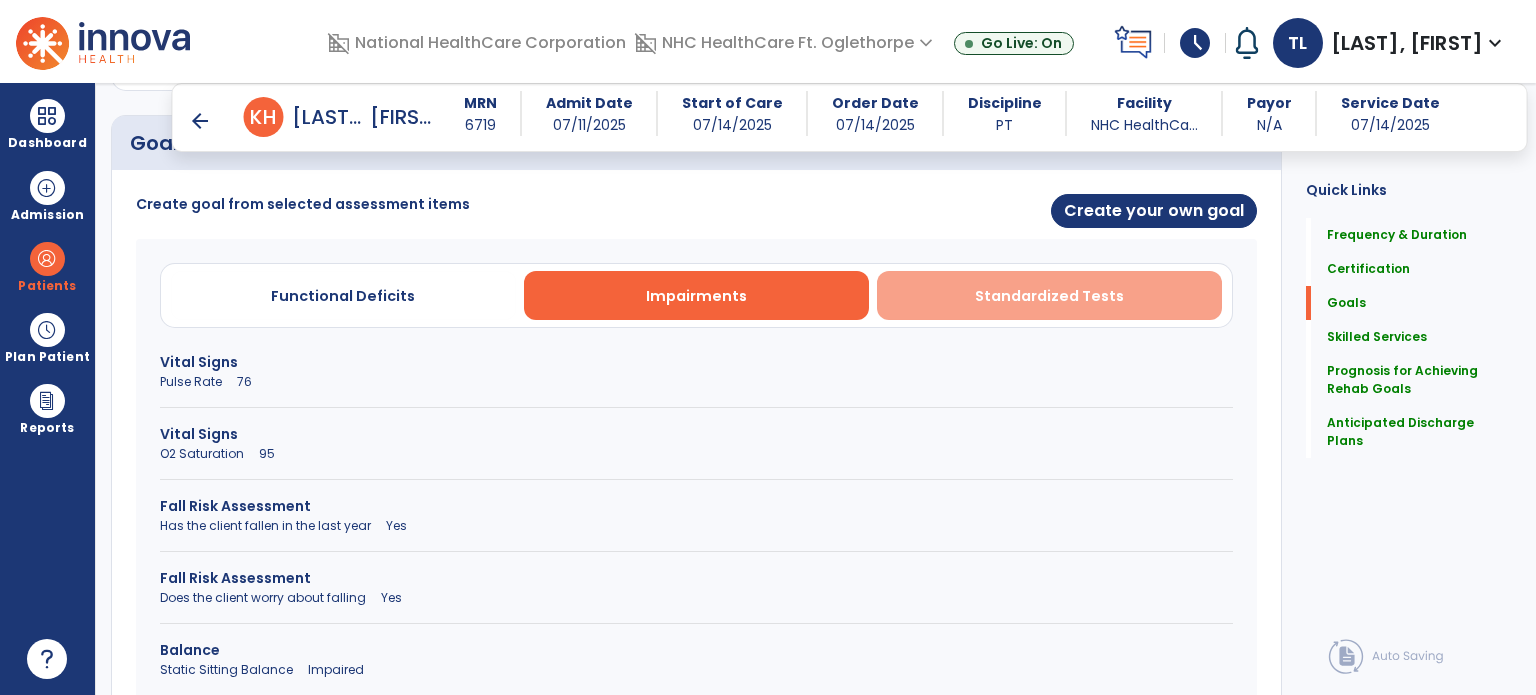 click on "Standardized Tests" at bounding box center [1049, 296] 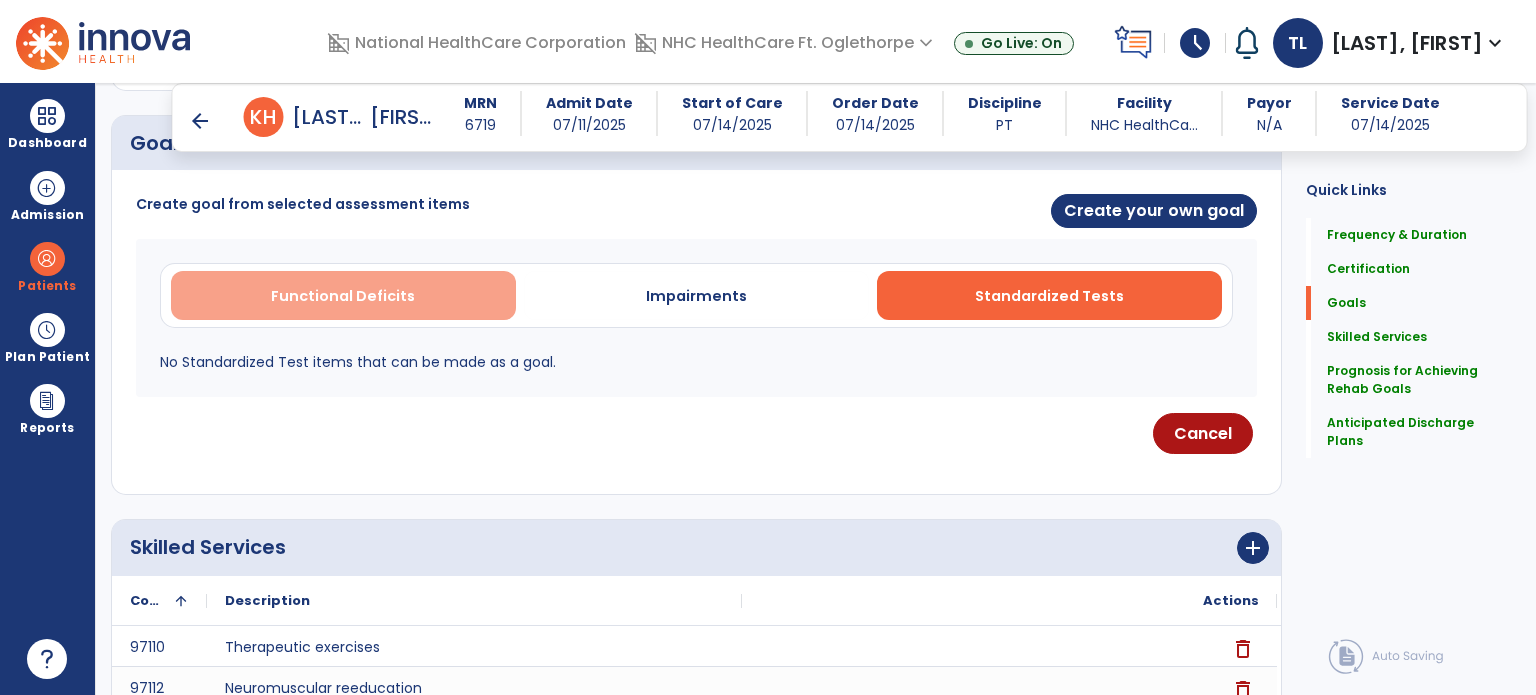 click on "Functional Deficits" at bounding box center [343, 295] 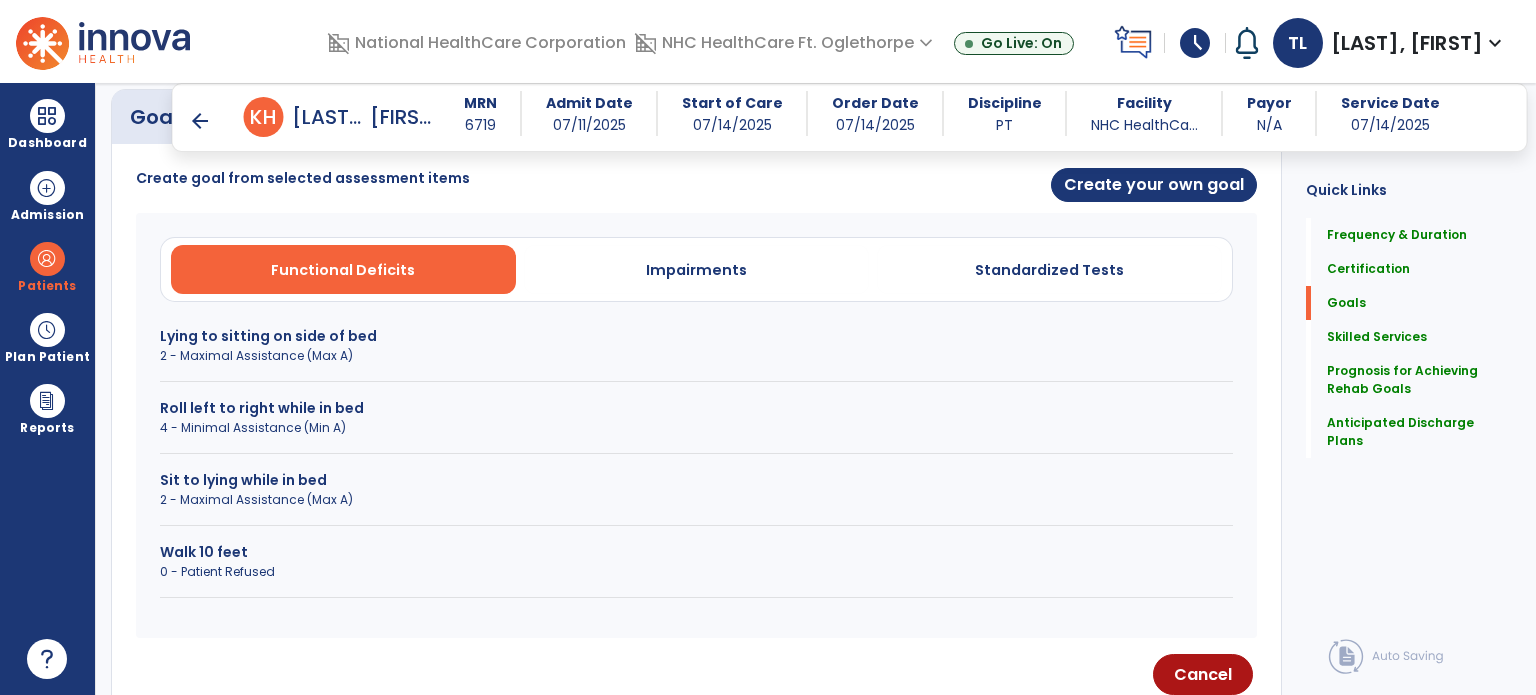 scroll, scrollTop: 524, scrollLeft: 0, axis: vertical 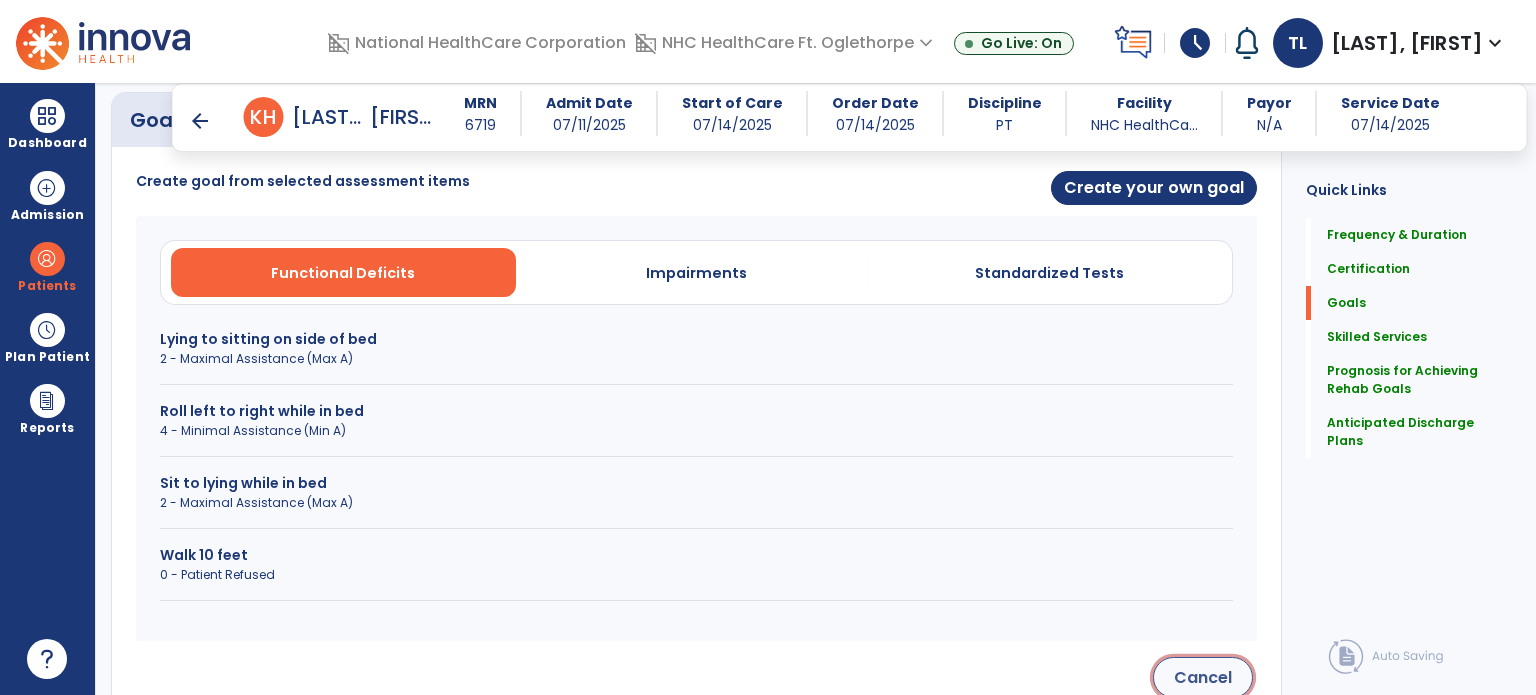 click on "Cancel" at bounding box center [1203, 677] 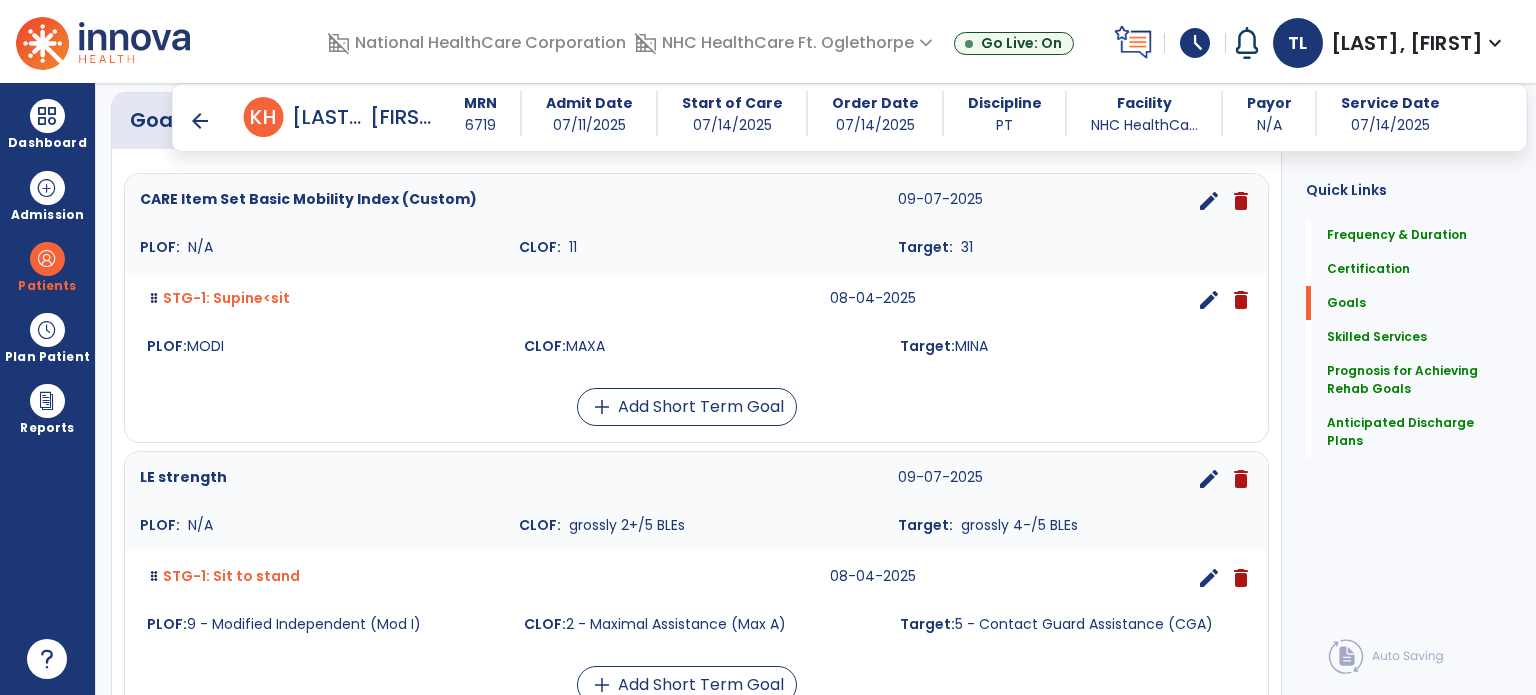 scroll, scrollTop: 497, scrollLeft: 0, axis: vertical 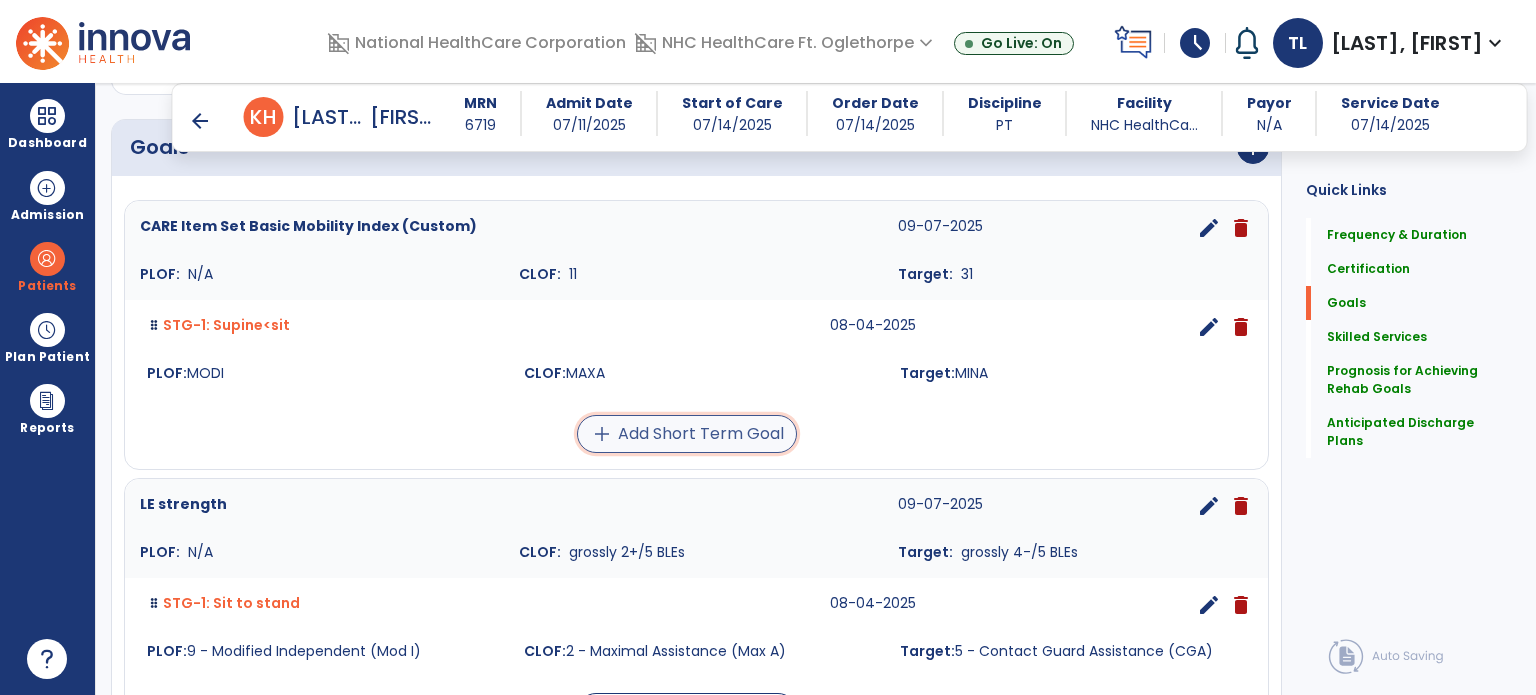 click on "add  Add Short Term Goal" at bounding box center [687, 434] 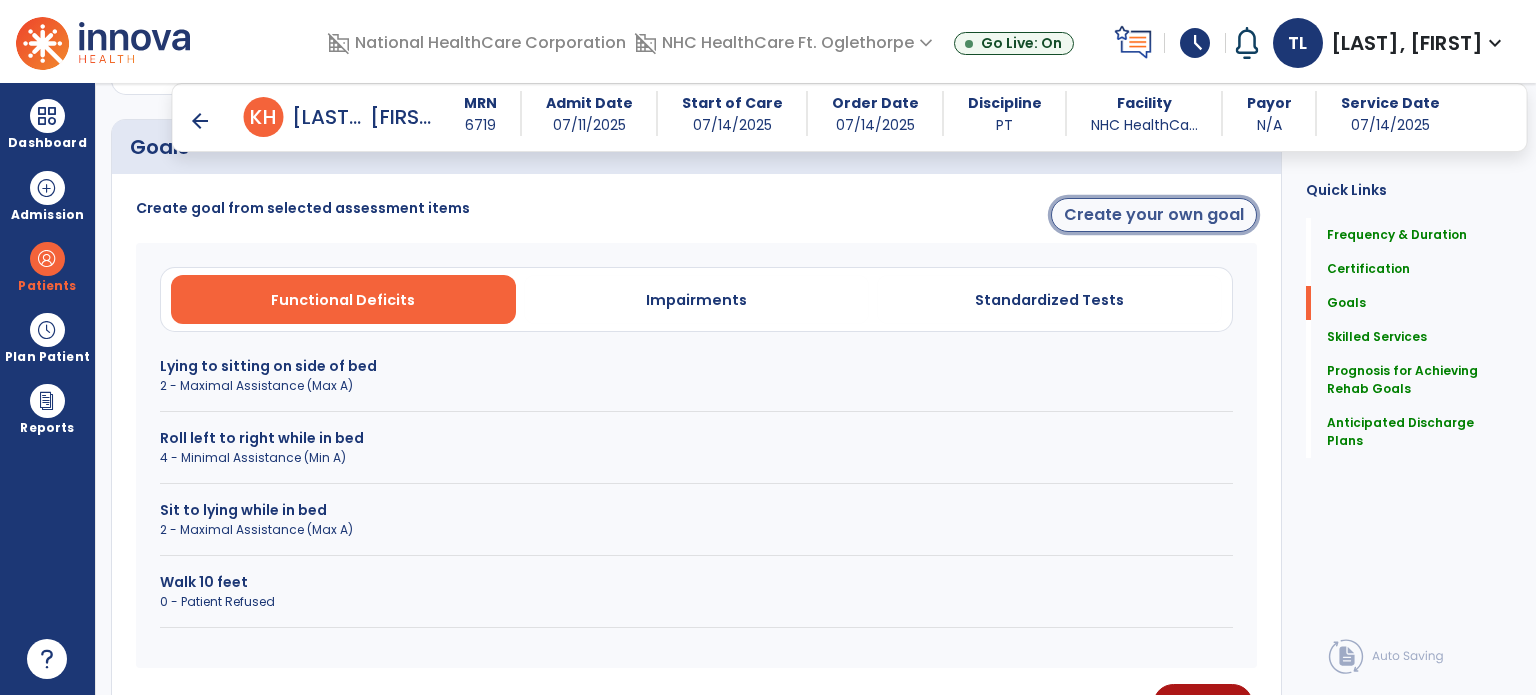 click on "Create your own goal" at bounding box center (1154, 215) 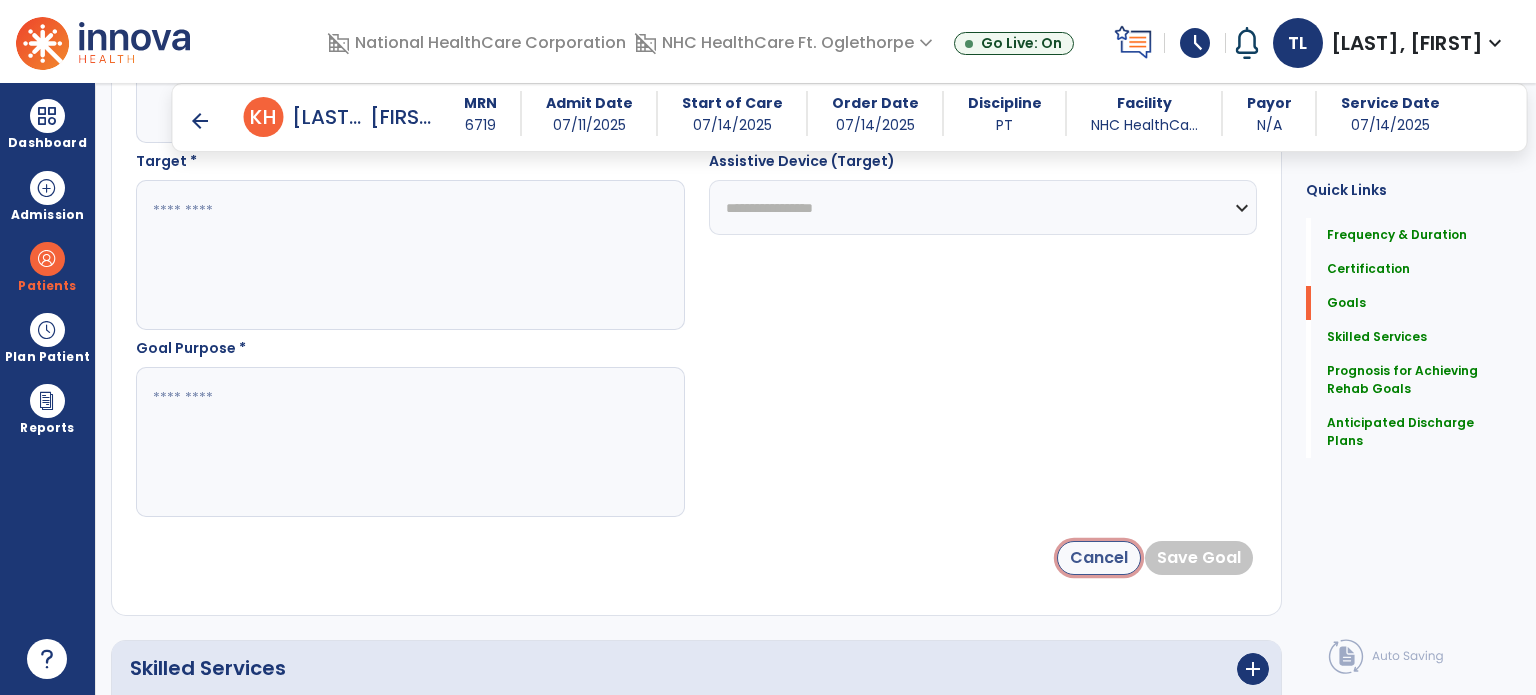 click on "Cancel" at bounding box center [1099, 558] 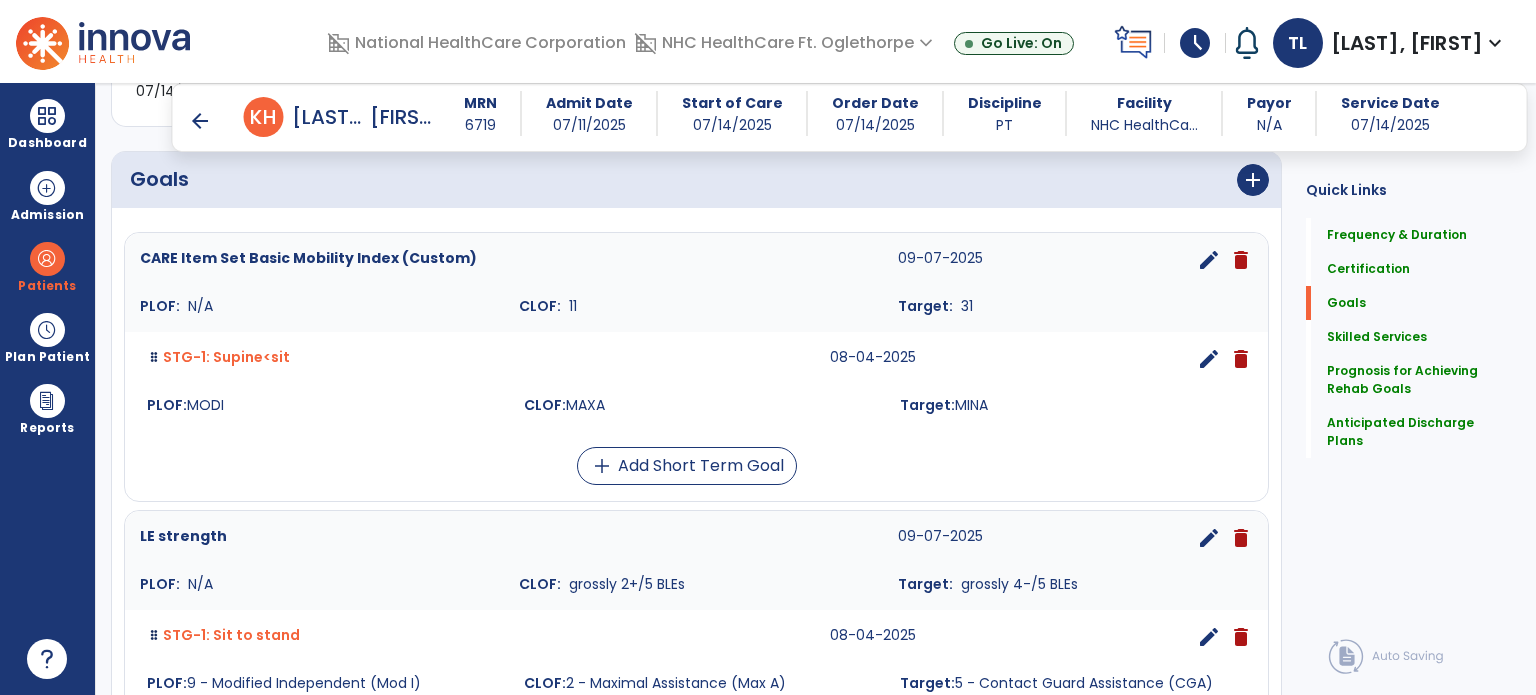 scroll, scrollTop: 463, scrollLeft: 0, axis: vertical 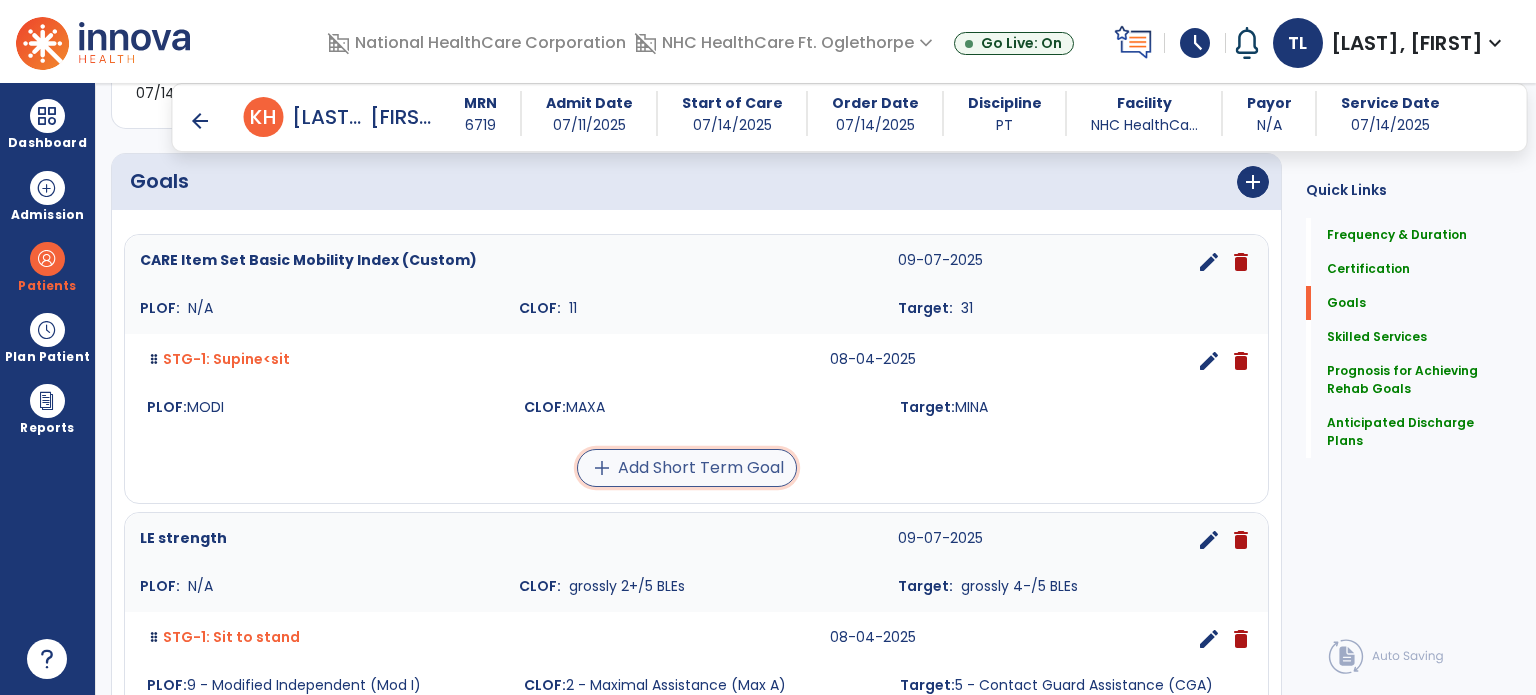 click on "add  Add Short Term Goal" at bounding box center (687, 468) 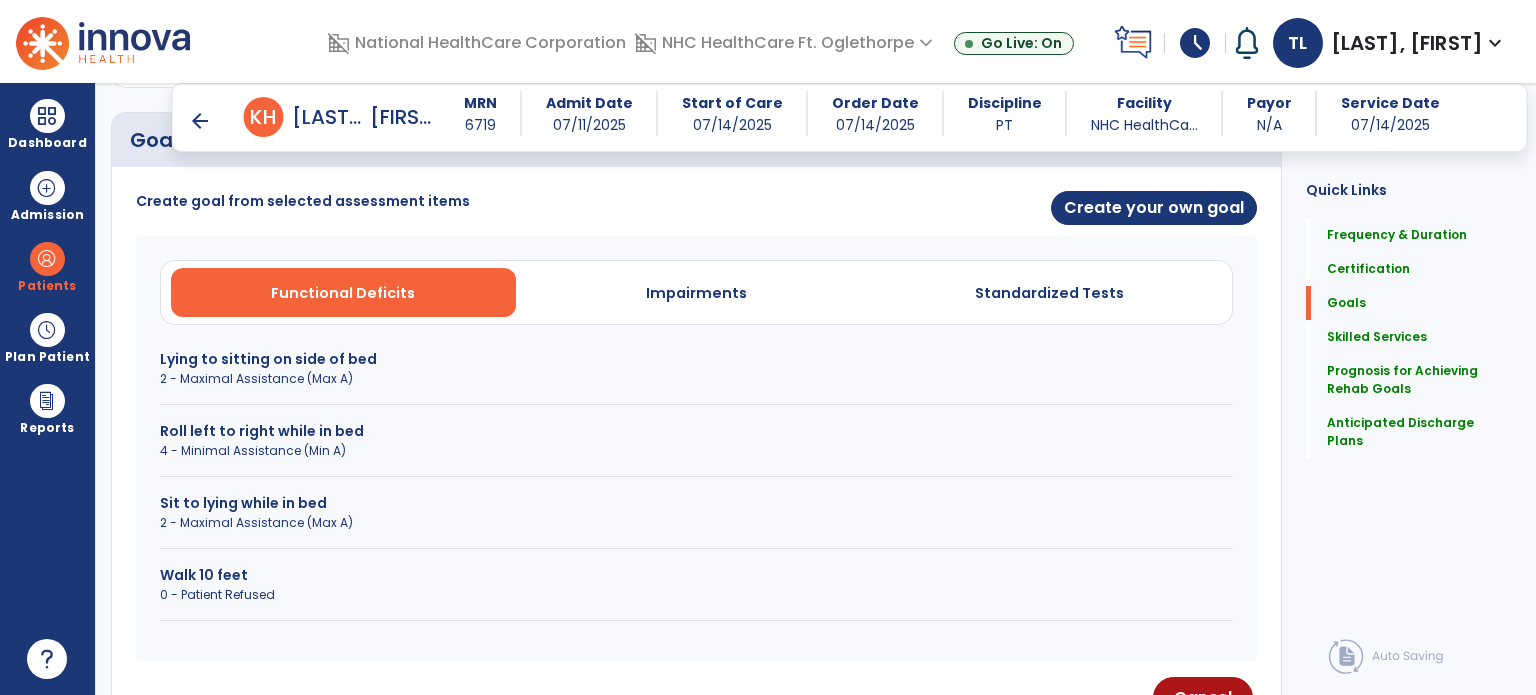 scroll, scrollTop: 503, scrollLeft: 0, axis: vertical 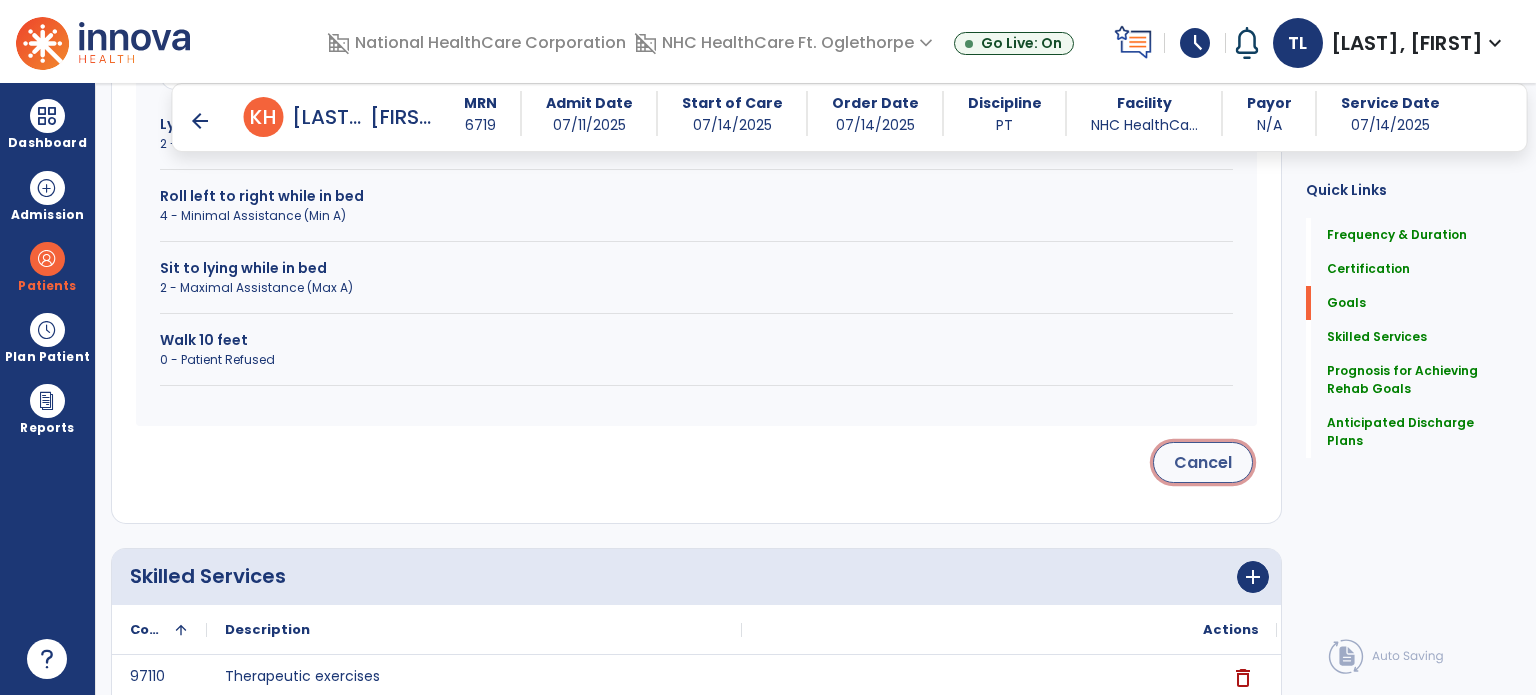 click on "Cancel" at bounding box center [1203, 462] 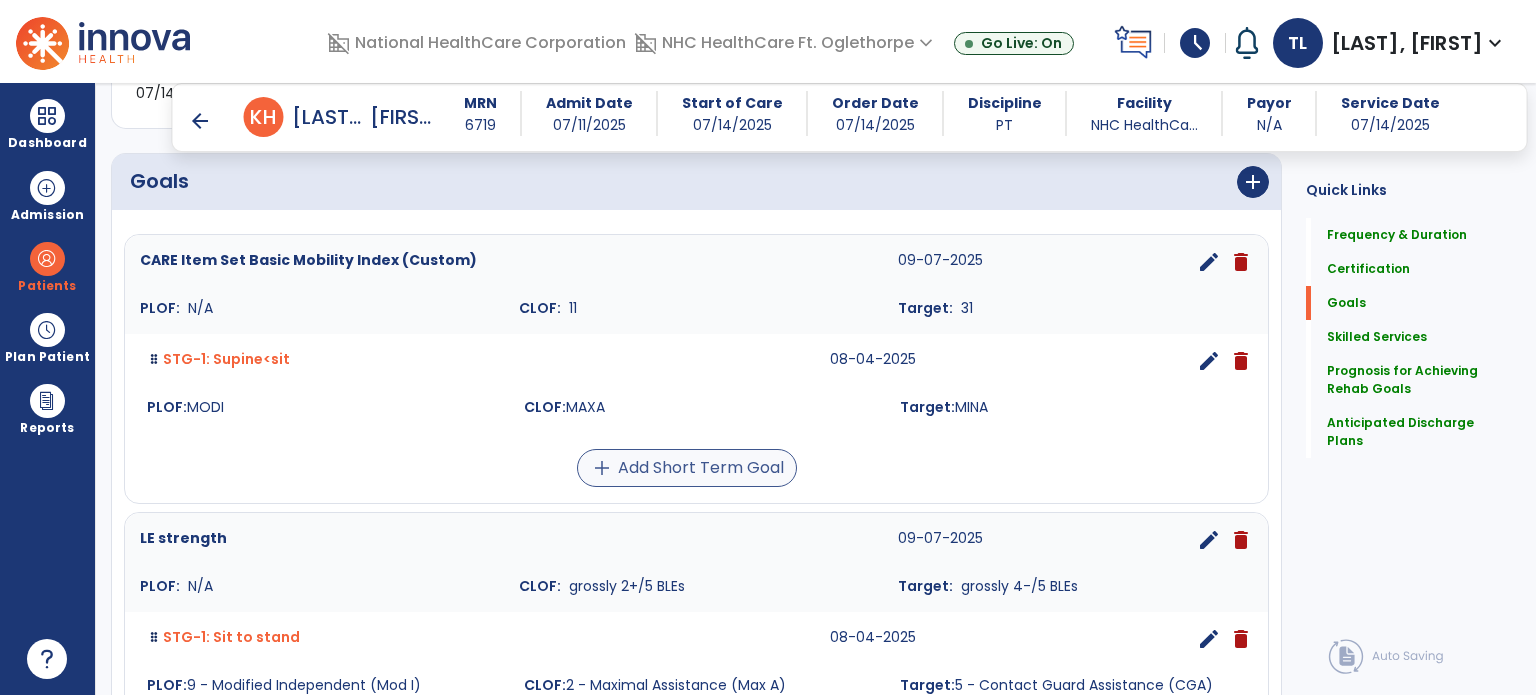 scroll, scrollTop: 464, scrollLeft: 0, axis: vertical 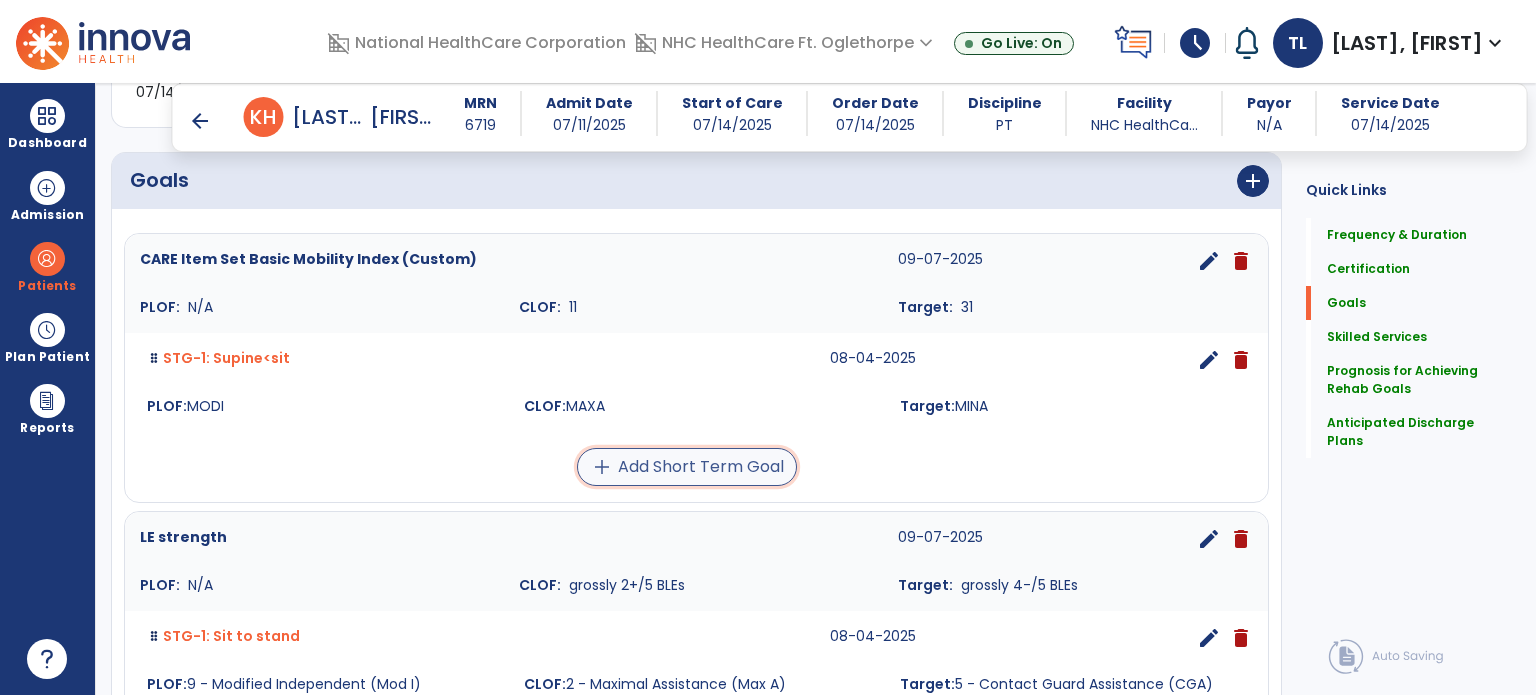 click on "add  Add Short Term Goal" at bounding box center [687, 467] 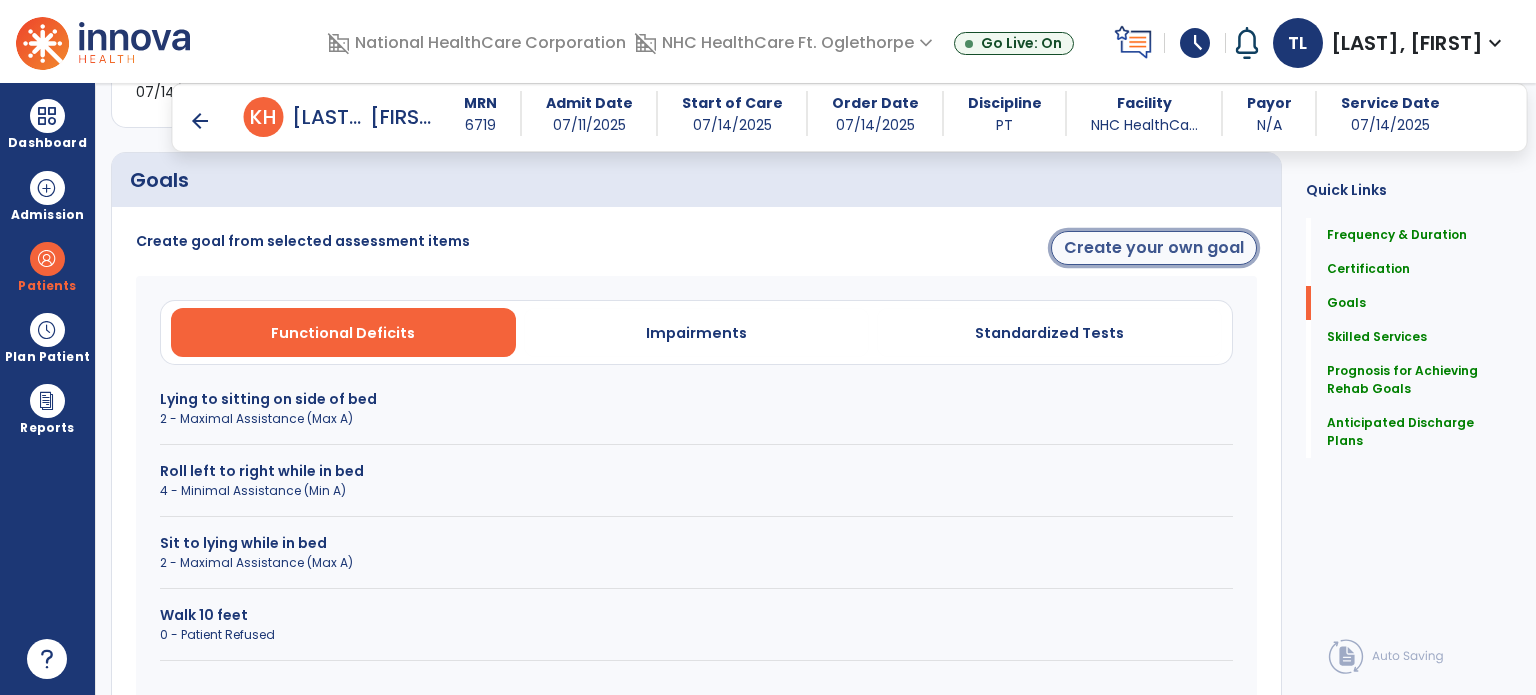 click on "Create your own goal" at bounding box center (1154, 248) 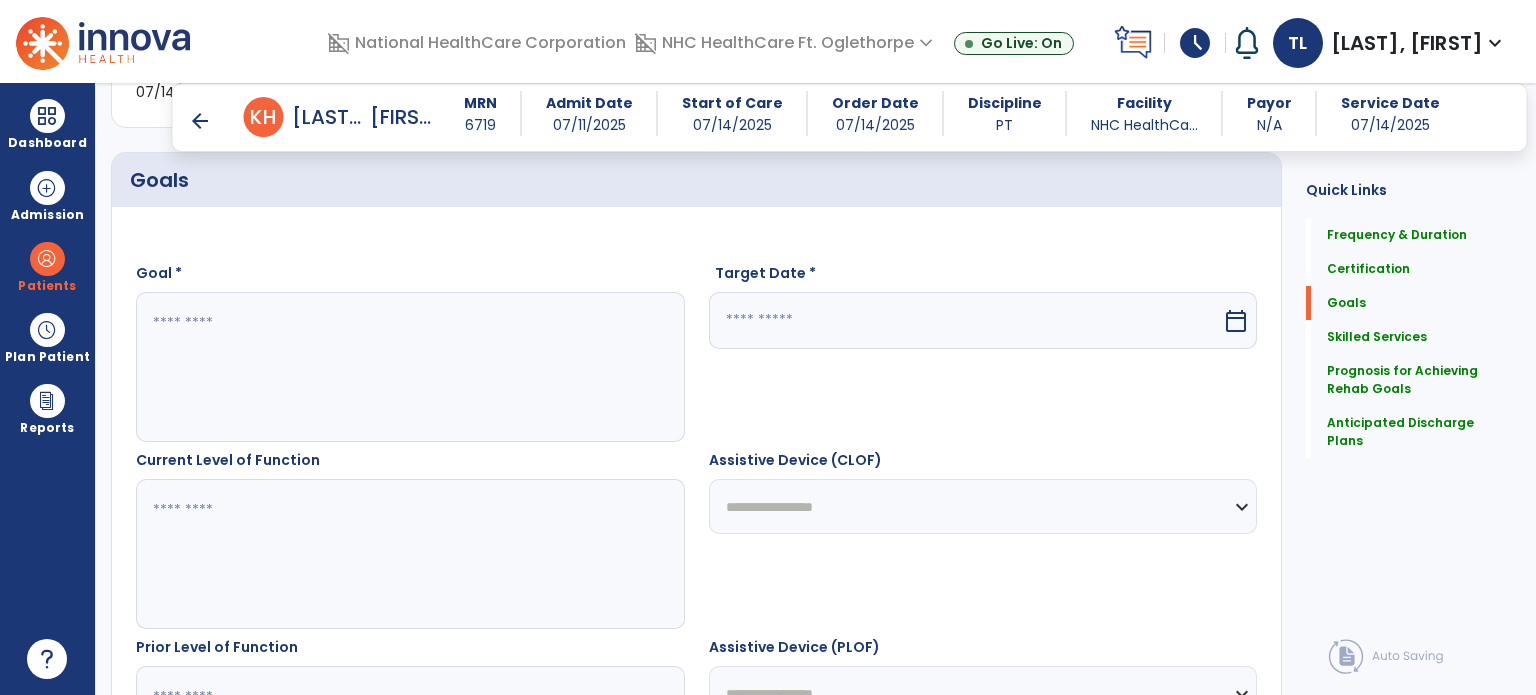click at bounding box center [409, 367] 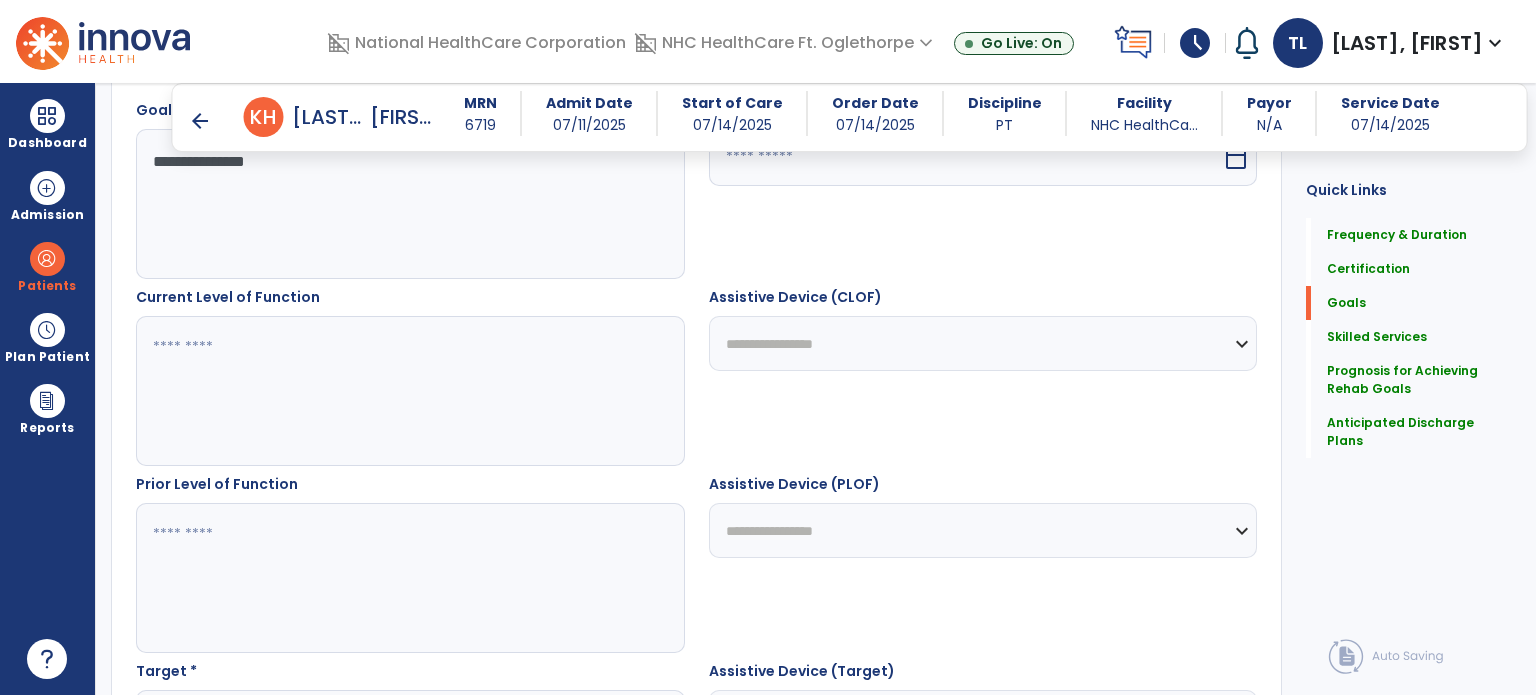 scroll, scrollTop: 664, scrollLeft: 0, axis: vertical 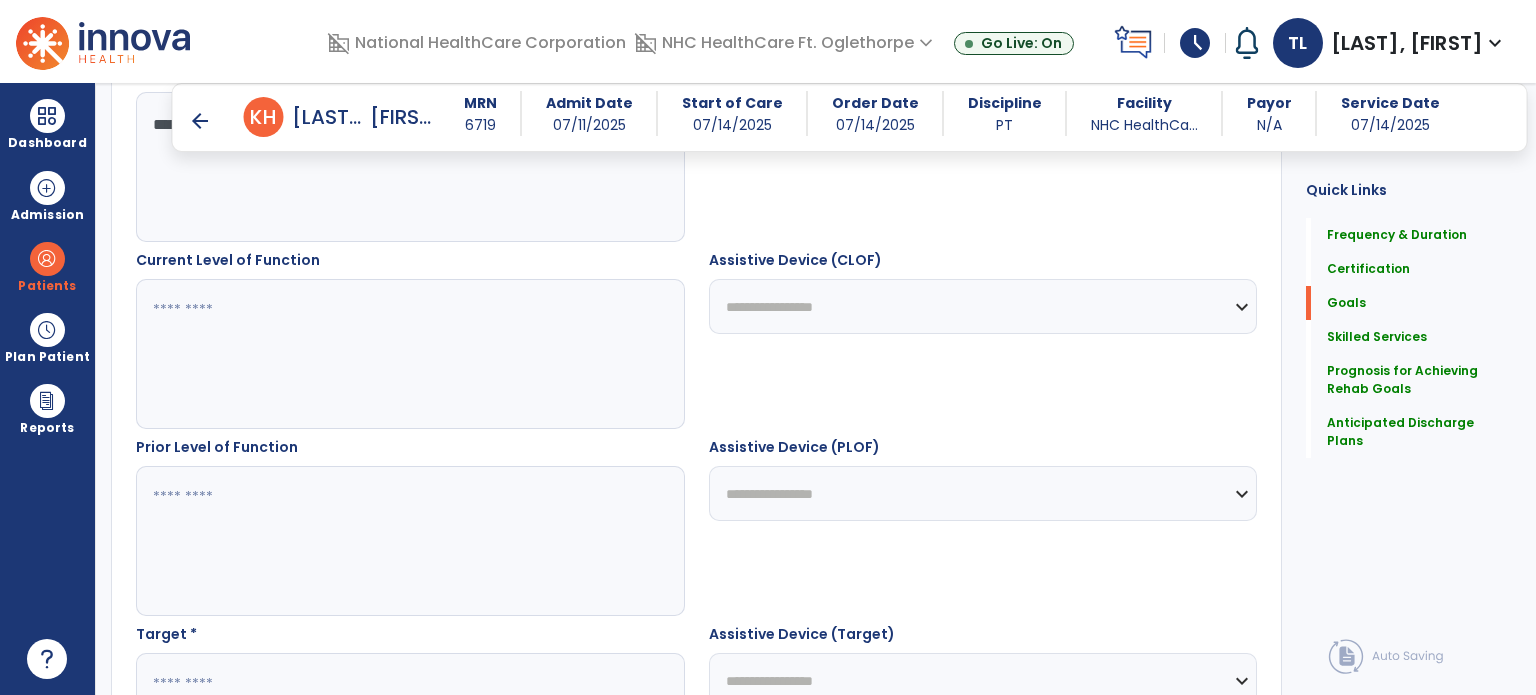 type on "**********" 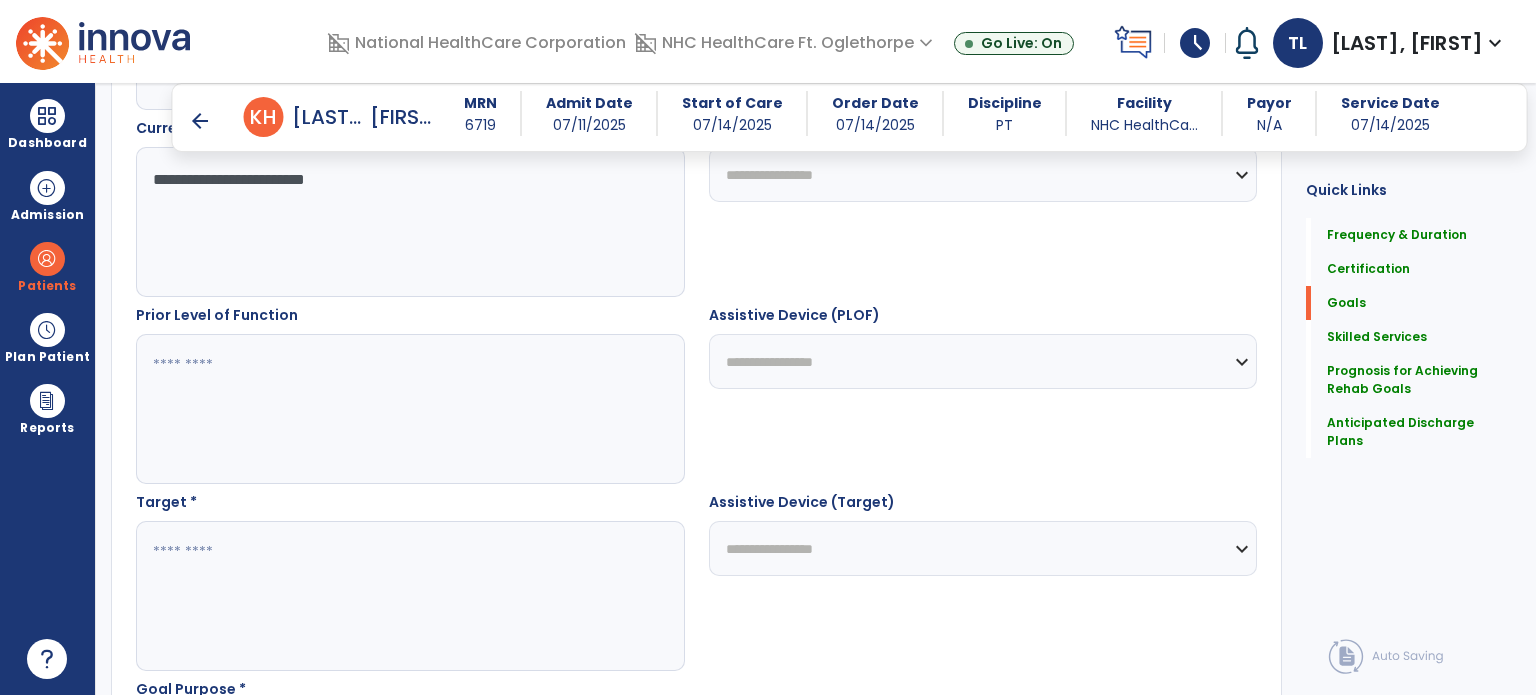 scroll, scrollTop: 963, scrollLeft: 0, axis: vertical 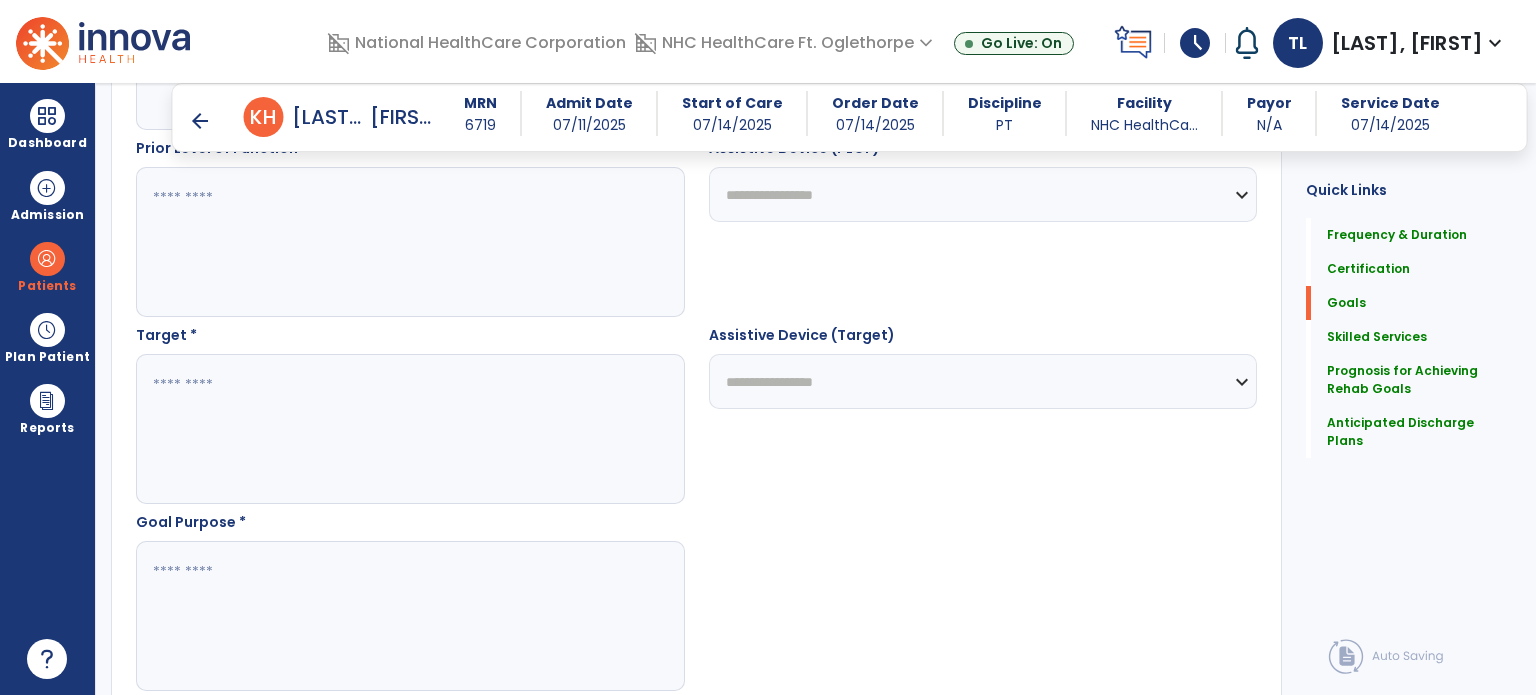 type on "**********" 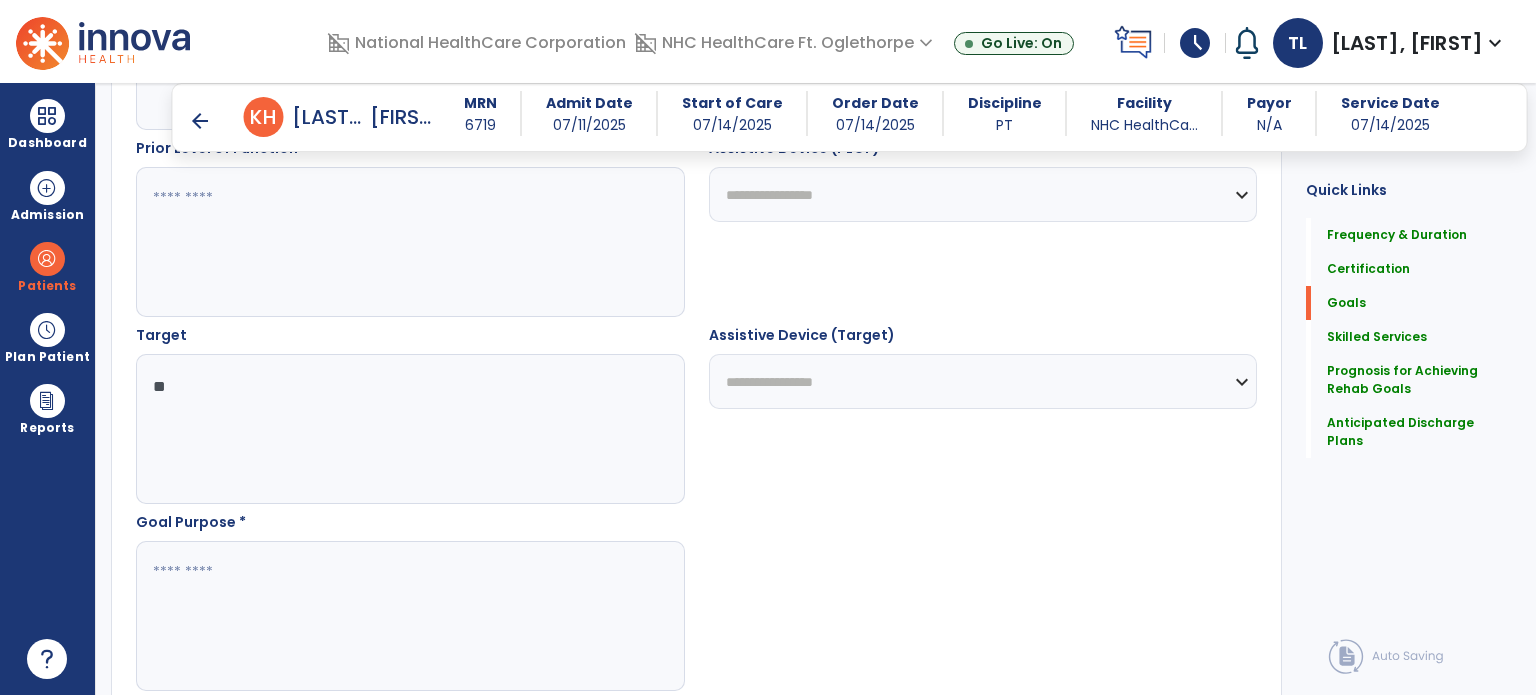 type on "*" 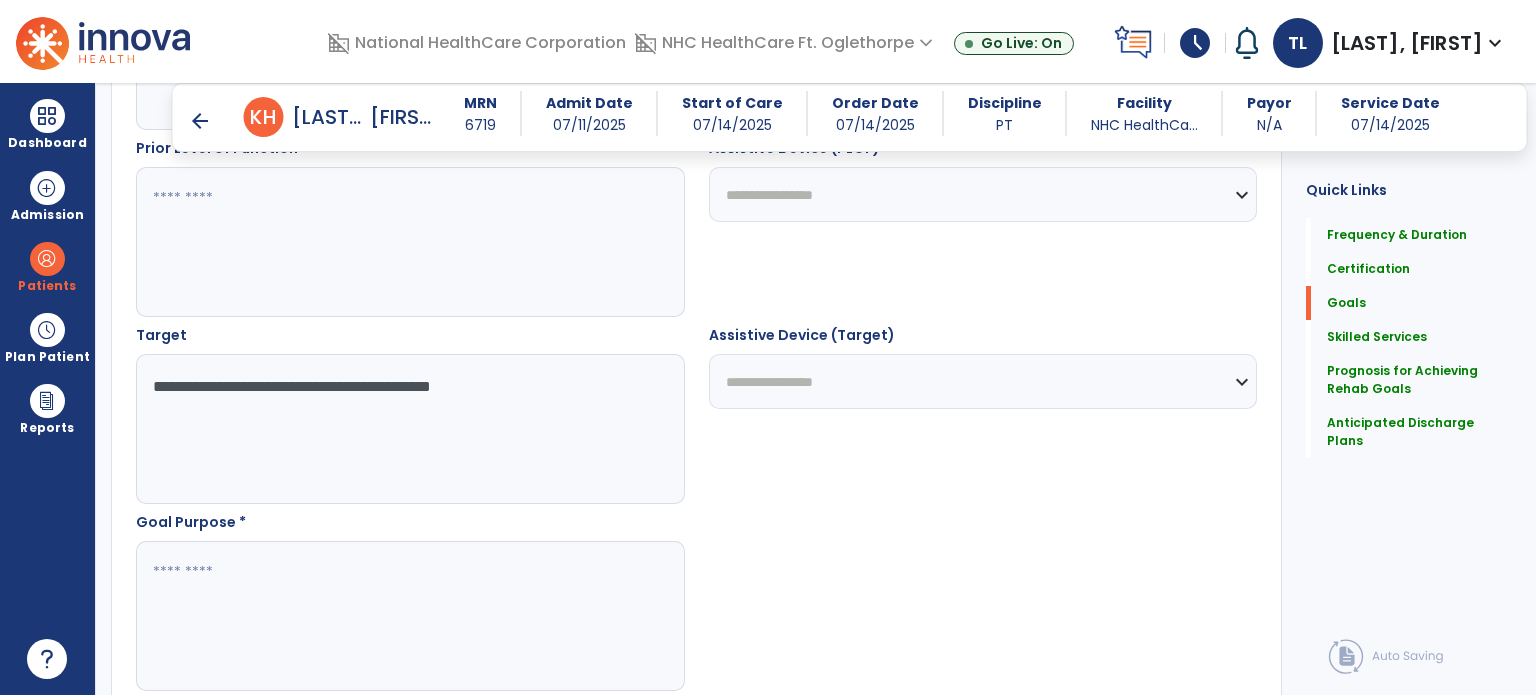 type on "**********" 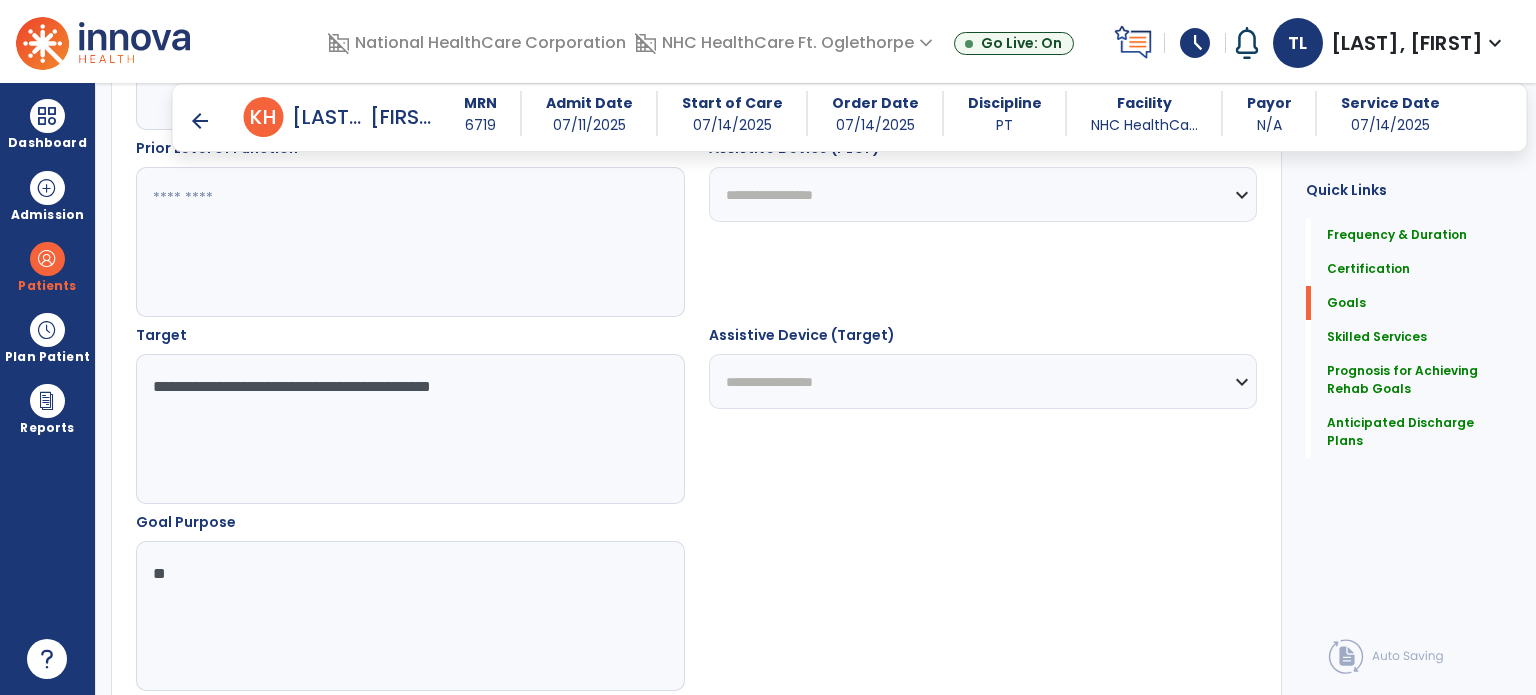 type on "*" 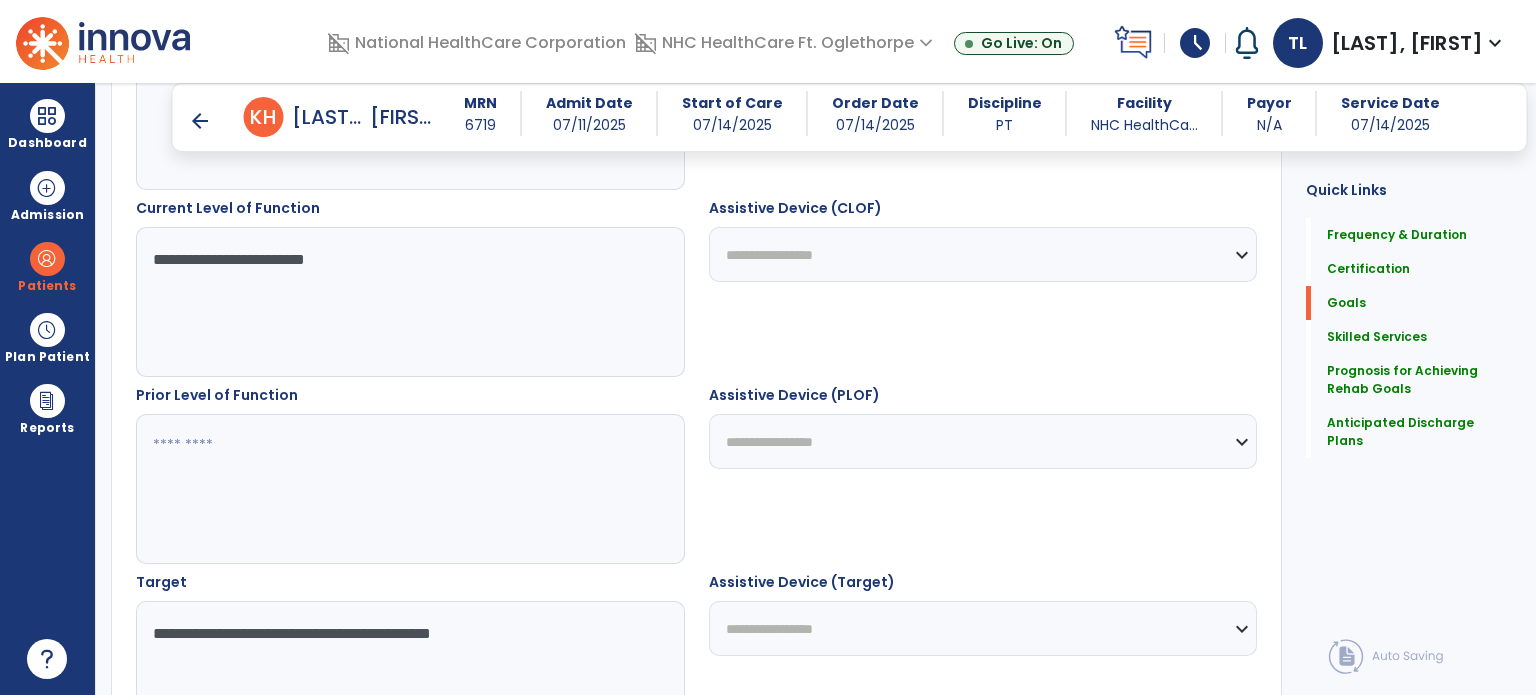 scroll, scrollTop: 540, scrollLeft: 0, axis: vertical 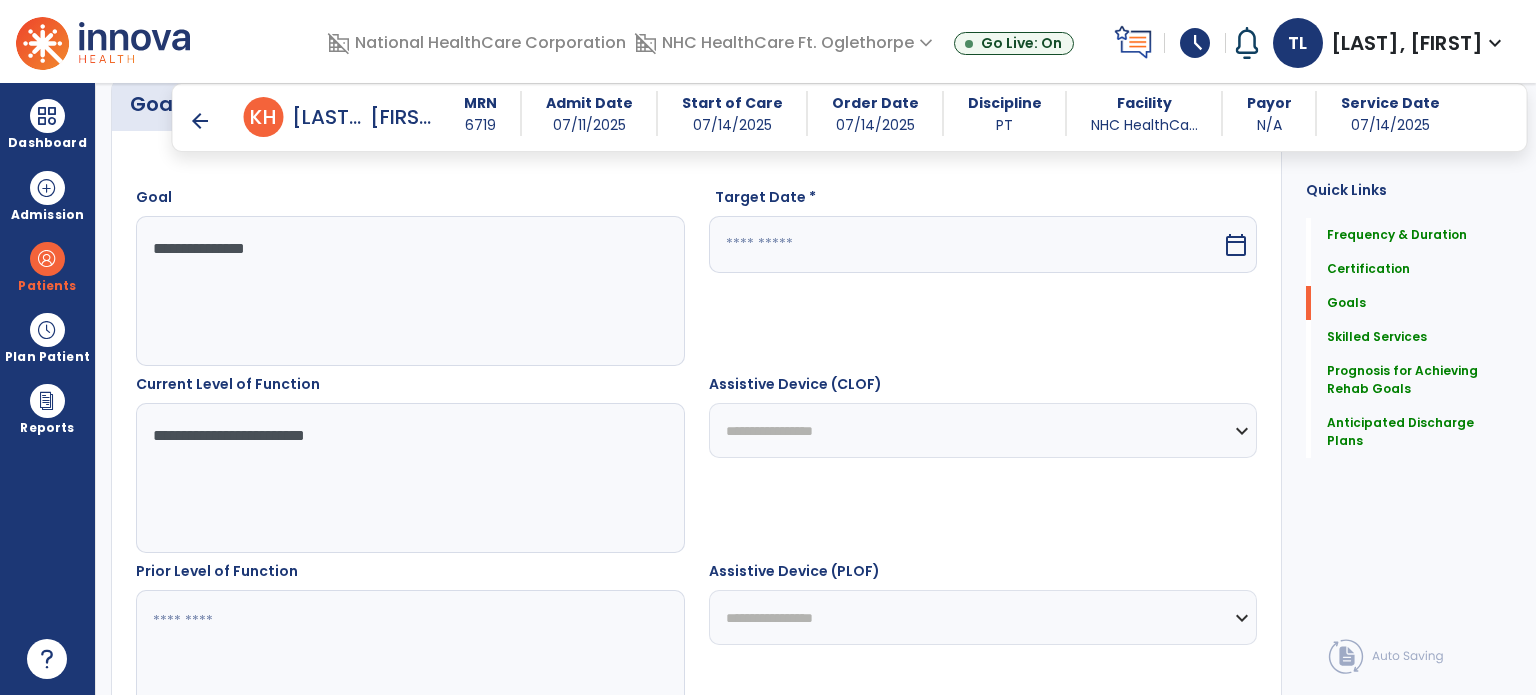 type on "**********" 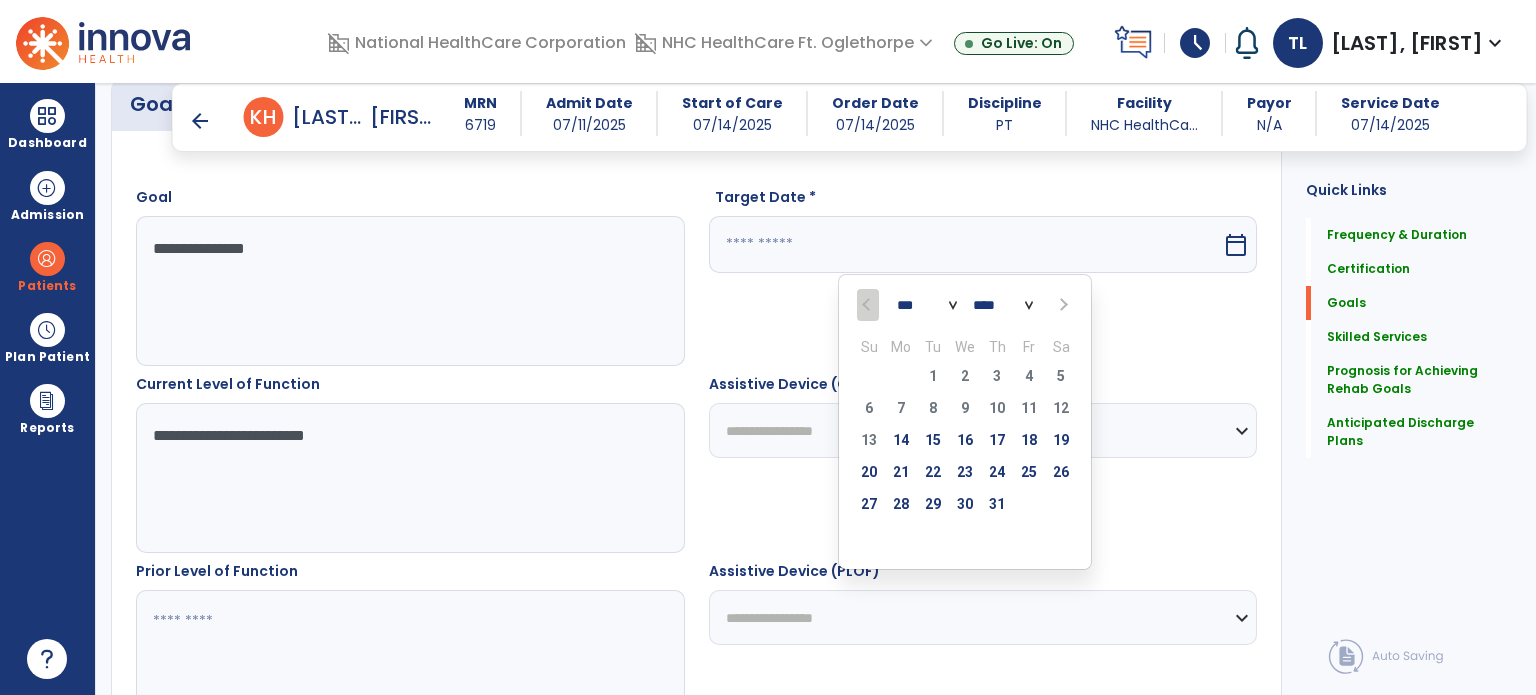 click at bounding box center (1062, 305) 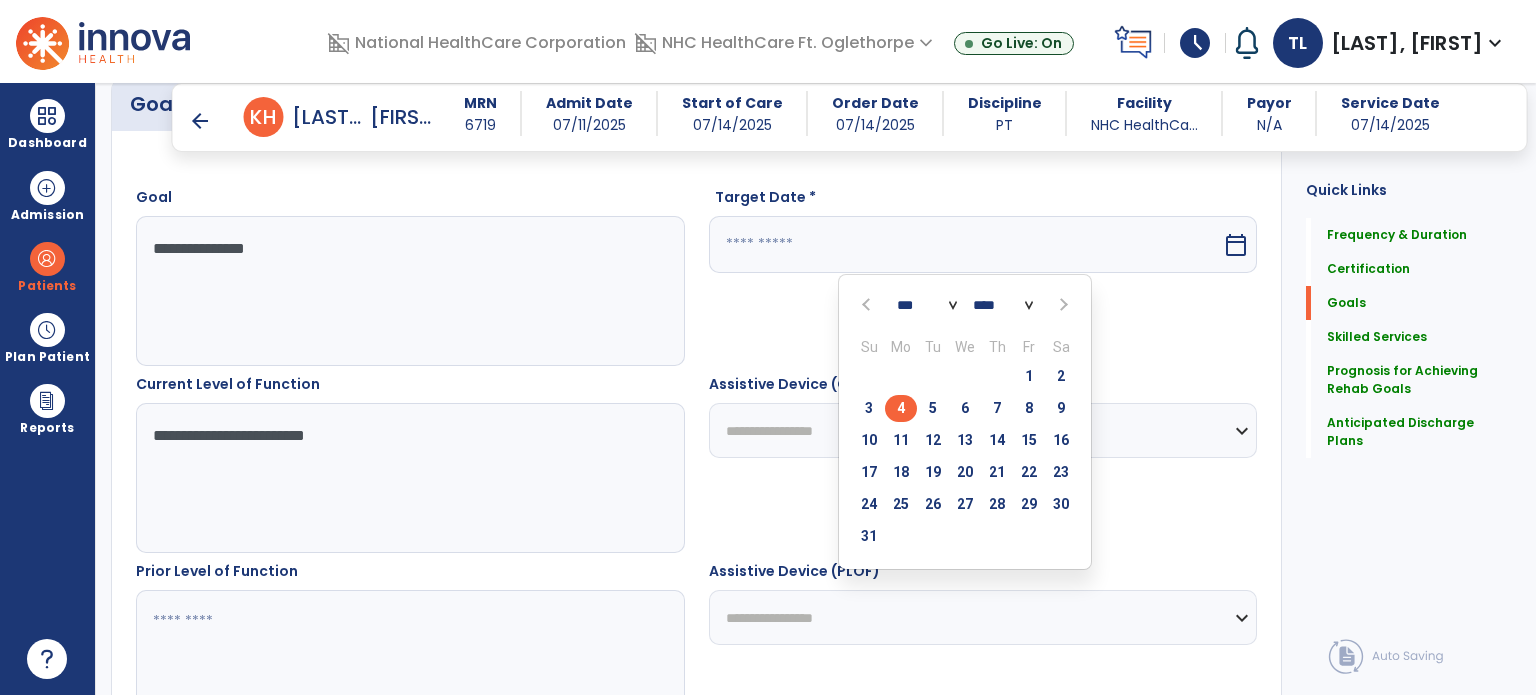 click on "4" at bounding box center (901, 408) 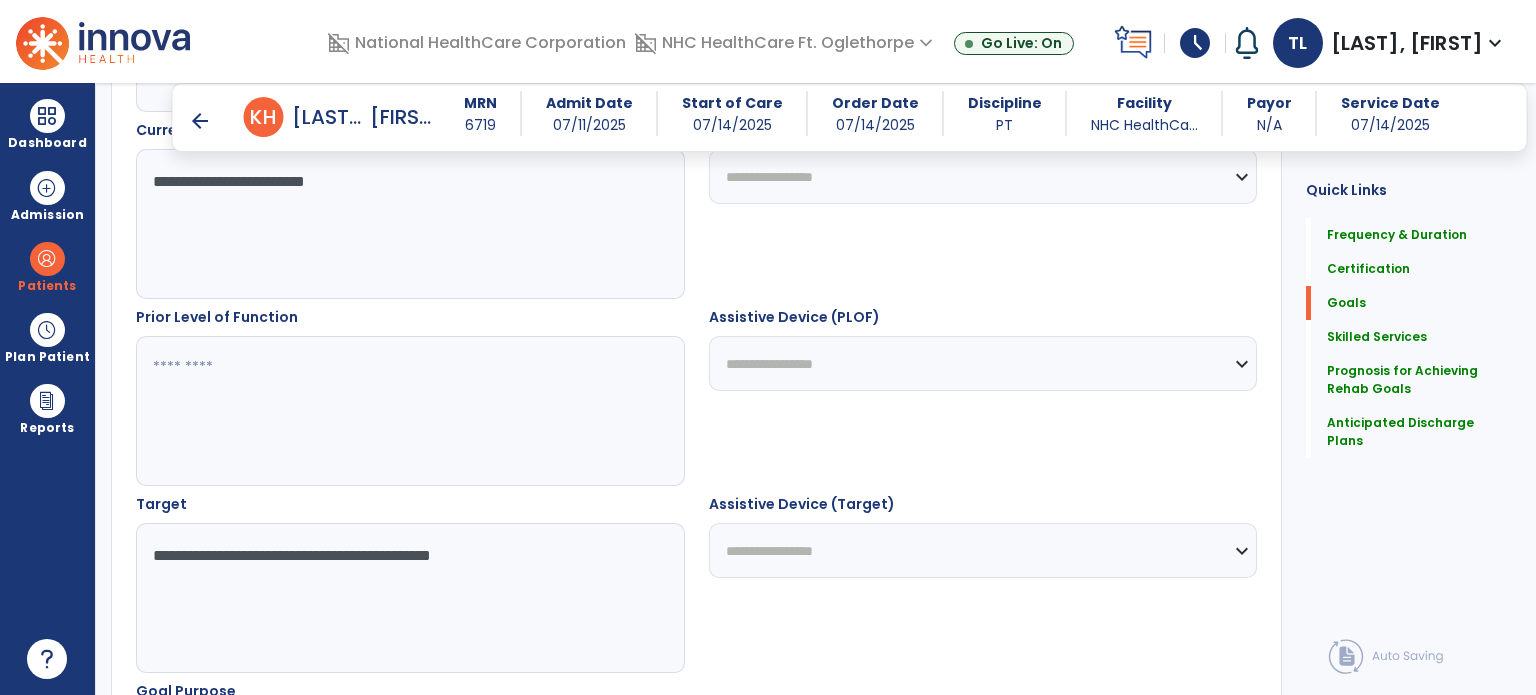 scroll, scrollTop: 795, scrollLeft: 0, axis: vertical 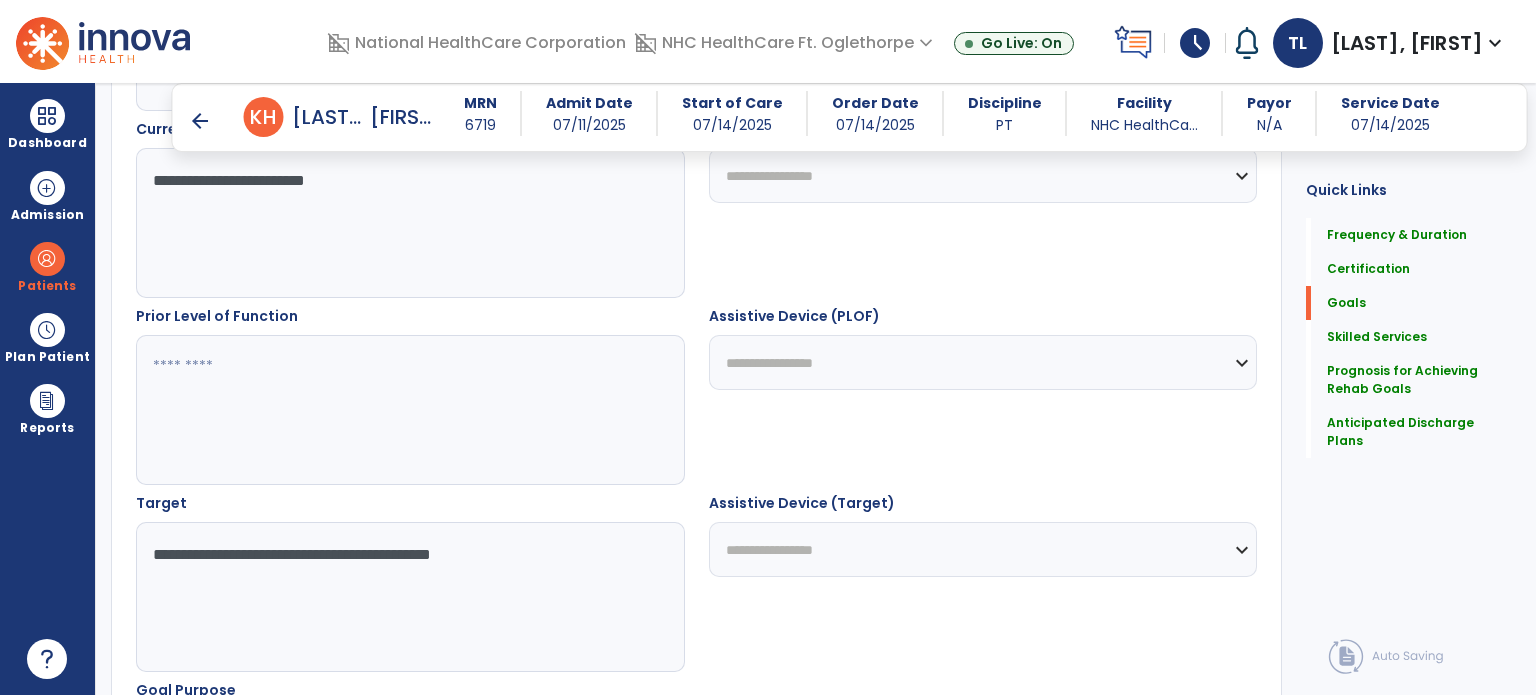 click on "**********" at bounding box center [409, 597] 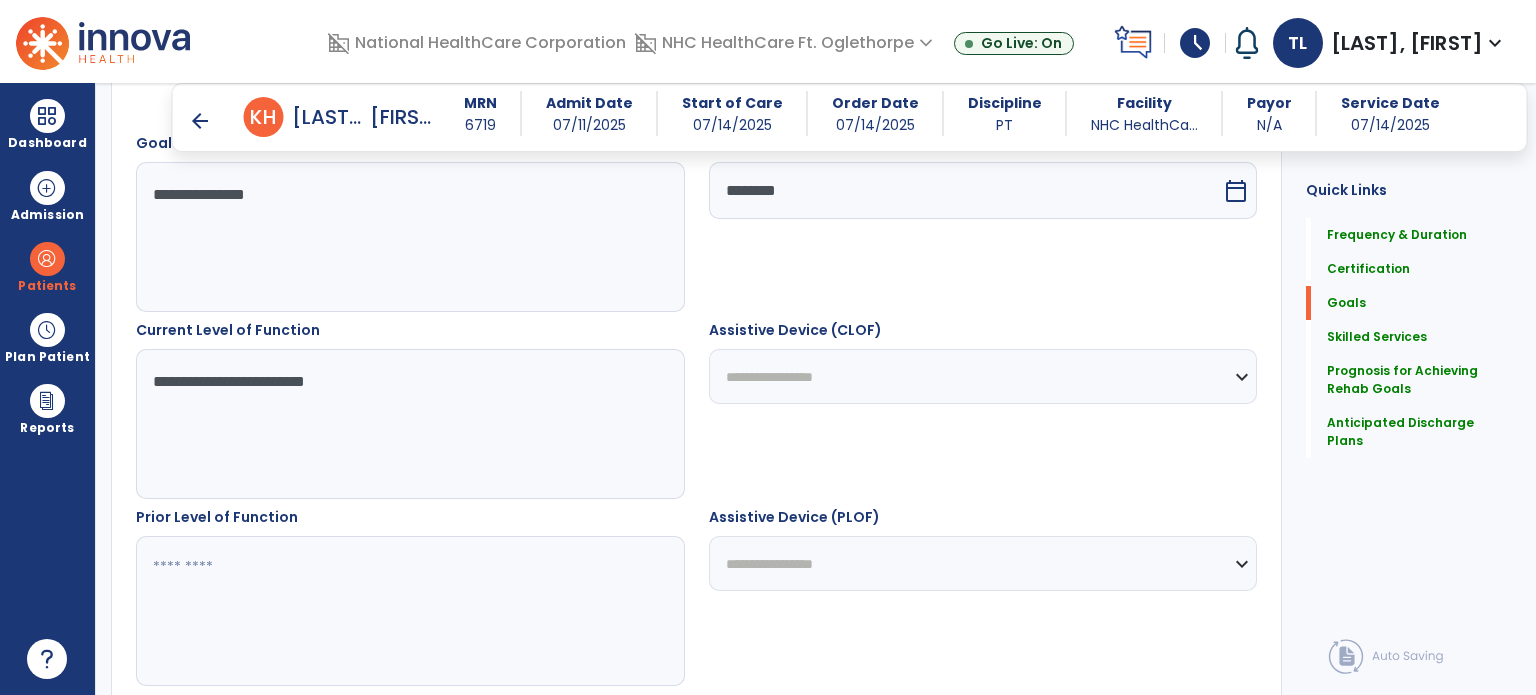 scroll, scrollTop: 322, scrollLeft: 0, axis: vertical 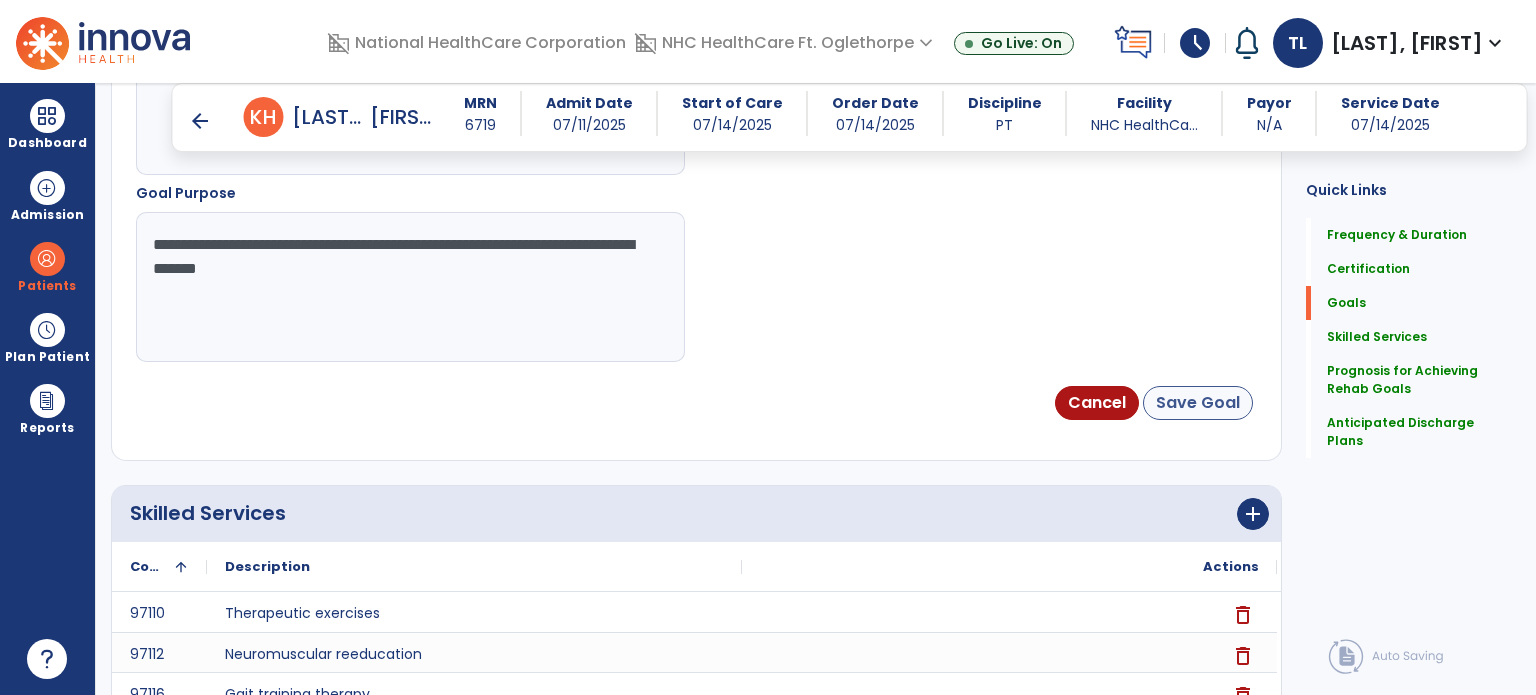 type on "**********" 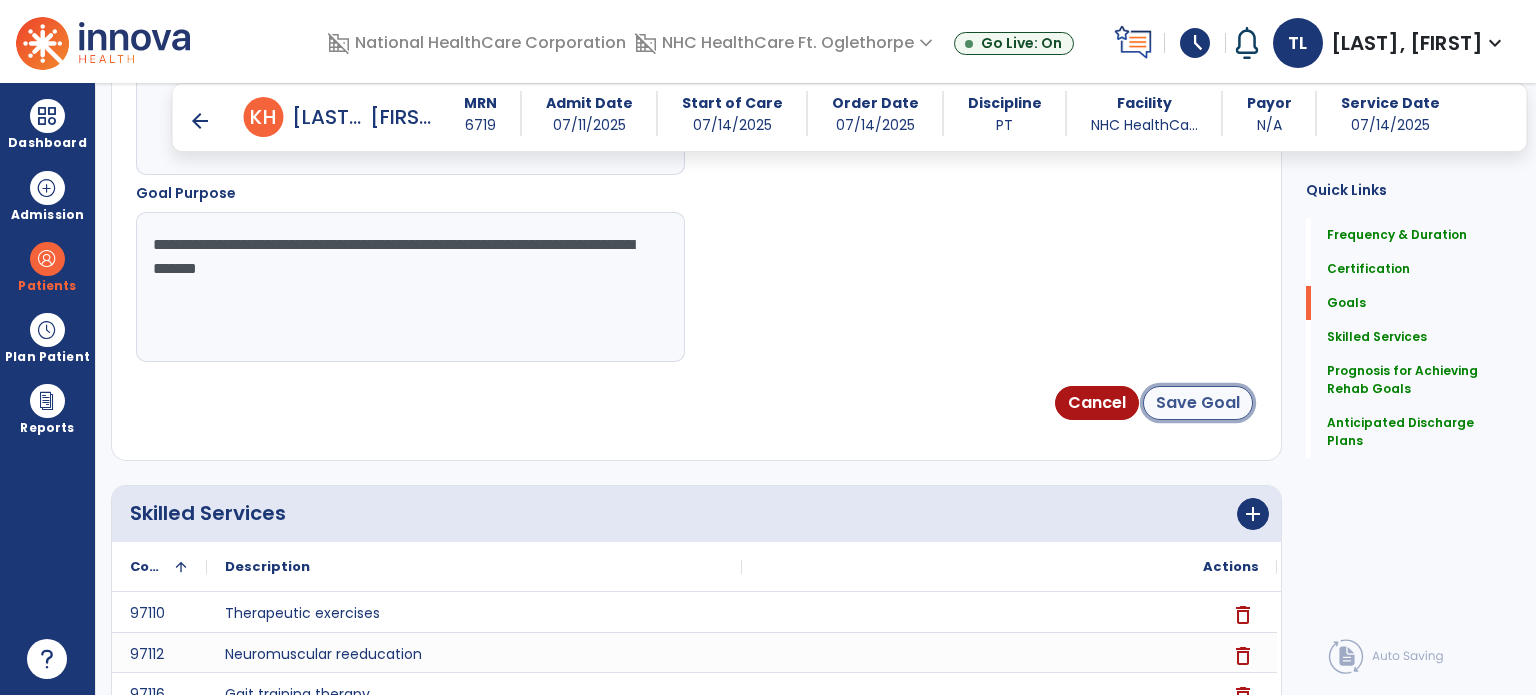 click on "Save Goal" at bounding box center (1198, 403) 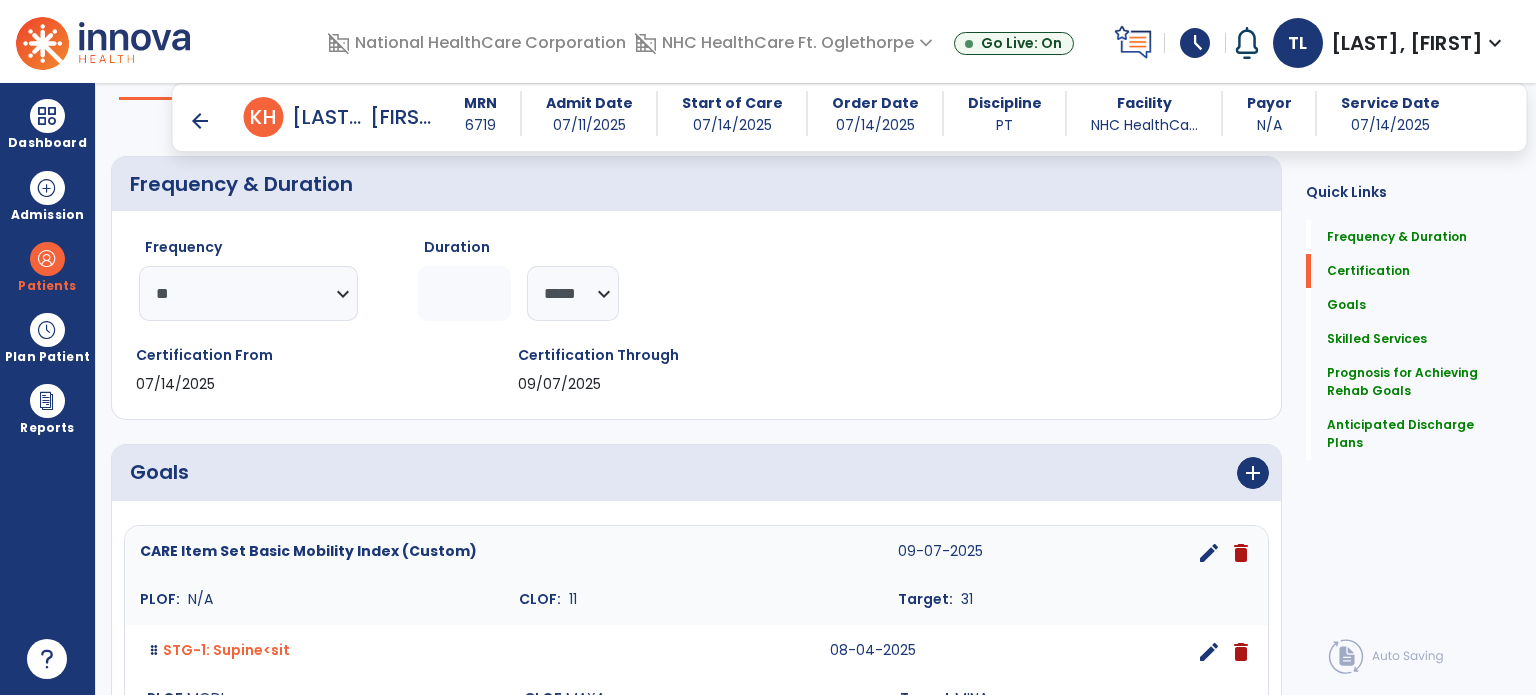 scroll, scrollTop: 0, scrollLeft: 0, axis: both 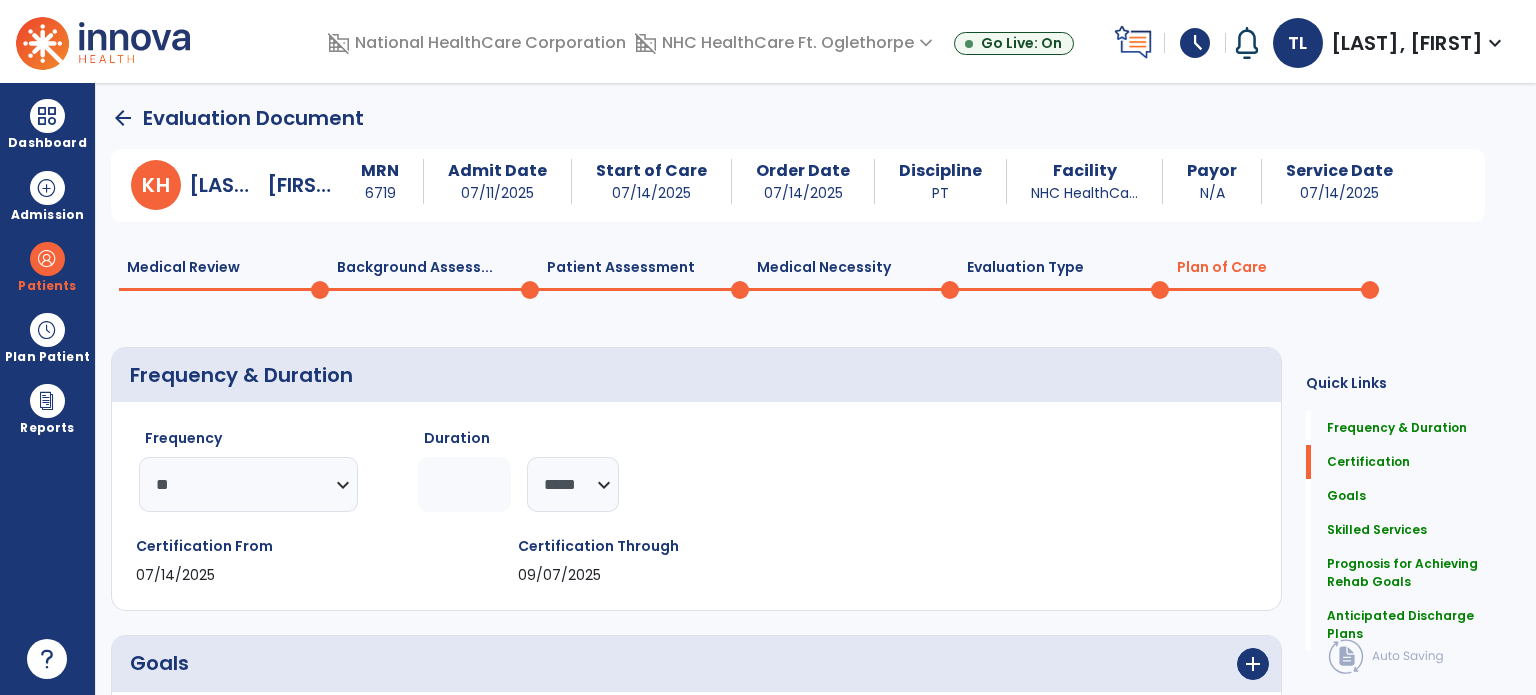 click on "Medical Necessity  0" 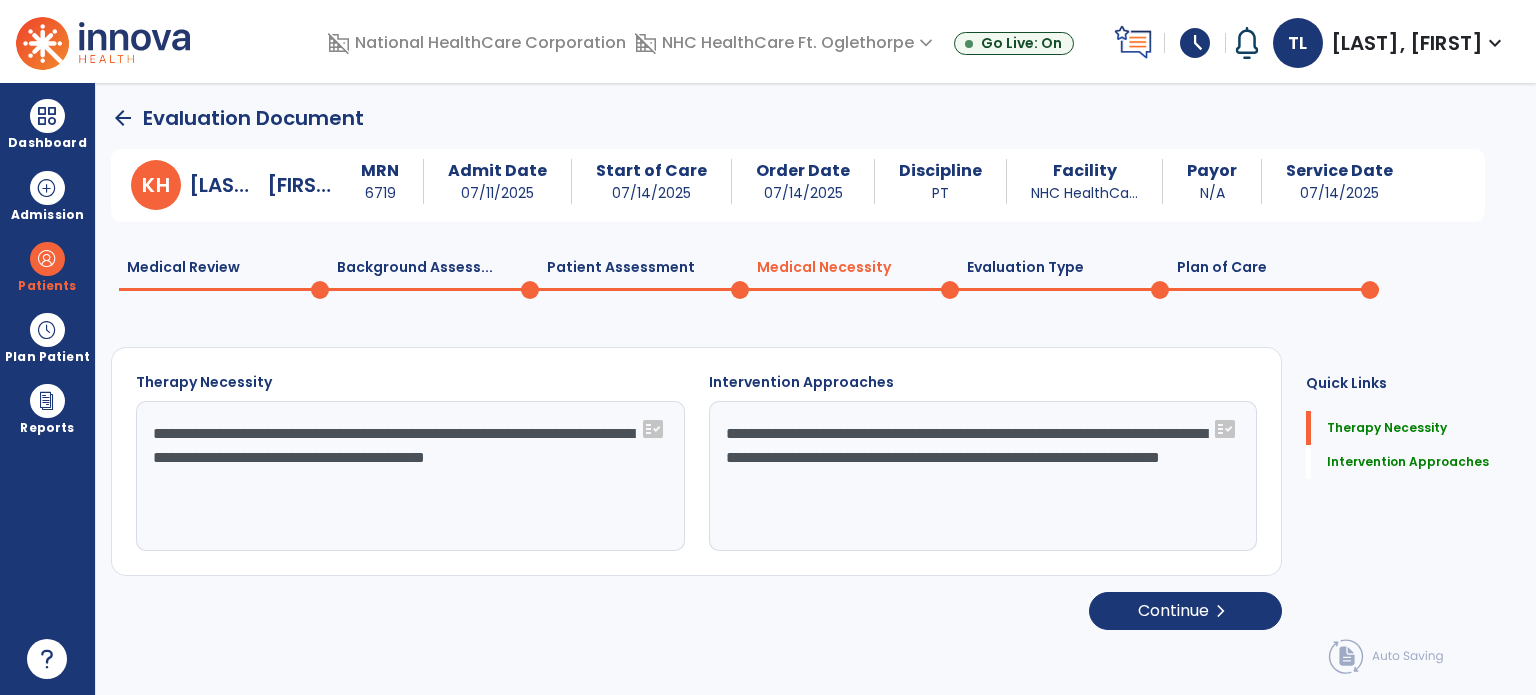 click on "Patient Assessment  0" 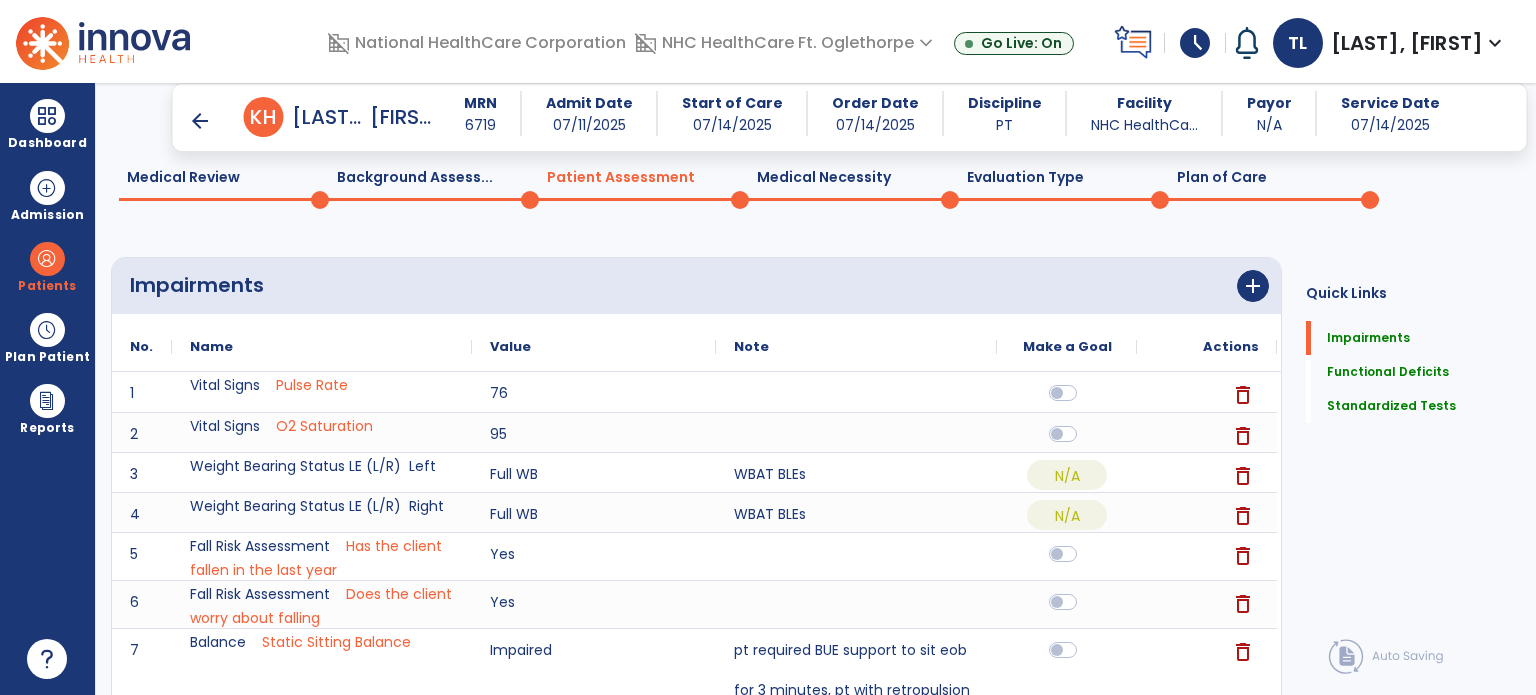 scroll, scrollTop: 0, scrollLeft: 0, axis: both 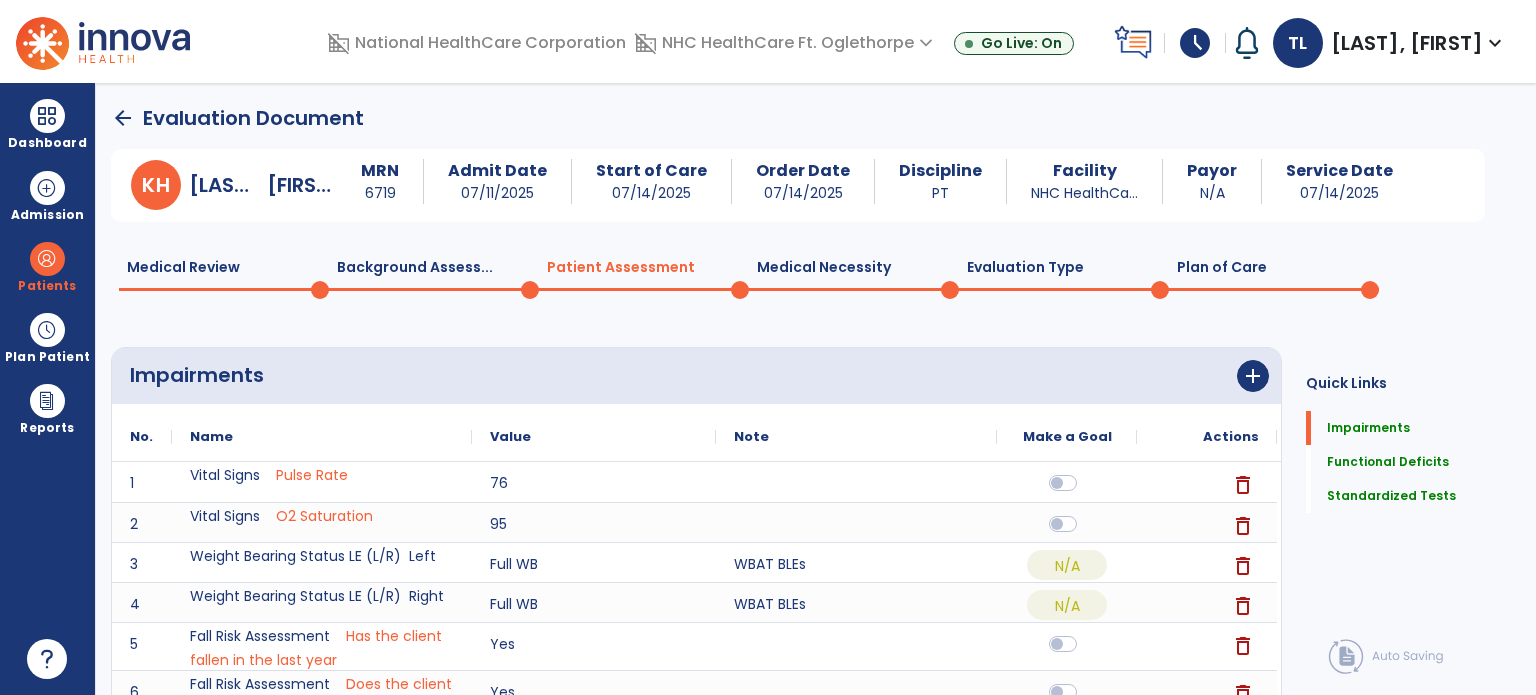 click on "arrow_back" 